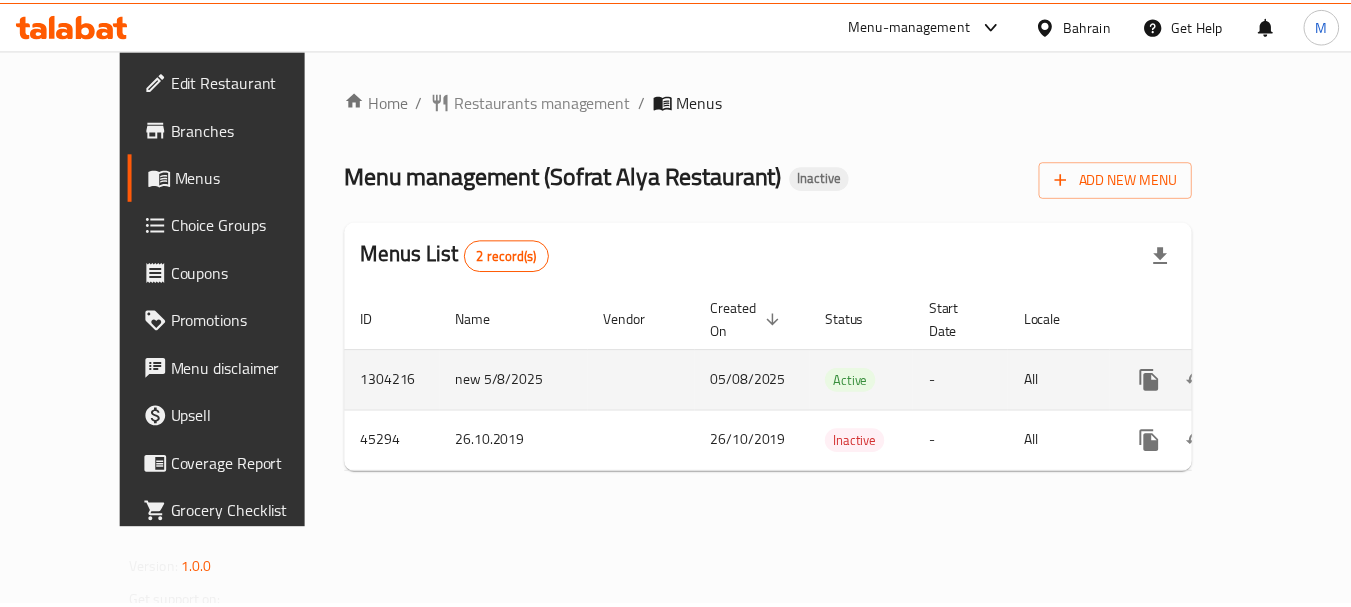 scroll, scrollTop: 0, scrollLeft: 0, axis: both 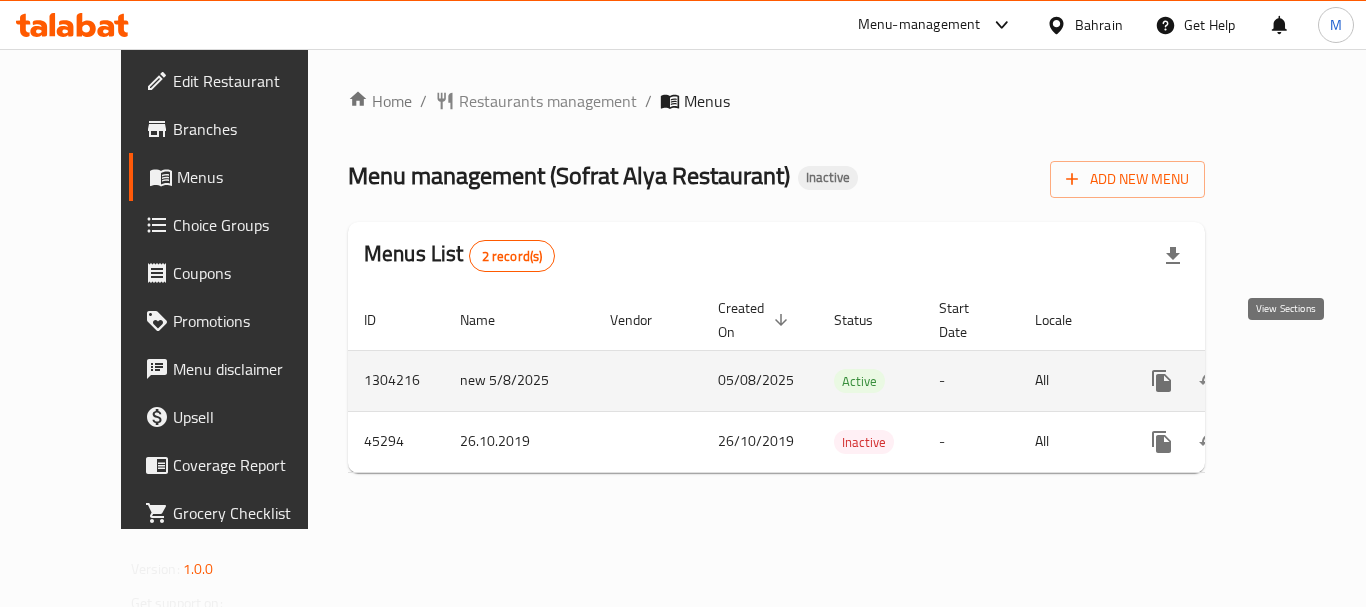 click 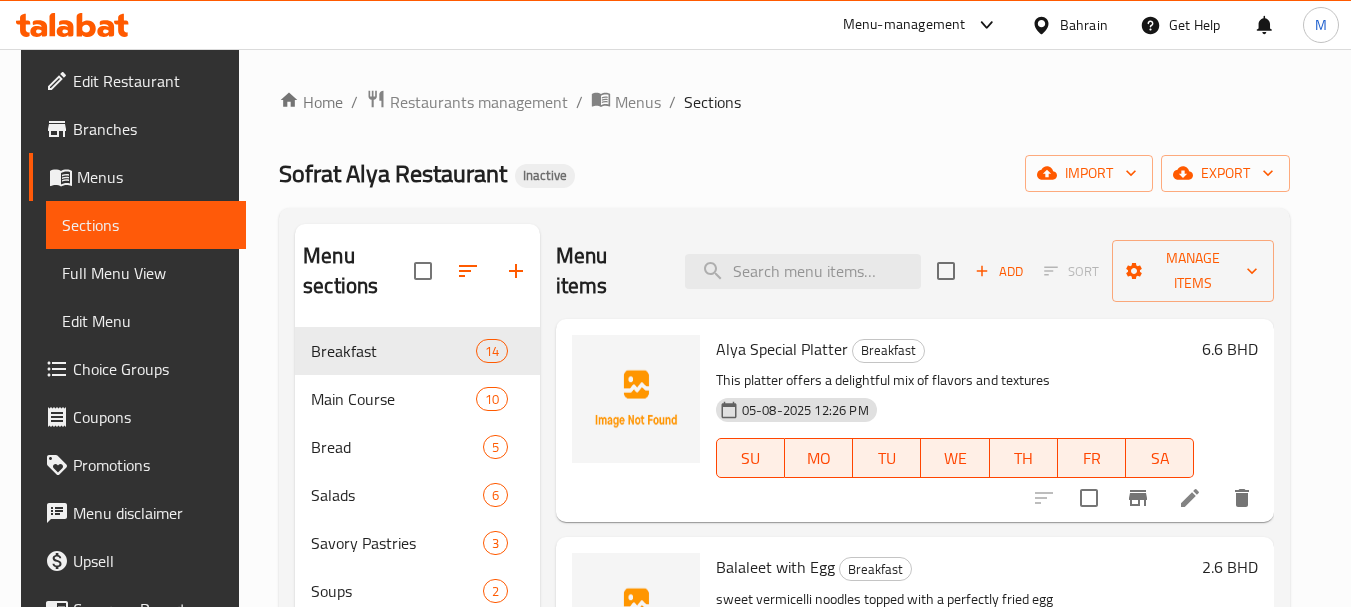 click on "Full Menu View" at bounding box center (146, 273) 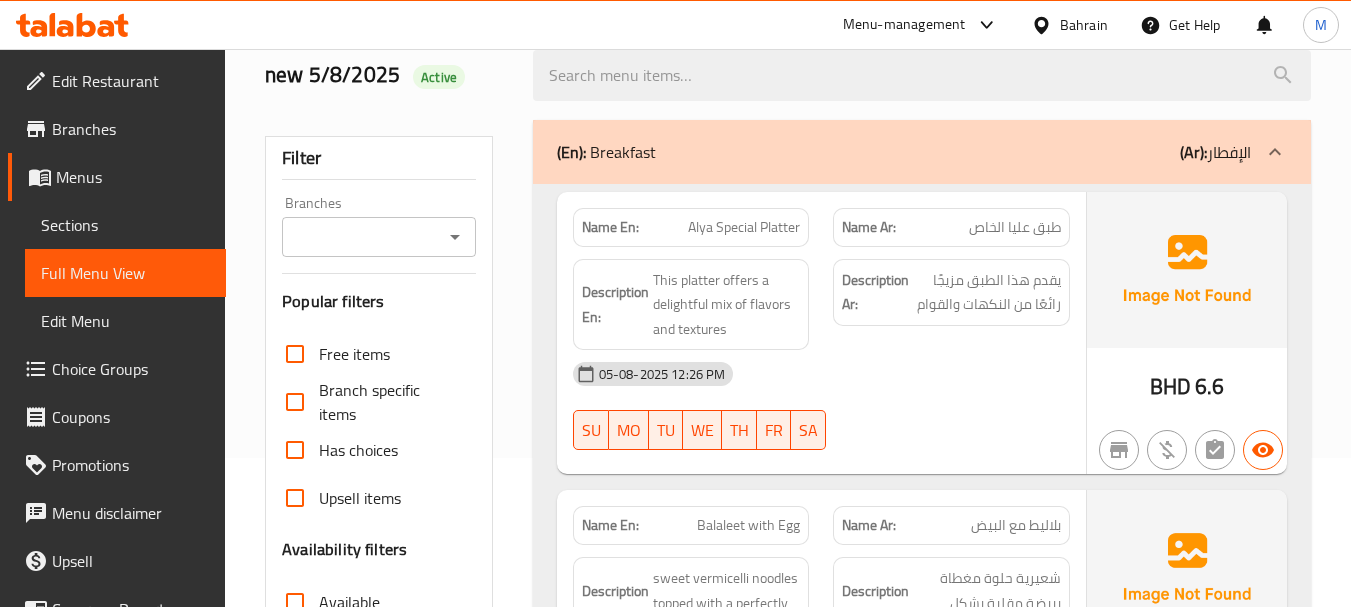 scroll, scrollTop: 400, scrollLeft: 0, axis: vertical 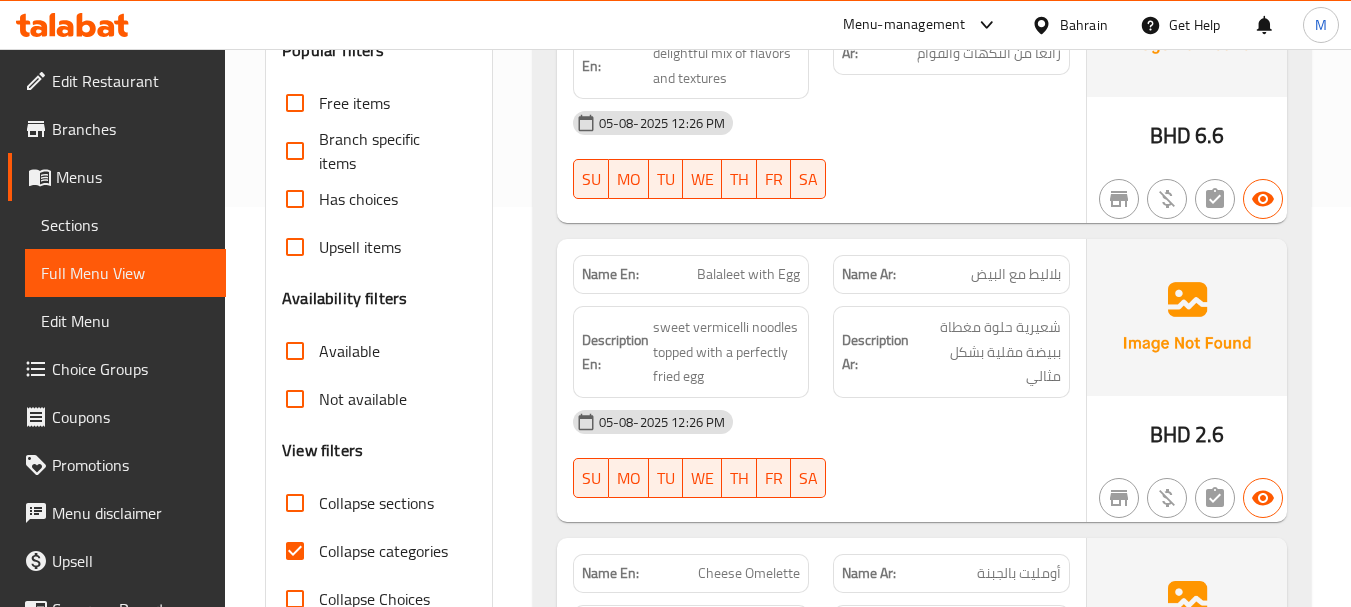 click on "Collapse sections" at bounding box center (295, 503) 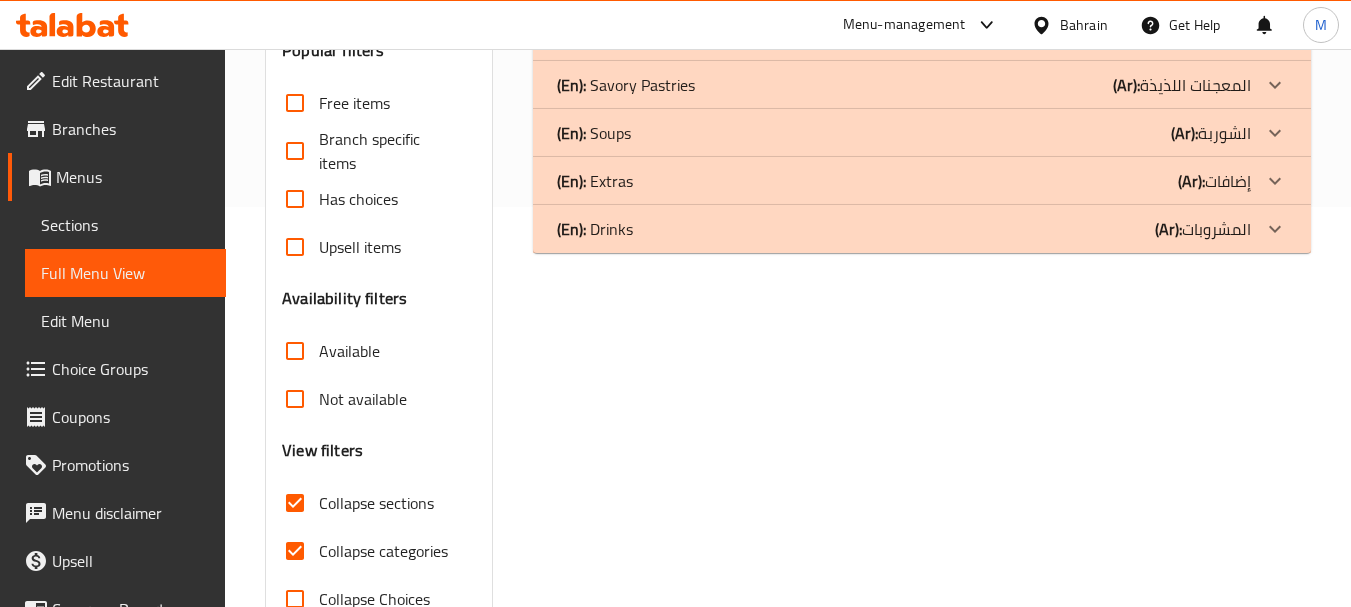 click on "Collapse categories" at bounding box center (295, 551) 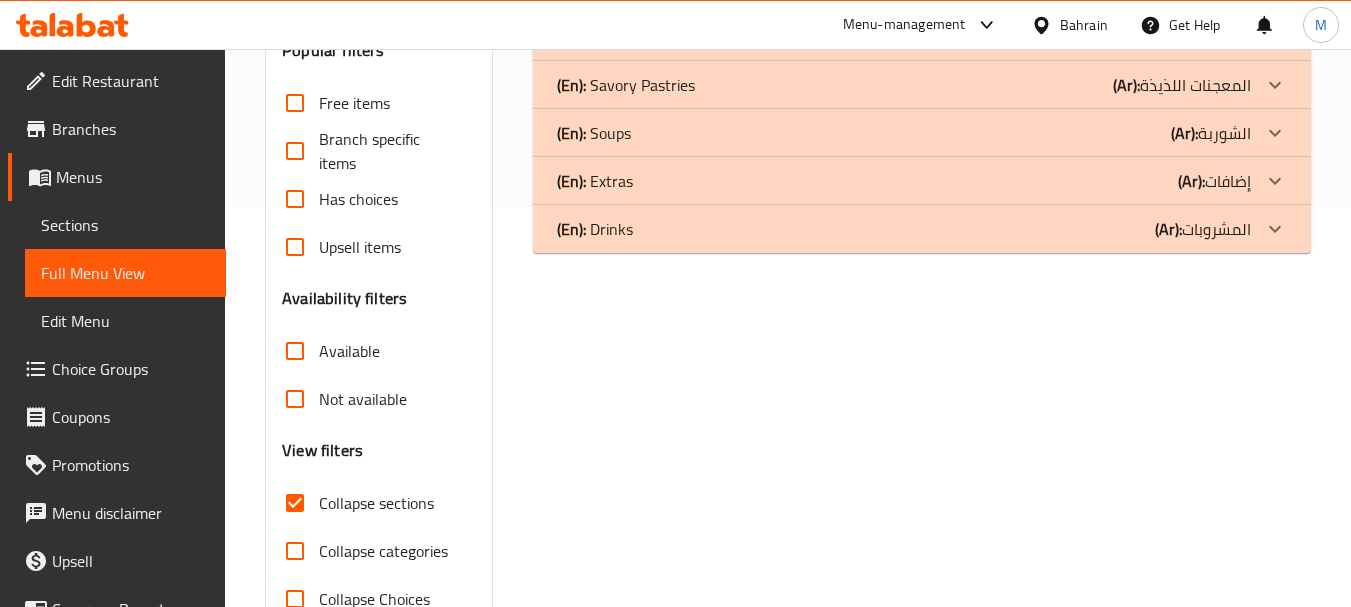 scroll, scrollTop: 100, scrollLeft: 0, axis: vertical 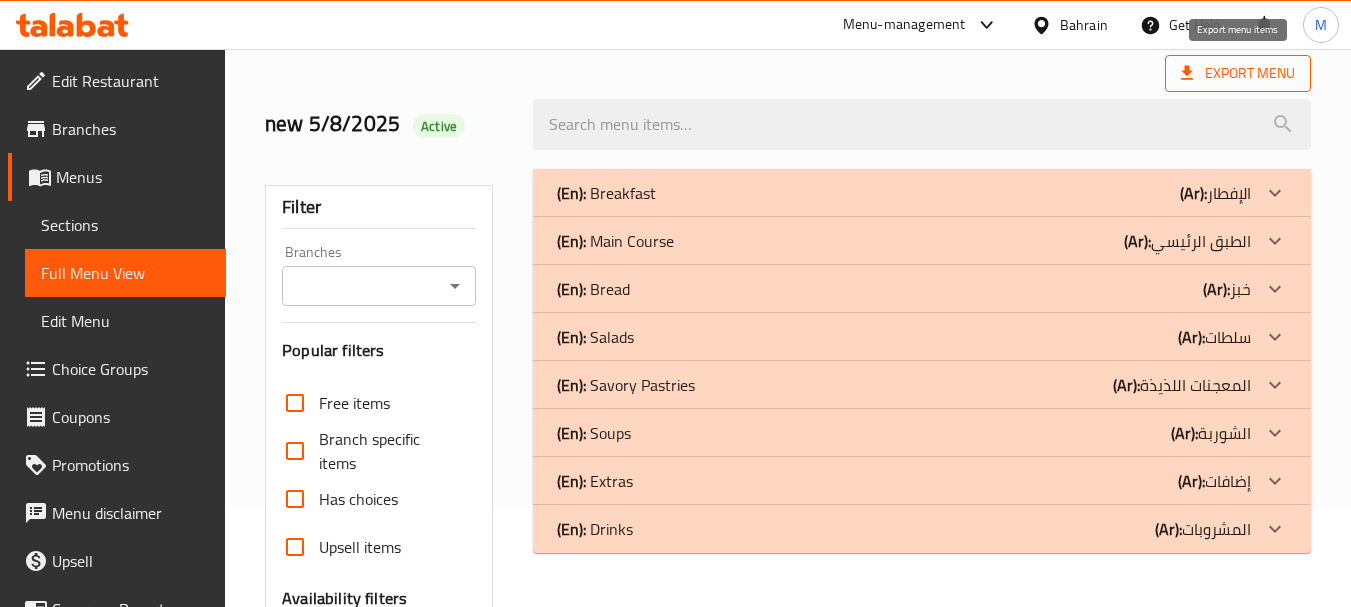 click on "Export Menu" at bounding box center (1238, 73) 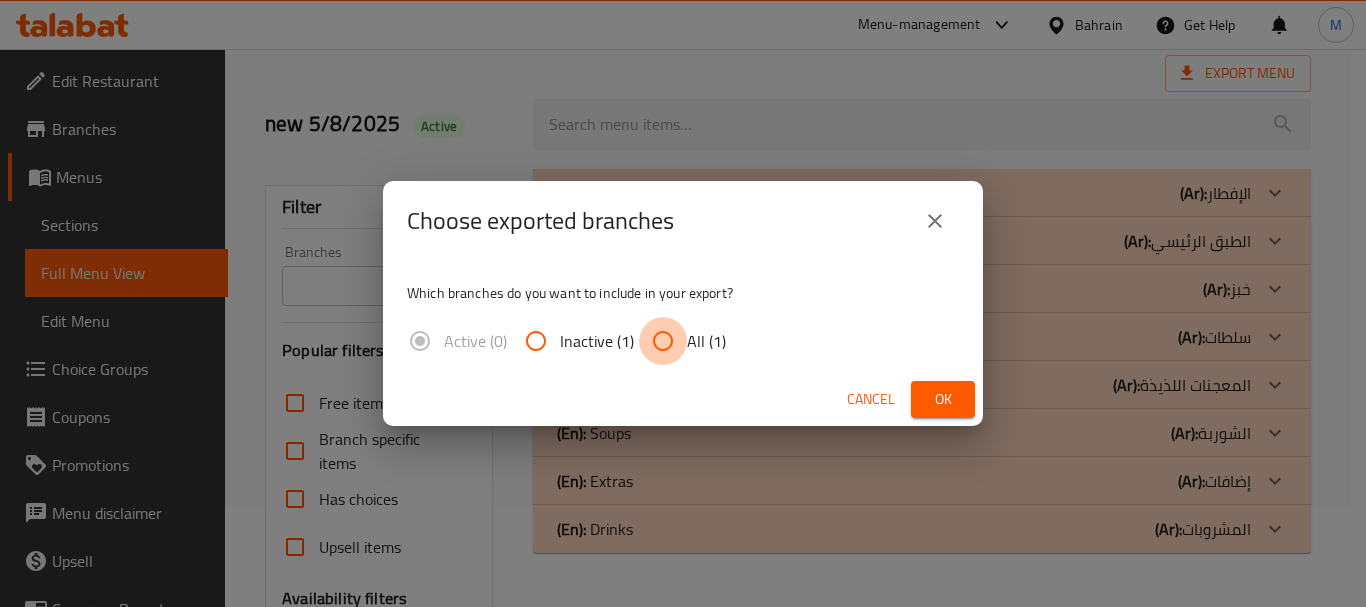 click on "All (1)" at bounding box center [663, 341] 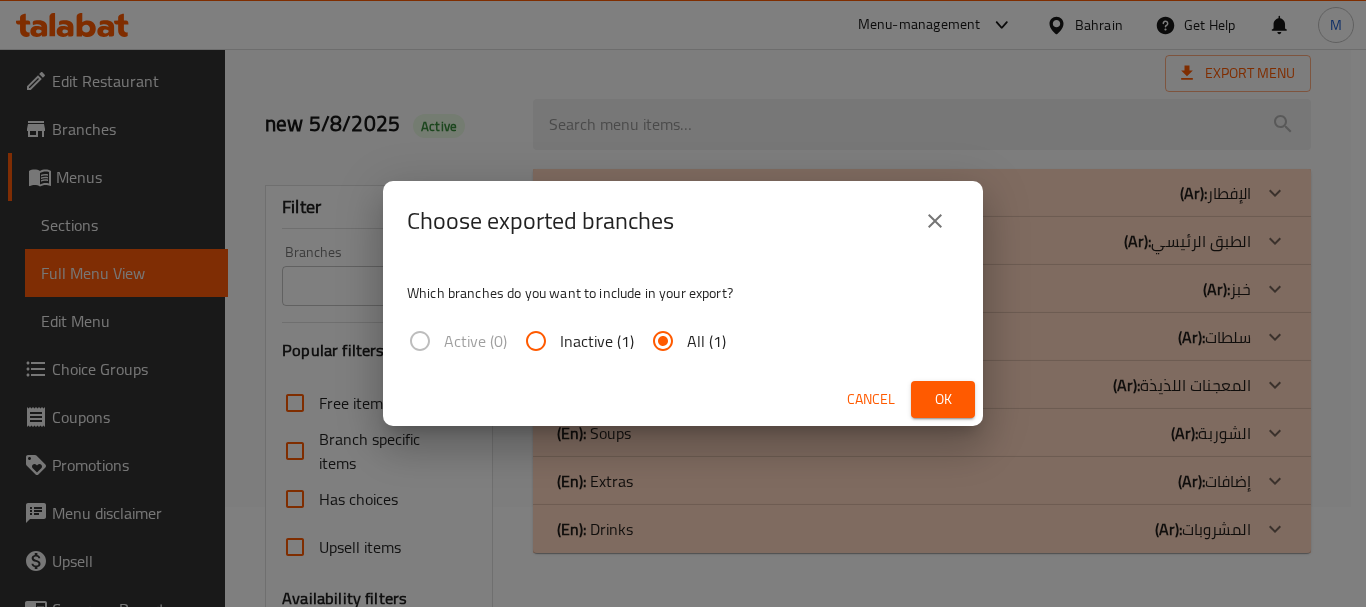 click on "Ok" at bounding box center (943, 399) 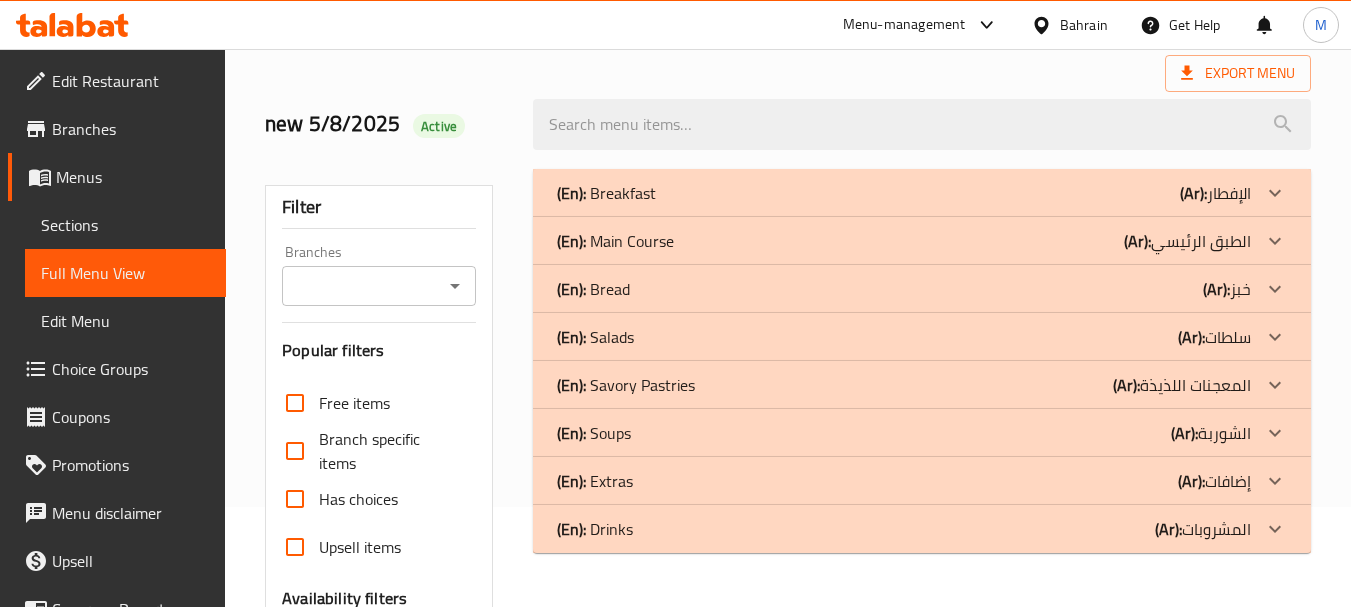 click on "(En):   Breakfast" at bounding box center [606, 193] 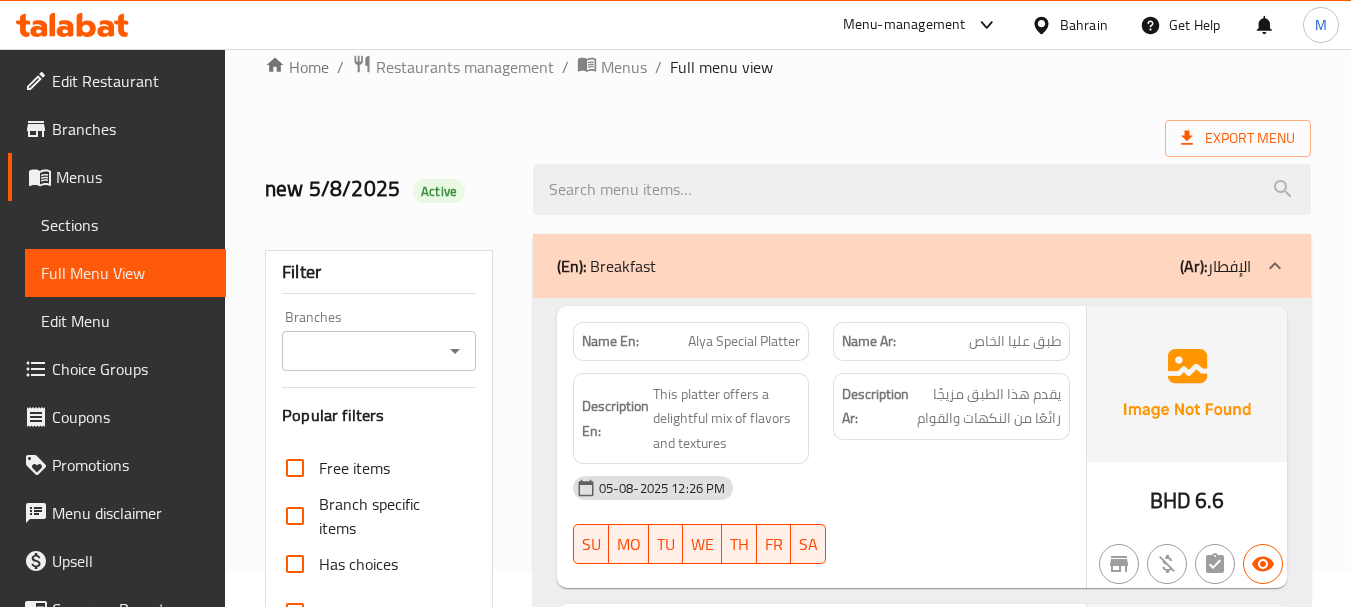 scroll, scrollTop: 0, scrollLeft: 0, axis: both 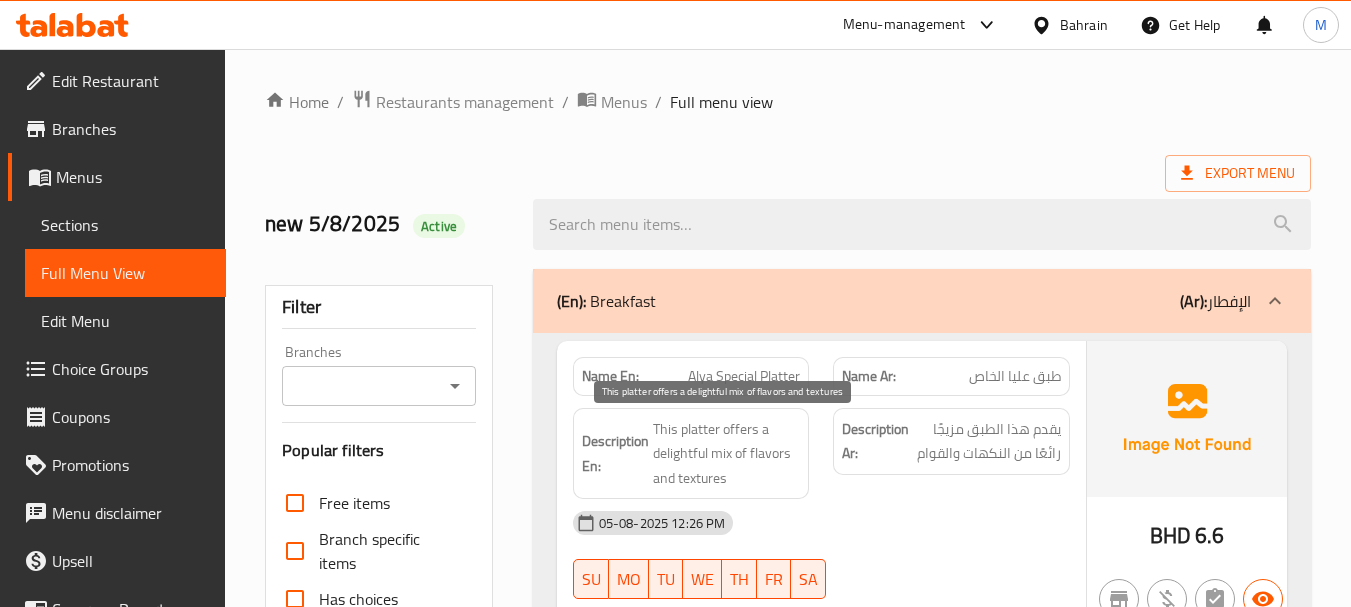 click on "This platter offers a delightful mix of flavors and textures" at bounding box center [727, 454] 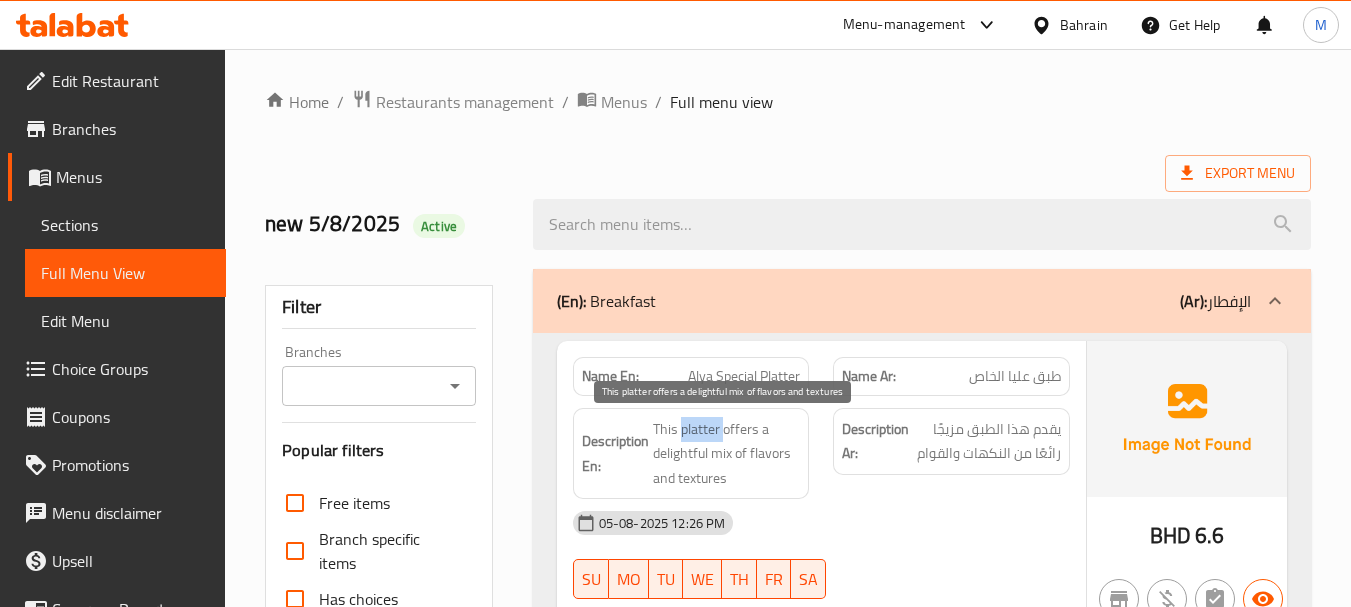 click on "This platter offers a delightful mix of flavors and textures" at bounding box center [727, 454] 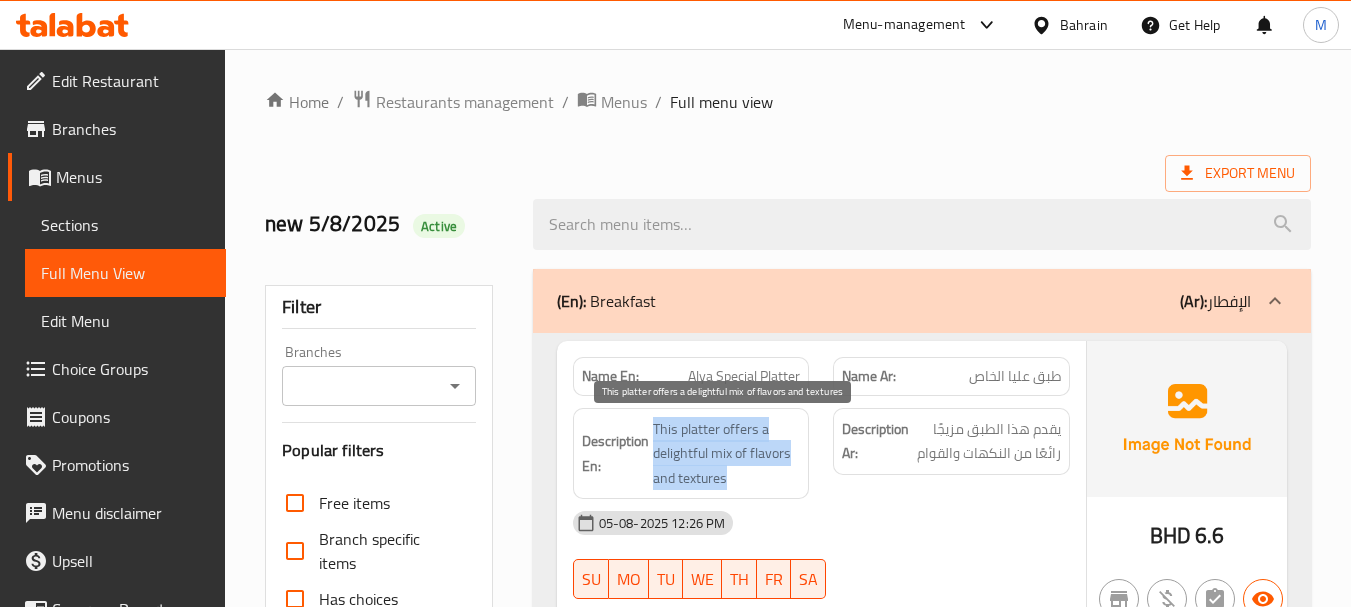click on "This platter offers a delightful mix of flavors and textures" at bounding box center (727, 454) 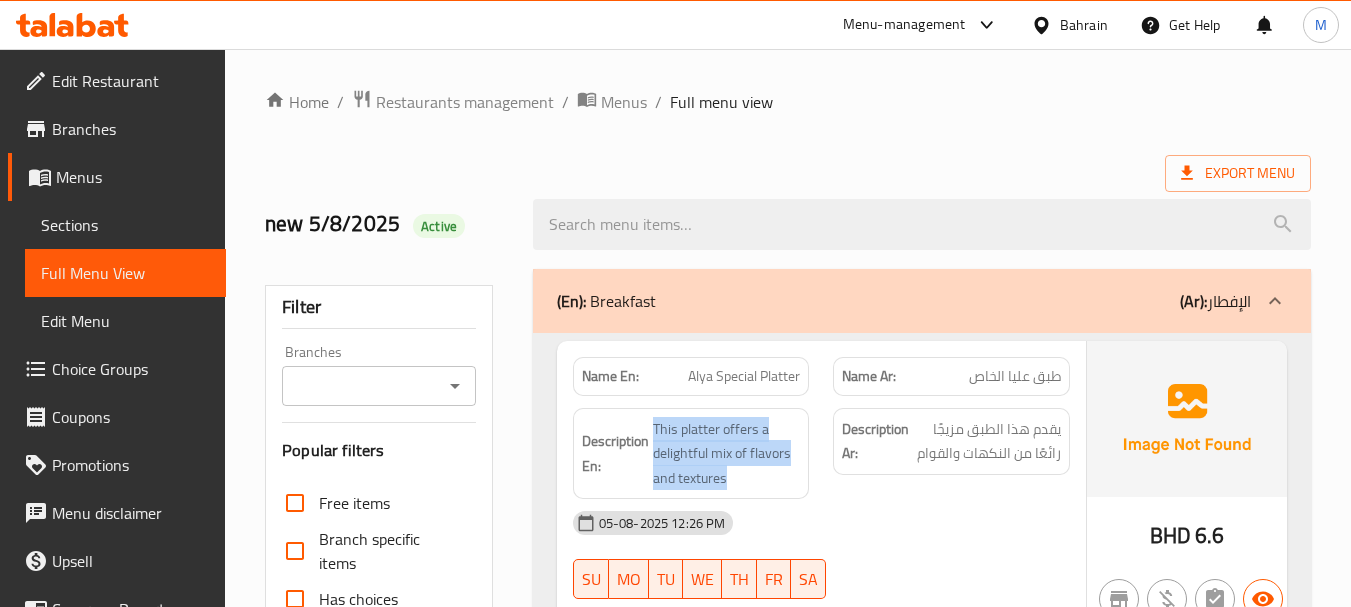 click on "Alya Special Platter" at bounding box center (744, 376) 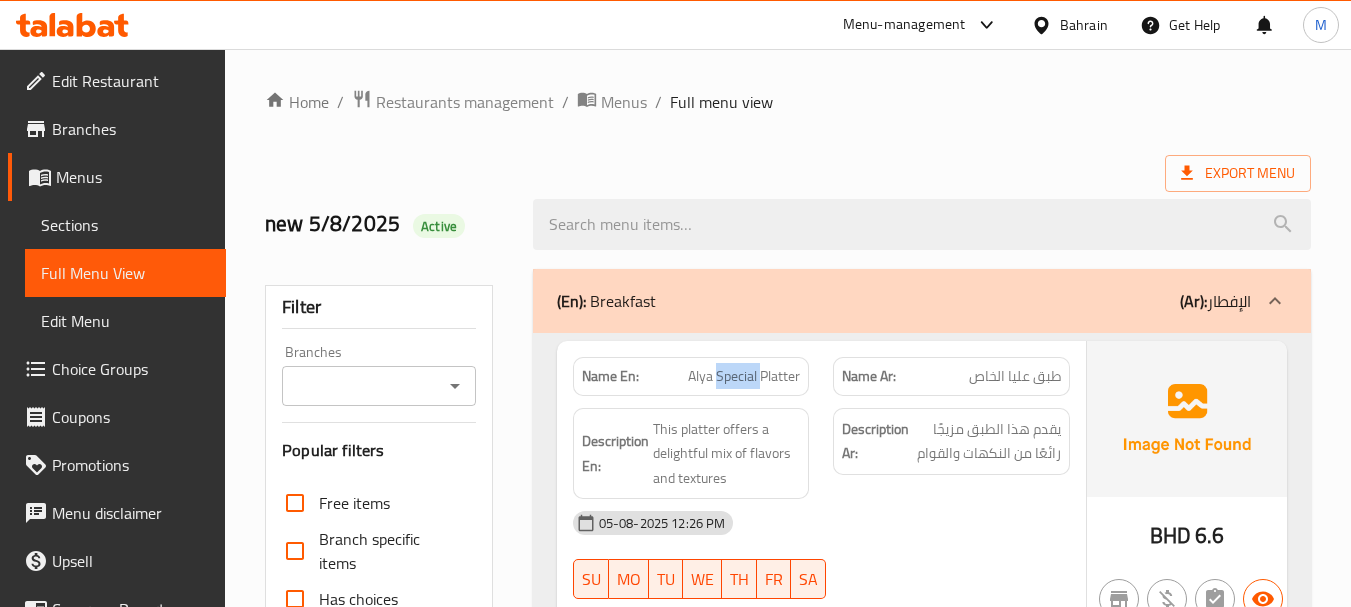 click on "Alya Special Platter" at bounding box center [744, 376] 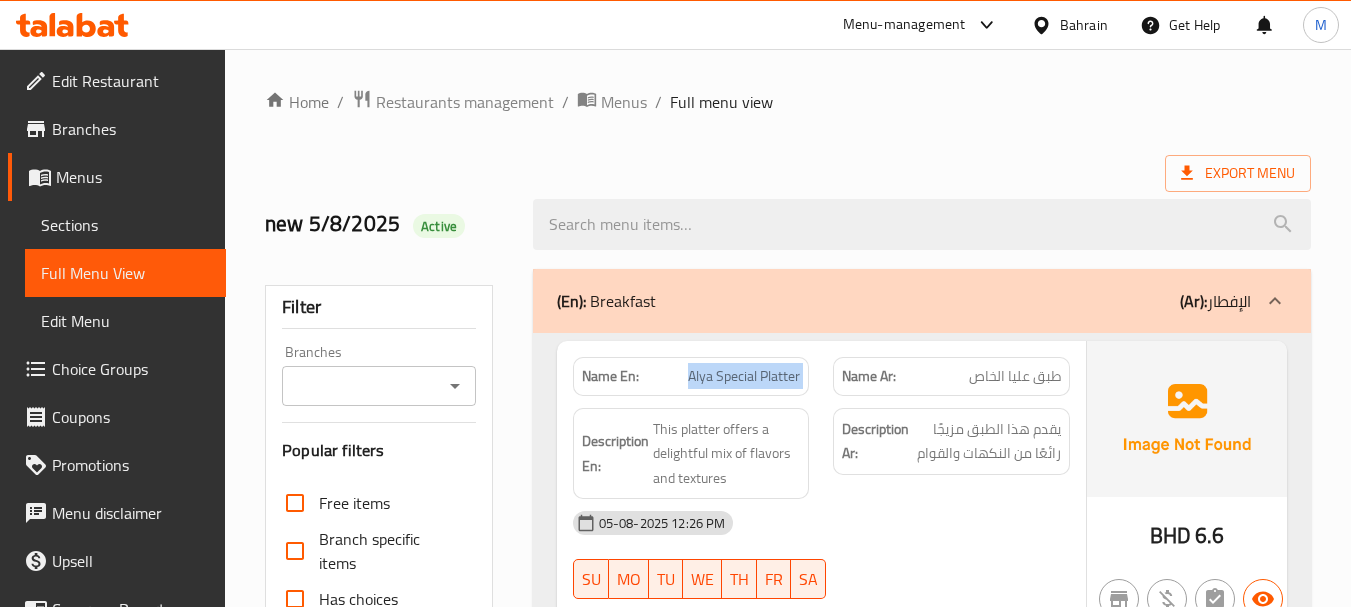 click on "Alya Special Platter" at bounding box center (744, 376) 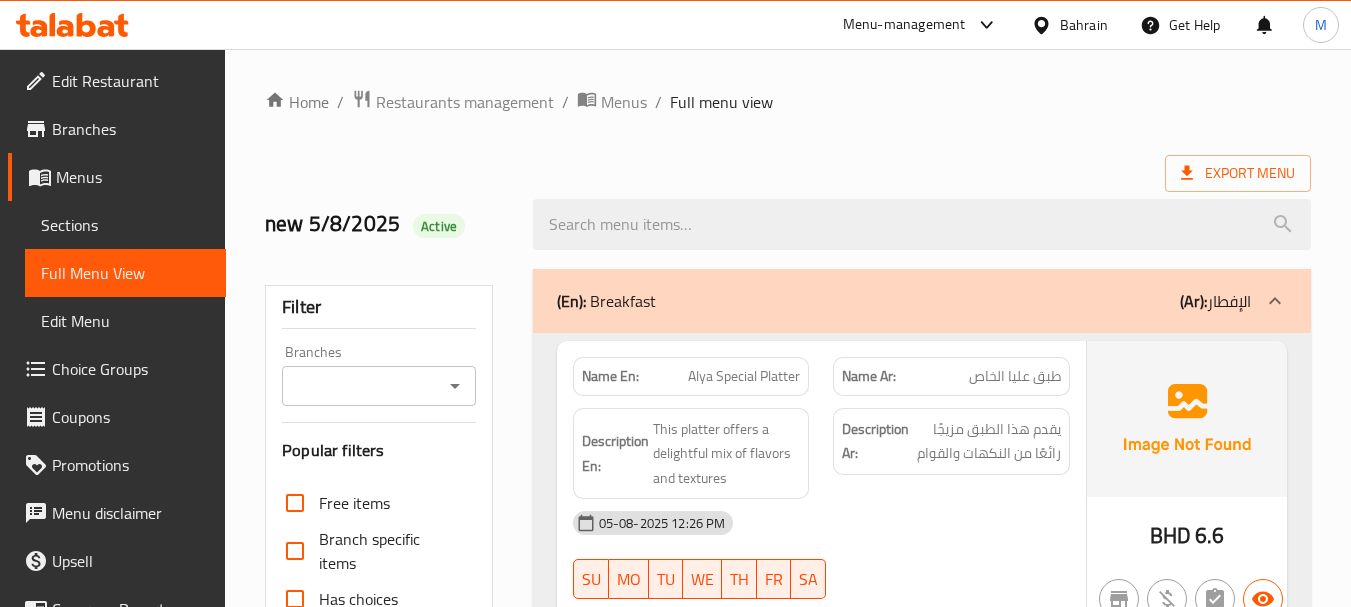 drag, startPoint x: 354, startPoint y: 162, endPoint x: 395, endPoint y: 178, distance: 44.011364 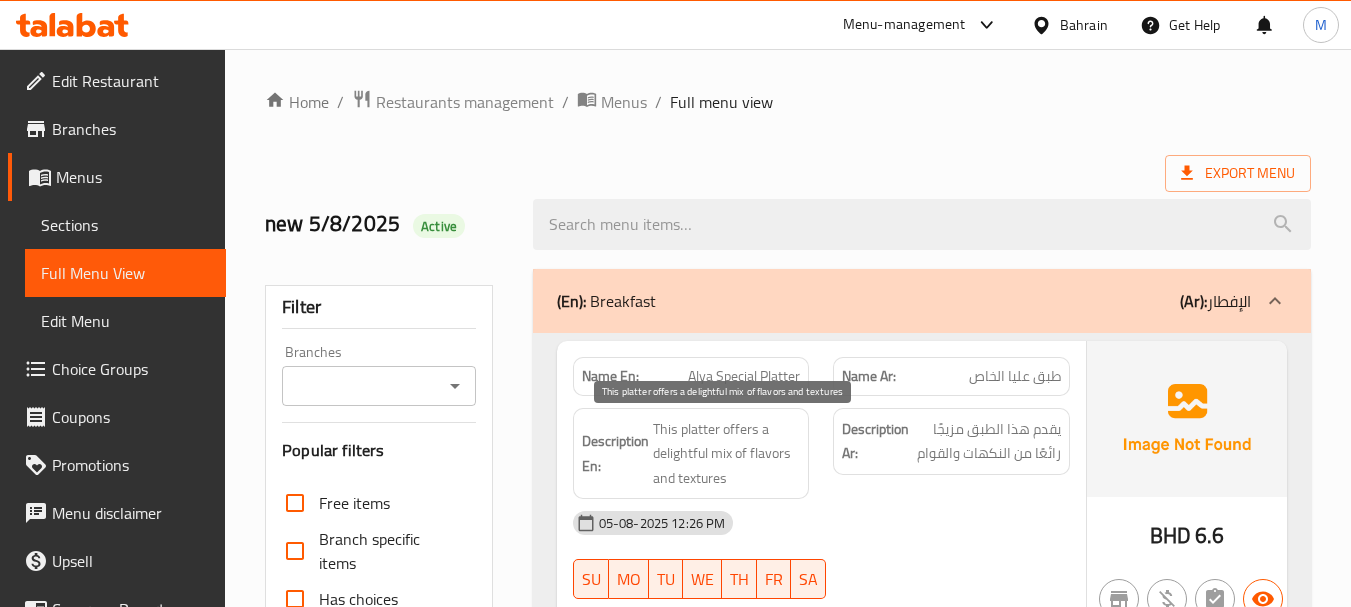 click on "This platter offers a delightful mix of flavors and textures" at bounding box center [727, 454] 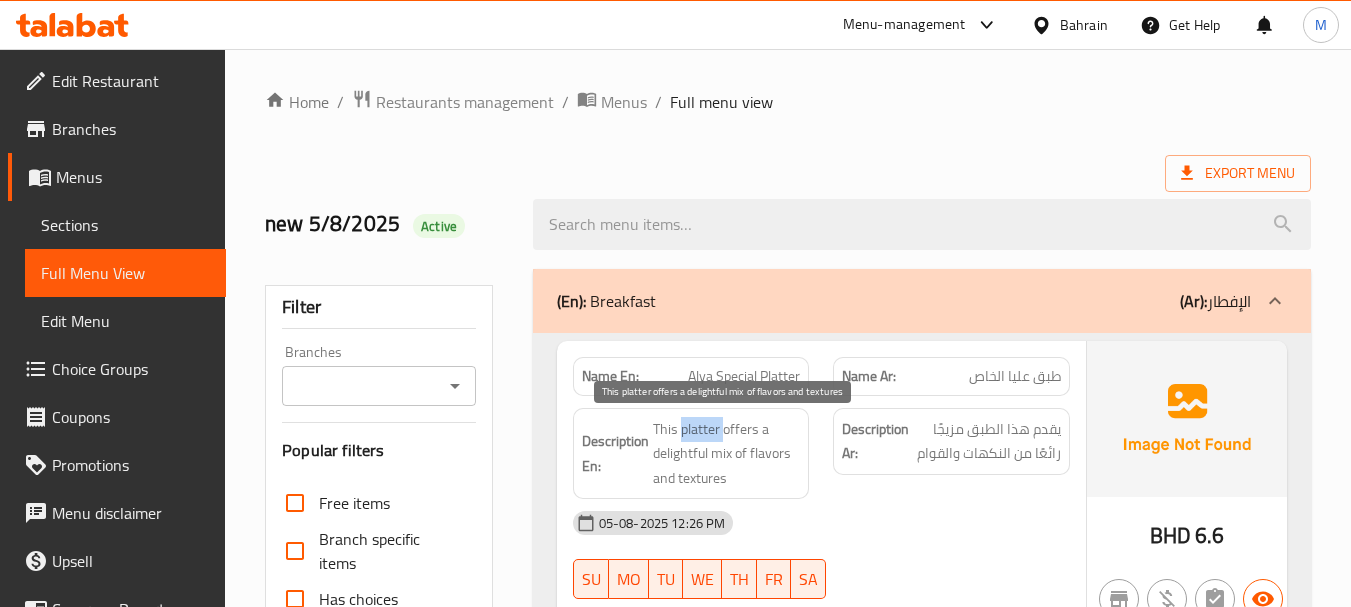 click on "This platter offers a delightful mix of flavors and textures" at bounding box center (727, 454) 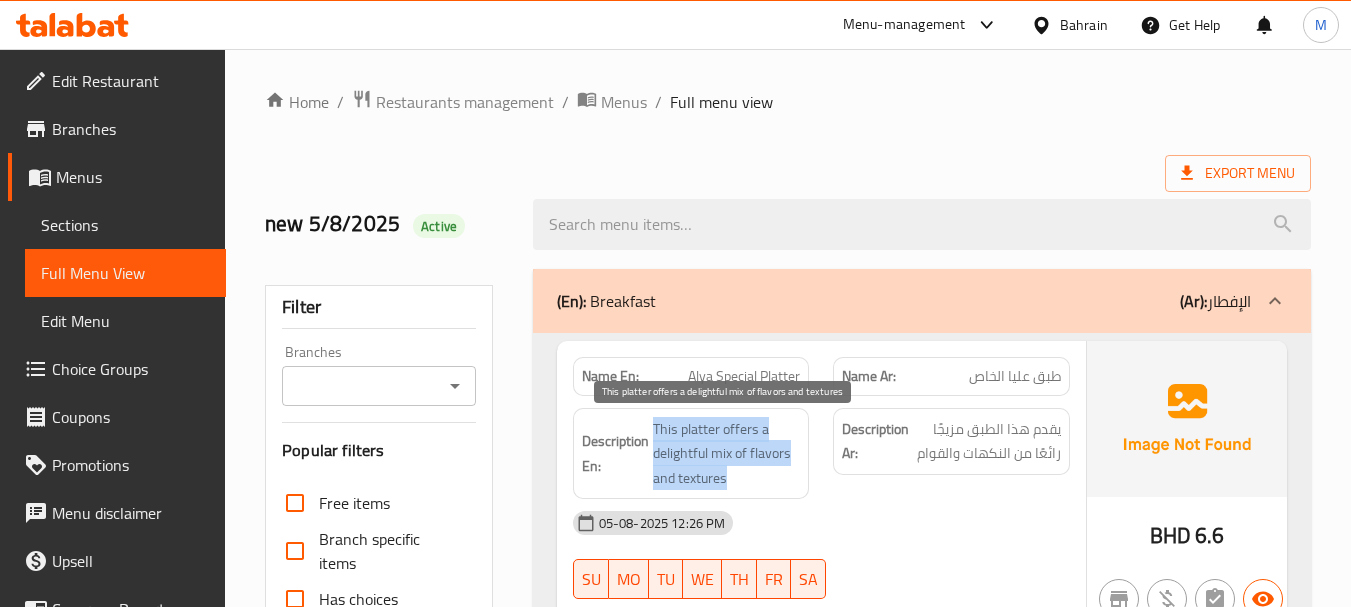 click on "This platter offers a delightful mix of flavors and textures" at bounding box center (727, 454) 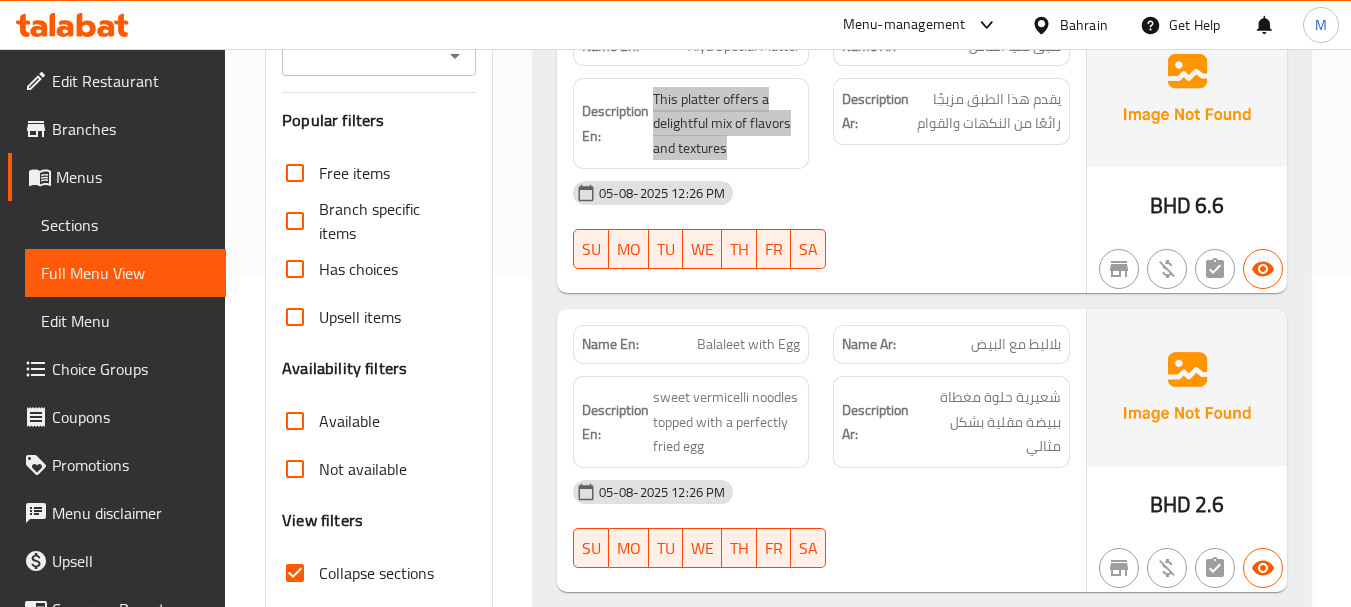 scroll, scrollTop: 300, scrollLeft: 0, axis: vertical 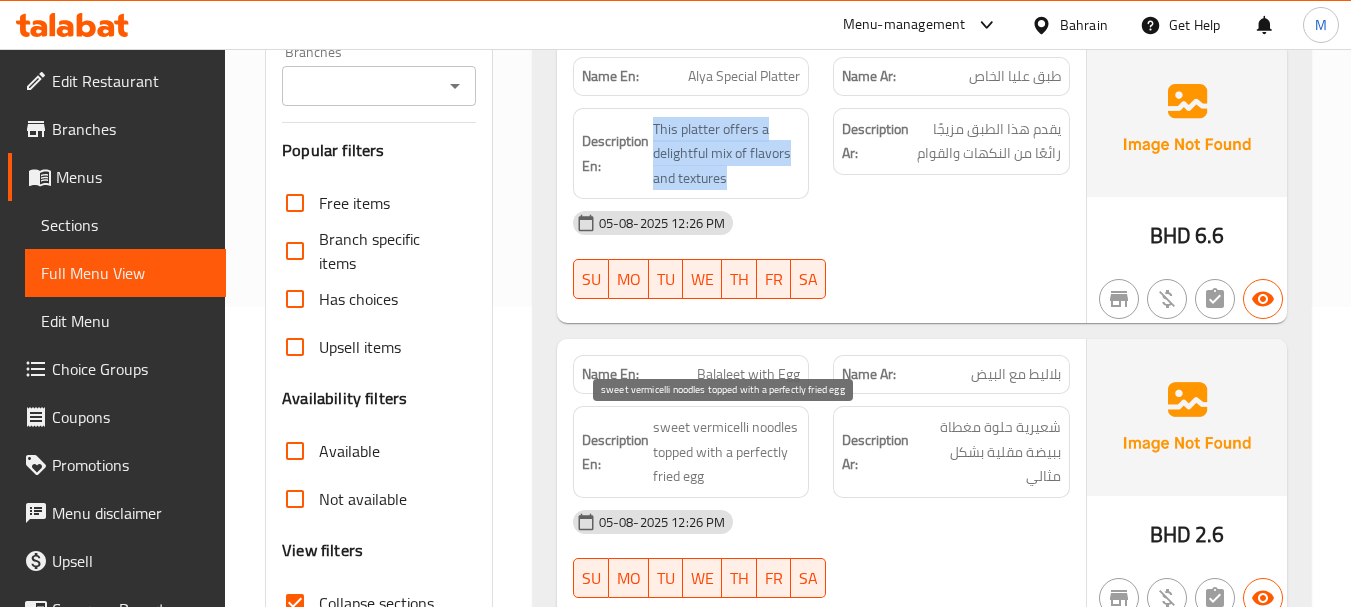 click on "sweet vermicelli noodles topped with a perfectly fried egg" at bounding box center (727, 452) 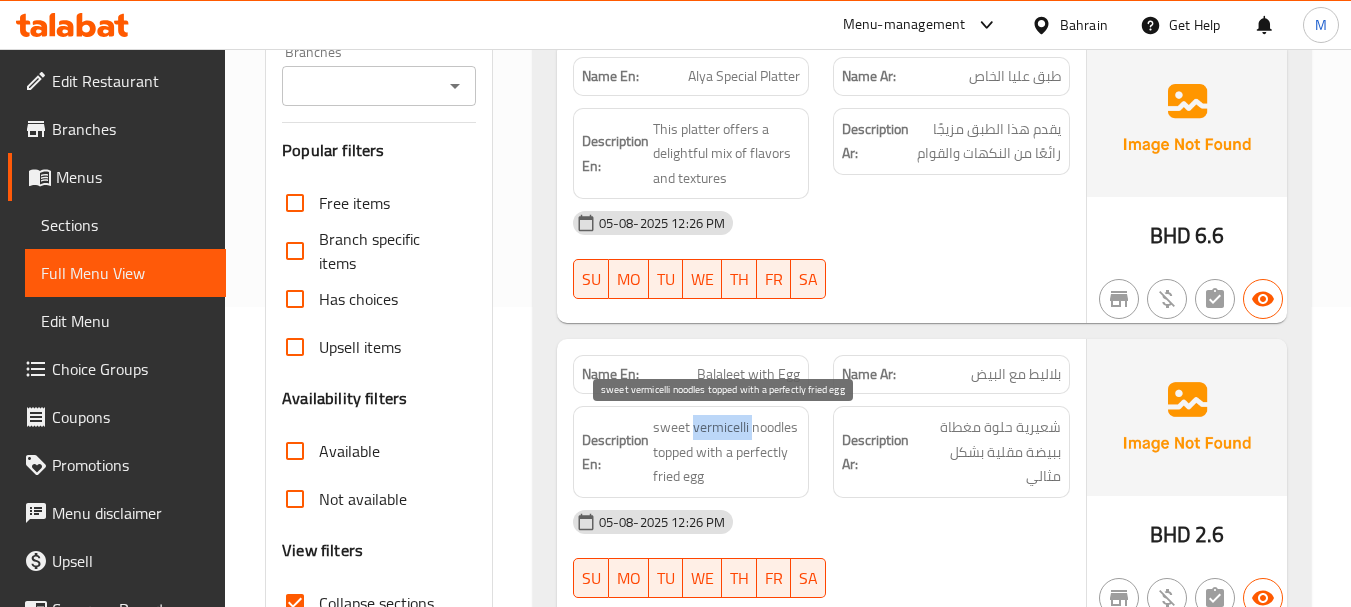 click on "sweet vermicelli noodles topped with a perfectly fried egg" at bounding box center [727, 452] 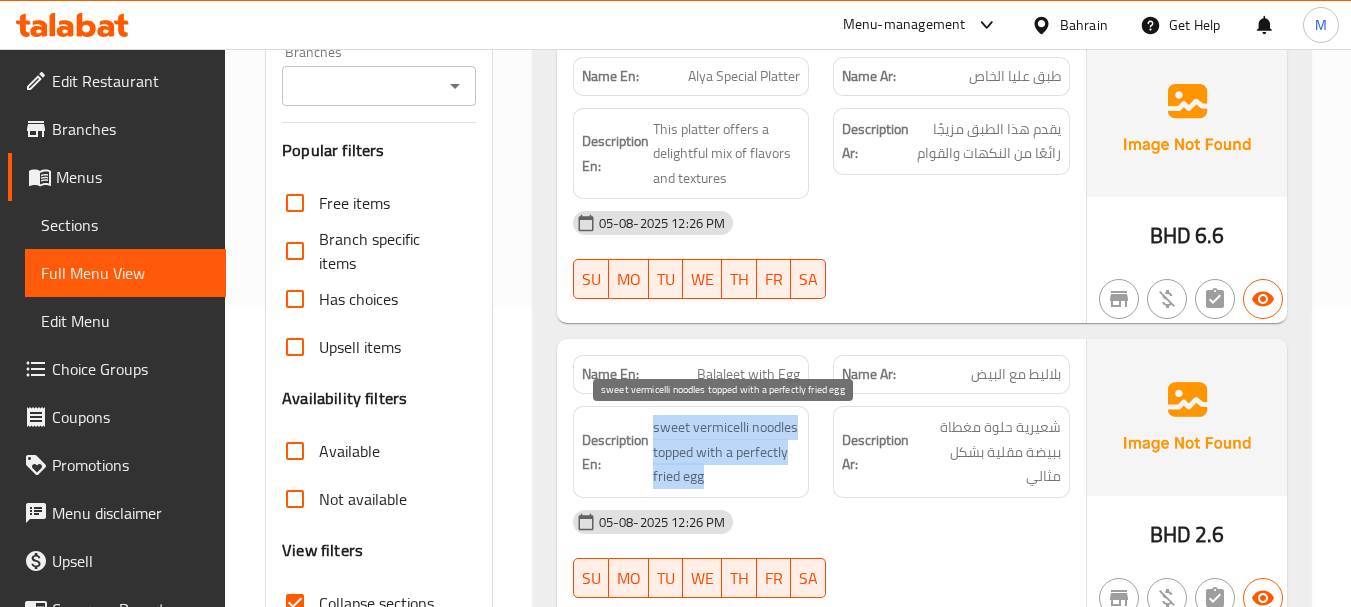 click on "sweet vermicelli noodles topped with a perfectly fried egg" at bounding box center (727, 452) 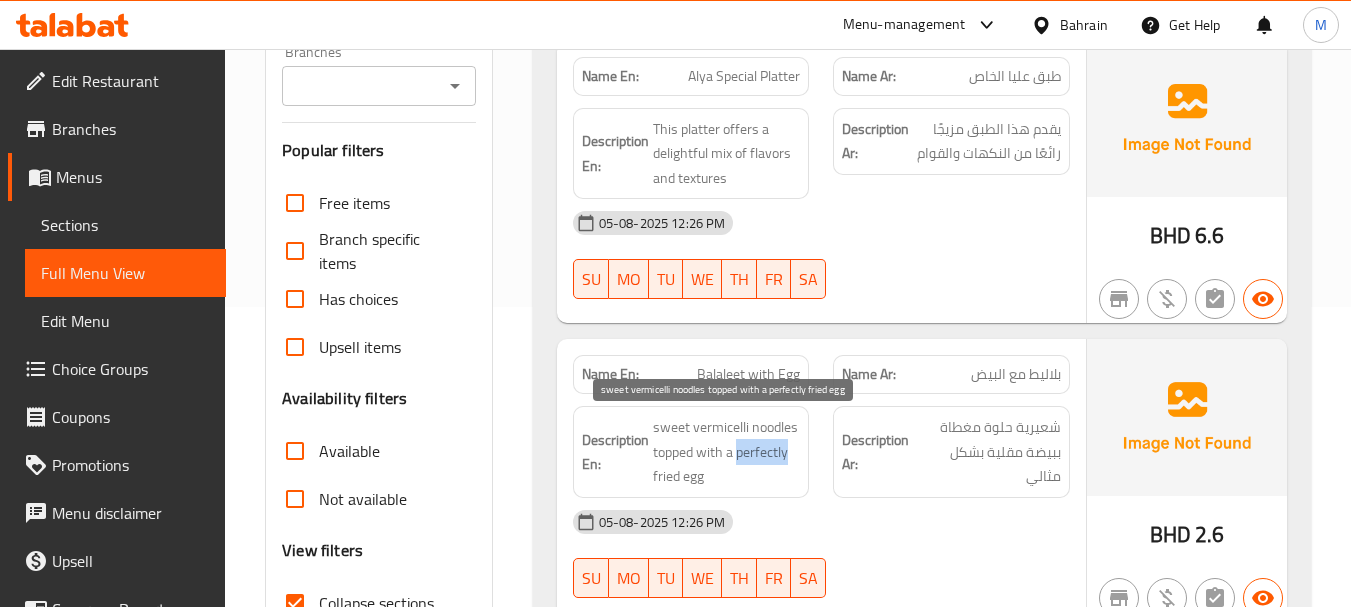 click on "sweet vermicelli noodles topped with a perfectly fried egg" at bounding box center [727, 452] 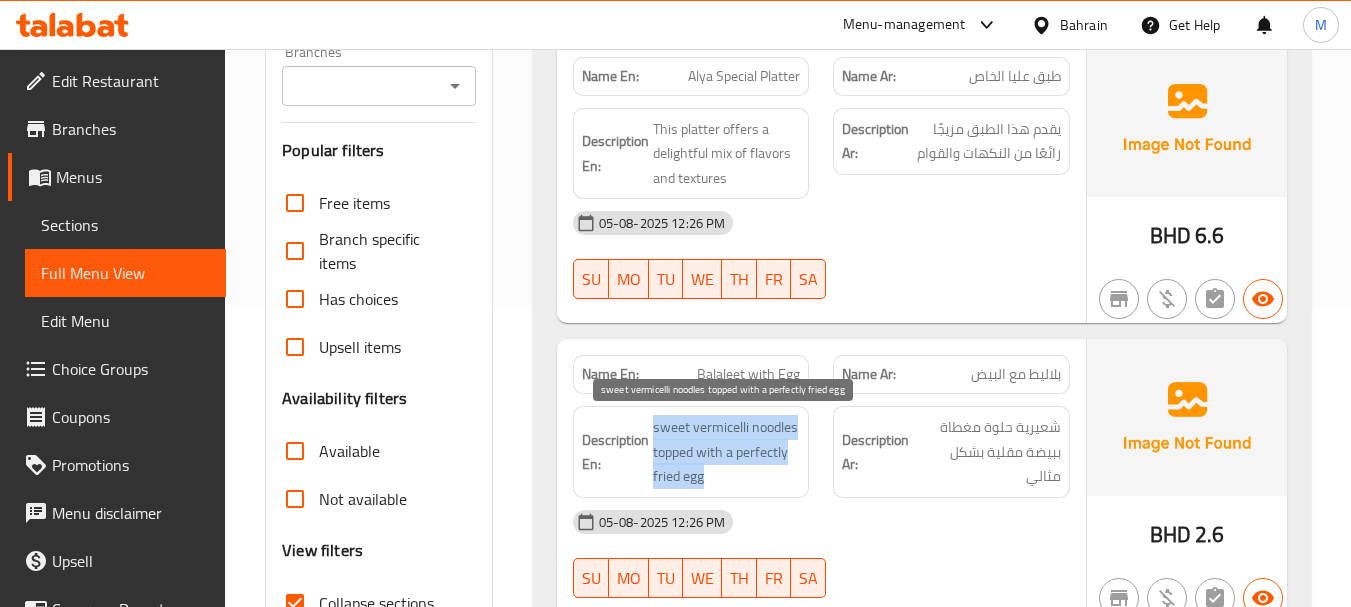 click on "sweet vermicelli noodles topped with a perfectly fried egg" at bounding box center (727, 452) 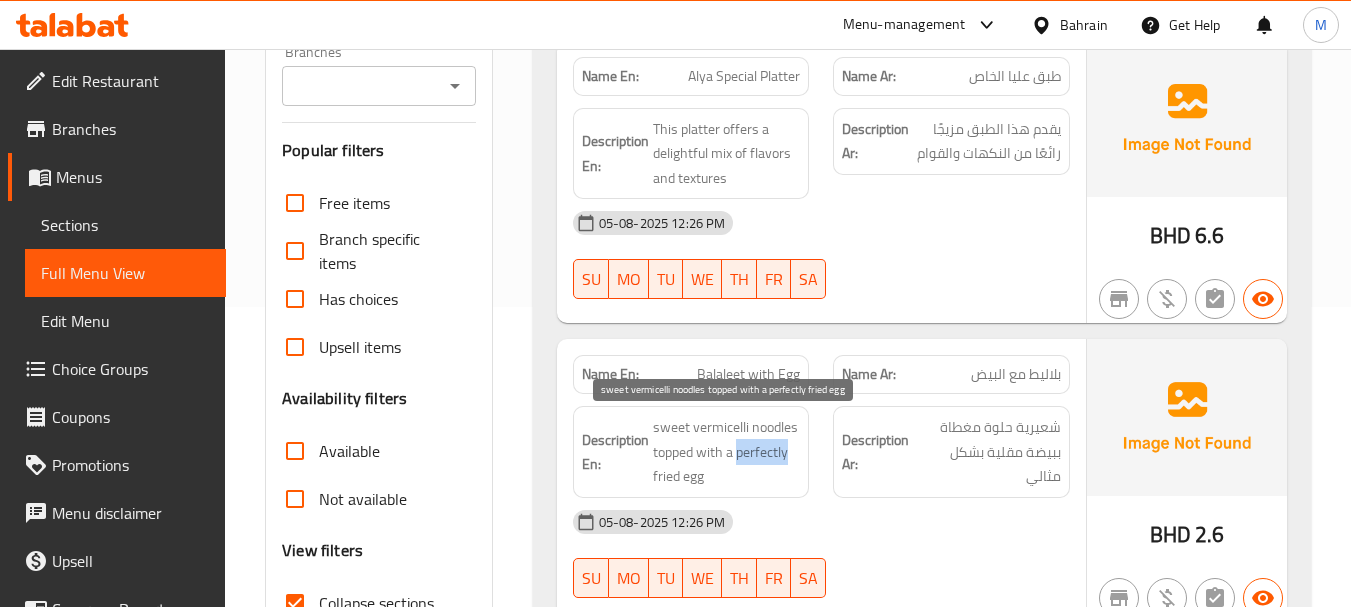 click on "sweet vermicelli noodles topped with a perfectly fried egg" at bounding box center [727, 452] 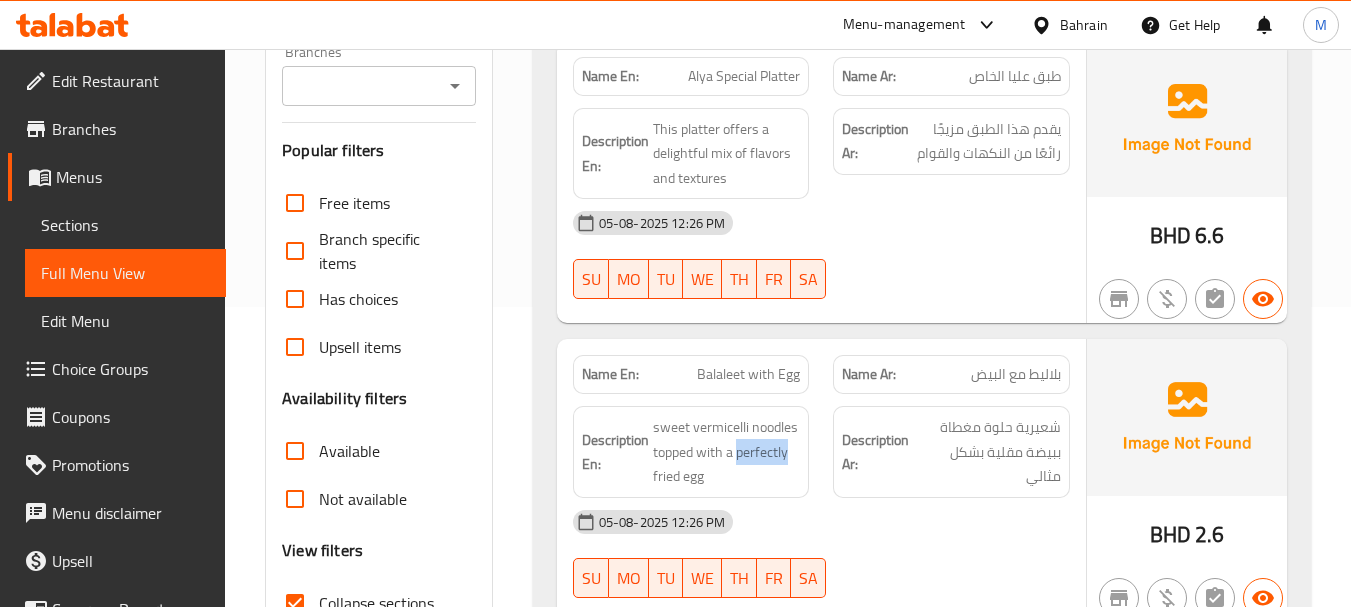 click on "05-08-2025 12:26 PM" at bounding box center [821, 522] 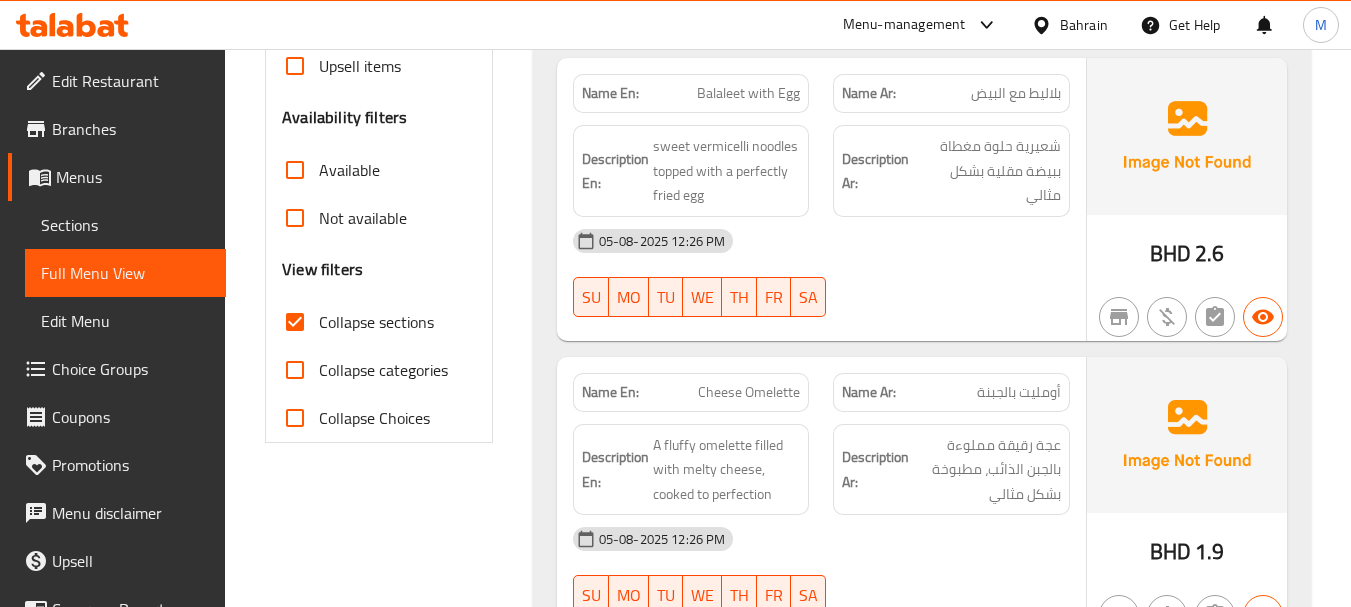 scroll, scrollTop: 600, scrollLeft: 0, axis: vertical 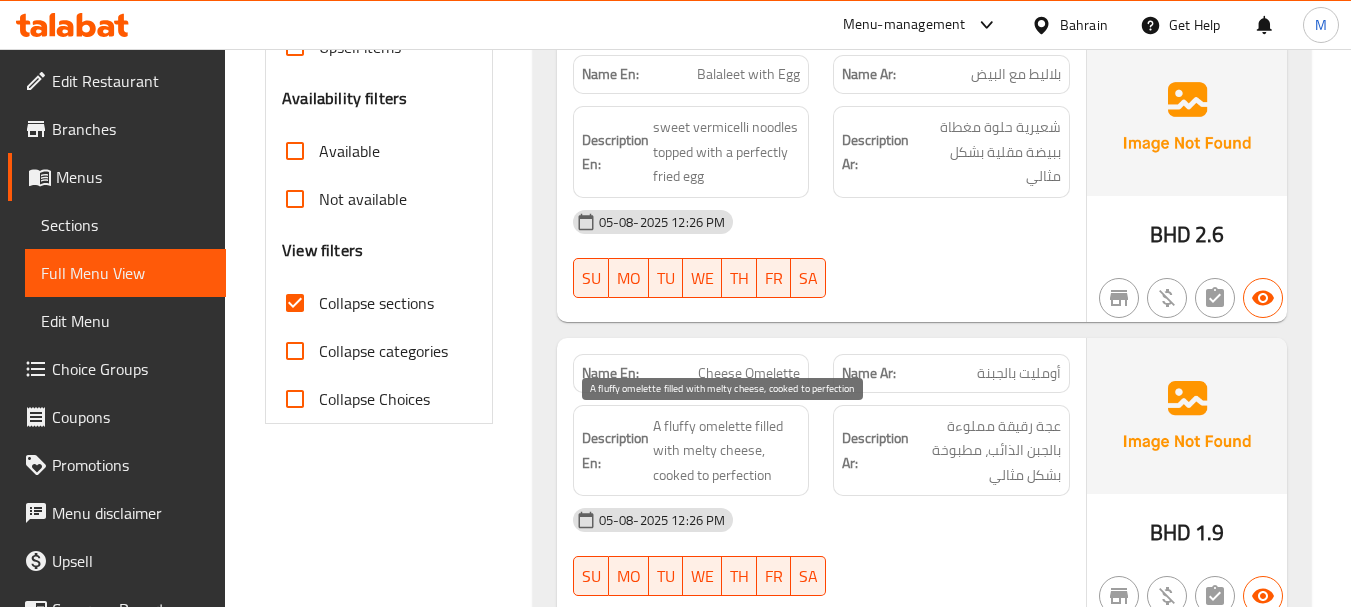 click on "A fluffy omelette filled with melty cheese, cooked to perfection" at bounding box center (727, 451) 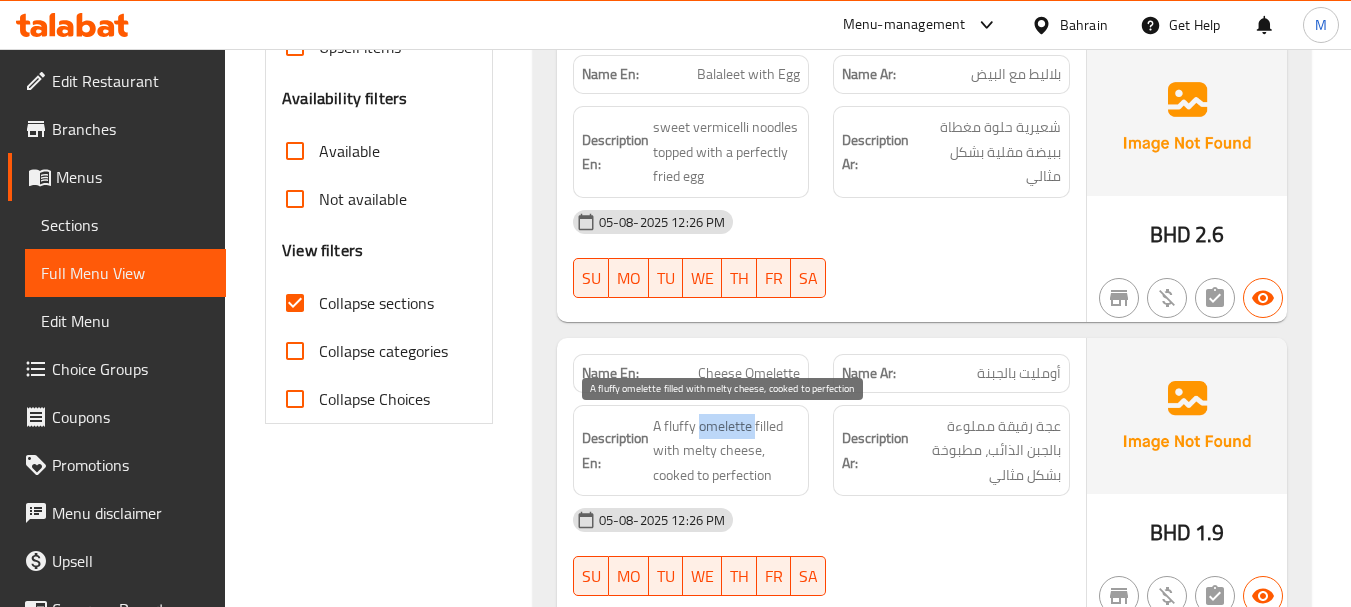 click on "A fluffy omelette filled with melty cheese, cooked to perfection" at bounding box center [727, 451] 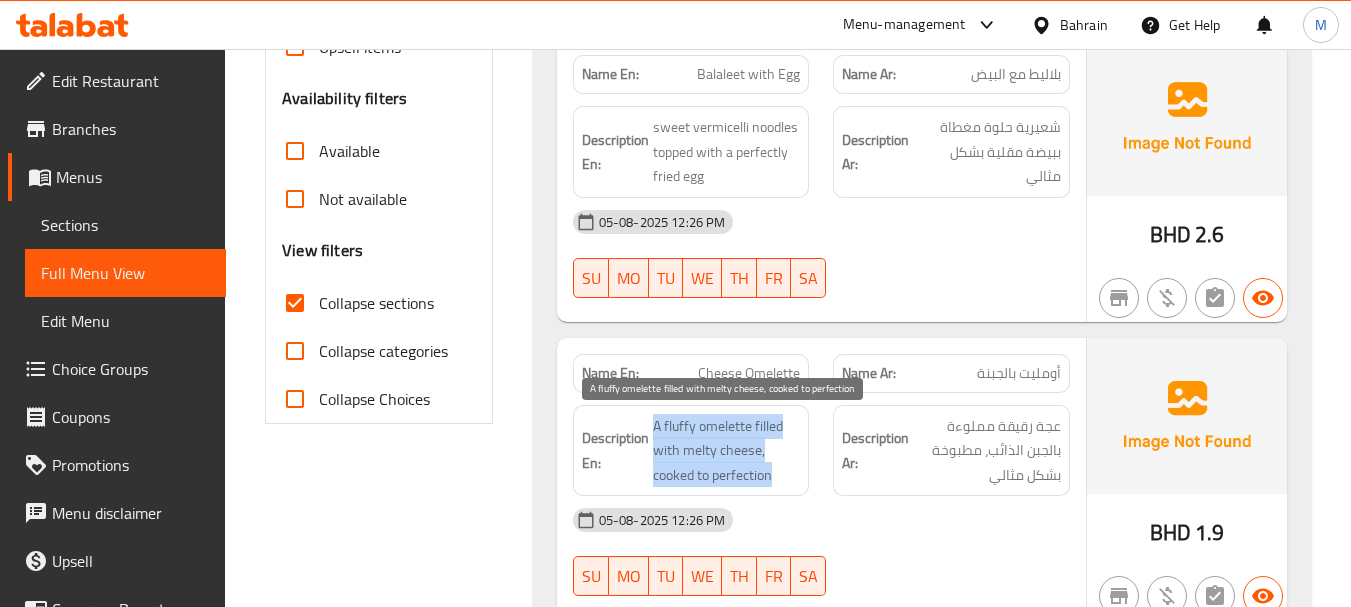 click on "A fluffy omelette filled with melty cheese, cooked to perfection" at bounding box center (727, 451) 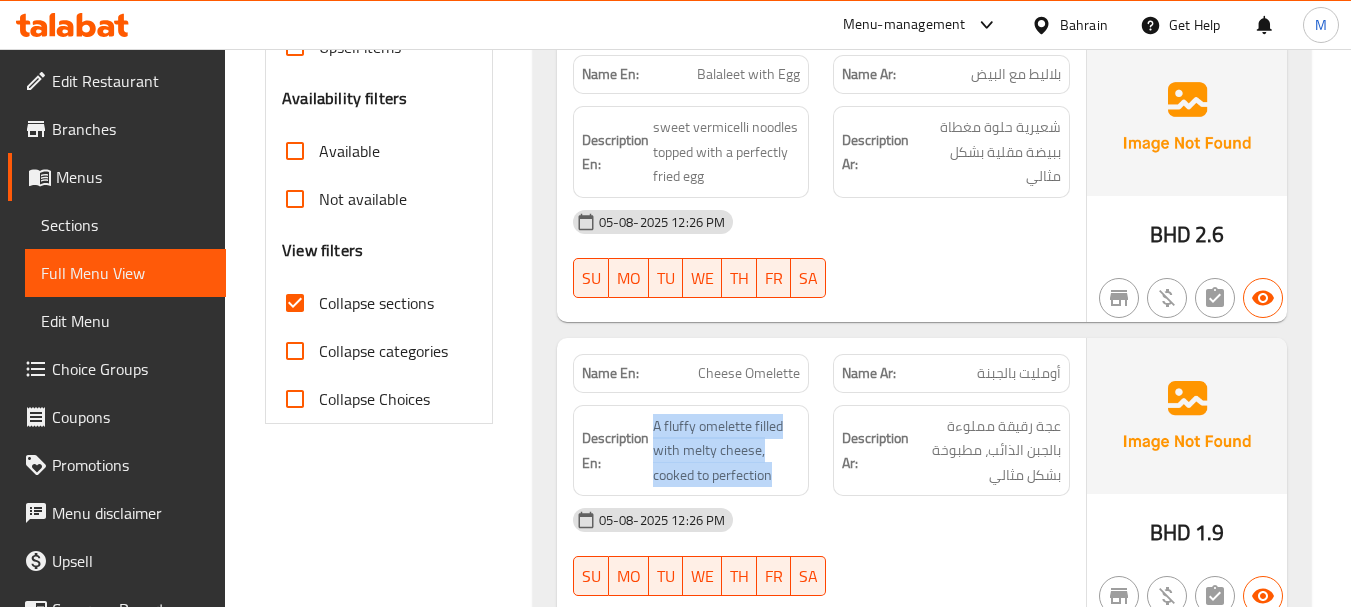 click on "A fluffy omelette filled with melty cheese, cooked to perfection" at bounding box center [727, 451] 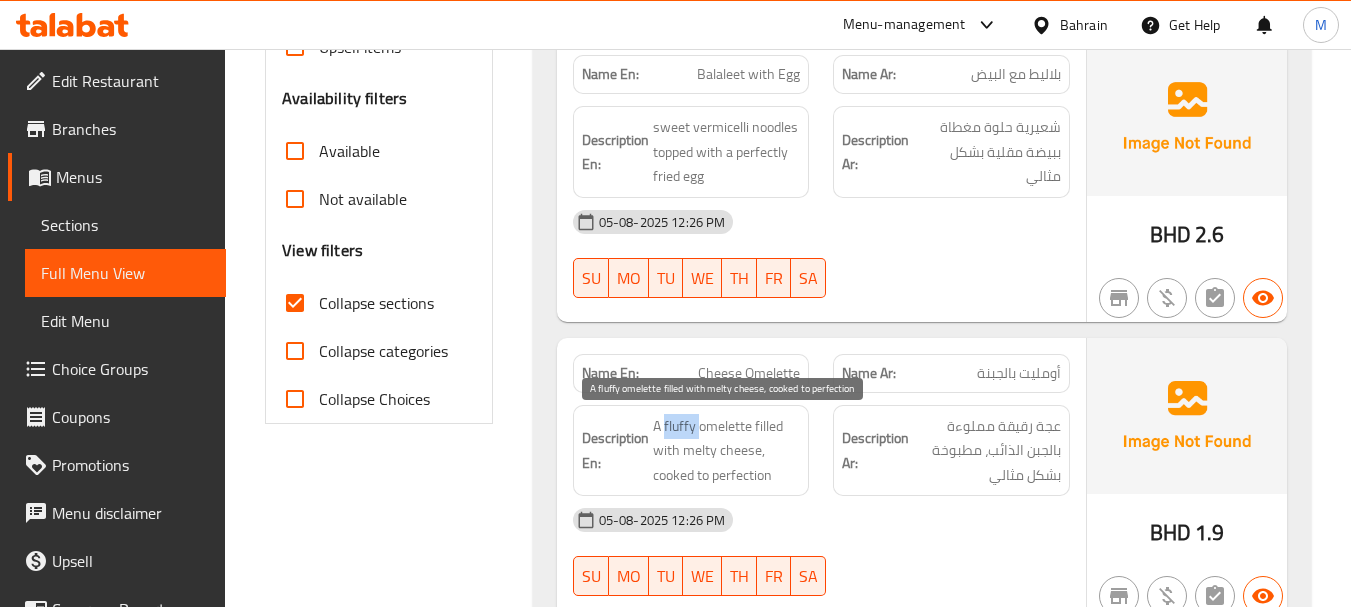 click on "A fluffy omelette filled with melty cheese, cooked to perfection" at bounding box center [727, 451] 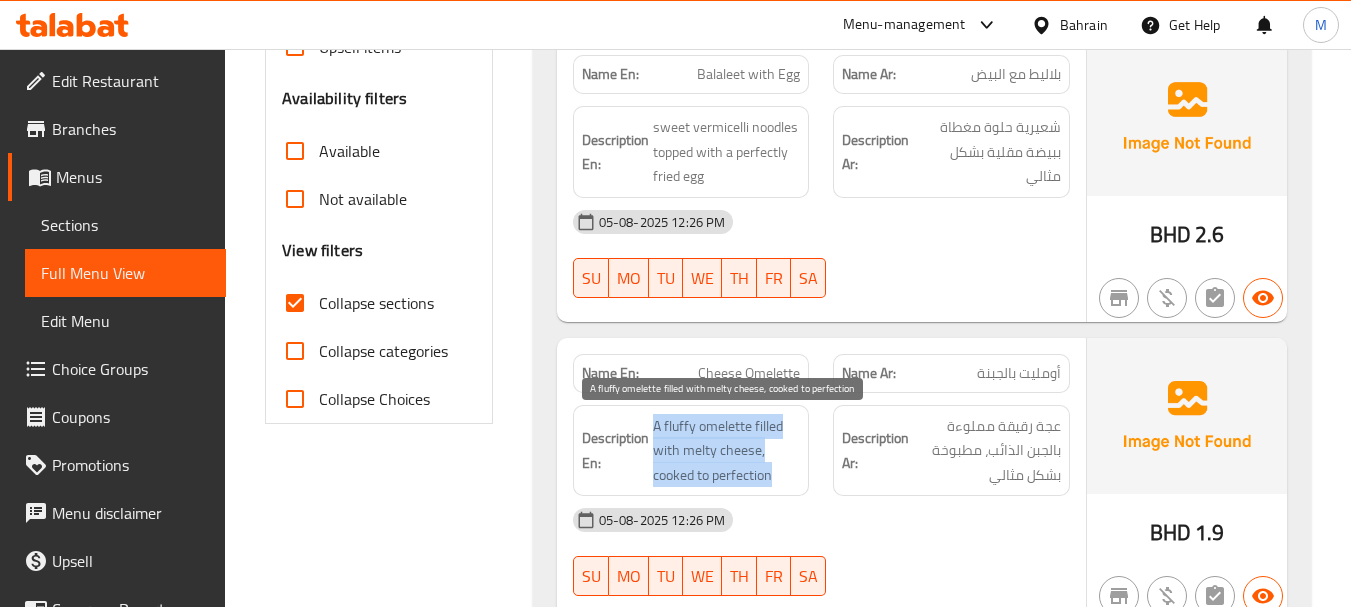 click on "A fluffy omelette filled with melty cheese, cooked to perfection" at bounding box center [727, 451] 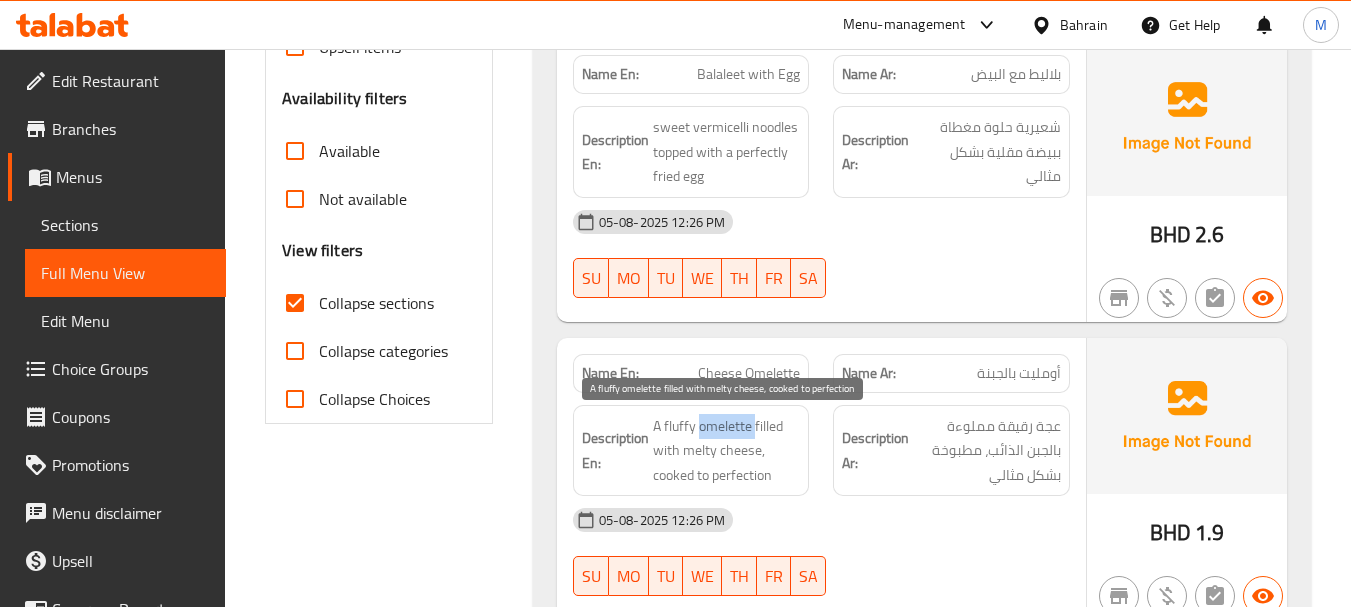 click on "A fluffy omelette filled with melty cheese, cooked to perfection" at bounding box center (727, 451) 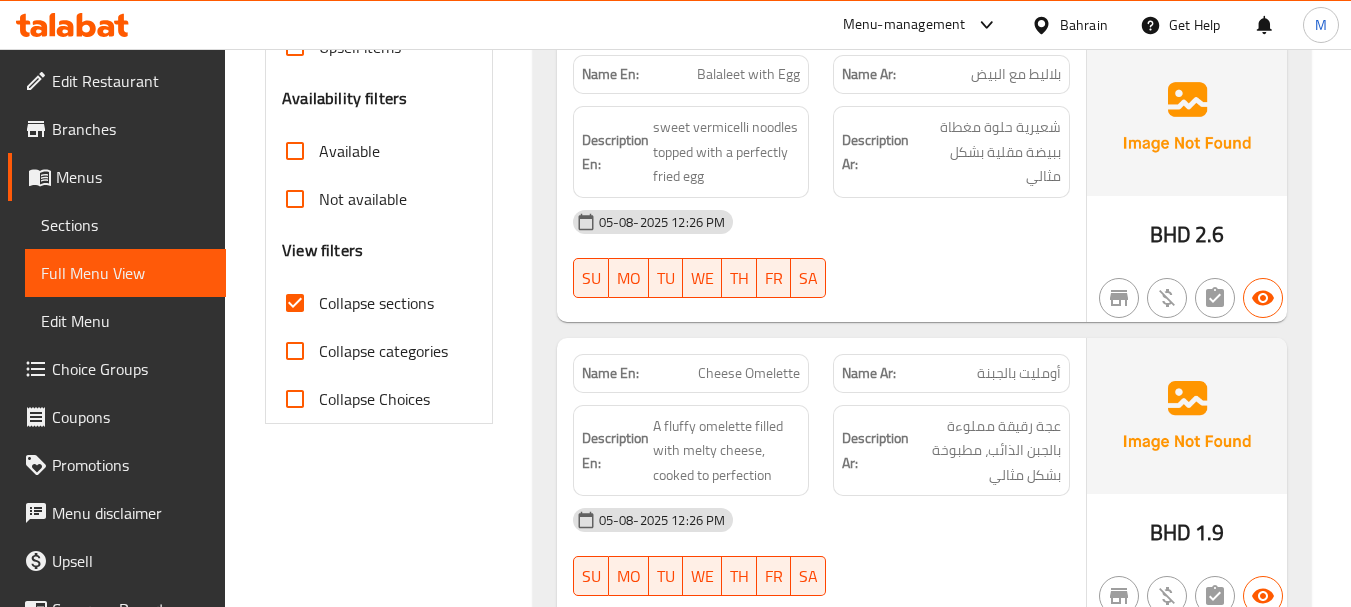 click on "Filter Branches Branches Popular filters Free items Branch specific items Has choices Upsell items Availability filters Available Not available View filters Collapse sections Collapse categories Collapse Choices" at bounding box center (386, 2105) 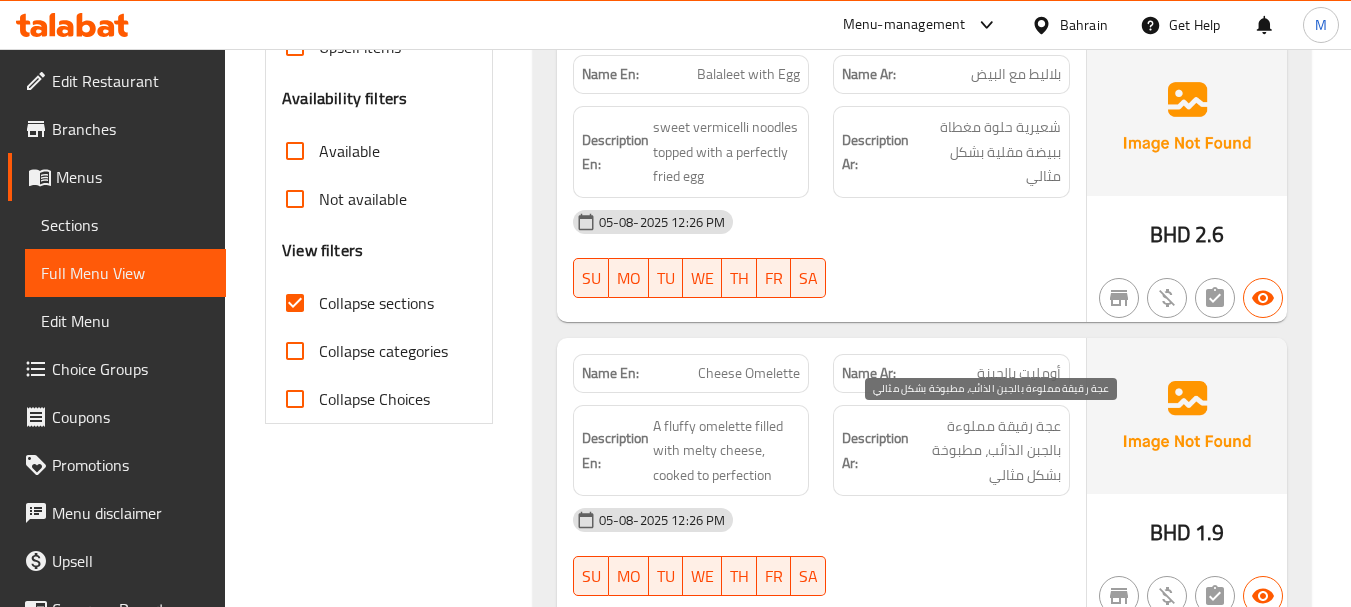click on "عجة رقيقة مملوءة بالجبن الذائب، مطبوخة بشكل مثالي" at bounding box center (987, 451) 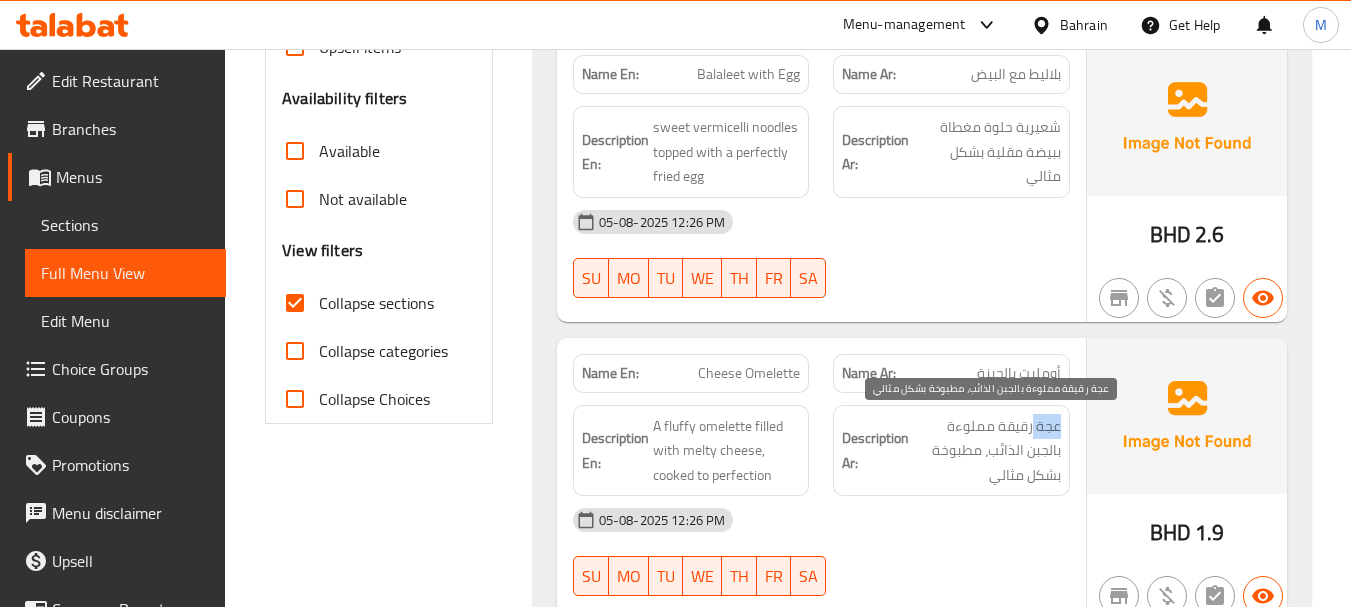 click on "عجة رقيقة مملوءة بالجبن الذائب، مطبوخة بشكل مثالي" at bounding box center (987, 451) 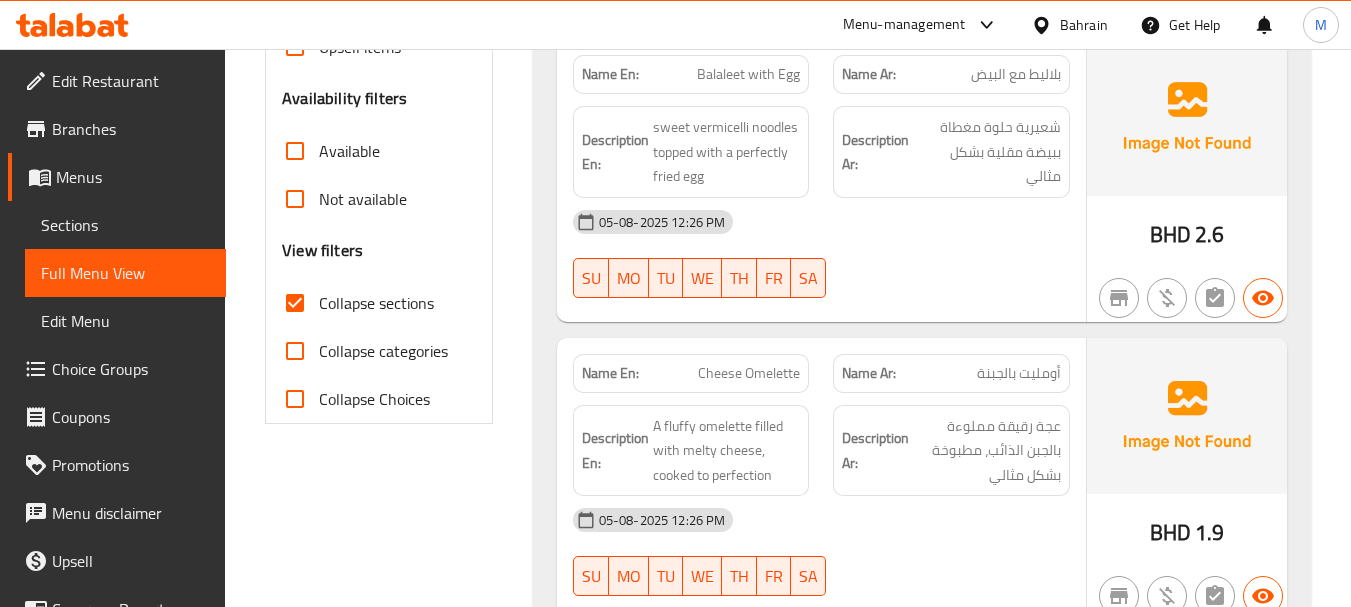 drag, startPoint x: 390, startPoint y: 505, endPoint x: 426, endPoint y: 481, distance: 43.266617 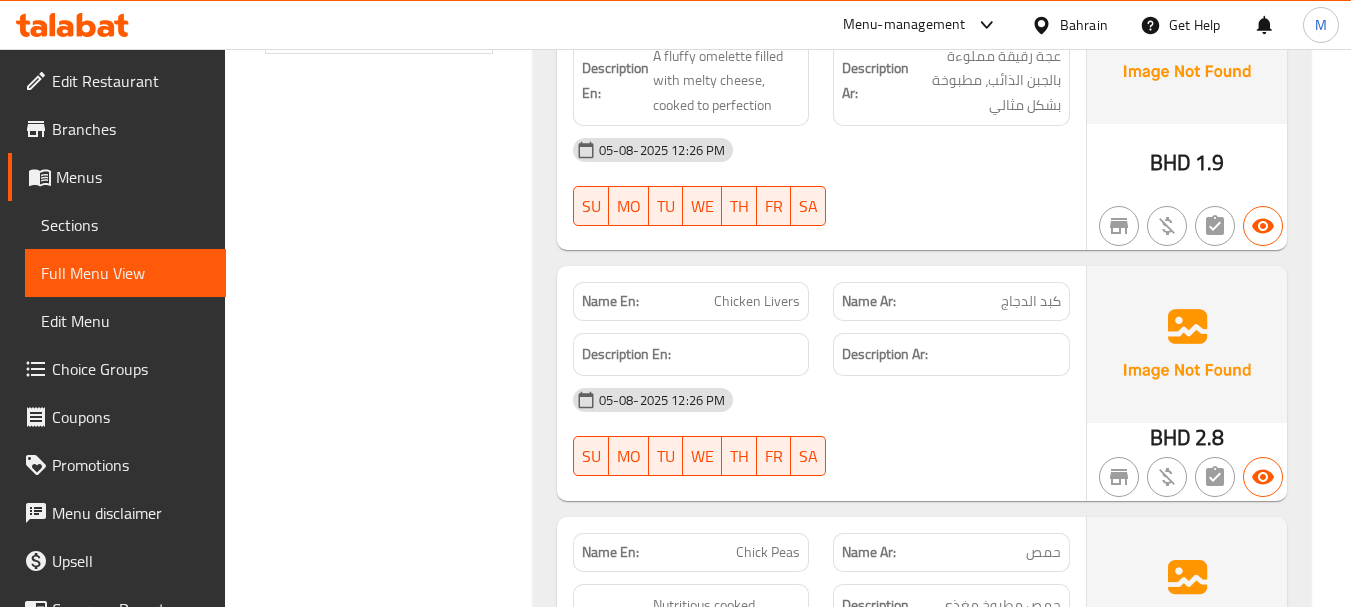 scroll, scrollTop: 1000, scrollLeft: 0, axis: vertical 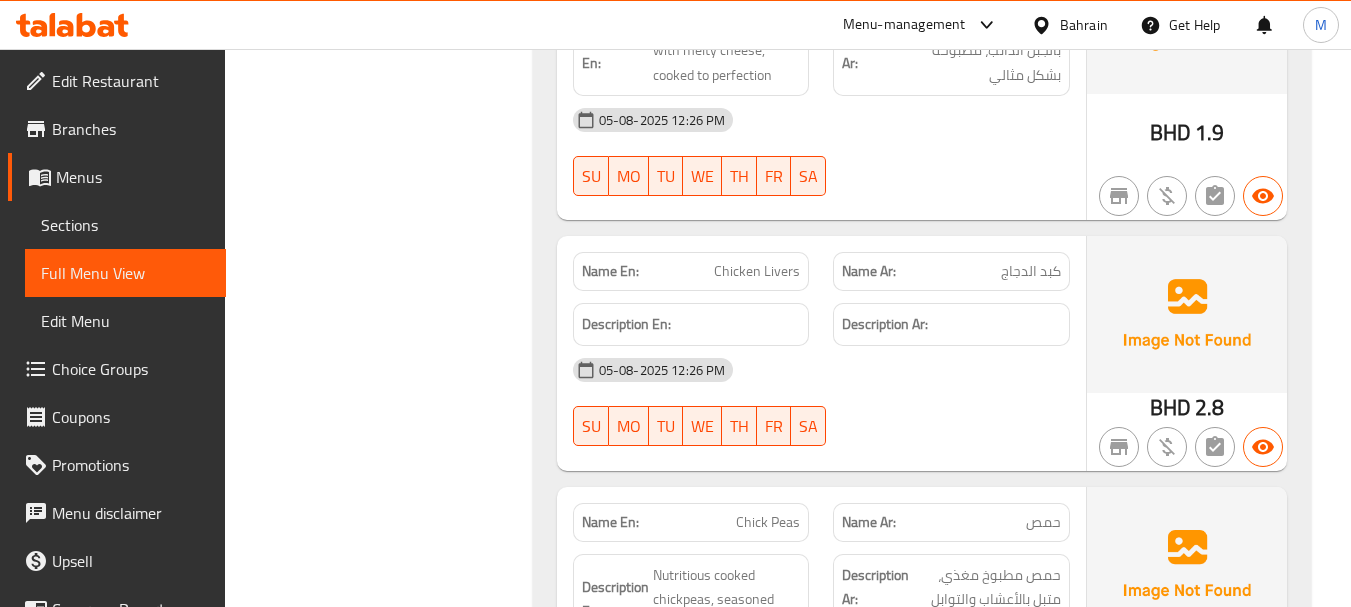 click on "Chicken Livers" at bounding box center [757, 271] 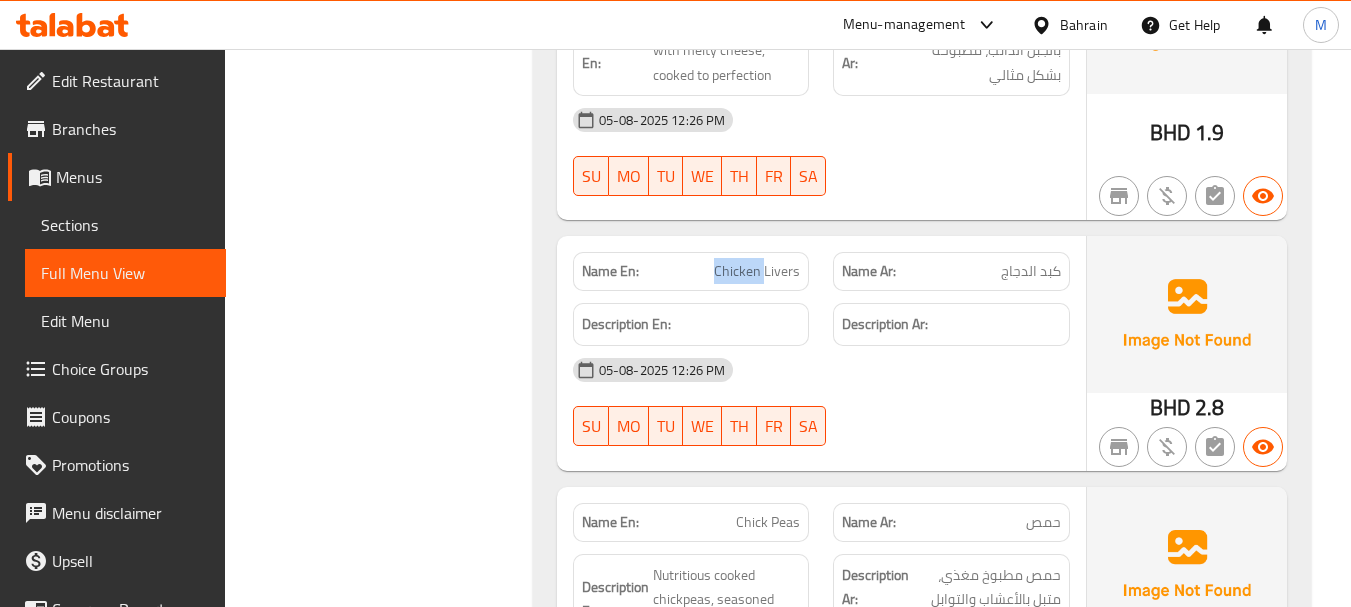 click on "Chicken Livers" at bounding box center [757, 271] 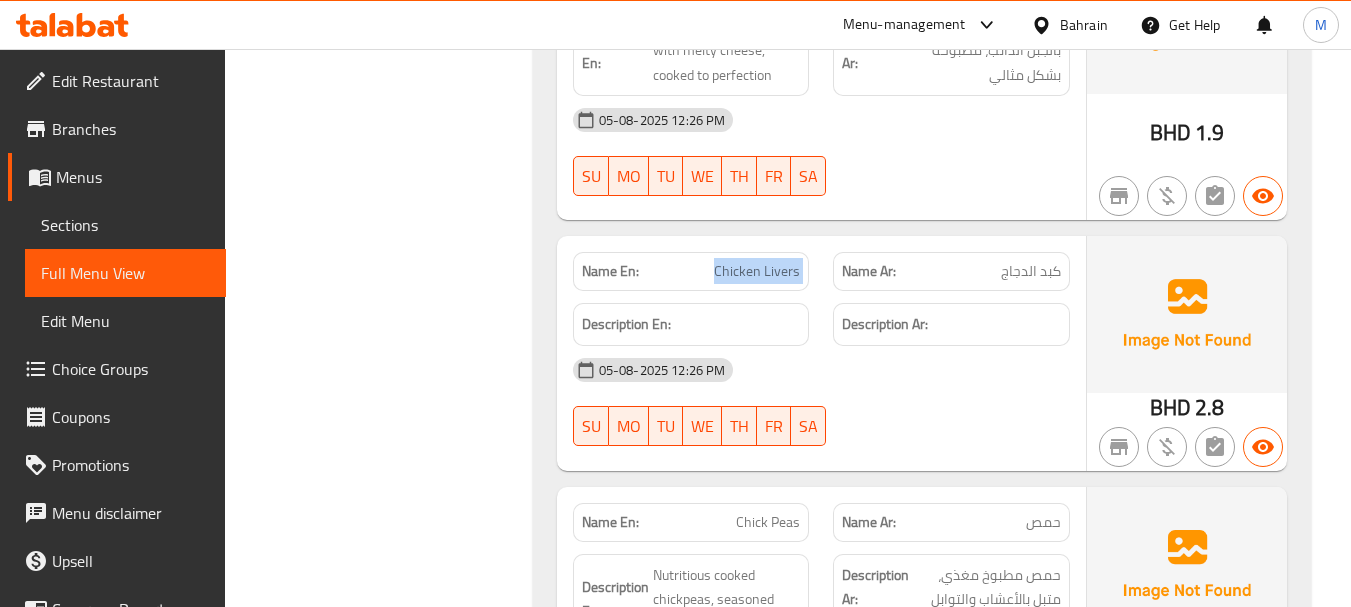 click on "Chicken Livers" at bounding box center [757, 271] 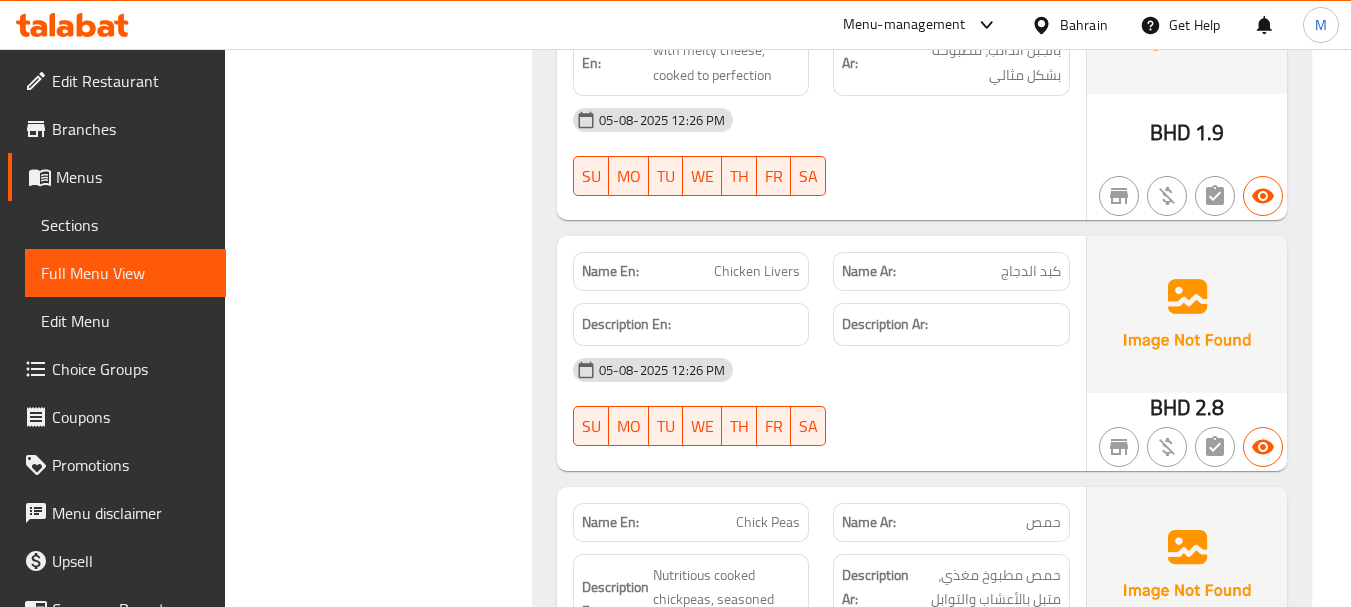click on "Chicken Livers" at bounding box center [757, 271] 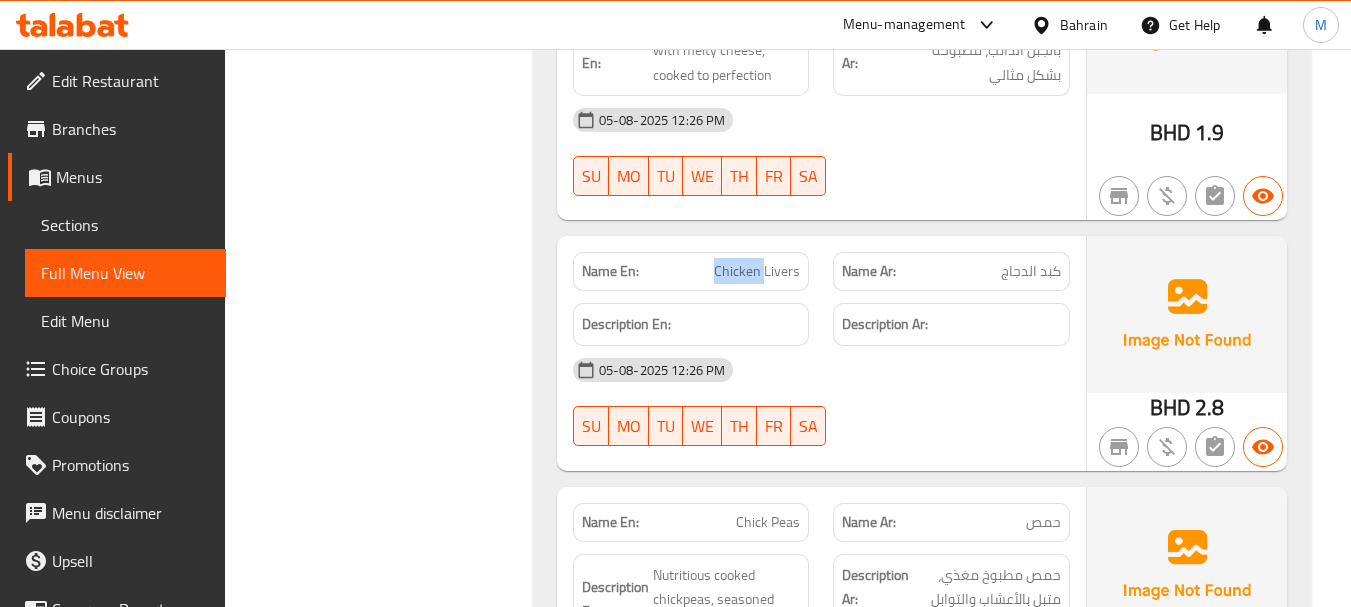 click on "Chicken Livers" at bounding box center [757, 271] 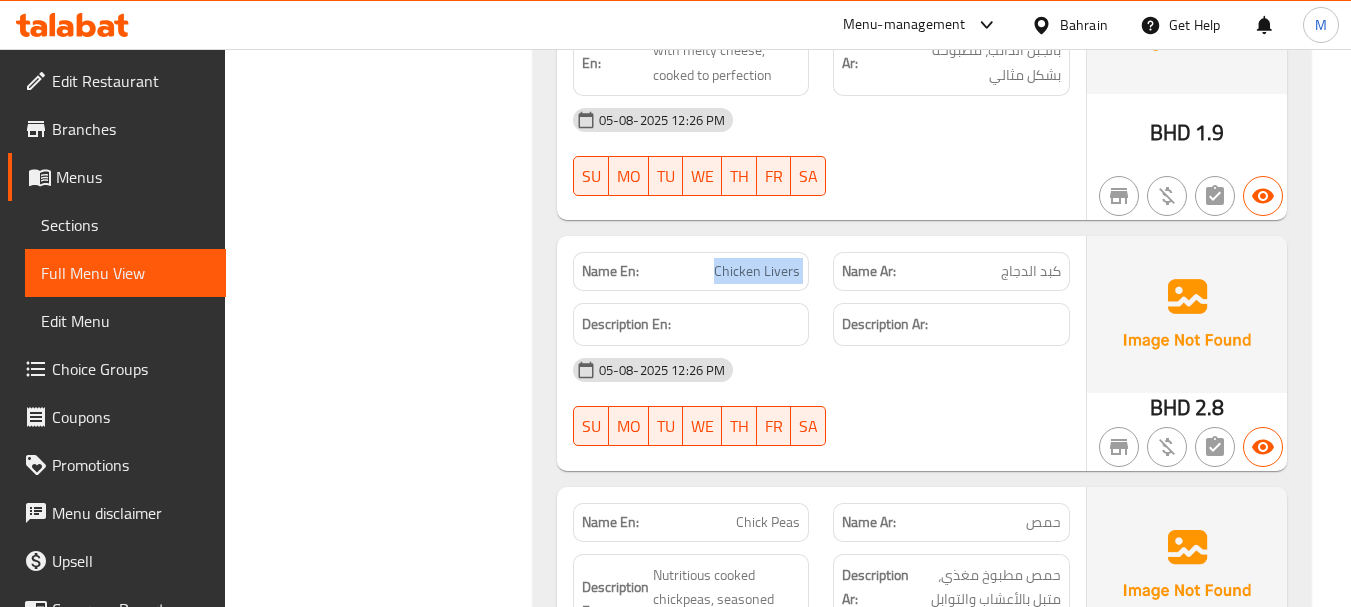 click on "Chicken Livers" at bounding box center [757, 271] 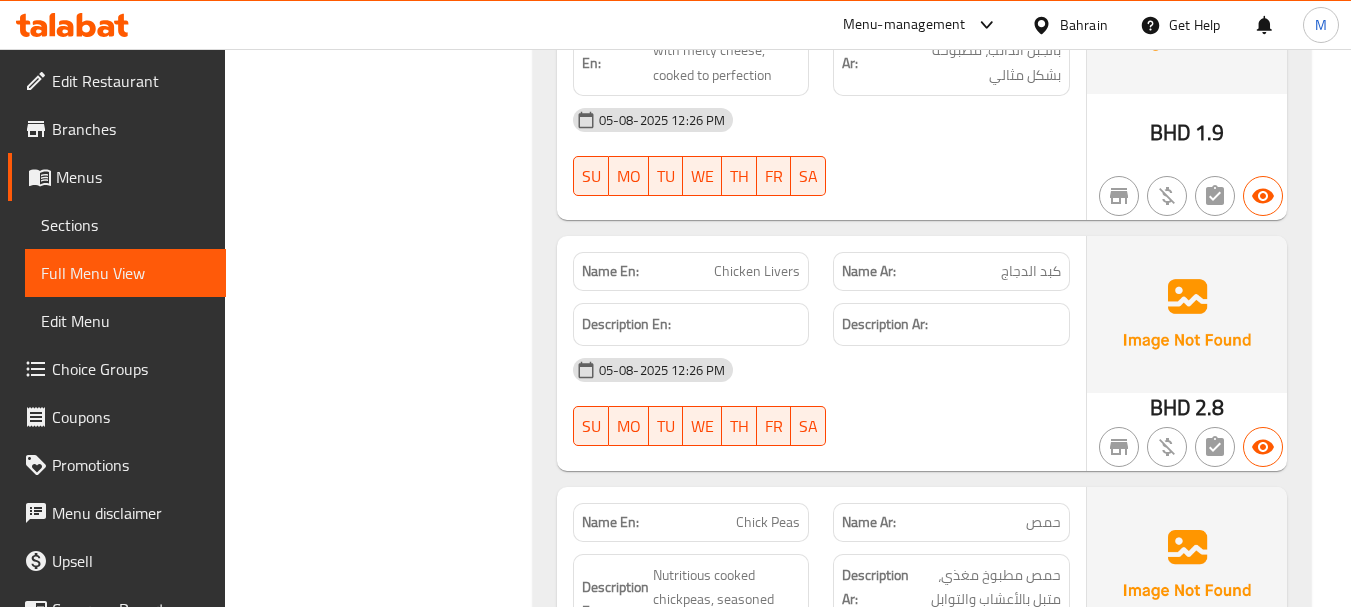 click on "Filter Branches Branches Popular filters Free items Branch specific items Has choices Upsell items Availability filters Available Not available View filters Collapse sections Collapse categories Collapse Choices" at bounding box center (386, 1705) 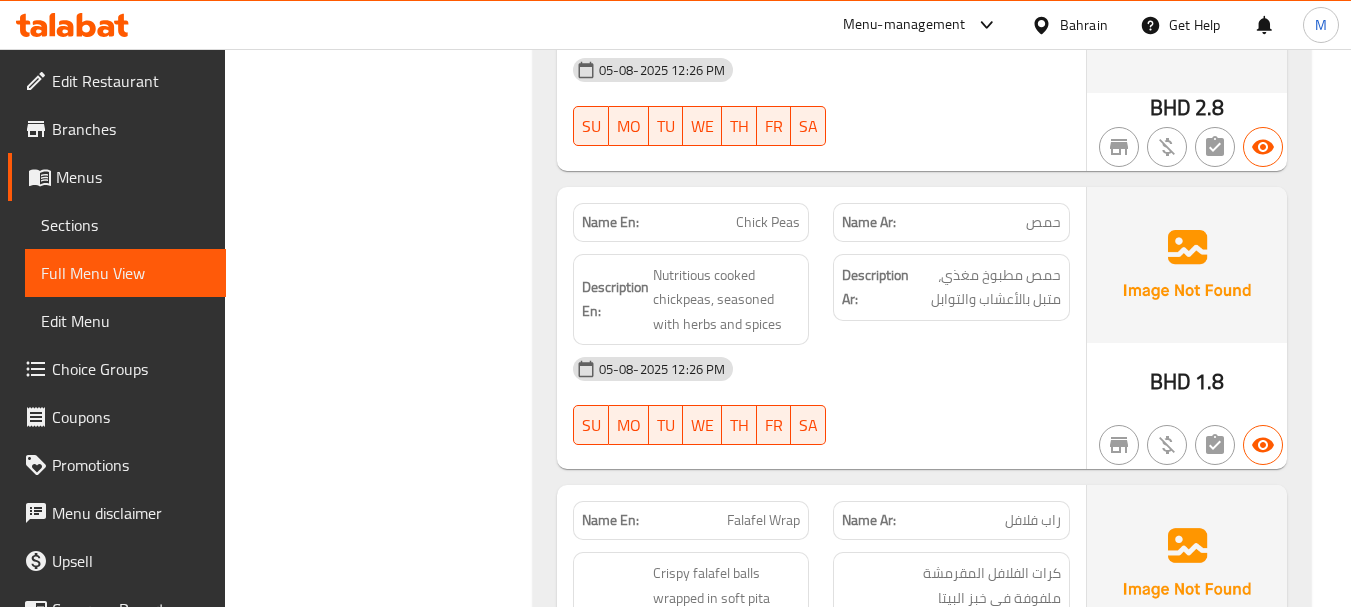 scroll, scrollTop: 1200, scrollLeft: 0, axis: vertical 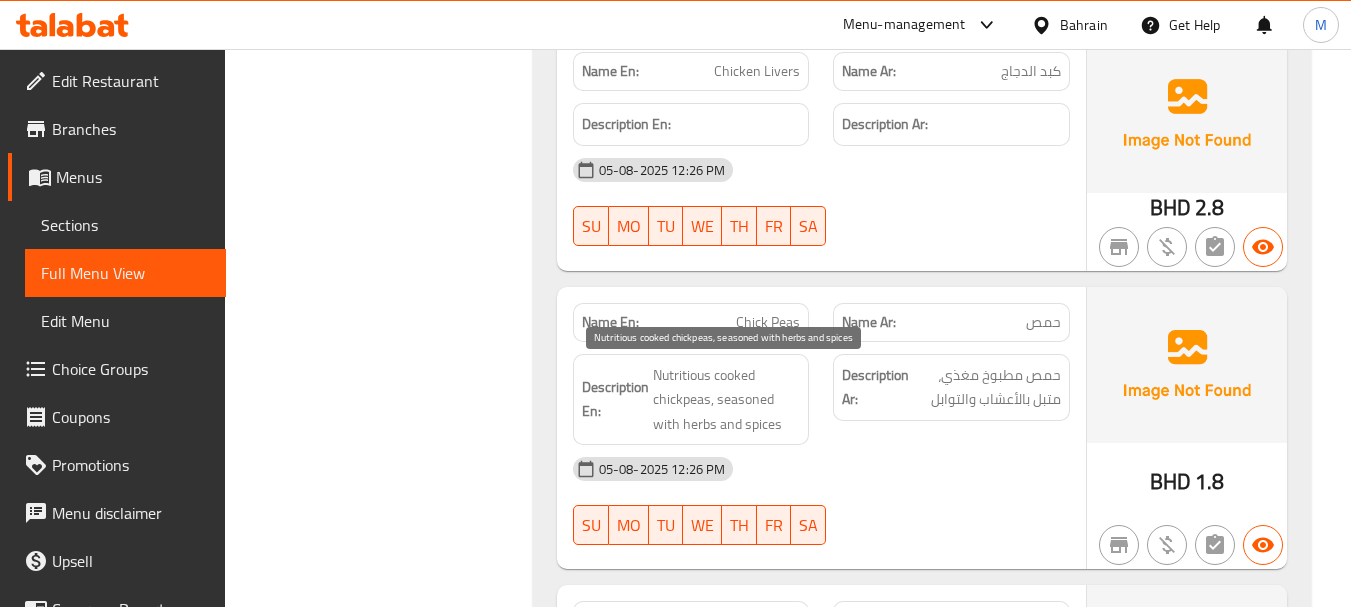 click on "Nutritious cooked chickpeas, seasoned with herbs and spices" at bounding box center (727, 400) 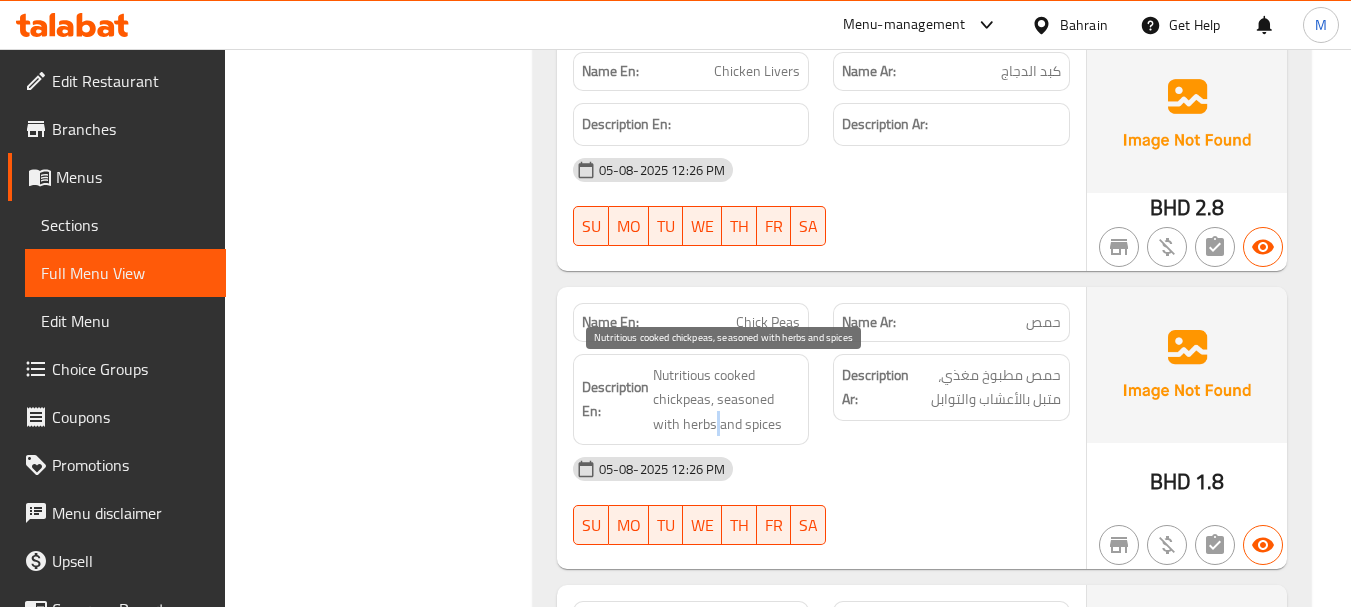click on "Nutritious cooked chickpeas, seasoned with herbs and spices" at bounding box center [727, 400] 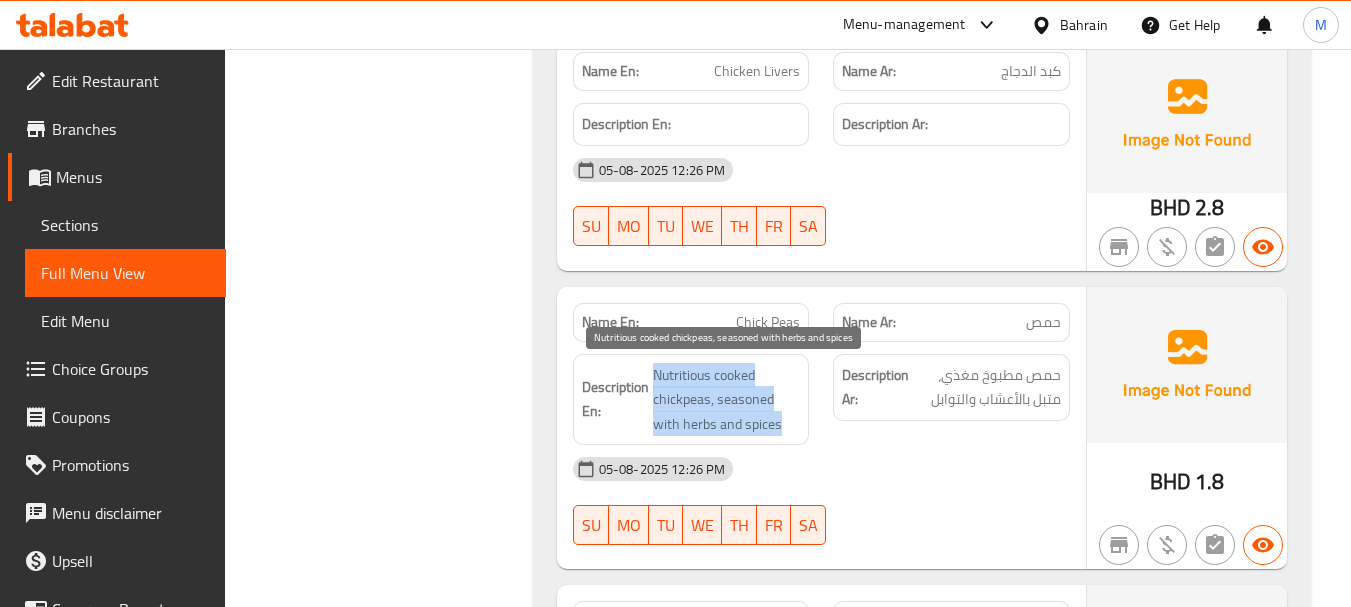 click on "Nutritious cooked chickpeas, seasoned with herbs and spices" at bounding box center [727, 400] 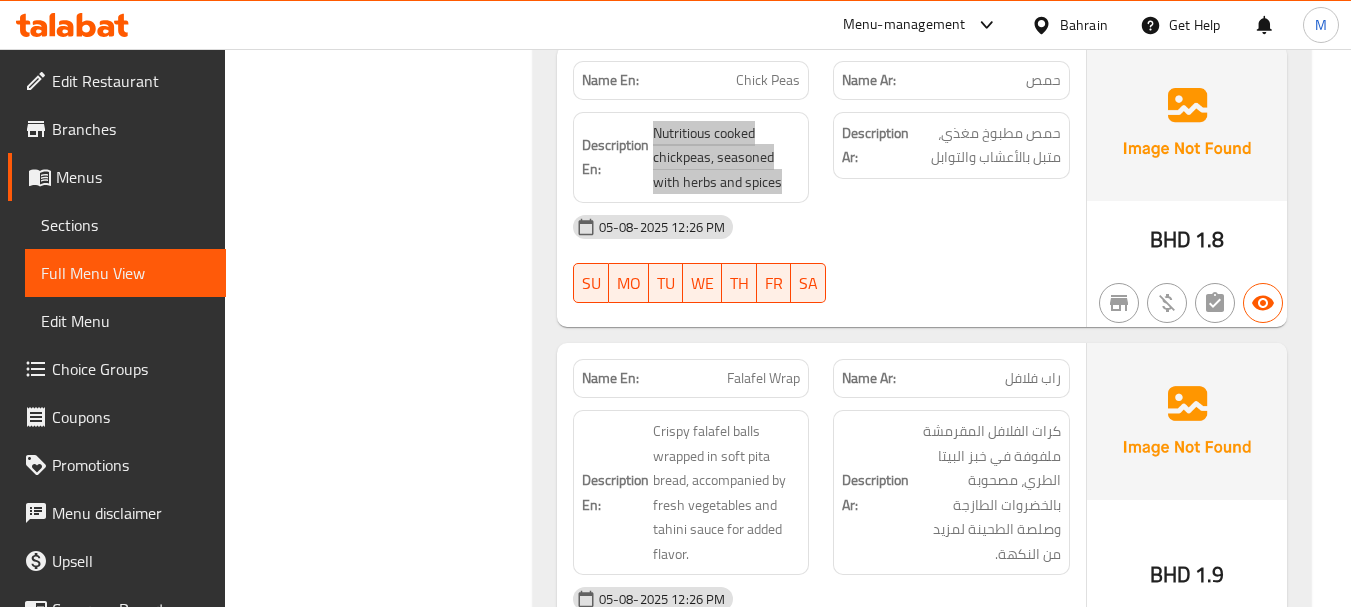 scroll, scrollTop: 1500, scrollLeft: 0, axis: vertical 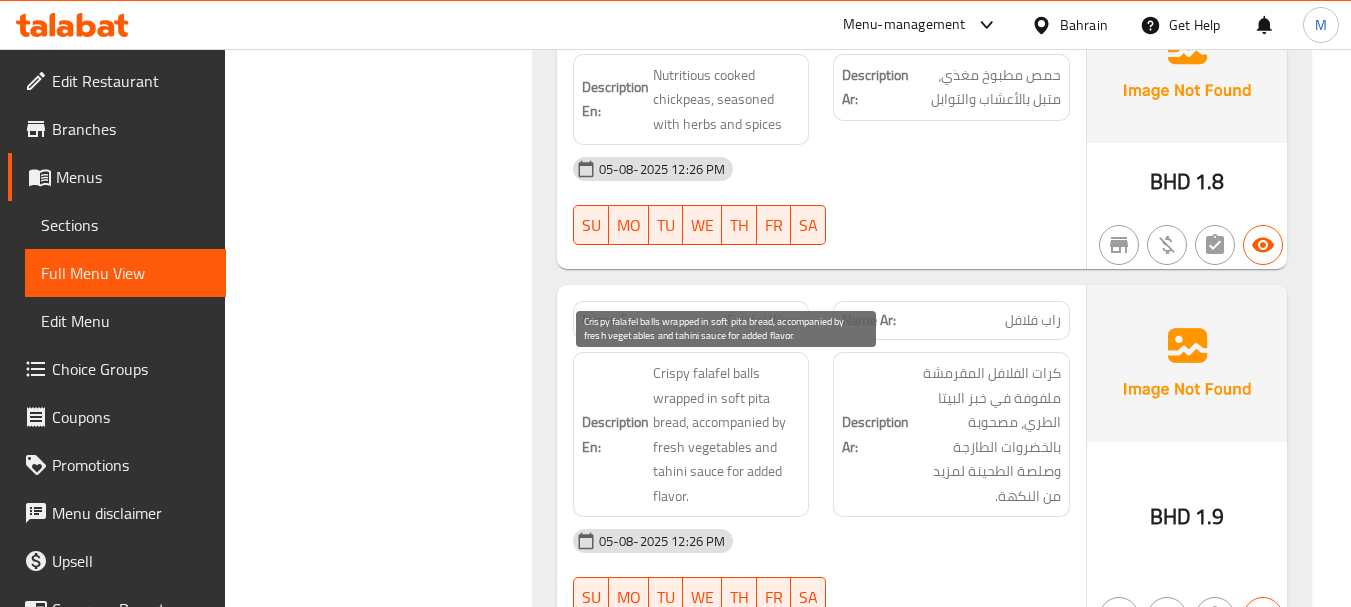 click on "Crispy falafel balls wrapped in soft pita bread, accompanied by fresh vegetables and tahini sauce for added flavor." at bounding box center (727, 434) 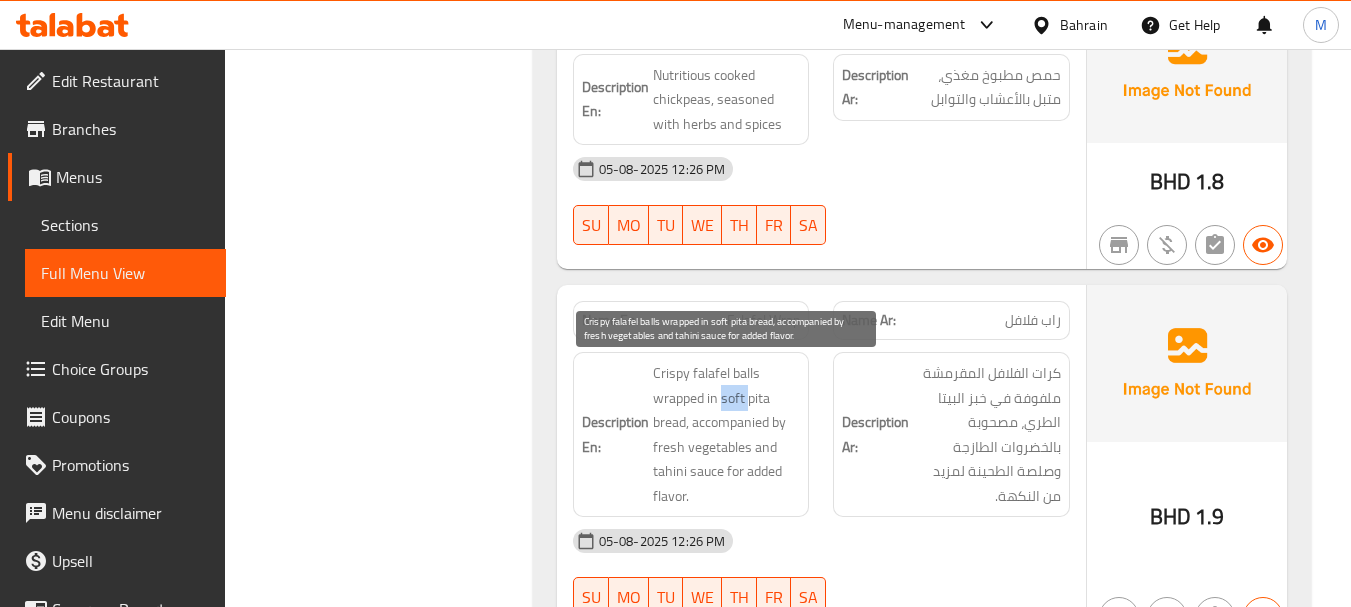 click on "Crispy falafel balls wrapped in soft pita bread, accompanied by fresh vegetables and tahini sauce for added flavor." at bounding box center (727, 434) 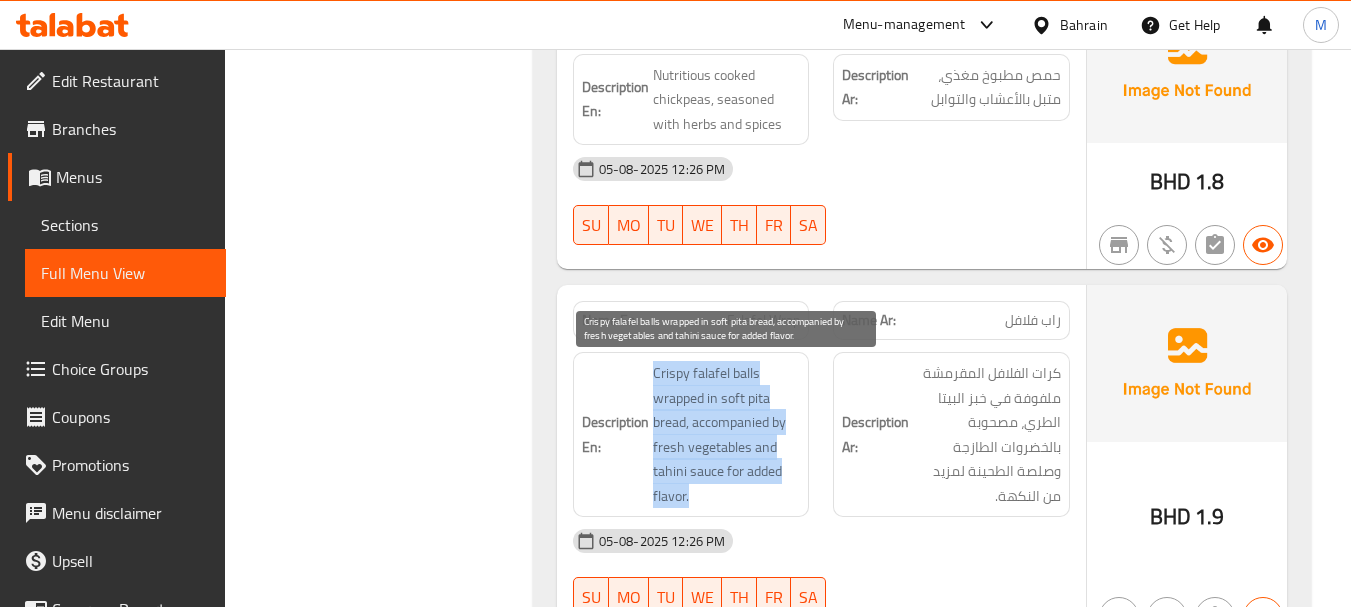 click on "Crispy falafel balls wrapped in soft pita bread, accompanied by fresh vegetables and tahini sauce for added flavor." at bounding box center (727, 434) 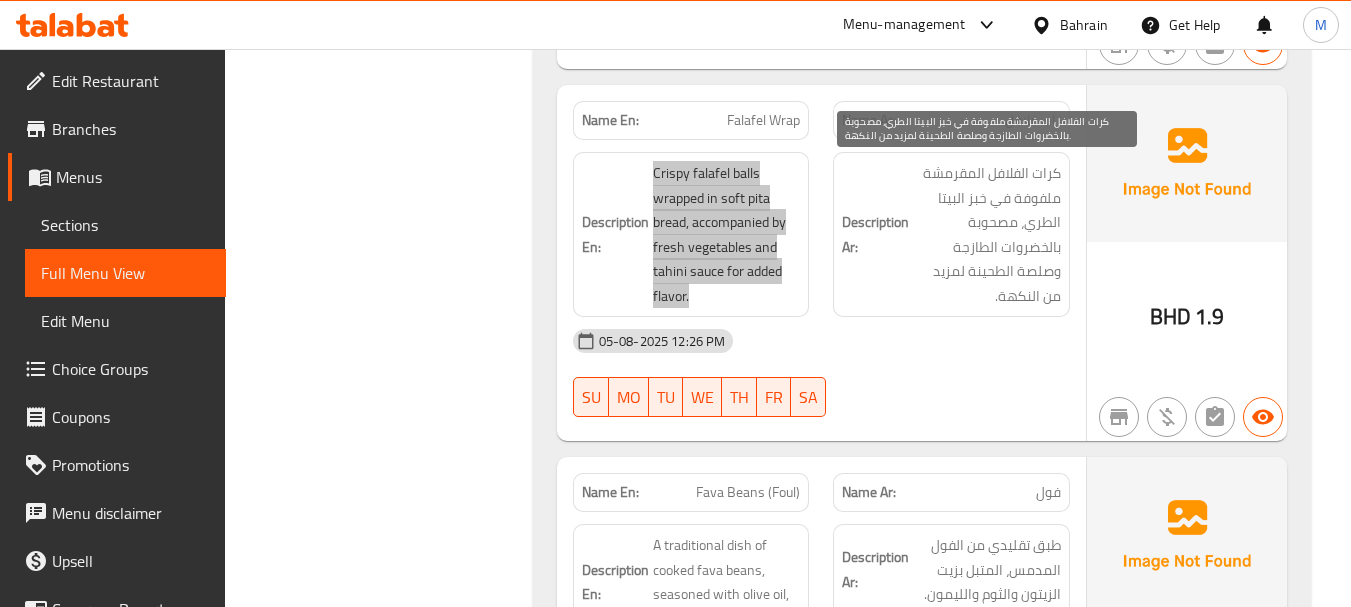 scroll, scrollTop: 1800, scrollLeft: 0, axis: vertical 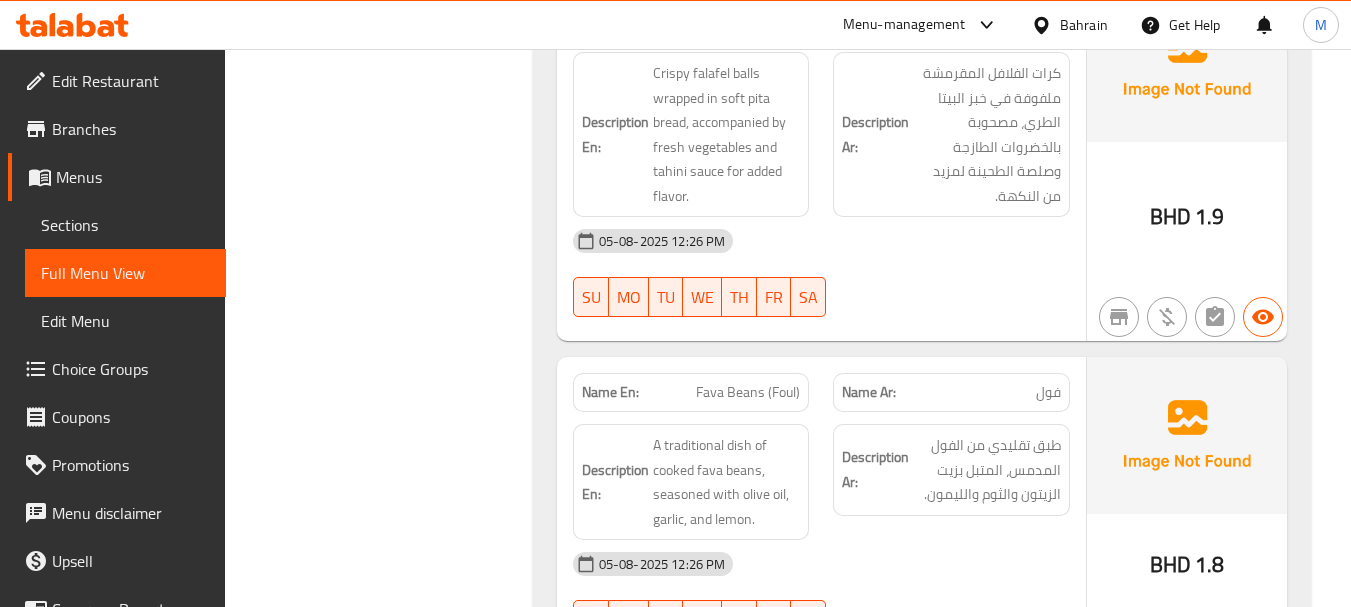 click on "Fava Beans (Foul)" at bounding box center (748, 392) 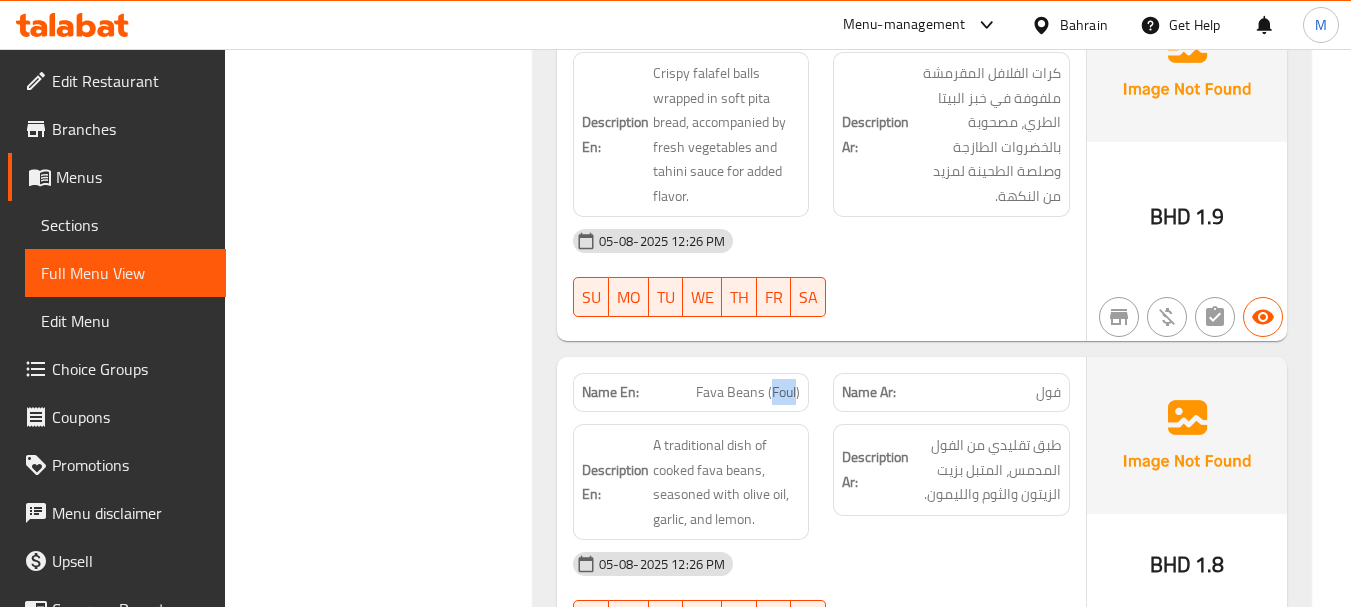 click on "Fava Beans (Foul)" at bounding box center [748, 392] 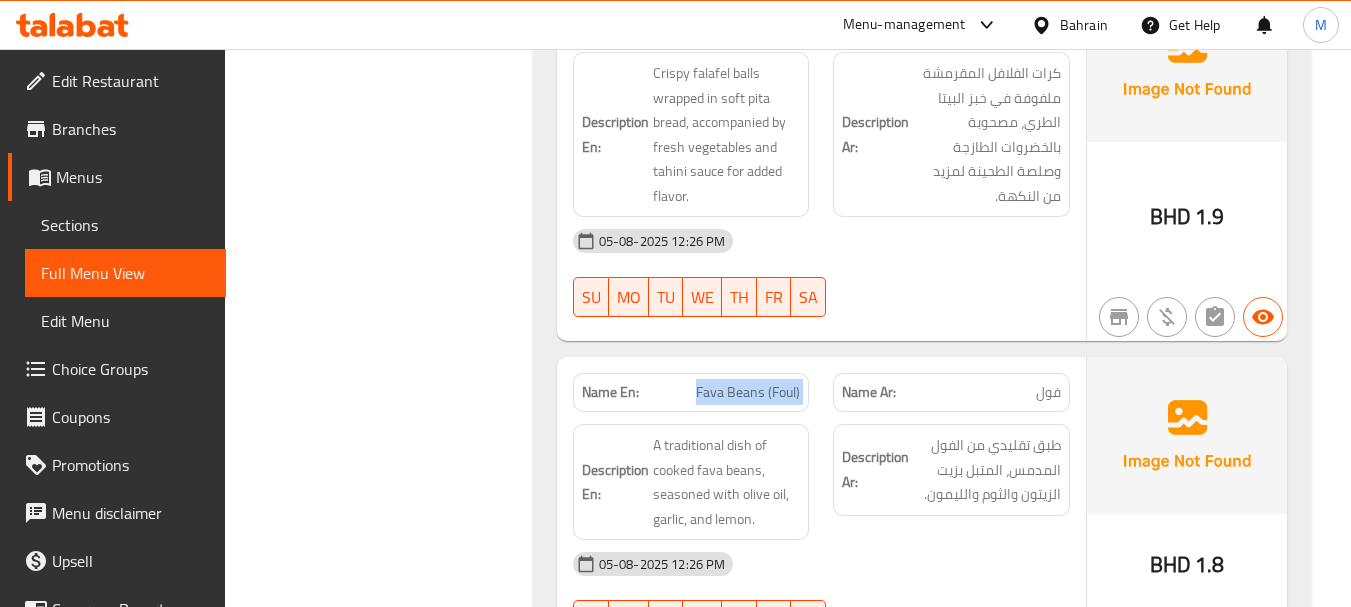 click on "Fava Beans (Foul)" at bounding box center (748, 392) 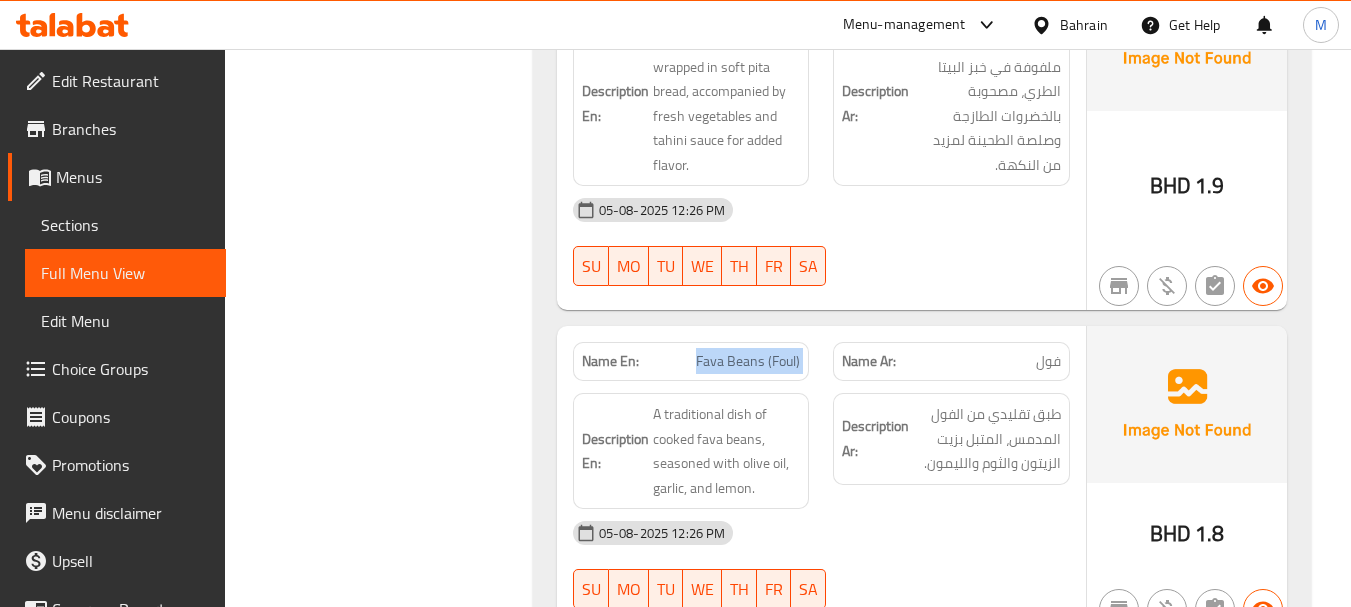 scroll, scrollTop: 1800, scrollLeft: 0, axis: vertical 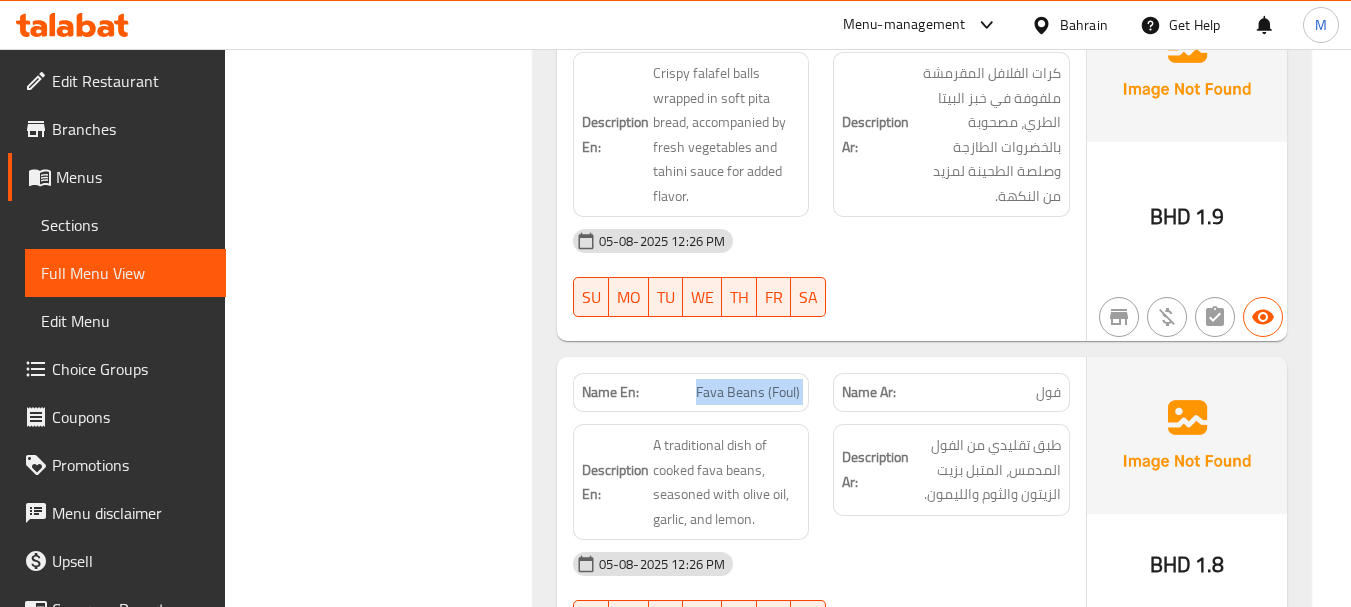 click on "Fava Beans (Foul)" at bounding box center (748, 392) 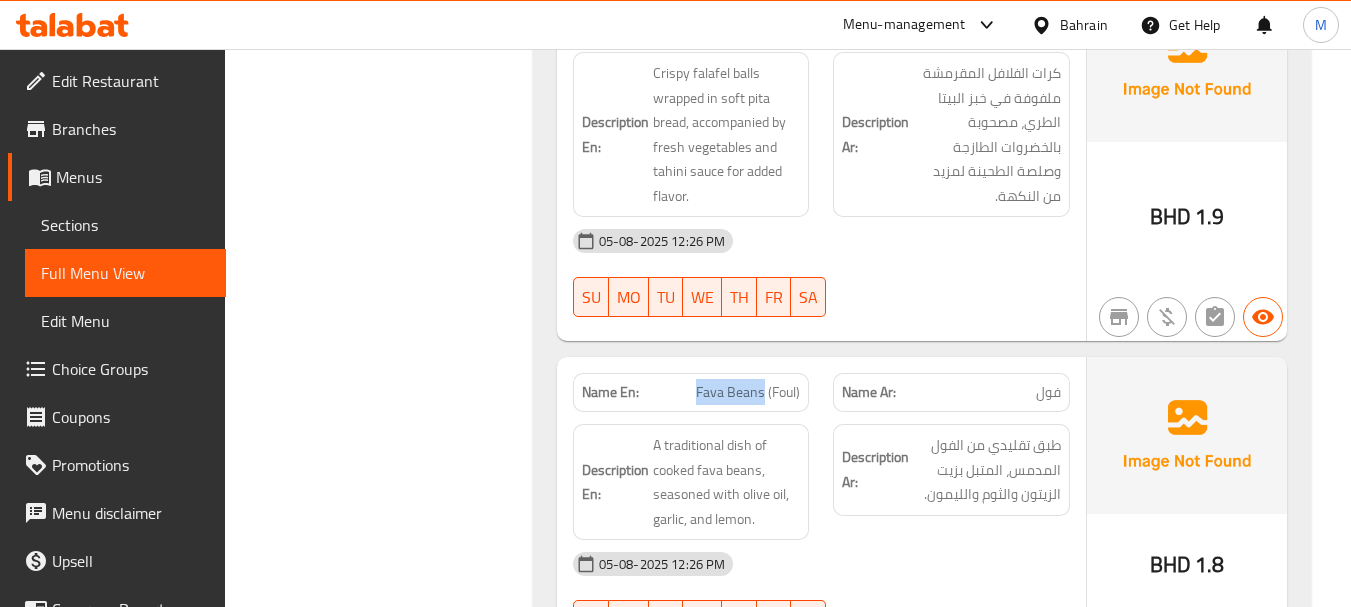 drag, startPoint x: 697, startPoint y: 394, endPoint x: 765, endPoint y: 388, distance: 68.26419 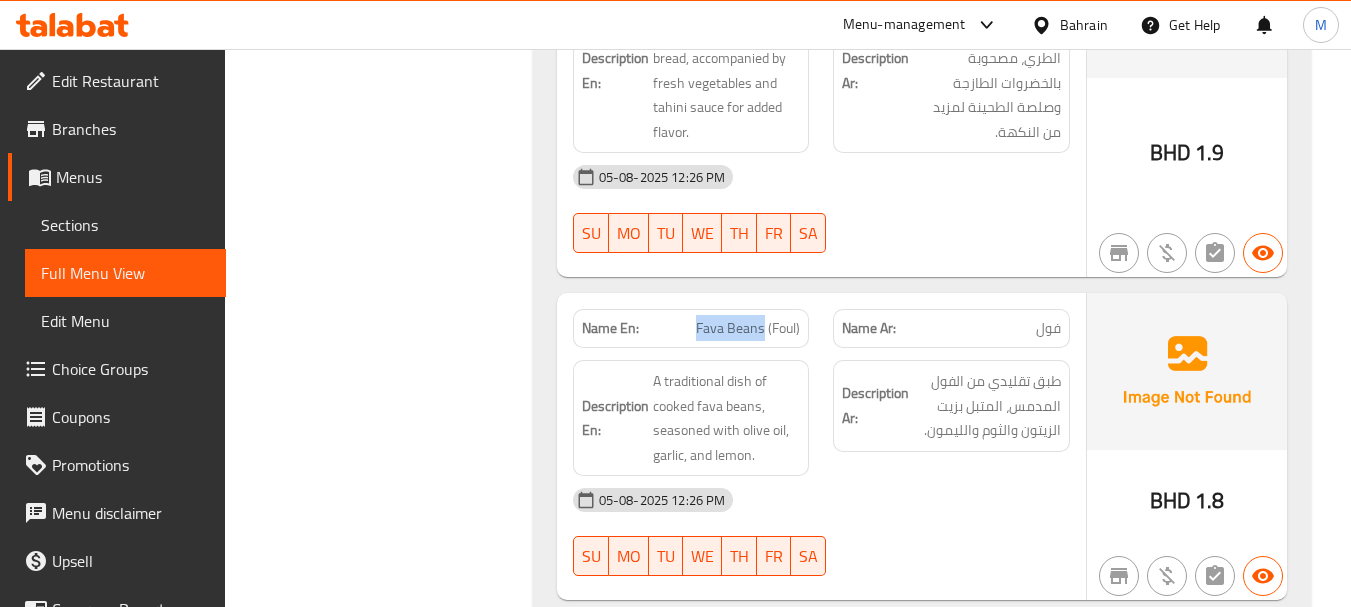 scroll, scrollTop: 2000, scrollLeft: 0, axis: vertical 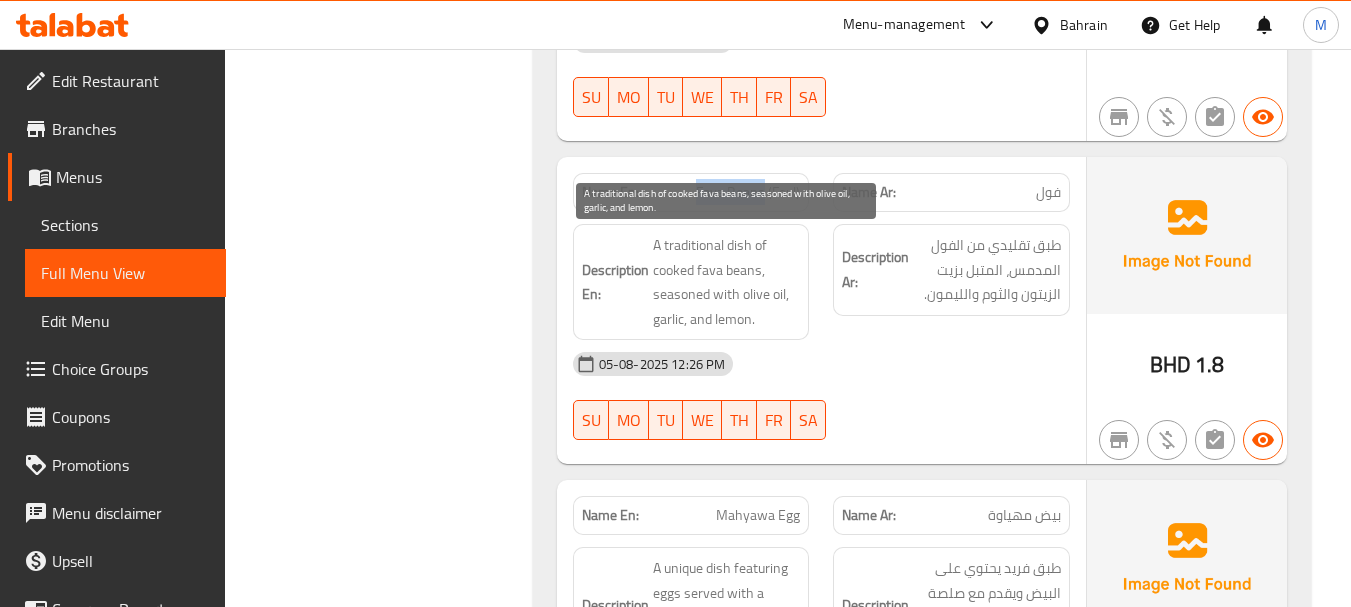 click on "A traditional dish of cooked fava beans, seasoned with olive oil, garlic, and lemon." at bounding box center (727, 282) 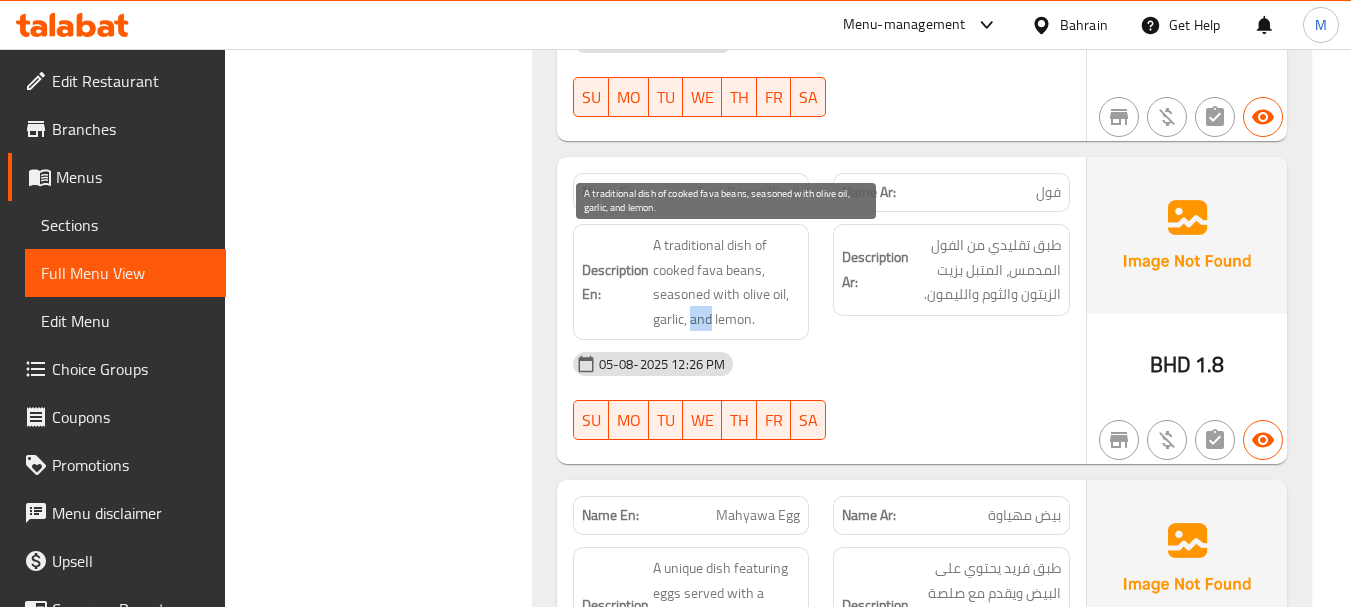 click on "A traditional dish of cooked fava beans, seasoned with olive oil, garlic, and lemon." at bounding box center [727, 282] 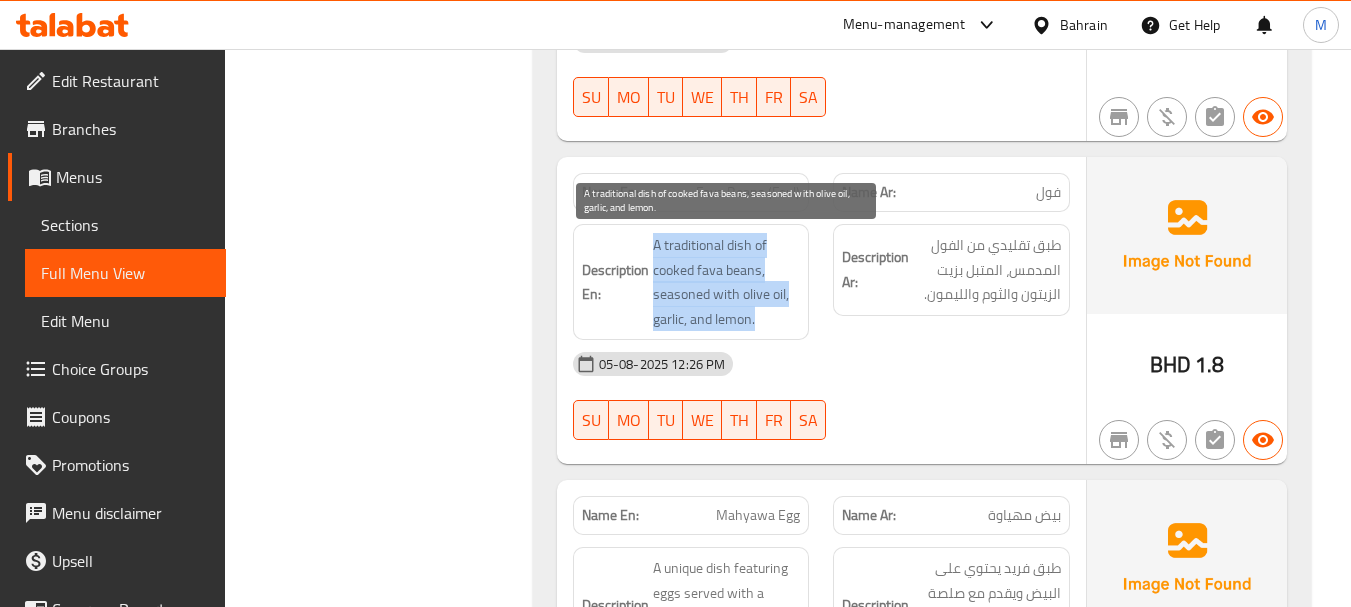 click on "A traditional dish of cooked fava beans, seasoned with olive oil, garlic, and lemon." at bounding box center (727, 282) 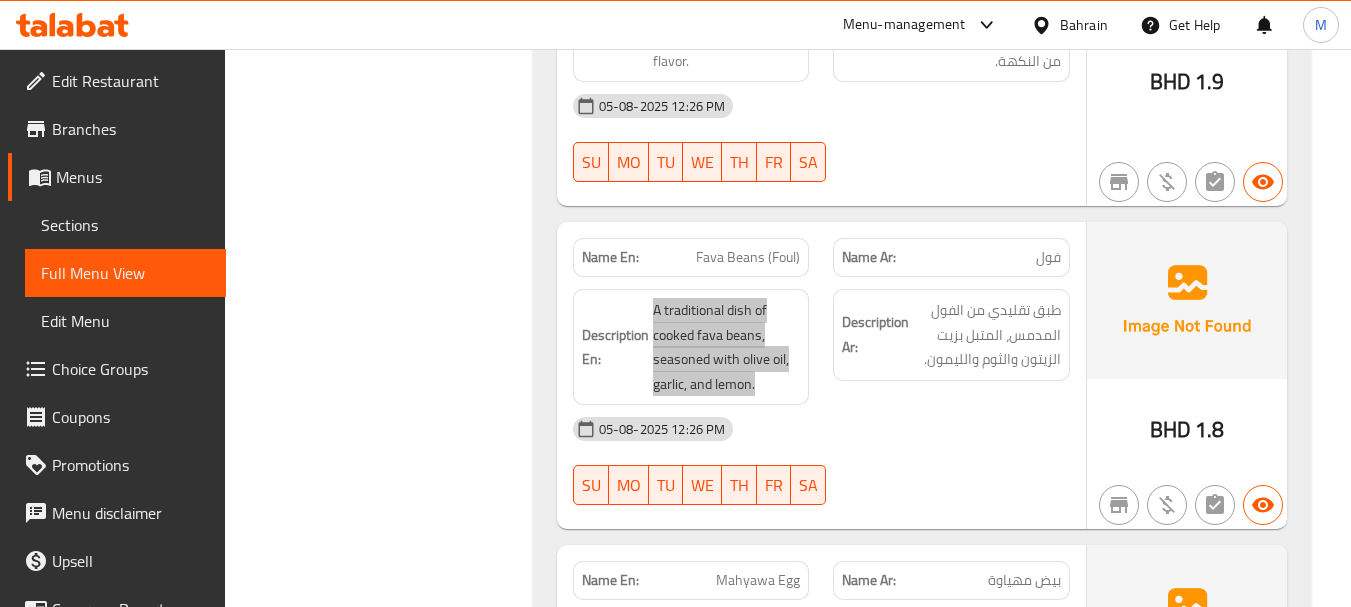 scroll, scrollTop: 1900, scrollLeft: 0, axis: vertical 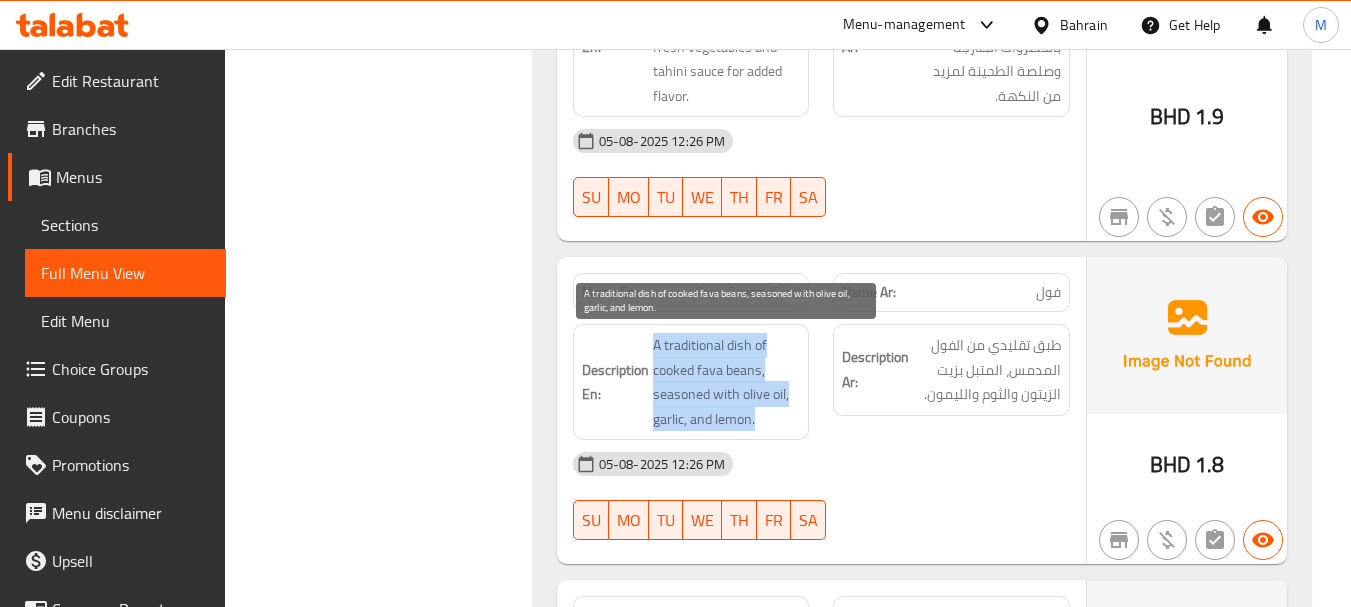 click on "A traditional dish of cooked fava beans, seasoned with olive oil, garlic, and lemon." at bounding box center [727, 382] 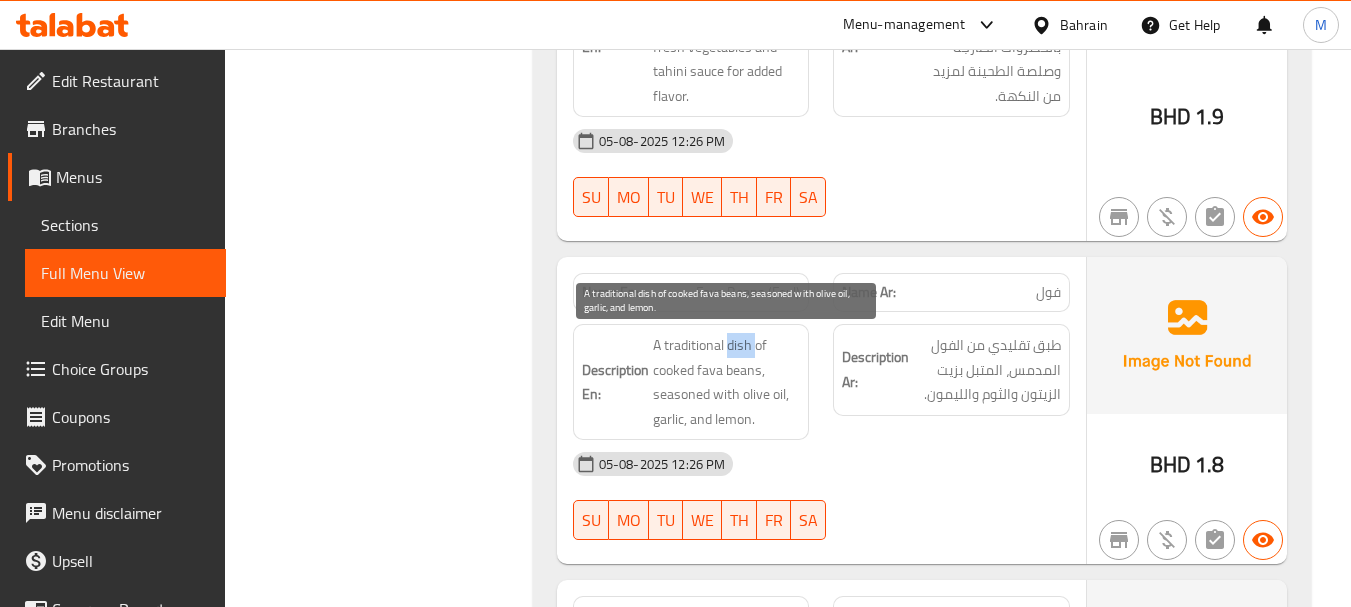 click on "A traditional dish of cooked fava beans, seasoned with olive oil, garlic, and lemon." at bounding box center (727, 382) 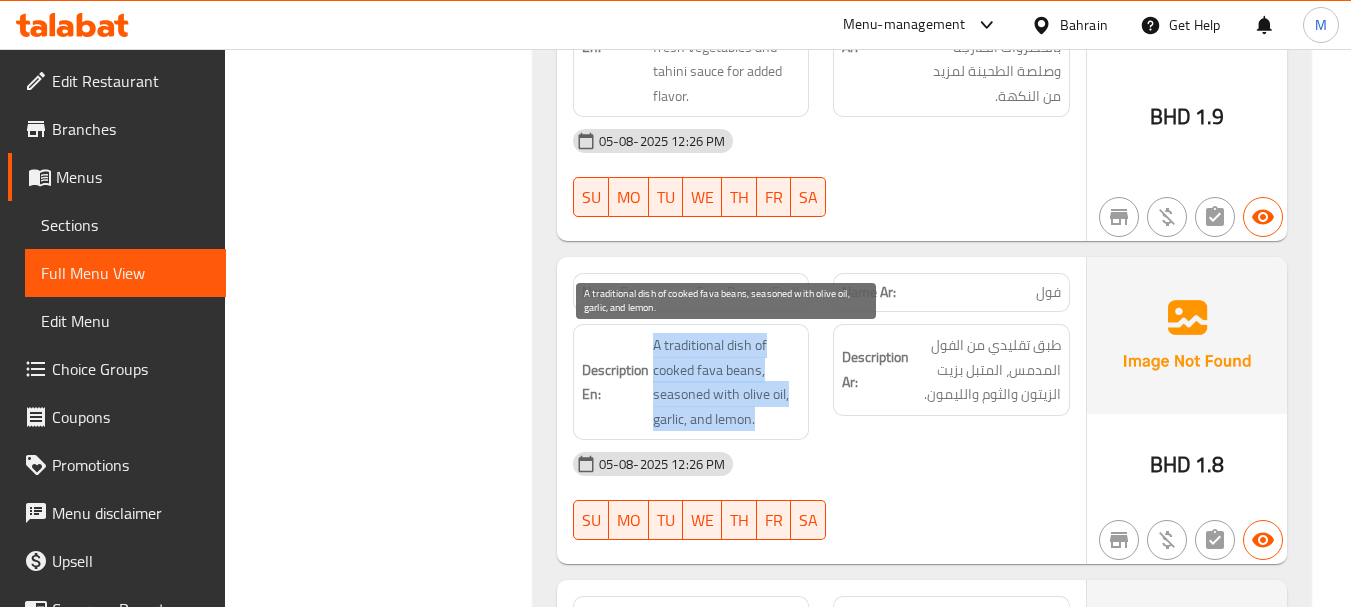 click on "A traditional dish of cooked fava beans, seasoned with olive oil, garlic, and lemon." at bounding box center (727, 382) 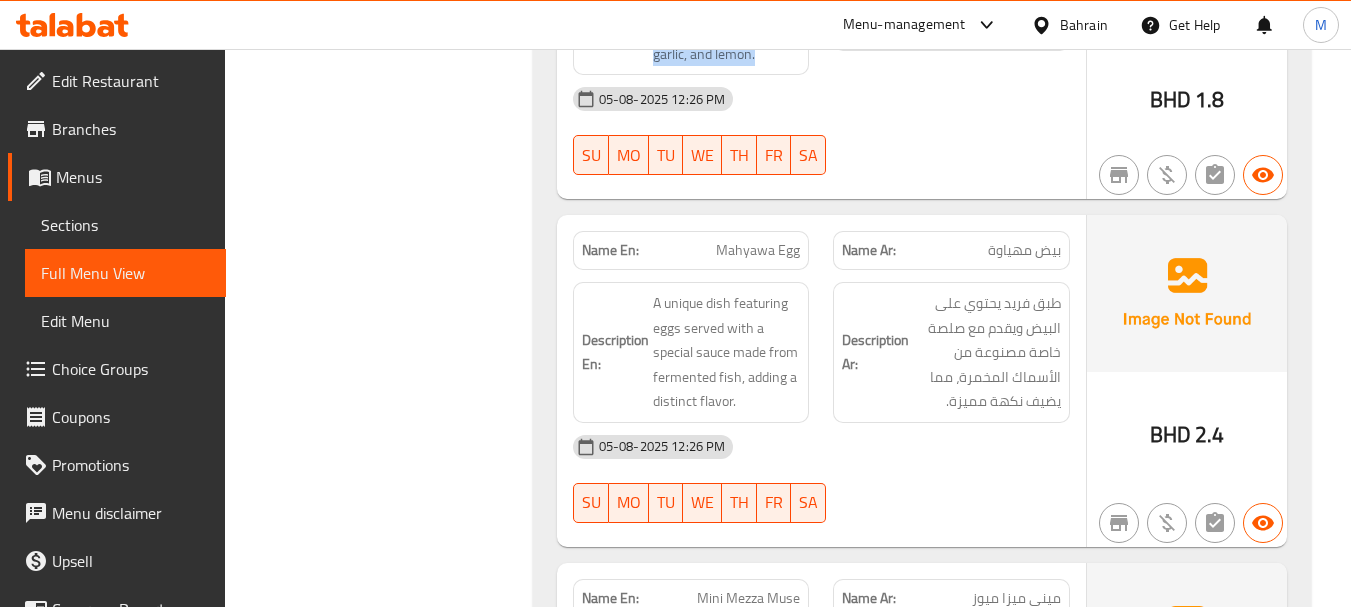 scroll, scrollTop: 2300, scrollLeft: 0, axis: vertical 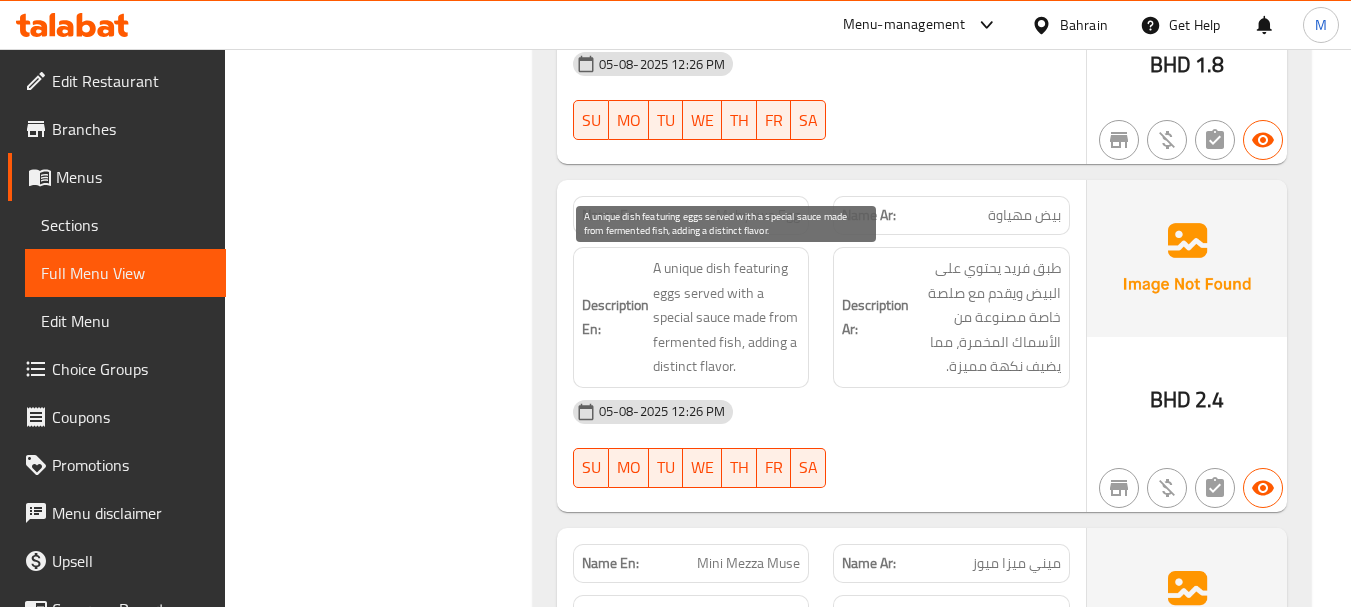 click on "A unique dish featuring eggs served with a special sauce made from fermented fish, adding a distinct flavor." at bounding box center (727, 317) 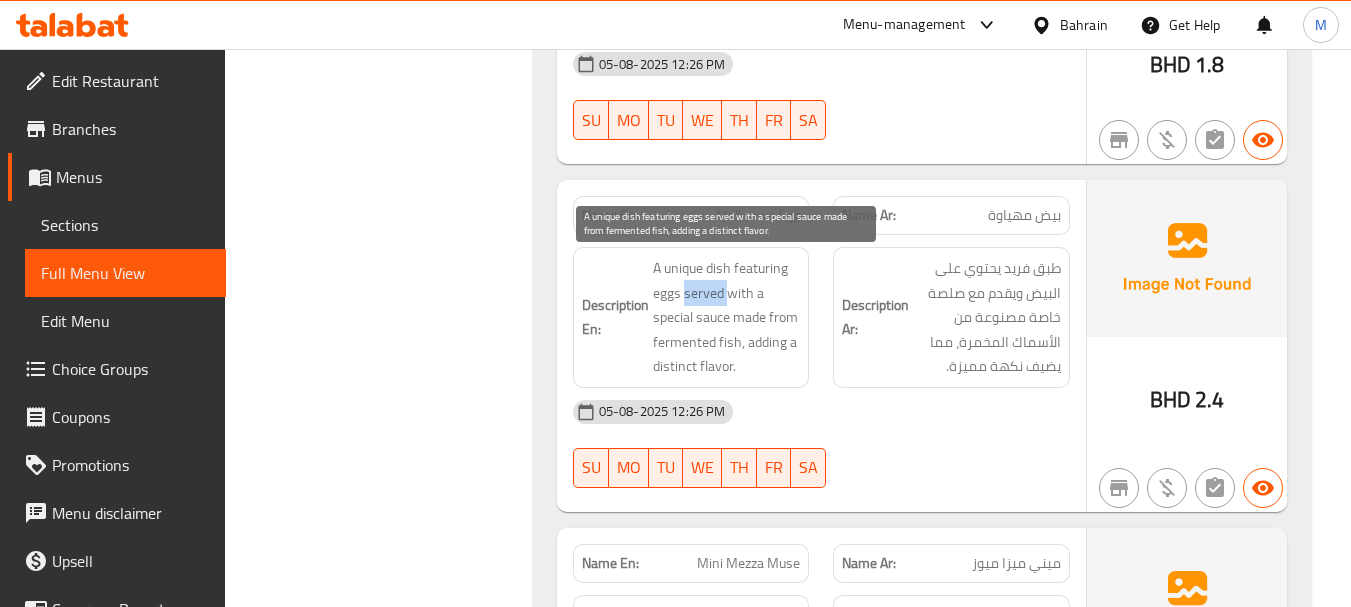 click on "A unique dish featuring eggs served with a special sauce made from fermented fish, adding a distinct flavor." at bounding box center (727, 317) 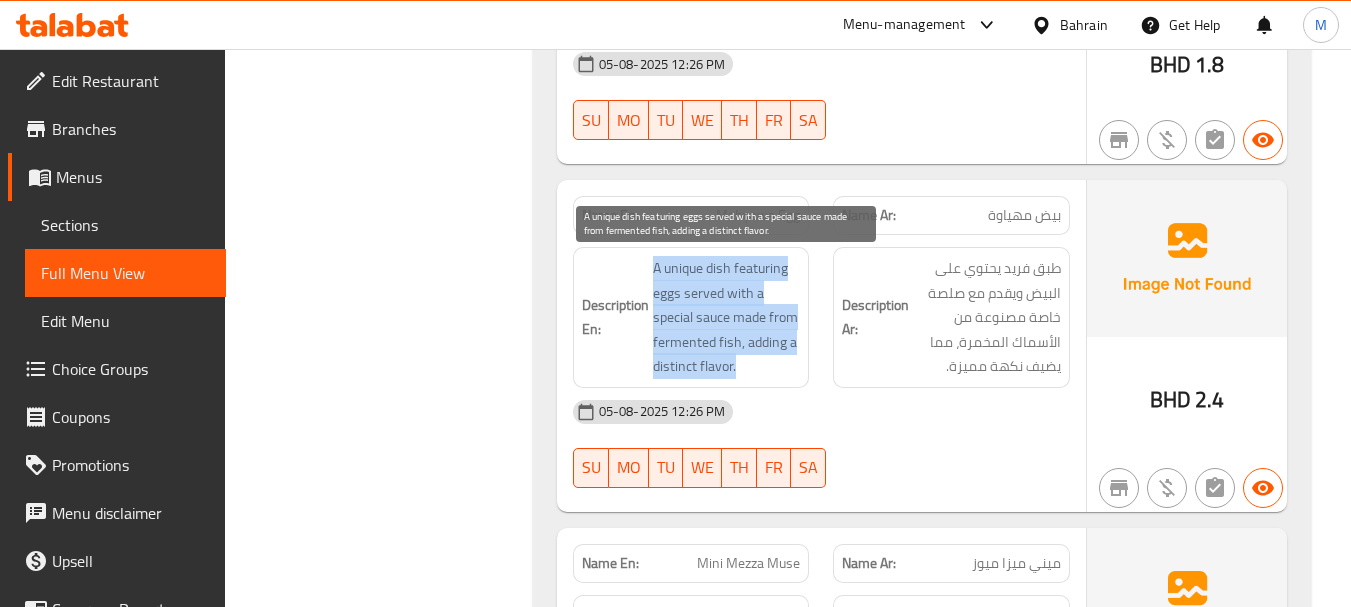 click on "A unique dish featuring eggs served with a special sauce made from fermented fish, adding a distinct flavor." at bounding box center [727, 317] 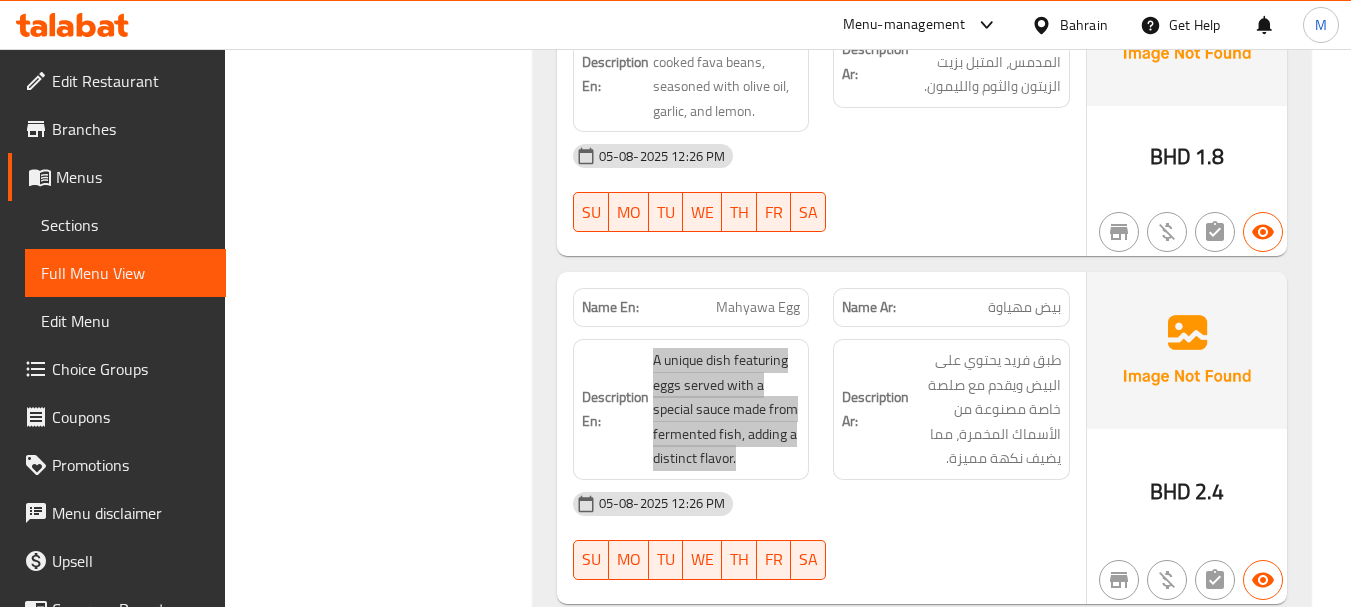 scroll, scrollTop: 2200, scrollLeft: 0, axis: vertical 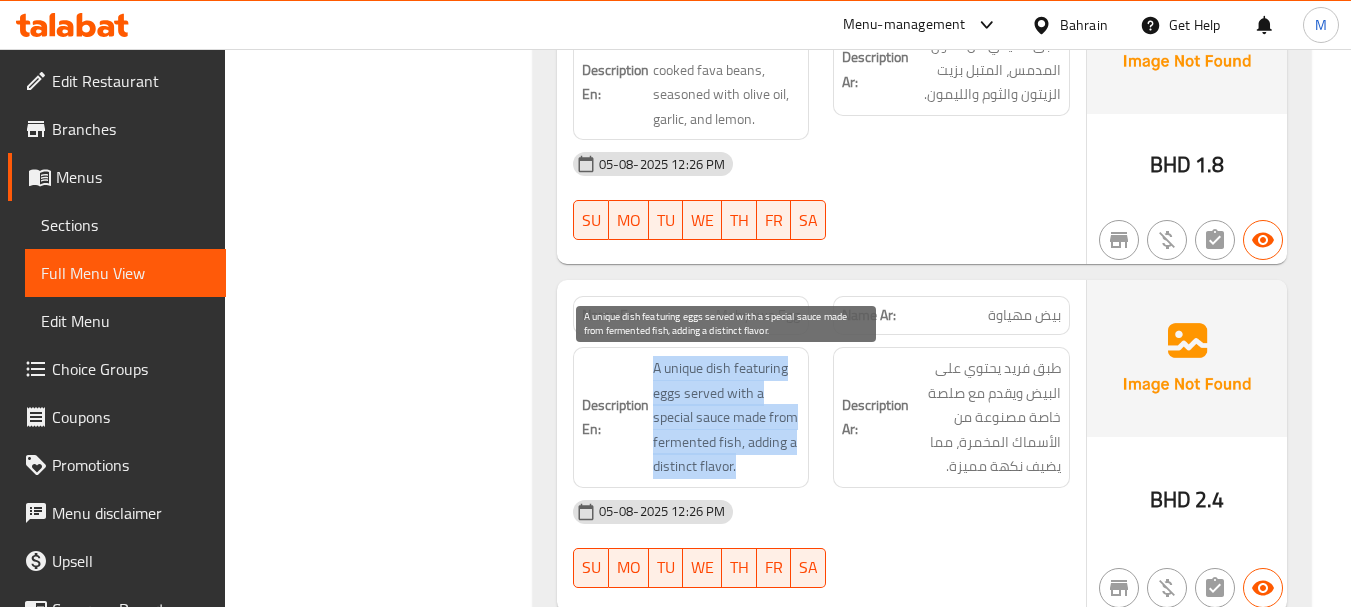 click on "A unique dish featuring eggs served with a special sauce made from fermented fish, adding a distinct flavor." at bounding box center (727, 417) 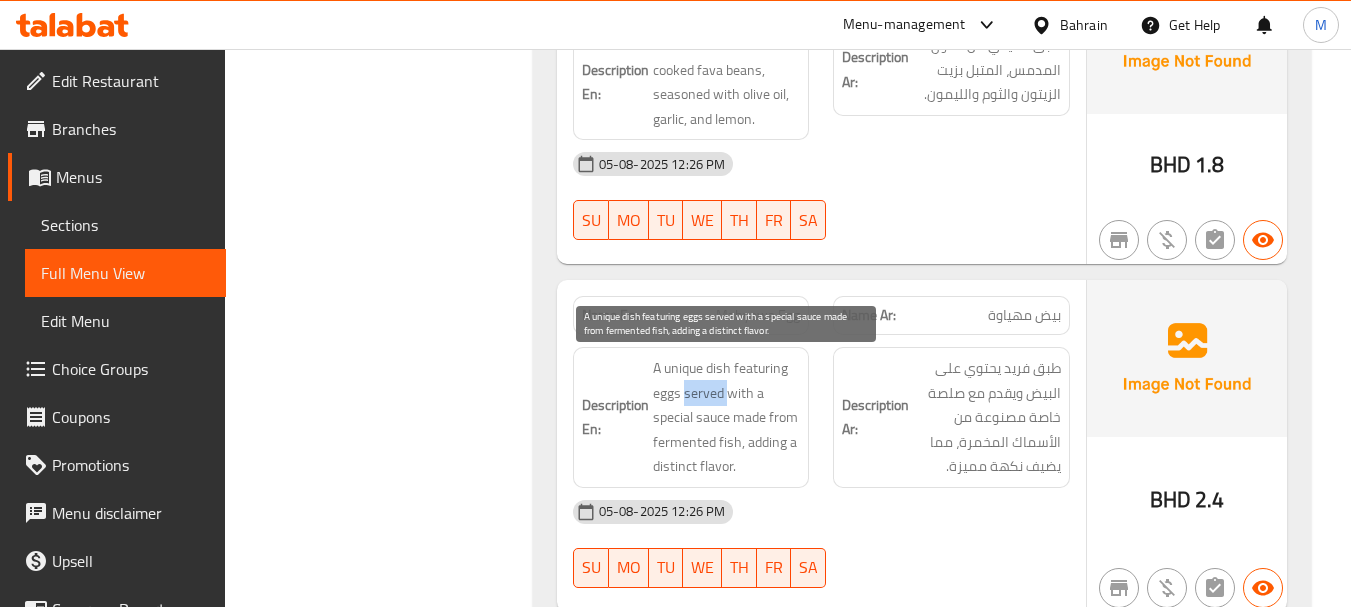 click on "A unique dish featuring eggs served with a special sauce made from fermented fish, adding a distinct flavor." at bounding box center (727, 417) 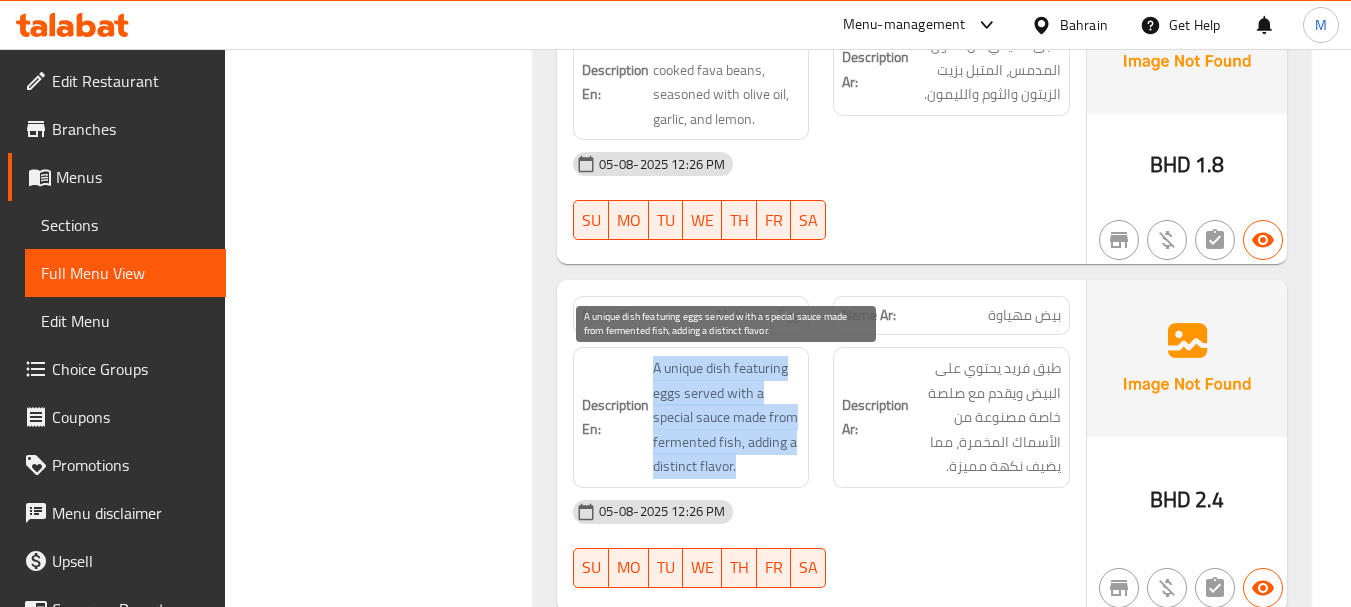click on "A unique dish featuring eggs served with a special sauce made from fermented fish, adding a distinct flavor." at bounding box center [727, 417] 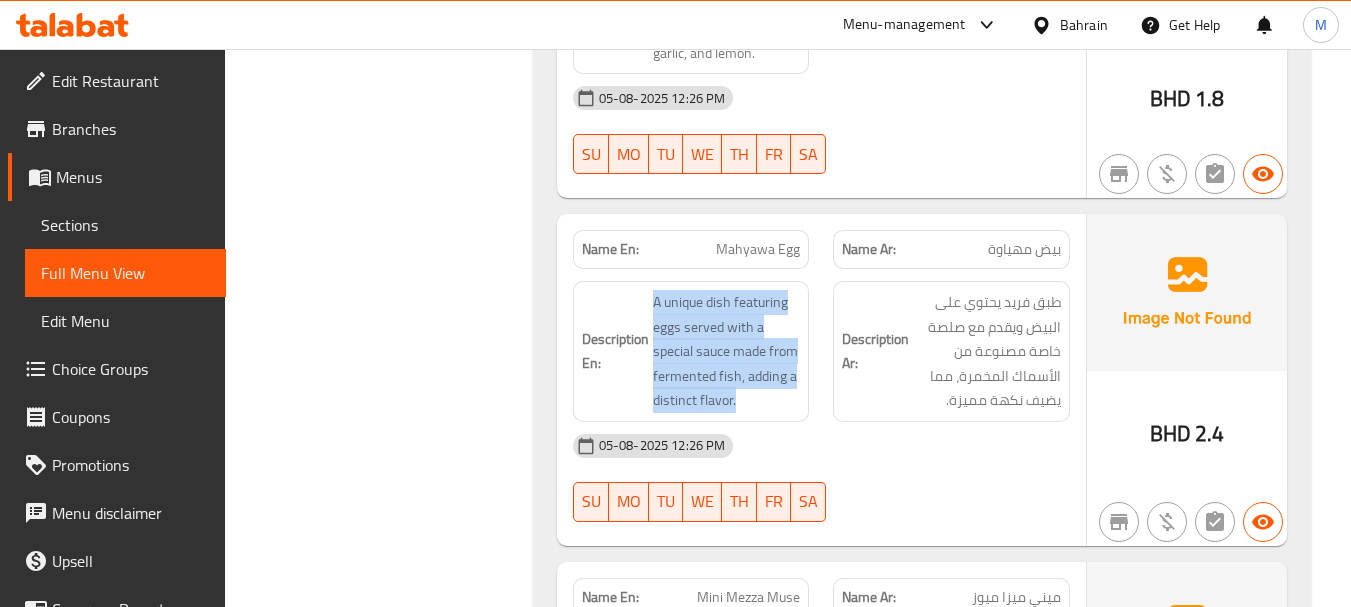 scroll, scrollTop: 2400, scrollLeft: 0, axis: vertical 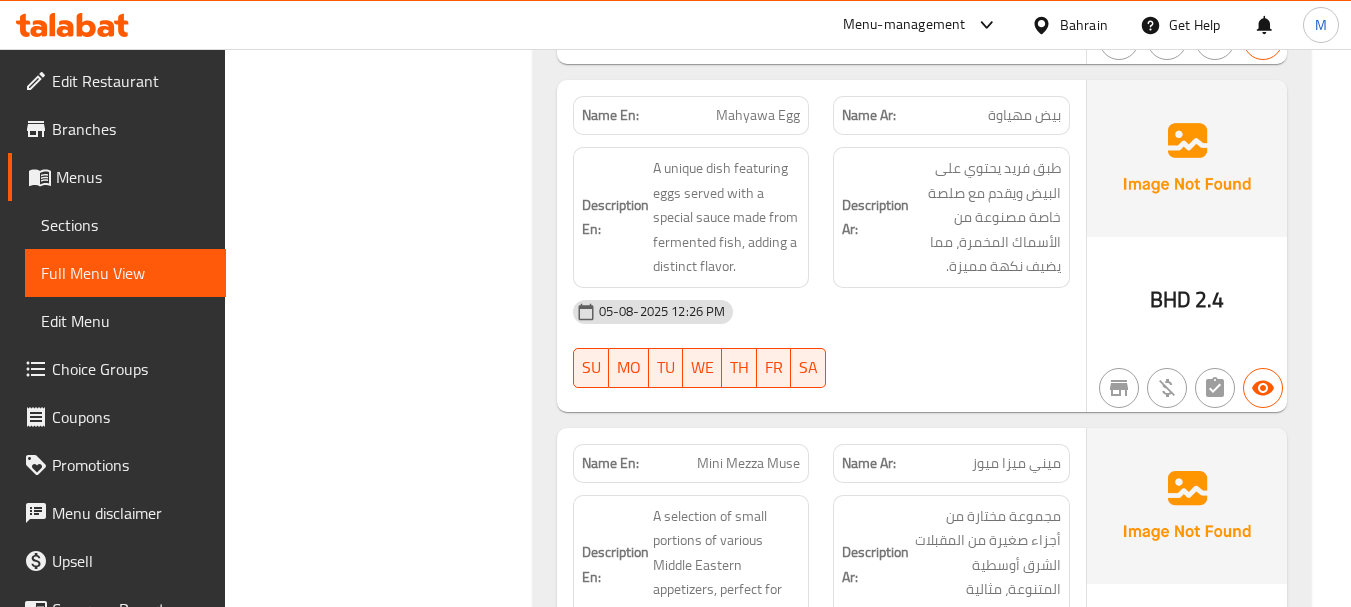 click on "بيض مهياوة" at bounding box center [1024, 115] 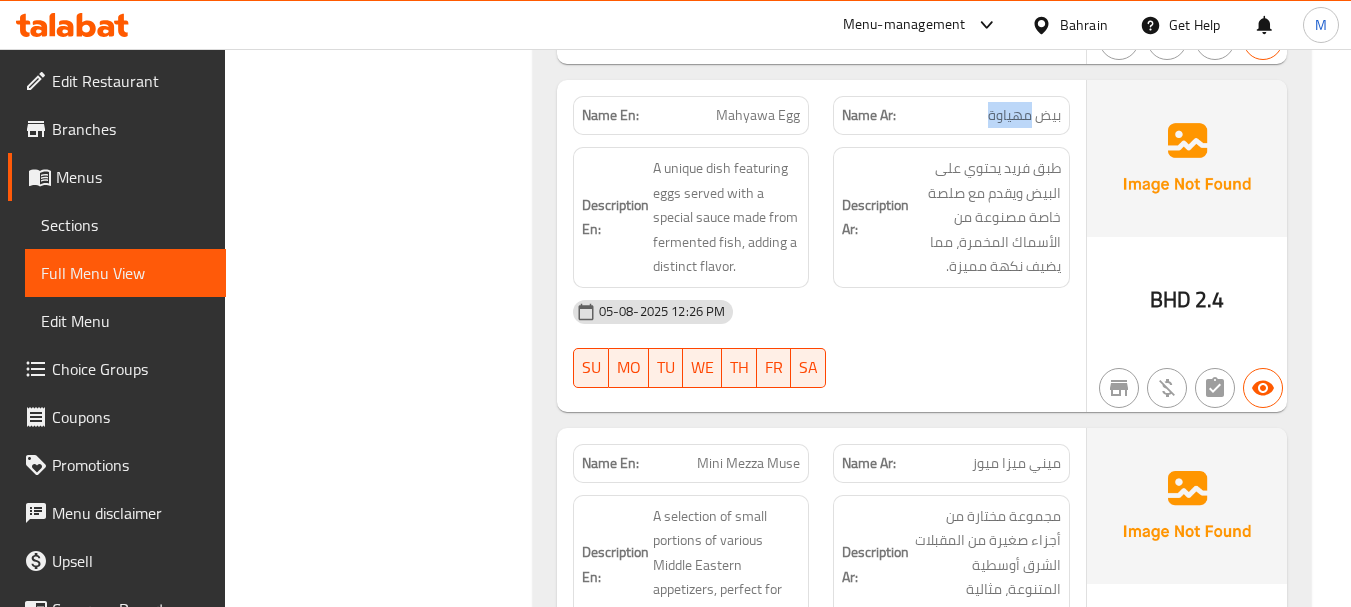 click on "بيض مهياوة" at bounding box center [1024, 115] 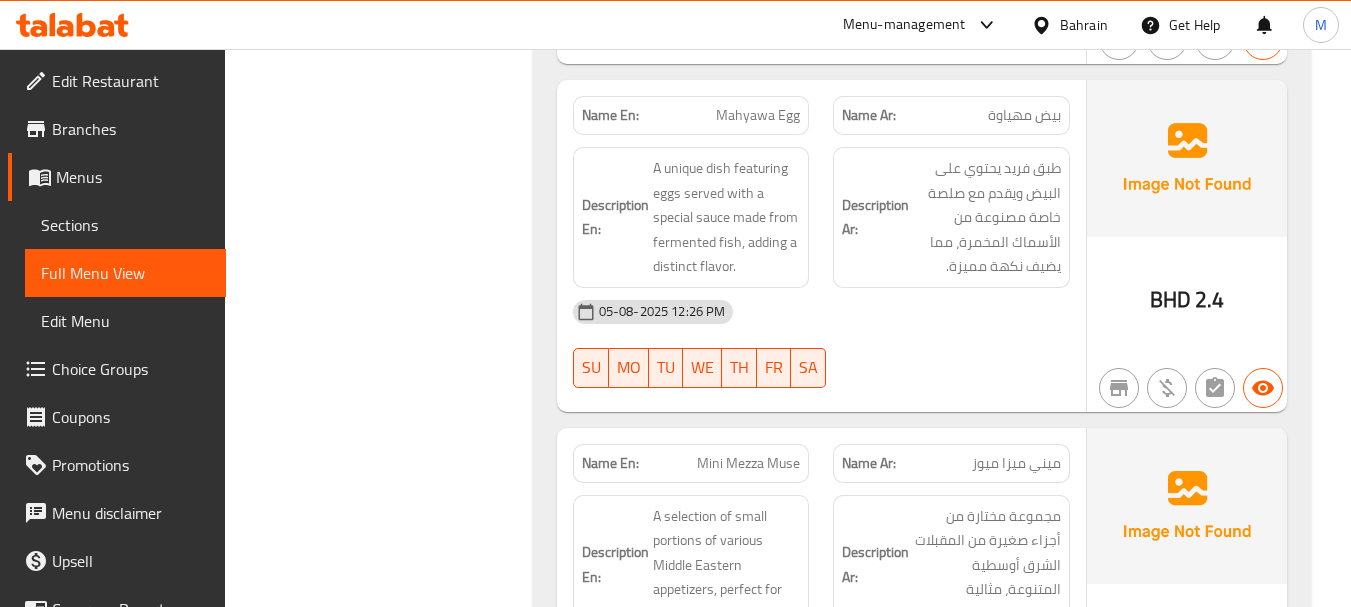 click on "Mahyawa Egg" at bounding box center (758, 115) 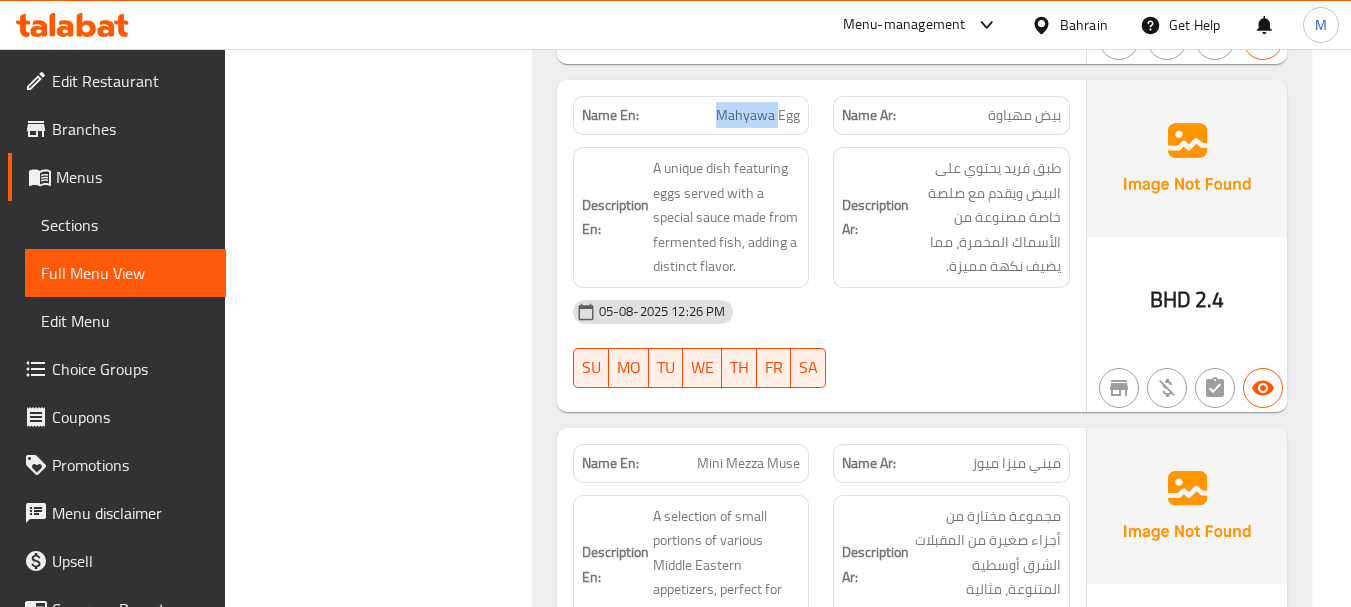 click on "Mahyawa Egg" at bounding box center (758, 115) 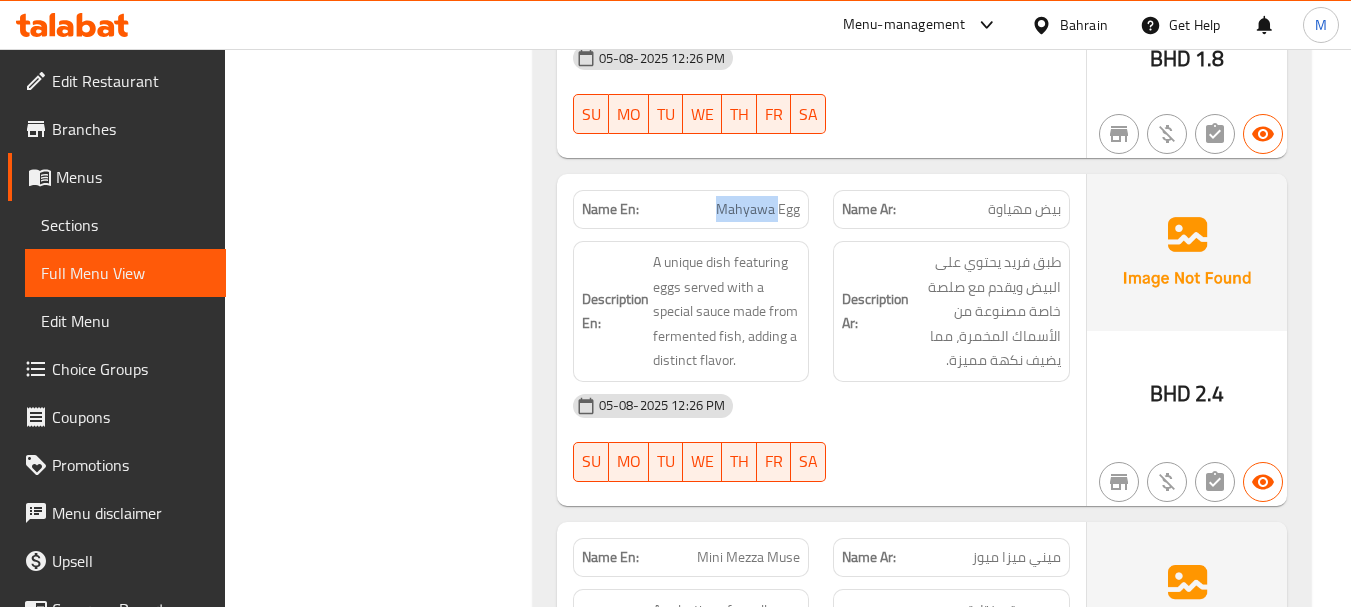 scroll, scrollTop: 2300, scrollLeft: 0, axis: vertical 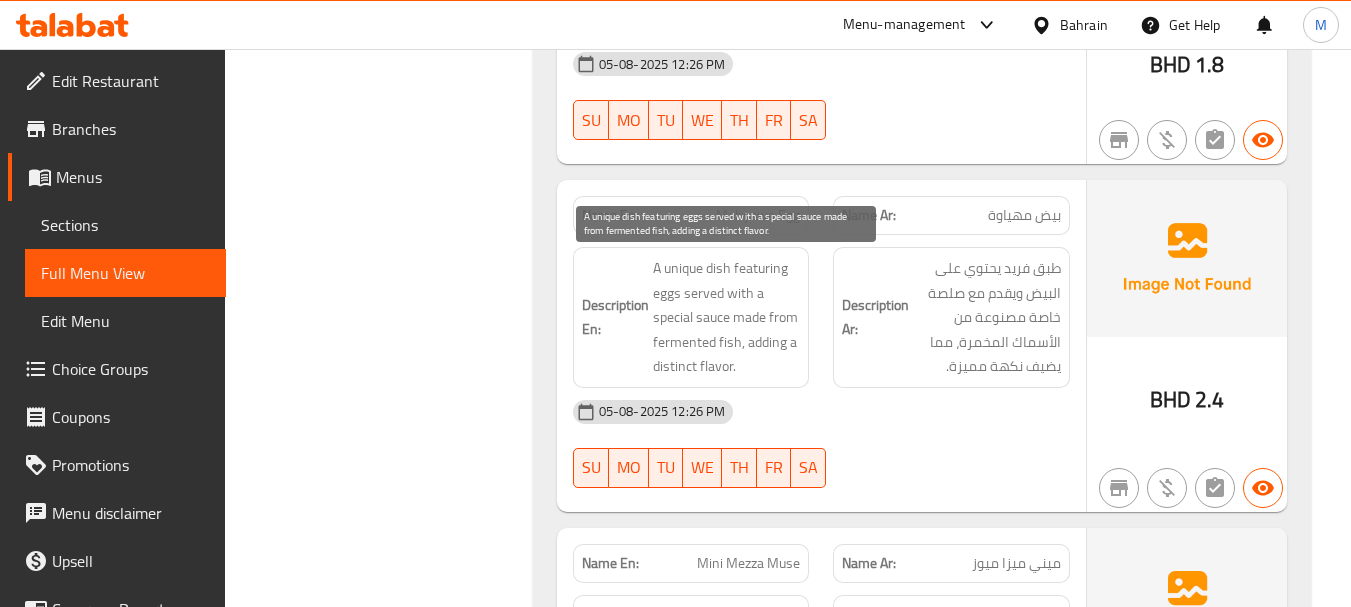 click on "A unique dish featuring eggs served with a special sauce made from fermented fish, adding a distinct flavor." at bounding box center (727, 317) 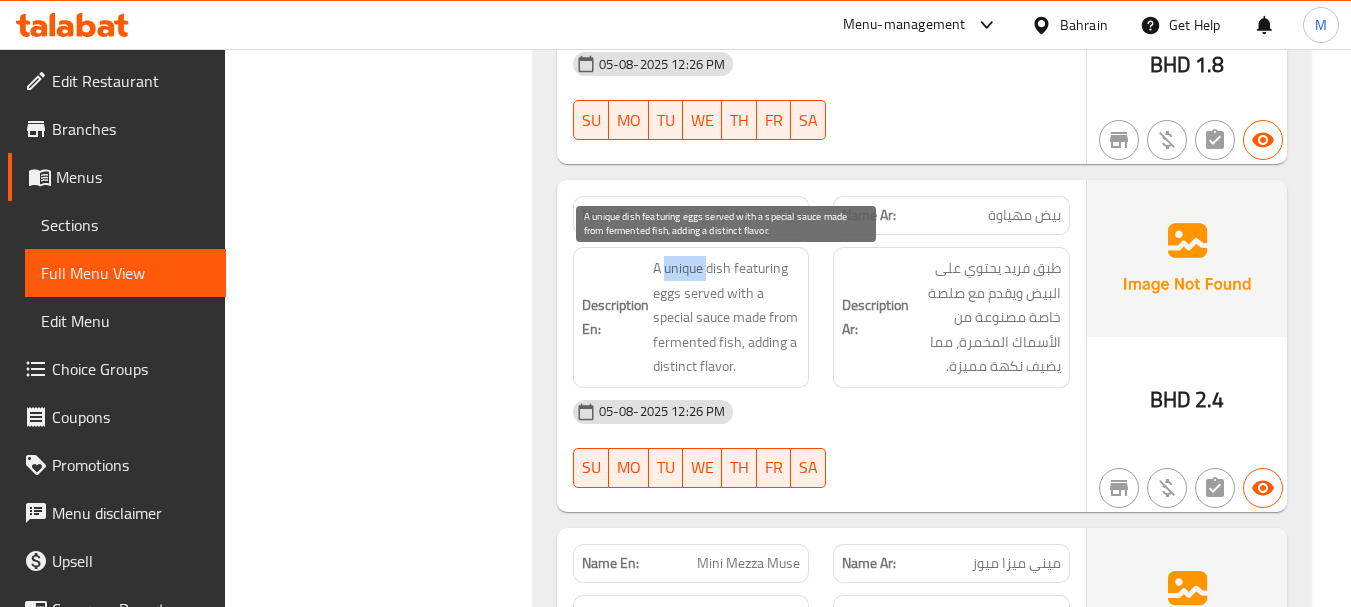 click on "A unique dish featuring eggs served with a special sauce made from fermented fish, adding a distinct flavor." at bounding box center [727, 317] 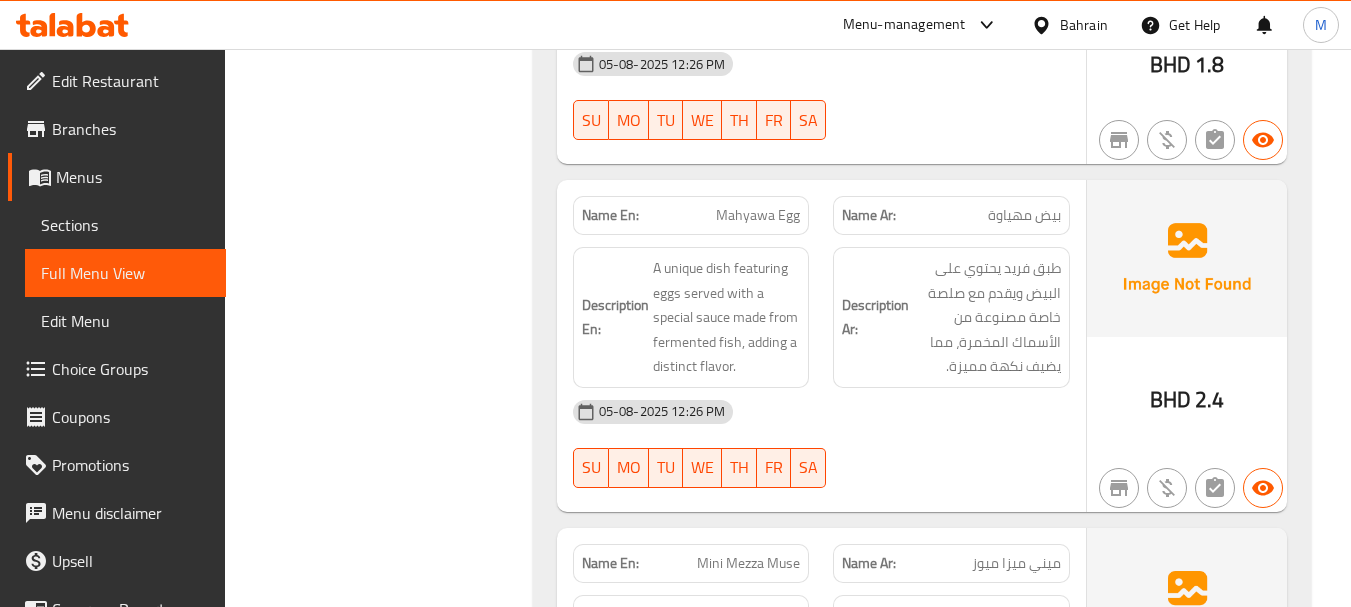 click on "Filter Branches Branches Popular filters Free items Branch specific items Has choices Upsell items Availability filters Available Not available View filters Collapse sections Collapse categories Collapse Choices" at bounding box center [386, 405] 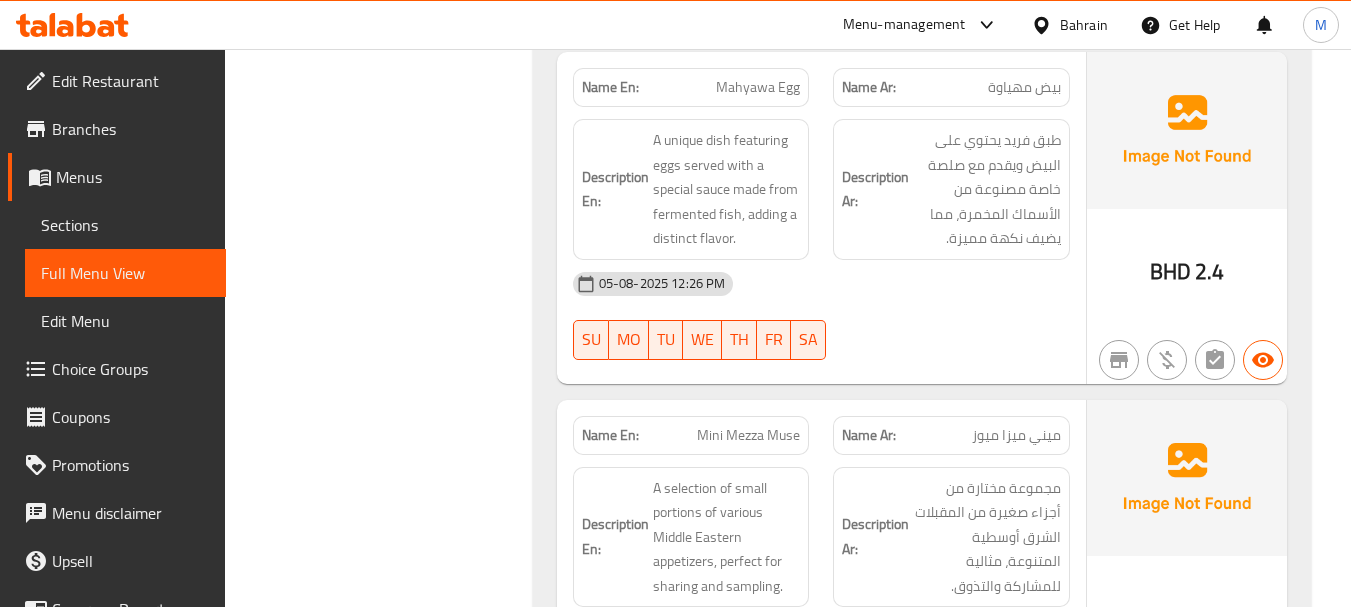 scroll, scrollTop: 2700, scrollLeft: 0, axis: vertical 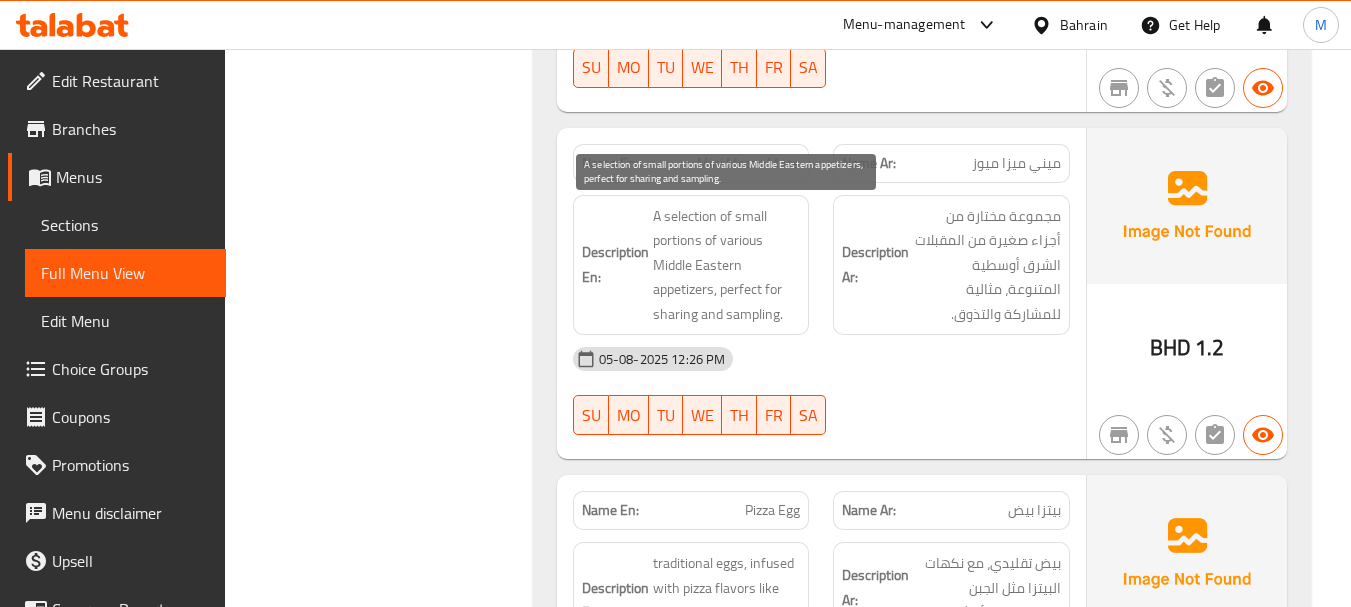 click on "A selection of small portions of various Middle Eastern appetizers, perfect for sharing and sampling." at bounding box center (727, 265) 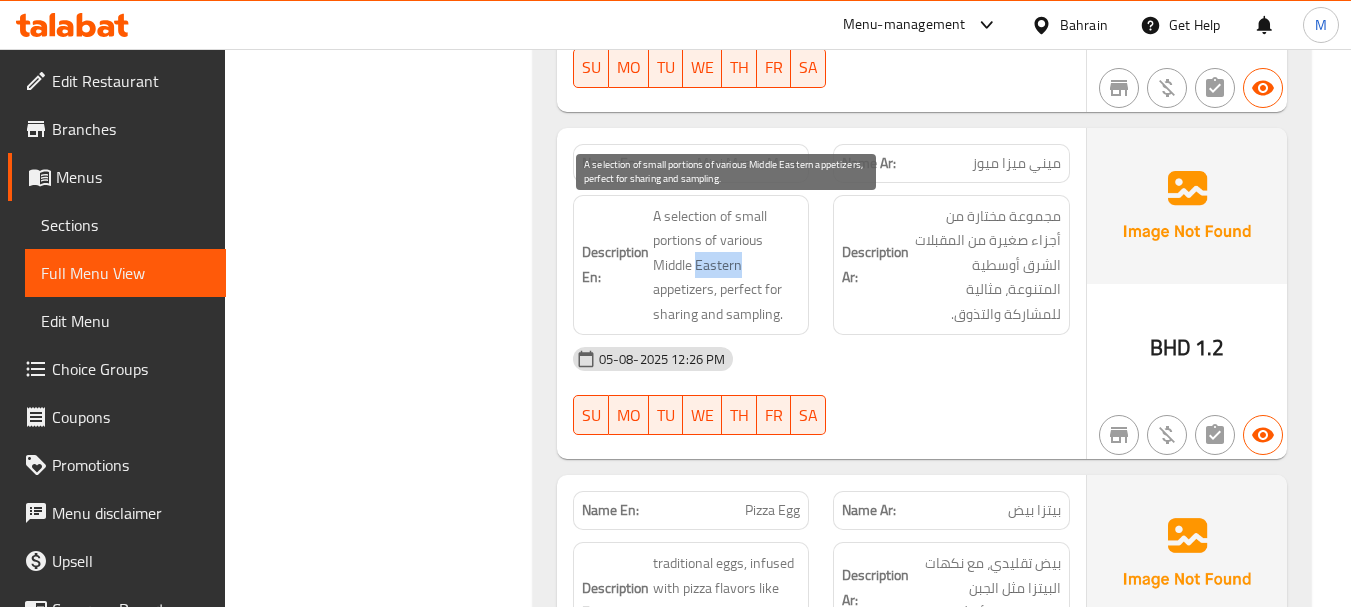 click on "A selection of small portions of various Middle Eastern appetizers, perfect for sharing and sampling." at bounding box center [727, 265] 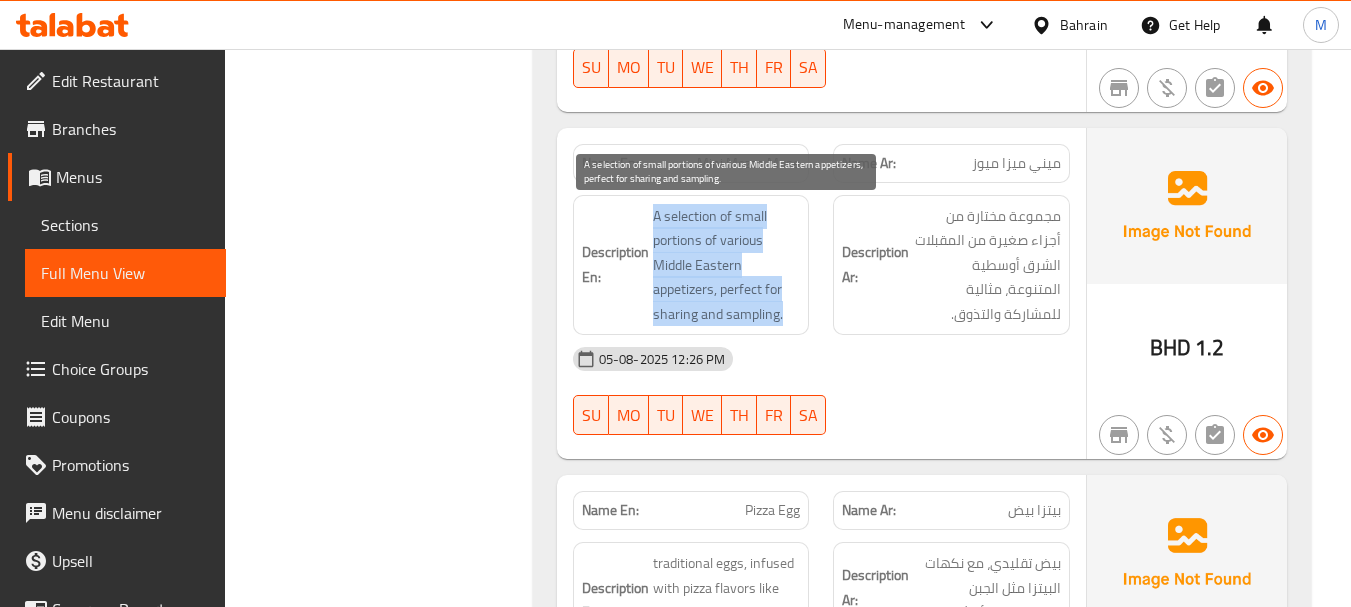 click on "A selection of small portions of various Middle Eastern appetizers, perfect for sharing and sampling." at bounding box center [727, 265] 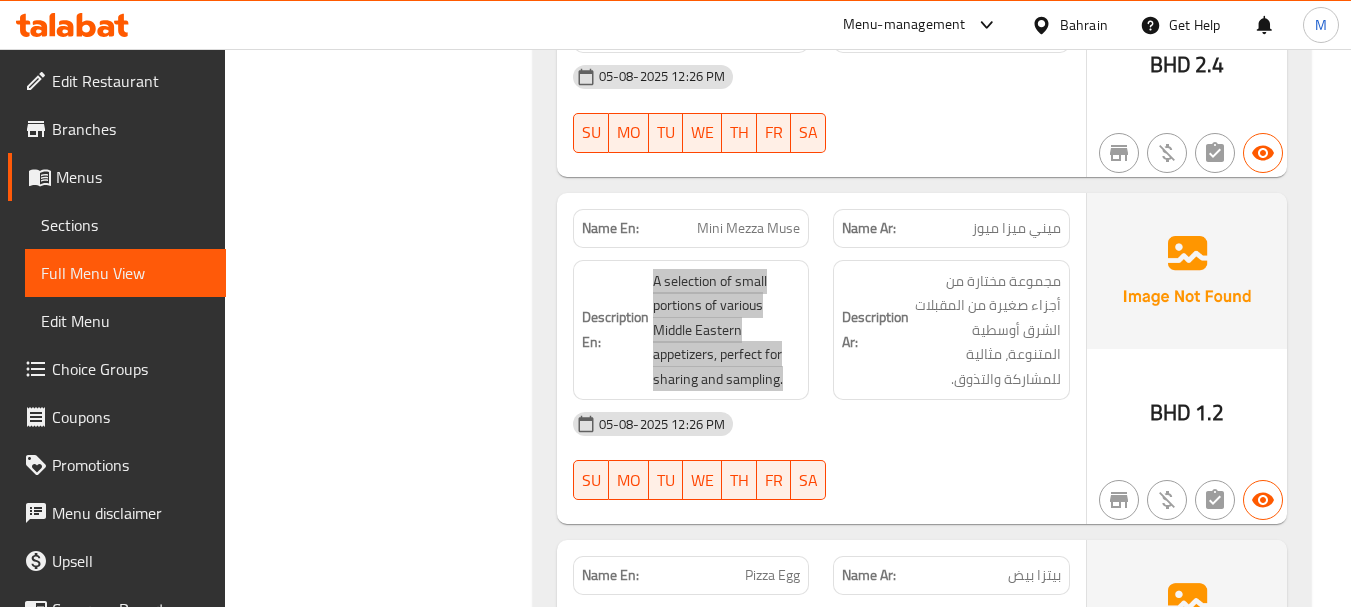 scroll, scrollTop: 2600, scrollLeft: 0, axis: vertical 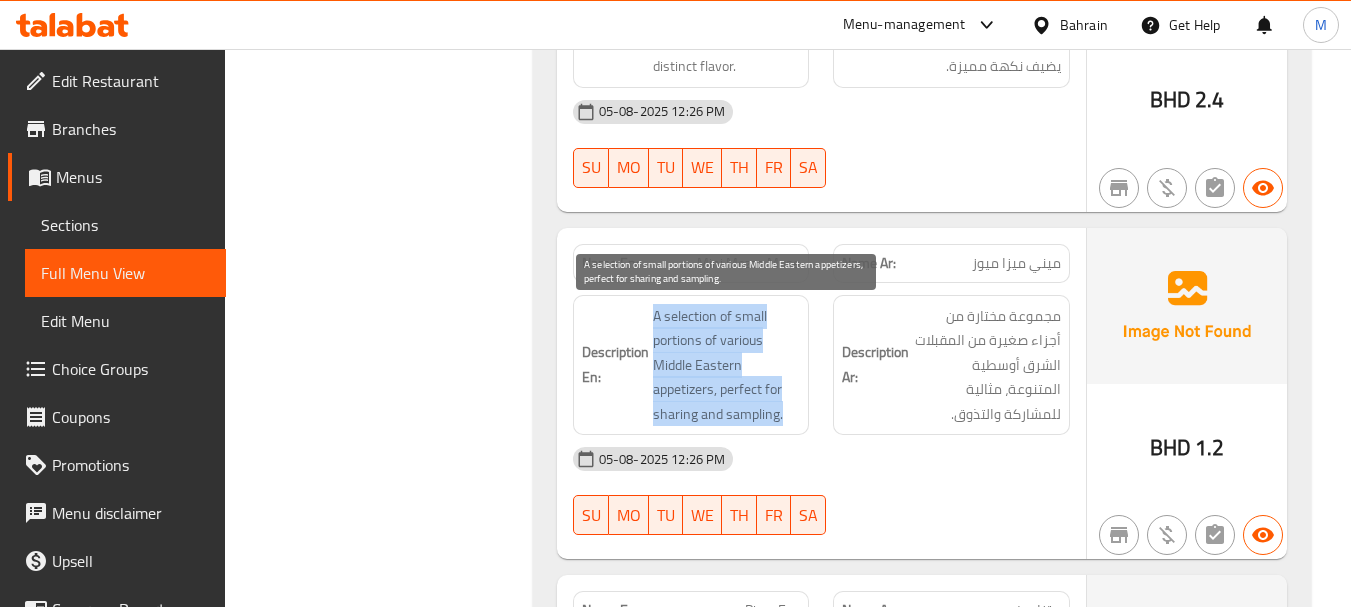 click on "A selection of small portions of various Middle Eastern appetizers, perfect for sharing and sampling." at bounding box center [727, 365] 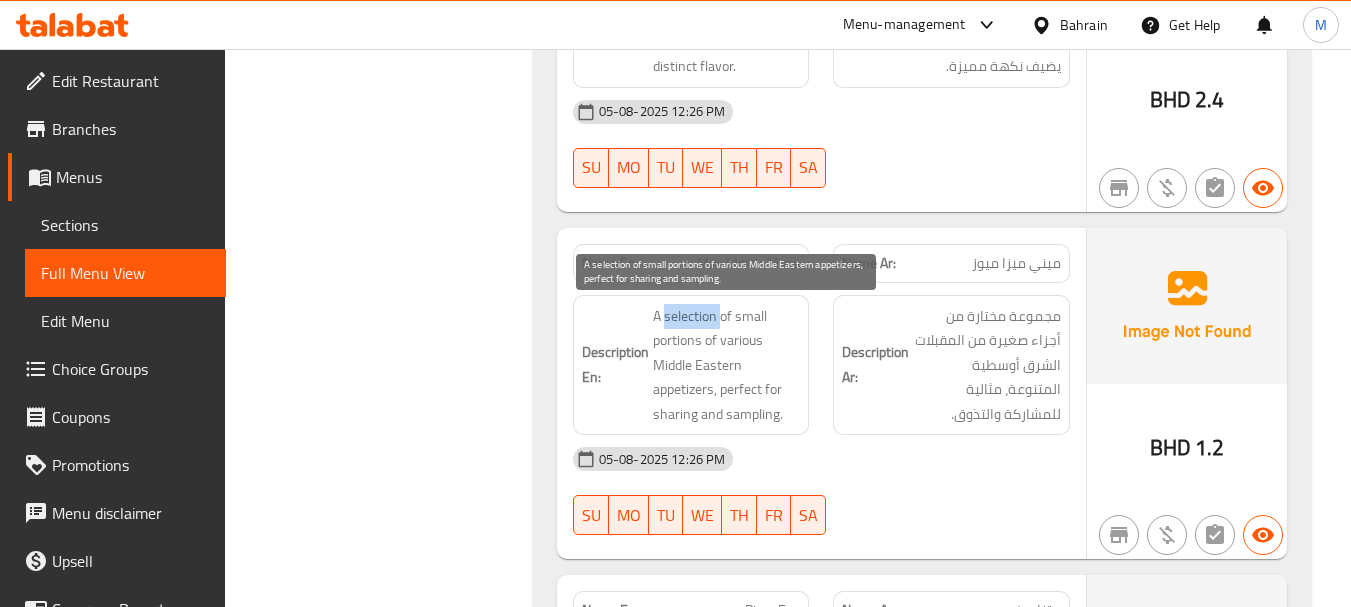 click on "A selection of small portions of various Middle Eastern appetizers, perfect for sharing and sampling." at bounding box center (727, 365) 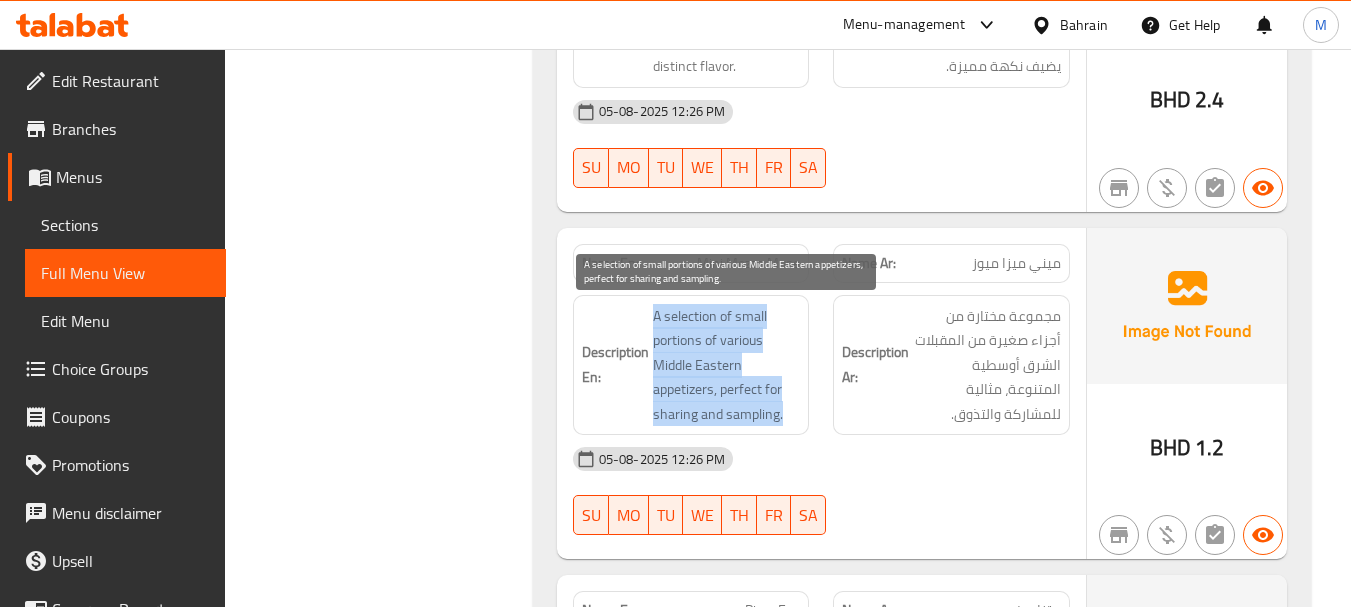 click on "A selection of small portions of various Middle Eastern appetizers, perfect for sharing and sampling." at bounding box center [727, 365] 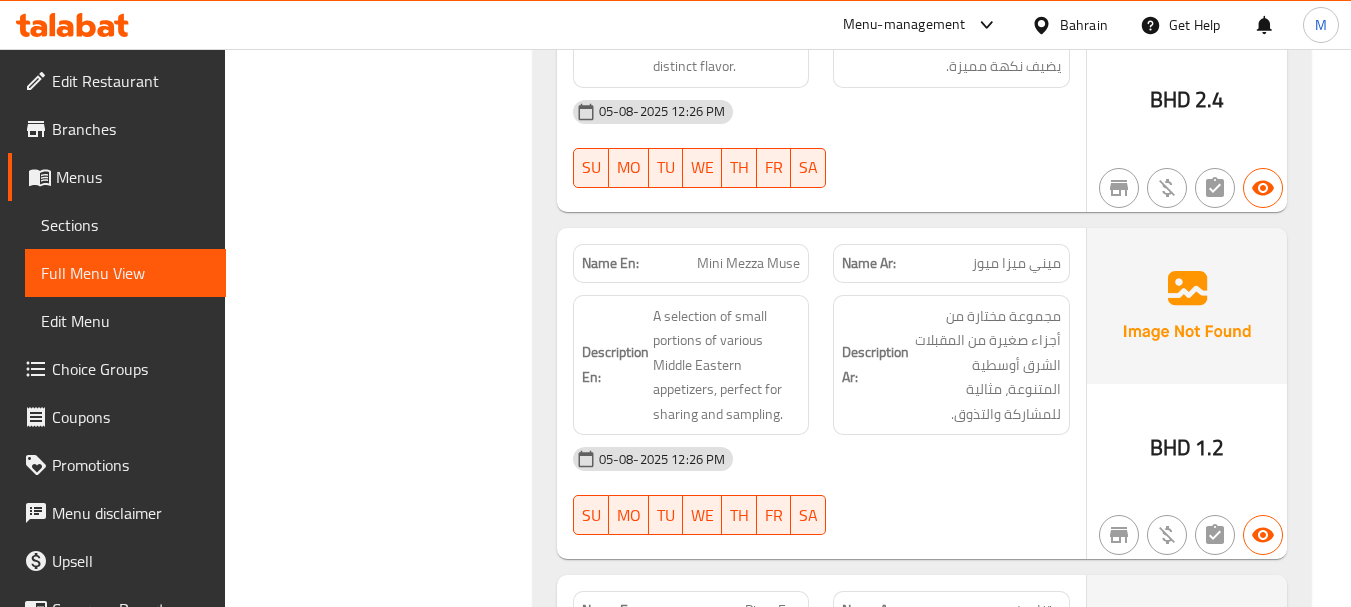 click on "Mini Mezza Muse" at bounding box center [748, 263] 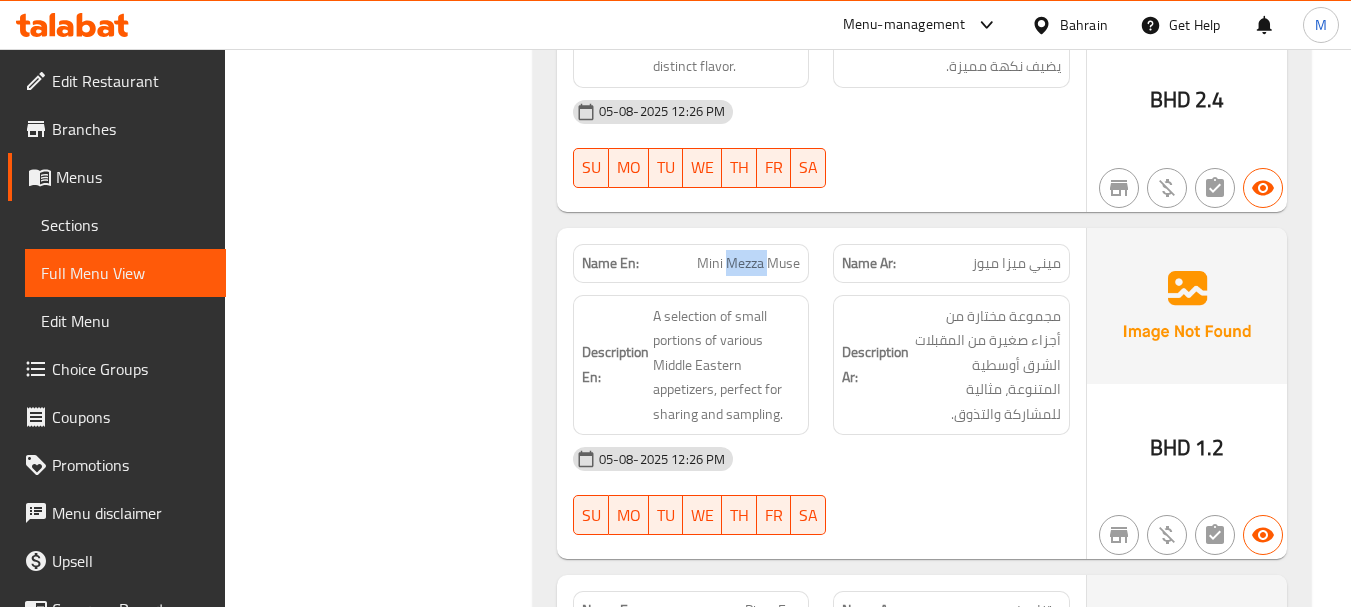 click on "Mini Mezza Muse" at bounding box center (748, 263) 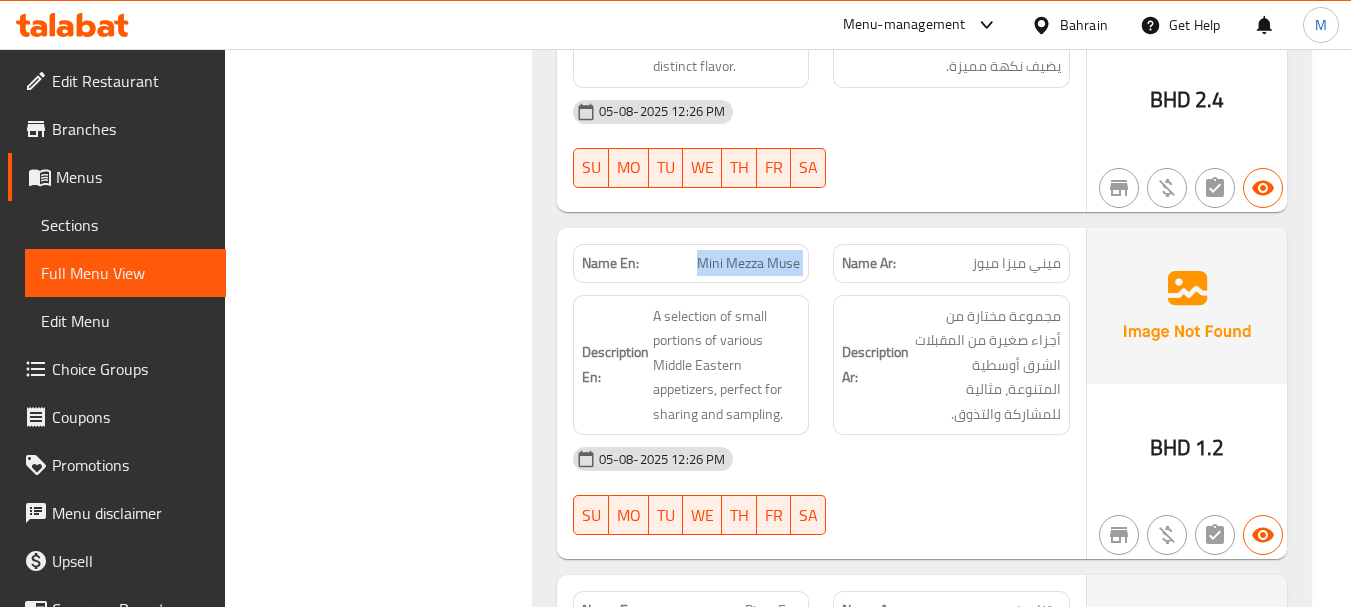 click on "Mini Mezza Muse" at bounding box center [748, 263] 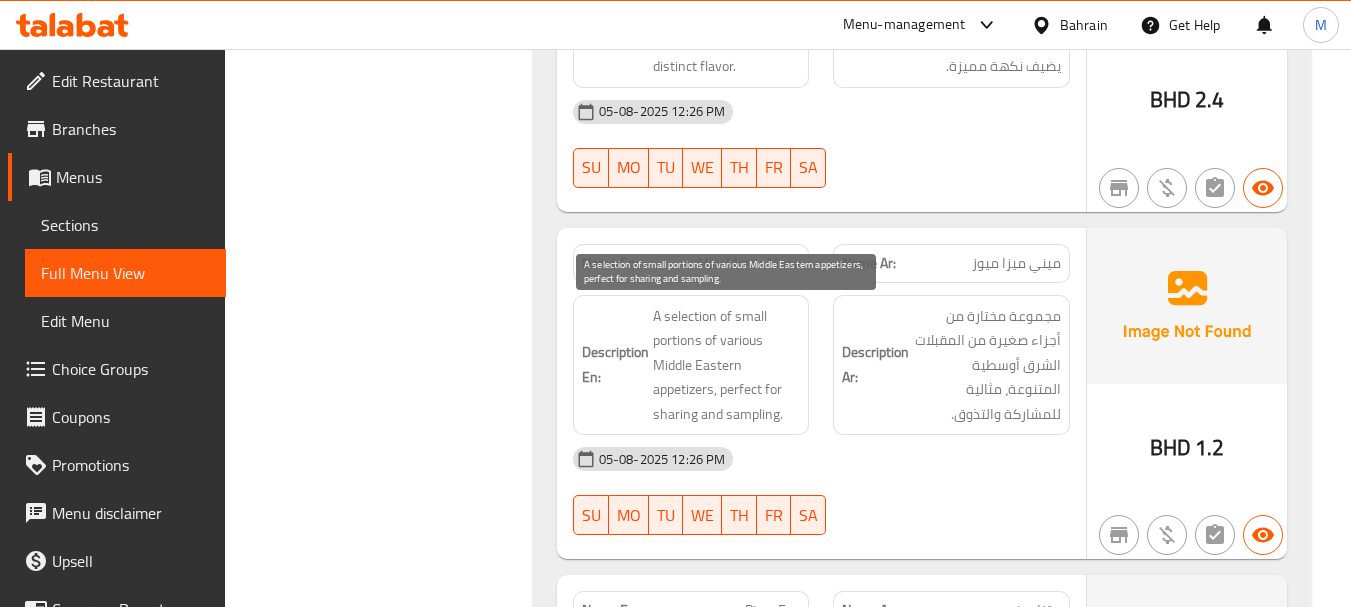 click on "A selection of small portions of various Middle Eastern appetizers, perfect for sharing and sampling." at bounding box center (727, 365) 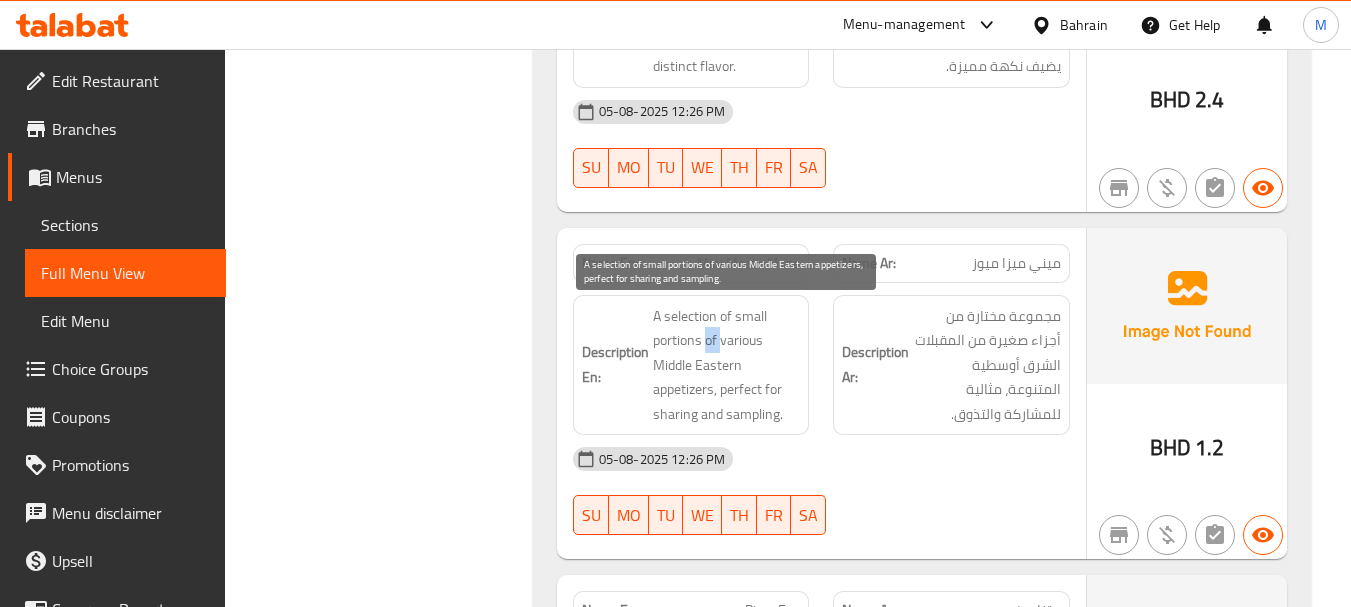 click on "A selection of small portions of various Middle Eastern appetizers, perfect for sharing and sampling." at bounding box center [727, 365] 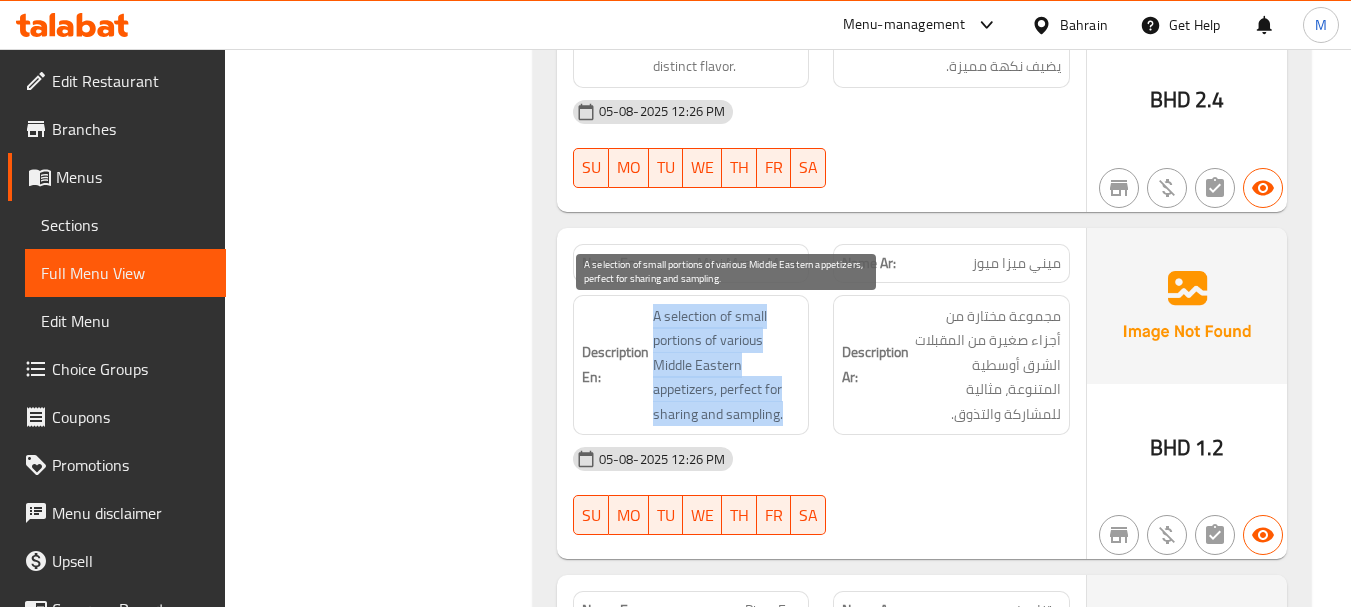 click on "A selection of small portions of various Middle Eastern appetizers, perfect for sharing and sampling." at bounding box center [727, 365] 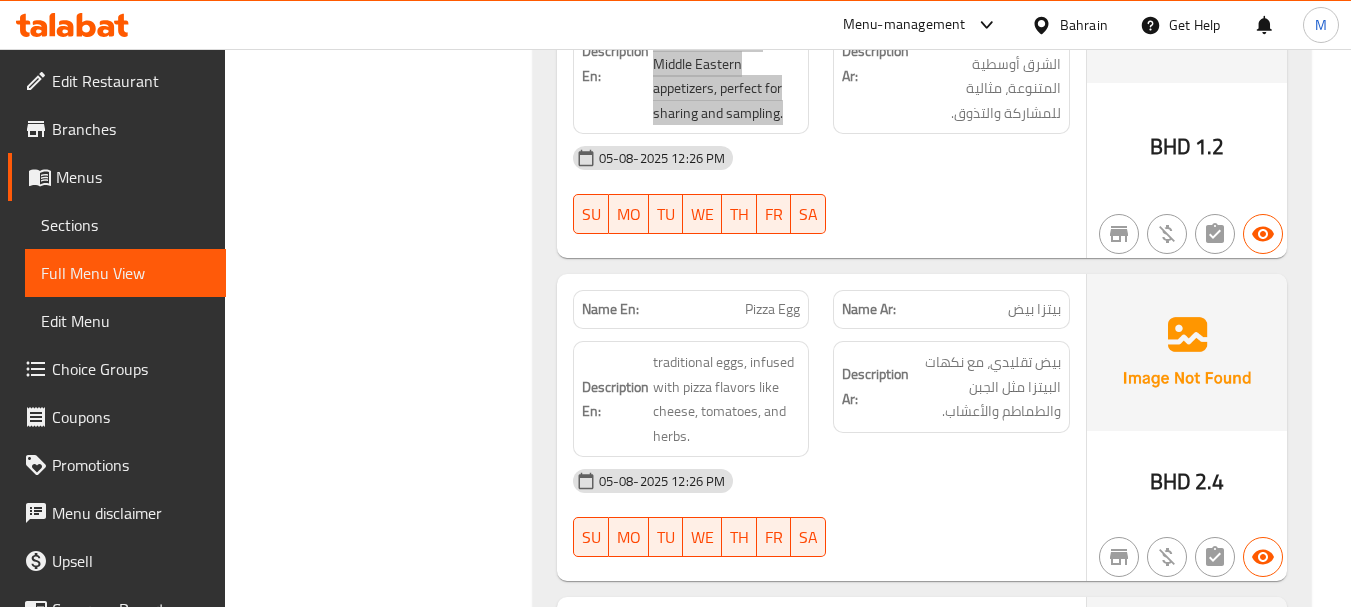 scroll, scrollTop: 2900, scrollLeft: 0, axis: vertical 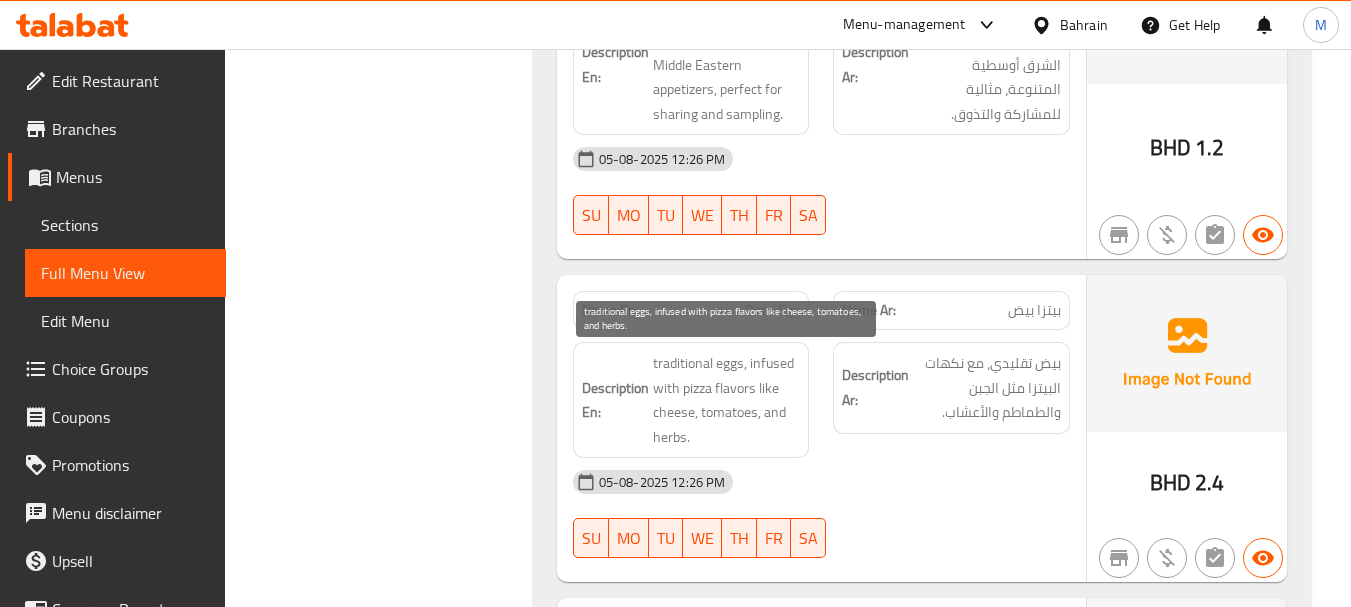 click on "traditional eggs, infused with pizza flavors like cheese, tomatoes, and herbs." at bounding box center (727, 400) 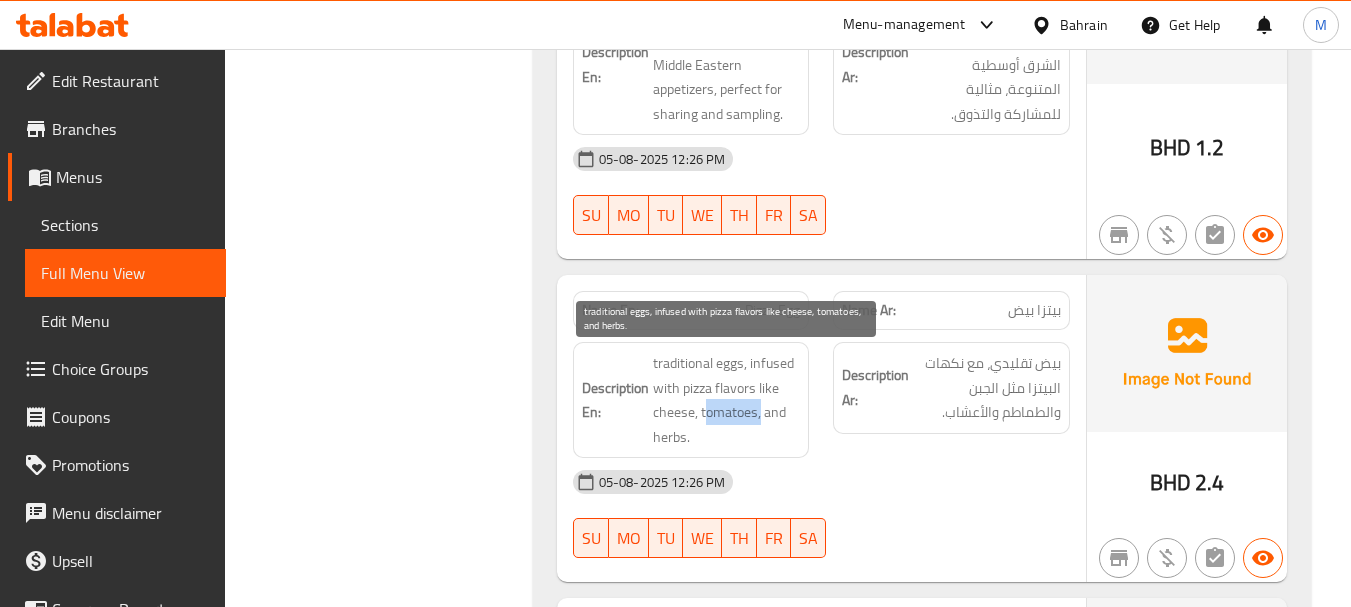 click on "traditional eggs, infused with pizza flavors like cheese, tomatoes, and herbs." at bounding box center [727, 400] 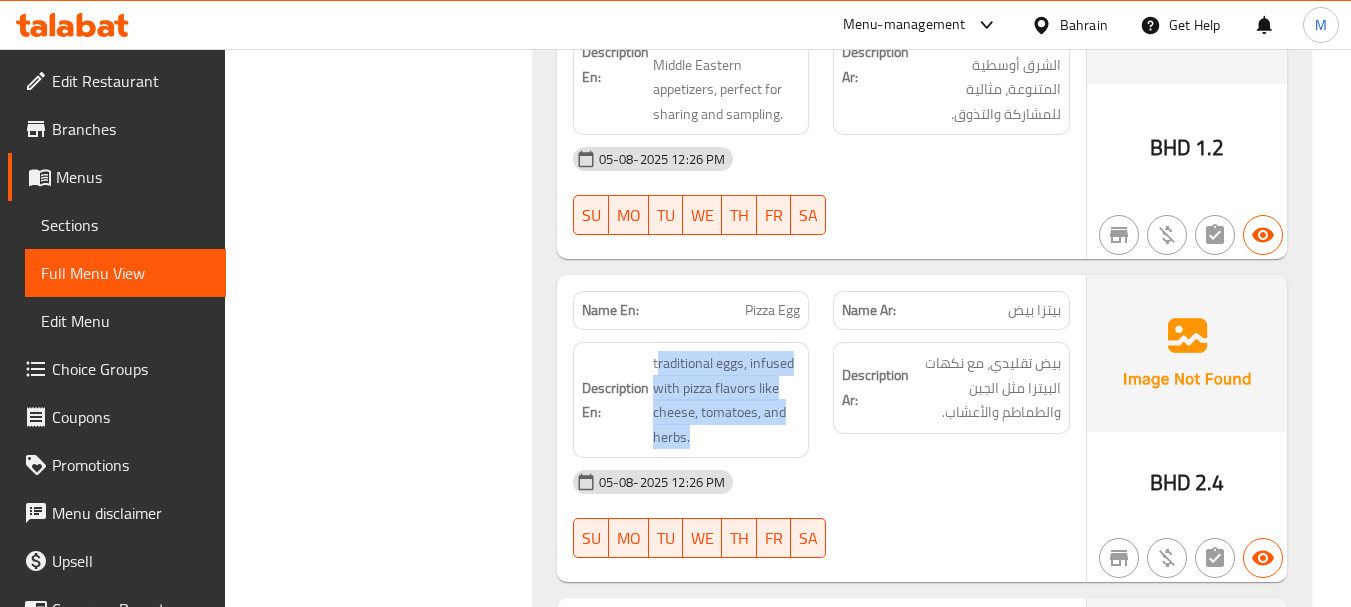 click on "Description En:  traditional eggs, infused with pizza flavors like cheese, tomatoes, and herbs." at bounding box center (691, 400) 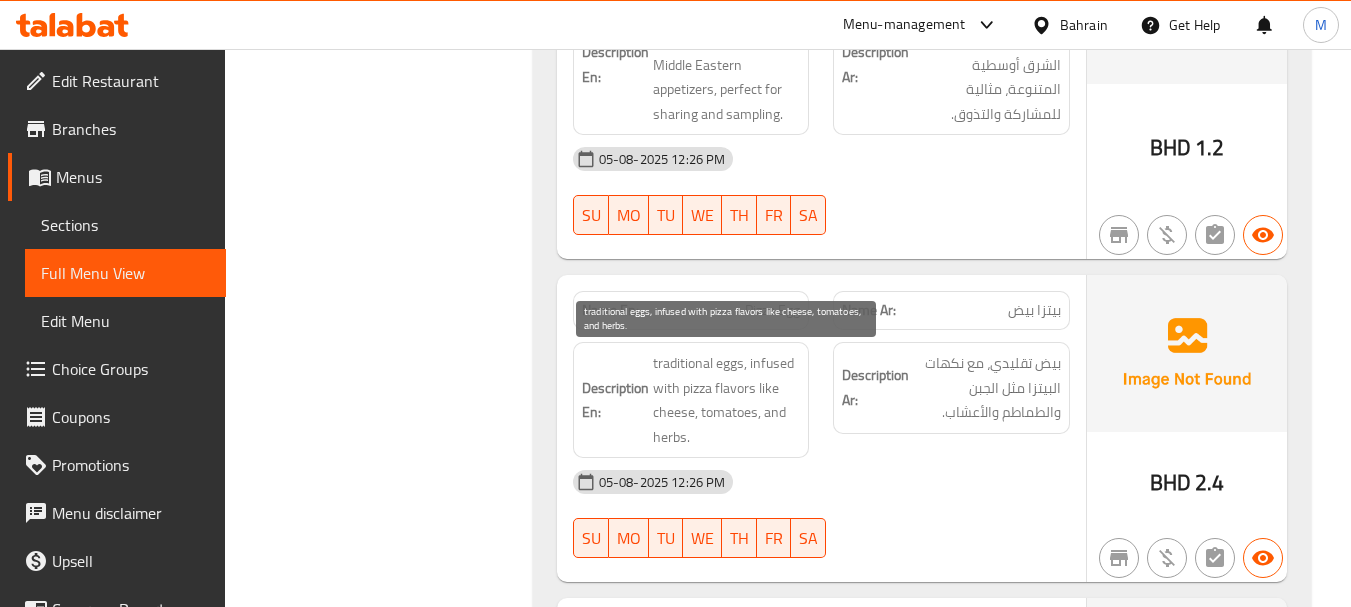 click on "traditional eggs, infused with pizza flavors like cheese, tomatoes, and herbs." at bounding box center (727, 400) 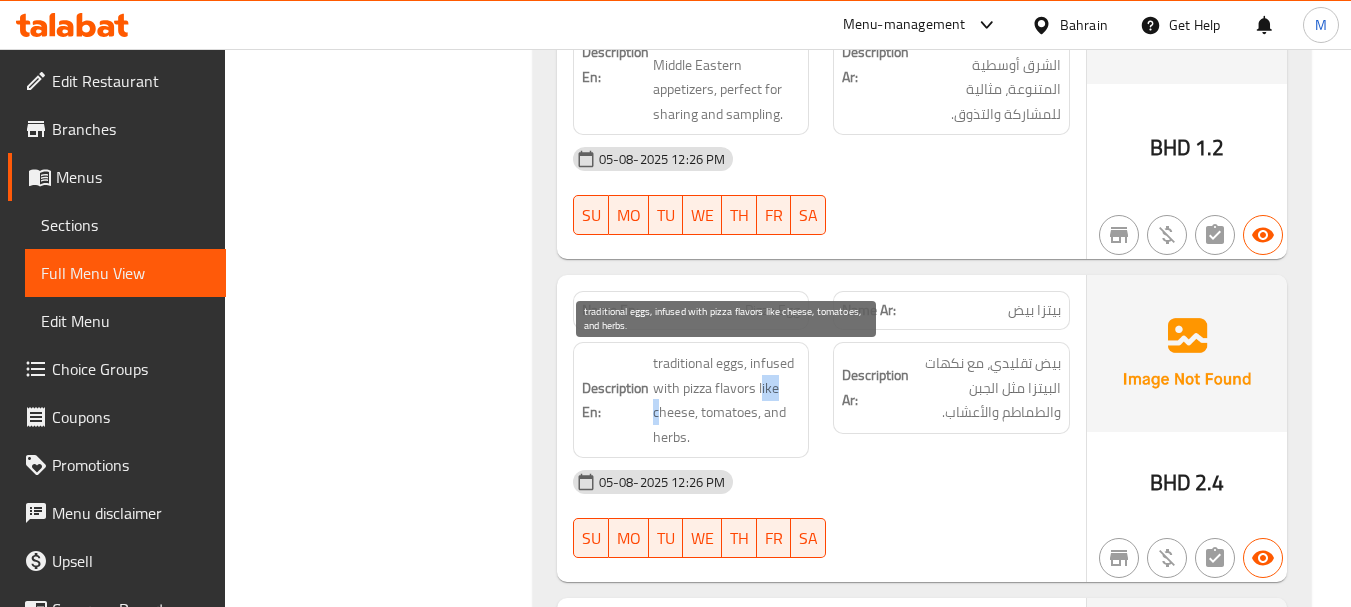 click on "traditional eggs, infused with pizza flavors like cheese, tomatoes, and herbs." at bounding box center (727, 400) 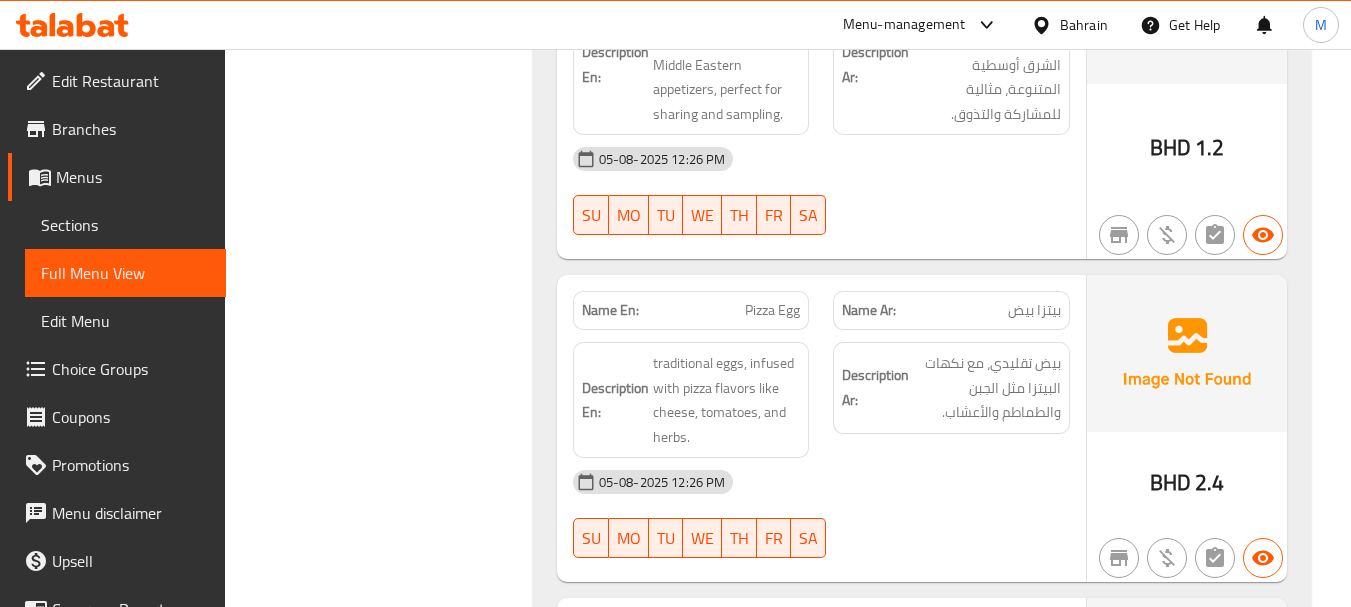 click on "Pizza Egg" at bounding box center (772, 310) 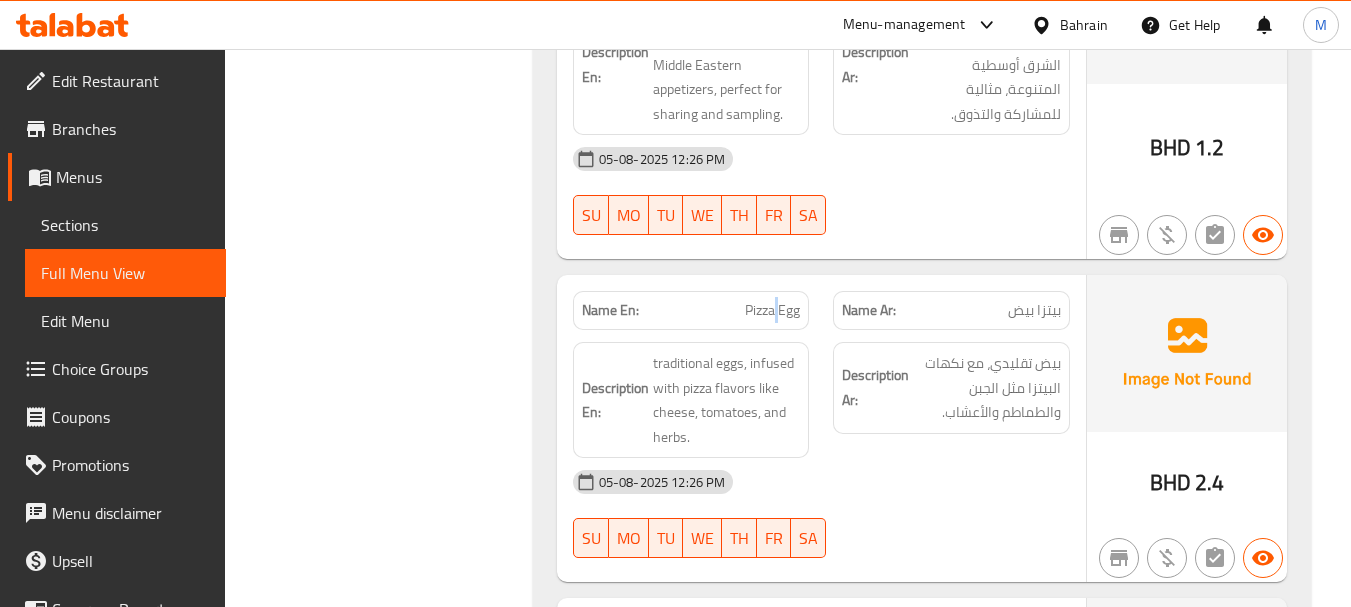 click on "Pizza Egg" at bounding box center [772, 310] 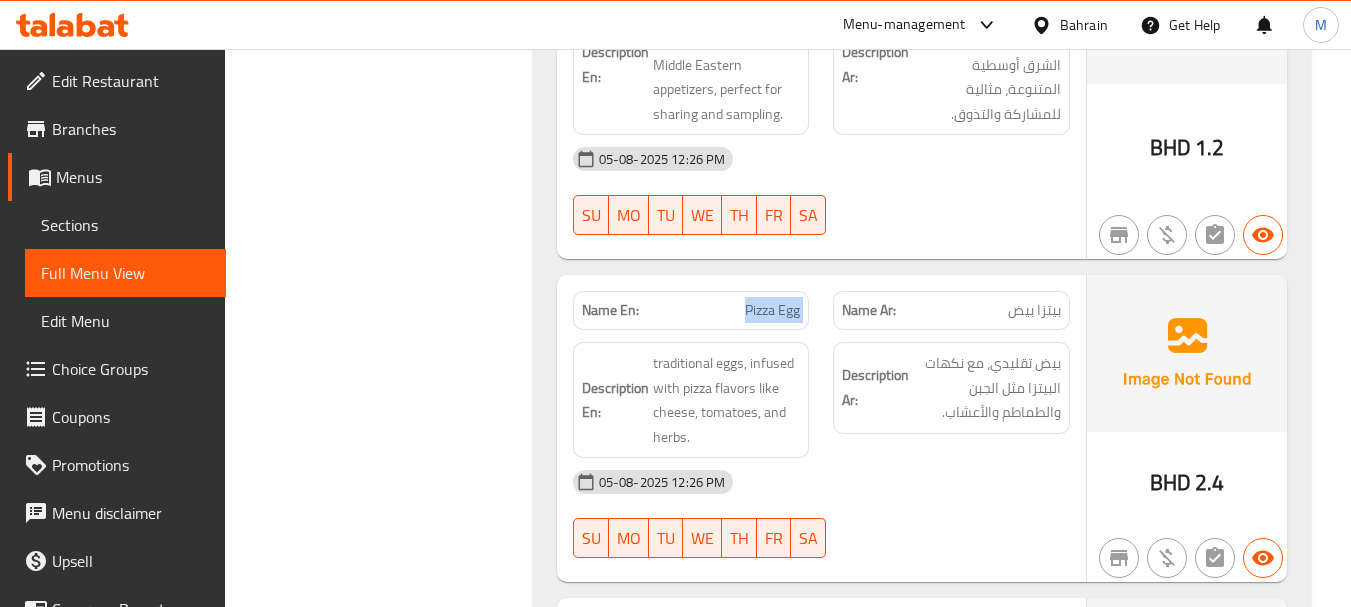 click on "Pizza Egg" at bounding box center [772, 310] 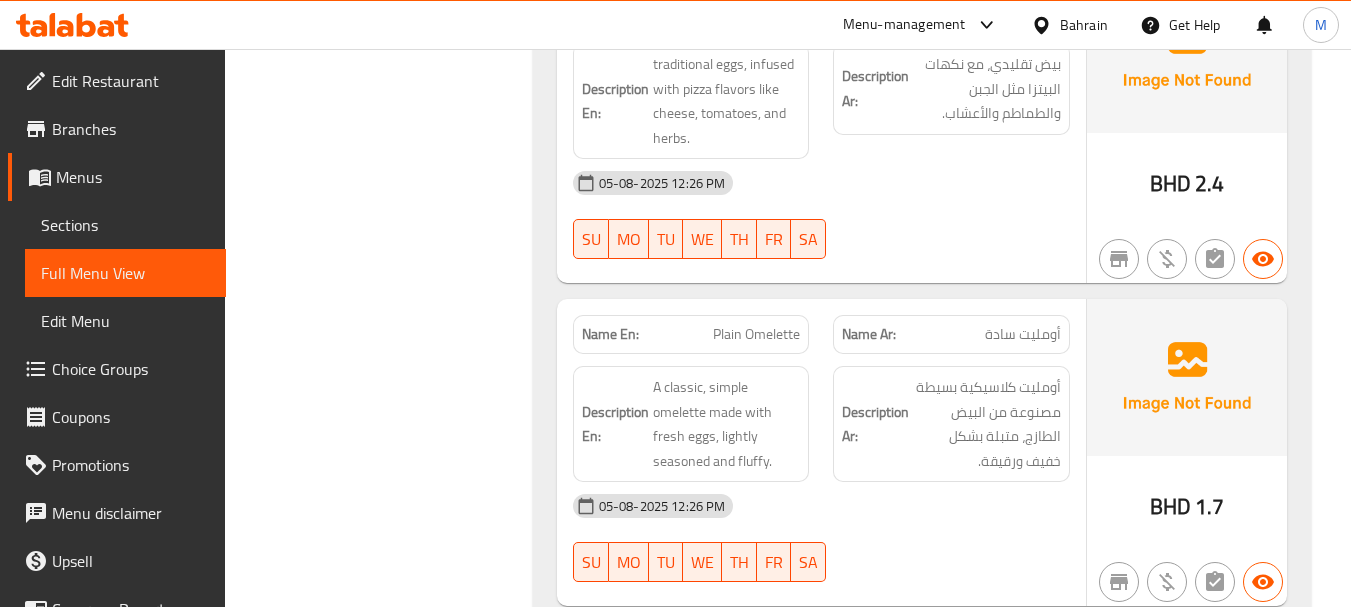 scroll, scrollTop: 3200, scrollLeft: 0, axis: vertical 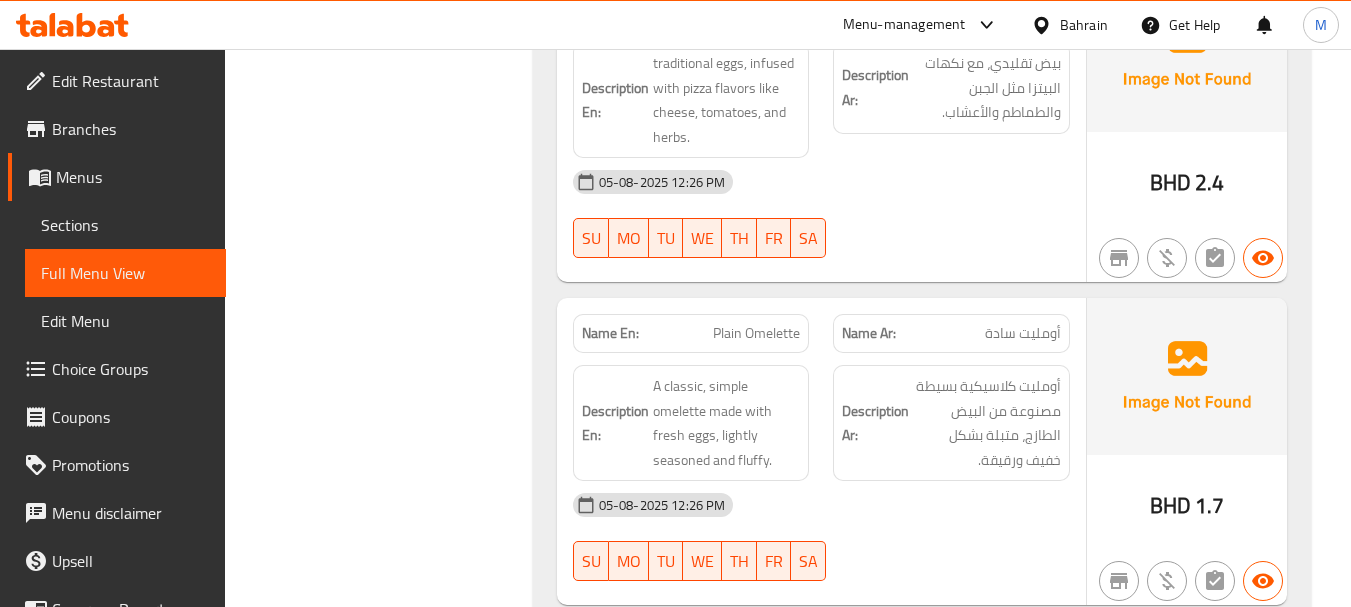 click on "A classic, simple omelette made with fresh eggs, lightly seasoned and fluffy." at bounding box center (727, 423) 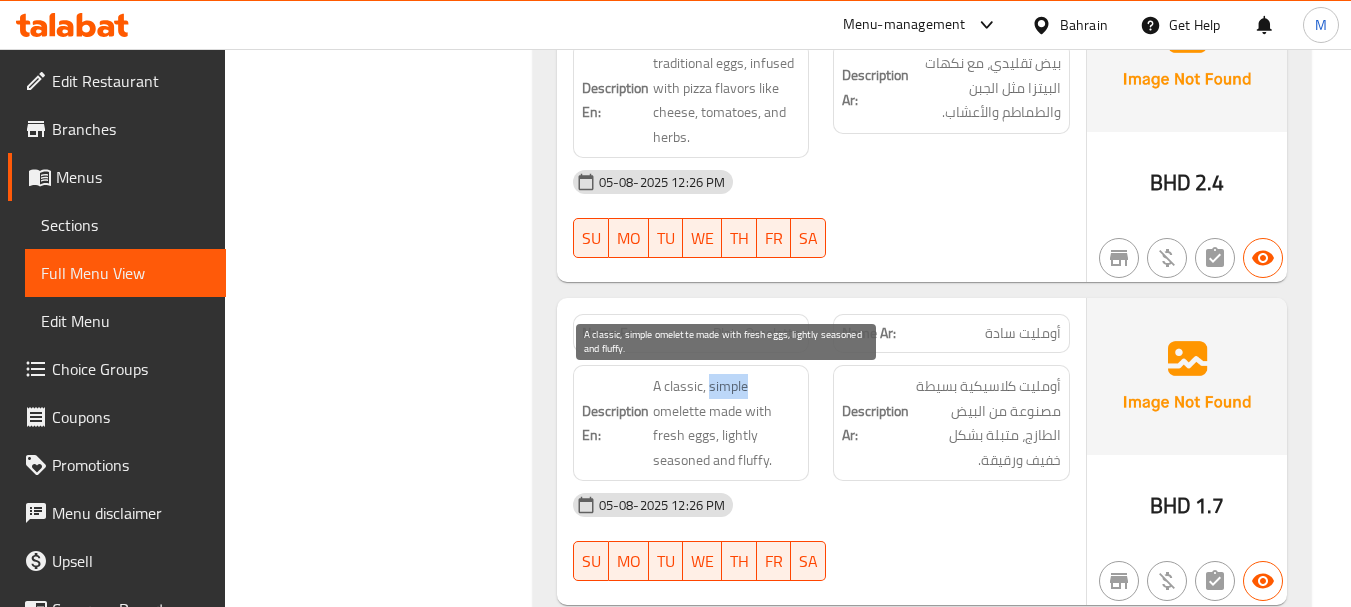 click on "A classic, simple omelette made with fresh eggs, lightly seasoned and fluffy." at bounding box center (727, 423) 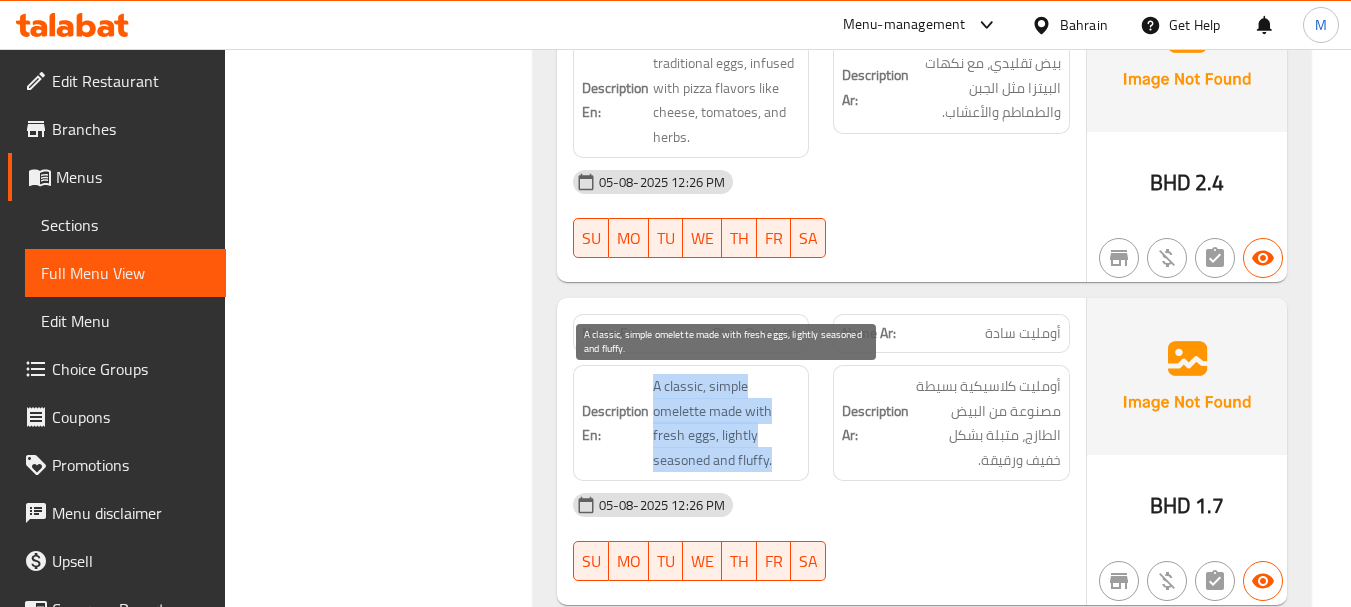 click on "A classic, simple omelette made with fresh eggs, lightly seasoned and fluffy." at bounding box center (727, 423) 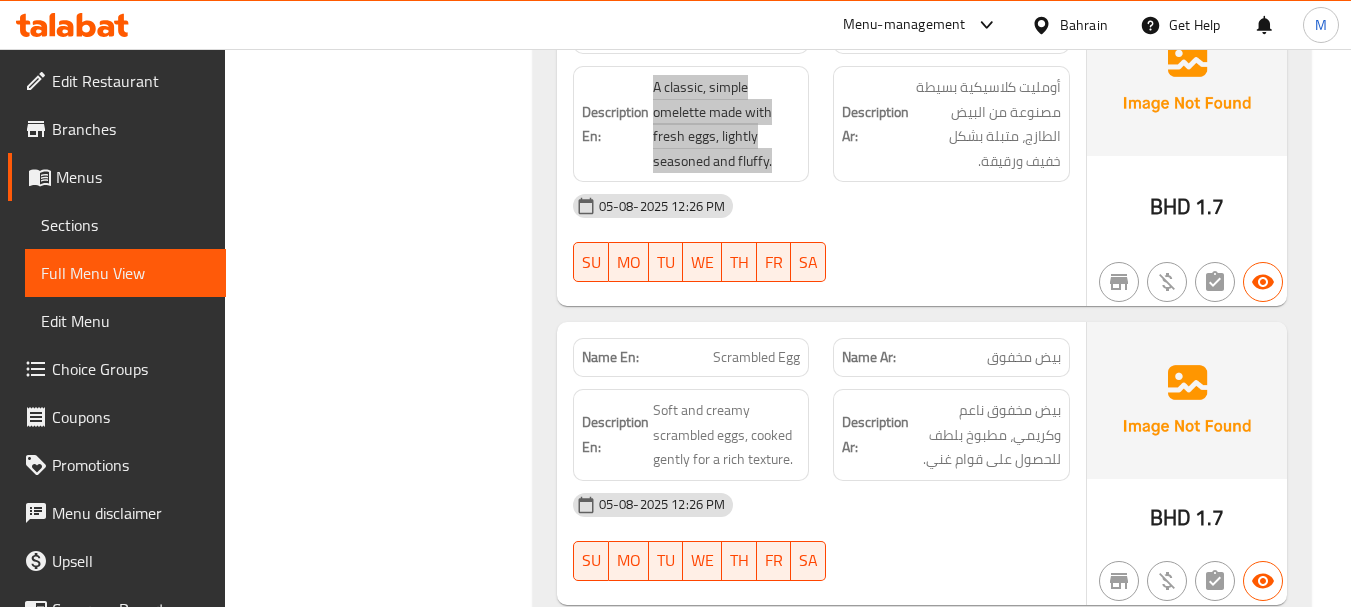 scroll, scrollTop: 3500, scrollLeft: 0, axis: vertical 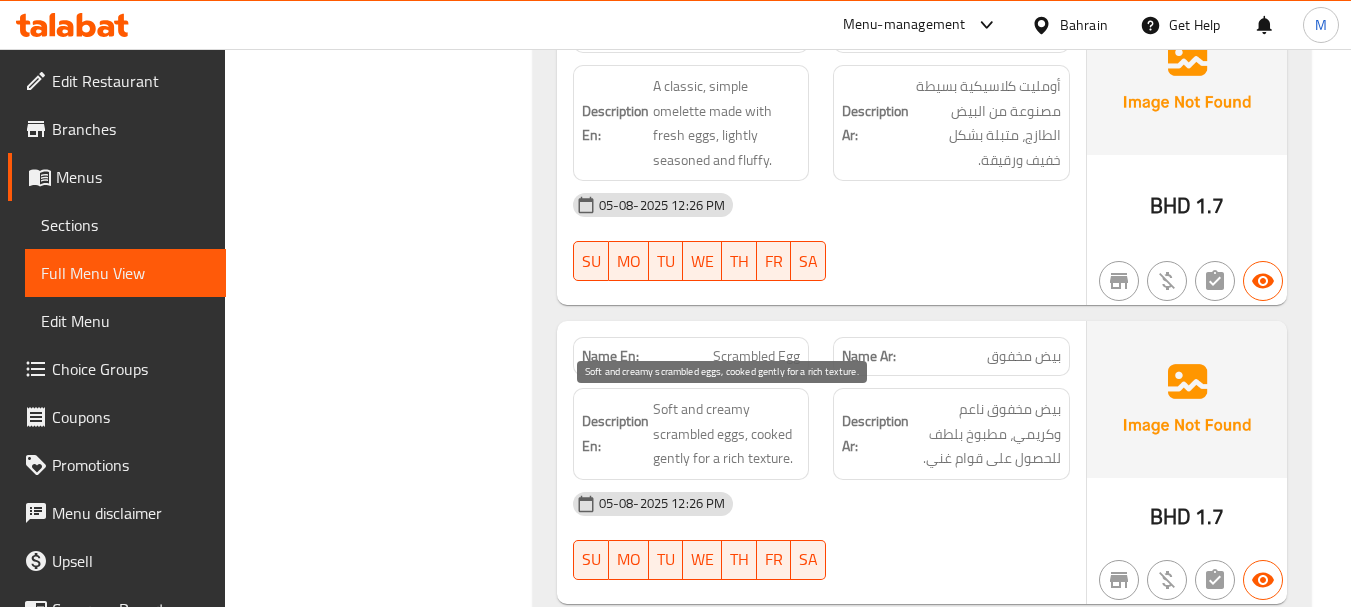 click on "Soft and creamy scrambled eggs, cooked gently for a rich texture." at bounding box center [727, 434] 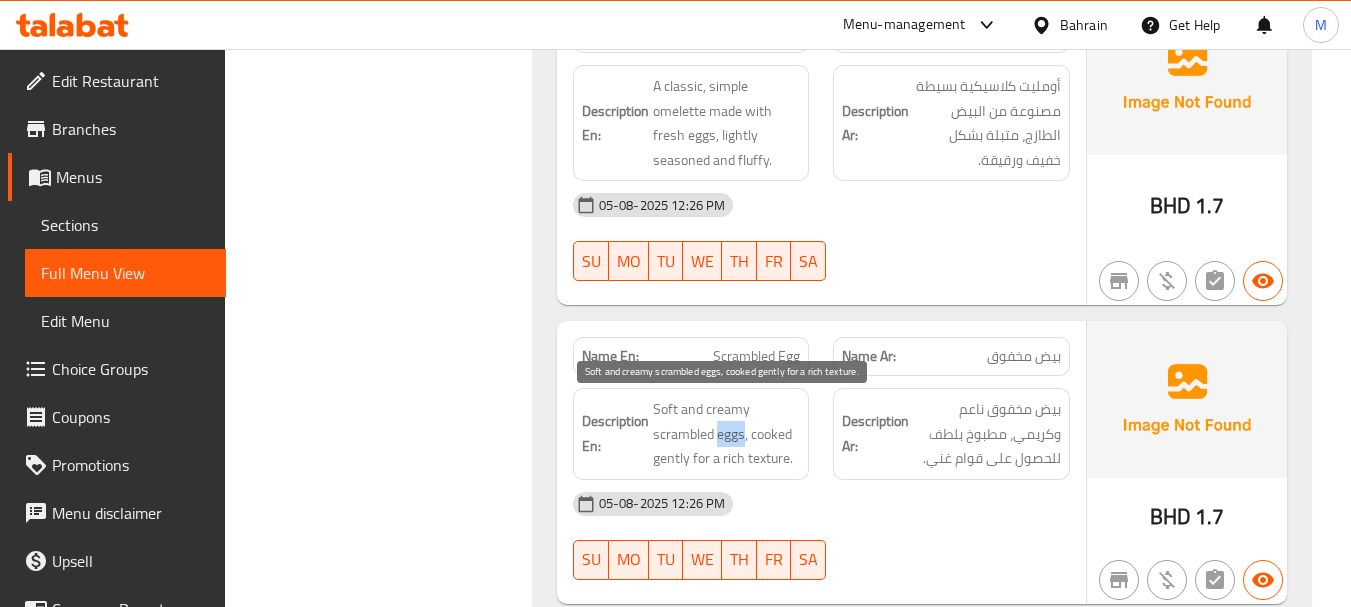 click on "Soft and creamy scrambled eggs, cooked gently for a rich texture." at bounding box center [727, 434] 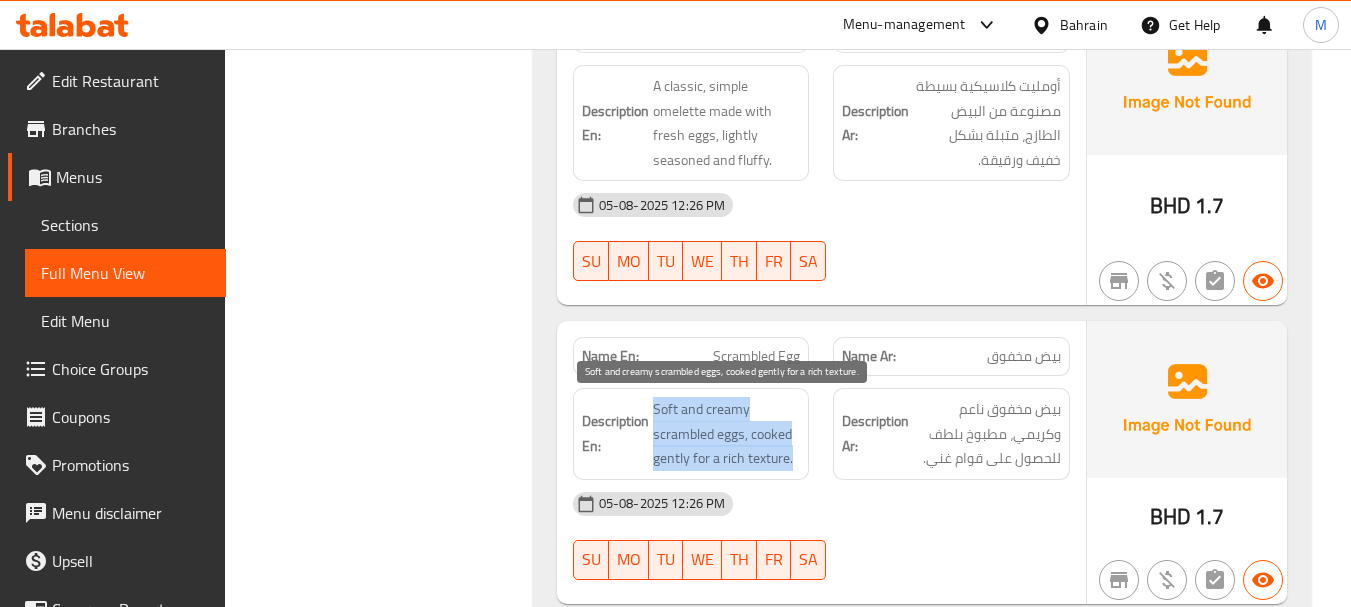 click on "Soft and creamy scrambled eggs, cooked gently for a rich texture." at bounding box center (727, 434) 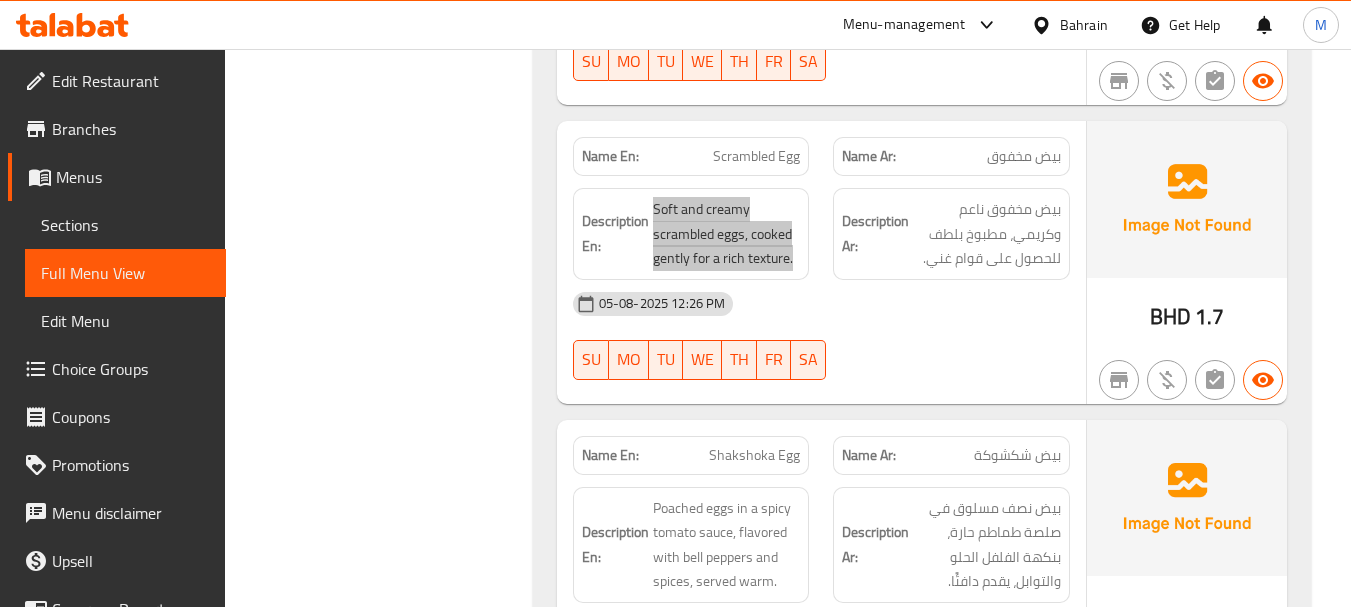 scroll, scrollTop: 3800, scrollLeft: 0, axis: vertical 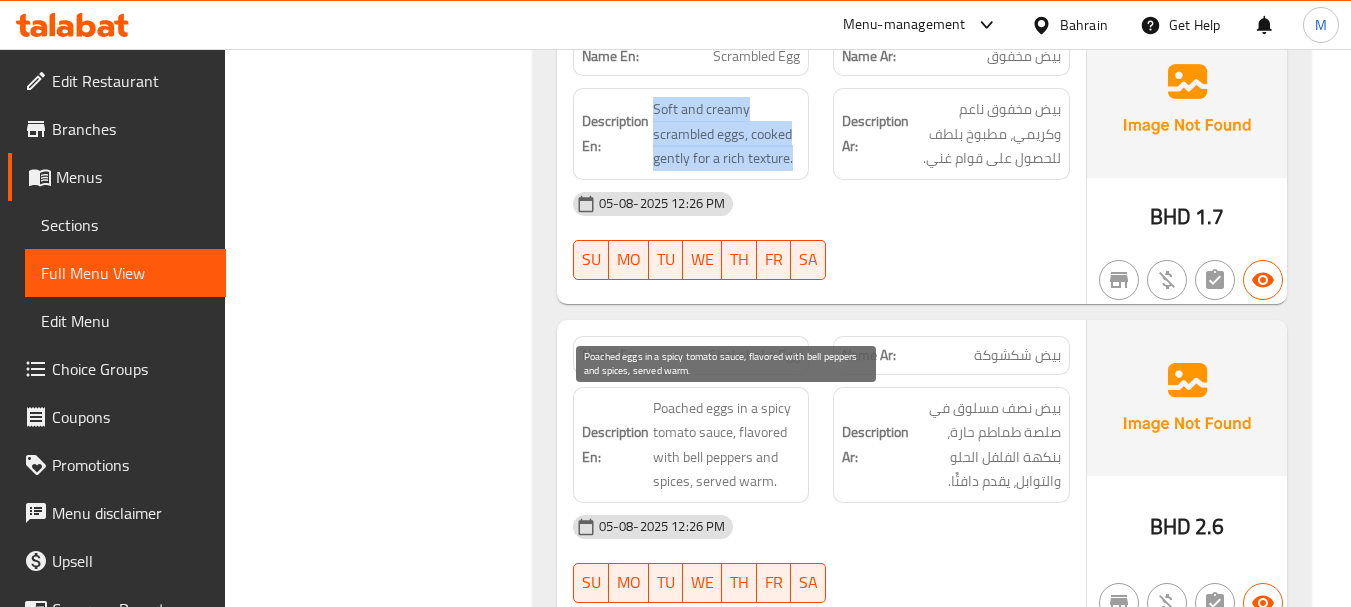 click on "Poached eggs in a spicy tomato sauce, flavored with bell peppers and spices, served warm." at bounding box center (727, 445) 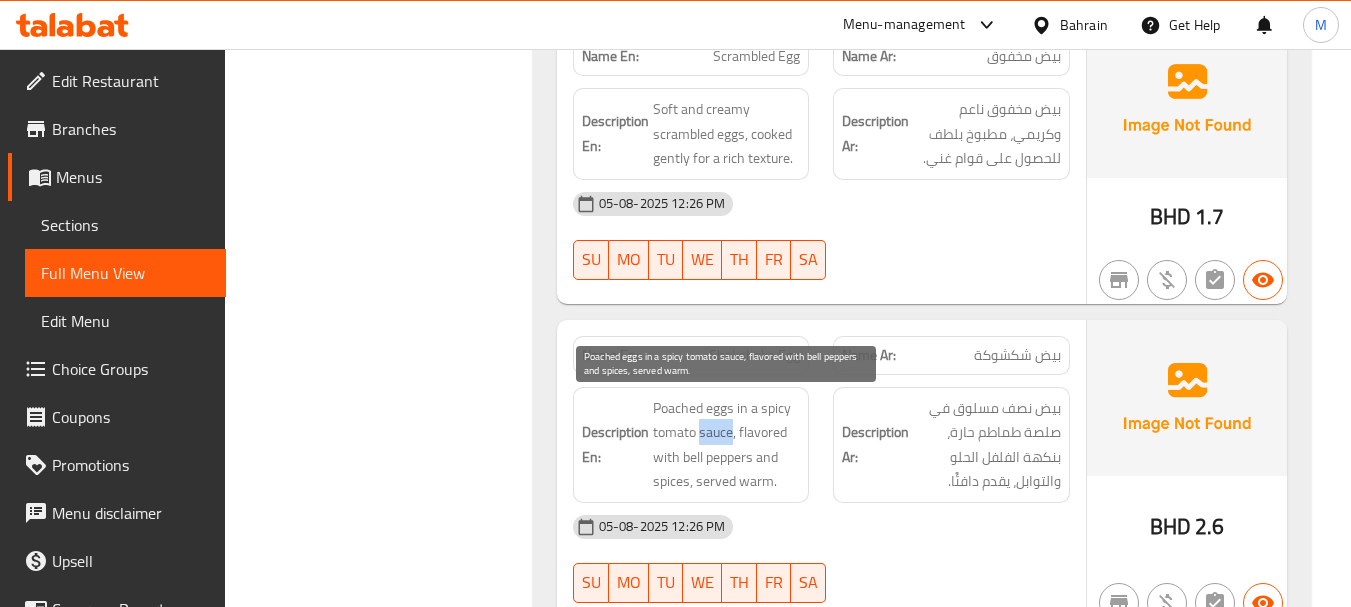 click on "Poached eggs in a spicy tomato sauce, flavored with bell peppers and spices, served warm." at bounding box center [727, 445] 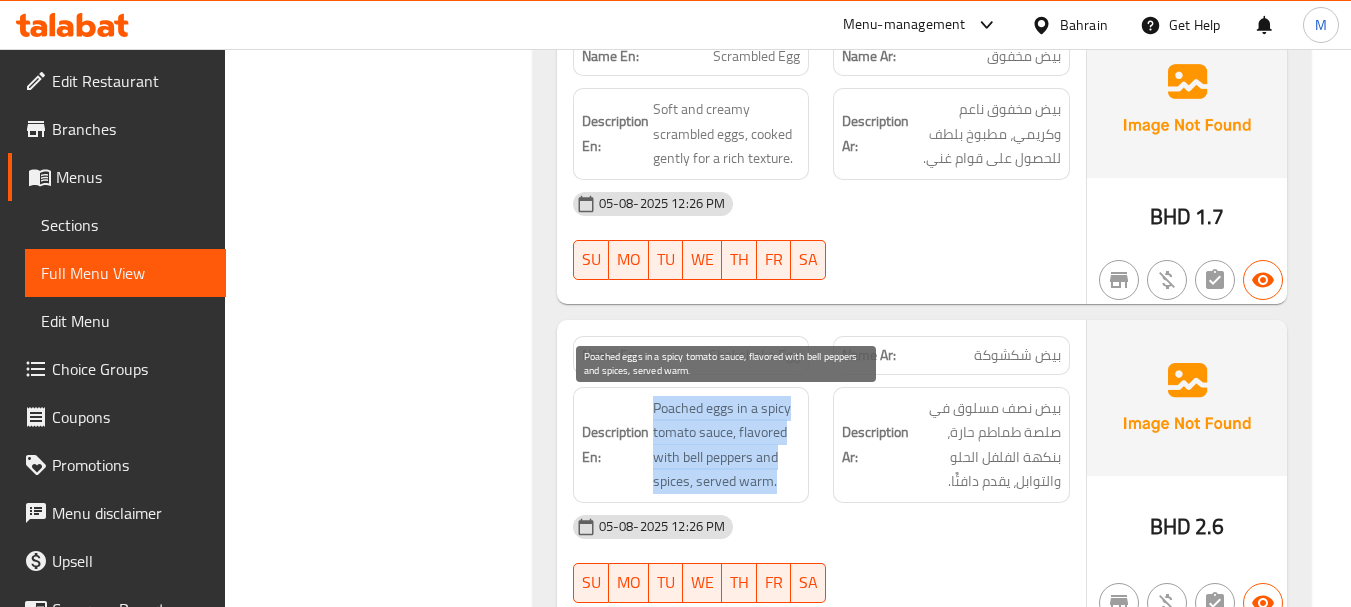 click on "Poached eggs in a spicy tomato sauce, flavored with bell peppers and spices, served warm." at bounding box center [727, 445] 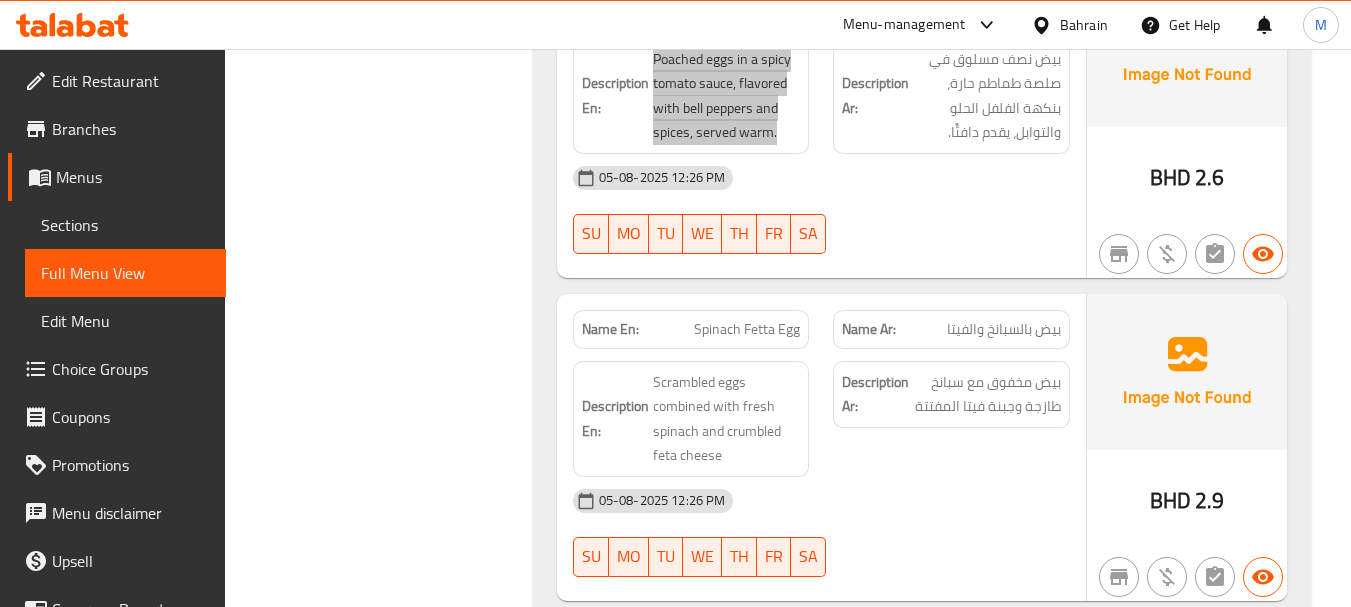scroll, scrollTop: 4000, scrollLeft: 0, axis: vertical 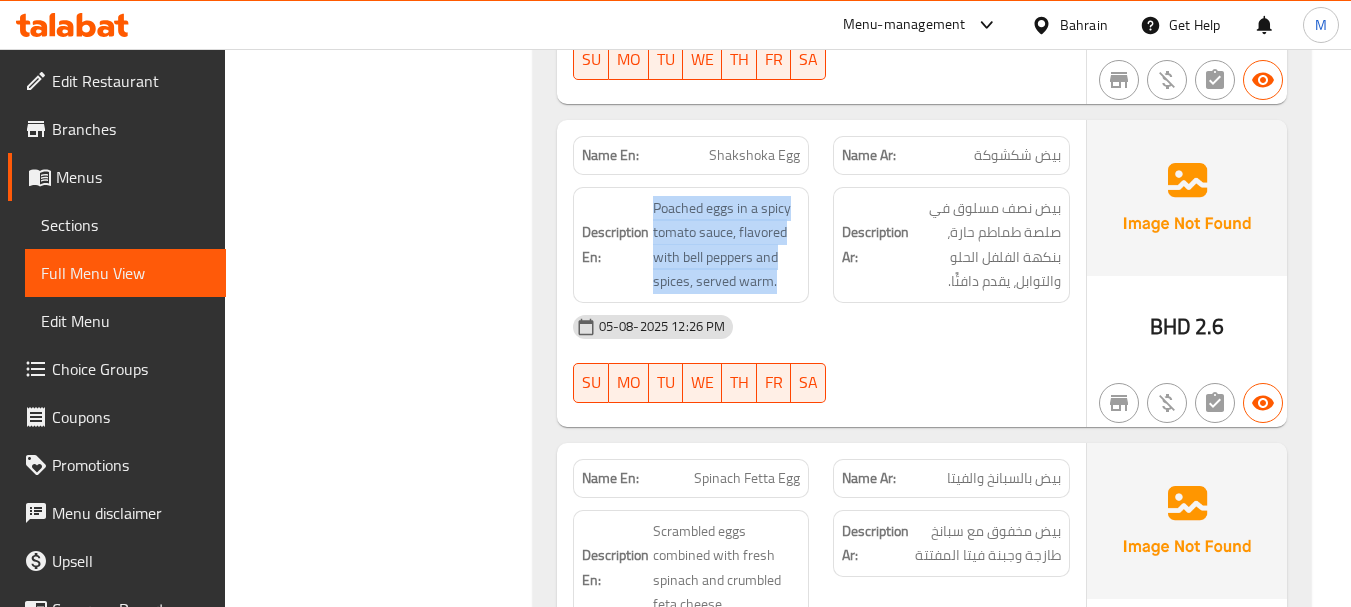 click at bounding box center [951, 403] 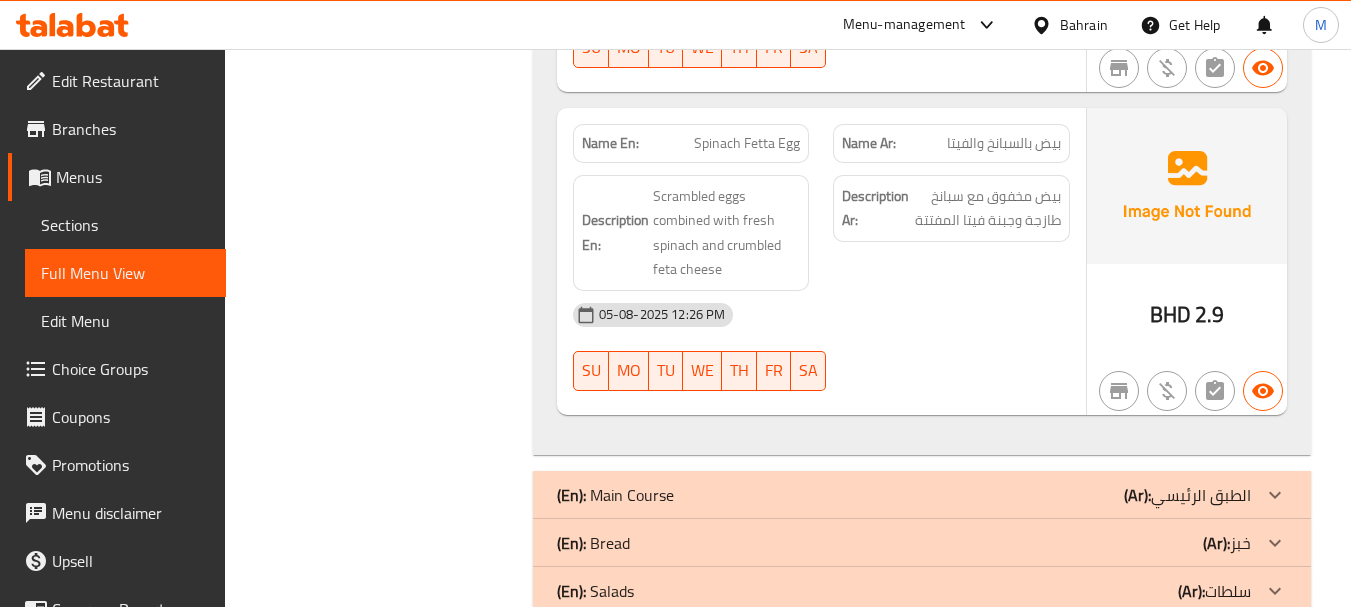 scroll, scrollTop: 4300, scrollLeft: 0, axis: vertical 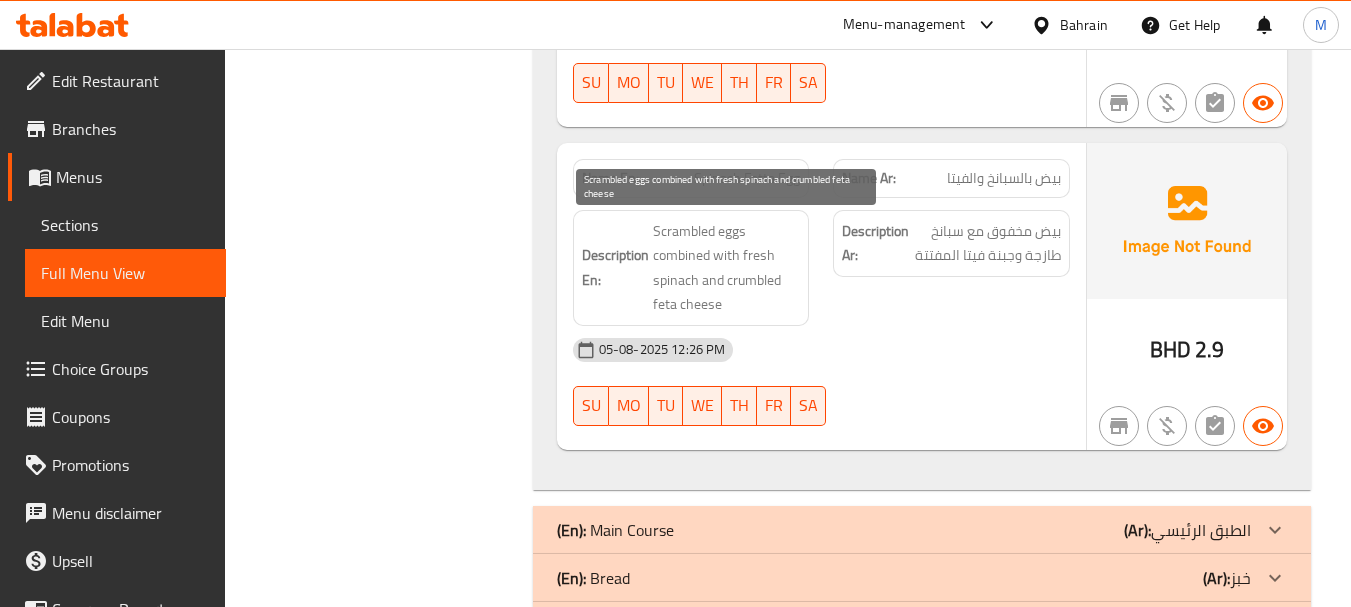 click on "Scrambled eggs combined with fresh spinach and crumbled feta cheese" at bounding box center [727, 268] 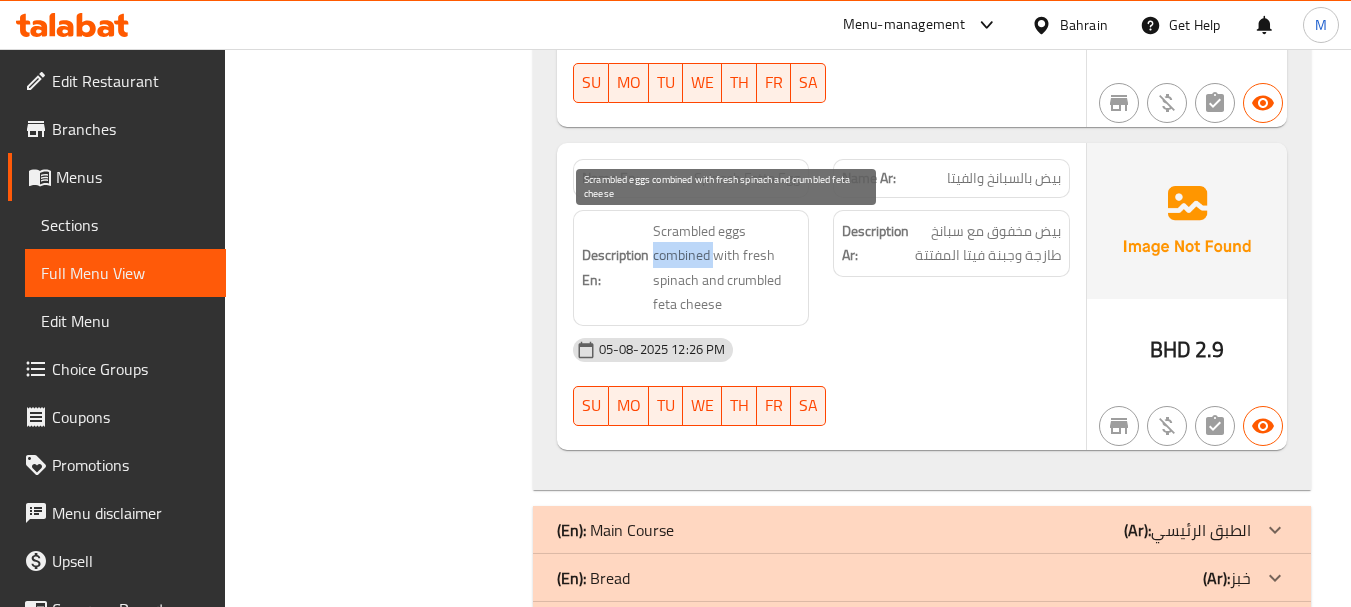 click on "Scrambled eggs combined with fresh spinach and crumbled feta cheese" at bounding box center (727, 268) 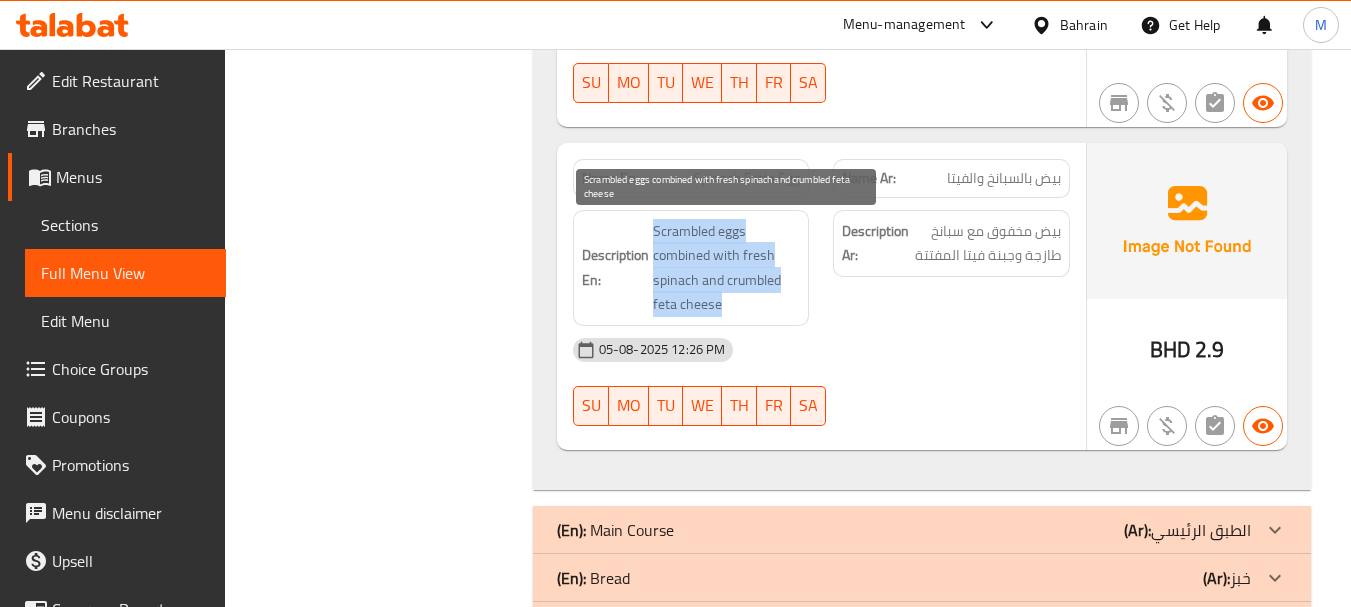 click on "Scrambled eggs combined with fresh spinach and crumbled feta cheese" at bounding box center [727, 268] 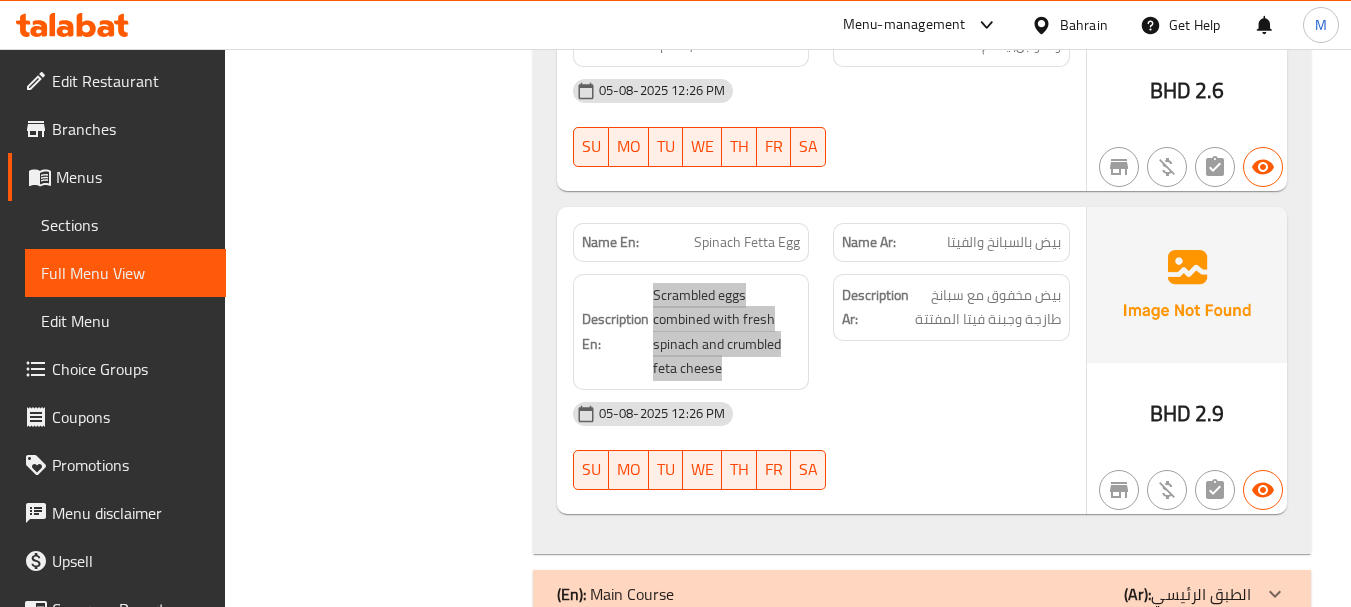 scroll, scrollTop: 4200, scrollLeft: 0, axis: vertical 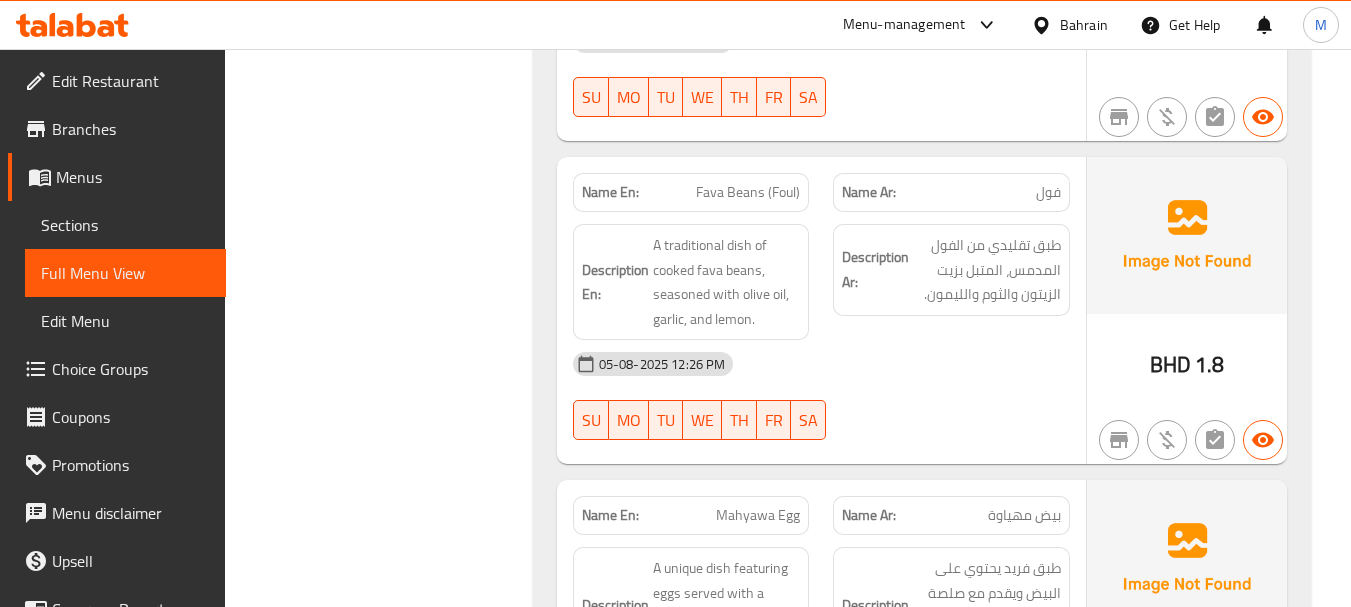 click on "Filter Branches Branches Popular filters Free items Branch specific items Has choices Upsell items Availability filters Available Not available View filters Collapse sections Collapse categories Collapse Choices" at bounding box center [386, 705] 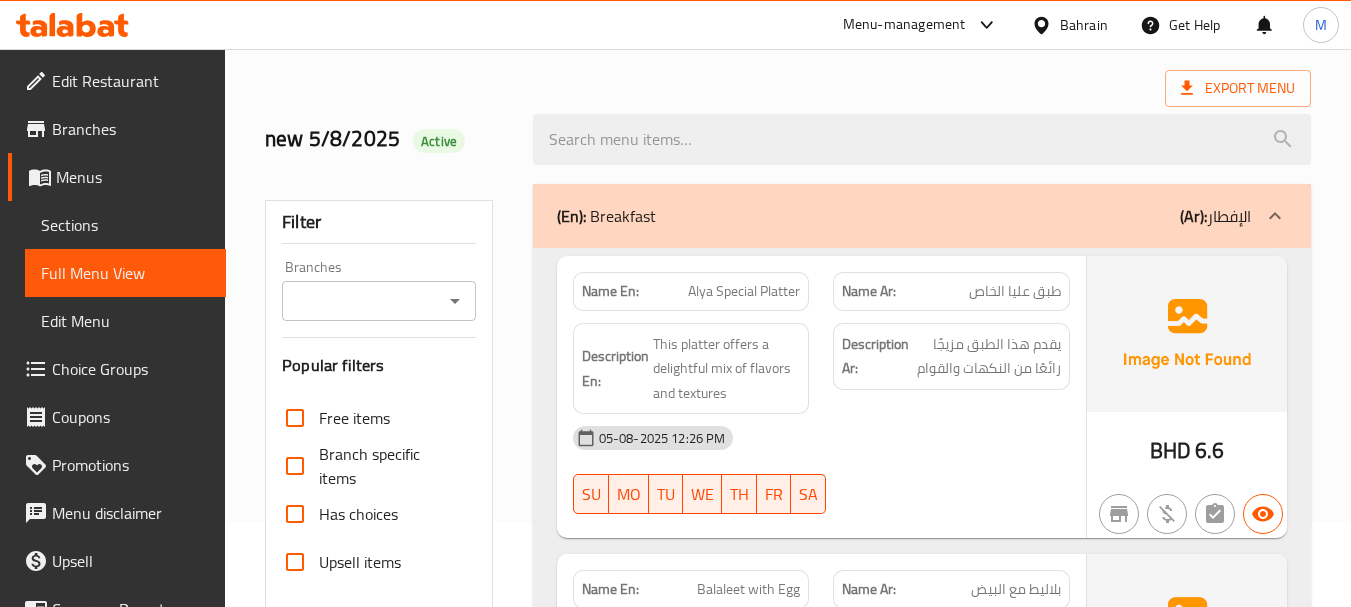scroll, scrollTop: 0, scrollLeft: 0, axis: both 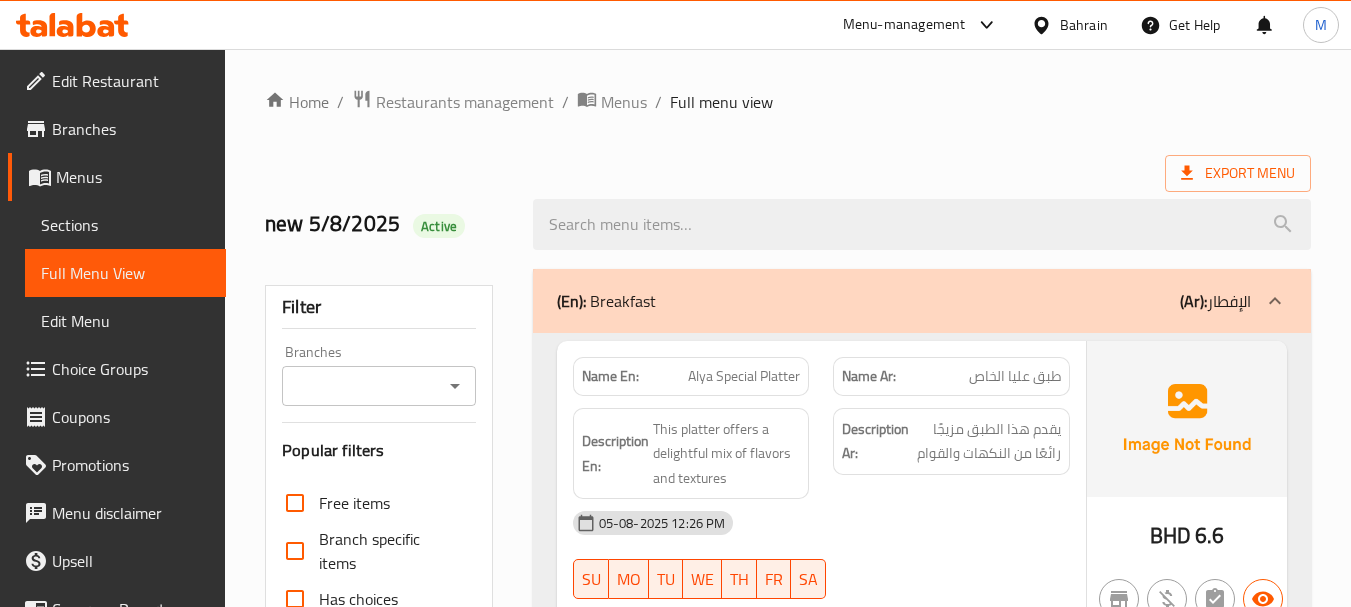 click on "(En):   Breakfast (Ar): الإفطار" at bounding box center (922, 301) 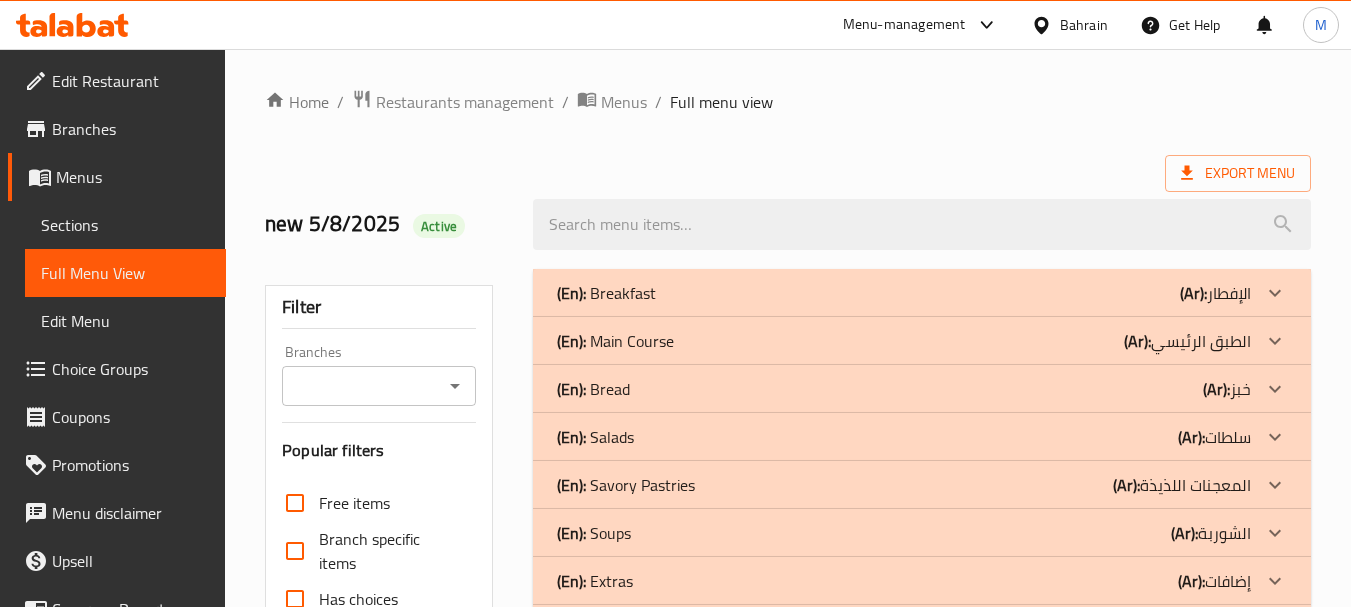 click on "(En):   Main Course" at bounding box center [606, 293] 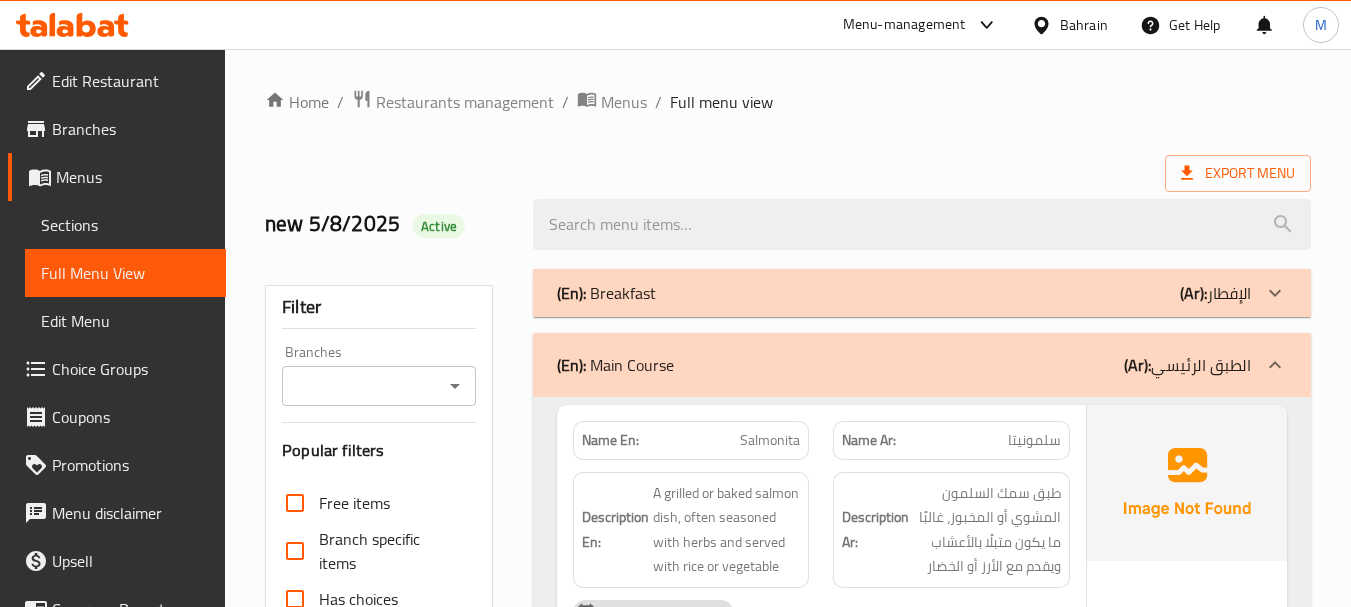 scroll, scrollTop: 300, scrollLeft: 0, axis: vertical 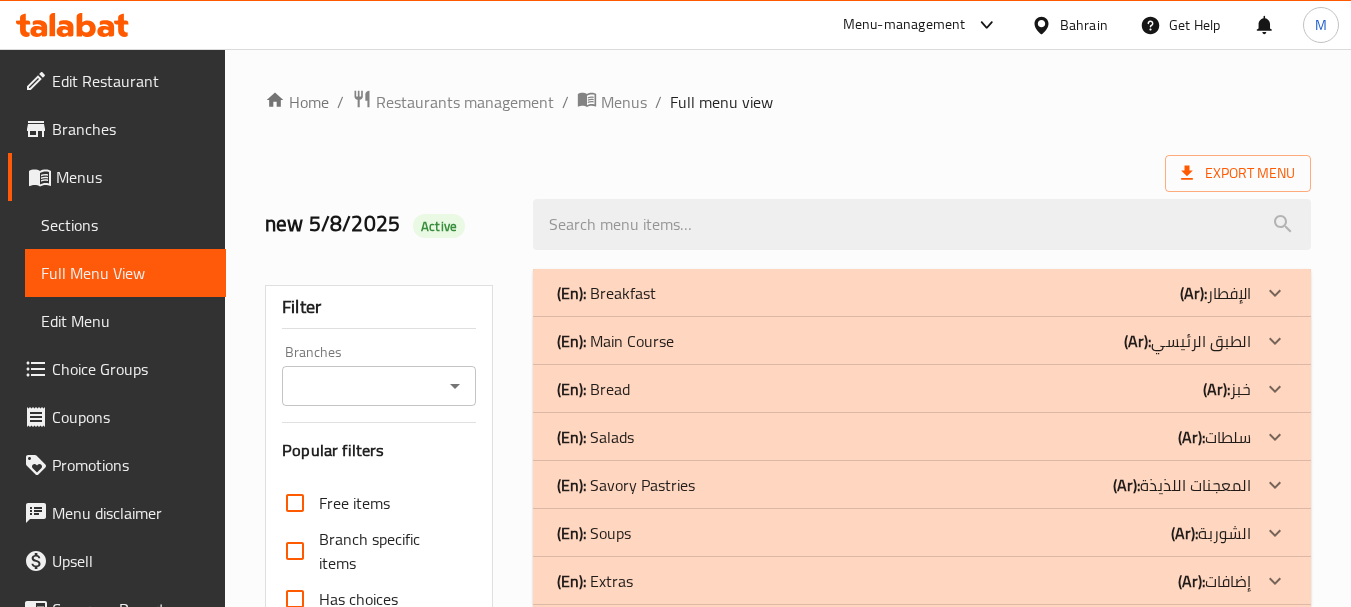 click on "(En):   Main Course (Ar): الطبق الرئيسي" at bounding box center (922, 293) 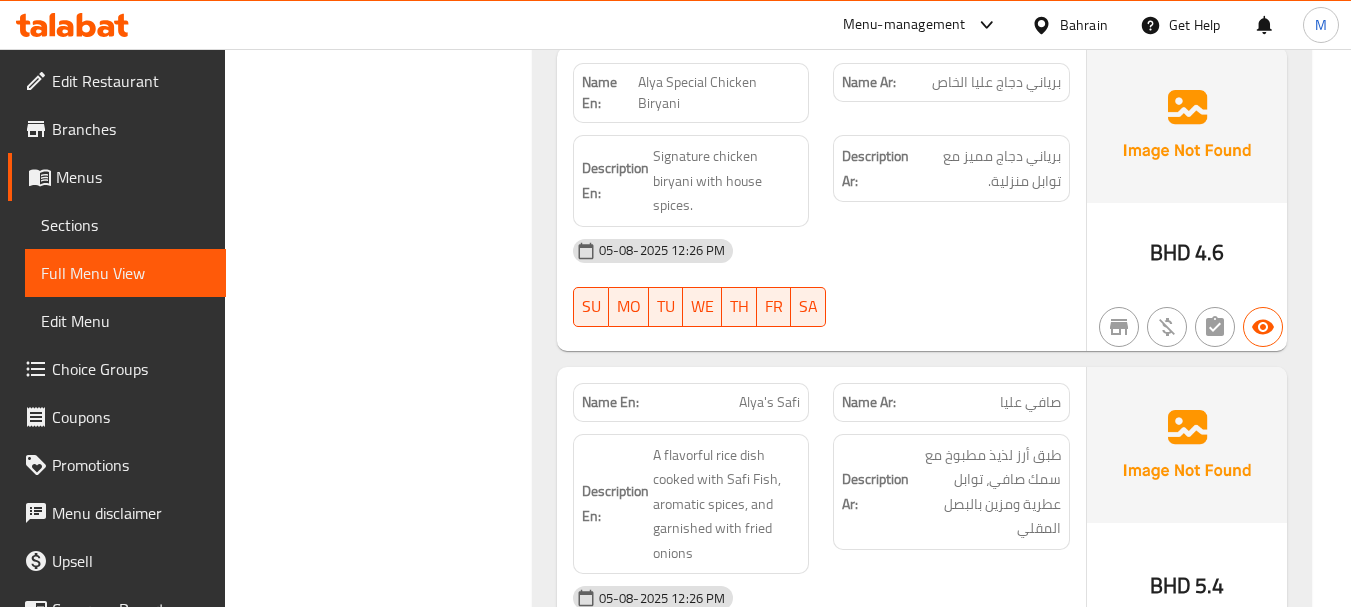scroll, scrollTop: 1300, scrollLeft: 0, axis: vertical 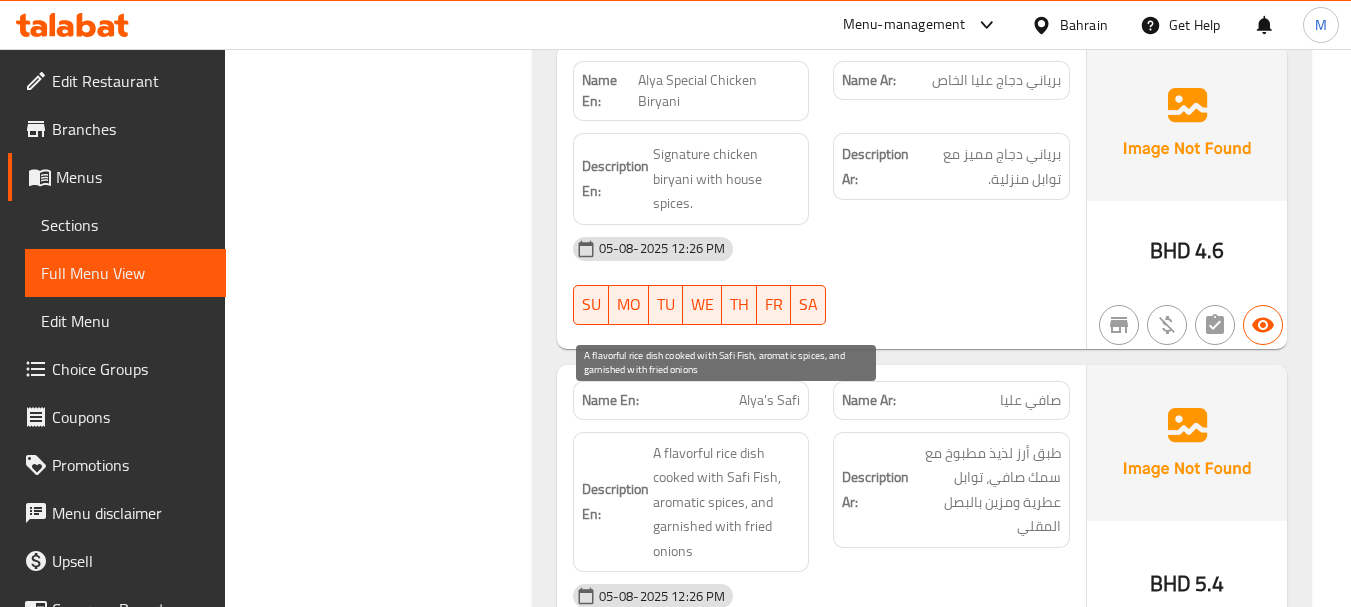 click on "A flavorful rice dish cooked with Safi Fish, aromatic spices, and garnished with fried onions" at bounding box center [727, 502] 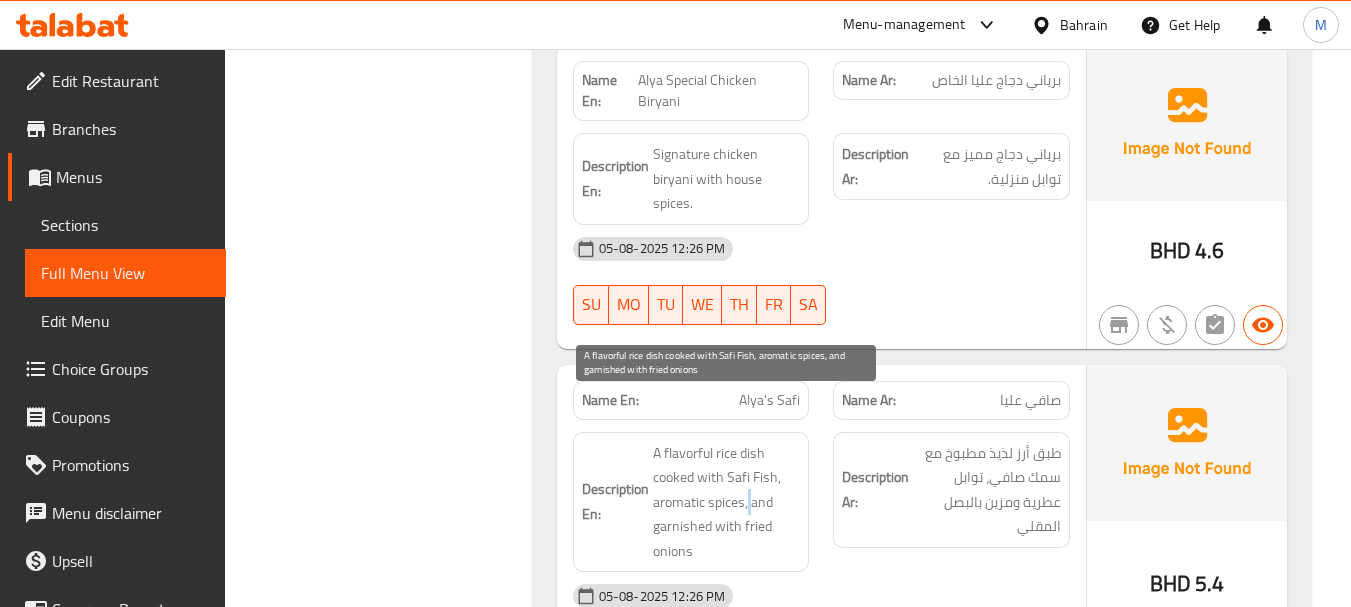 click on "A flavorful rice dish cooked with Safi Fish, aromatic spices, and garnished with fried onions" at bounding box center [727, 502] 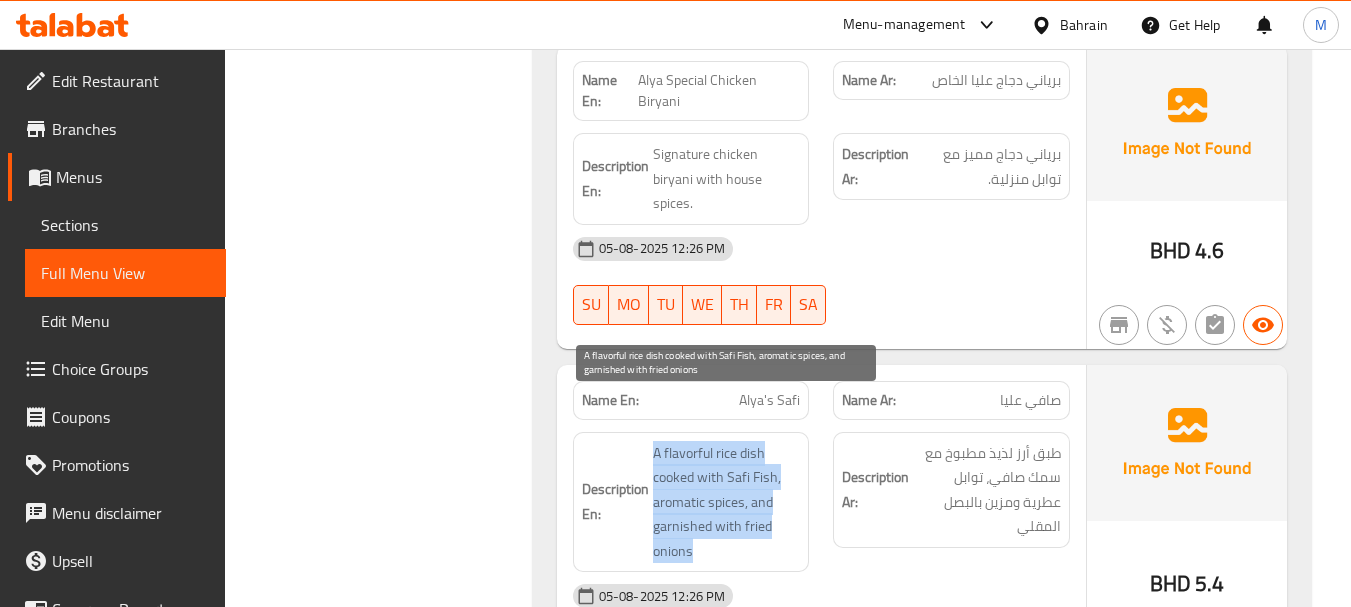 click on "A flavorful rice dish cooked with Safi Fish, aromatic spices, and garnished with fried onions" at bounding box center [727, 502] 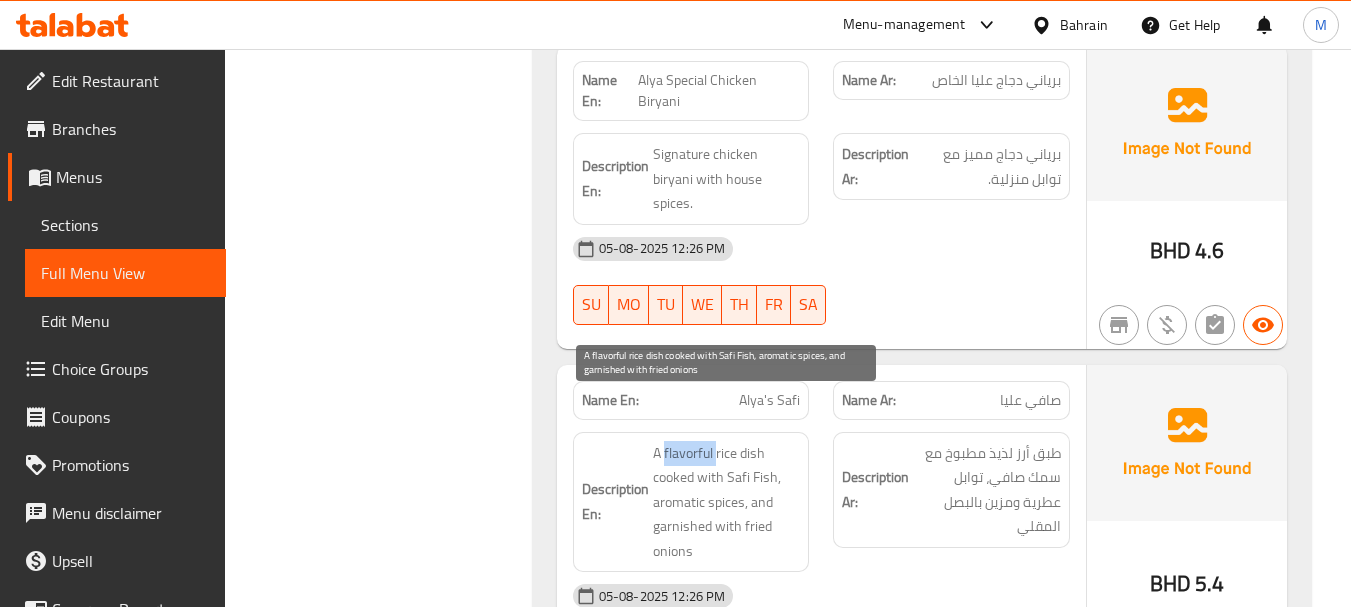 click on "A flavorful rice dish cooked with Safi Fish, aromatic spices, and garnished with fried onions" at bounding box center (727, 502) 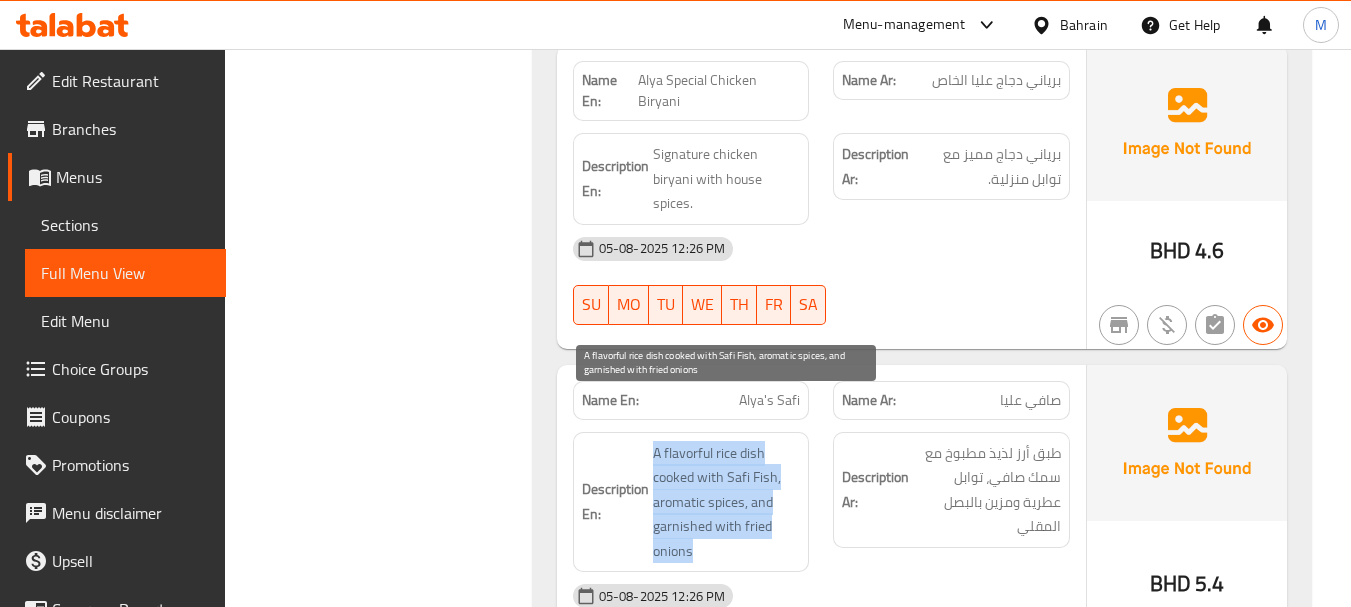 click on "A flavorful rice dish cooked with Safi Fish, aromatic spices, and garnished with fried onions" at bounding box center [727, 502] 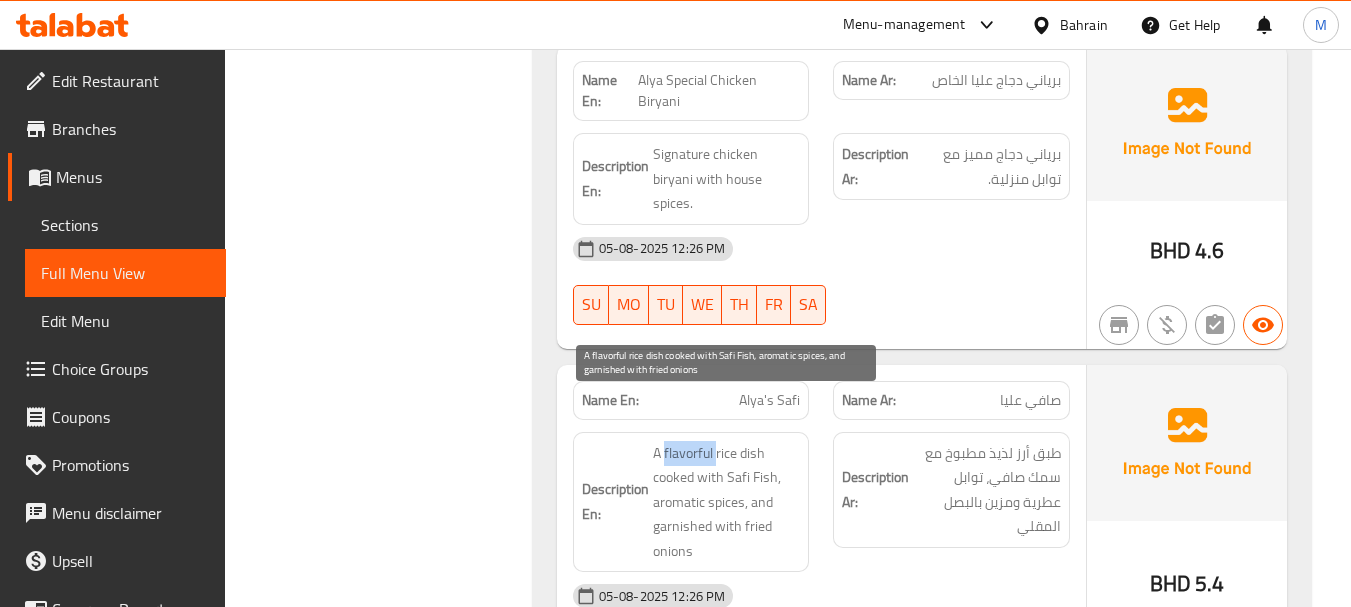 click on "A flavorful rice dish cooked with Safi Fish, aromatic spices, and garnished with fried onions" at bounding box center [727, 502] 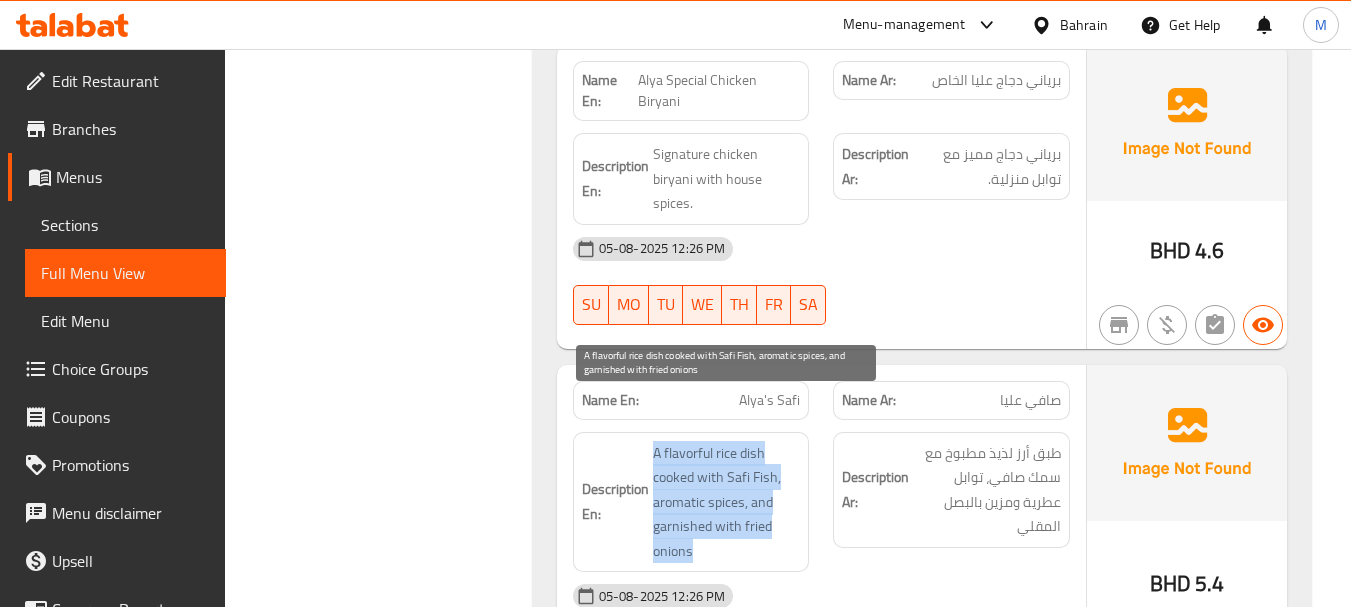 click on "A flavorful rice dish cooked with Safi Fish, aromatic spices, and garnished with fried onions" at bounding box center (727, 502) 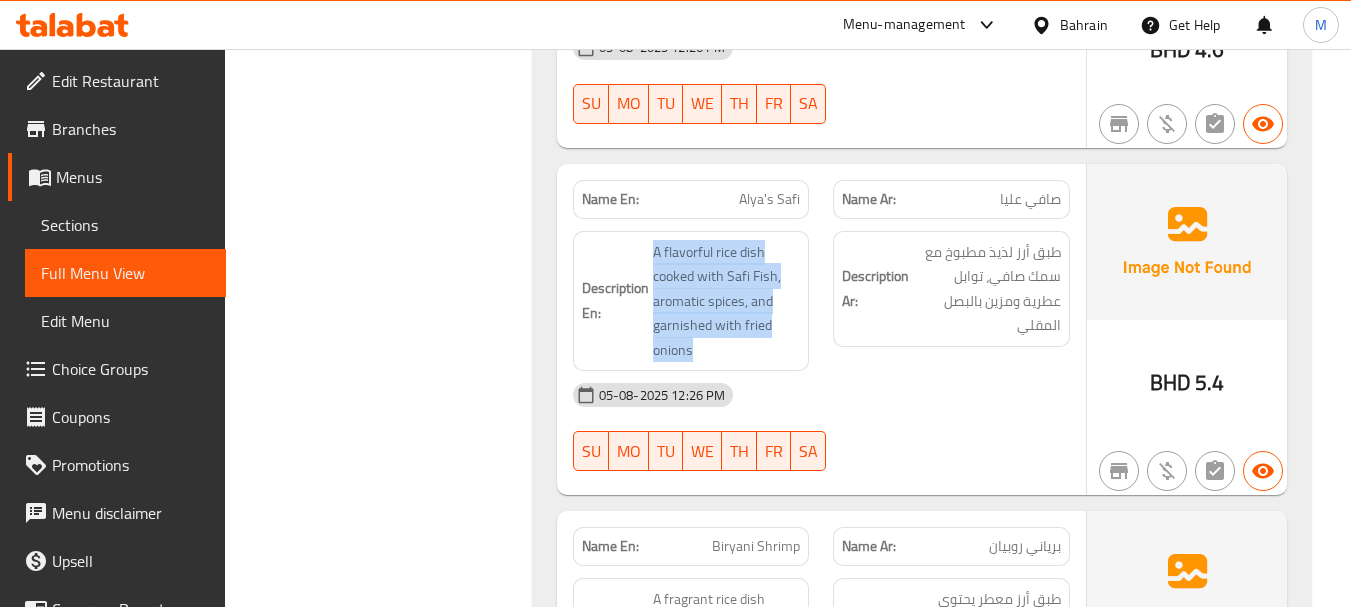 scroll, scrollTop: 1500, scrollLeft: 0, axis: vertical 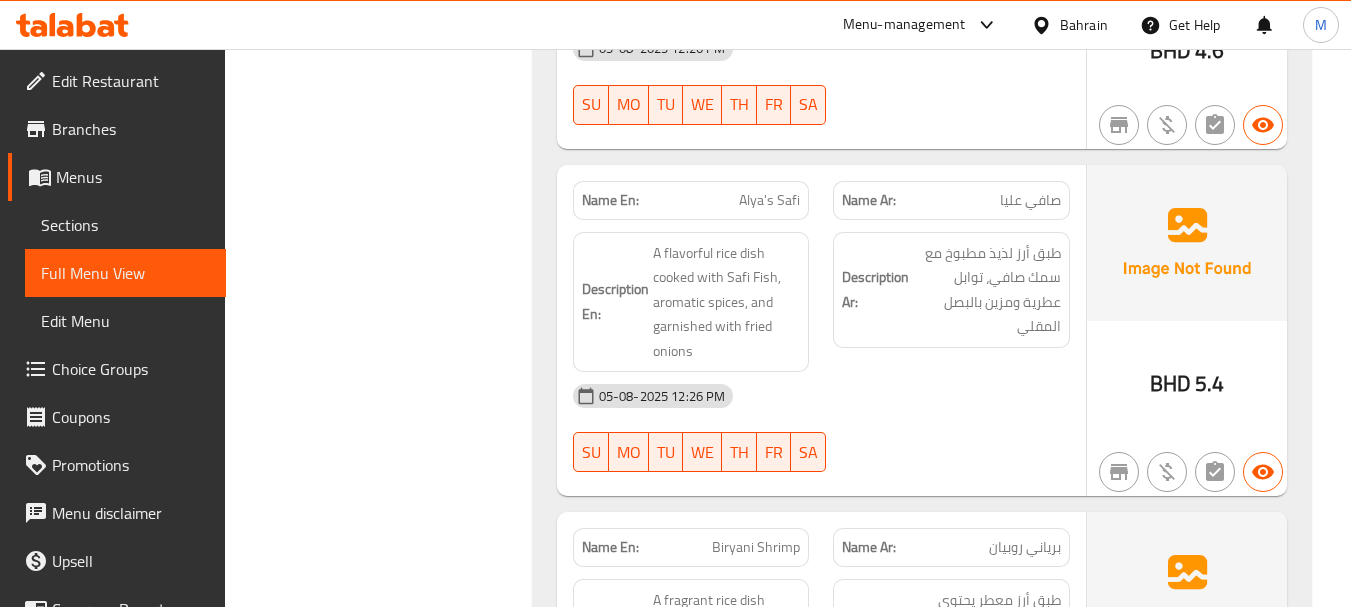 click on "Alya's Safi" at bounding box center [769, 200] 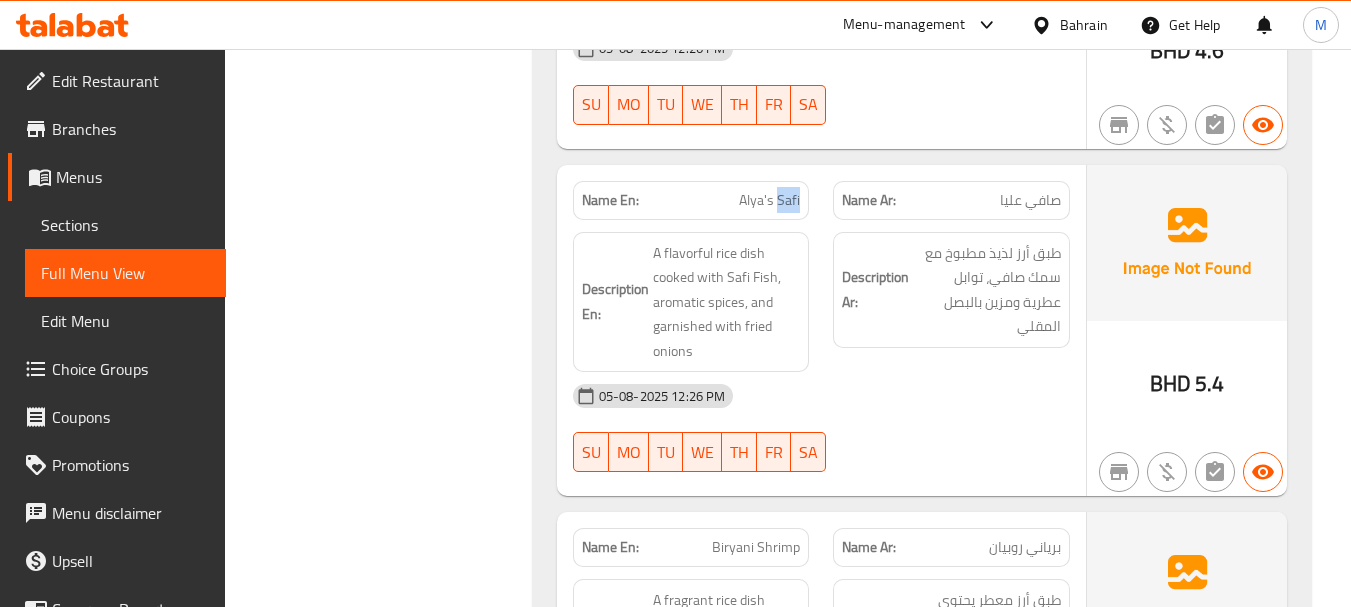 click on "Alya's Safi" at bounding box center (769, 200) 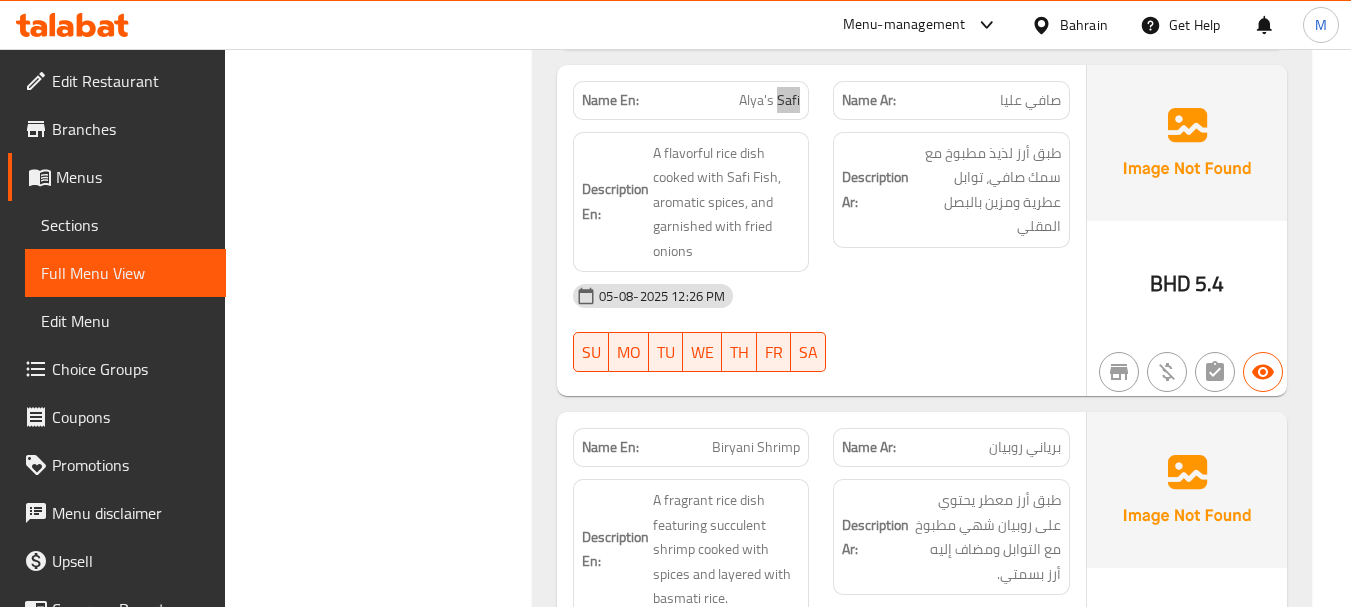 scroll, scrollTop: 1700, scrollLeft: 0, axis: vertical 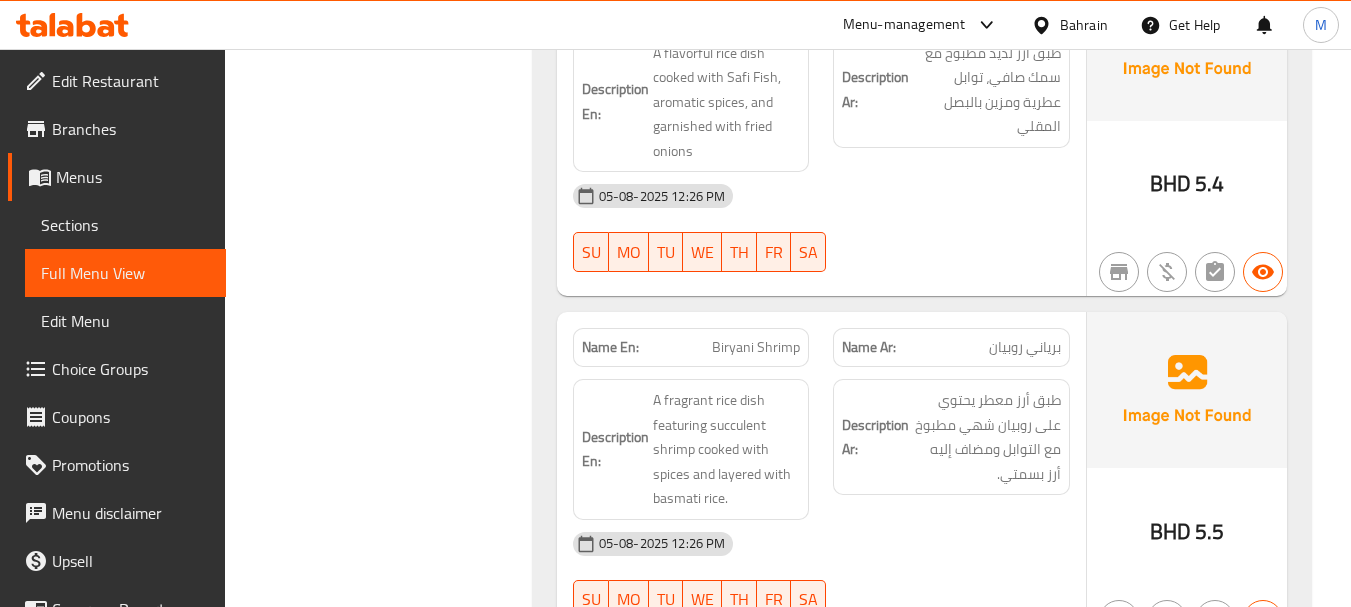 drag, startPoint x: 450, startPoint y: 366, endPoint x: 386, endPoint y: 276, distance: 110.4355 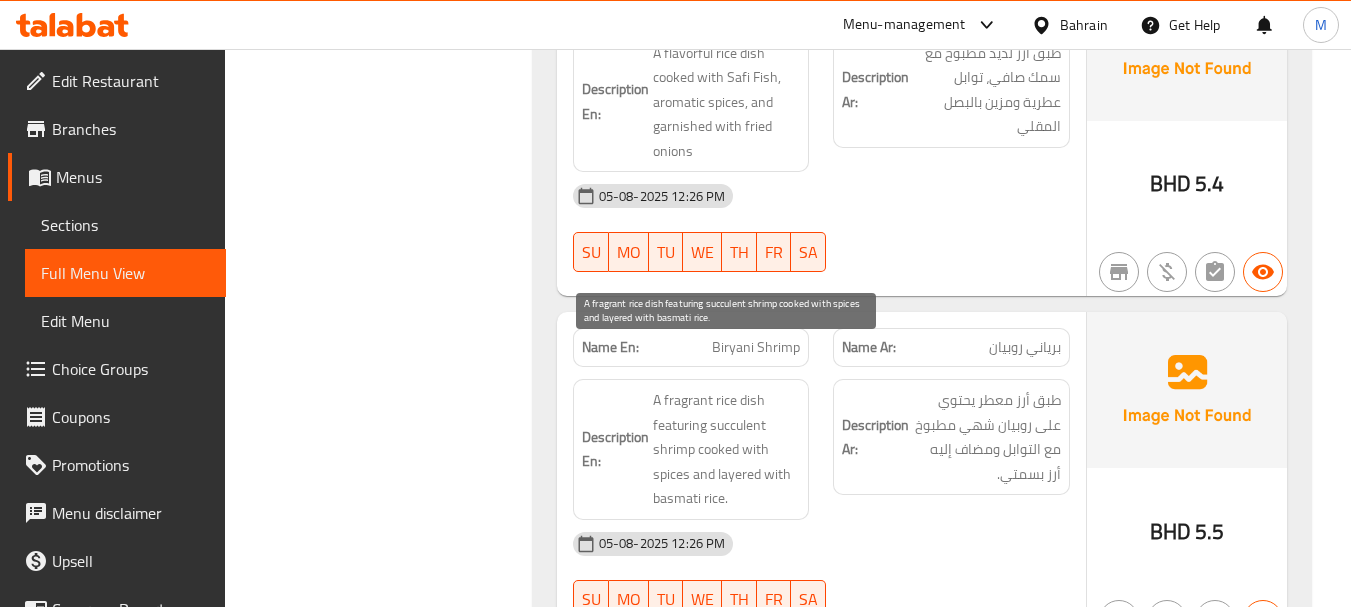 click on "A fragrant rice dish featuring succulent shrimp cooked with spices and layered with basmati rice." at bounding box center (727, 449) 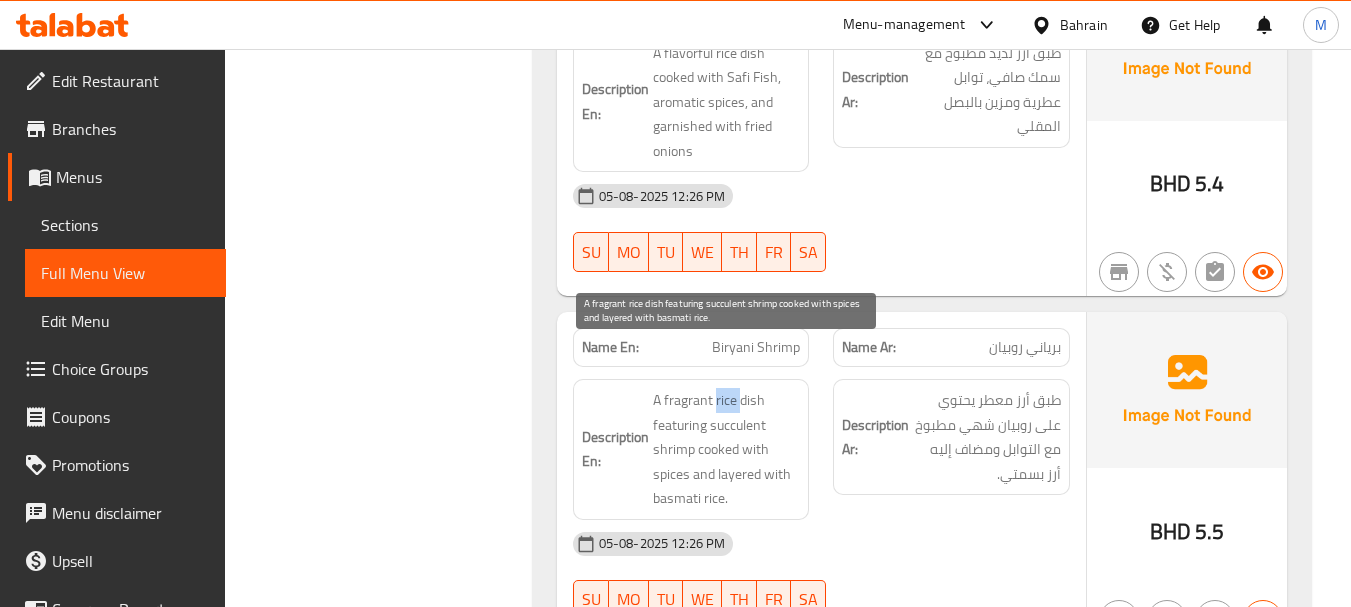 click on "A fragrant rice dish featuring succulent shrimp cooked with spices and layered with basmati rice." at bounding box center (727, 449) 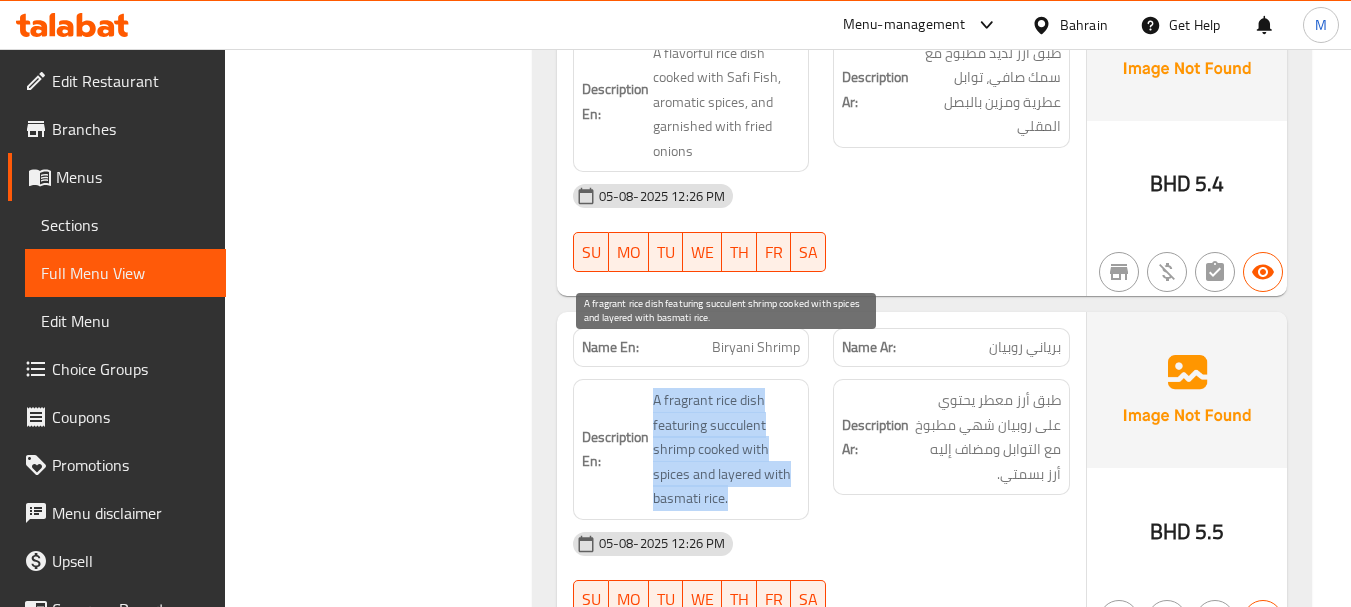 click on "A fragrant rice dish featuring succulent shrimp cooked with spices and layered with basmati rice." at bounding box center (727, 449) 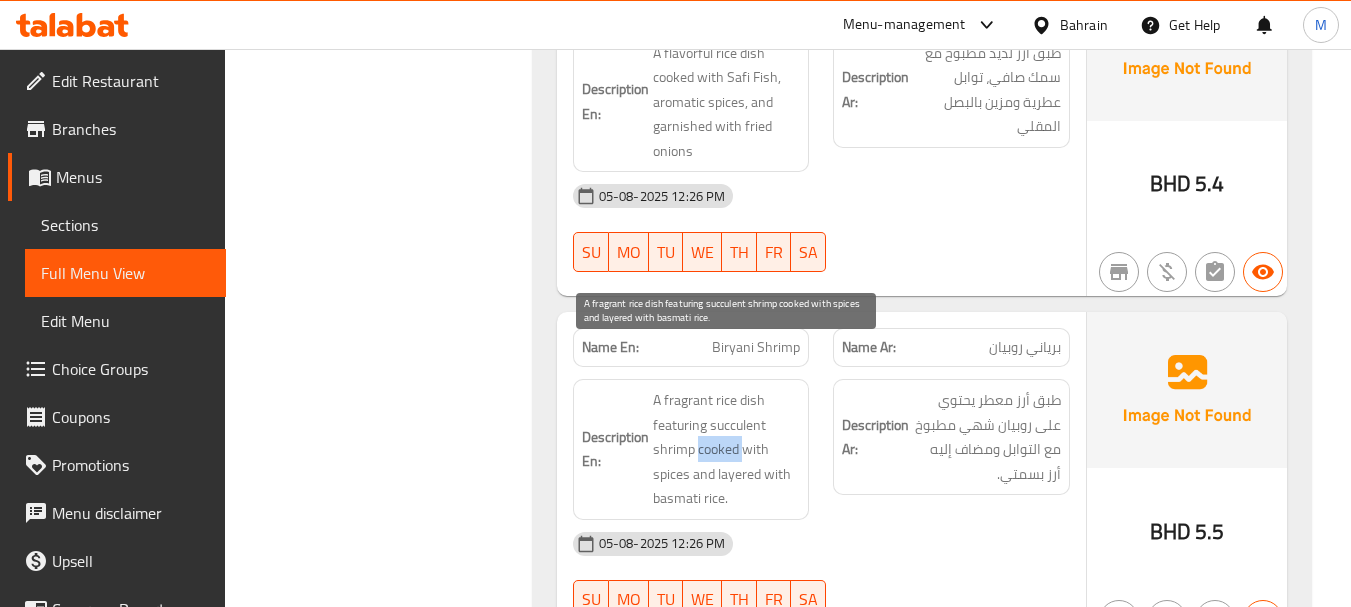 click on "A fragrant rice dish featuring succulent shrimp cooked with spices and layered with basmati rice." at bounding box center (727, 449) 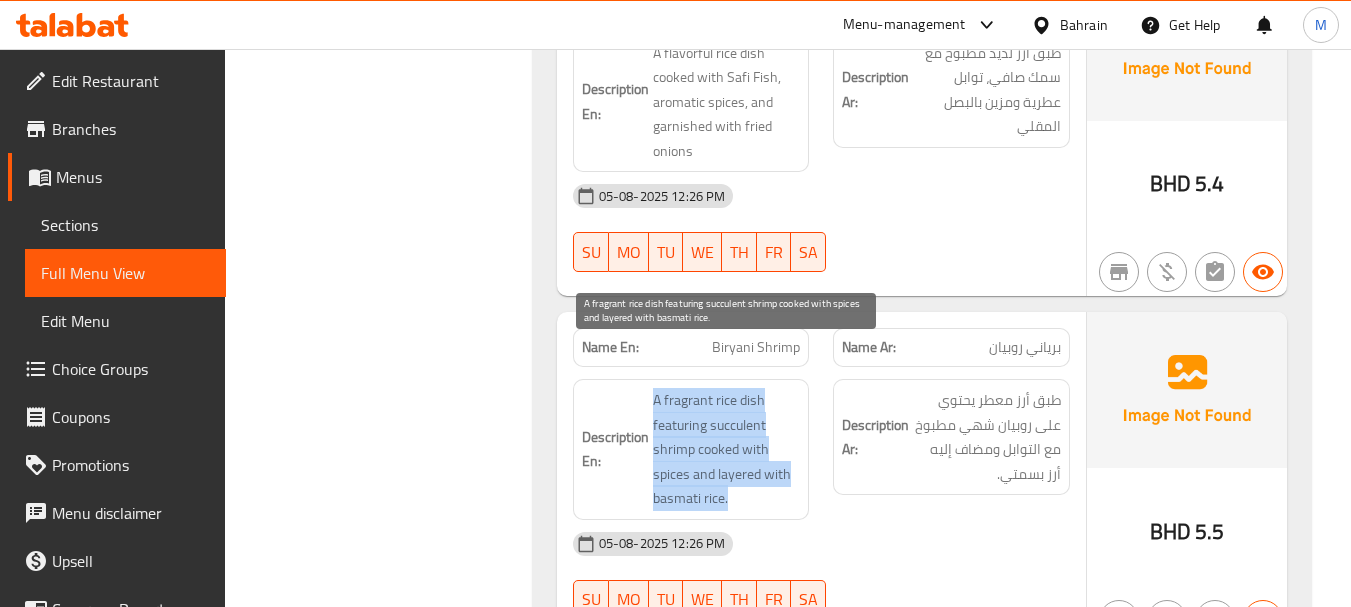 click on "A fragrant rice dish featuring succulent shrimp cooked with spices and layered with basmati rice." at bounding box center [727, 449] 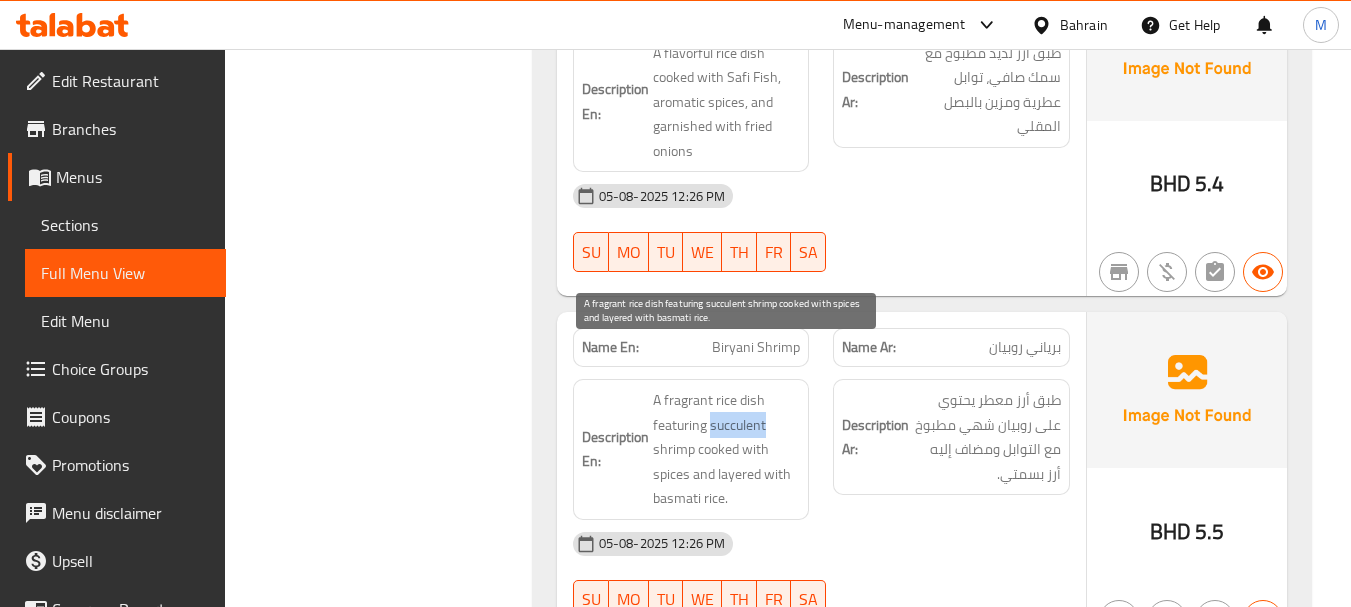 click on "A fragrant rice dish featuring succulent shrimp cooked with spices and layered with basmati rice." at bounding box center (727, 449) 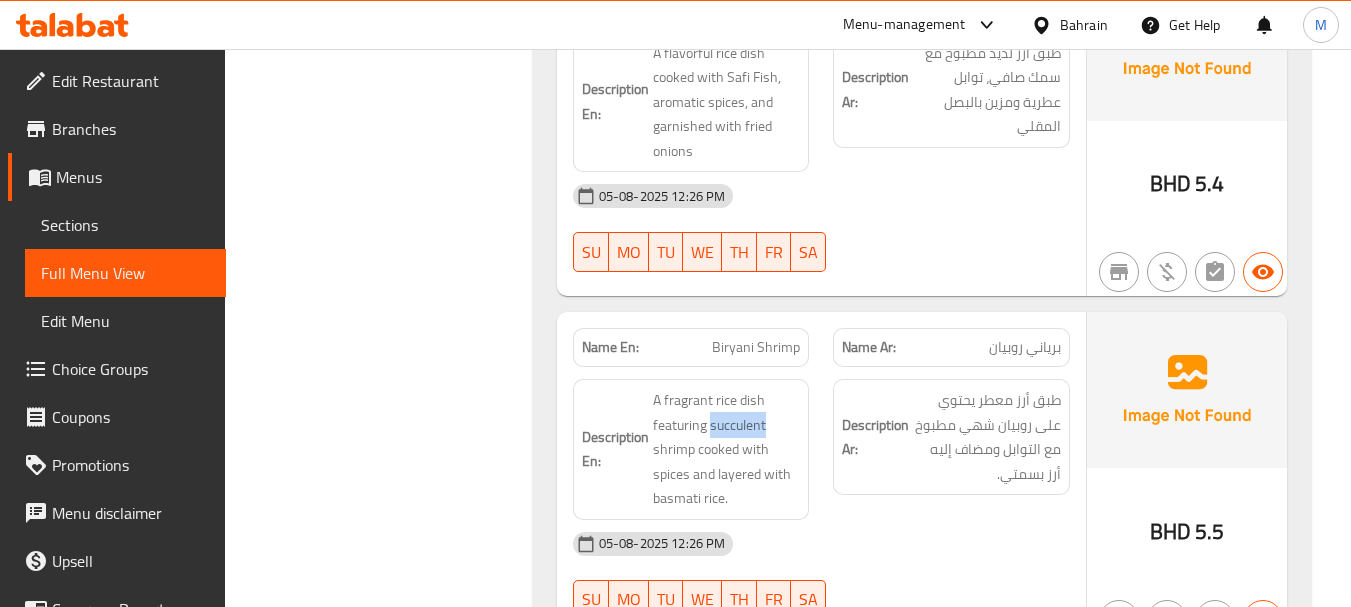 click on "Filter Branches Branches Popular filters Free items Branch specific items Has choices Upsell items Availability filters Available Not available View filters Collapse sections Collapse categories Collapse Choices" at bounding box center [386, 686] 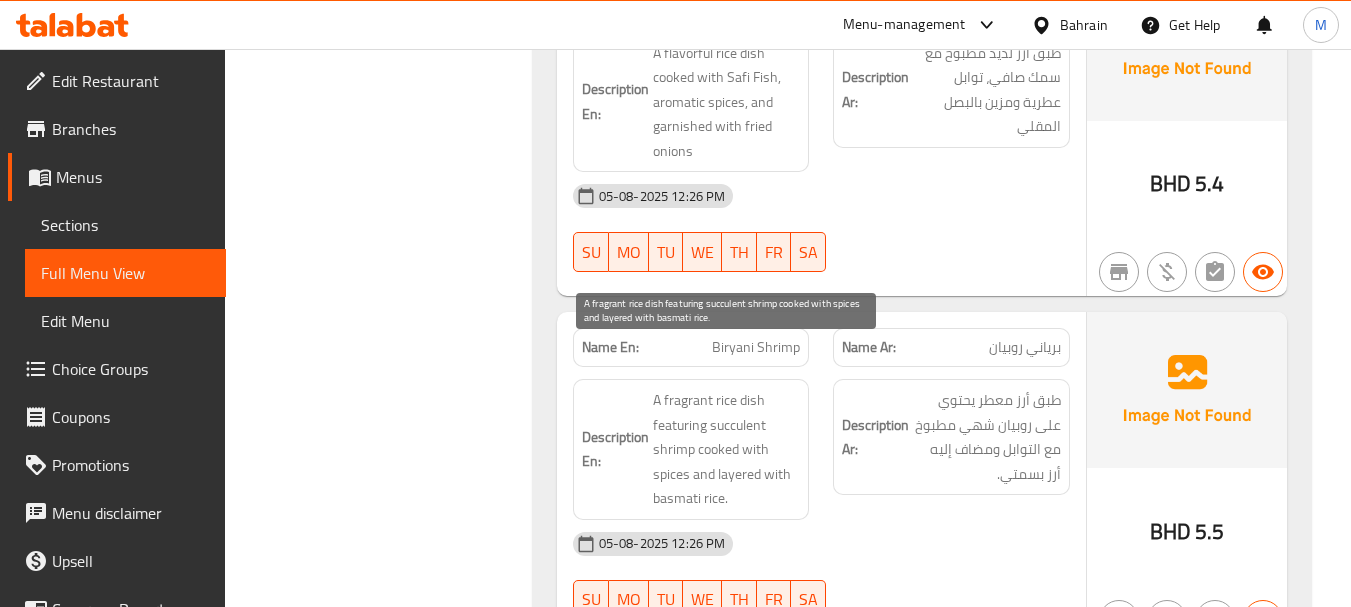 click on "A fragrant rice dish featuring succulent shrimp cooked with spices and layered with basmati rice." at bounding box center [727, 449] 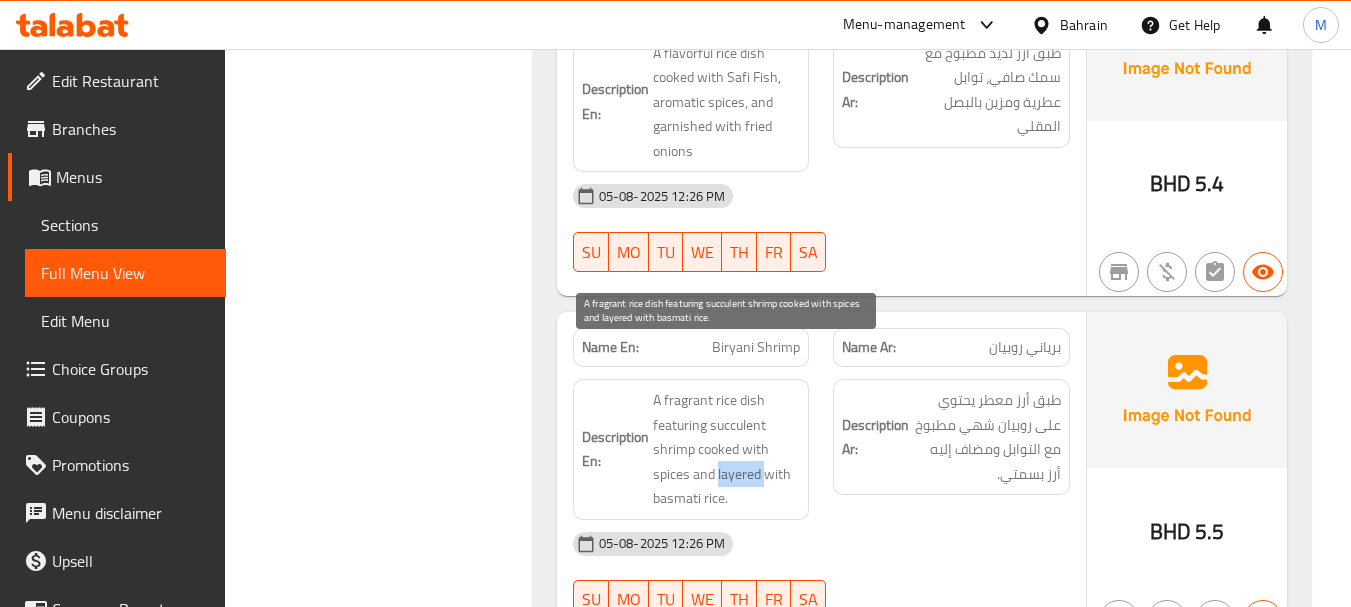 click on "A fragrant rice dish featuring succulent shrimp cooked with spices and layered with basmati rice." at bounding box center (727, 449) 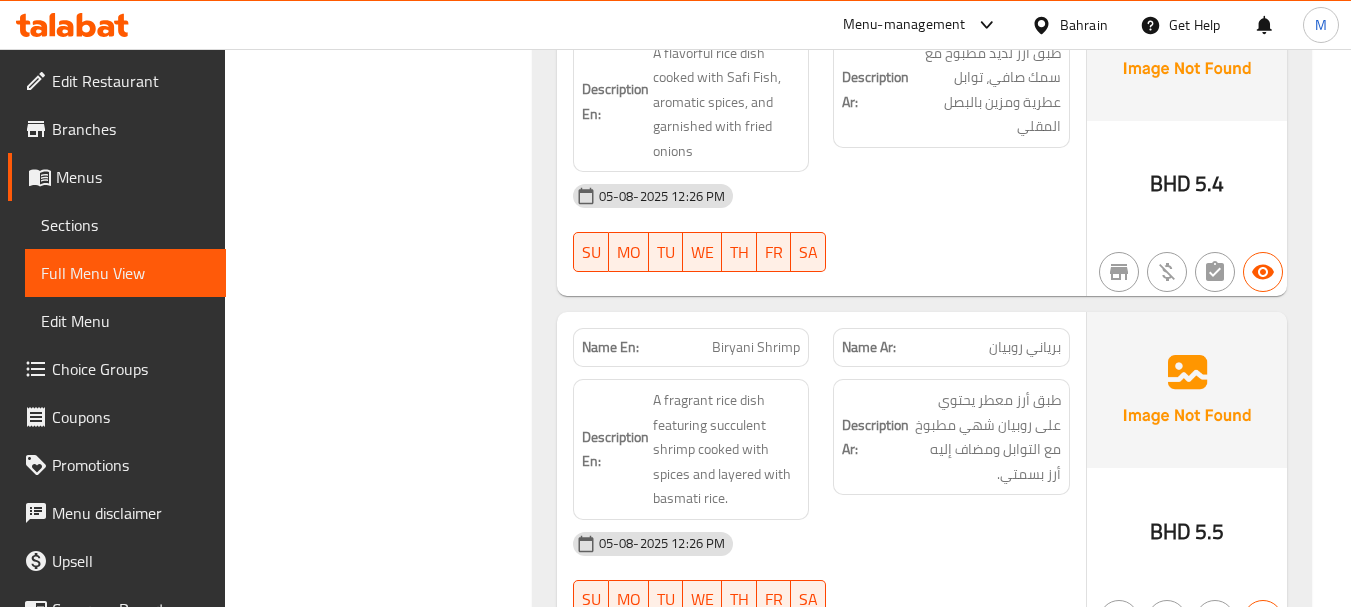 click on "Filter Branches Branches Popular filters Free items Branch specific items Has choices Upsell items Availability filters Available Not available View filters Collapse sections Collapse categories Collapse Choices" at bounding box center (386, 686) 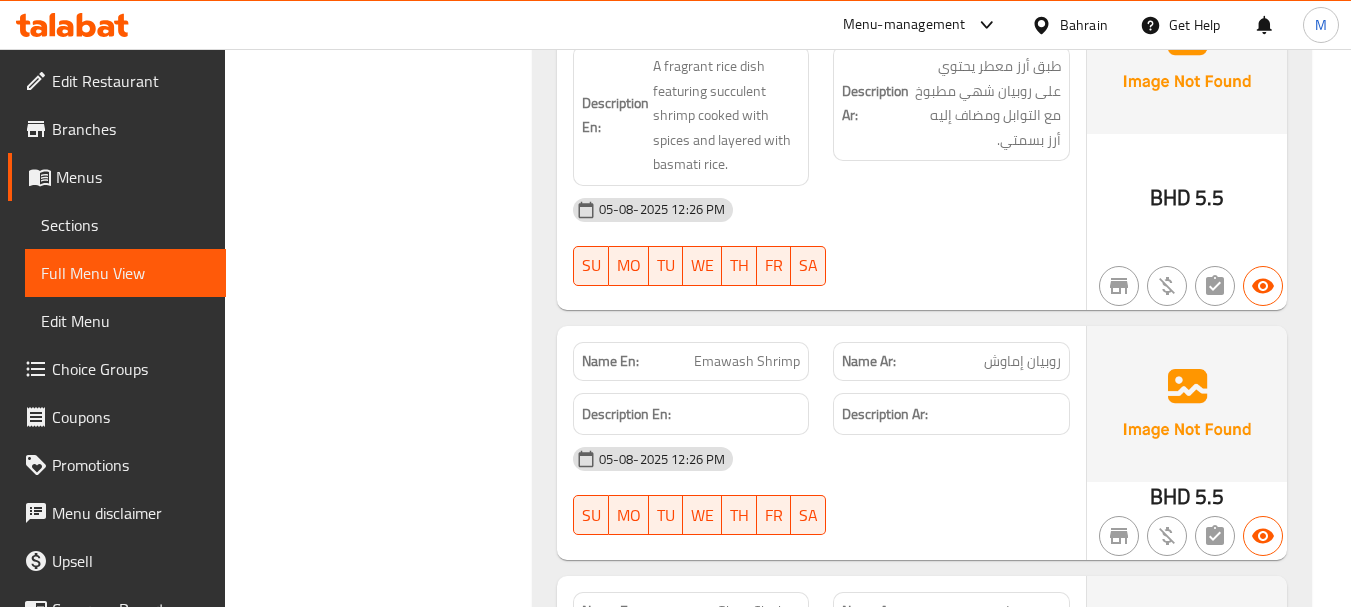 scroll, scrollTop: 2000, scrollLeft: 0, axis: vertical 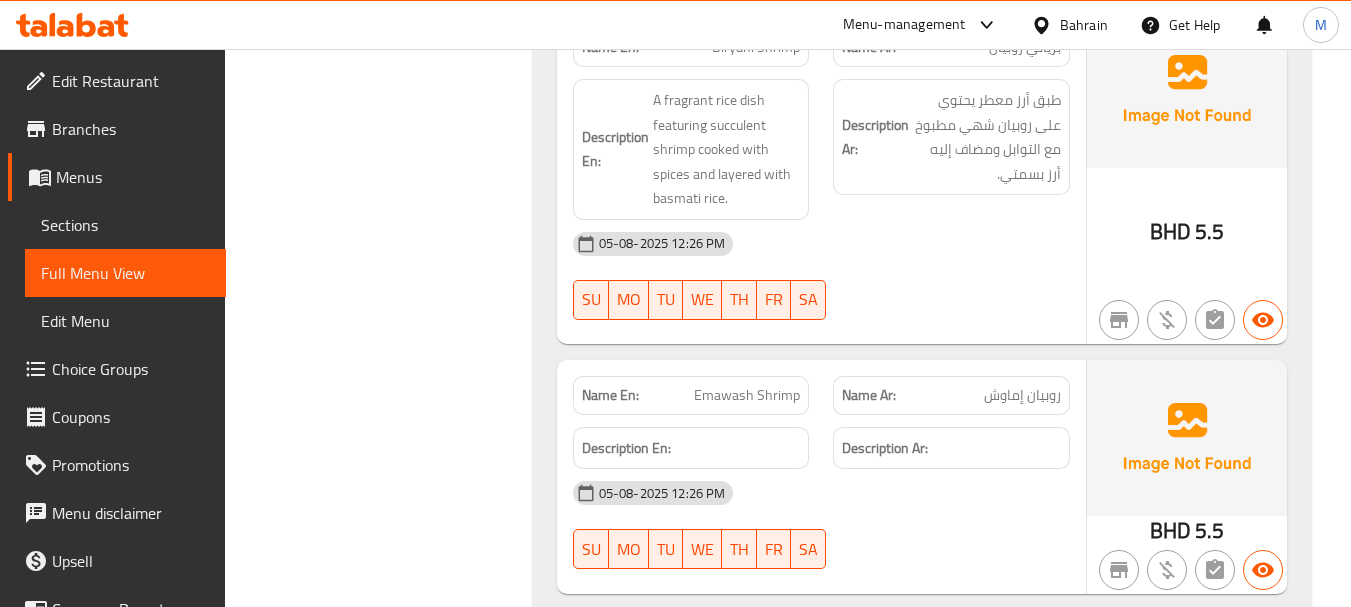 click on "Emawash Shrimp" at bounding box center [747, 395] 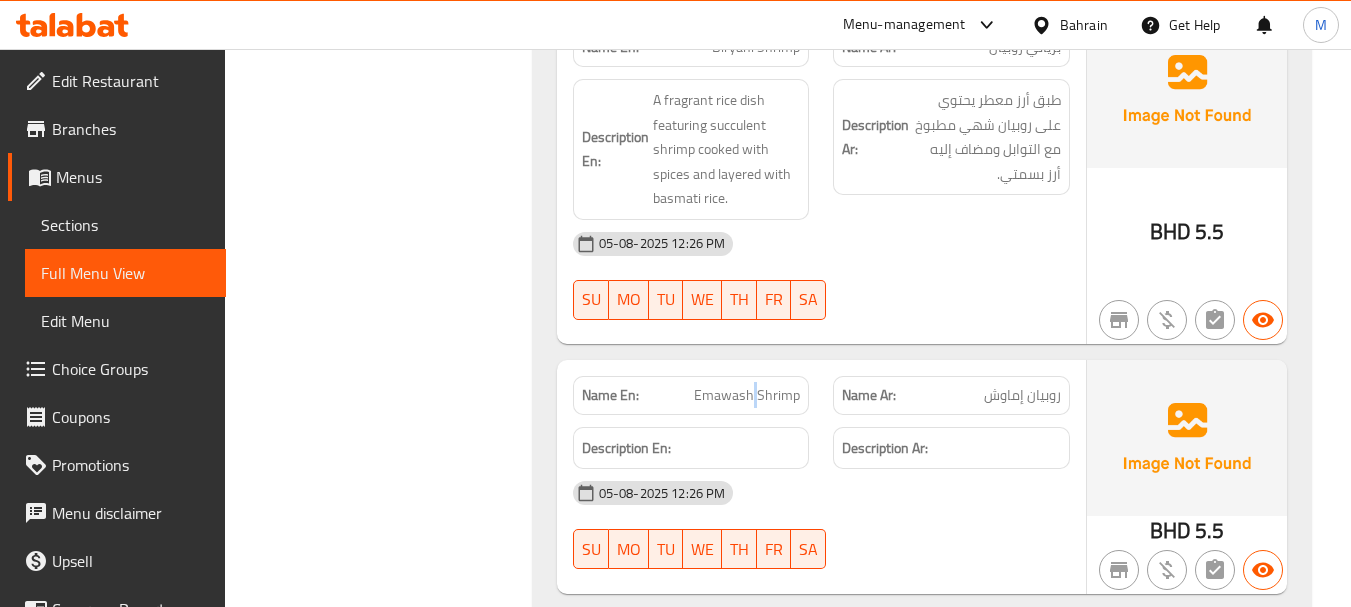 click on "Emawash Shrimp" at bounding box center (747, 395) 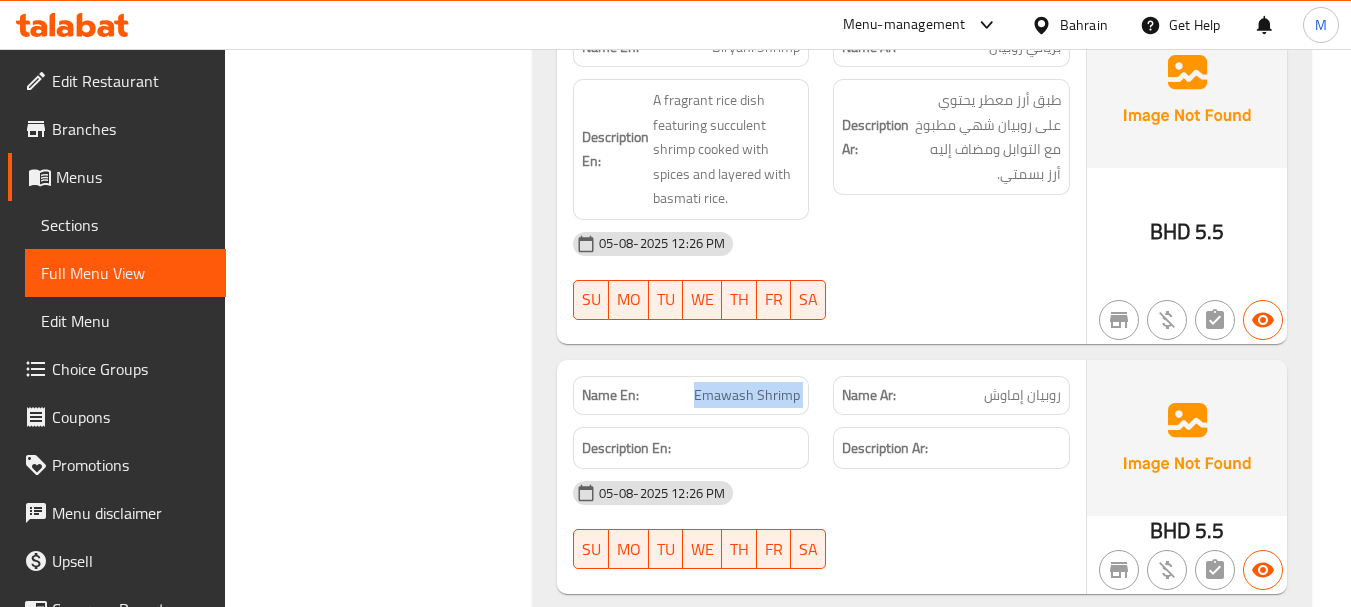 click on "Emawash Shrimp" at bounding box center [747, 395] 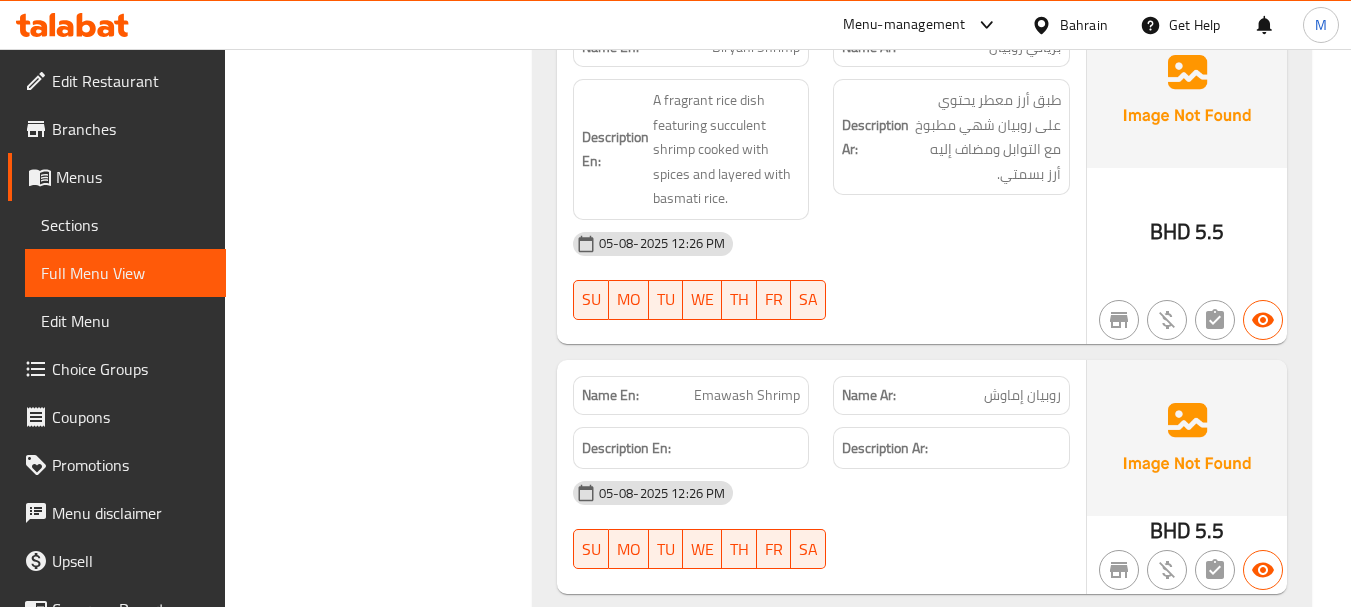 click on "Filter Branches Branches Popular filters Free items Branch specific items Has choices Upsell items Availability filters Available Not available View filters Collapse sections Collapse categories Collapse Choices" at bounding box center (386, 386) 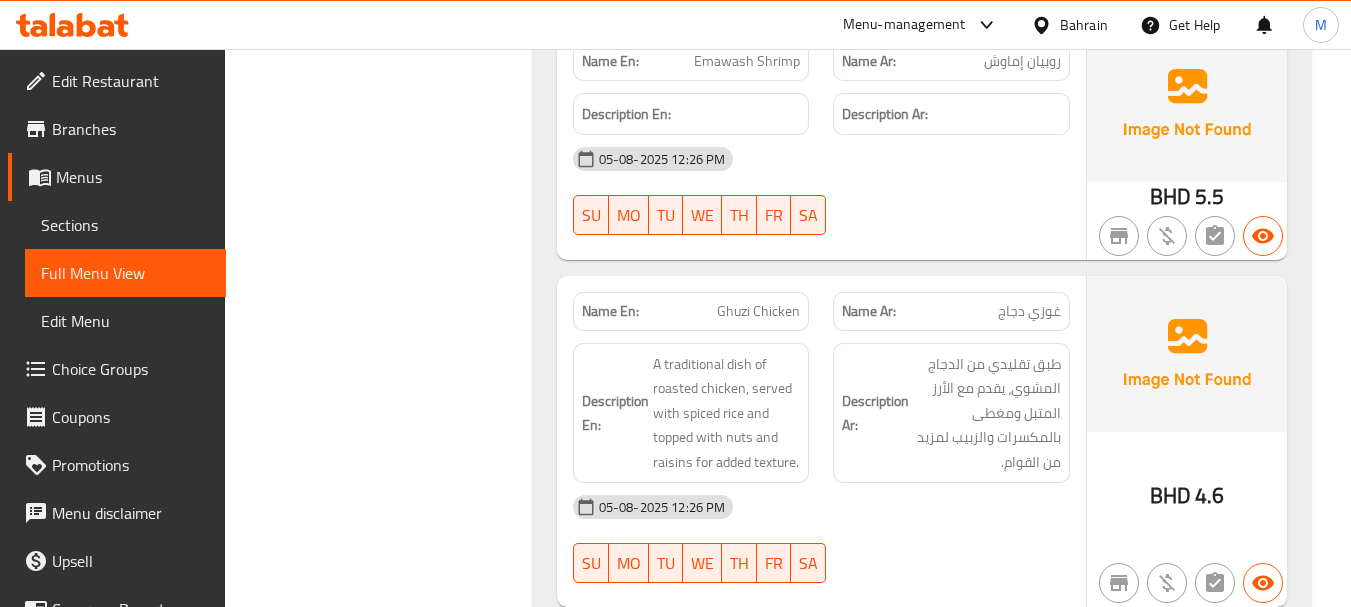 scroll, scrollTop: 2300, scrollLeft: 0, axis: vertical 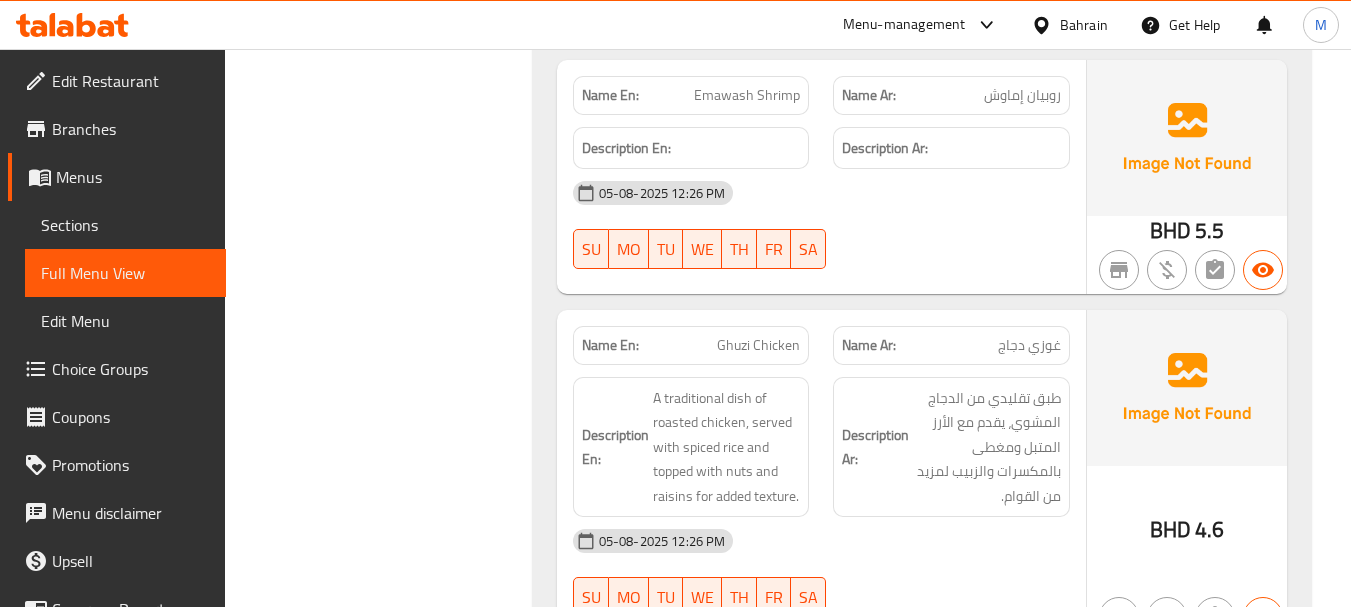 click on "Name En: Ghuzi Chicken" at bounding box center [691, 345] 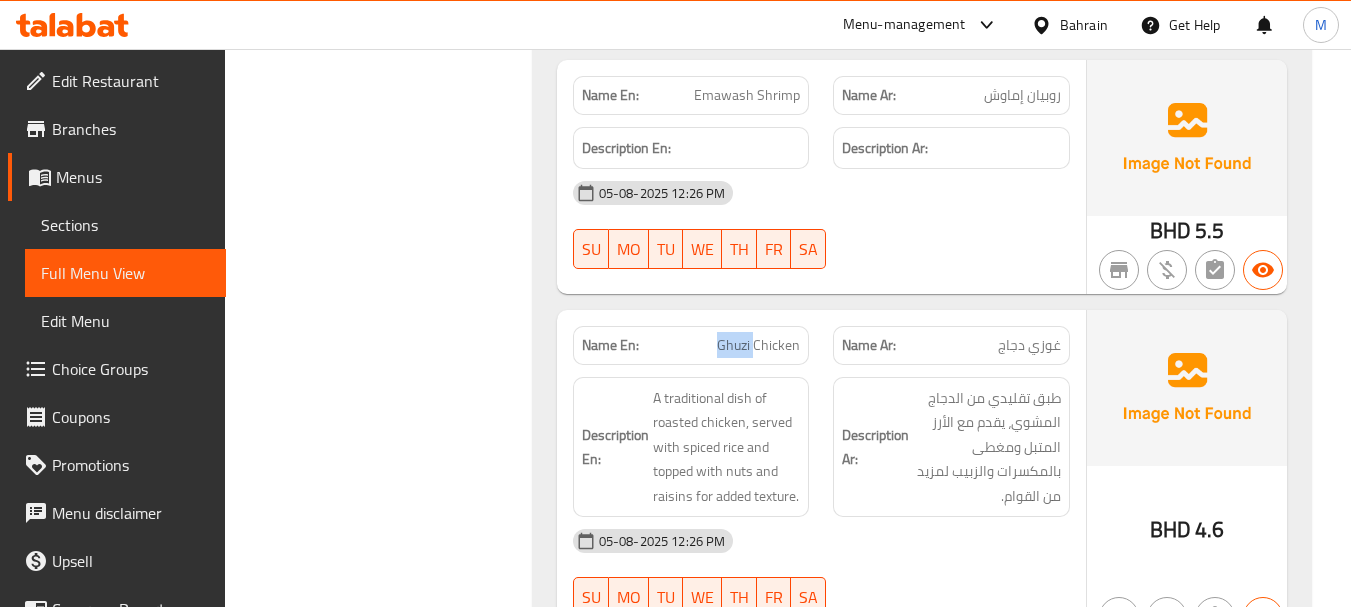 click on "Name En: Ghuzi Chicken" at bounding box center [691, 345] 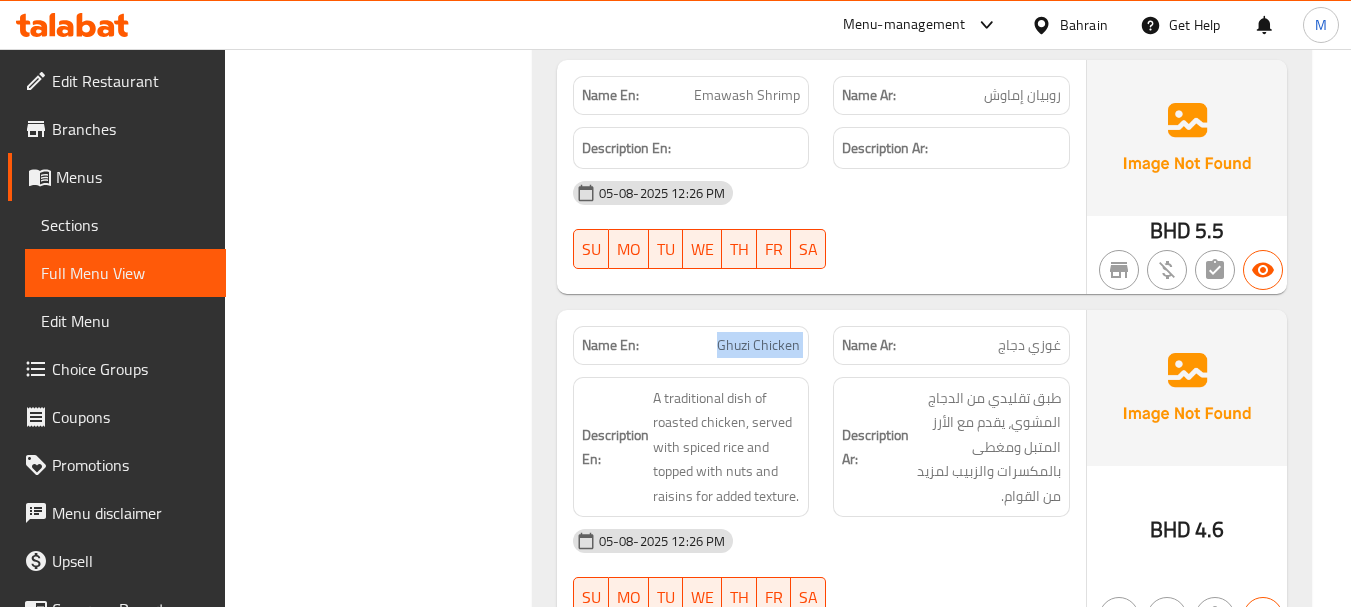 click on "Name En: Ghuzi Chicken" at bounding box center (691, 345) 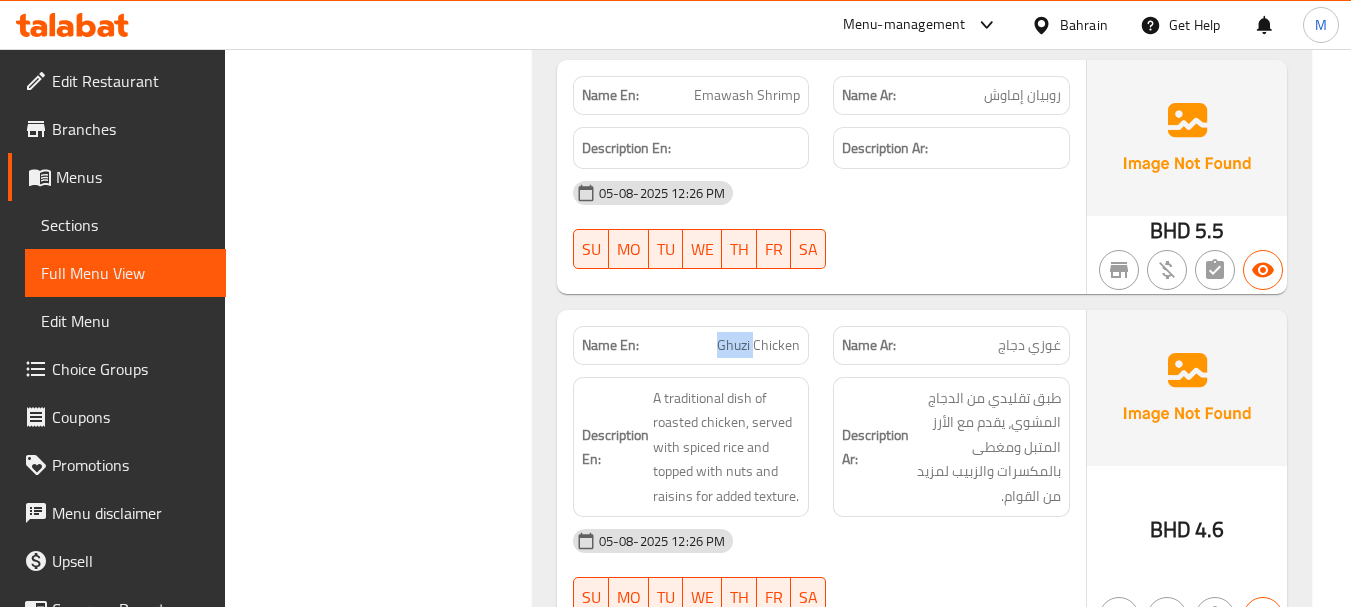 click on "Ghuzi Chicken" at bounding box center [758, 345] 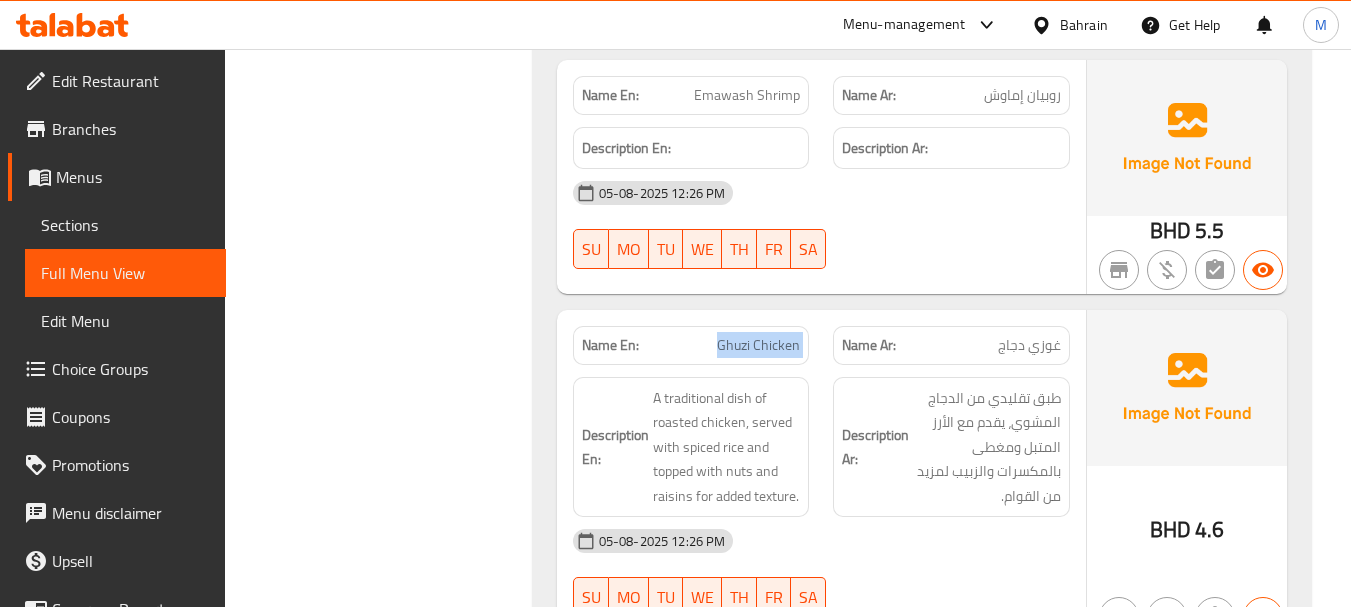 click on "Ghuzi Chicken" at bounding box center [758, 345] 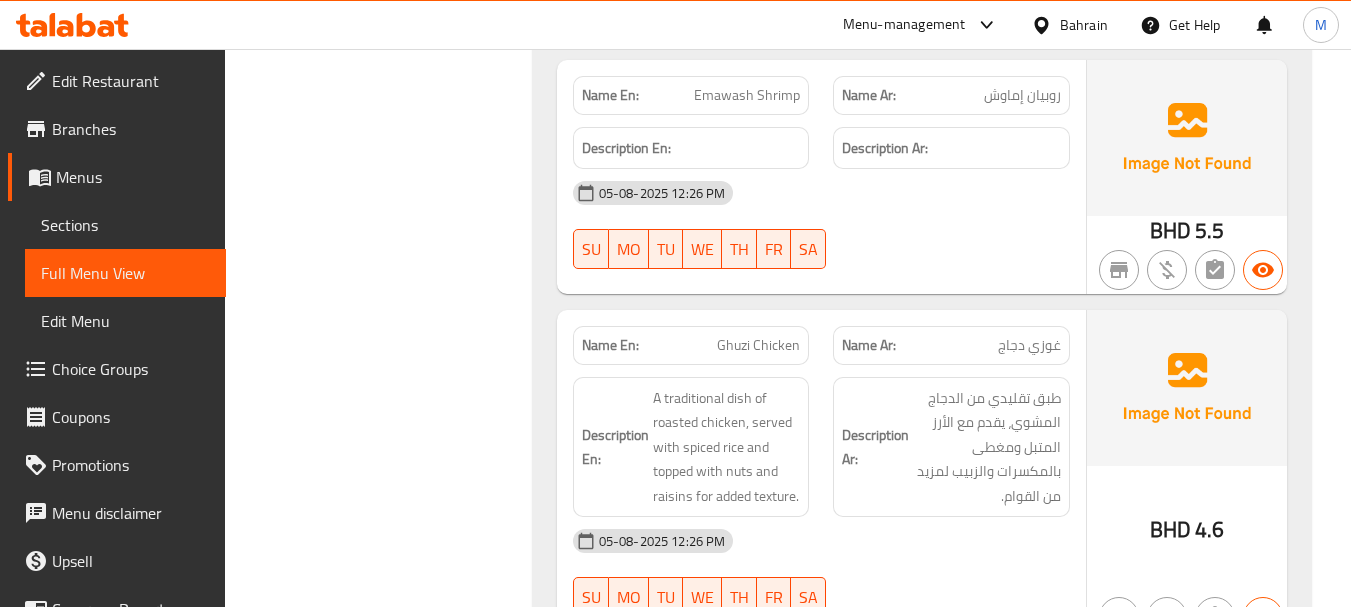 click on "غوزي دجاج" at bounding box center (1029, 345) 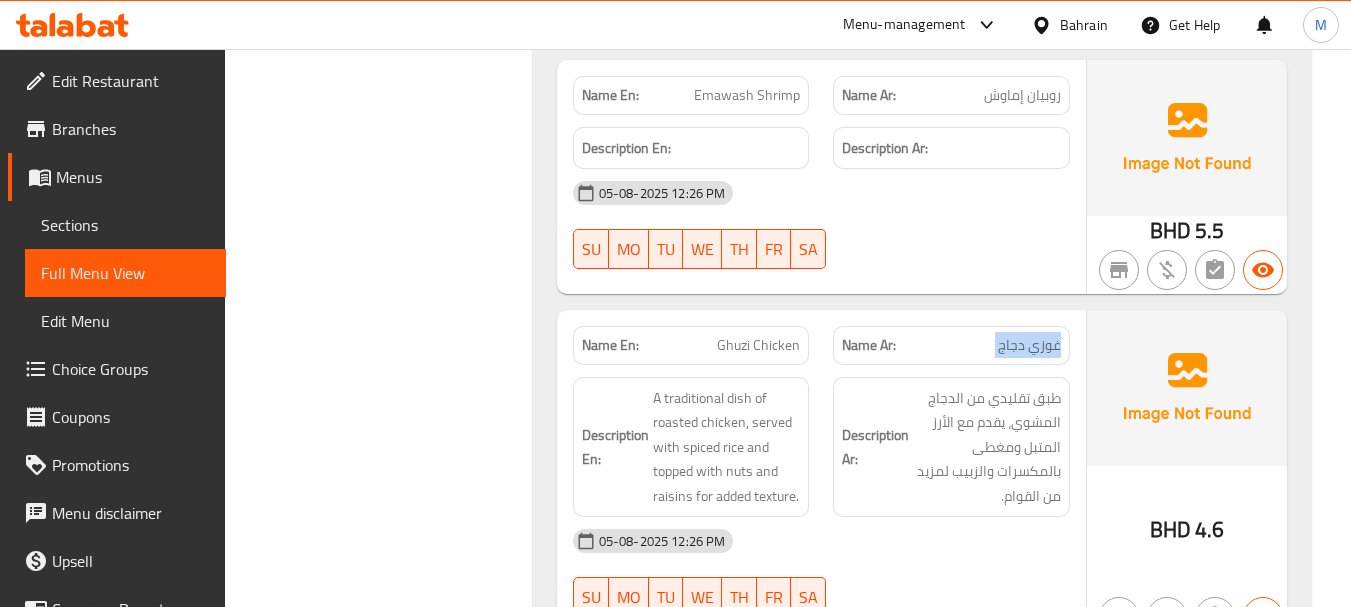 click on "غوزي دجاج" at bounding box center [1029, 345] 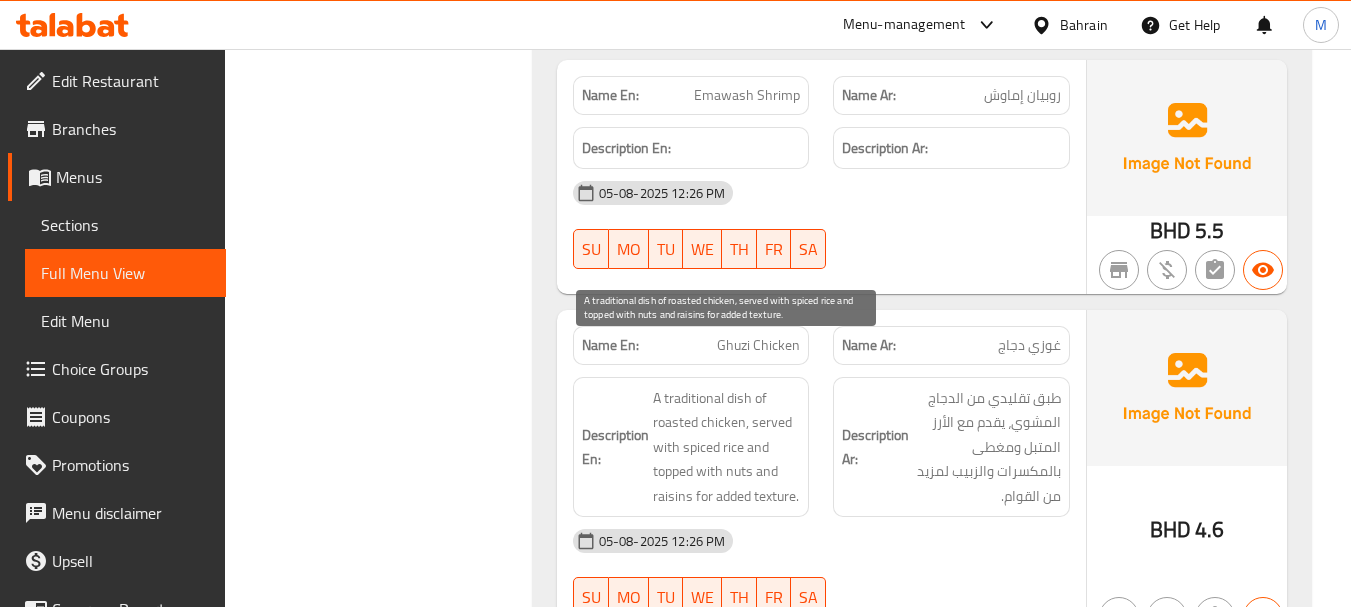 click on "A traditional dish of roasted chicken, served with spiced rice and topped with nuts and raisins for added texture." at bounding box center (727, 447) 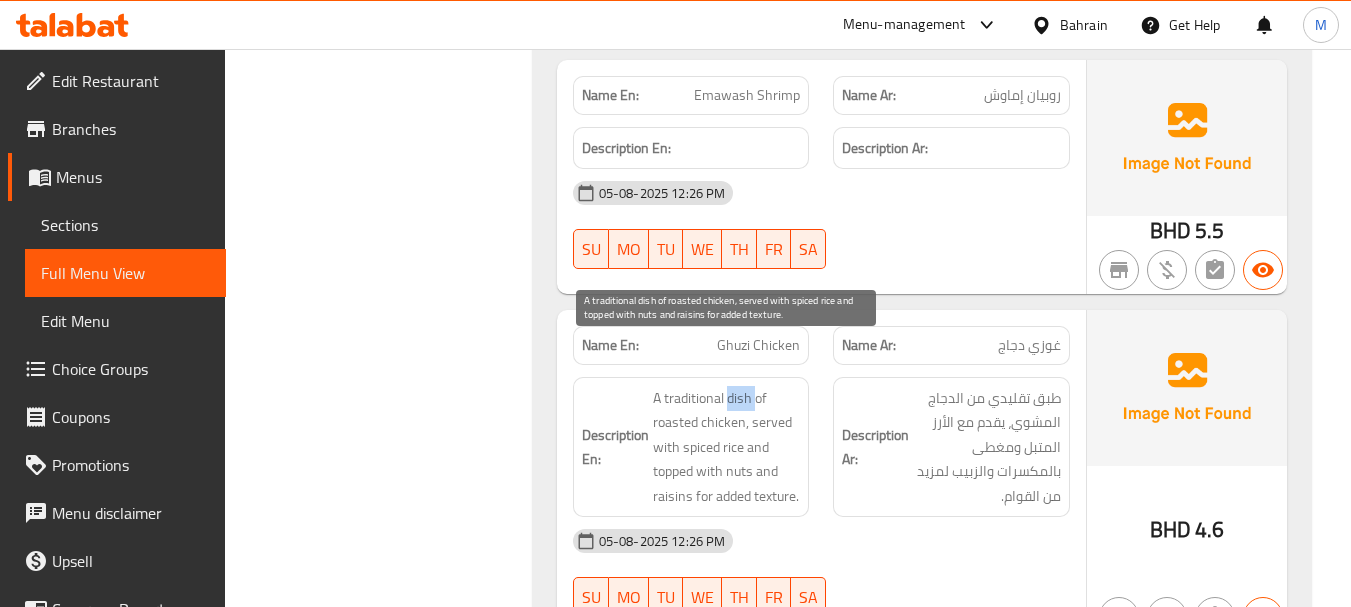 click on "A traditional dish of roasted chicken, served with spiced rice and topped with nuts and raisins for added texture." at bounding box center (727, 447) 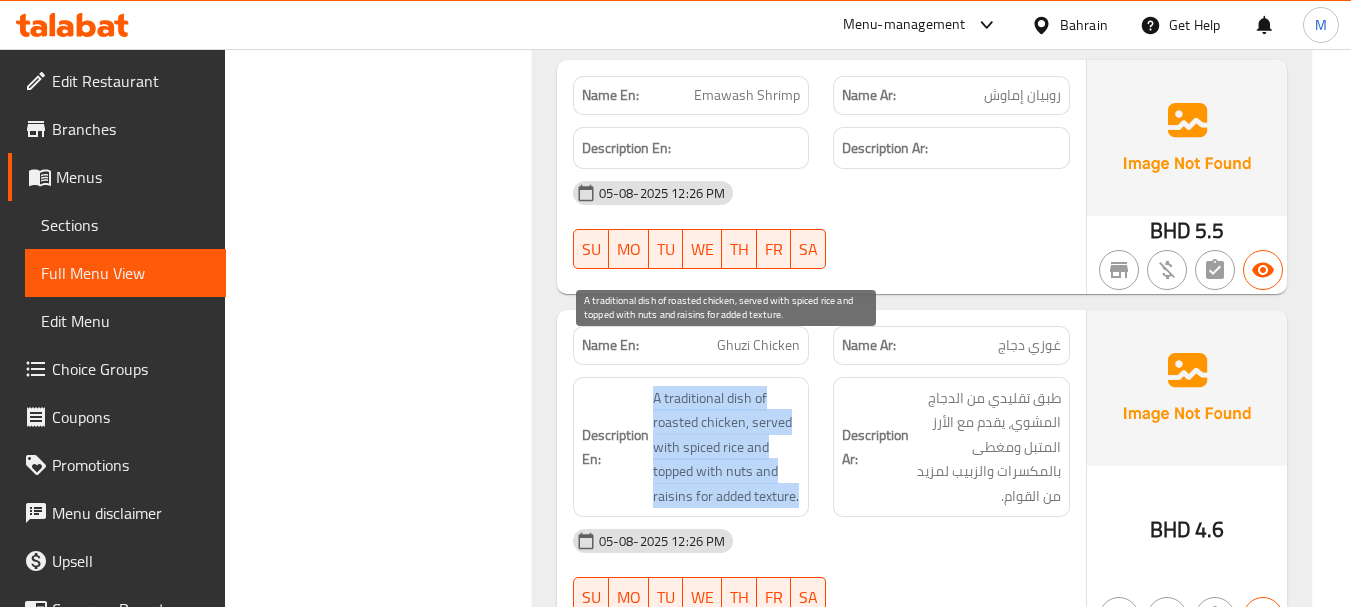 click on "A traditional dish of roasted chicken, served with spiced rice and topped with nuts and raisins for added texture." at bounding box center [727, 447] 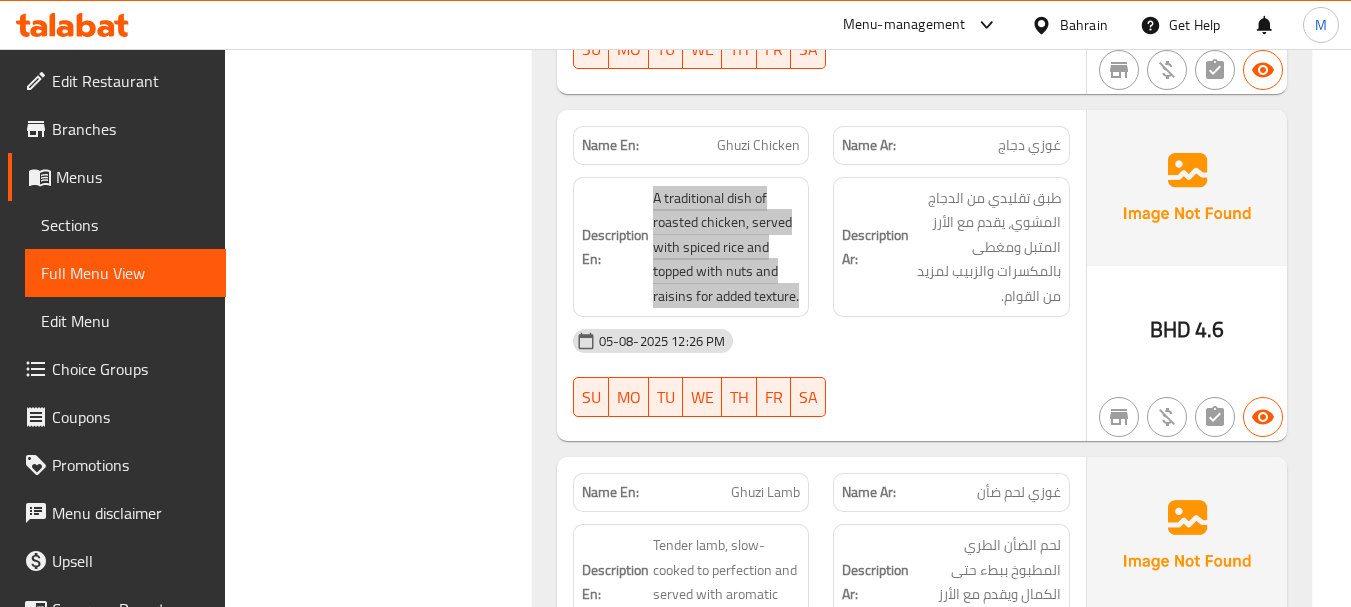 scroll, scrollTop: 2600, scrollLeft: 0, axis: vertical 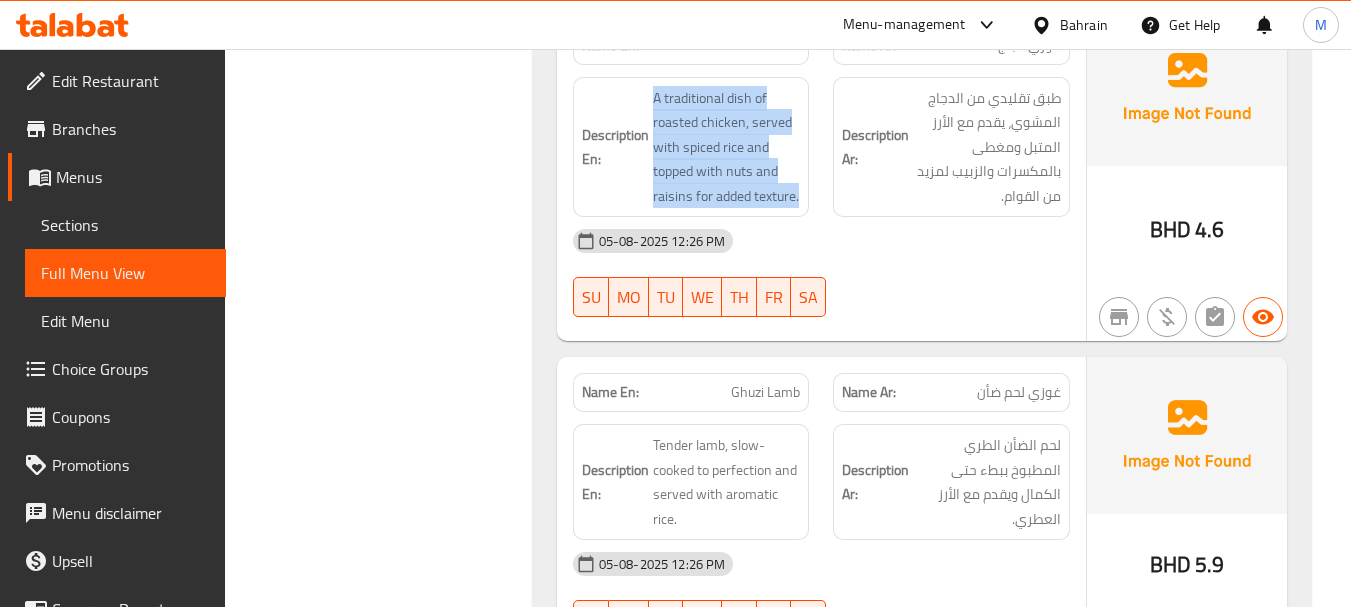 click on "Tender lamb, slow-cooked to perfection and served with aromatic rice." at bounding box center (727, 482) 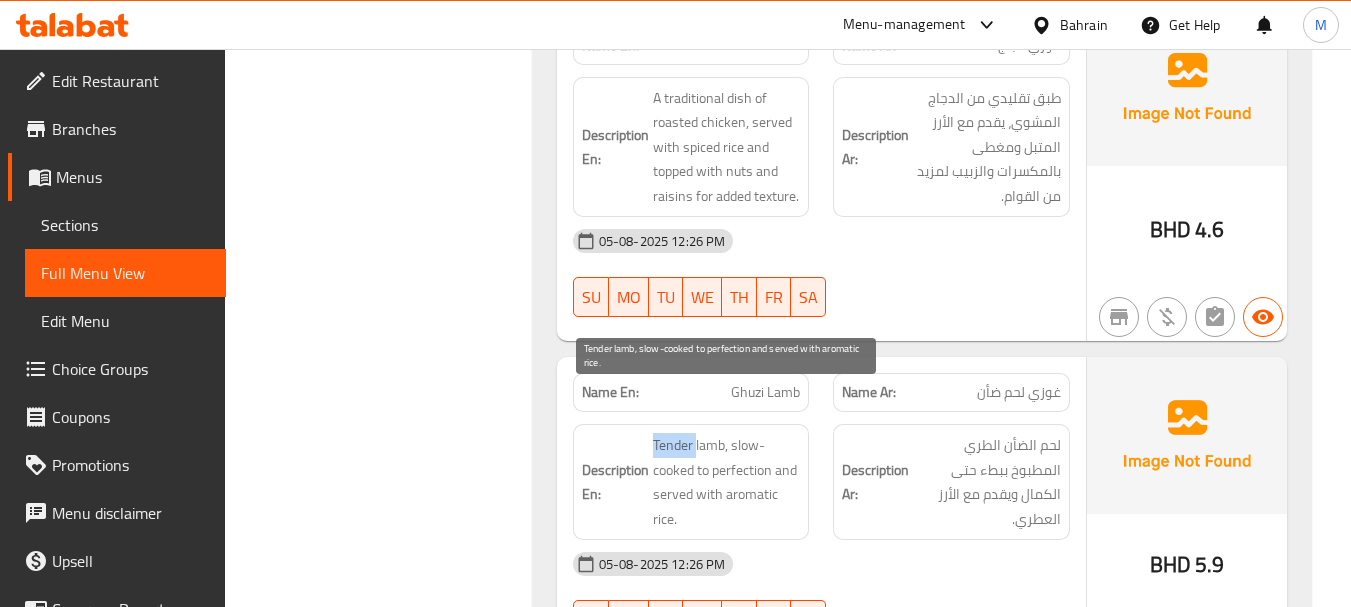 click on "Tender lamb, slow-cooked to perfection and served with aromatic rice." at bounding box center [727, 482] 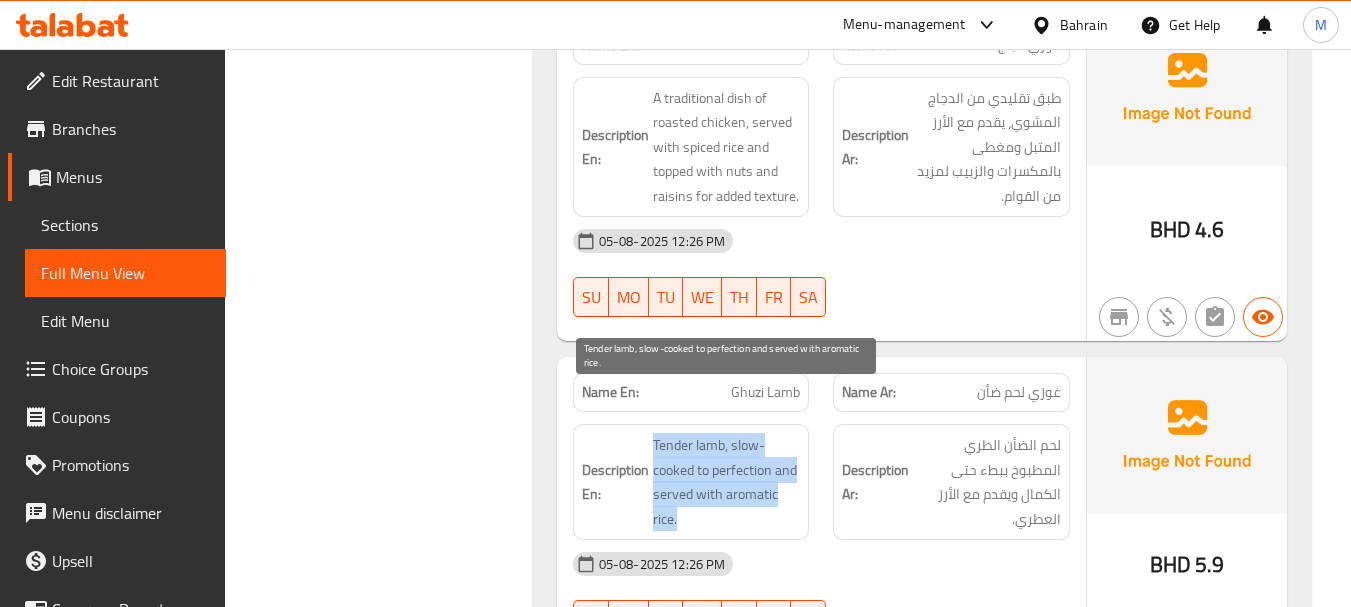 click on "Tender lamb, slow-cooked to perfection and served with aromatic rice." at bounding box center (727, 482) 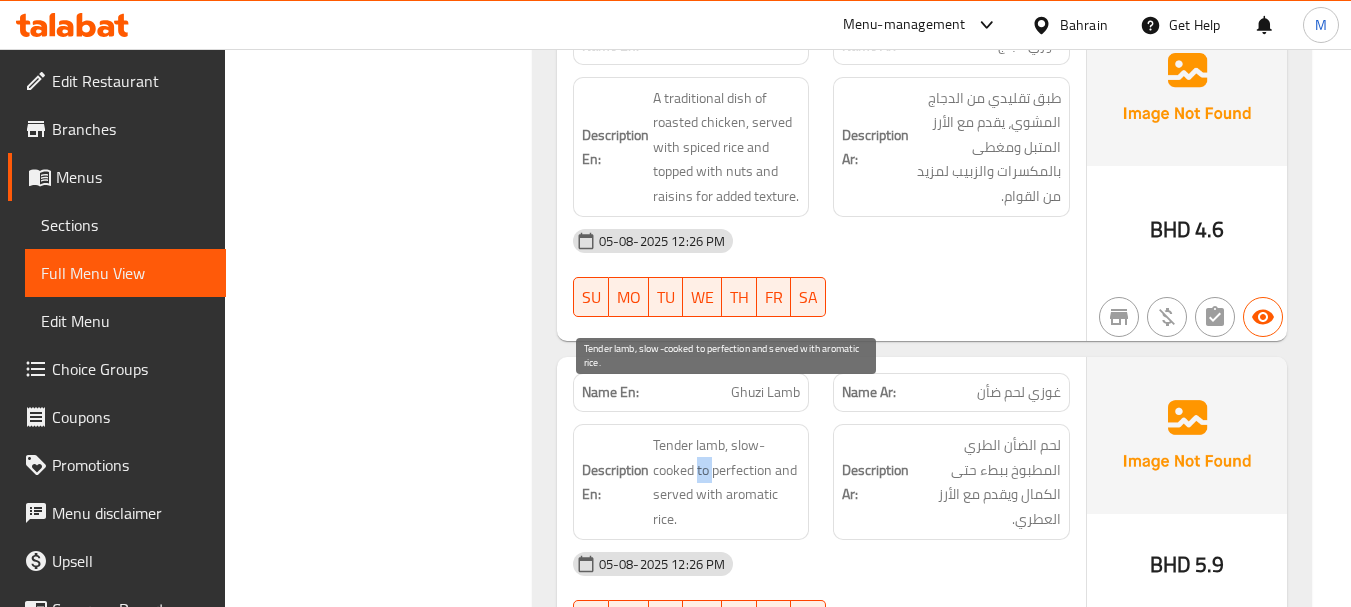 click on "Tender lamb, slow-cooked to perfection and served with aromatic rice." at bounding box center (727, 482) 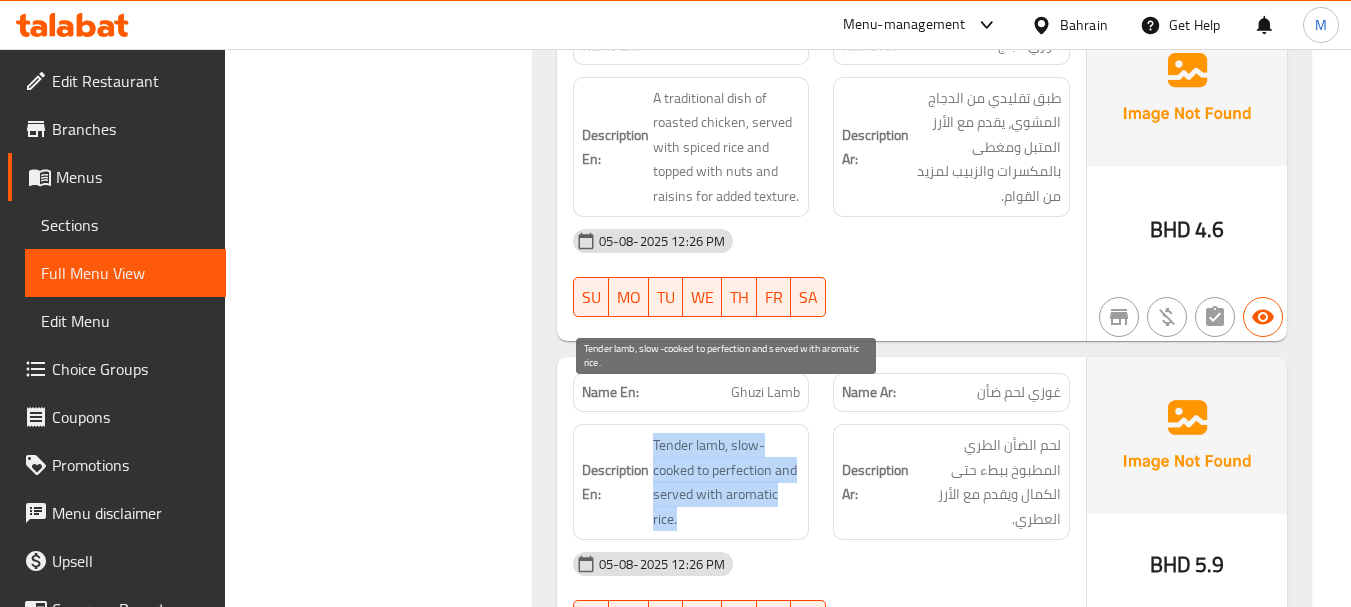 click on "Tender lamb, slow-cooked to perfection and served with aromatic rice." at bounding box center [727, 482] 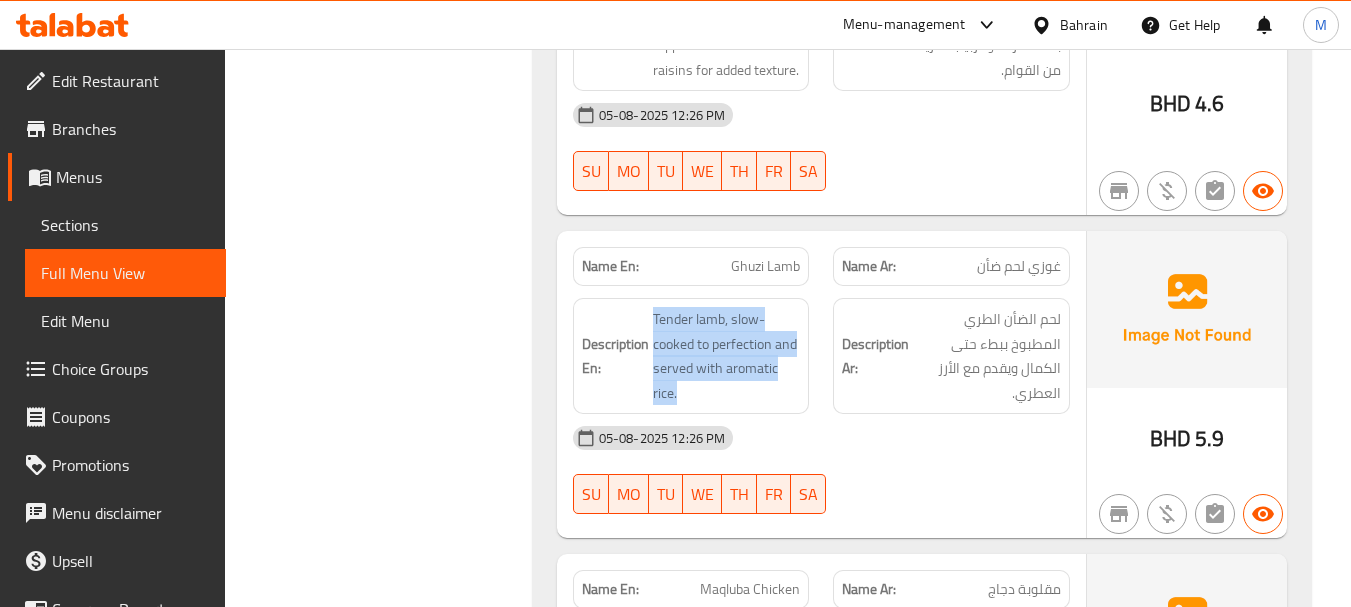 scroll, scrollTop: 3000, scrollLeft: 0, axis: vertical 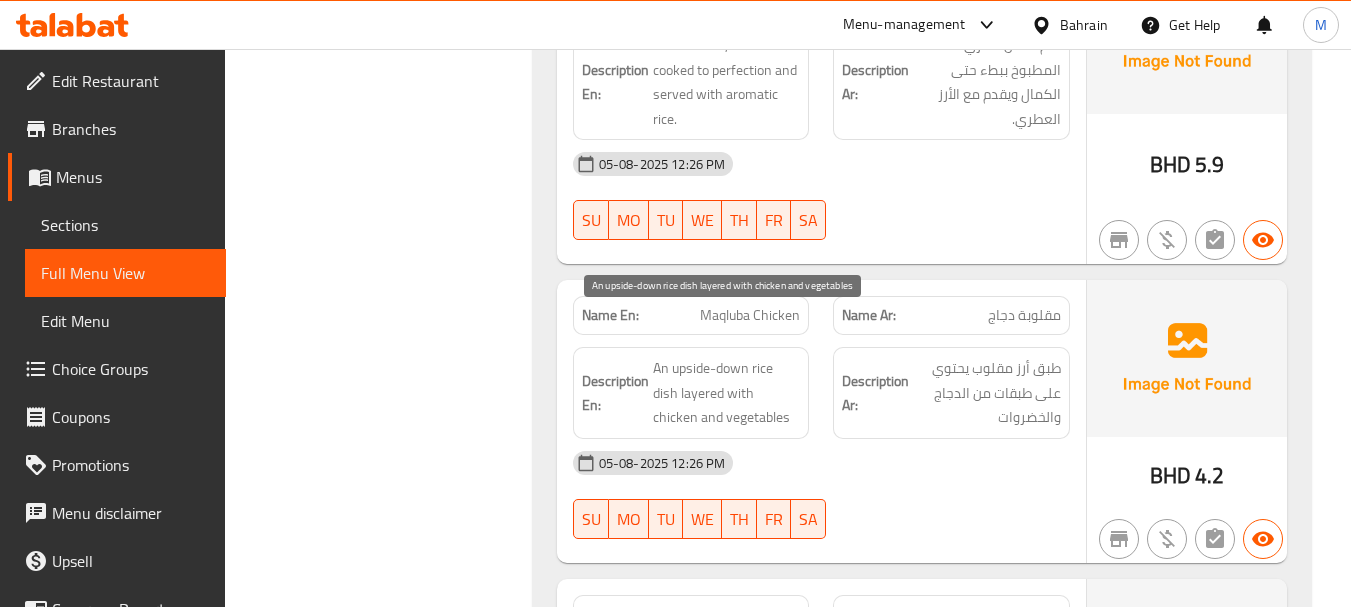 click on "An upside-down rice dish layered with chicken and vegetables" at bounding box center (727, 393) 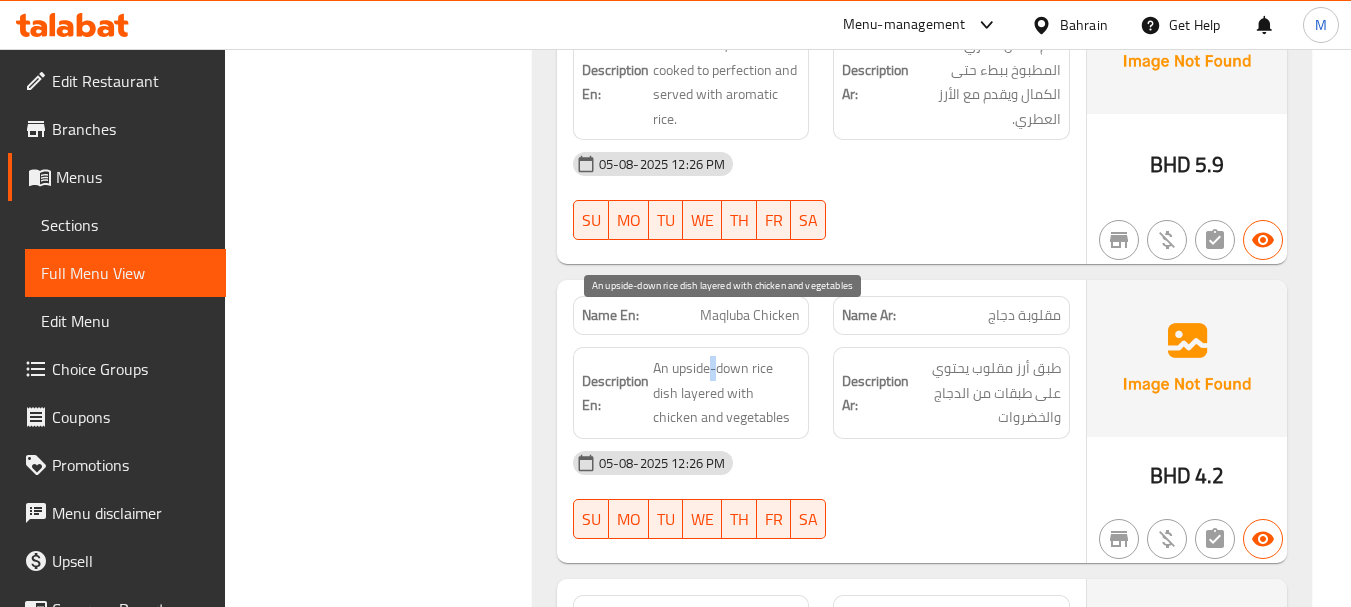 click on "An upside-down rice dish layered with chicken and vegetables" at bounding box center (727, 393) 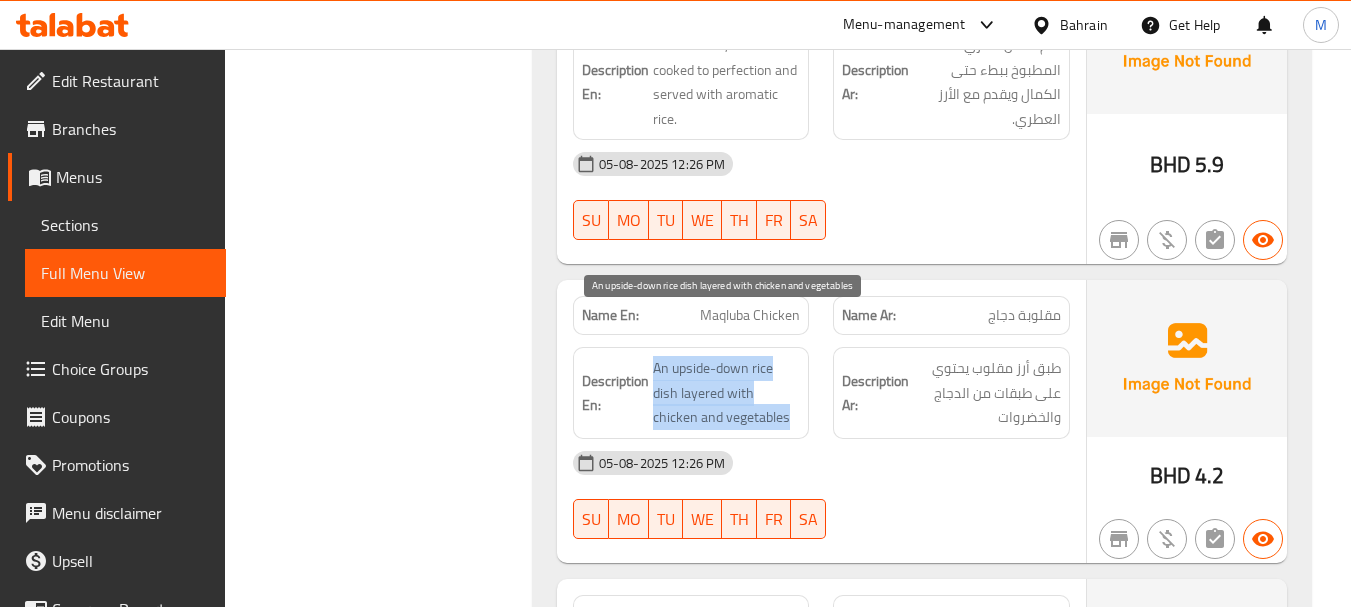 click on "An upside-down rice dish layered with chicken and vegetables" at bounding box center (727, 393) 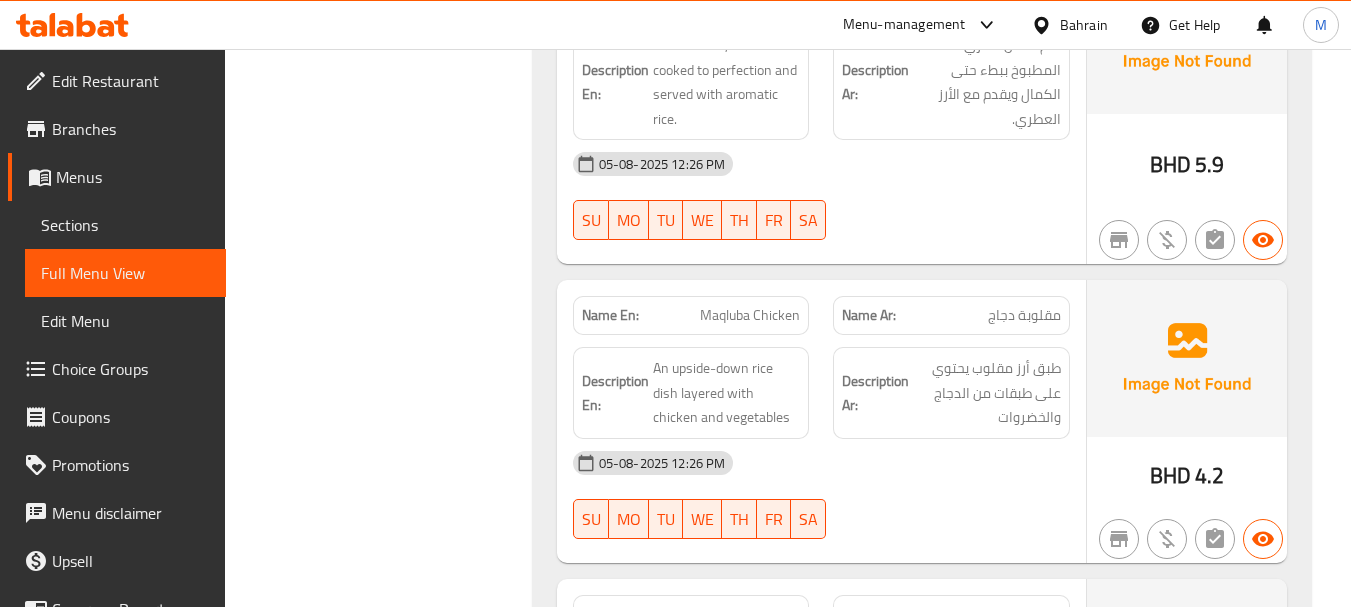 click on "Maqluba Chicken" at bounding box center (750, 315) 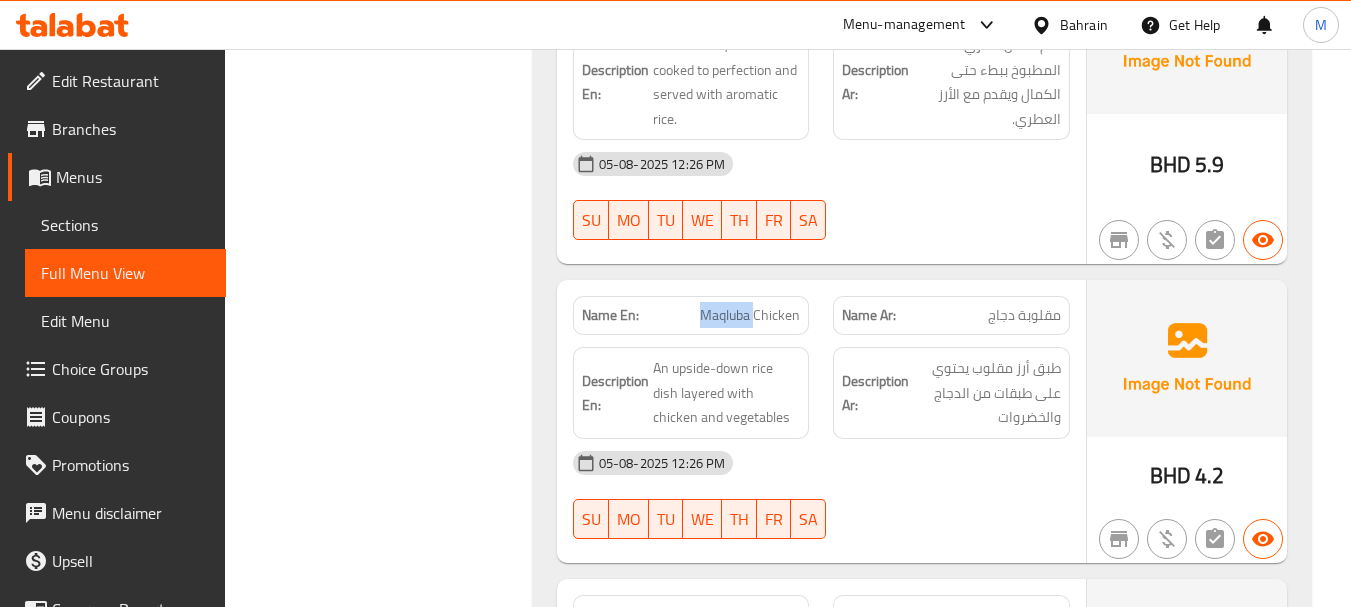 click on "Maqluba Chicken" at bounding box center (750, 315) 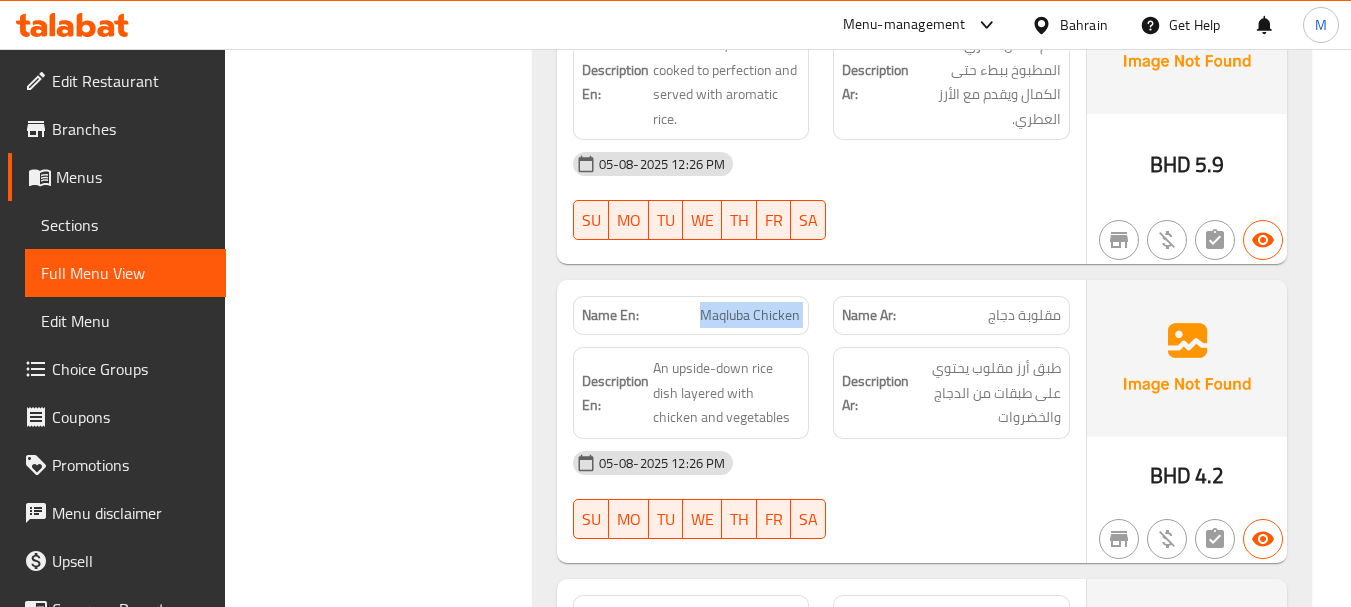 click on "Maqluba Chicken" at bounding box center (750, 315) 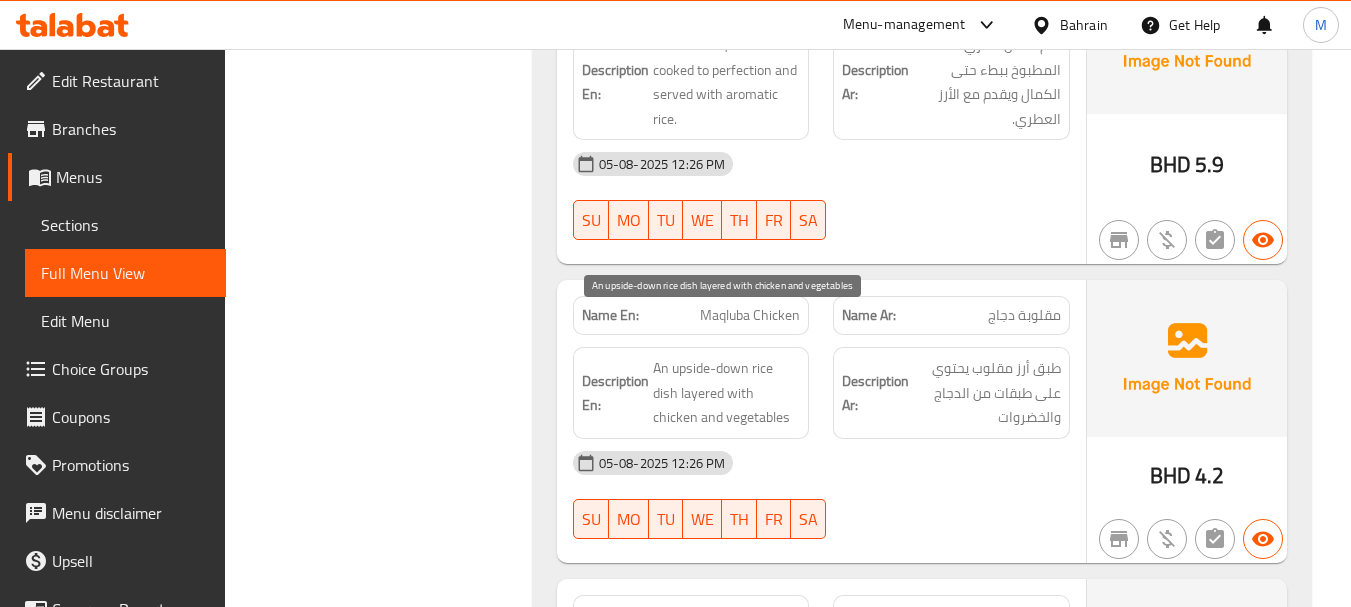 click on "An upside-down rice dish layered with chicken and vegetables" at bounding box center (727, 393) 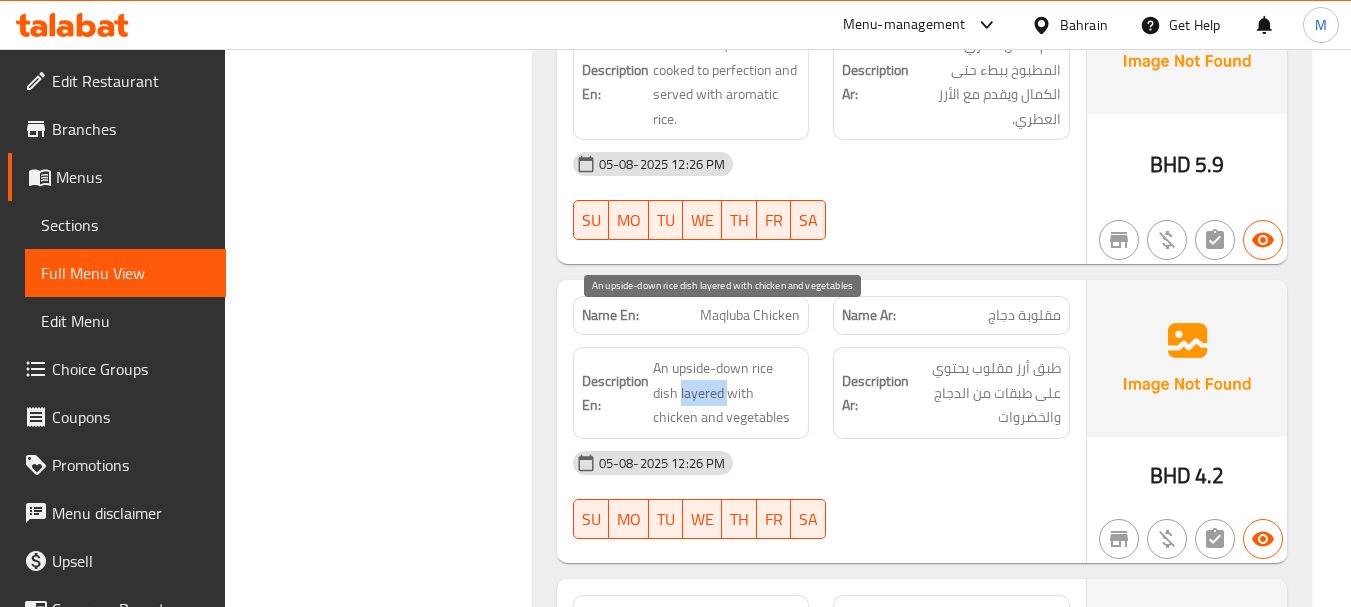 click on "An upside-down rice dish layered with chicken and vegetables" at bounding box center [727, 393] 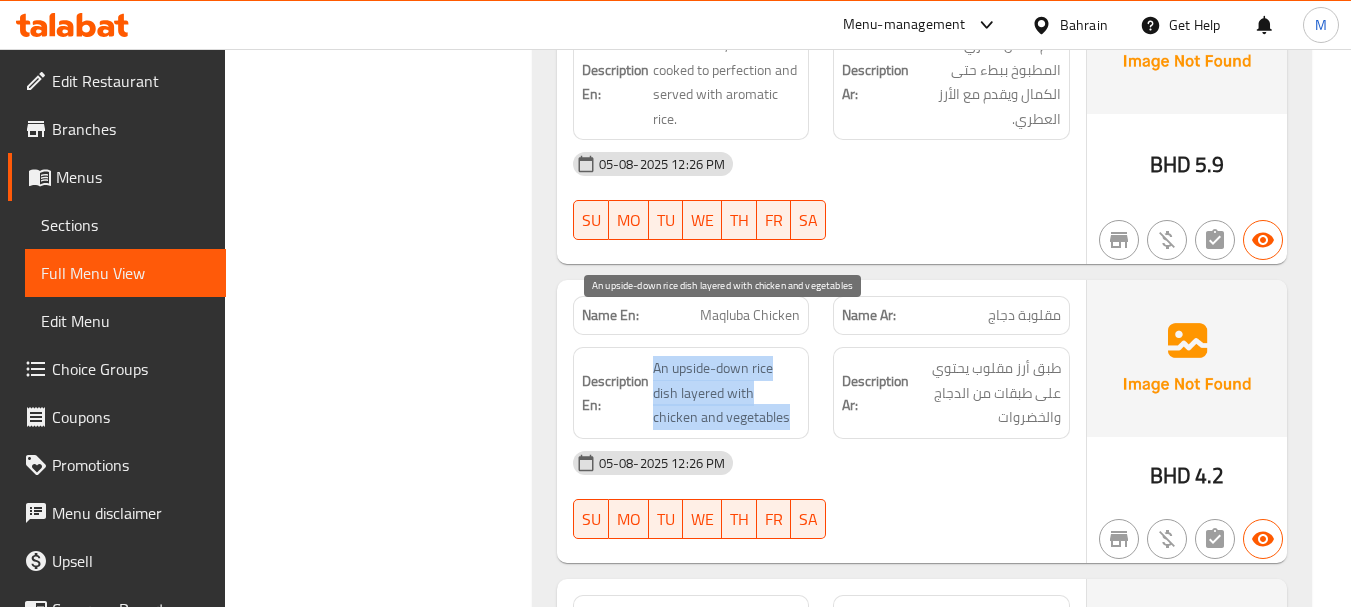 click on "An upside-down rice dish layered with chicken and vegetables" at bounding box center (727, 393) 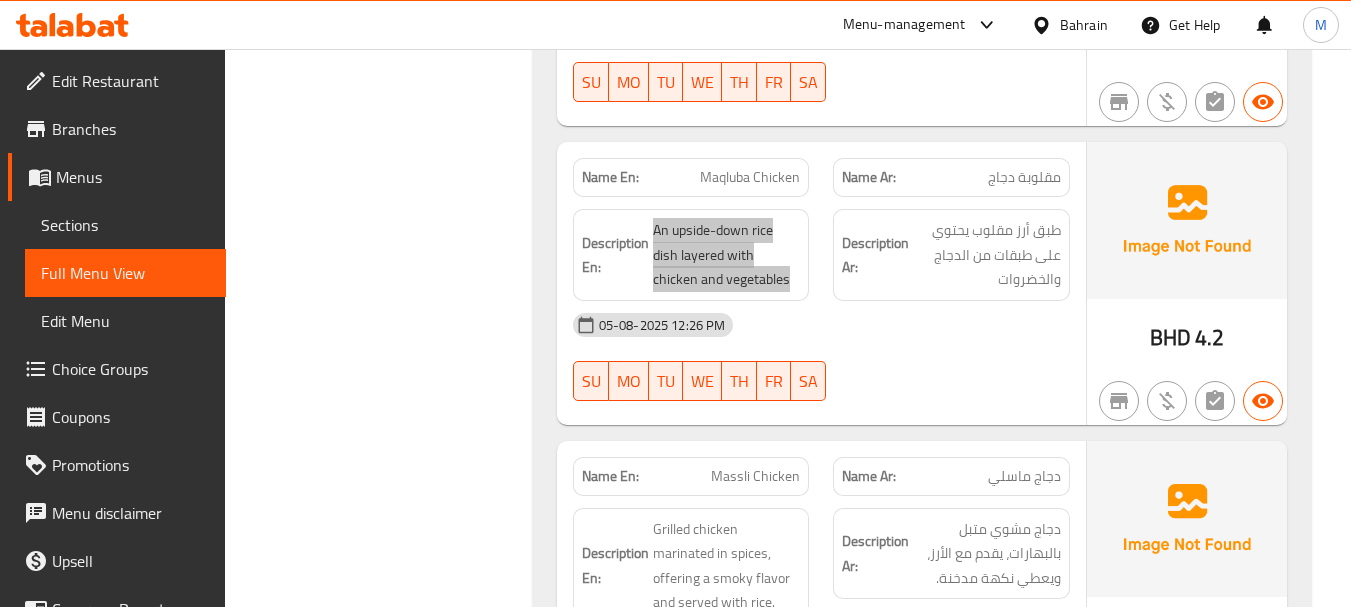 scroll, scrollTop: 3200, scrollLeft: 0, axis: vertical 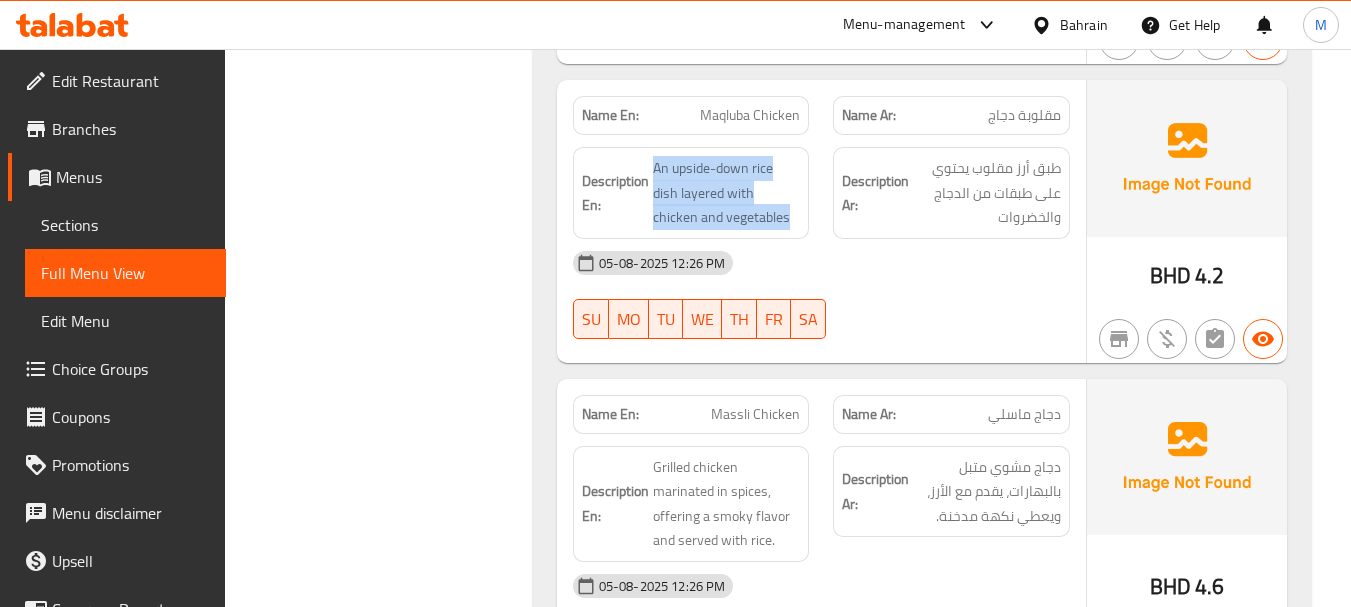 click on "دجاج ماسلي" at bounding box center (1024, 414) 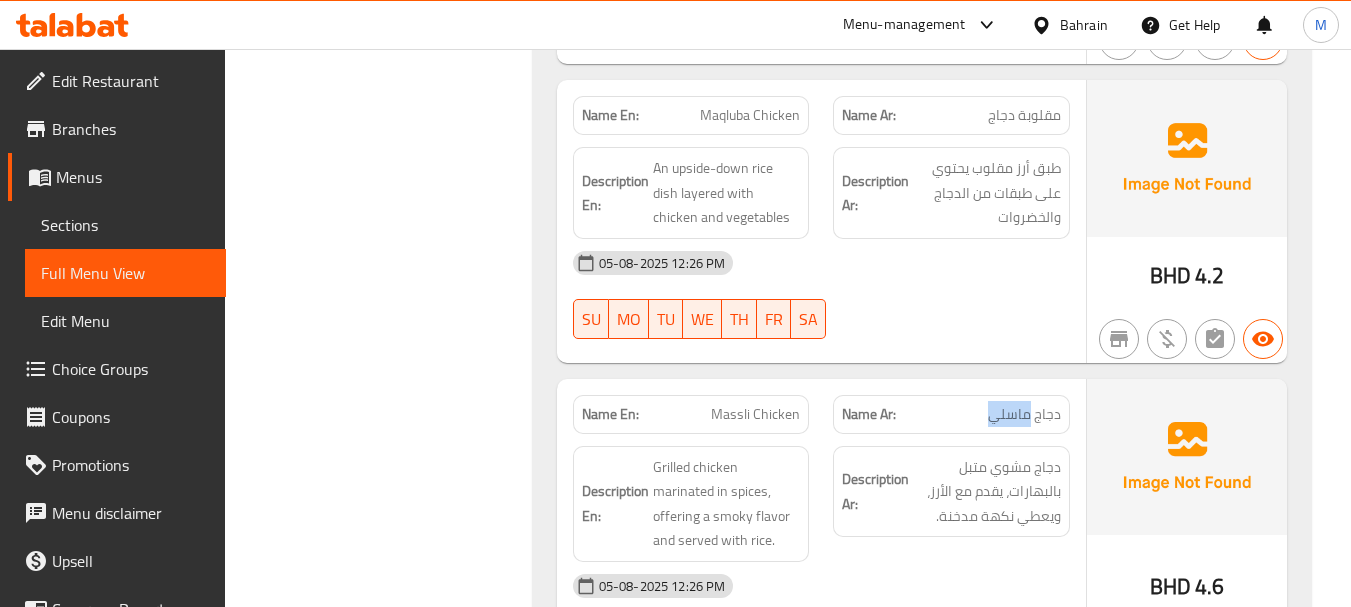 click on "دجاج ماسلي" at bounding box center (1024, 414) 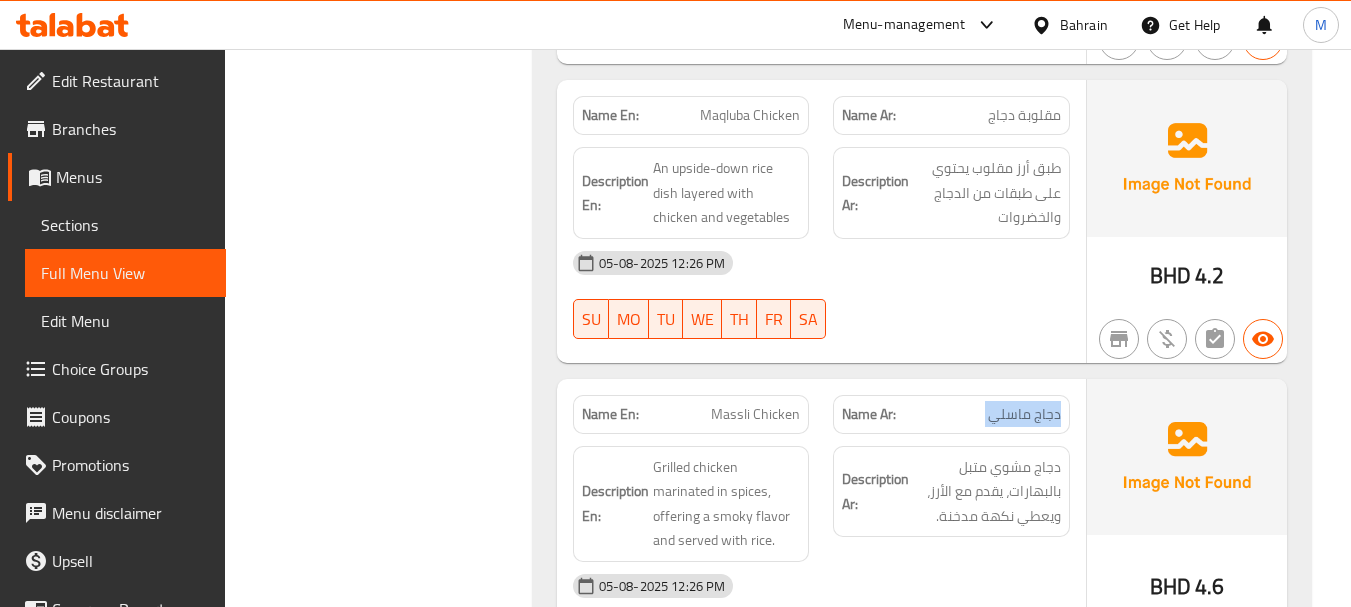 click on "دجاج ماسلي" at bounding box center [1024, 414] 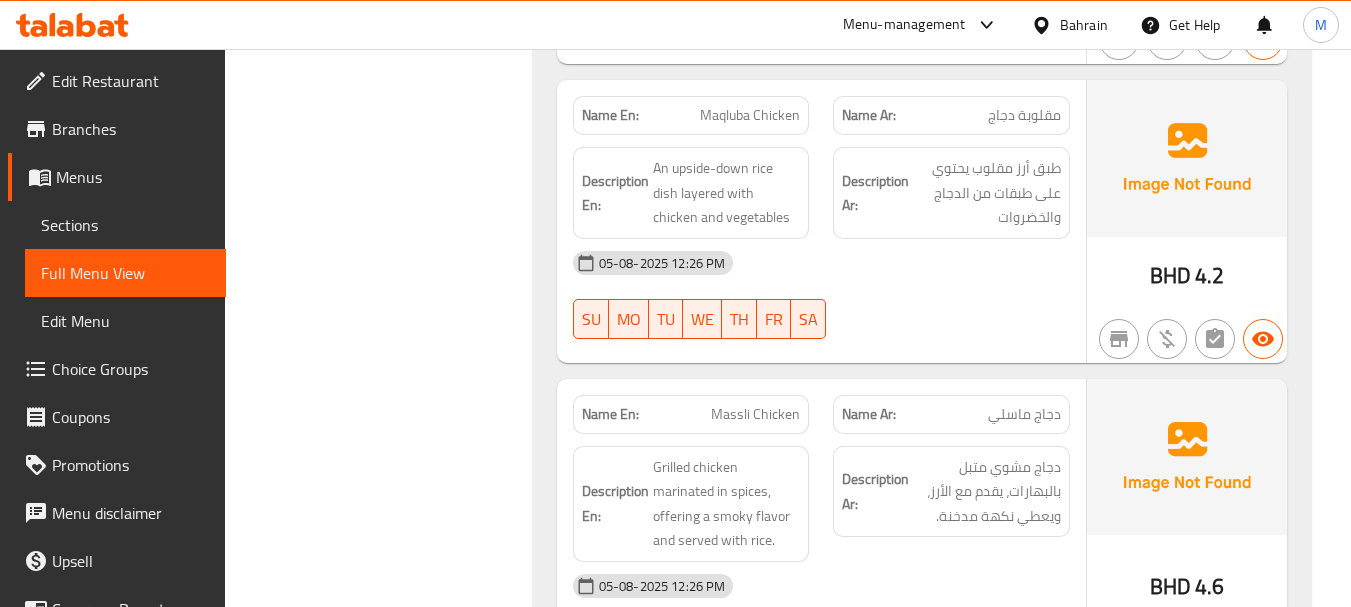 click on "Massli Chicken" at bounding box center [755, 414] 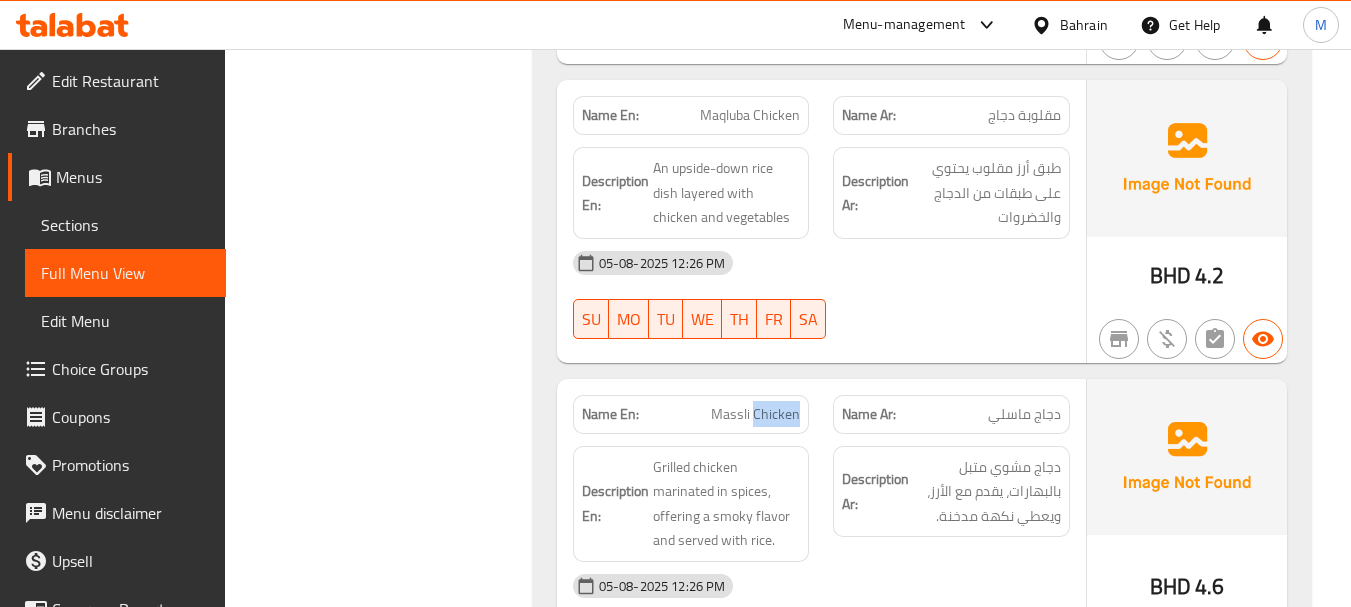 click on "Massli Chicken" at bounding box center [755, 414] 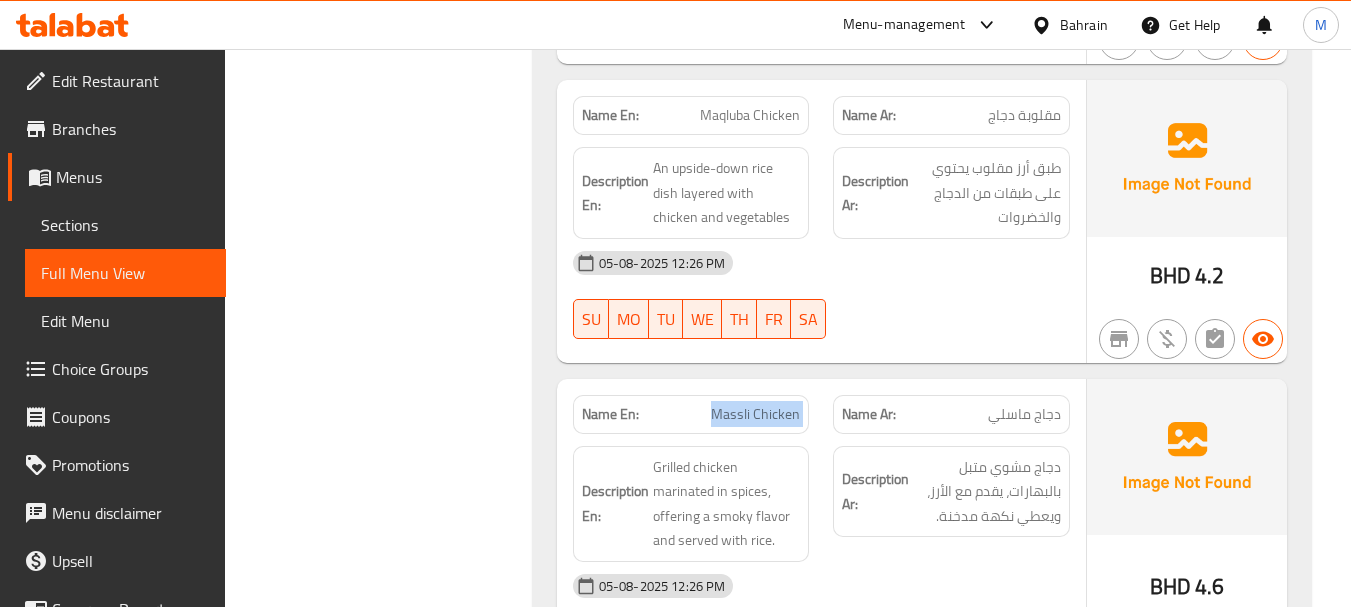 click on "Massli Chicken" at bounding box center [755, 414] 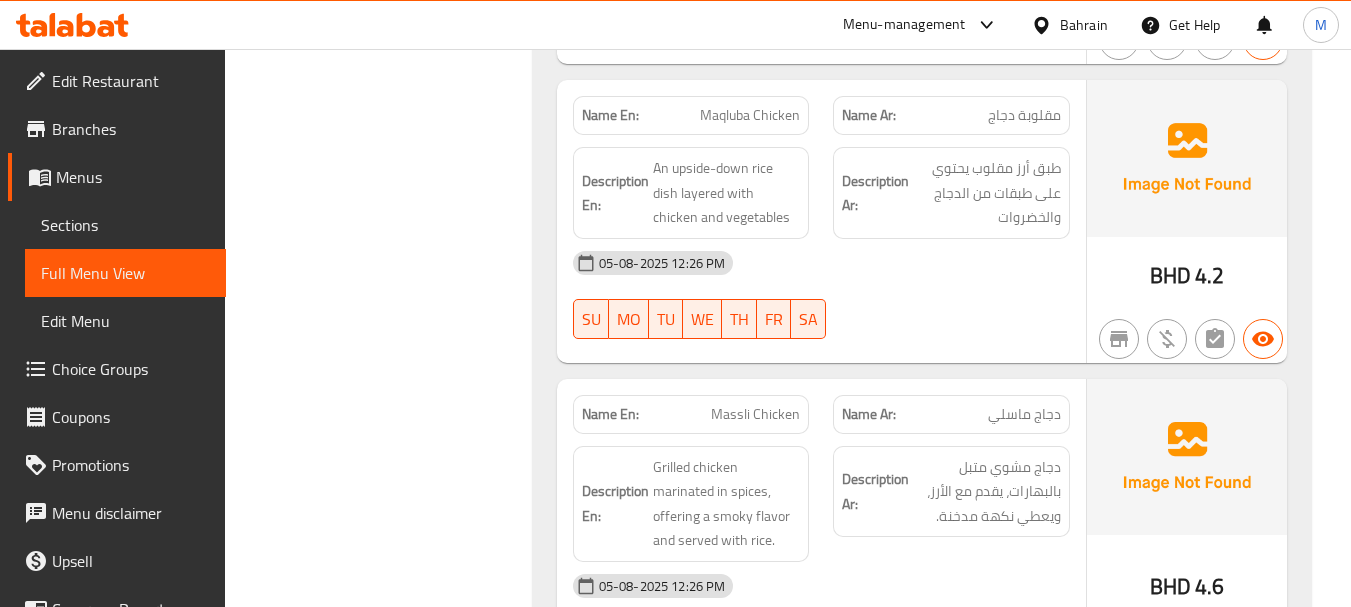 click on "دجاج ماسلي" at bounding box center [1024, 414] 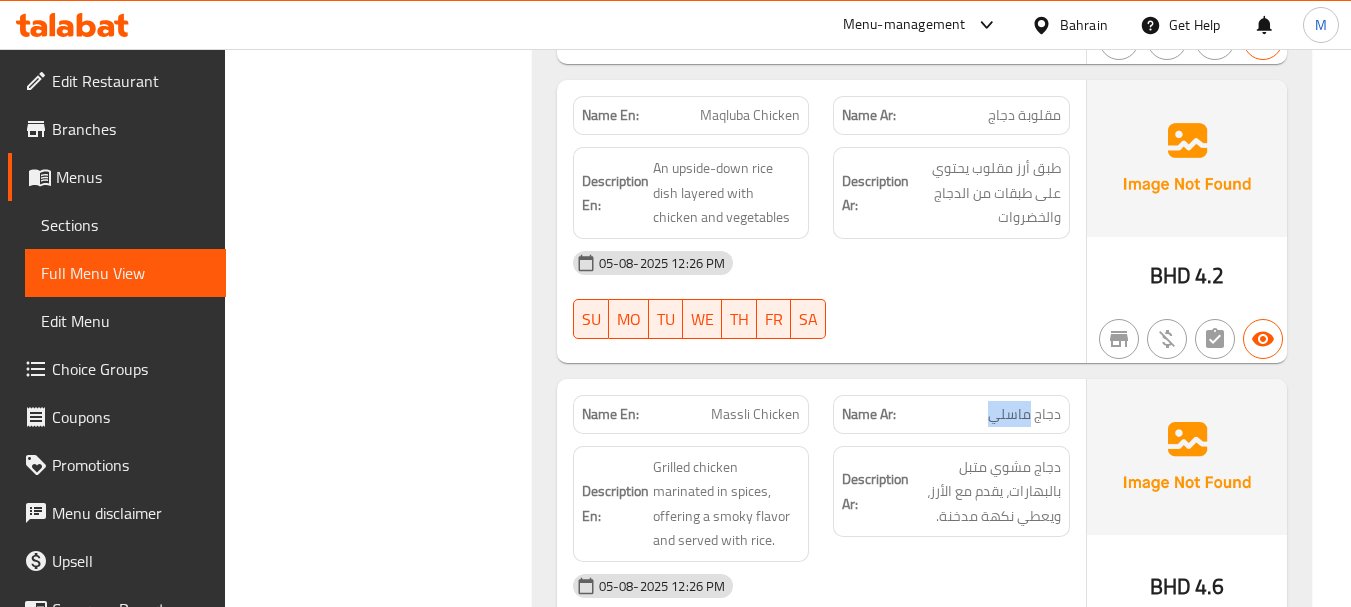 click on "دجاج ماسلي" at bounding box center (1024, 414) 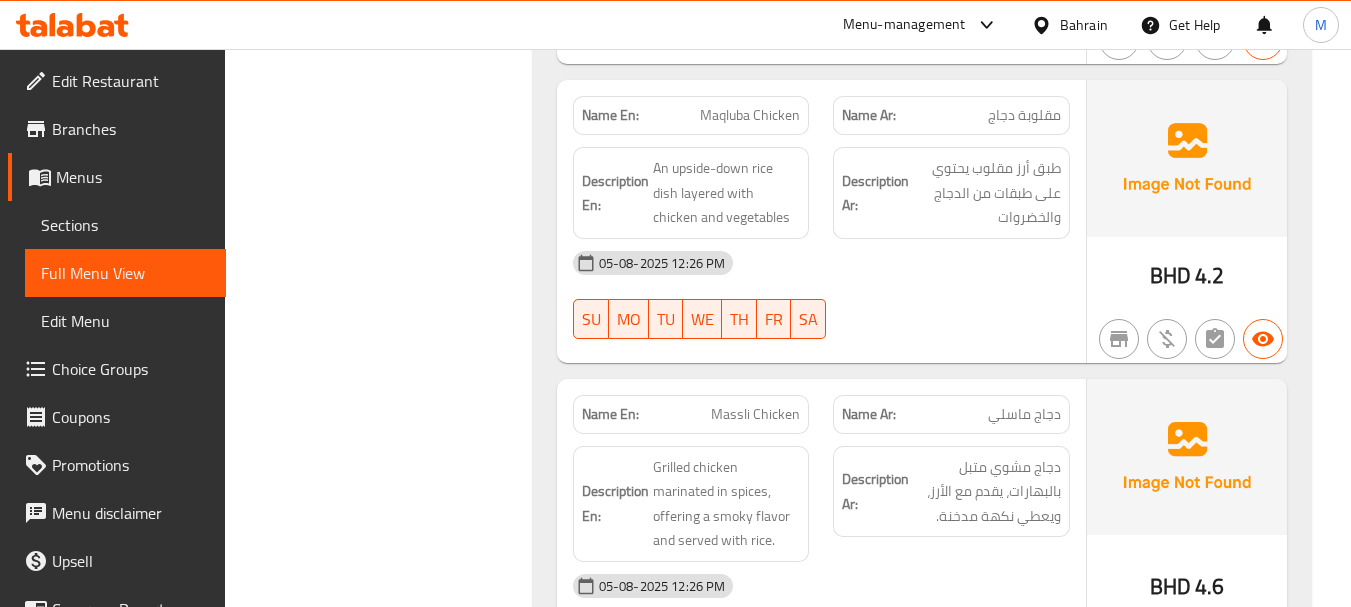 click on "Massli Chicken" at bounding box center (755, 414) 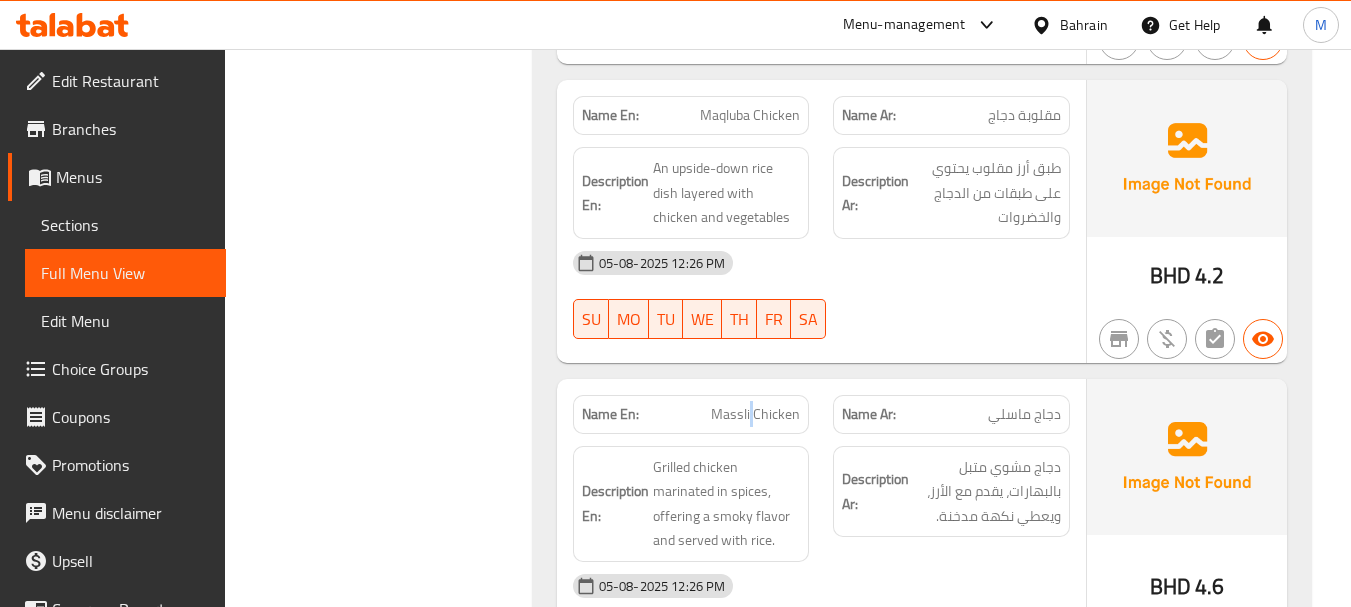 click on "Massli Chicken" at bounding box center [755, 414] 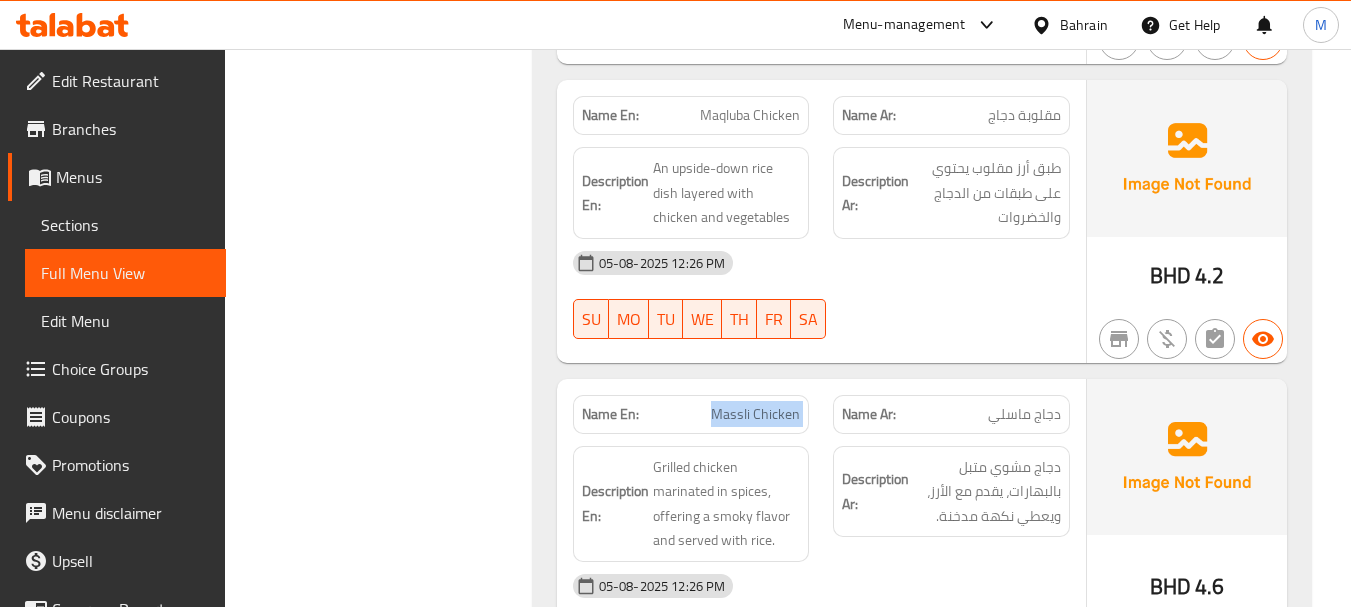 click on "Massli Chicken" at bounding box center (755, 414) 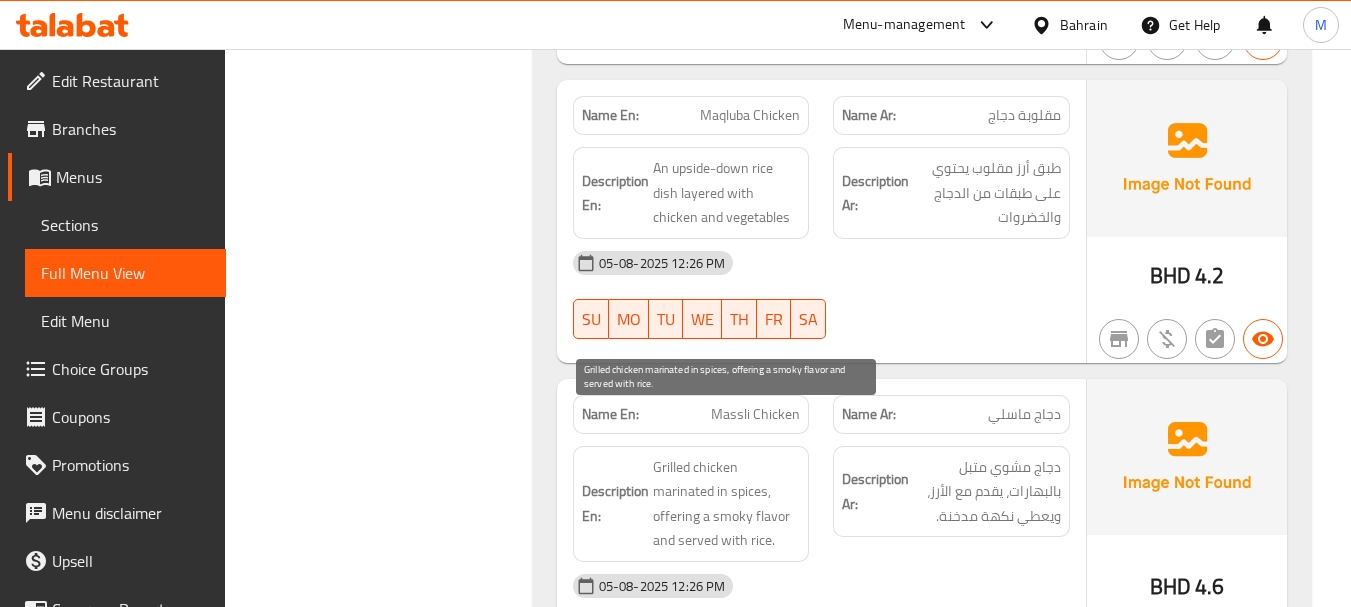 click on "Grilled chicken marinated in spices, offering a smoky flavor and served with rice." at bounding box center [727, 504] 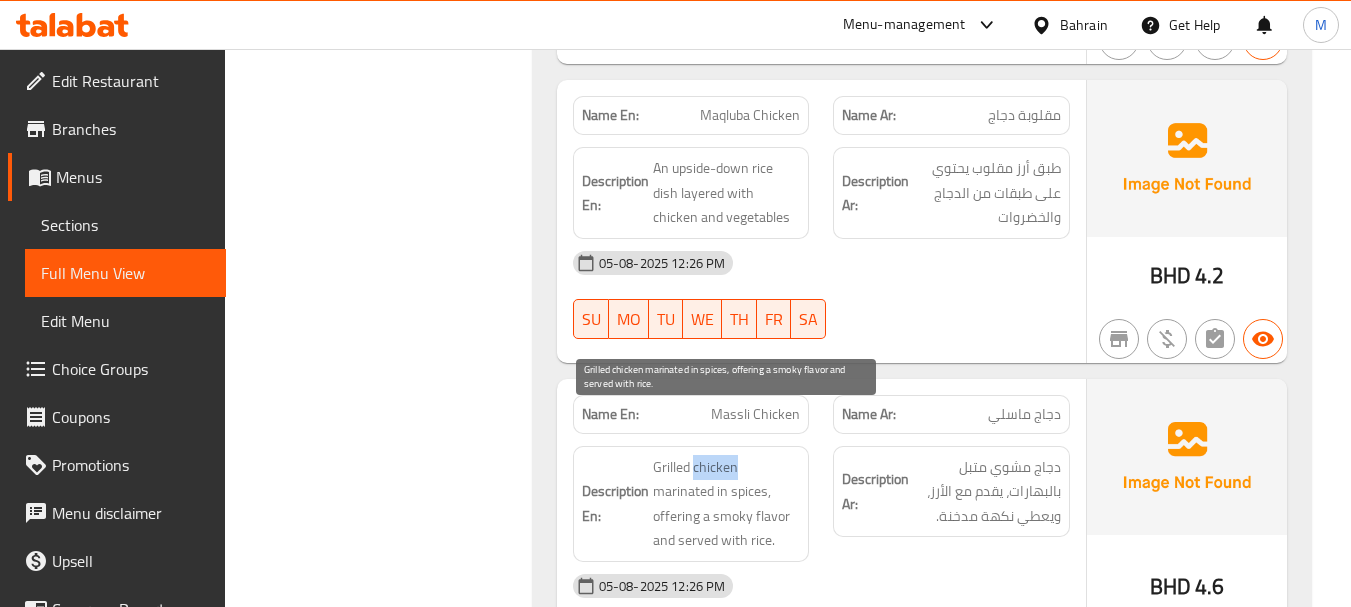 click on "Grilled chicken marinated in spices, offering a smoky flavor and served with rice." at bounding box center (727, 504) 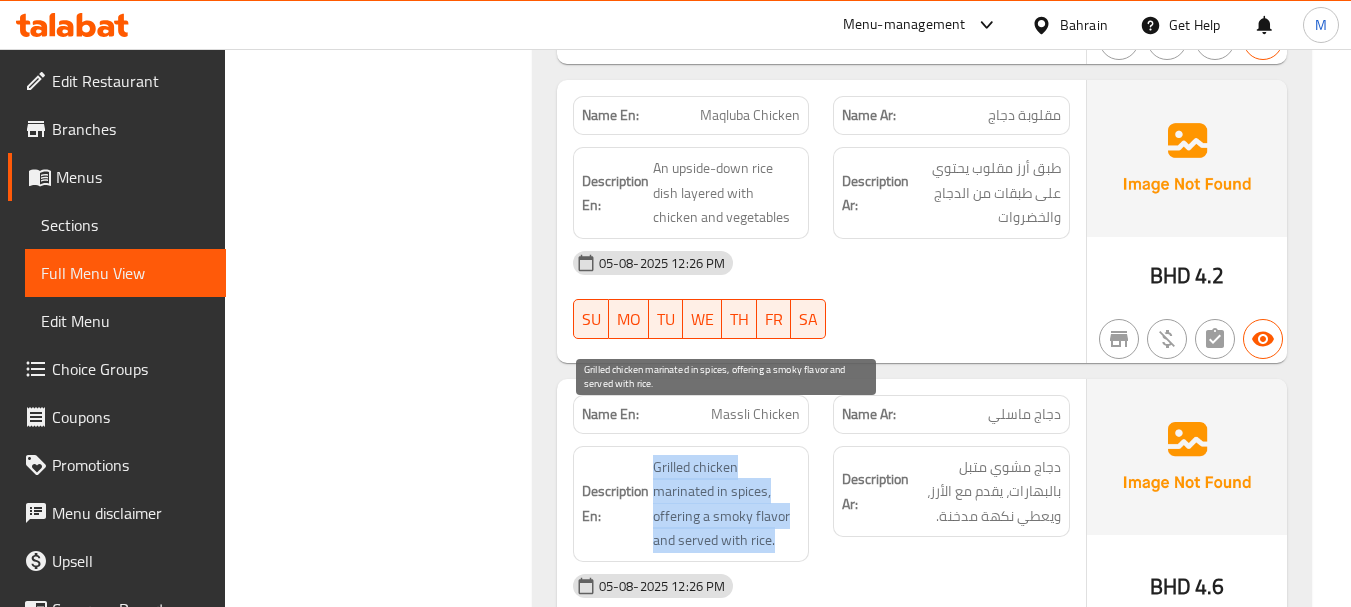 click on "Grilled chicken marinated in spices, offering a smoky flavor and served with rice." at bounding box center [727, 504] 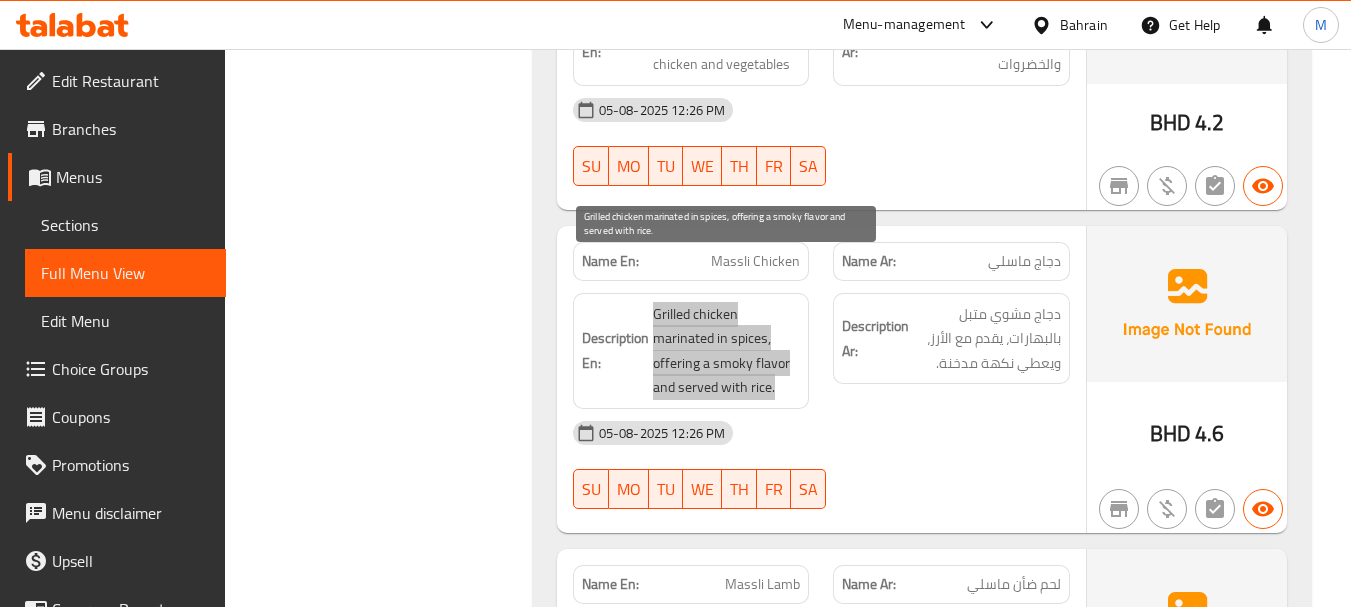 scroll, scrollTop: 3500, scrollLeft: 0, axis: vertical 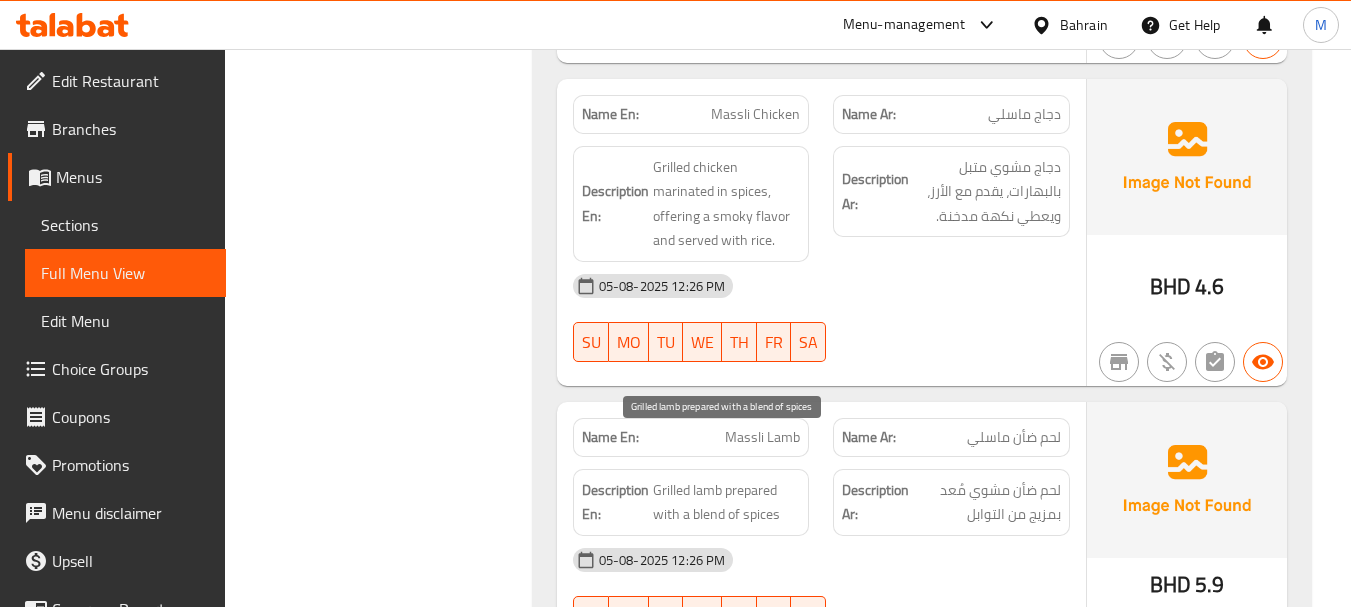 click on "Grilled lamb prepared with a blend of spices" at bounding box center [727, 502] 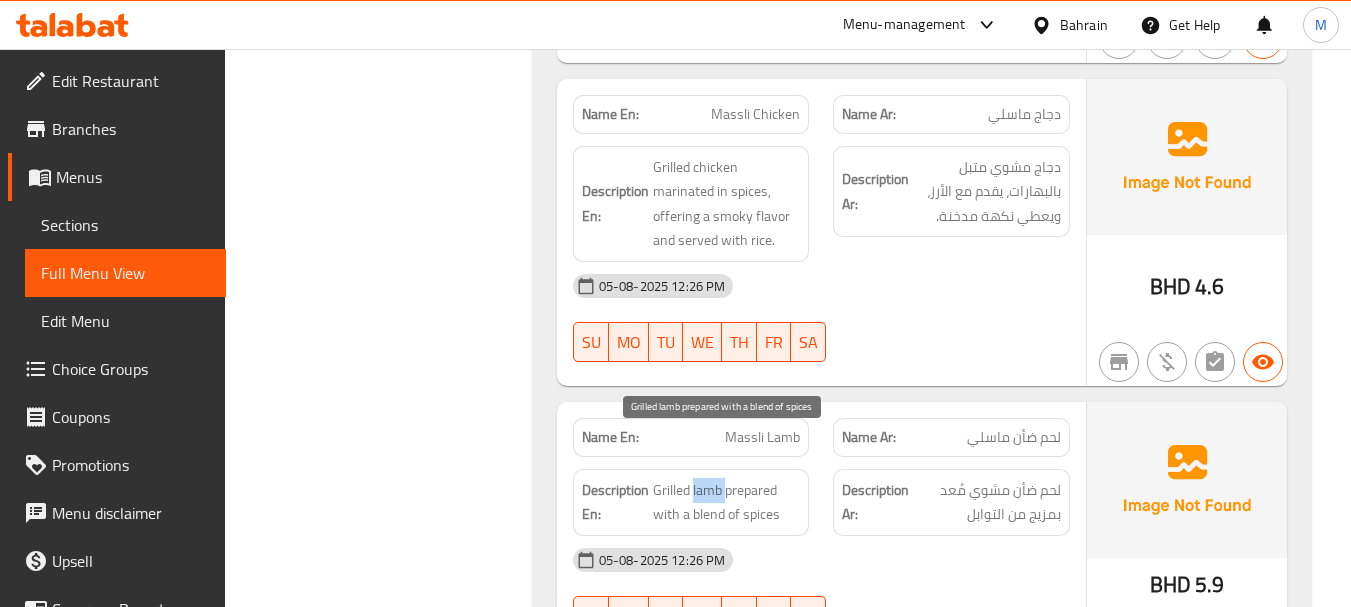 click on "Grilled lamb prepared with a blend of spices" at bounding box center [727, 502] 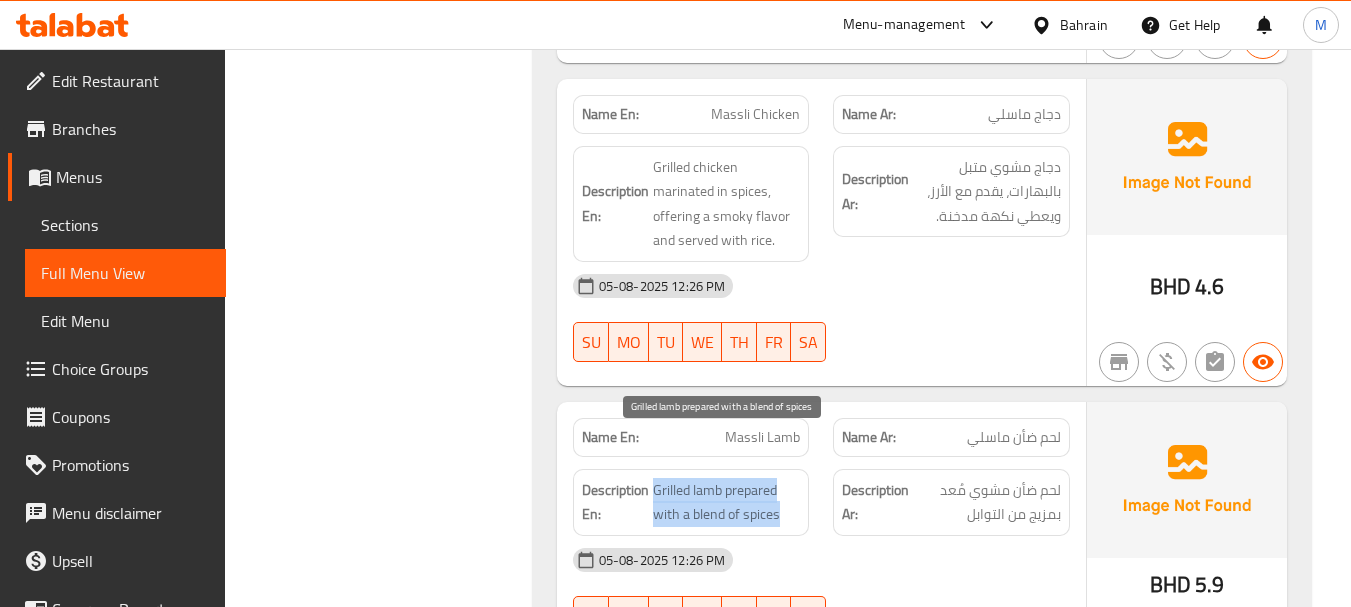 click on "Grilled lamb prepared with a blend of spices" at bounding box center [727, 502] 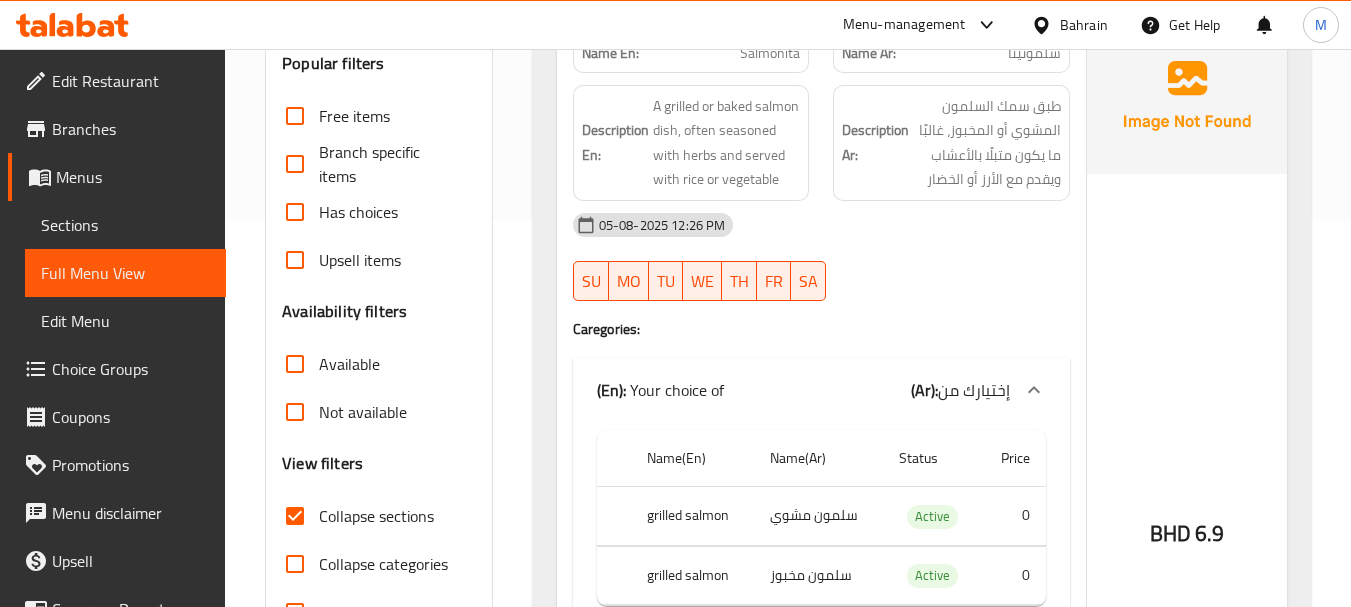 scroll, scrollTop: 100, scrollLeft: 0, axis: vertical 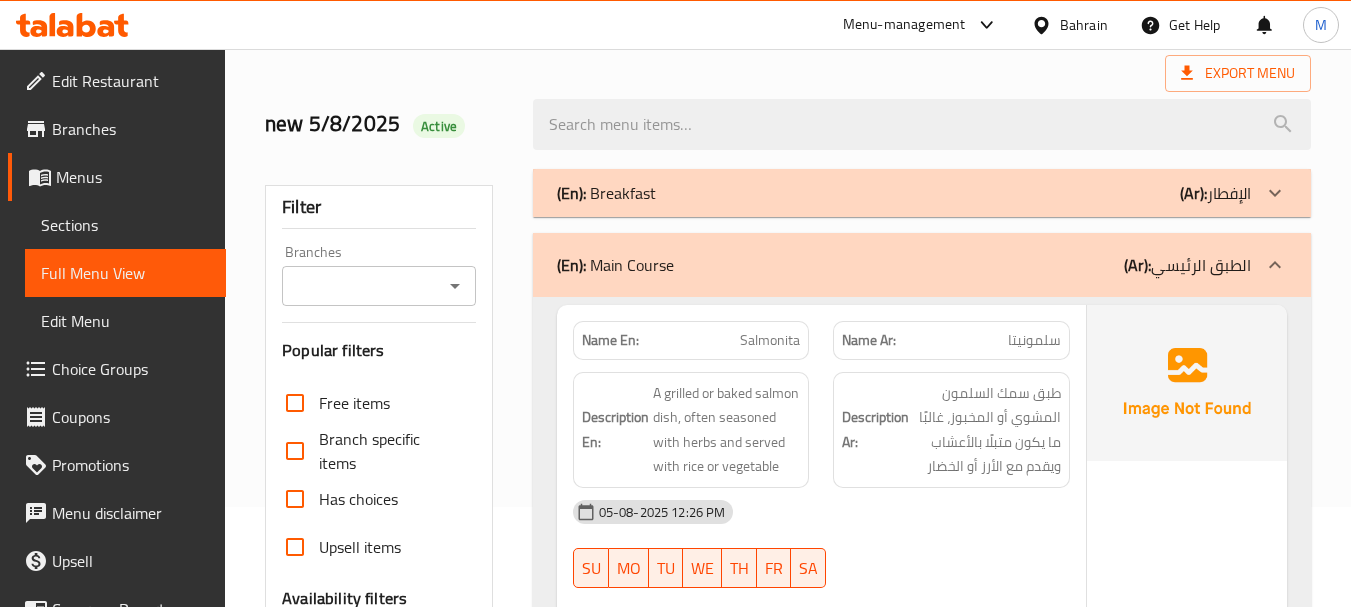 click on "(En):   Main Course (Ar): الطبق الرئيسي" at bounding box center [922, 265] 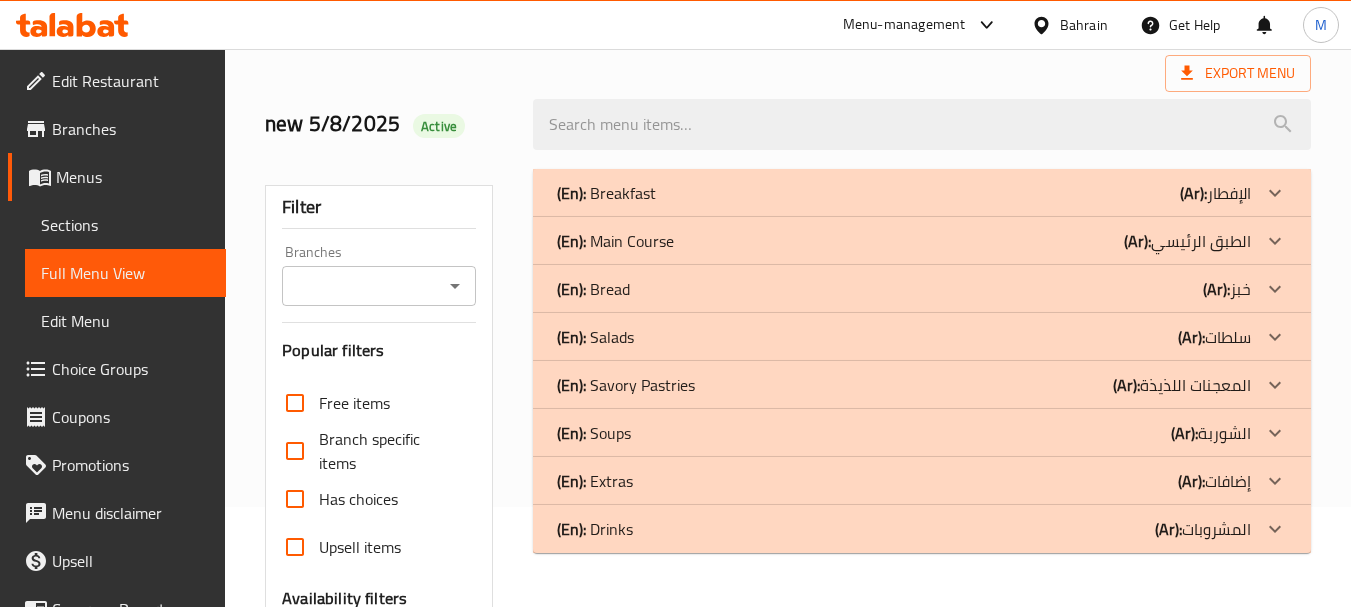 click on "(En):   Bread" at bounding box center [606, 193] 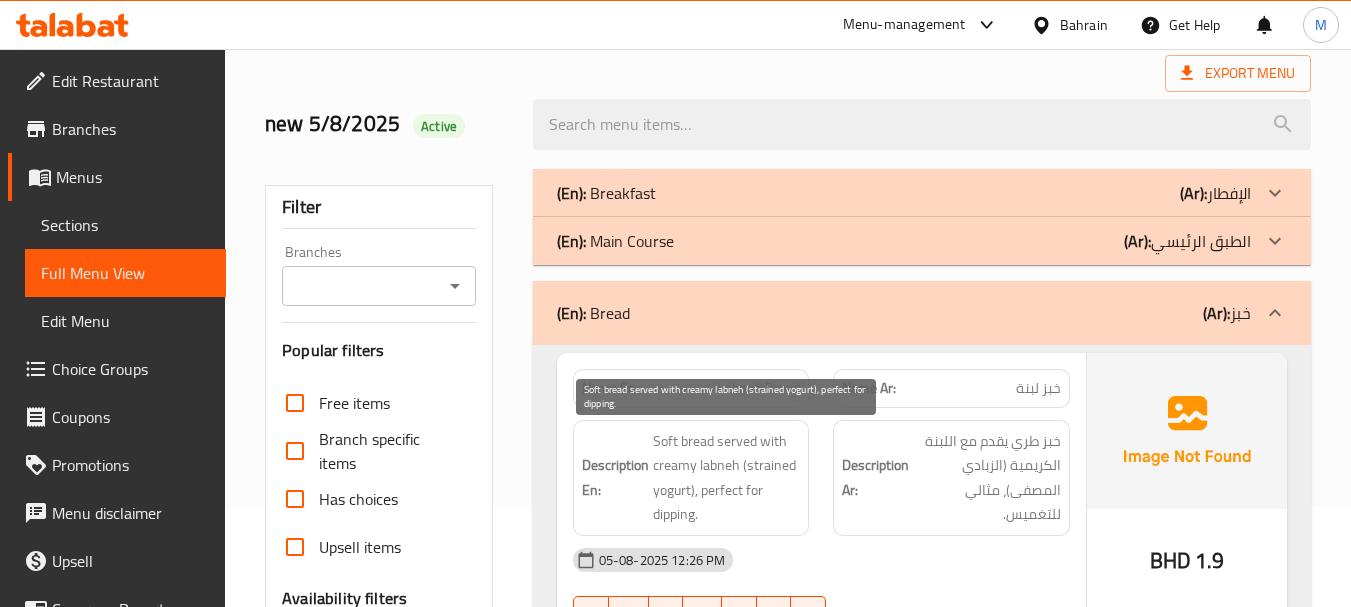 click on "Soft bread served with creamy labneh (strained yogurt), perfect for dipping." at bounding box center (727, 478) 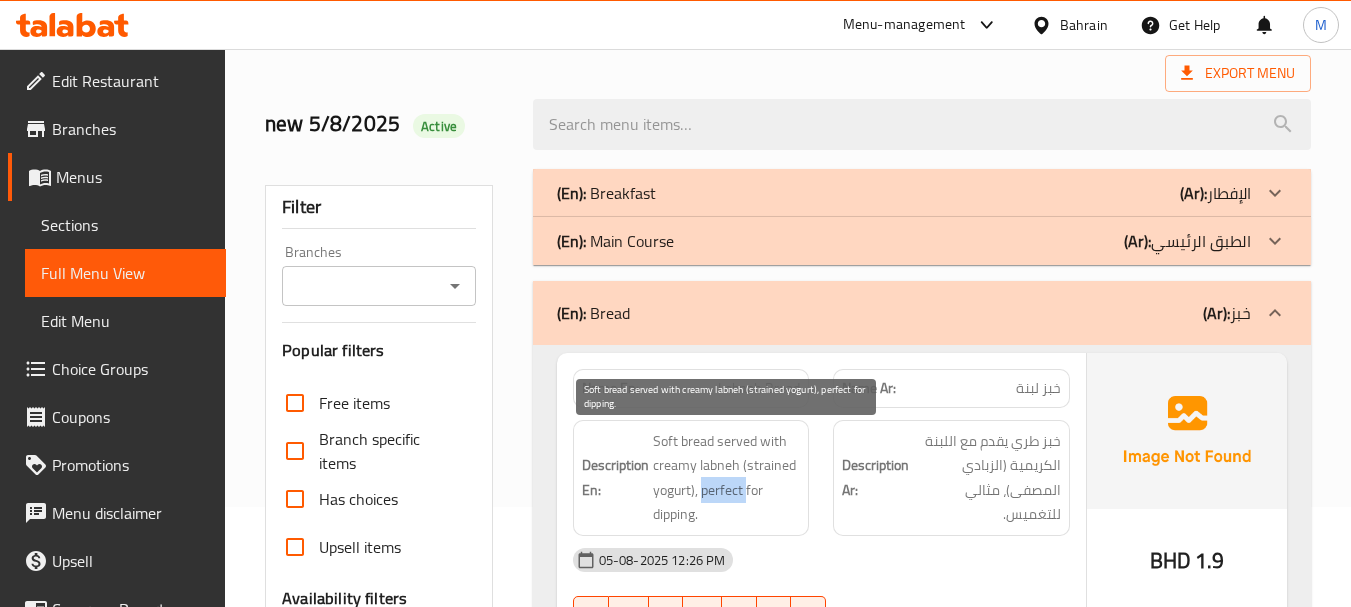 click on "Soft bread served with creamy labneh (strained yogurt), perfect for dipping." at bounding box center (727, 478) 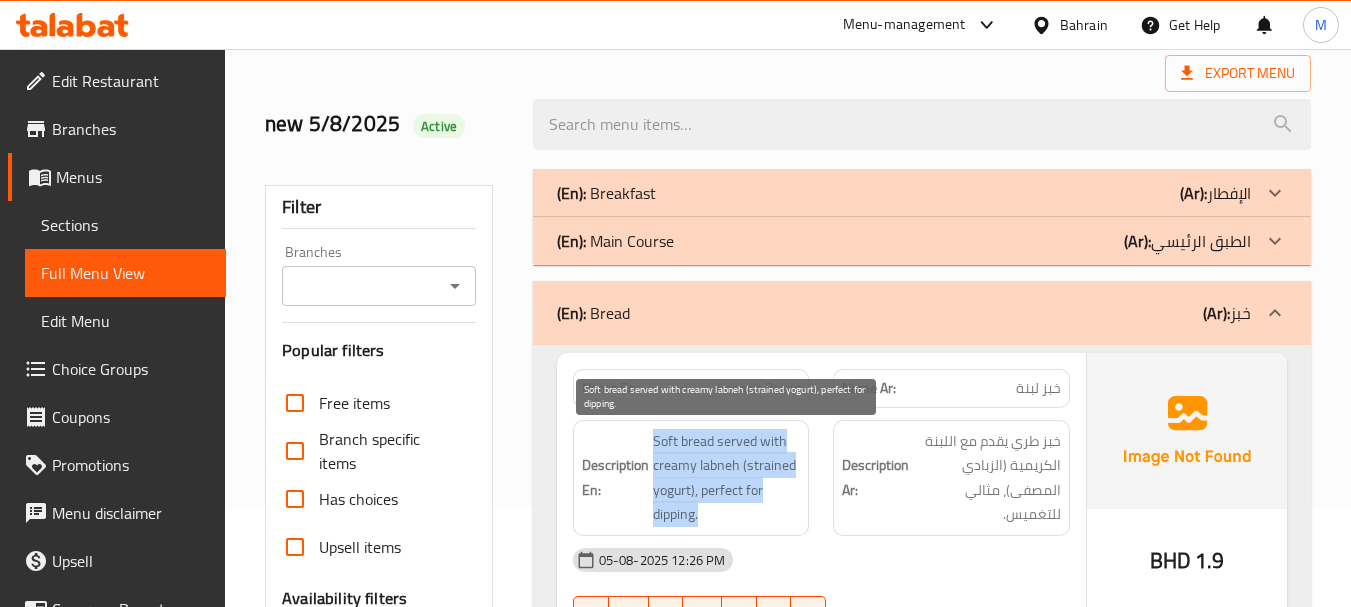 click on "Soft bread served with creamy labneh (strained yogurt), perfect for dipping." at bounding box center [727, 478] 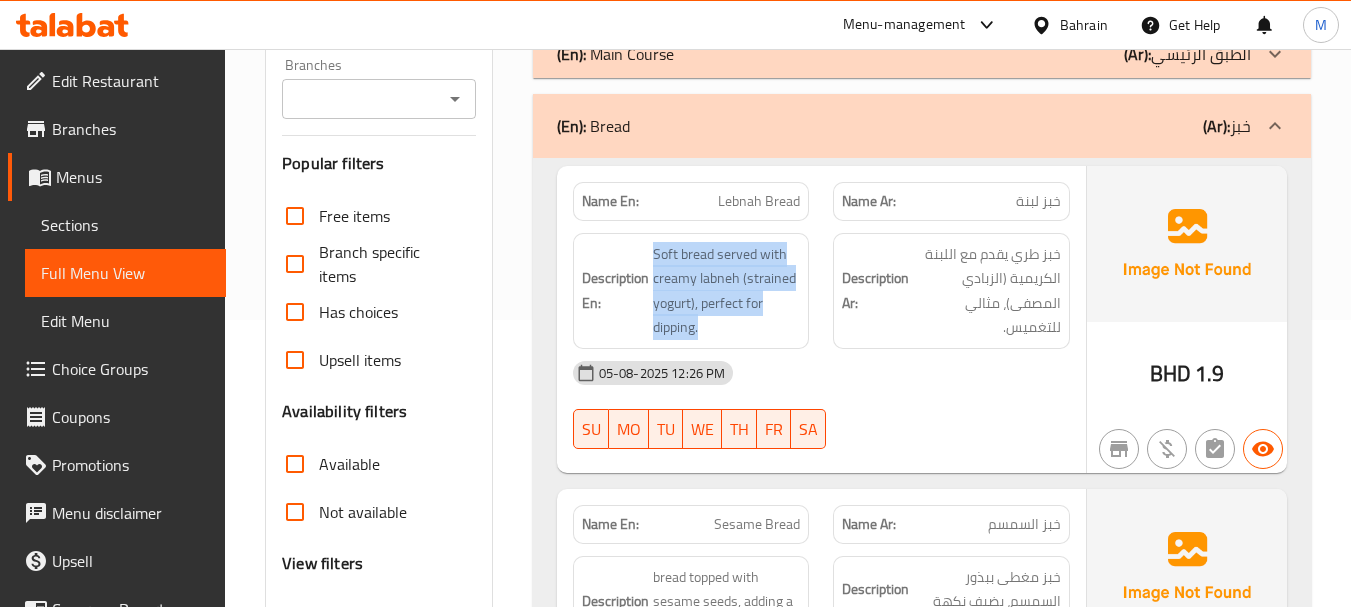 scroll, scrollTop: 300, scrollLeft: 0, axis: vertical 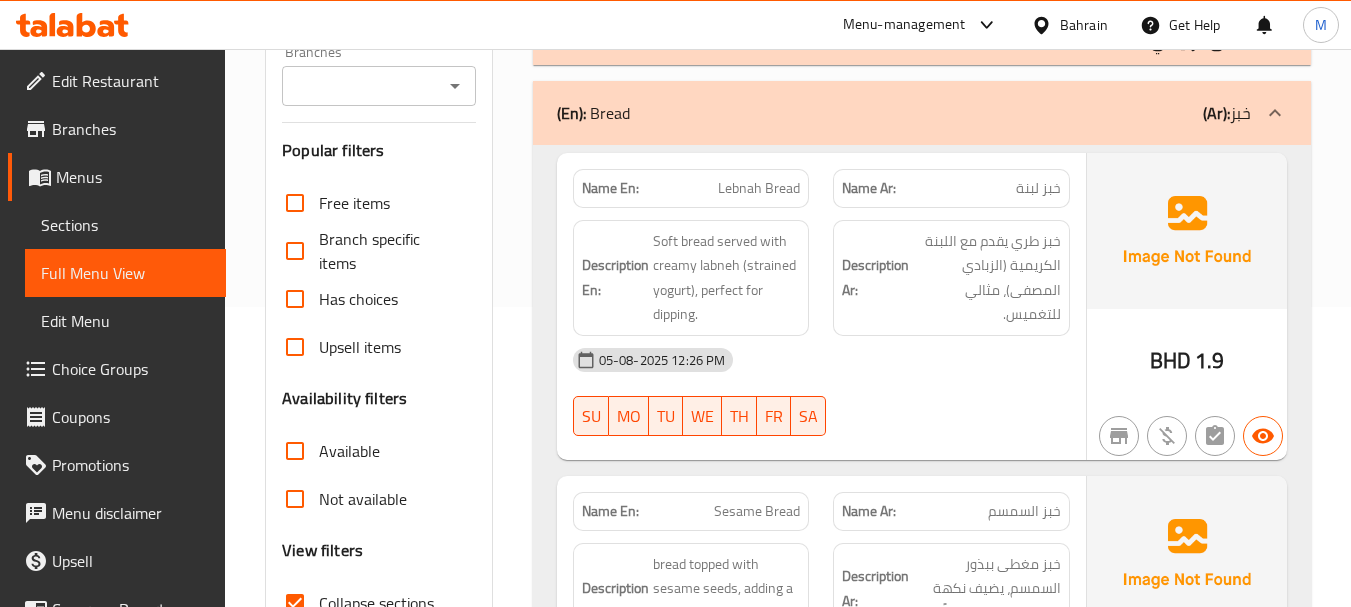 click on "Name En: Lebnah Bread Name Ar: خبز لبنة Description En: Soft bread served with creamy labneh (strained yogurt), perfect for dipping. Description Ar: خبز طري يقدم مع اللبنة الكريمية (الزبادي المصفى)، مثالي للتغميس. 05-08-2025 12:26 PM SU MO TU WE TH FR SA BHD 1.9 Name En: Sesame Bread Name Ar: خبز السمسم Description En: bread topped with sesame seeds, adding a nutty flavor and crunchy texture. Description Ar: خبز مغطى ببذور السمسم، يضيف نكهة ناتى وملمسًا مقرمشًا. 05-08-2025 12:26 PM SU MO TU WE TH FR SA BHD 0.3 Name En: Tanoor Bread Name Ar: خبز تنور Description En: Traditional flatbread baked in a tanoor oven, soft and warm Description Ar: خبز مسطح تقليدي يُخبز في فرن التندور، طري ودافئ 05-08-2025 12:26 PM SU MO TU WE TH FR SA BHD 0.2 Name En: Two Cheese Bread Name Ar: خبز 2 جبن Description En: blend of two different cheeses baked into the bread." at bounding box center (922, 919) 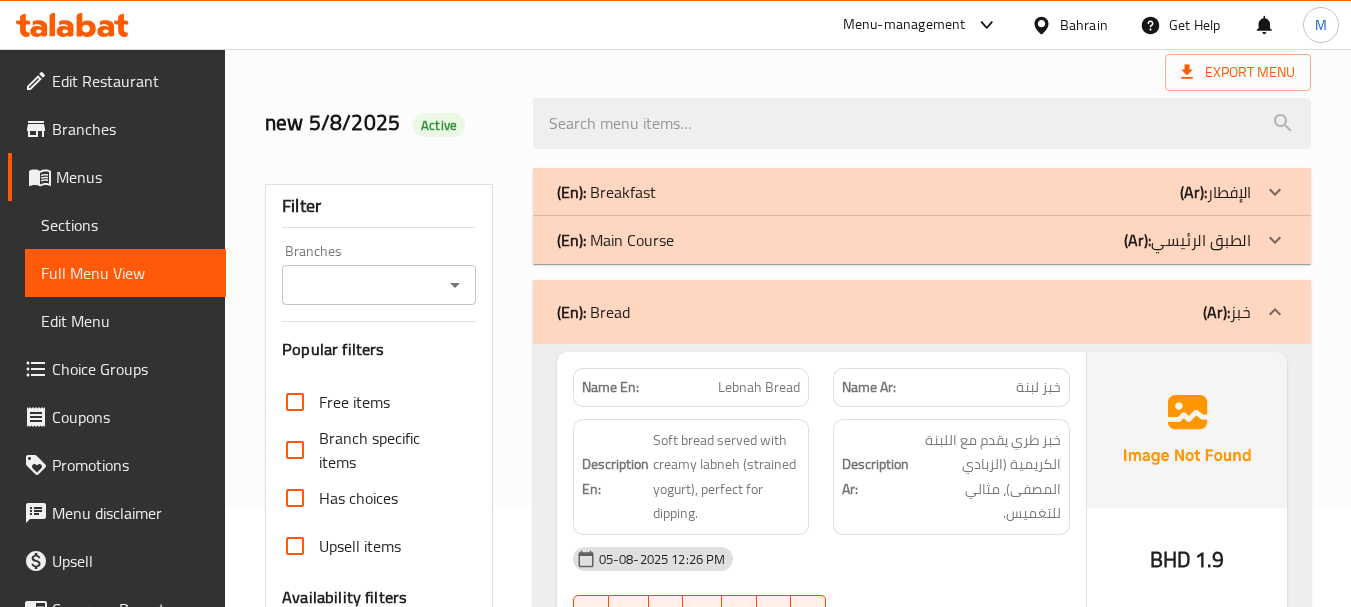 scroll, scrollTop: 100, scrollLeft: 0, axis: vertical 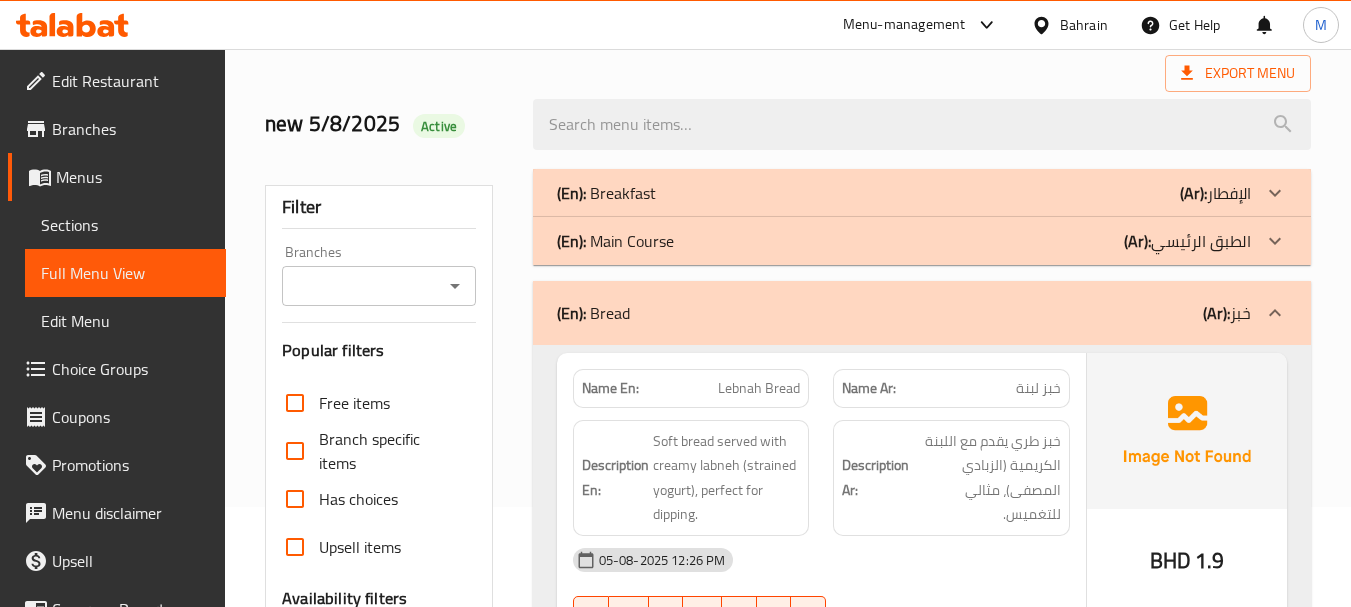 click on "(En):   Bread" at bounding box center (593, 313) 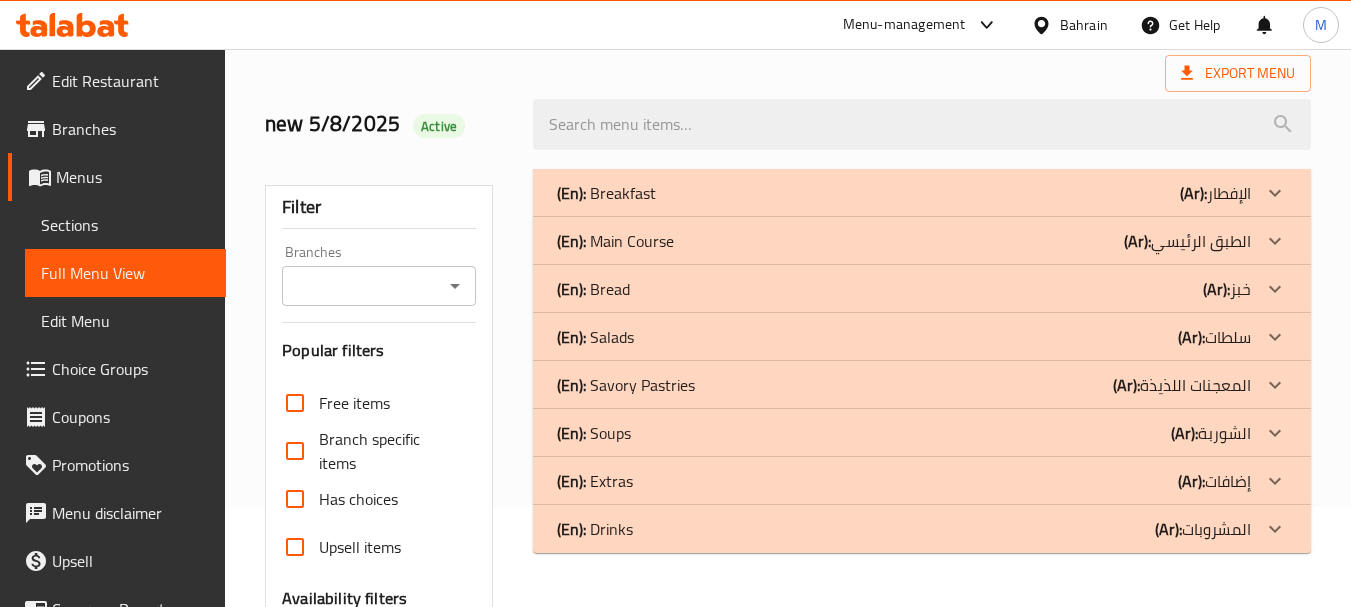 click on "(En):   Main Course" at bounding box center (606, 193) 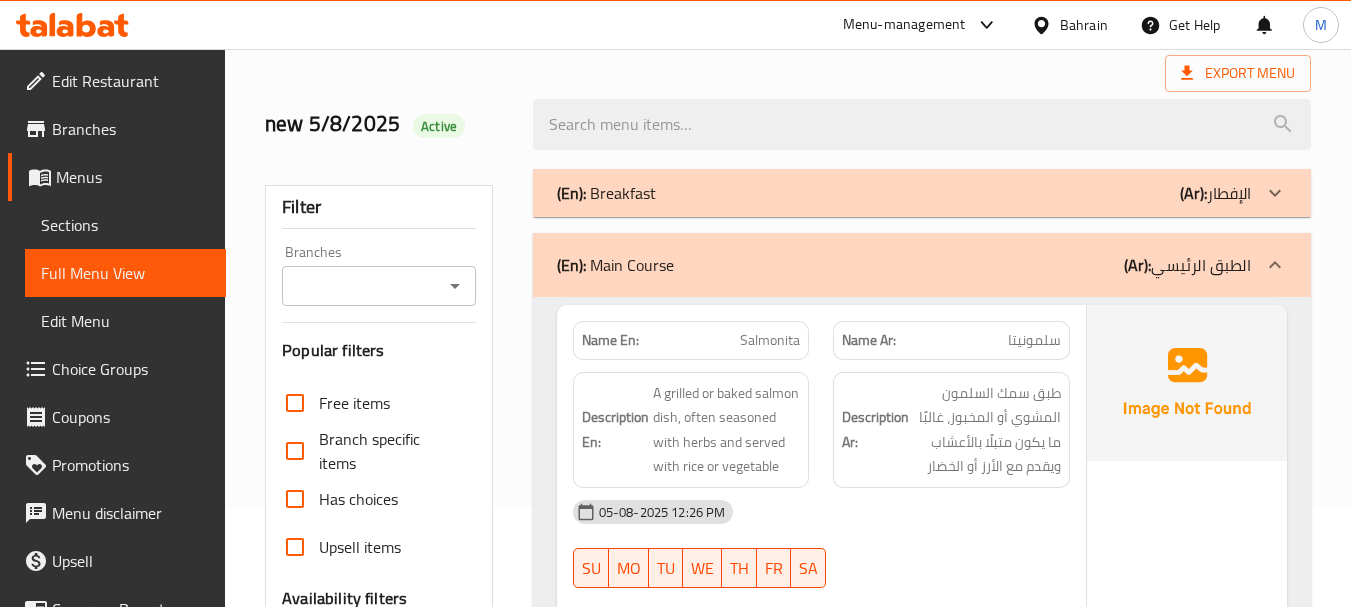 click on "Salmonita" at bounding box center [770, 340] 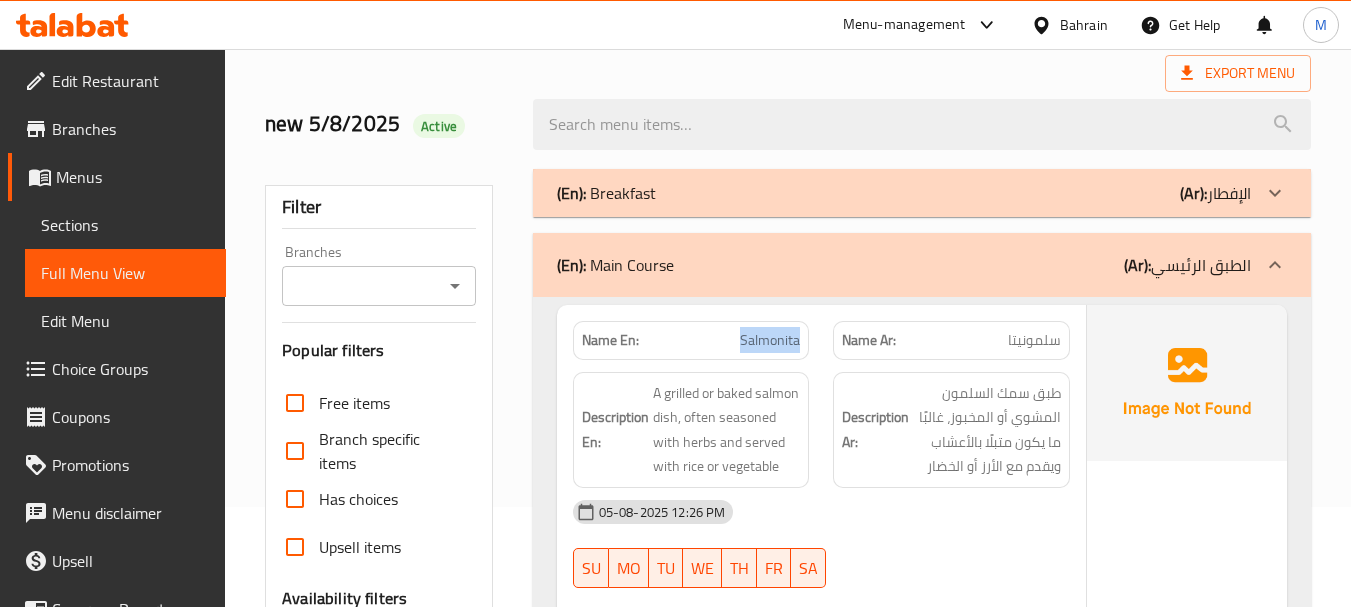 click on "Salmonita" at bounding box center [770, 340] 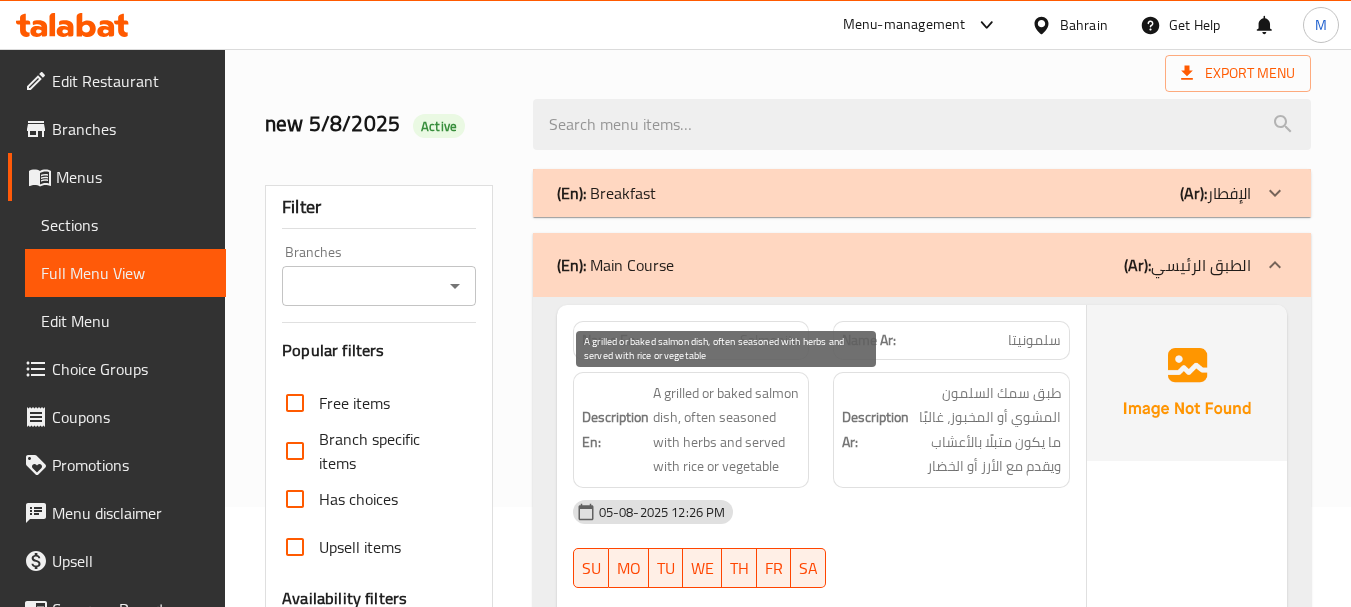 click on "A grilled or baked salmon dish, often seasoned with herbs and served with rice or vegetable" at bounding box center (727, 430) 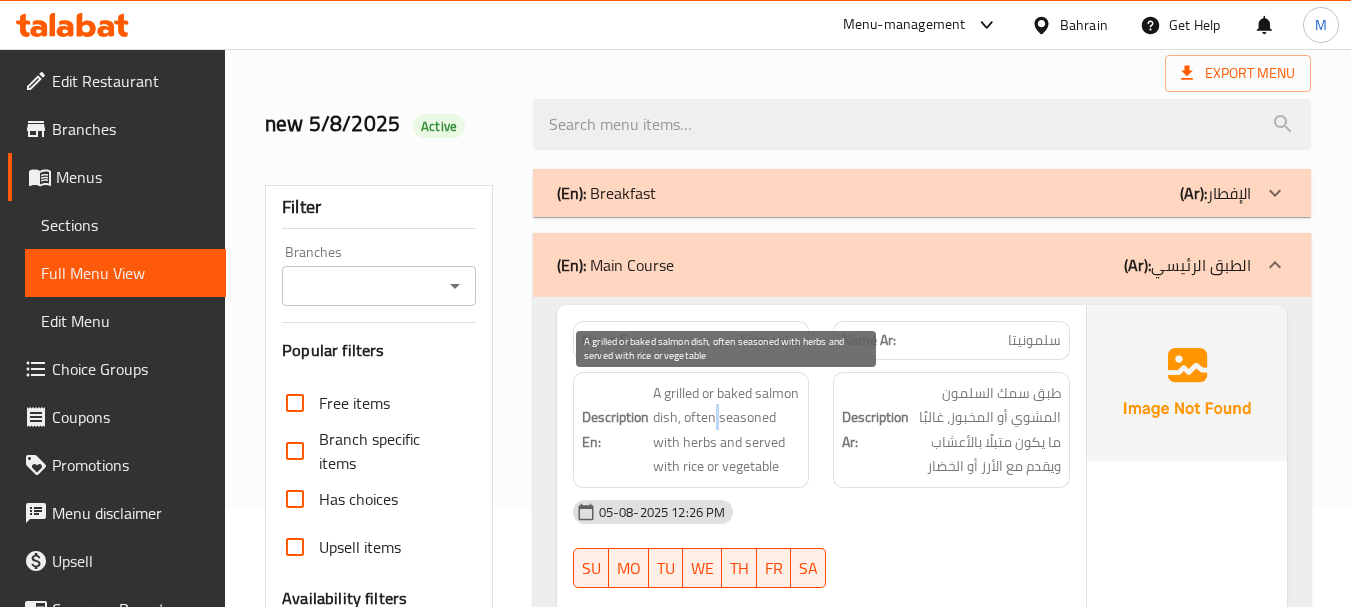 click on "A grilled or baked salmon dish, often seasoned with herbs and served with rice or vegetable" at bounding box center [727, 430] 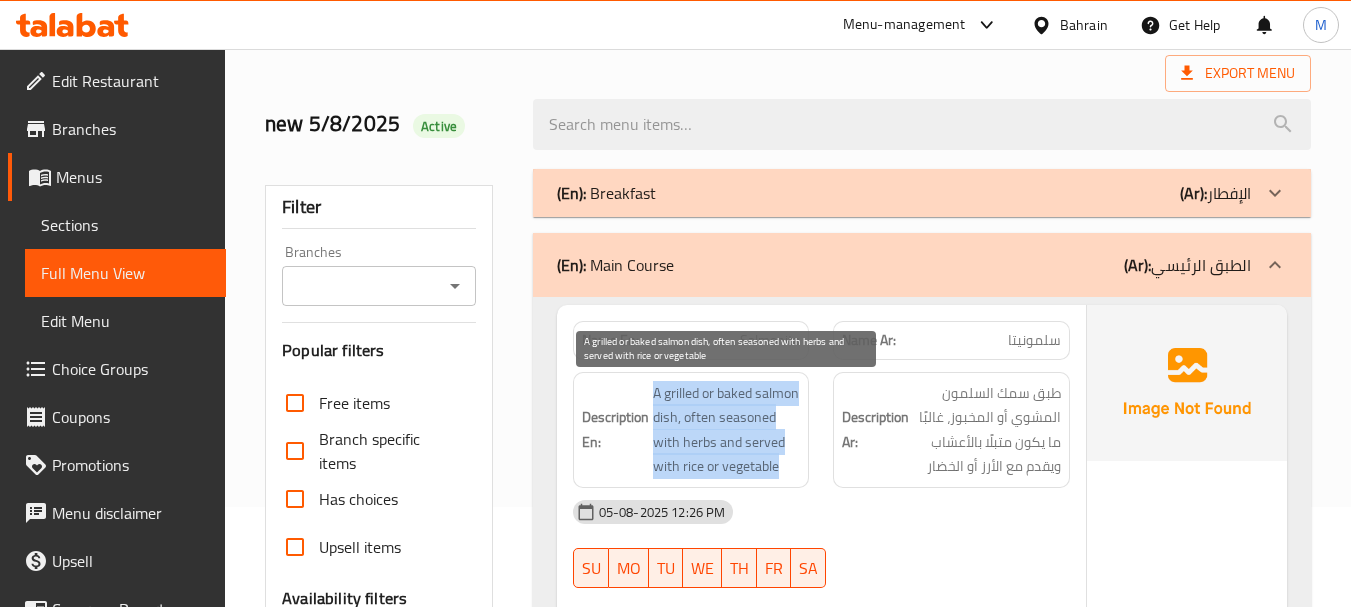 click on "A grilled or baked salmon dish, often seasoned with herbs and served with rice or vegetable" at bounding box center (727, 430) 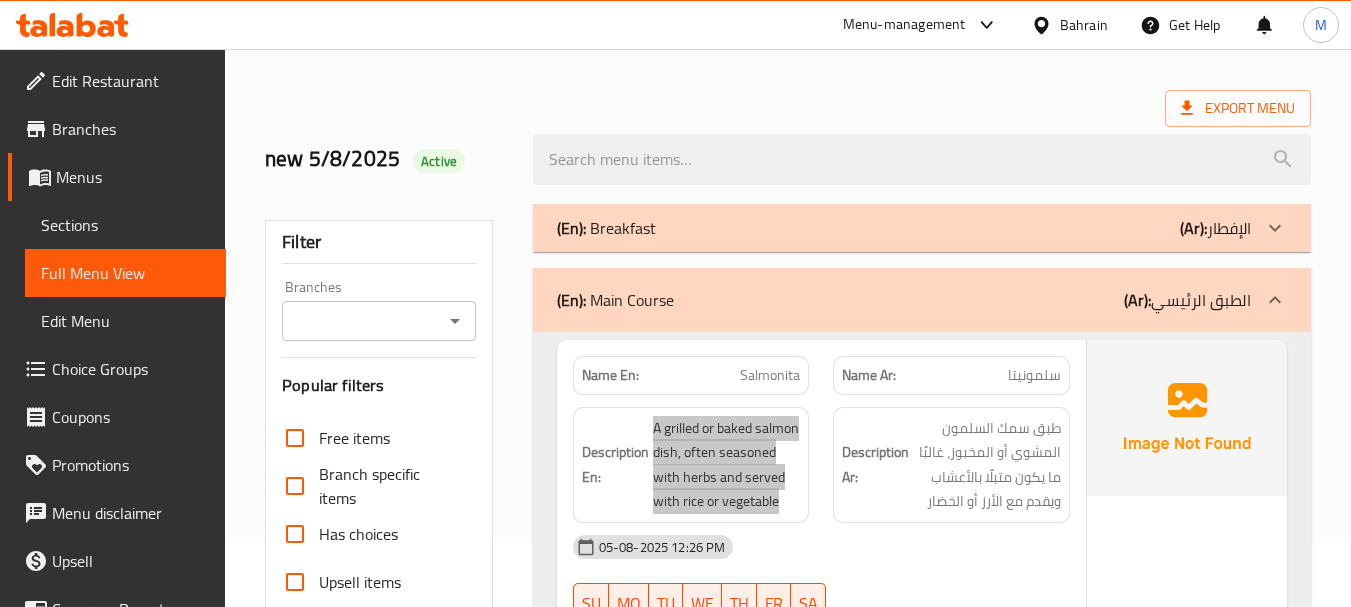 scroll, scrollTop: 100, scrollLeft: 0, axis: vertical 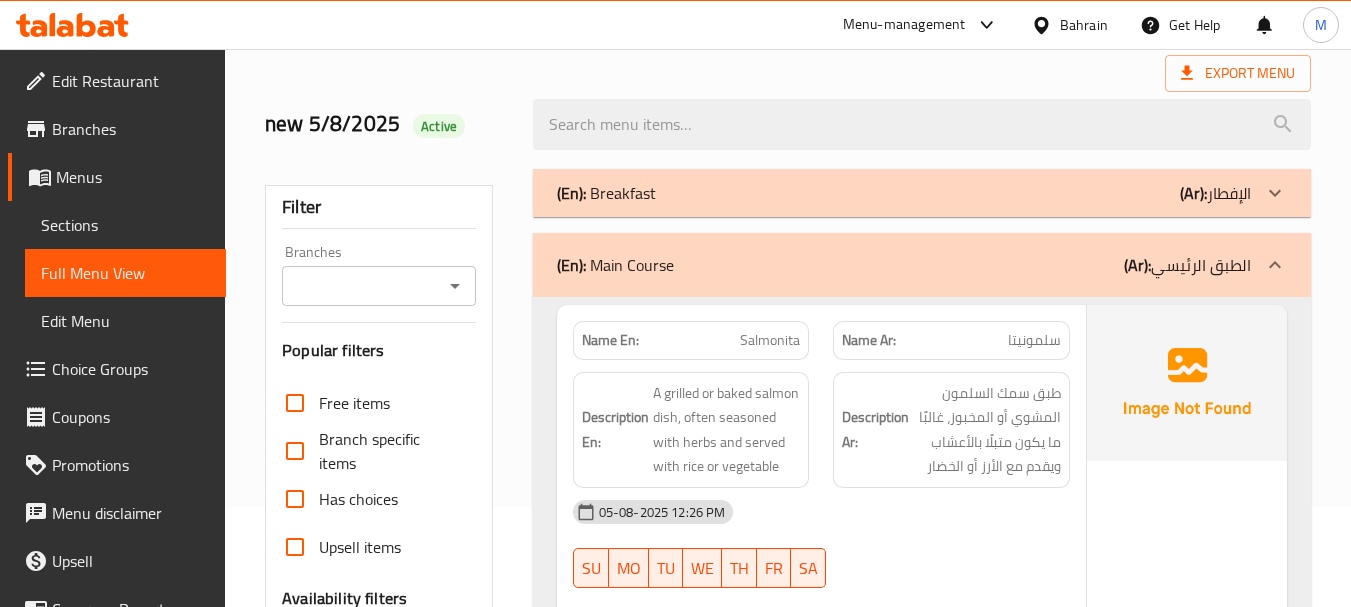 click on "Salmonita" at bounding box center [770, 340] 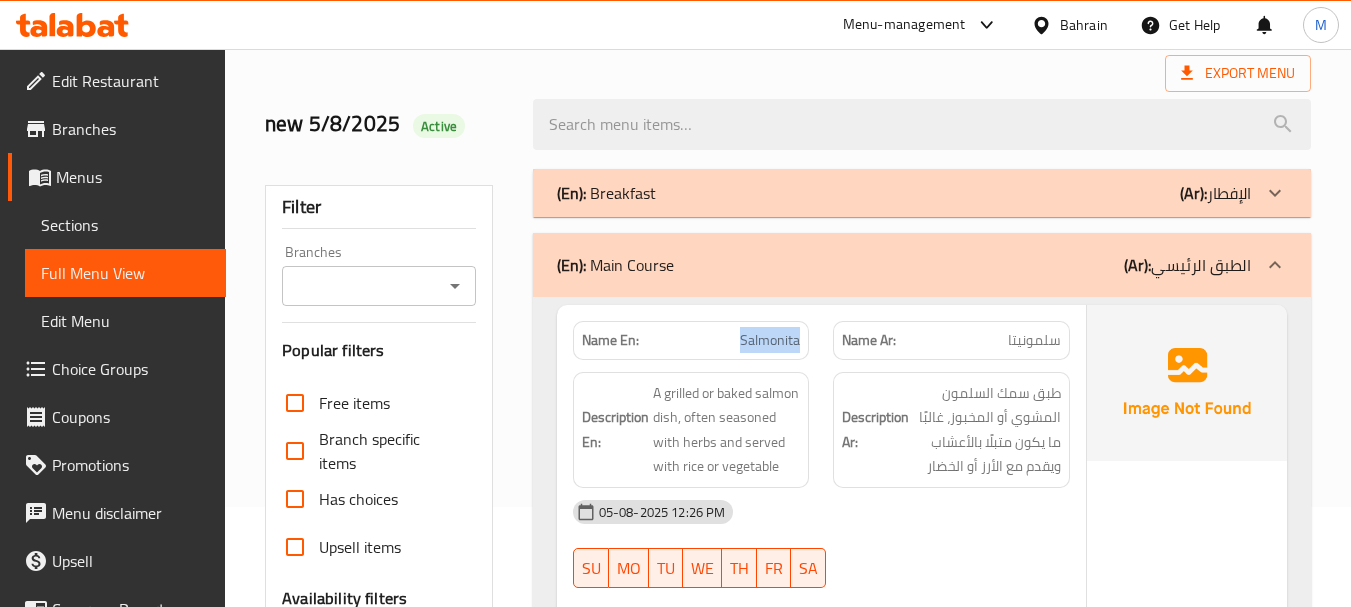 click on "Salmonita" at bounding box center [770, 340] 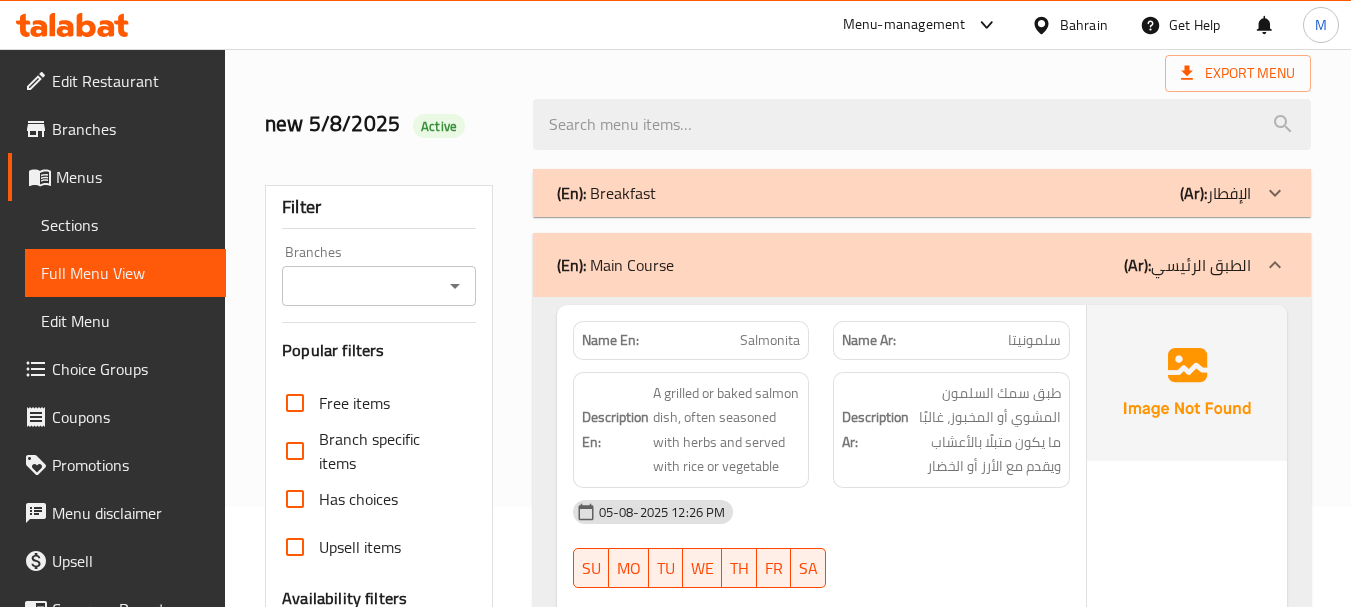 click on "Filter Branches Branches Popular filters Free items Branch specific items Has choices Upsell items Availability filters Available Not available View filters Collapse sections Collapse categories Collapse Choices" at bounding box center (386, 2286) 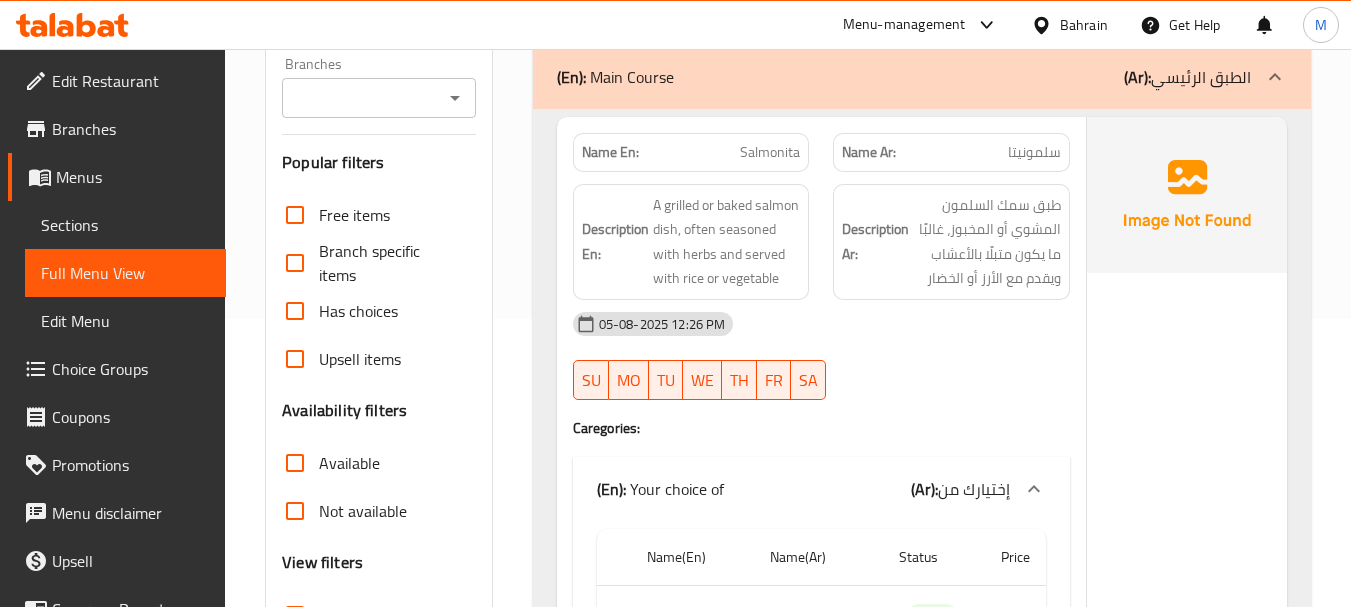 scroll, scrollTop: 300, scrollLeft: 0, axis: vertical 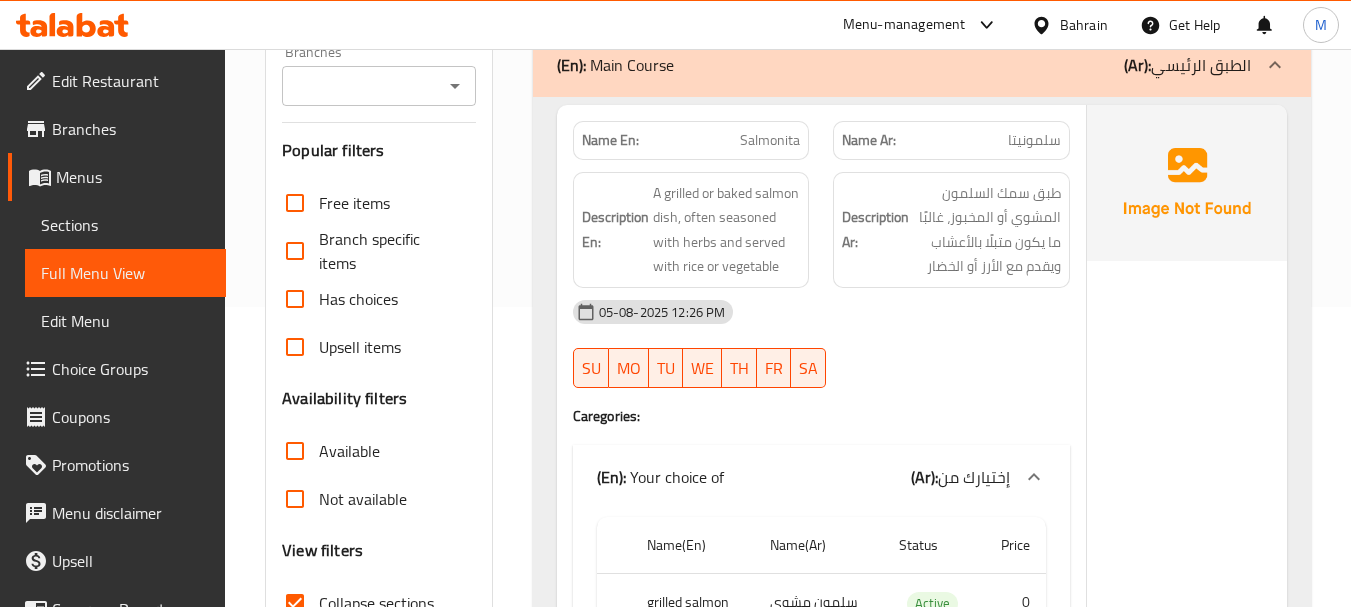 click on "(En):   Main Course (Ar): الطبق الرئيسي" at bounding box center [922, 65] 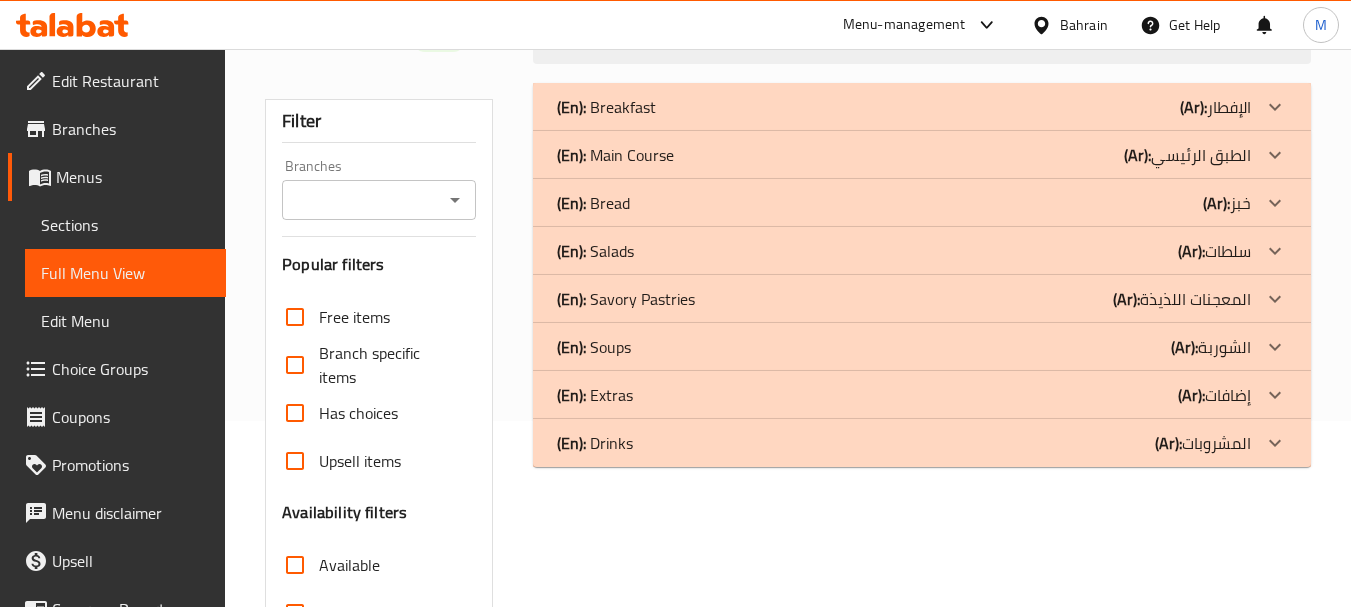 scroll, scrollTop: 100, scrollLeft: 0, axis: vertical 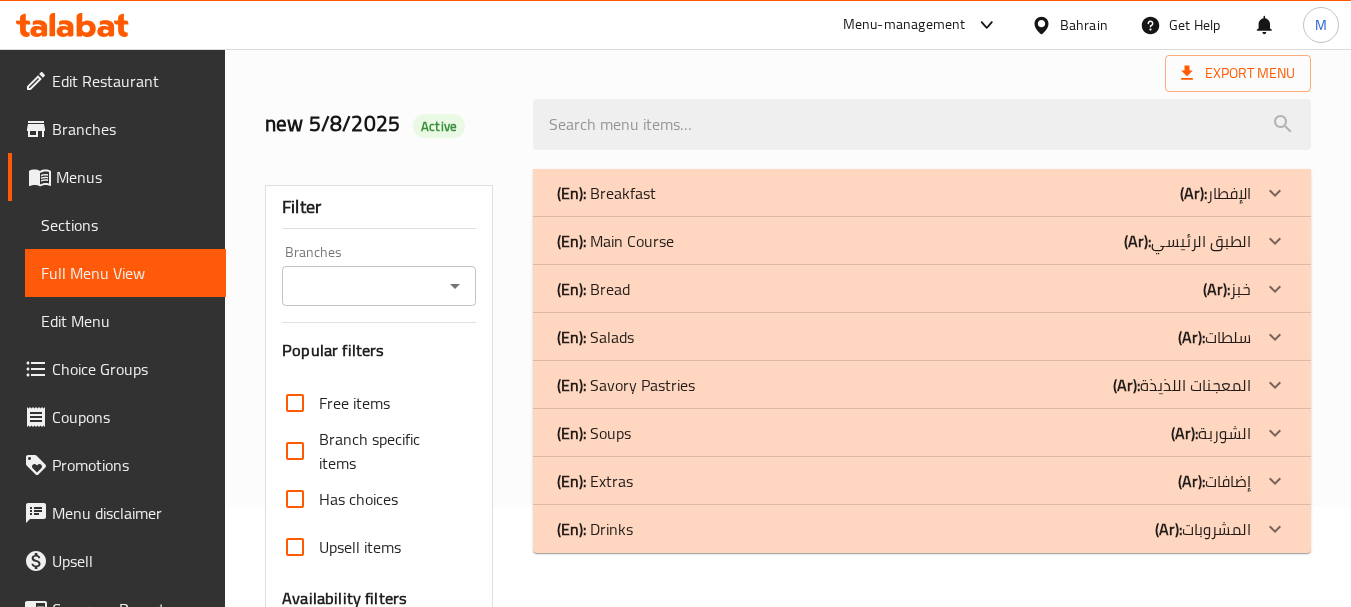 click on "(En):   Bread (Ar): خبز" at bounding box center (904, 193) 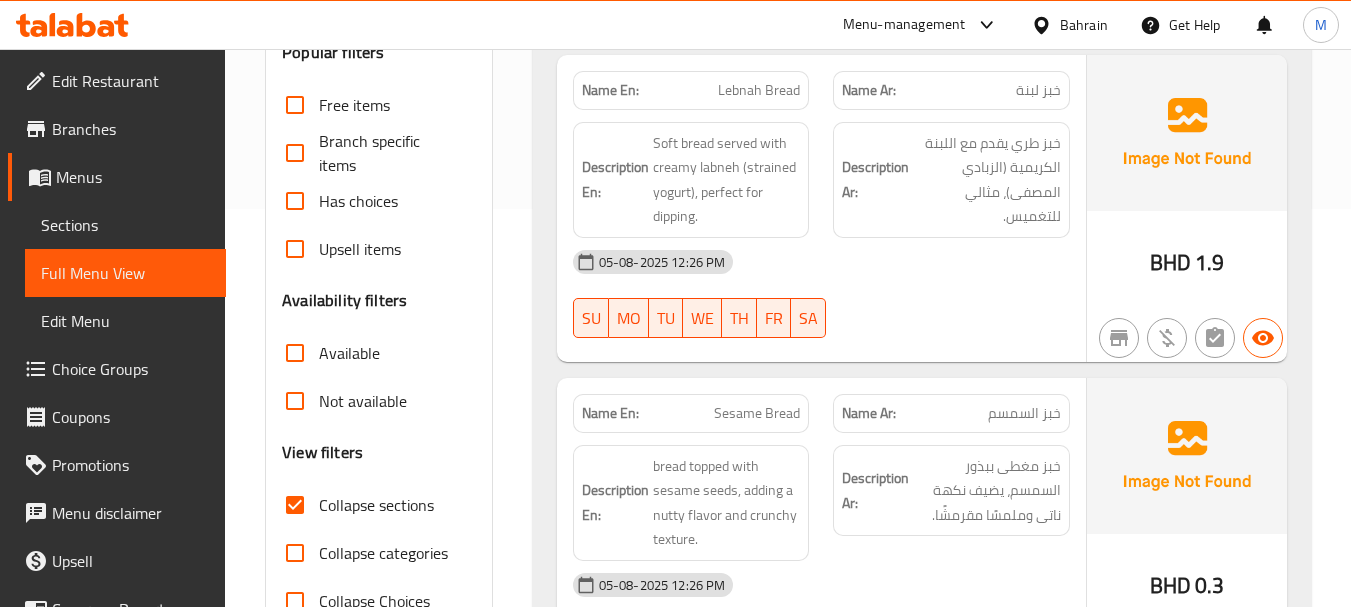 scroll, scrollTop: 400, scrollLeft: 0, axis: vertical 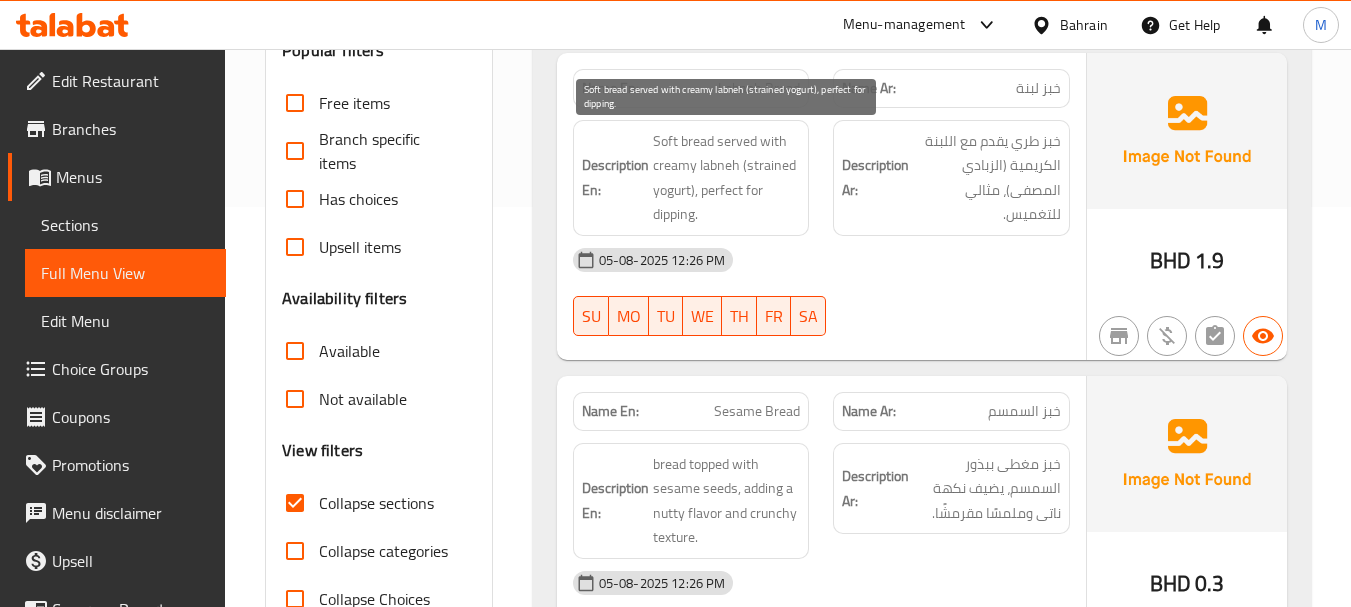 click on "Soft bread served with creamy labneh (strained yogurt), perfect for dipping." at bounding box center (727, 178) 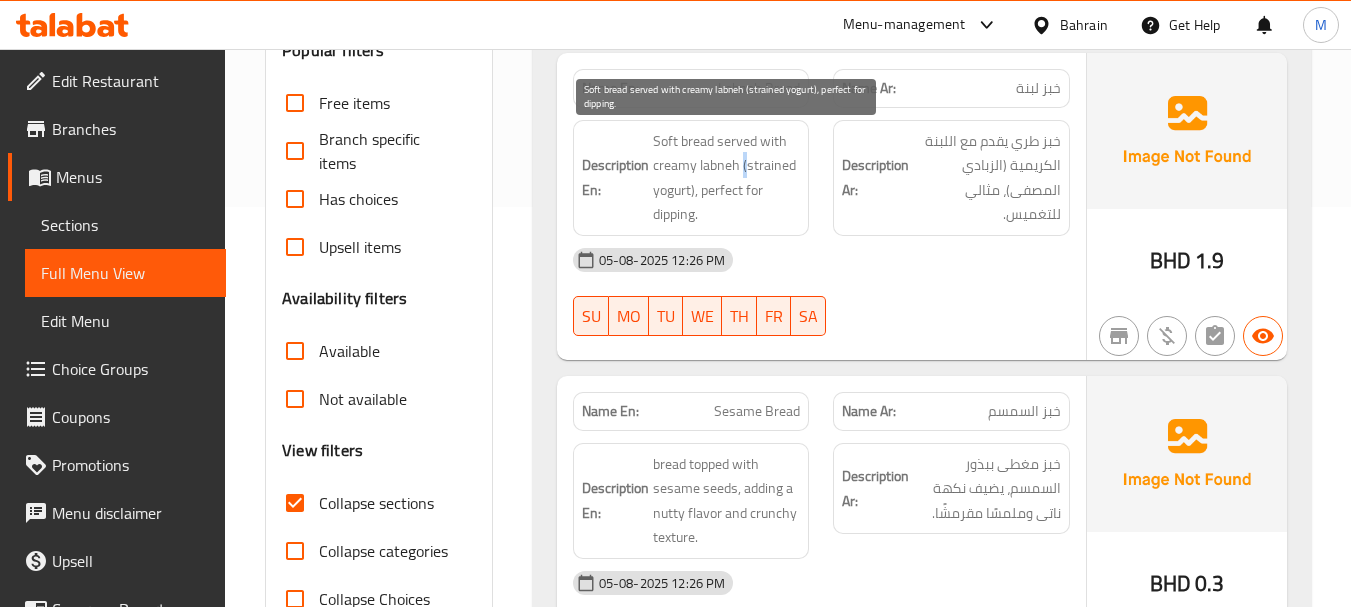 click on "Soft bread served with creamy labneh (strained yogurt), perfect for dipping." at bounding box center (727, 178) 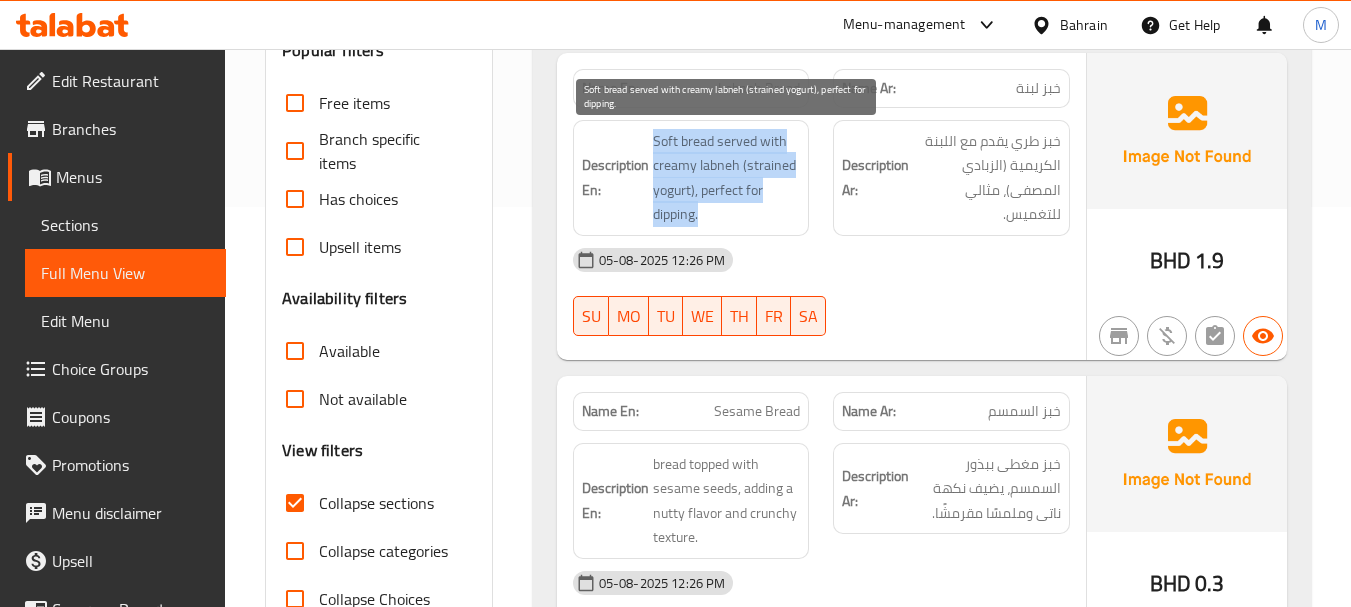 click on "Soft bread served with creamy labneh (strained yogurt), perfect for dipping." at bounding box center [727, 178] 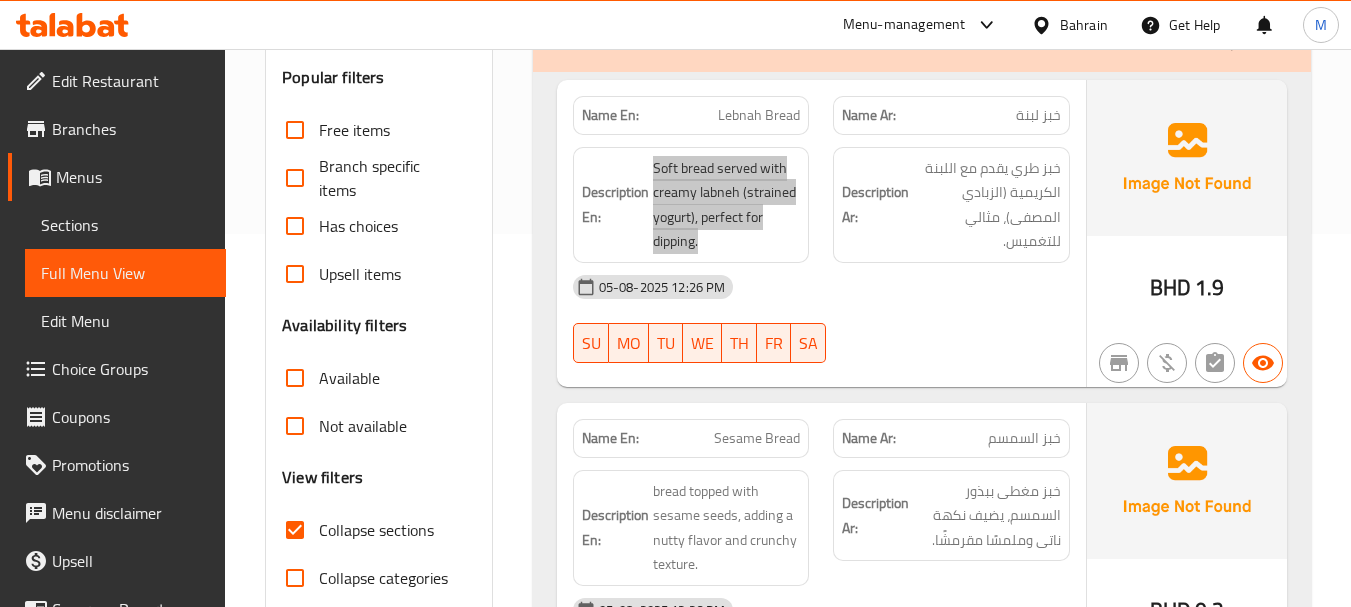 scroll, scrollTop: 400, scrollLeft: 0, axis: vertical 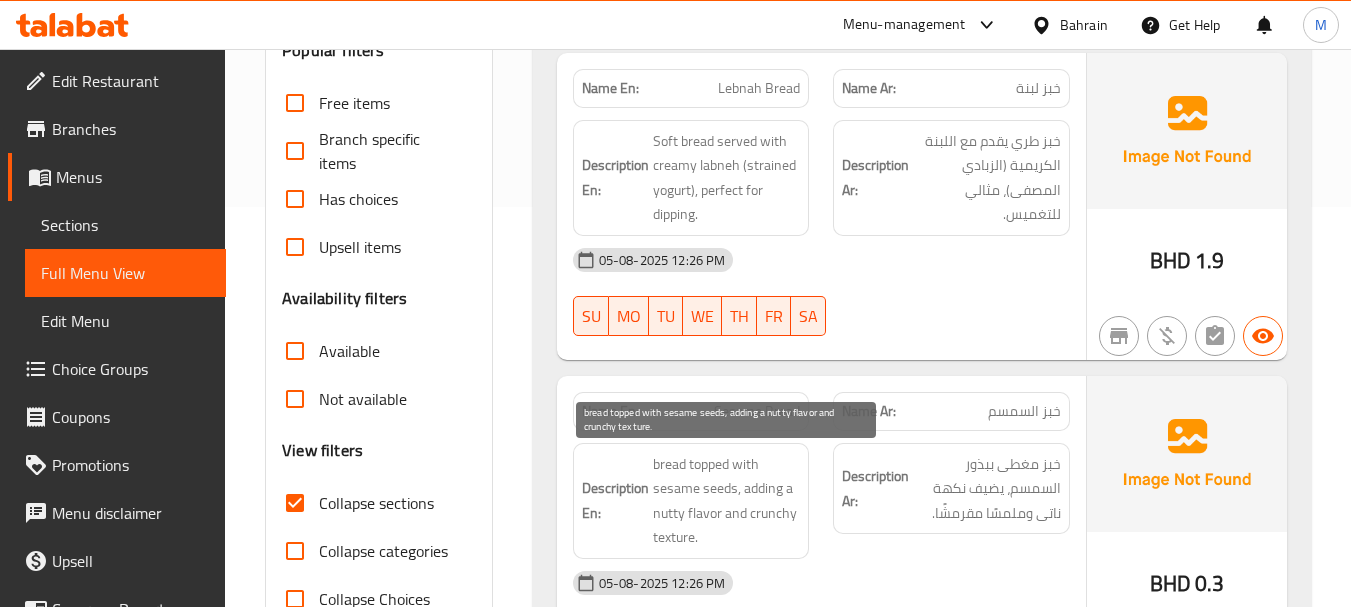click on "bread topped with sesame seeds, adding a nutty flavor and crunchy texture." at bounding box center (727, 501) 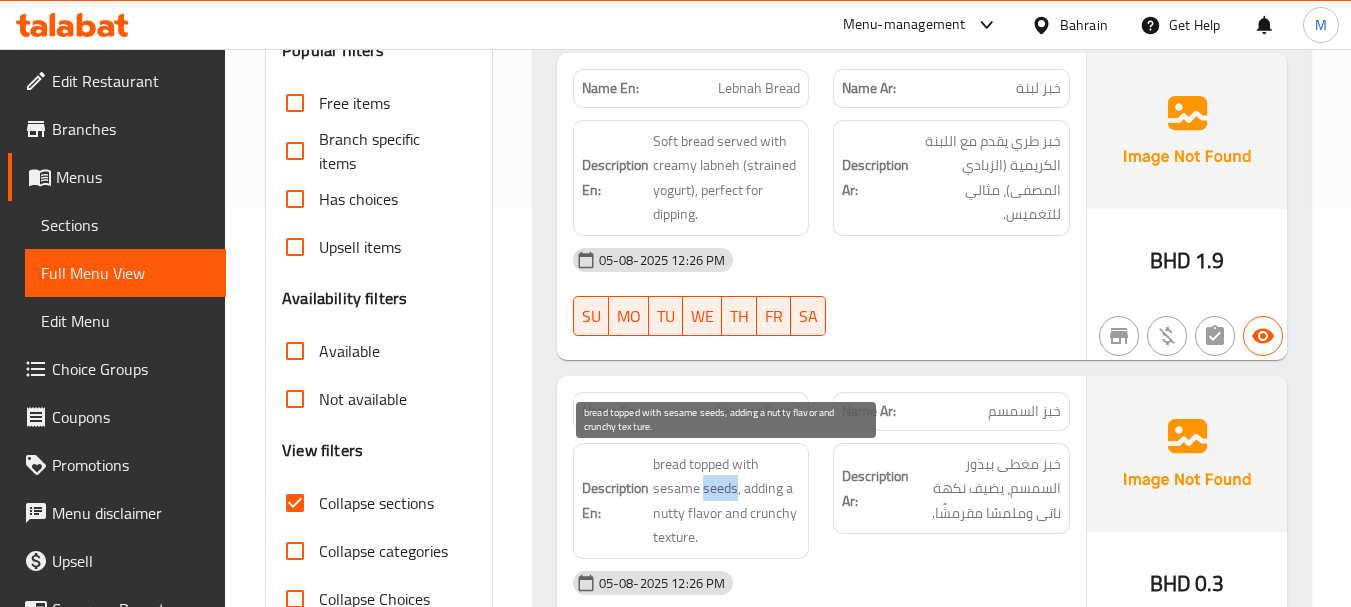 click on "bread topped with sesame seeds, adding a nutty flavor and crunchy texture." at bounding box center (727, 501) 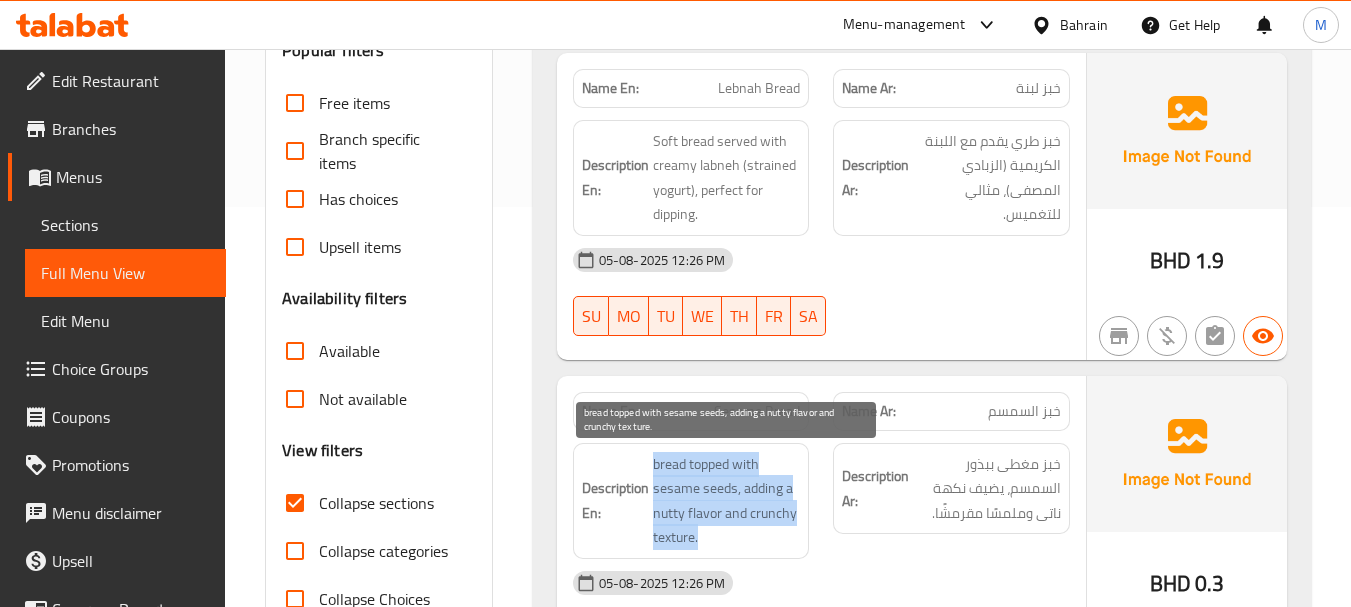click on "bread topped with sesame seeds, adding a nutty flavor and crunchy texture." at bounding box center (727, 501) 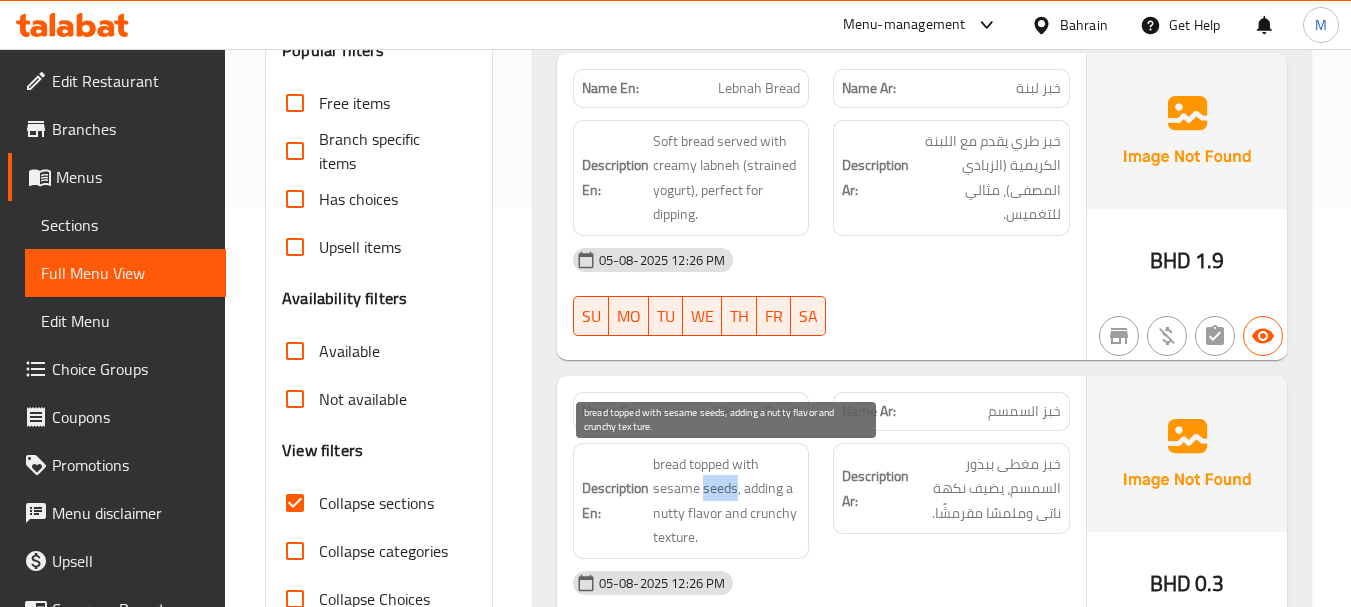 click on "bread topped with sesame seeds, adding a nutty flavor and crunchy texture." at bounding box center (727, 501) 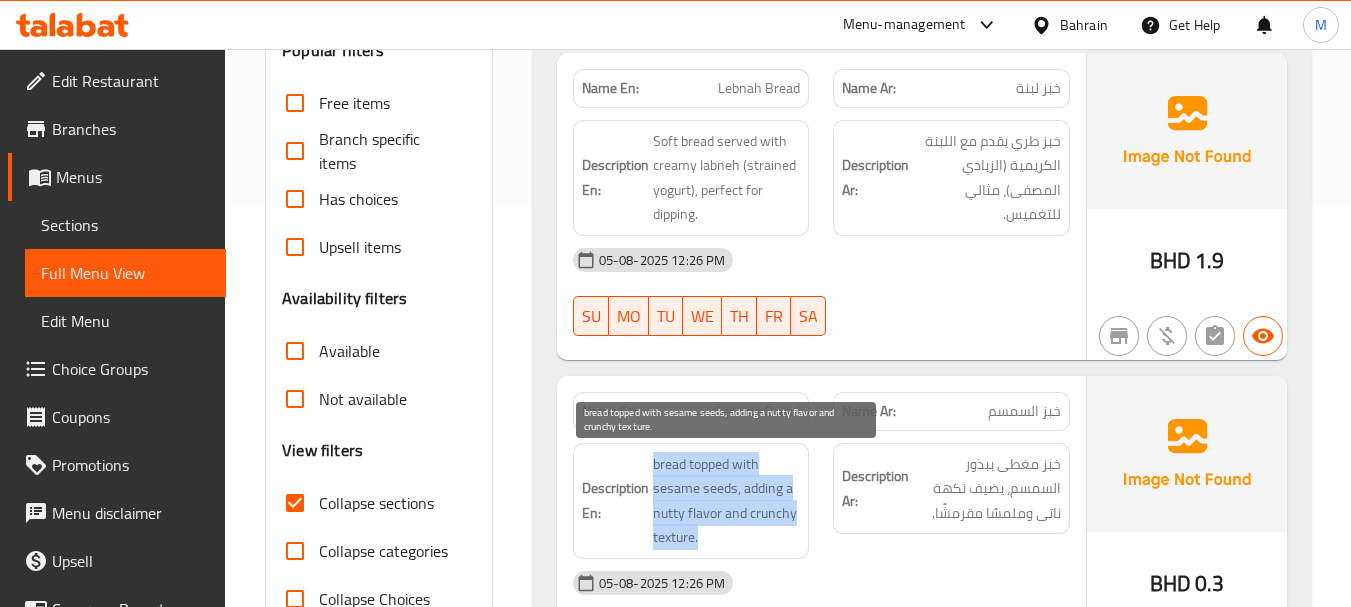 click on "bread topped with sesame seeds, adding a nutty flavor and crunchy texture." at bounding box center (727, 501) 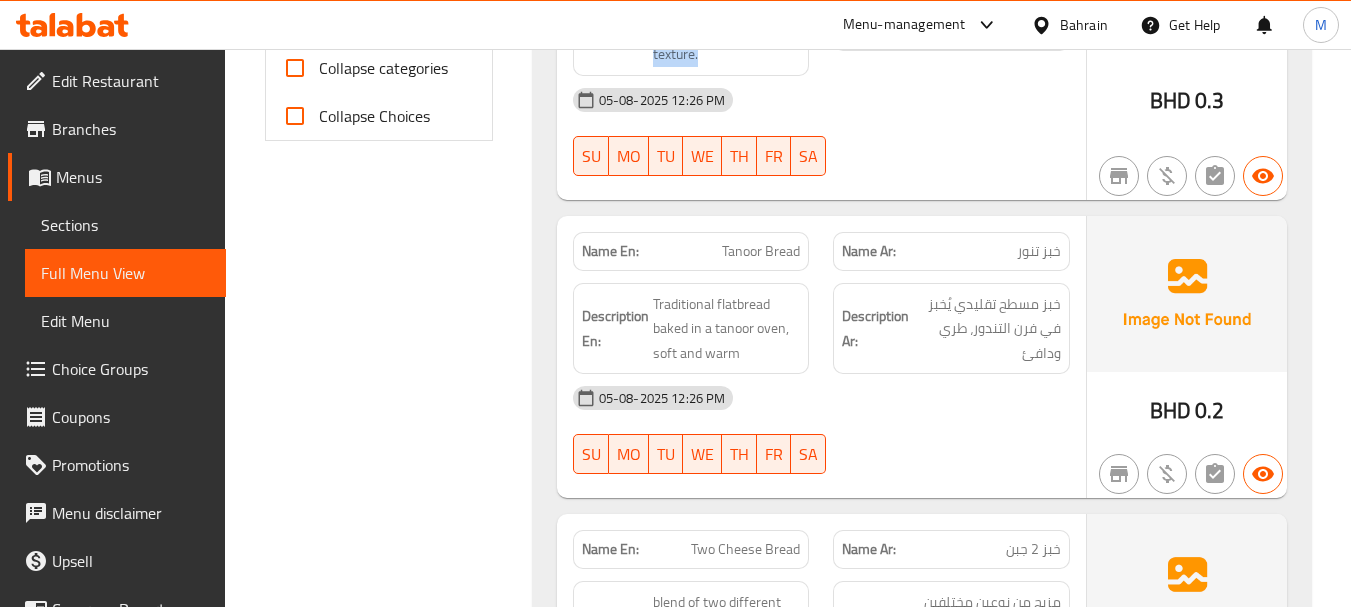 scroll, scrollTop: 900, scrollLeft: 0, axis: vertical 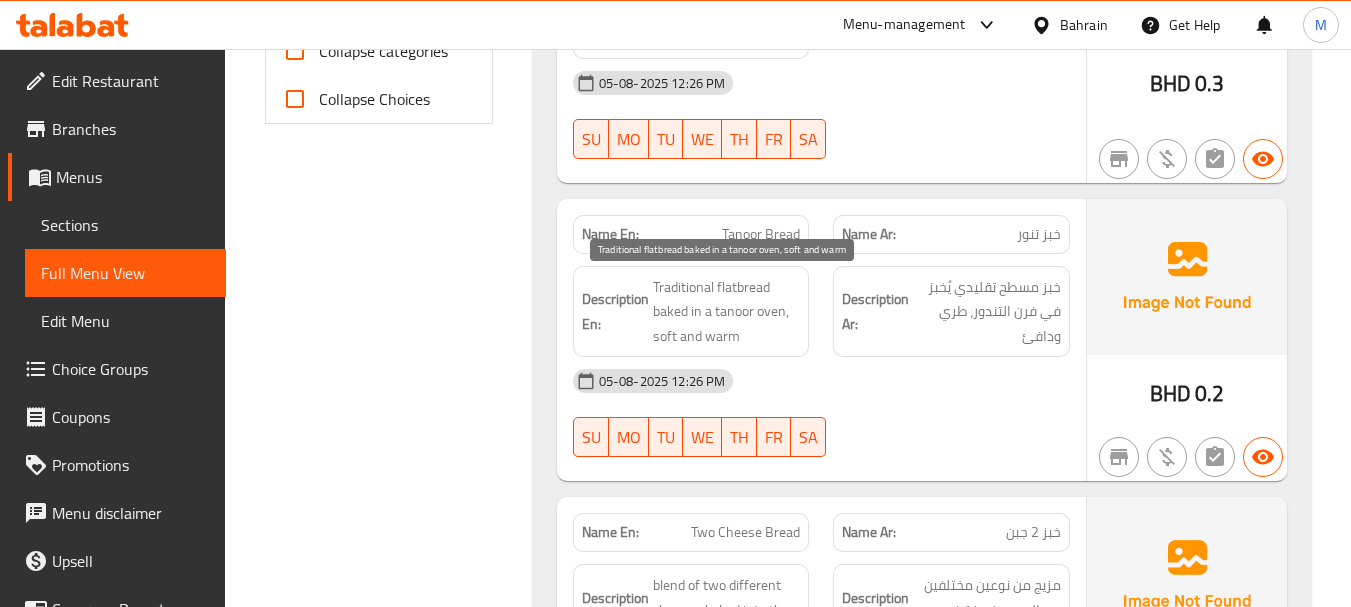 click on "Traditional flatbread baked in a tanoor oven, soft and warm" at bounding box center (727, 312) 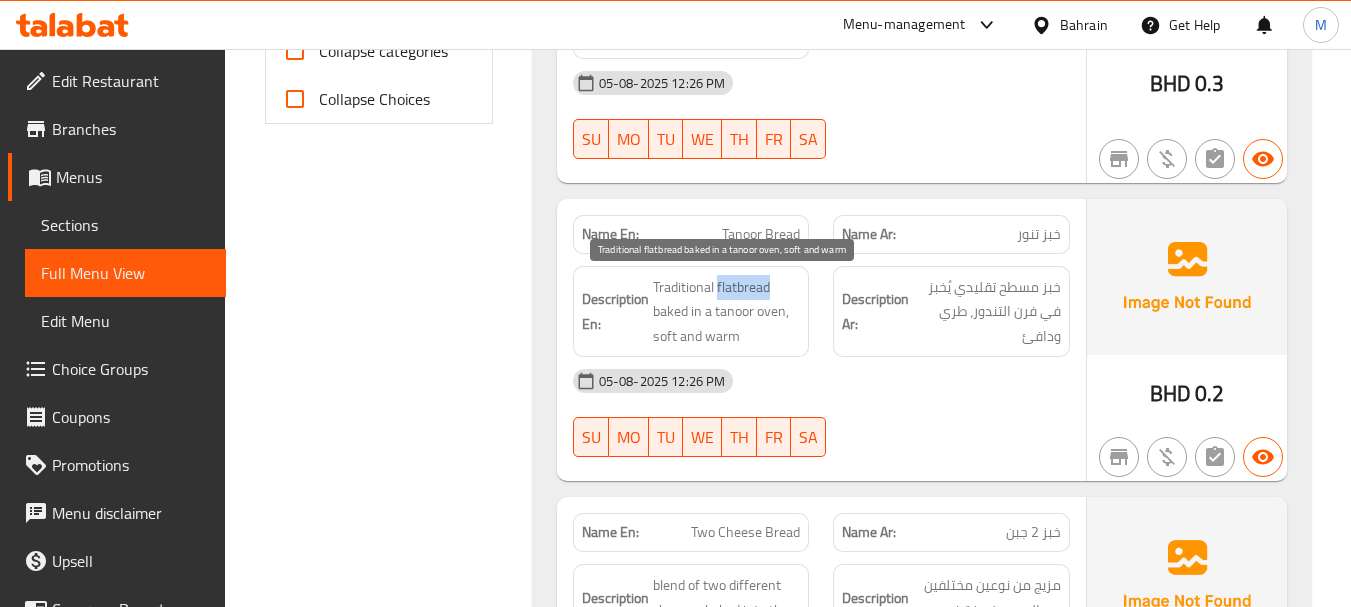 click on "Traditional flatbread baked in a tanoor oven, soft and warm" at bounding box center (727, 312) 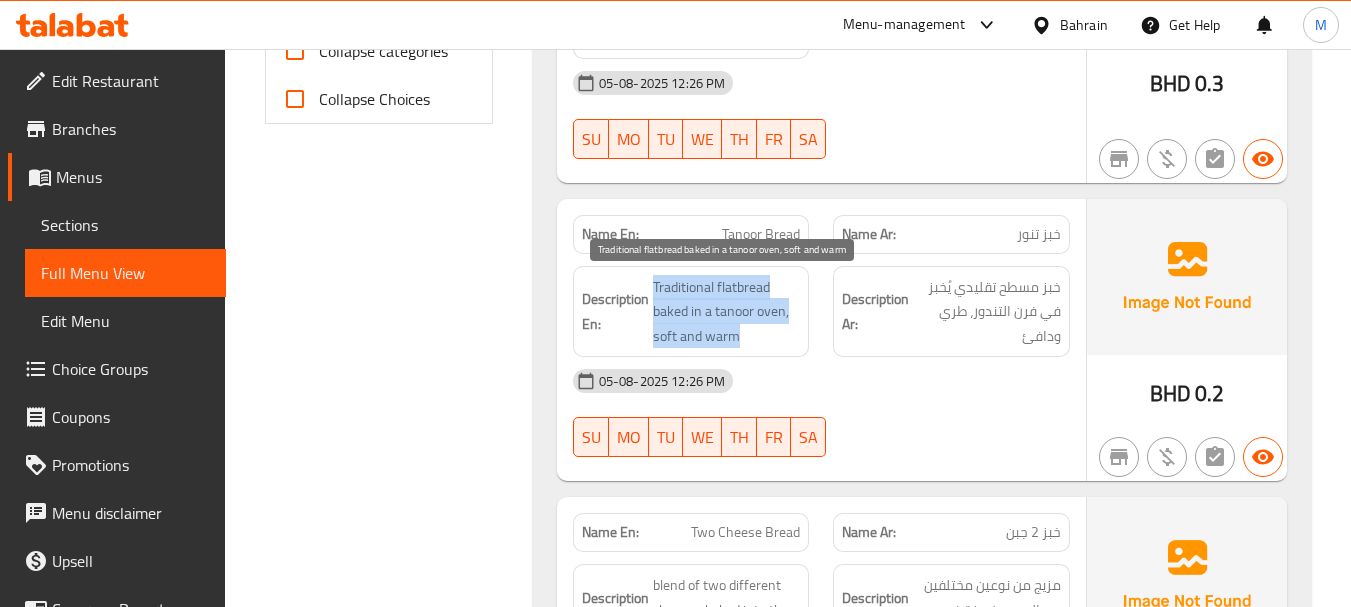 click on "Traditional flatbread baked in a tanoor oven, soft and warm" at bounding box center [727, 312] 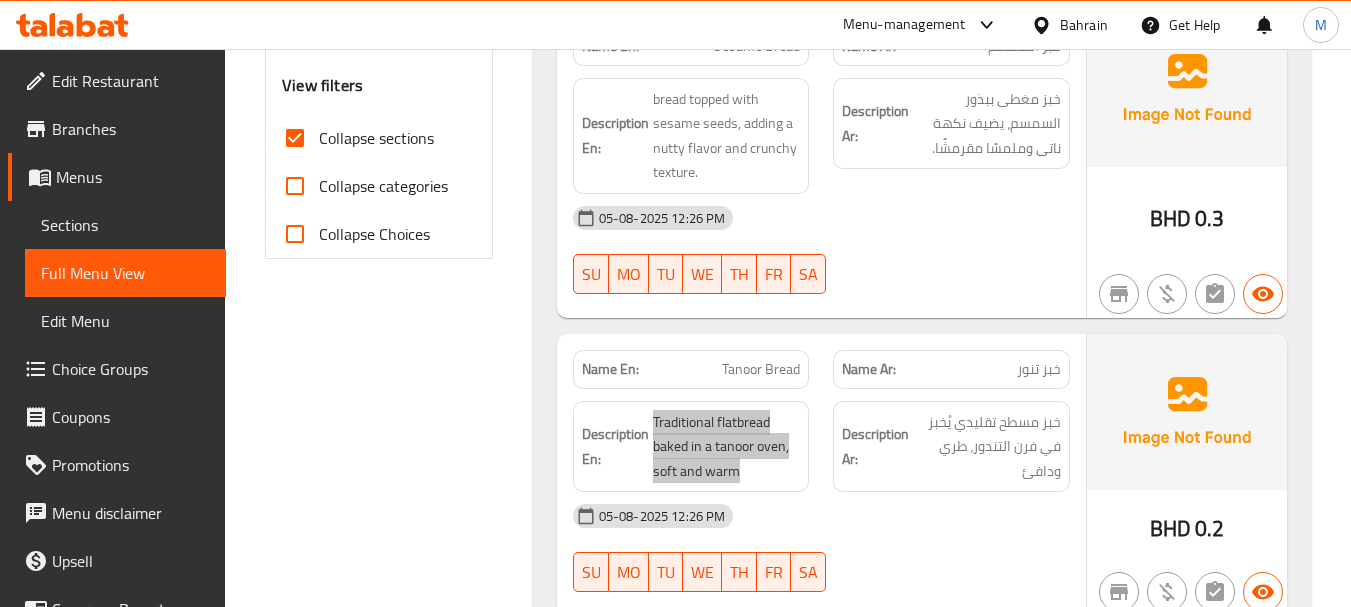 scroll, scrollTop: 800, scrollLeft: 0, axis: vertical 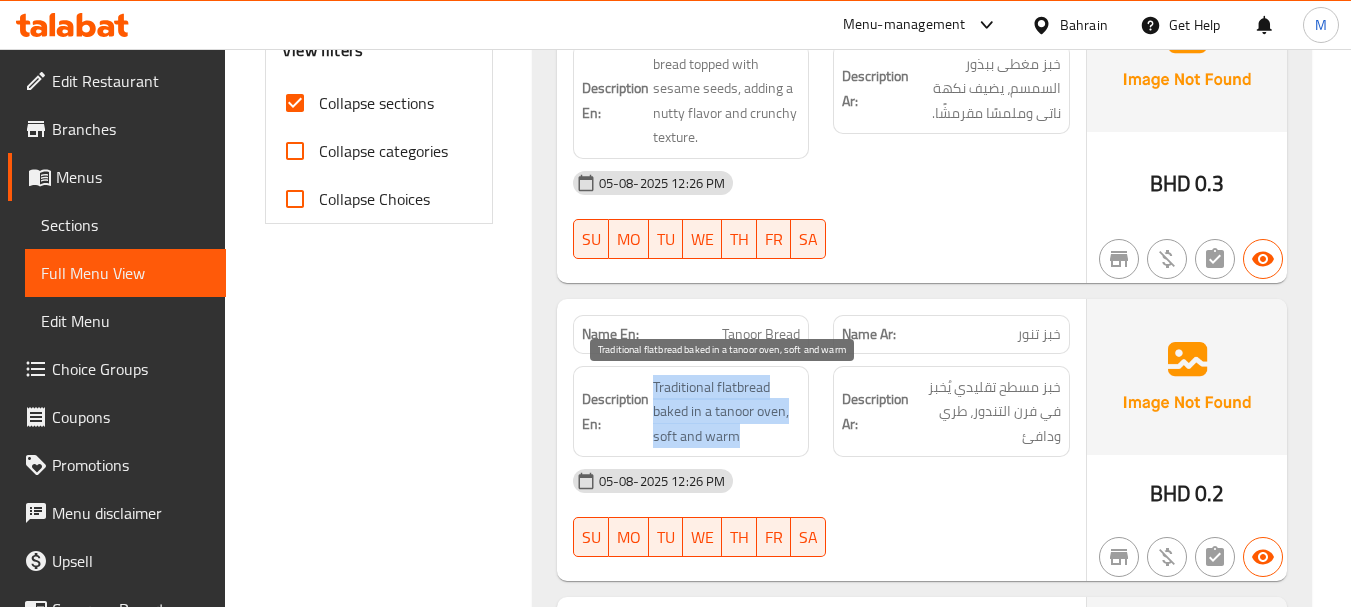 click on "Traditional flatbread baked in a tanoor oven, soft and warm" at bounding box center [727, 412] 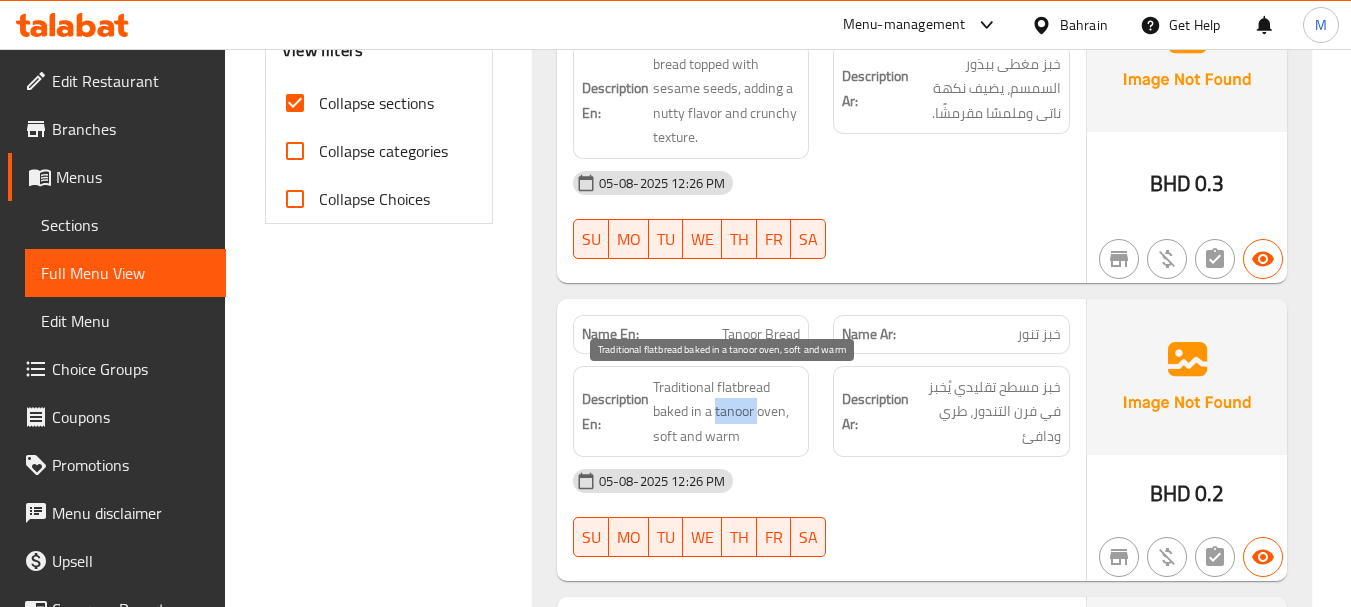 click on "Traditional flatbread baked in a tanoor oven, soft and warm" at bounding box center (727, 412) 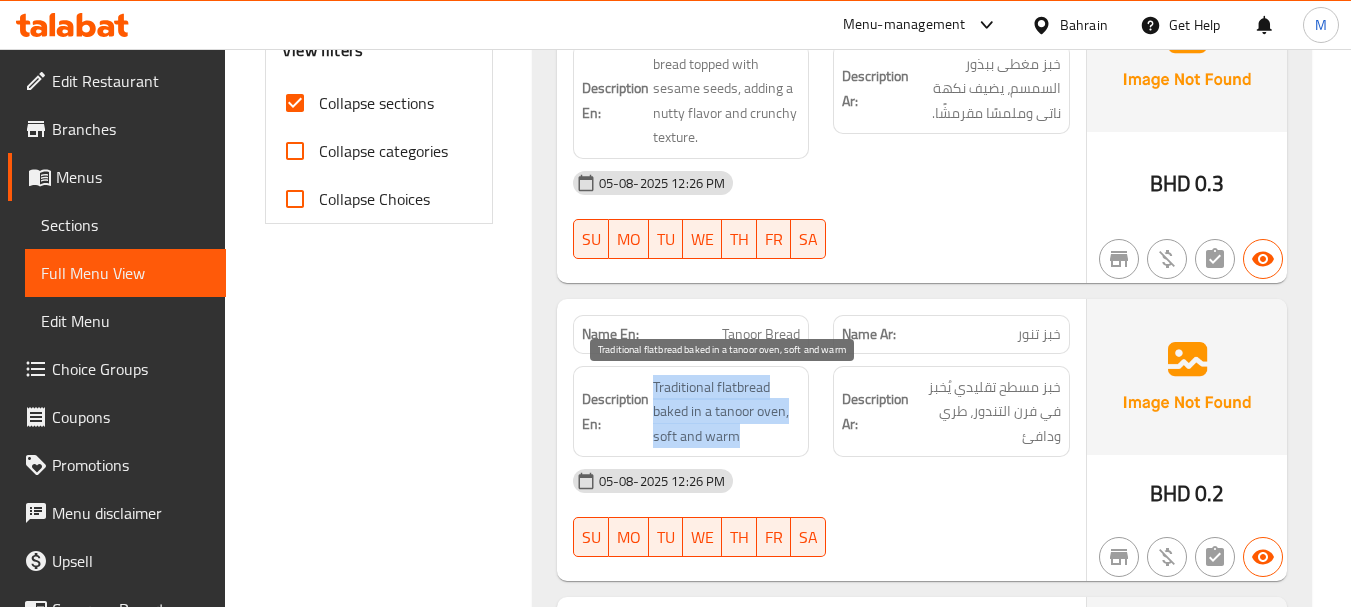 click on "Traditional flatbread baked in a tanoor oven, soft and warm" at bounding box center (727, 412) 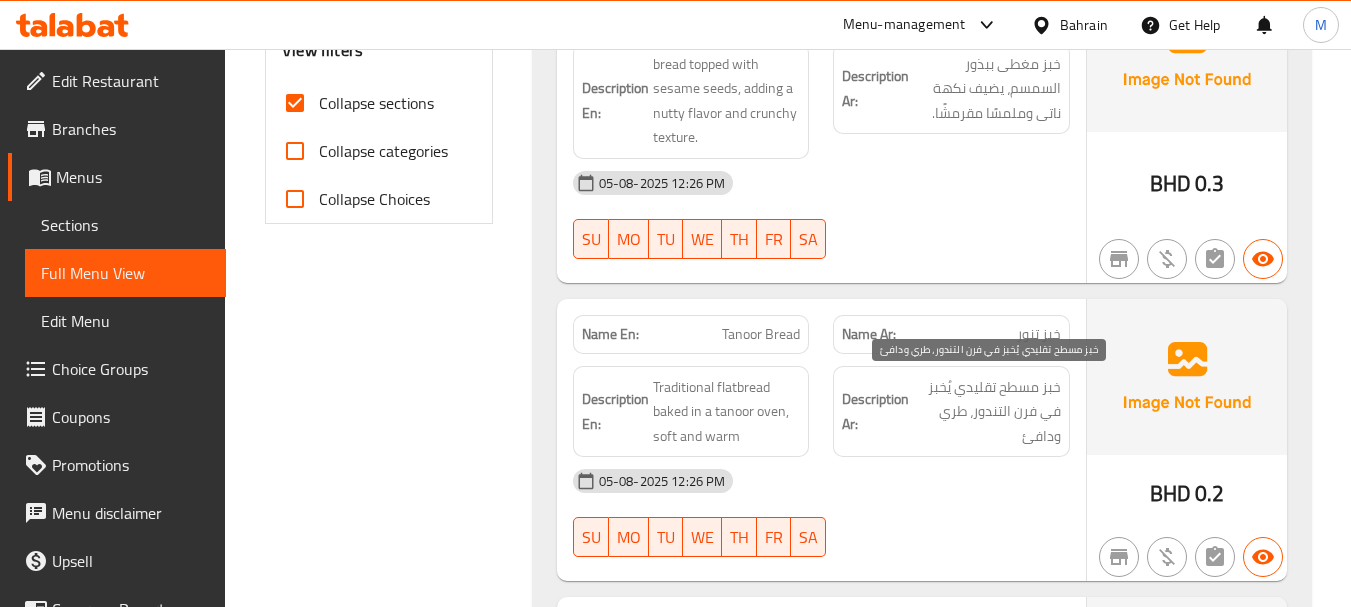 click on "خبز مسطح تقليدي يُخبز في فرن التندور، طري ودافئ" at bounding box center [987, 412] 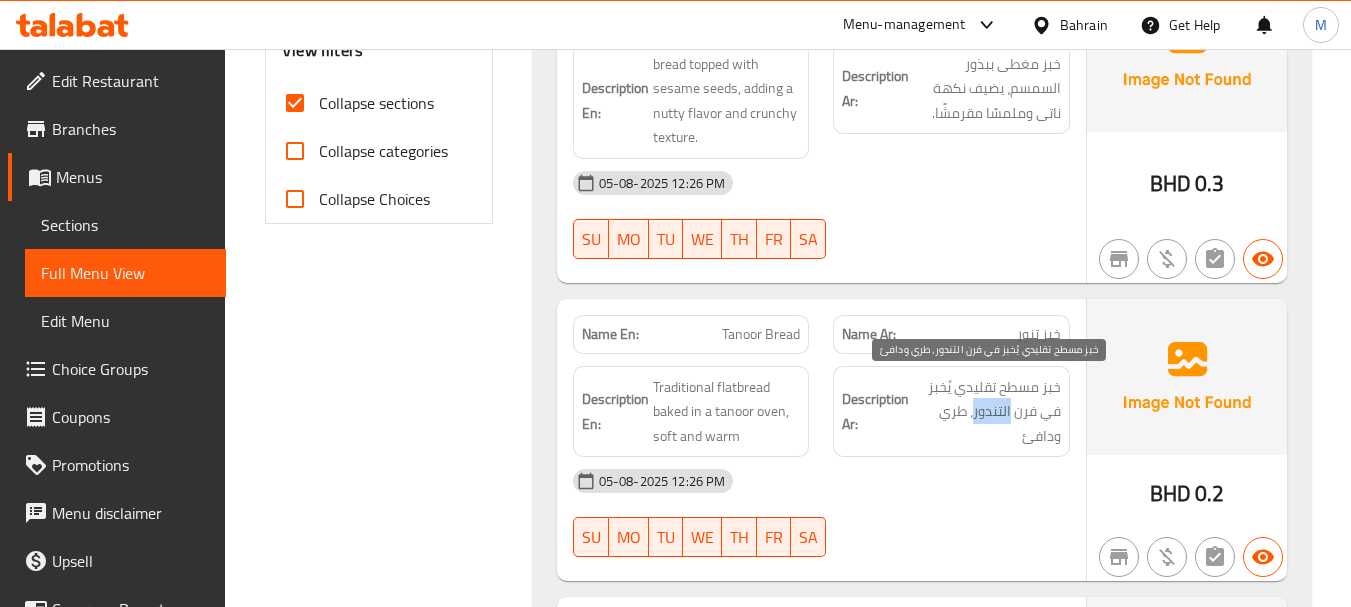 click on "خبز مسطح تقليدي يُخبز في فرن التندور، طري ودافئ" at bounding box center [987, 412] 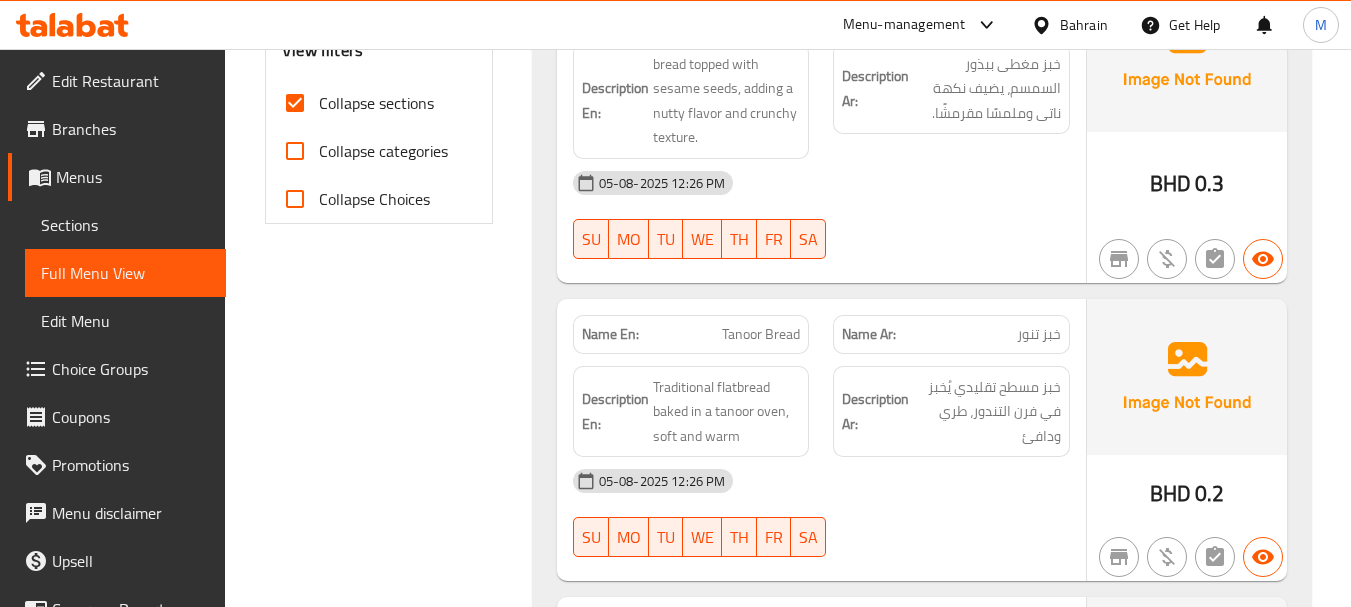 click on "خبز تنور" at bounding box center [1039, 334] 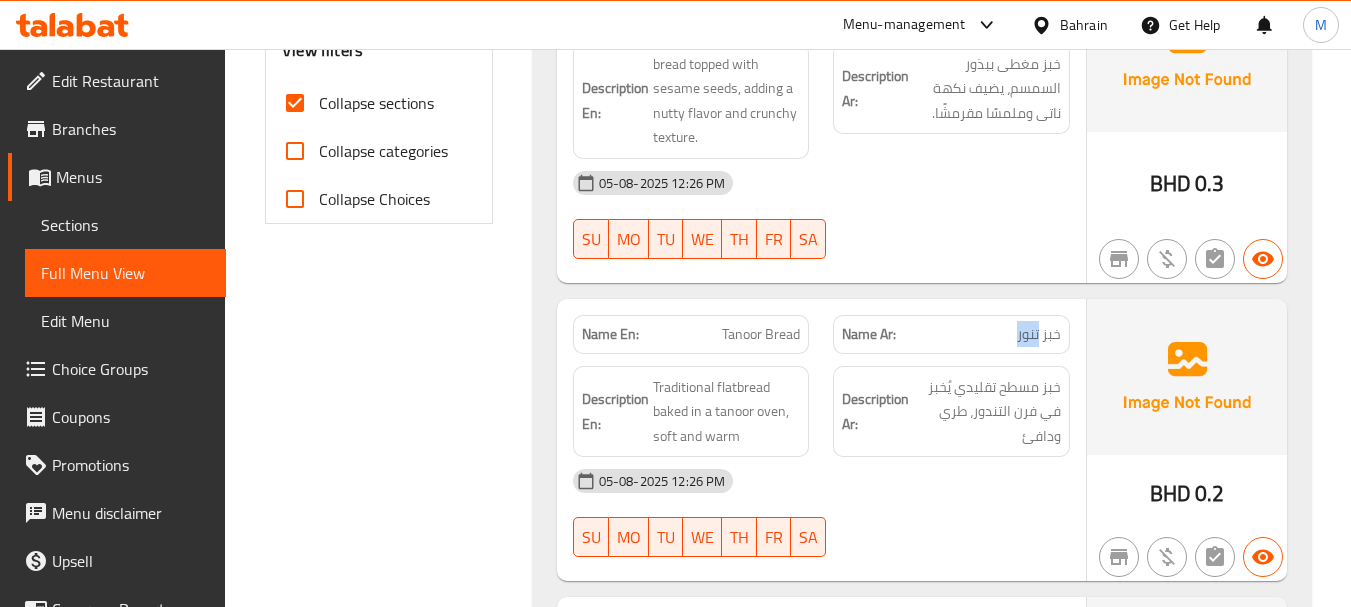 click on "خبز تنور" at bounding box center [1039, 334] 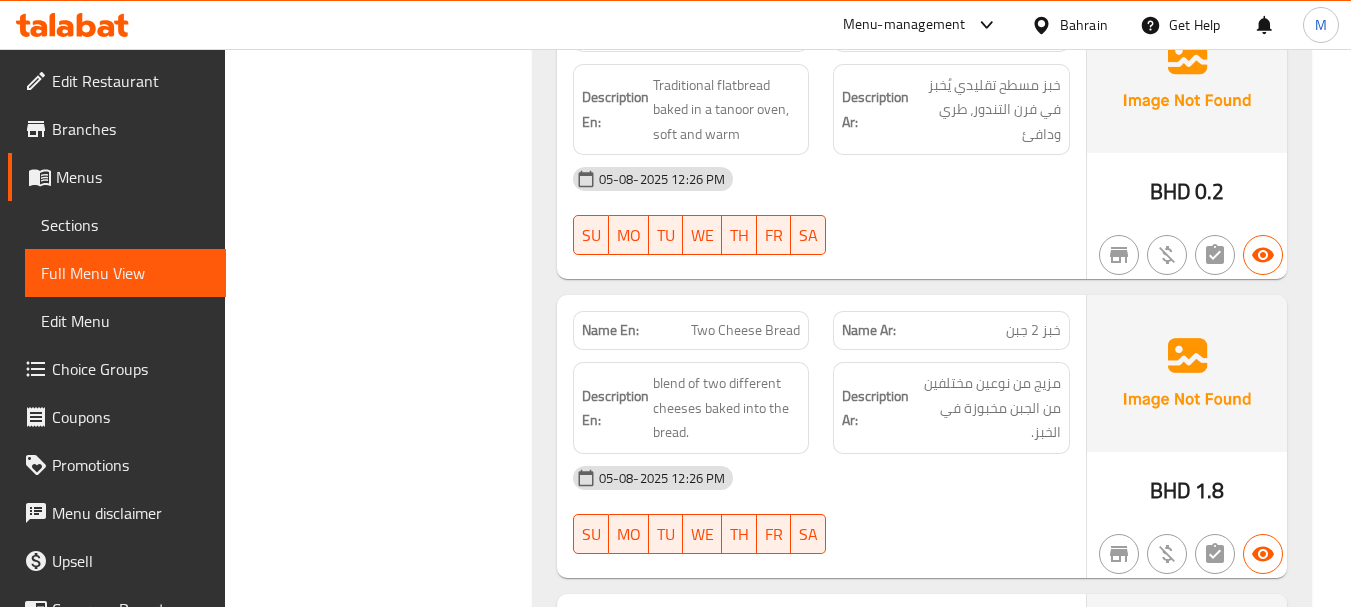 scroll, scrollTop: 1200, scrollLeft: 0, axis: vertical 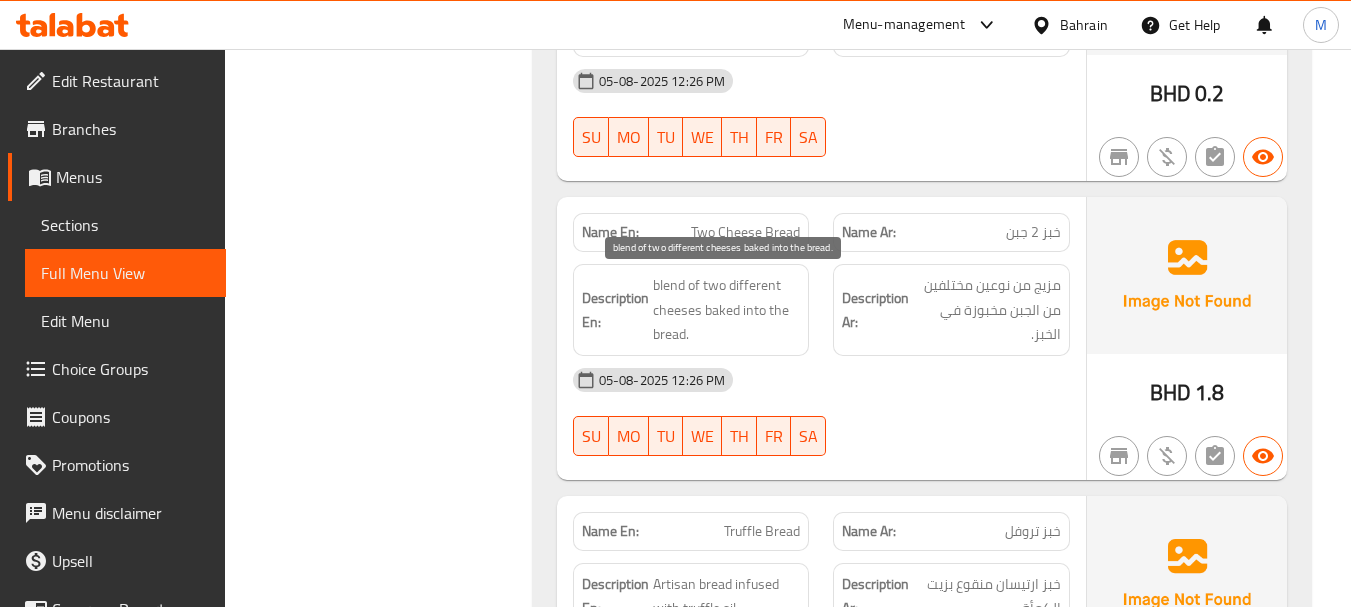 click on "blend of two different cheeses baked into the bread." at bounding box center (727, 310) 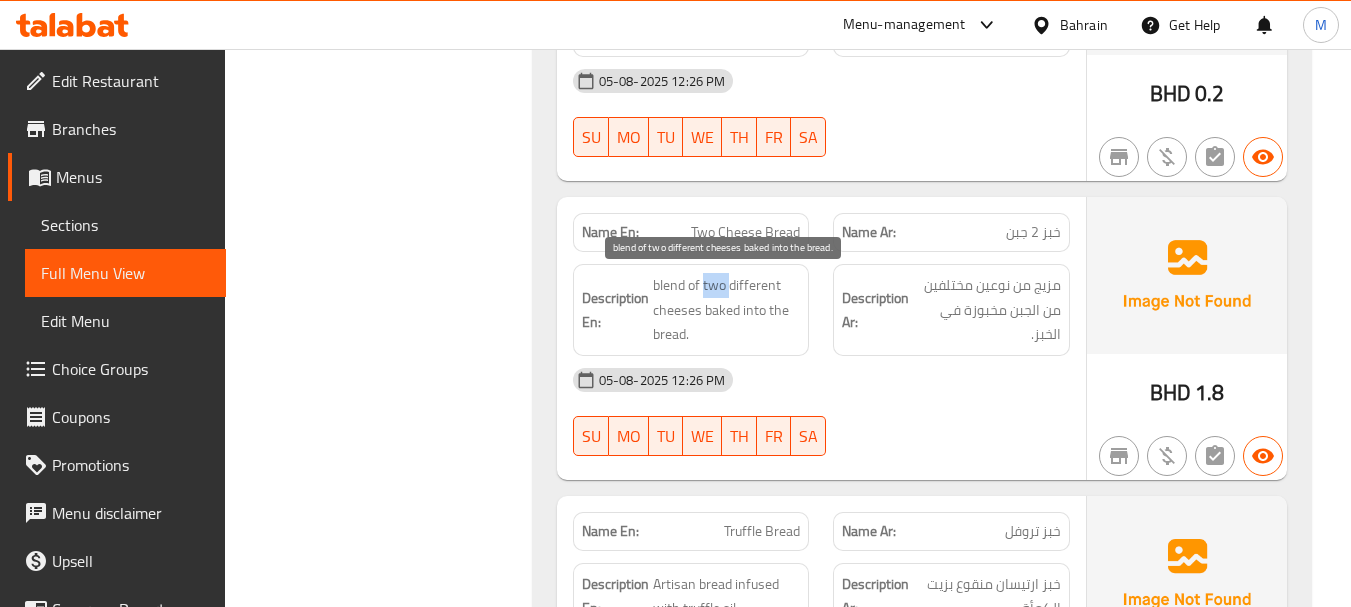 click on "blend of two different cheeses baked into the bread." at bounding box center (727, 310) 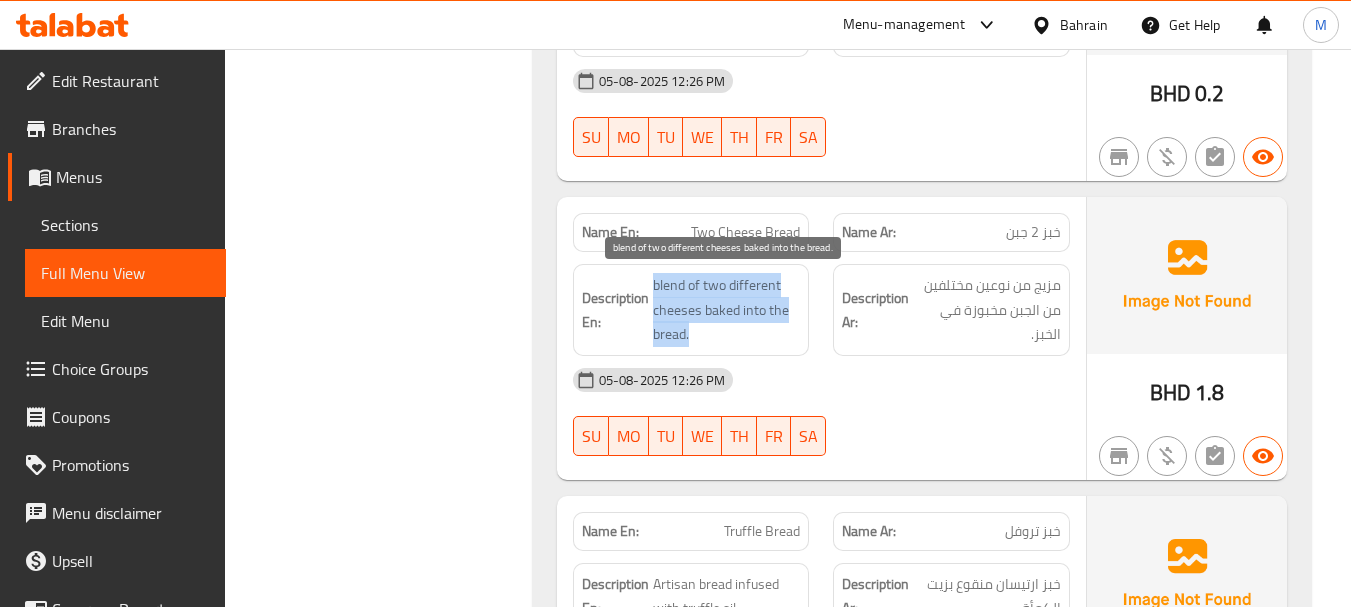 click on "blend of two different cheeses baked into the bread." at bounding box center (727, 310) 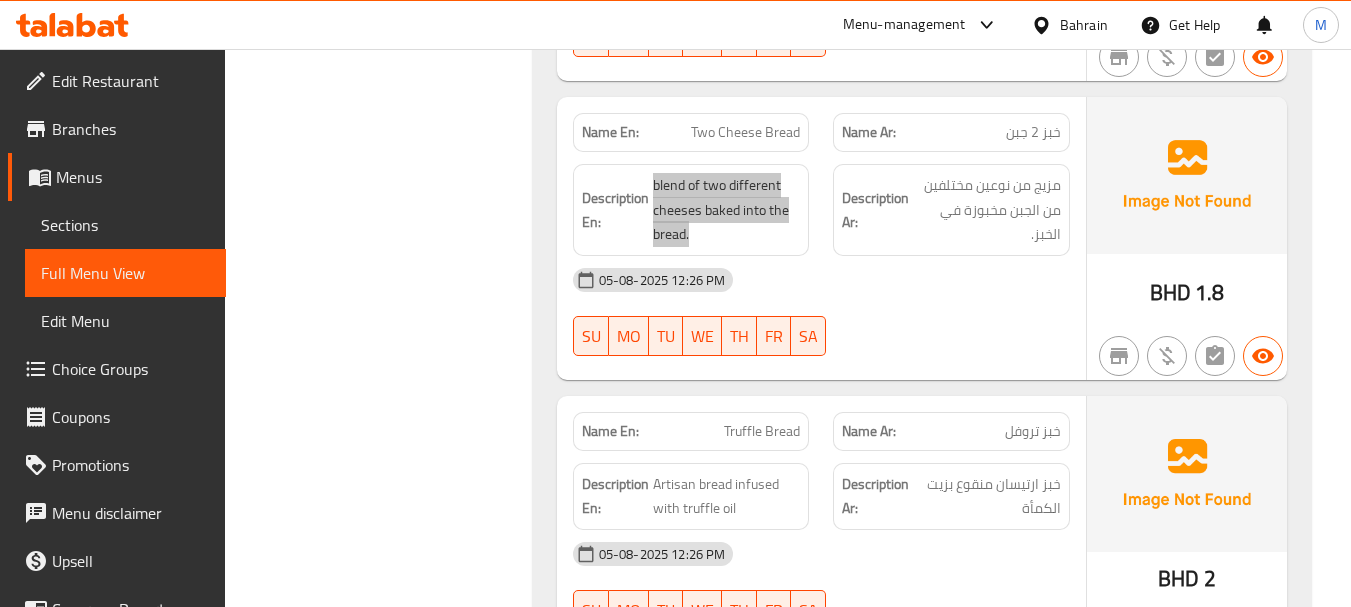 scroll, scrollTop: 1400, scrollLeft: 0, axis: vertical 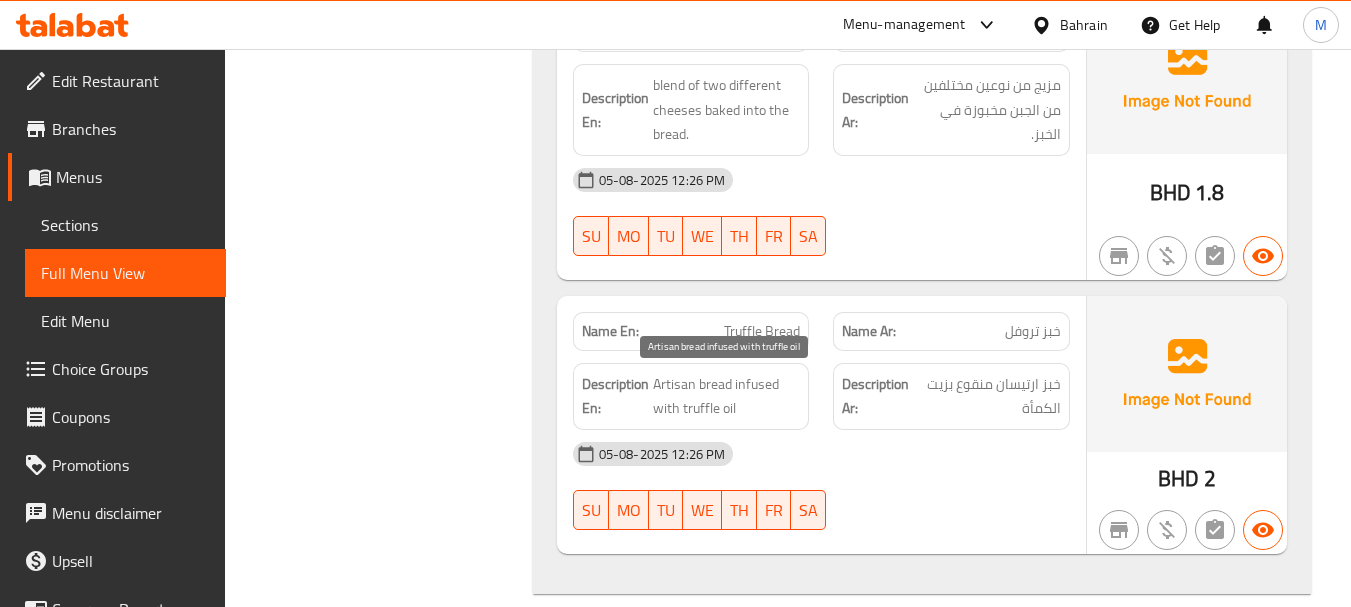 click on "Artisan bread infused with truffle oil" at bounding box center (727, 396) 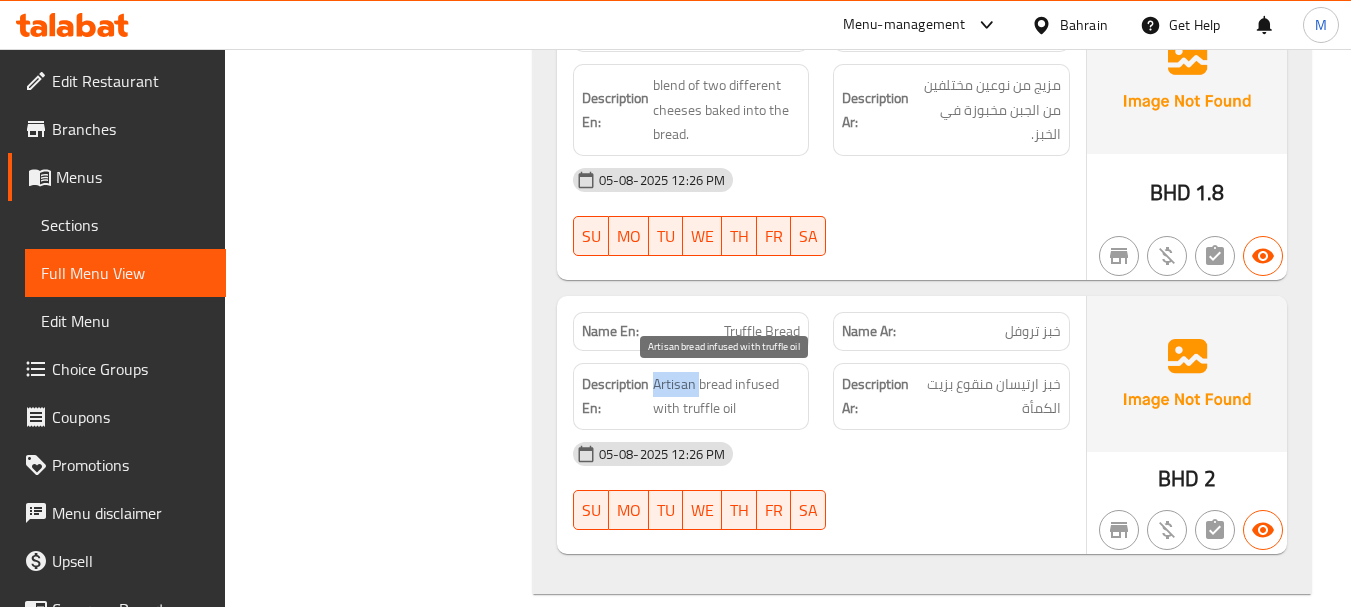 click on "Artisan bread infused with truffle oil" at bounding box center (727, 396) 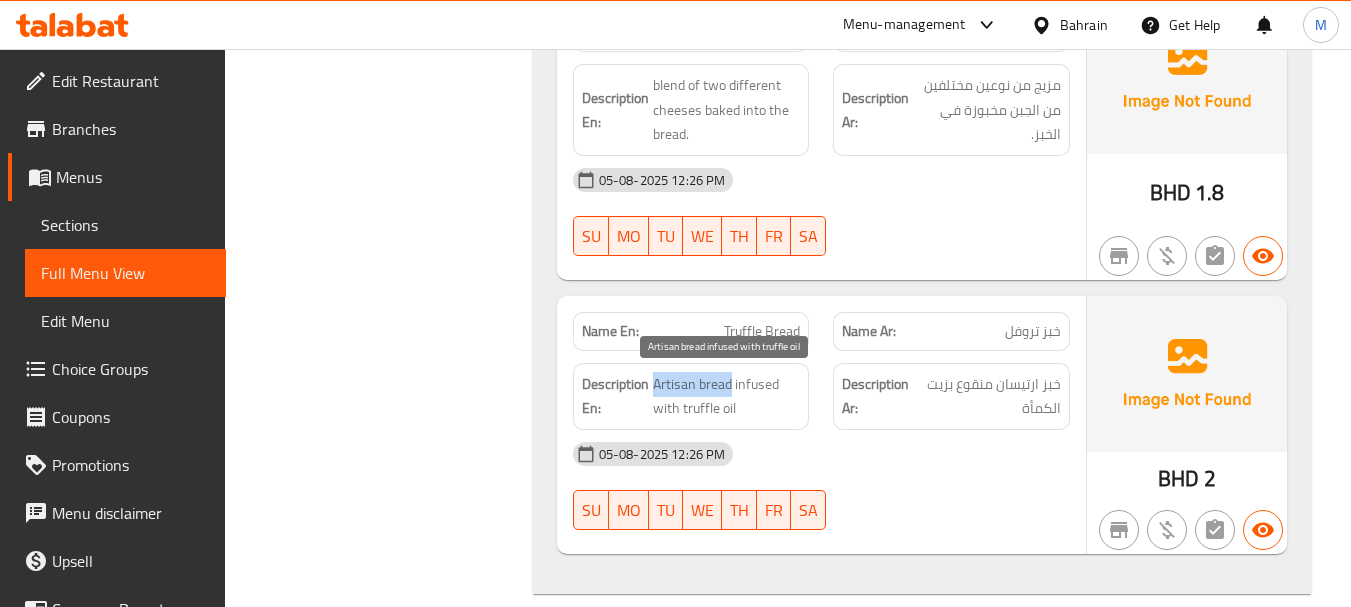 drag, startPoint x: 652, startPoint y: 380, endPoint x: 728, endPoint y: 378, distance: 76.02631 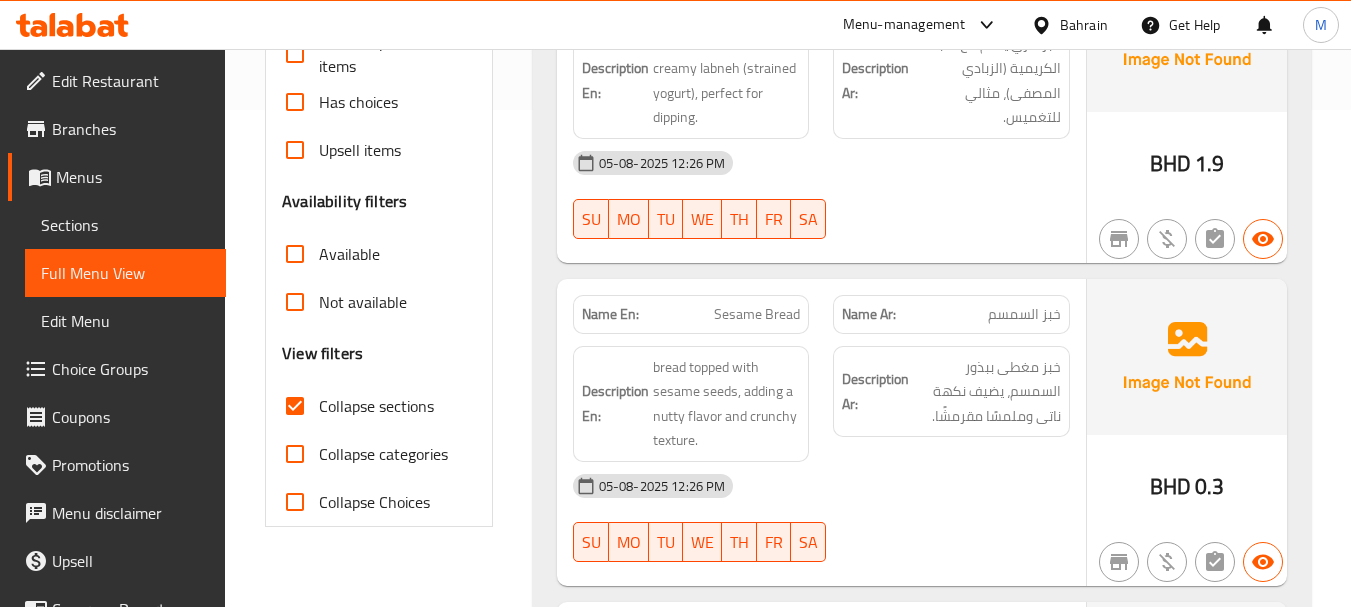 scroll, scrollTop: 183, scrollLeft: 0, axis: vertical 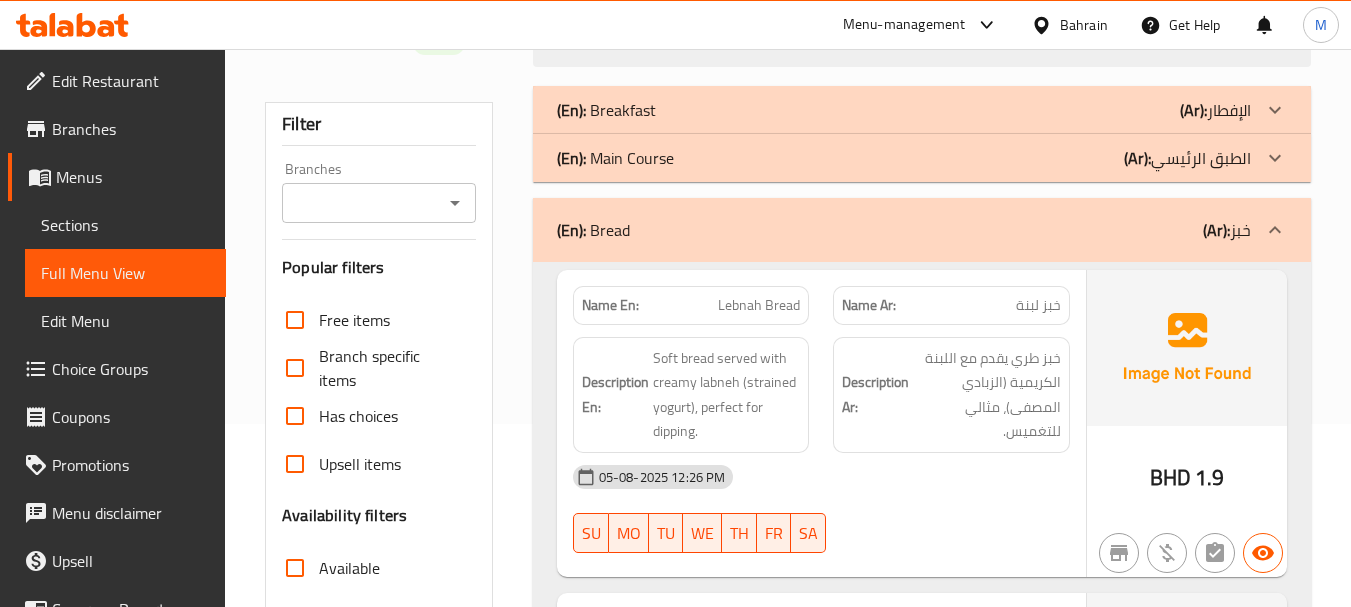 click on "(En):   Bread (Ar): خبز" at bounding box center [922, 230] 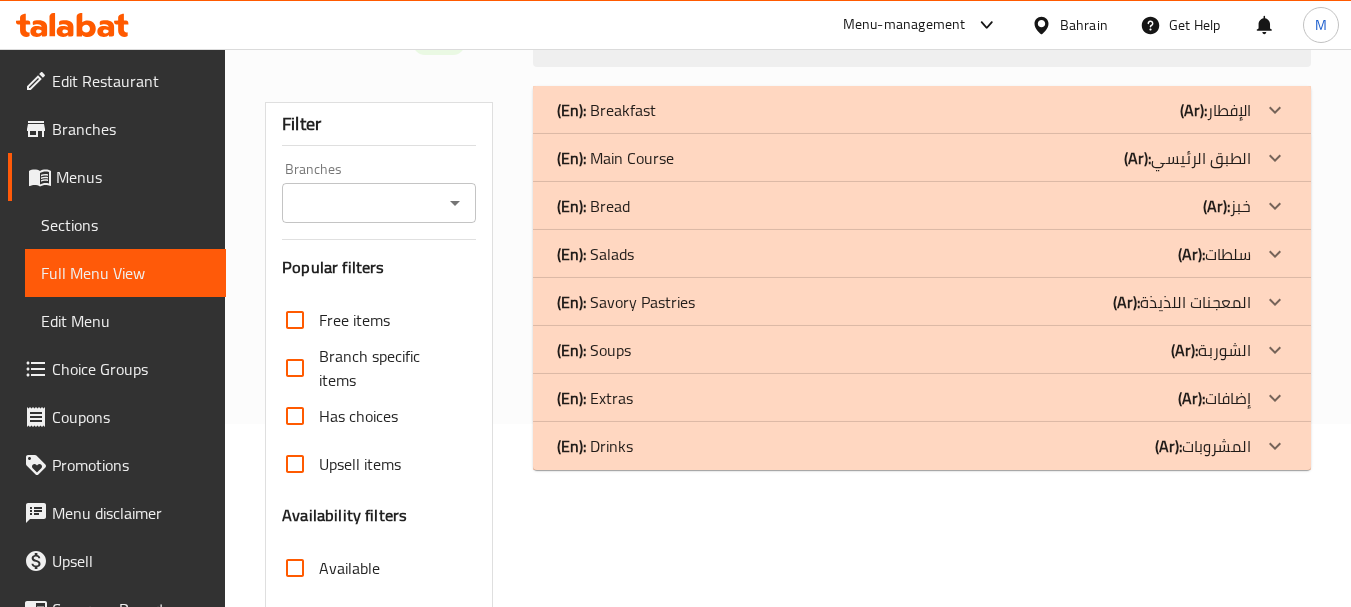 click on "(En):   Salads (Ar): سلطات" at bounding box center [904, 110] 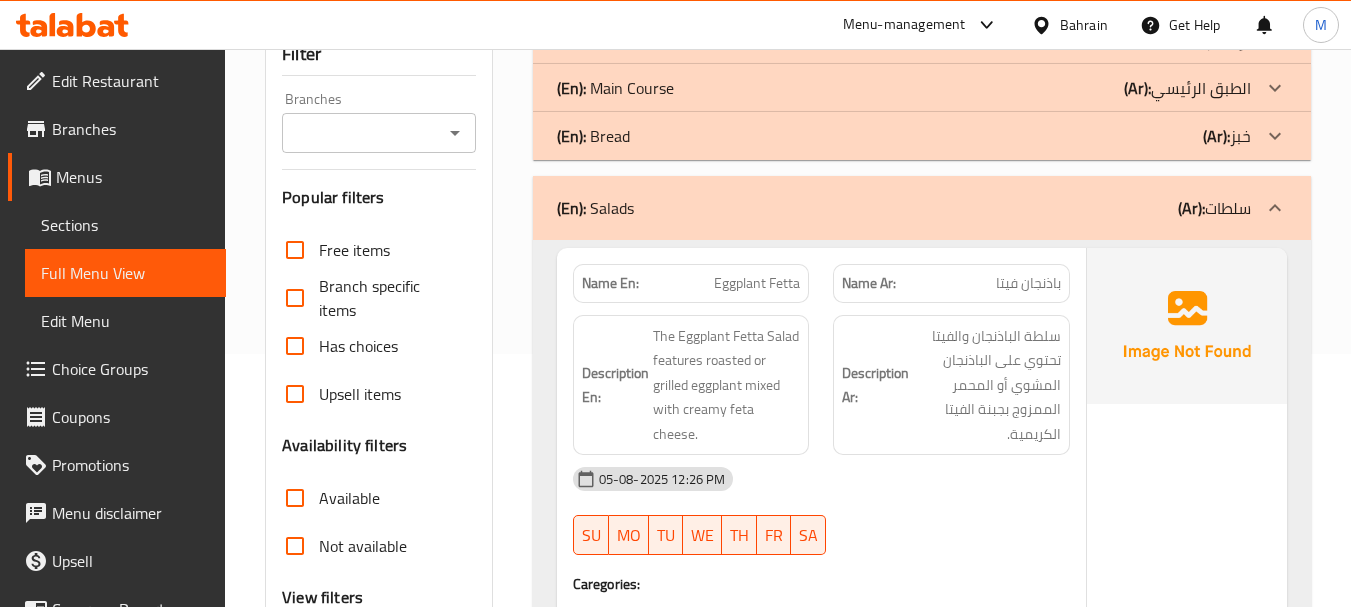 scroll, scrollTop: 83, scrollLeft: 0, axis: vertical 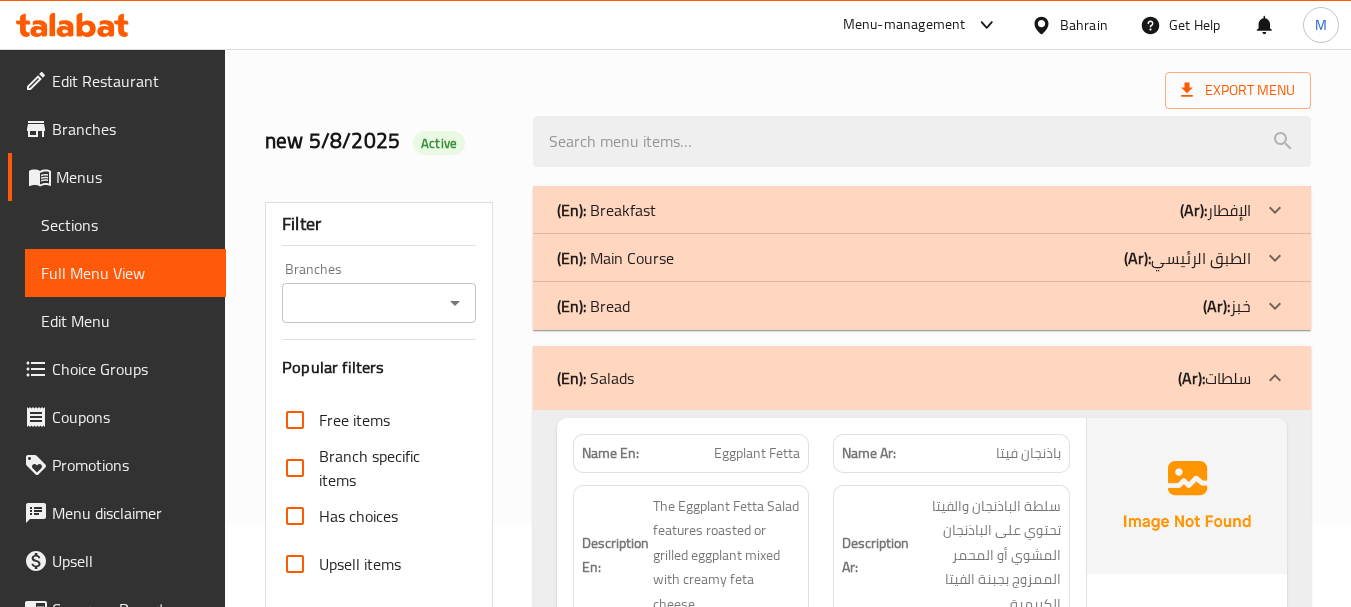 click on "The Eggplant Fetta Salad features roasted or grilled eggplant mixed with creamy feta cheese." at bounding box center (727, 555) 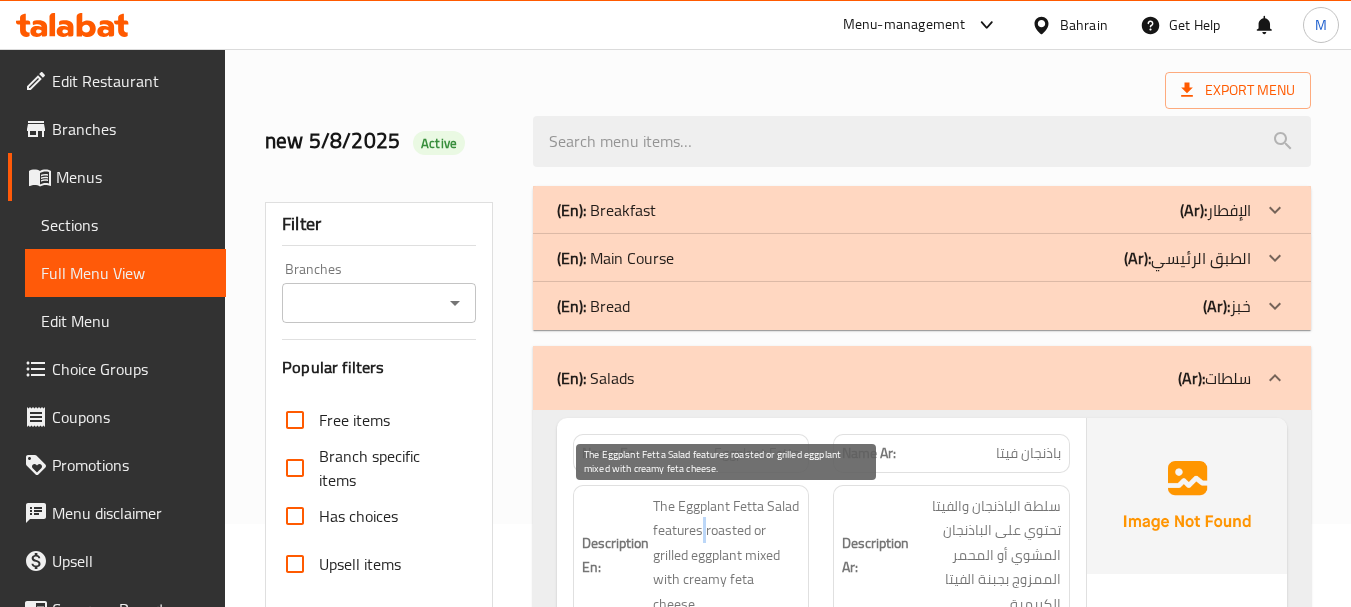 click on "The Eggplant Fetta Salad features roasted or grilled eggplant mixed with creamy feta cheese." at bounding box center [727, 555] 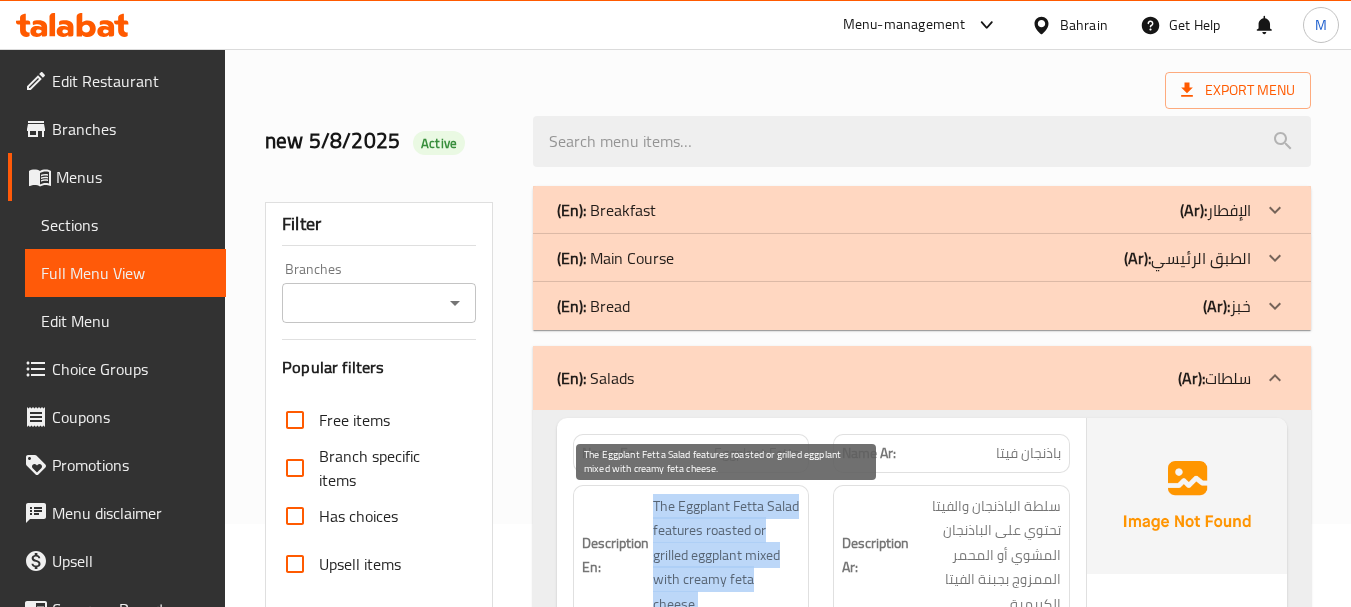 click on "The Eggplant Fetta Salad features roasted or grilled eggplant mixed with creamy feta cheese." at bounding box center (727, 555) 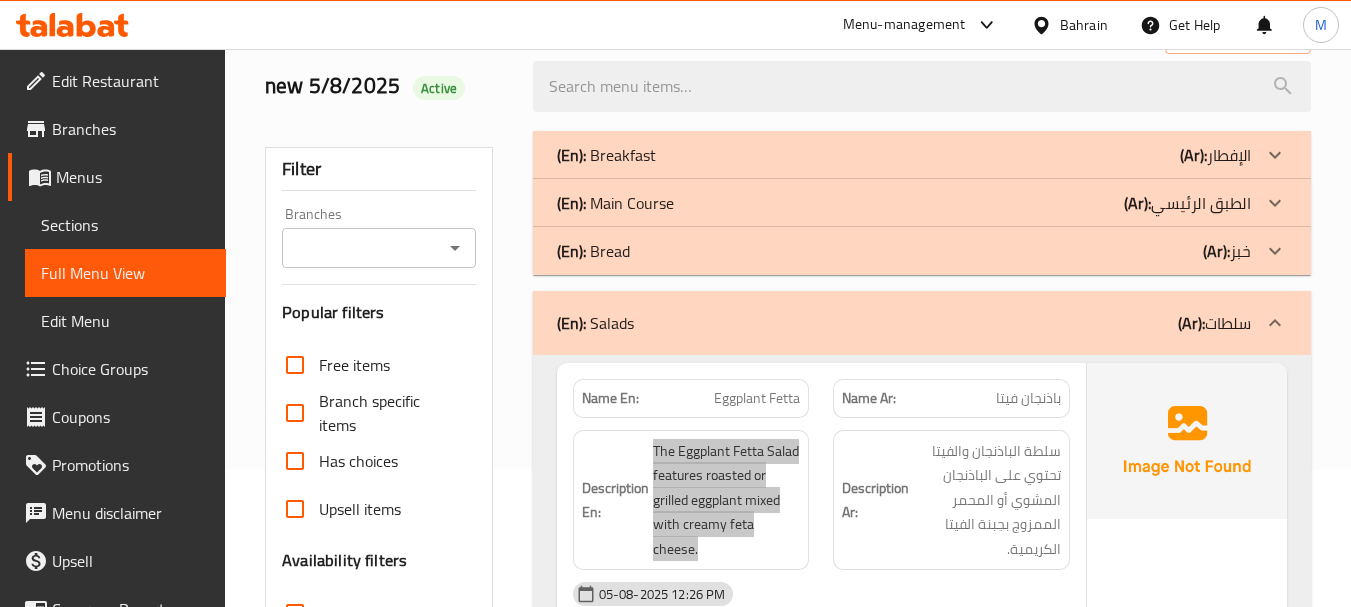 scroll, scrollTop: 183, scrollLeft: 0, axis: vertical 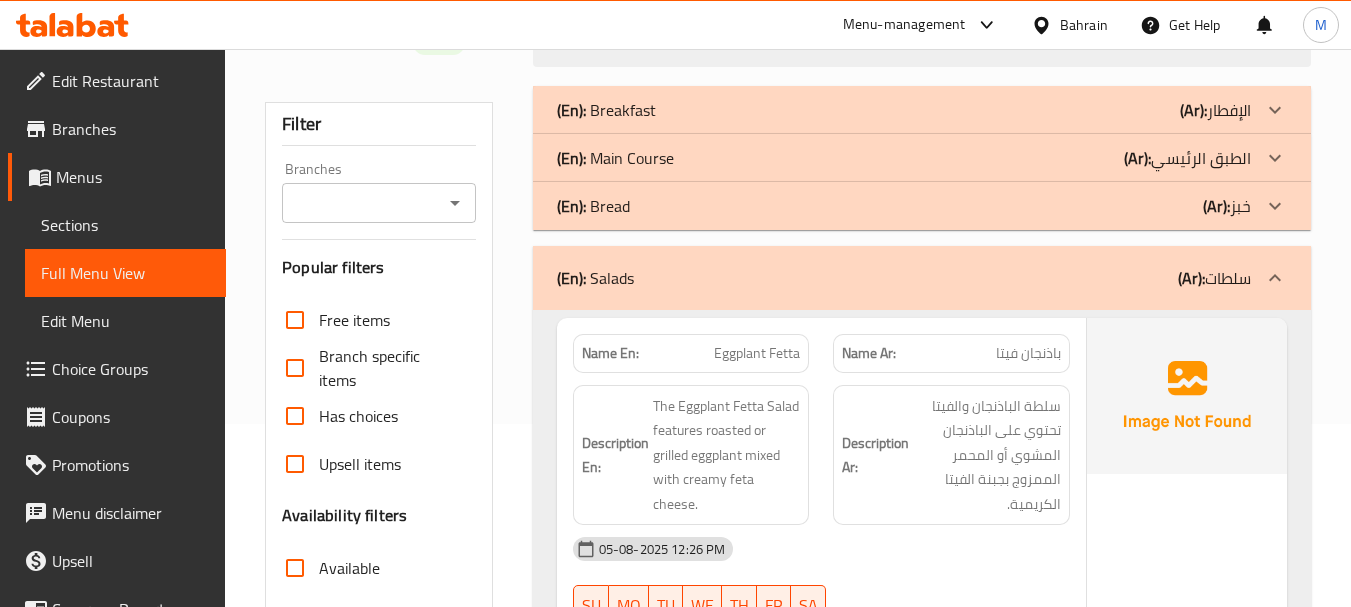 click on "Eggplant Fetta" at bounding box center [757, 353] 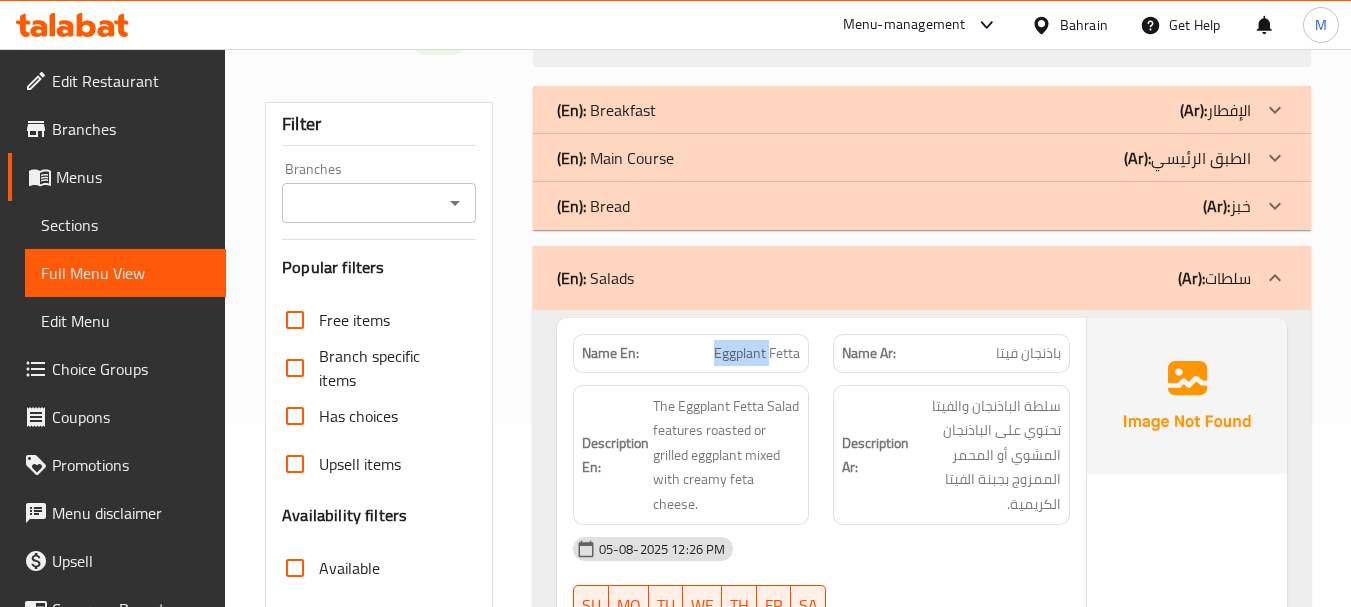 click on "Eggplant Fetta" at bounding box center (757, 353) 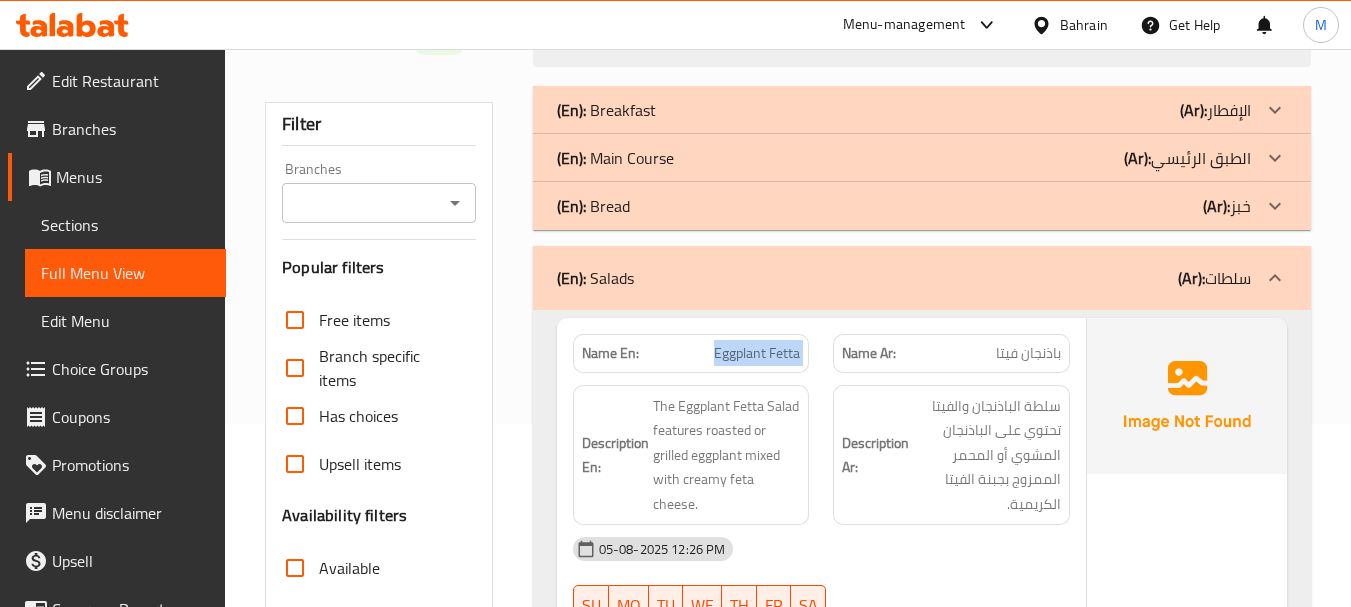 click on "Eggplant Fetta" at bounding box center [757, 353] 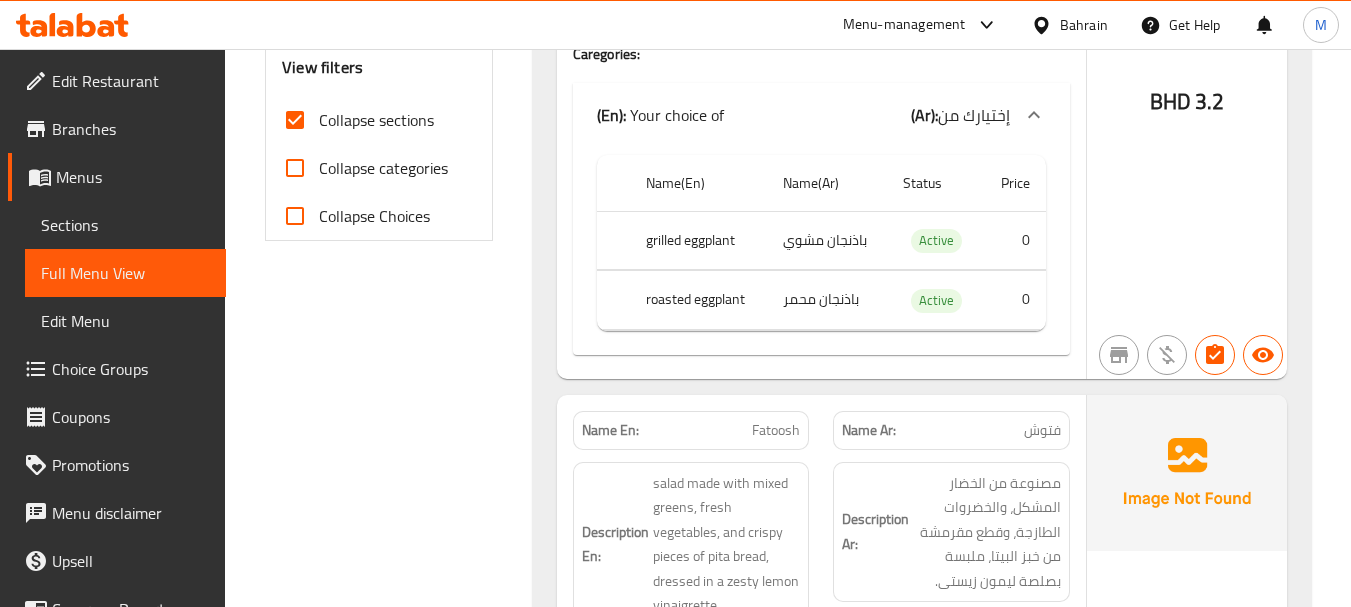 scroll, scrollTop: 883, scrollLeft: 0, axis: vertical 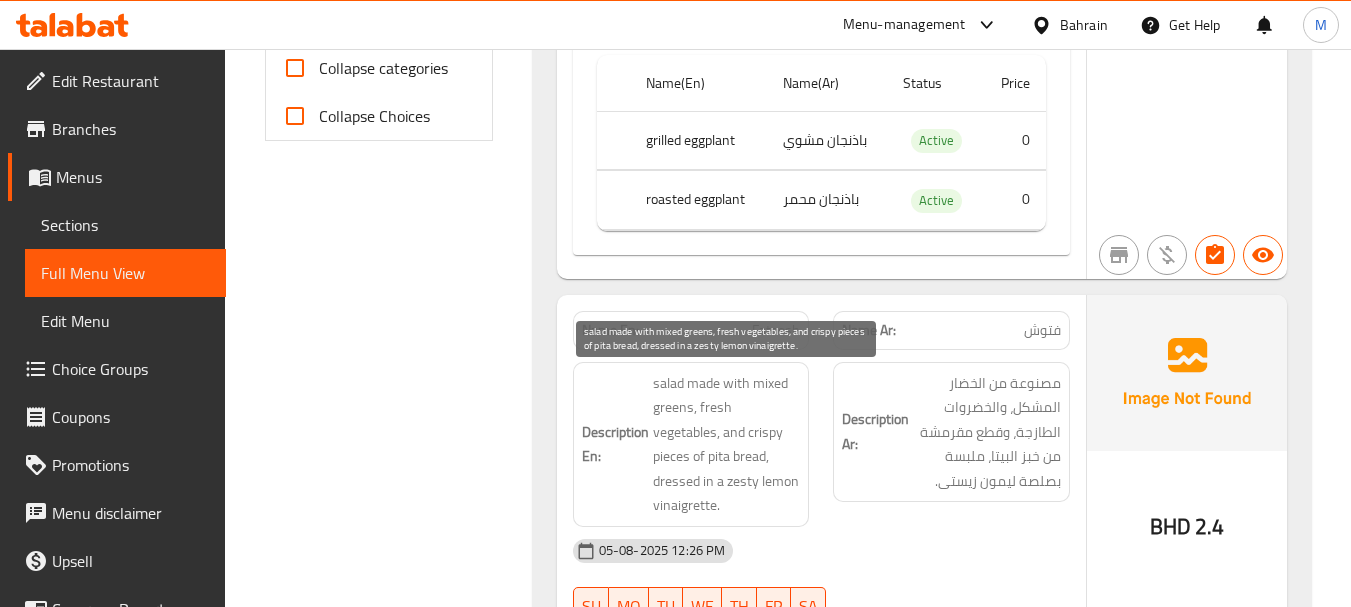 click on "salad made with mixed greens, fresh vegetables, and crispy pieces of pita bread, dressed in a zesty lemon vinaigrette." at bounding box center [727, 444] 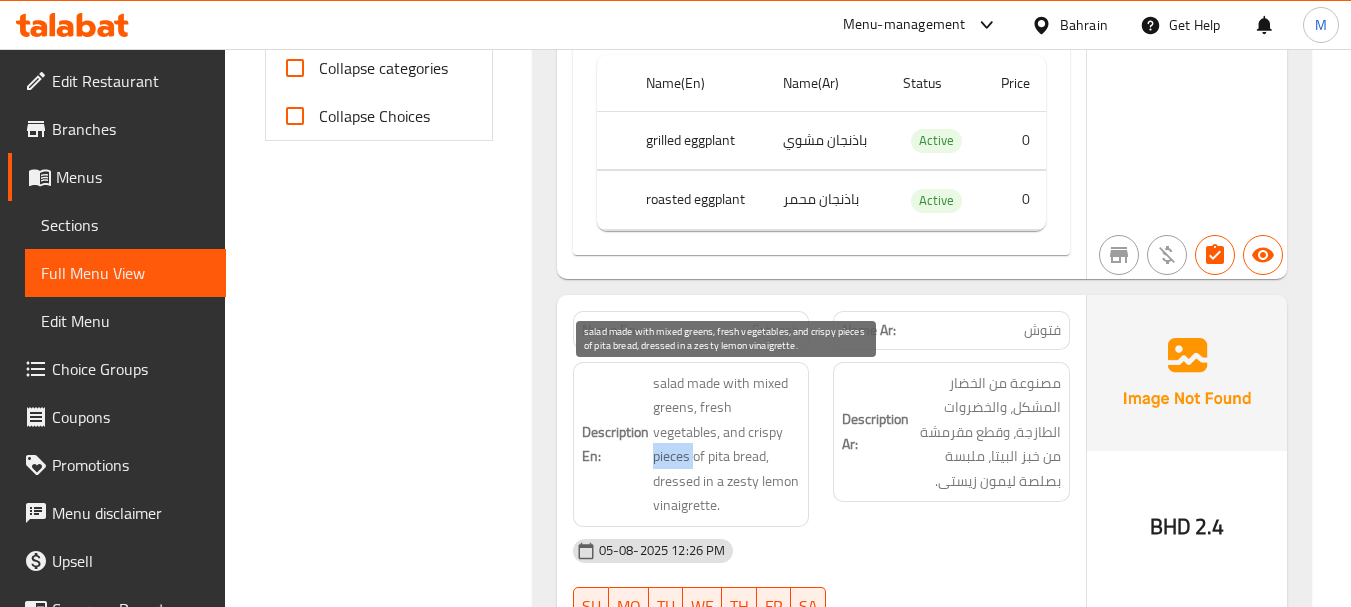click on "salad made with mixed greens, fresh vegetables, and crispy pieces of pita bread, dressed in a zesty lemon vinaigrette." at bounding box center (727, 444) 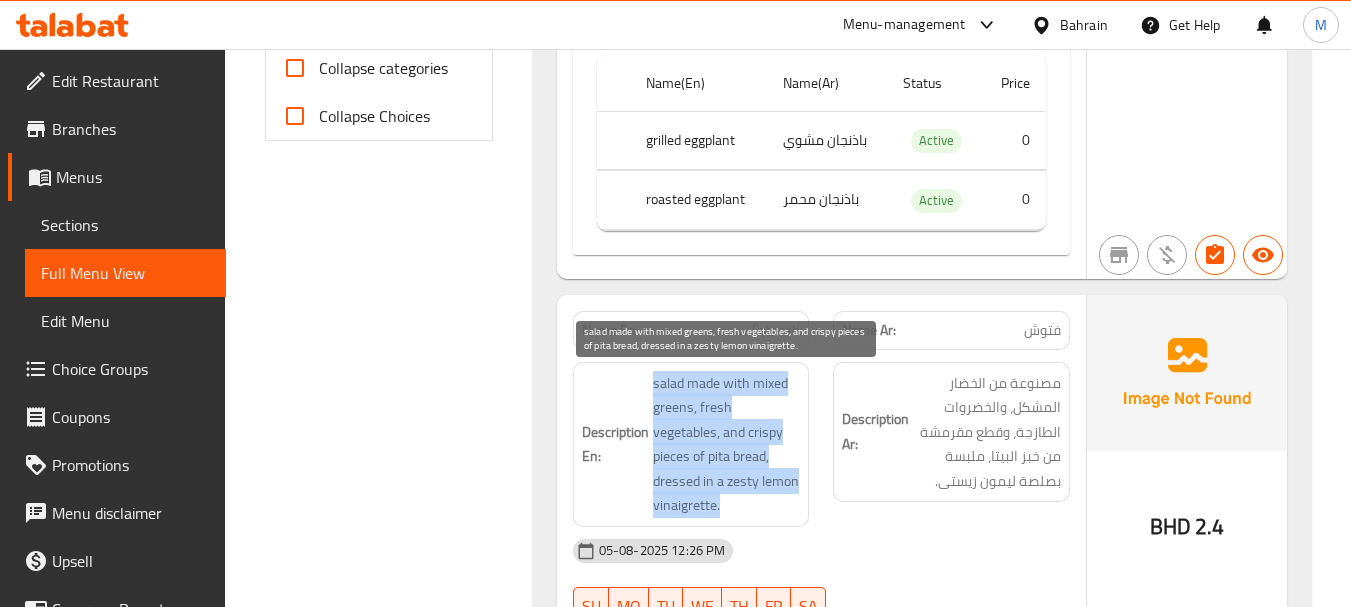 click on "salad made with mixed greens, fresh vegetables, and crispy pieces of pita bread, dressed in a zesty lemon vinaigrette." at bounding box center (727, 444) 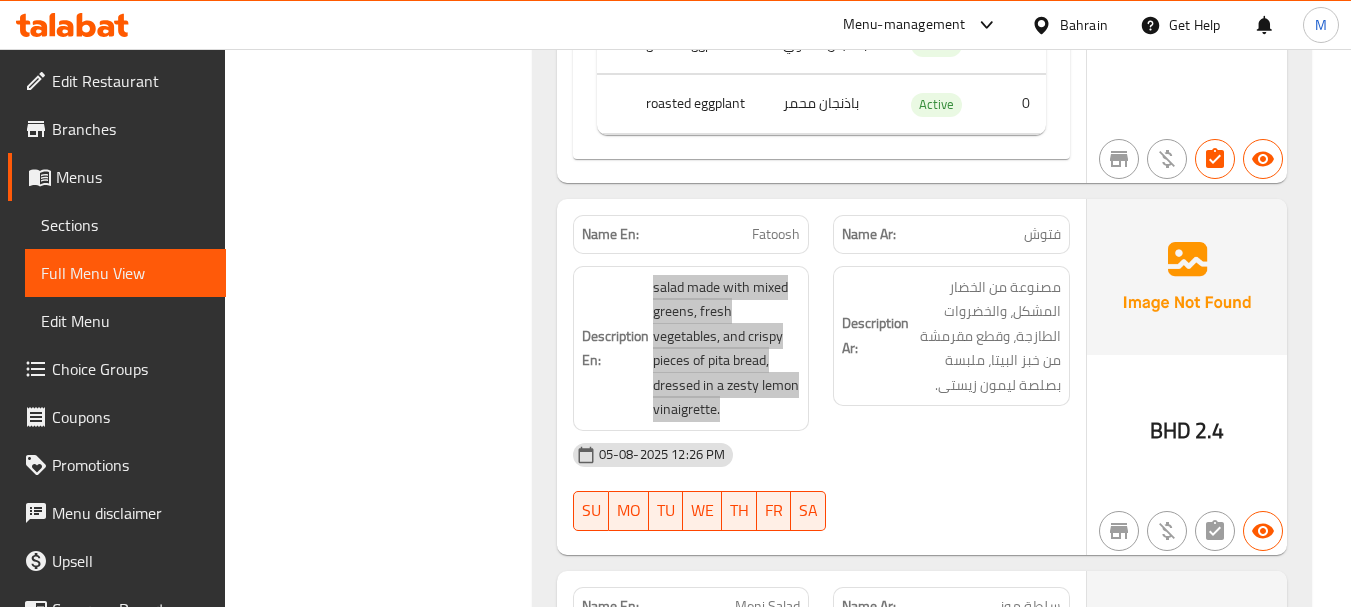 scroll, scrollTop: 883, scrollLeft: 0, axis: vertical 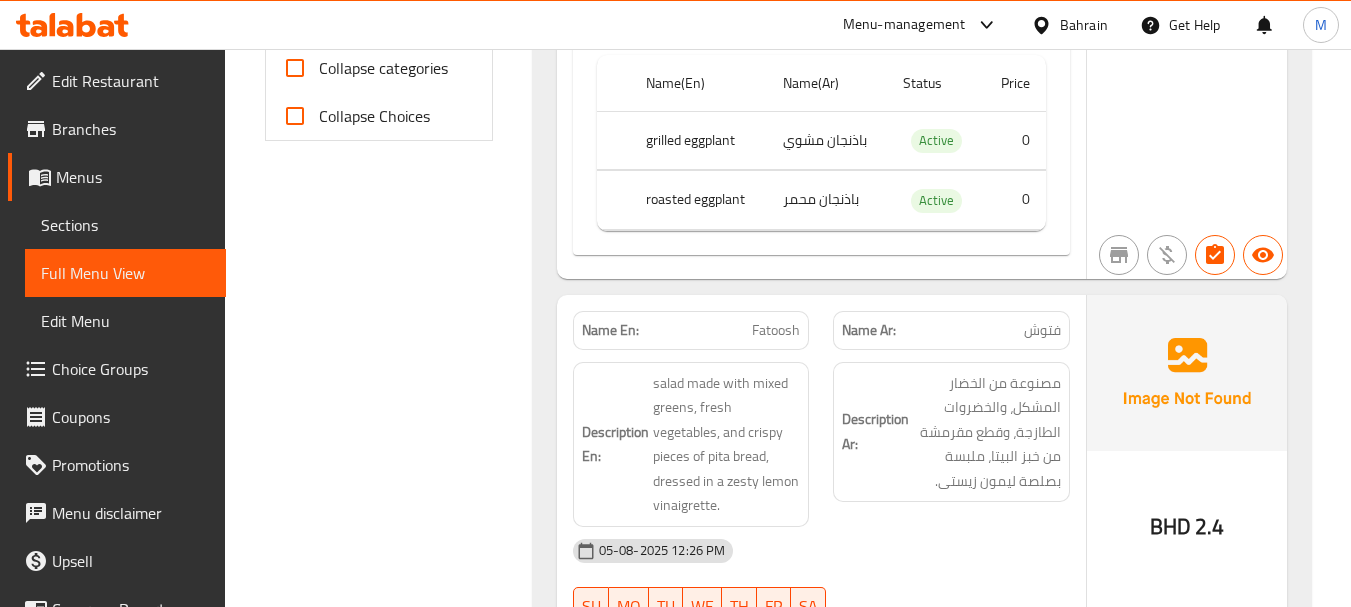 click on "Fatoosh" at bounding box center [776, 330] 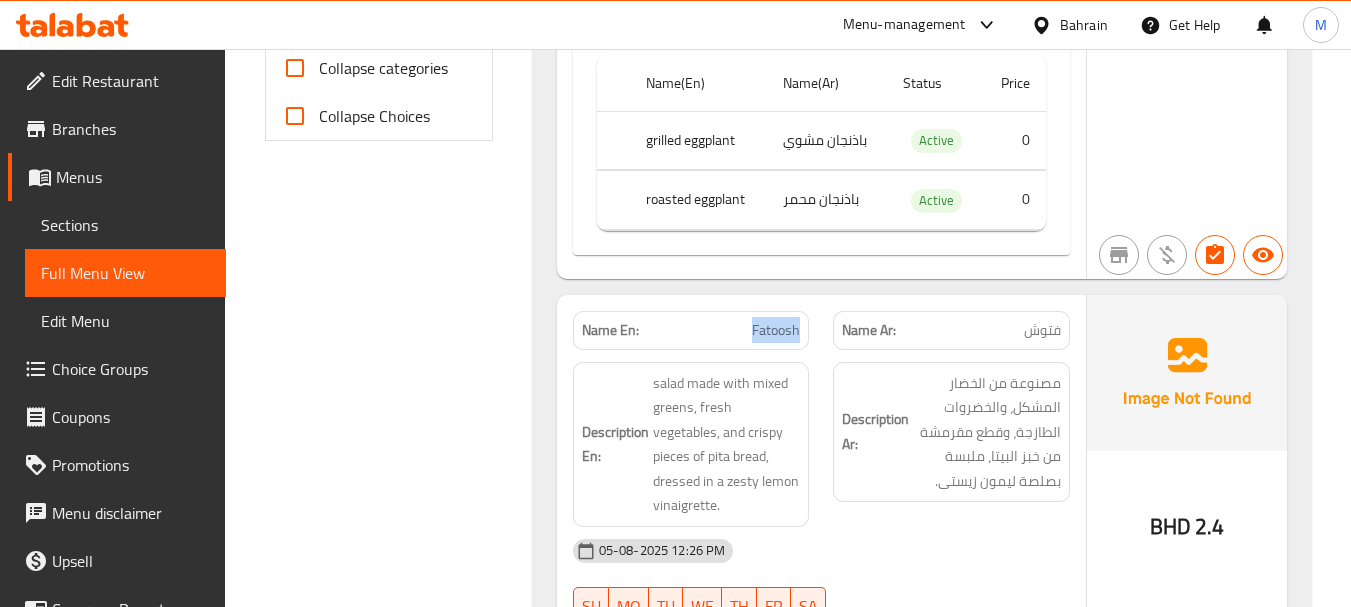 click on "Fatoosh" at bounding box center (776, 330) 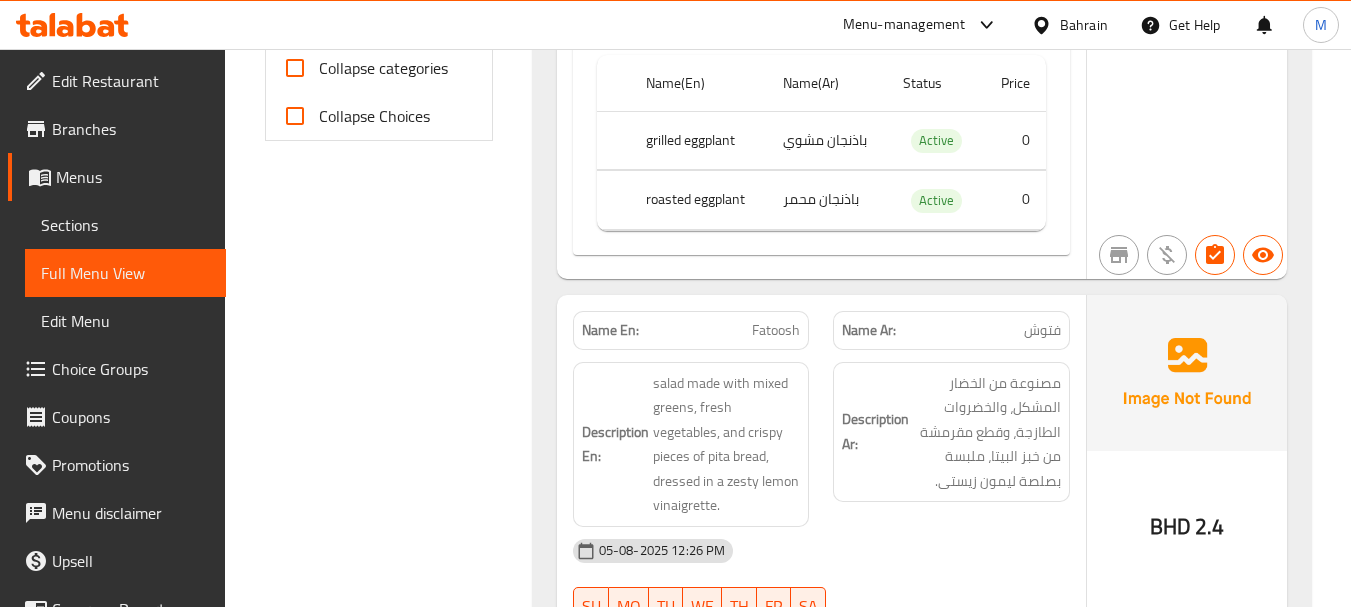 click on "Filter Branches Branches Popular filters Free items Branch specific items Has choices Upsell items Availability filters Available Not available View filters Collapse sections Collapse categories Collapse Choices" at bounding box center (386, 800) 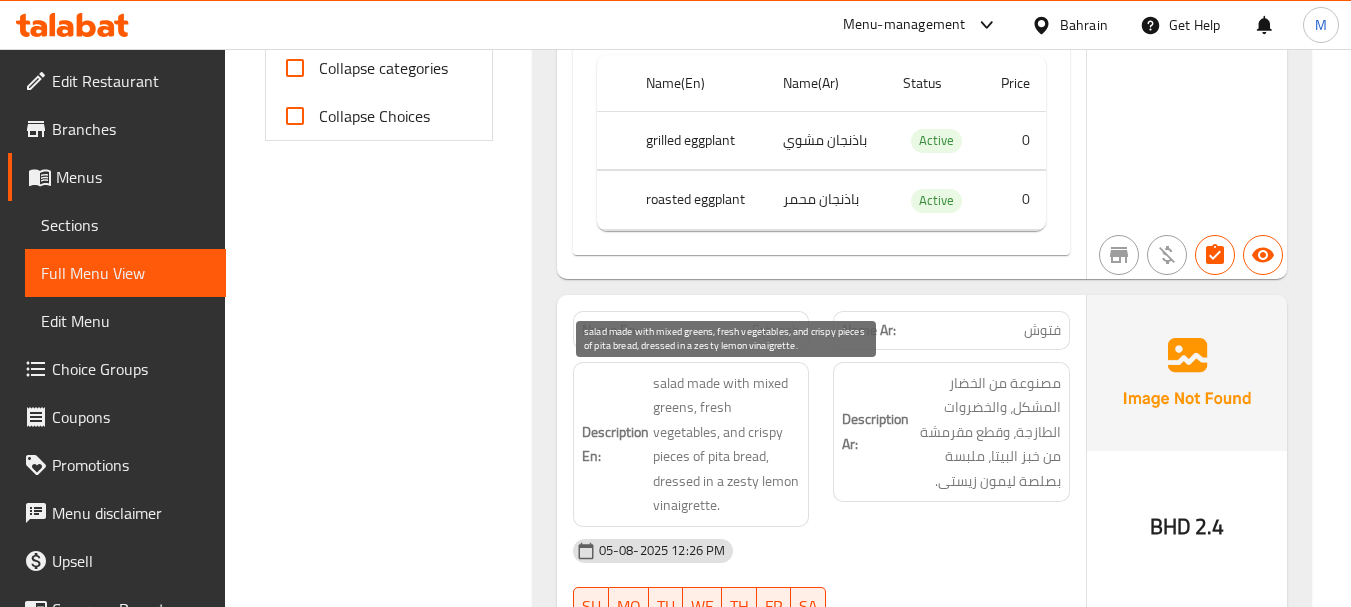click on "salad made with mixed greens, fresh vegetables, and crispy pieces of pita bread, dressed in a zesty lemon vinaigrette." at bounding box center (727, 444) 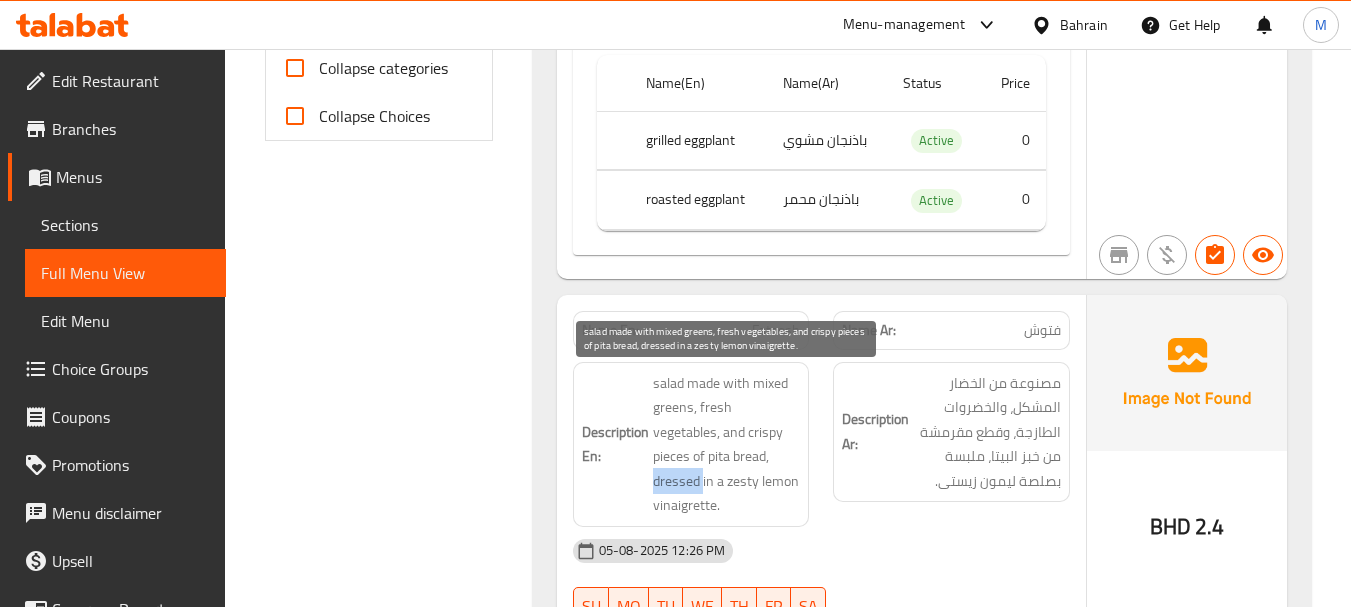 click on "salad made with mixed greens, fresh vegetables, and crispy pieces of pita bread, dressed in a zesty lemon vinaigrette." at bounding box center [727, 444] 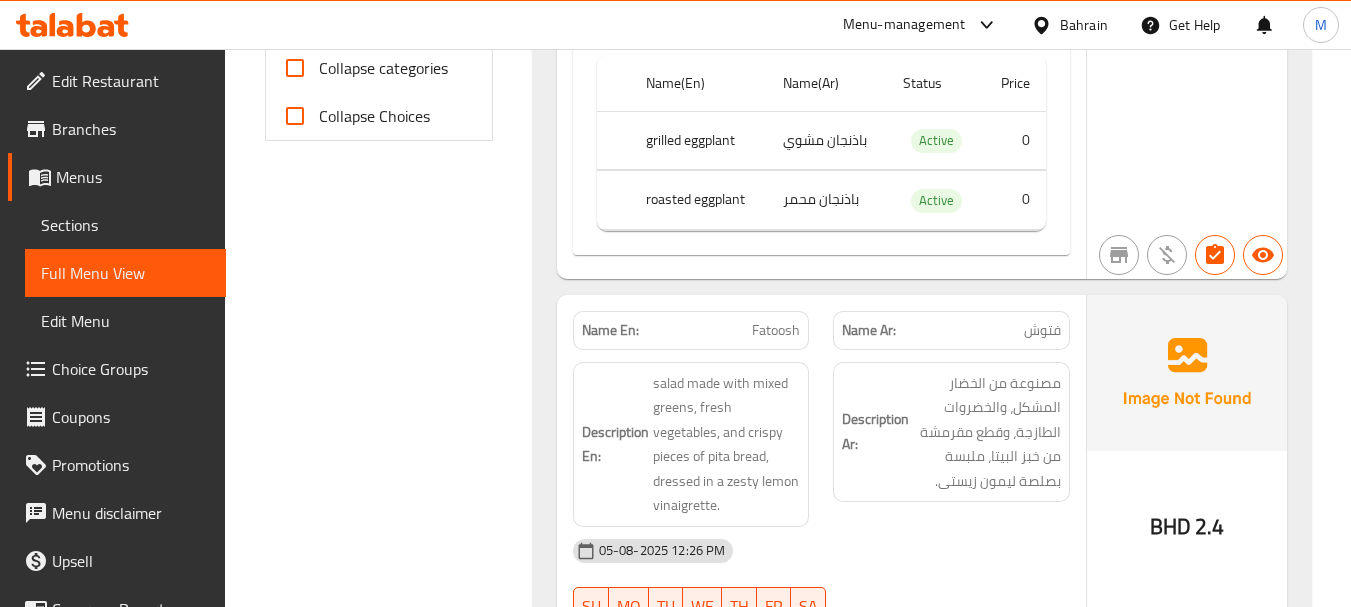 click on "Filter Branches Branches Popular filters Free items Branch specific items Has choices Upsell items Availability filters Available Not available View filters Collapse sections Collapse categories Collapse Choices" at bounding box center (386, 800) 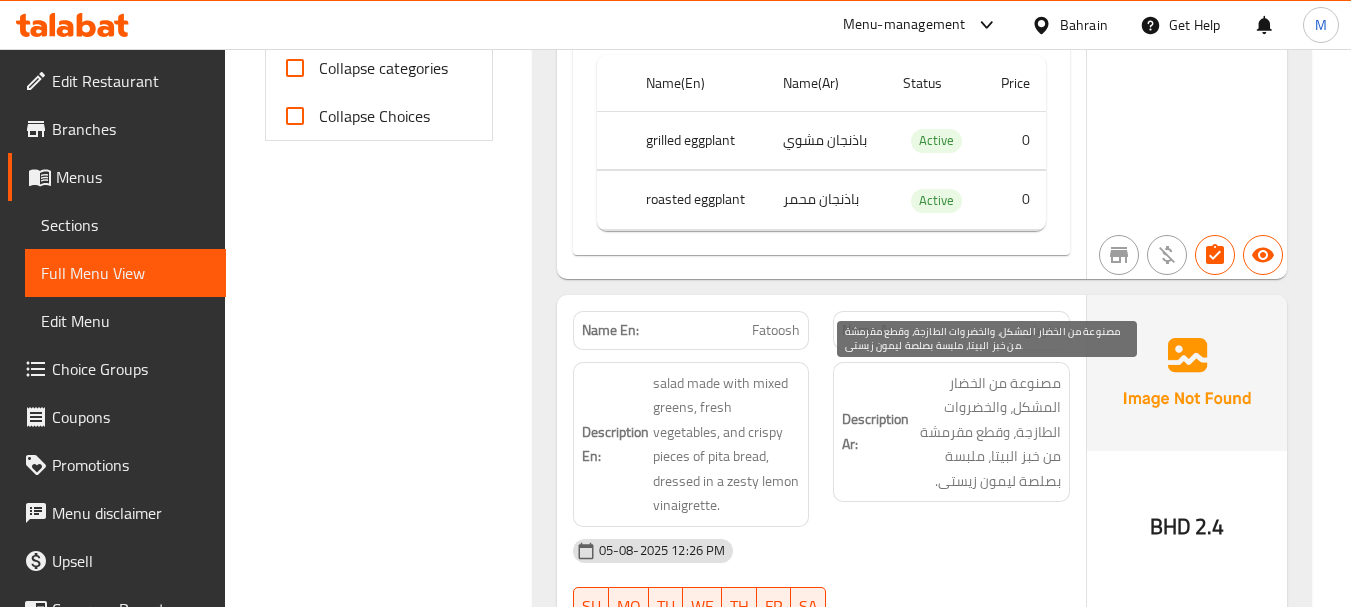 click on "مصنوعة من الخضار المشكل، والخضروات الطازجة، وقطع مقرمشة من خبز البيتا، ملبسة بصلصة ليمون زيستى." at bounding box center (987, 432) 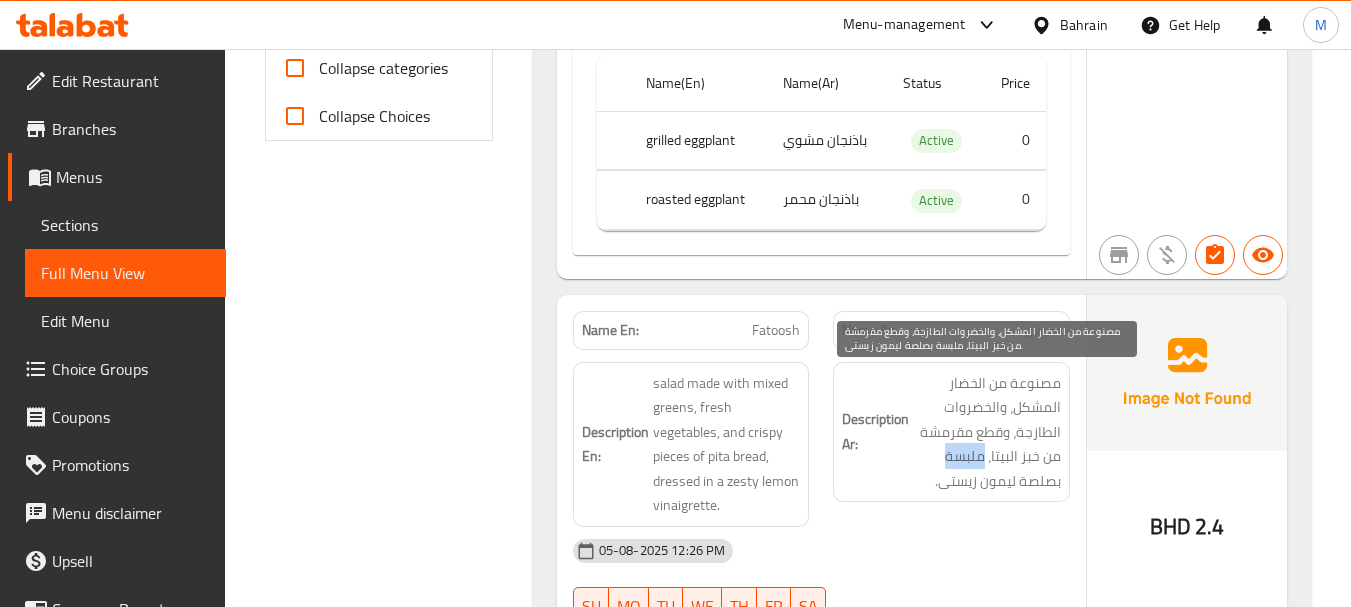 click on "مصنوعة من الخضار المشكل، والخضروات الطازجة، وقطع مقرمشة من خبز البيتا، ملبسة بصلصة ليمون زيستى." at bounding box center [987, 432] 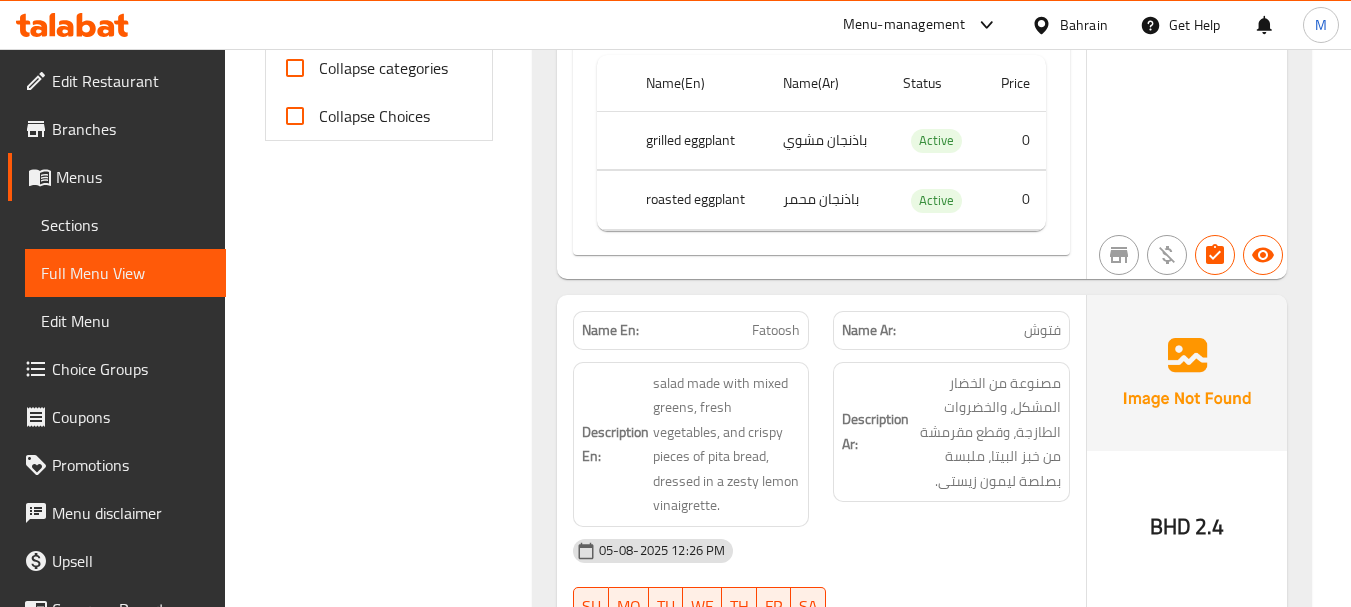 click on "Filter Branches Branches Popular filters Free items Branch specific items Has choices Upsell items Availability filters Available Not available View filters Collapse sections Collapse categories Collapse Choices" at bounding box center (386, 800) 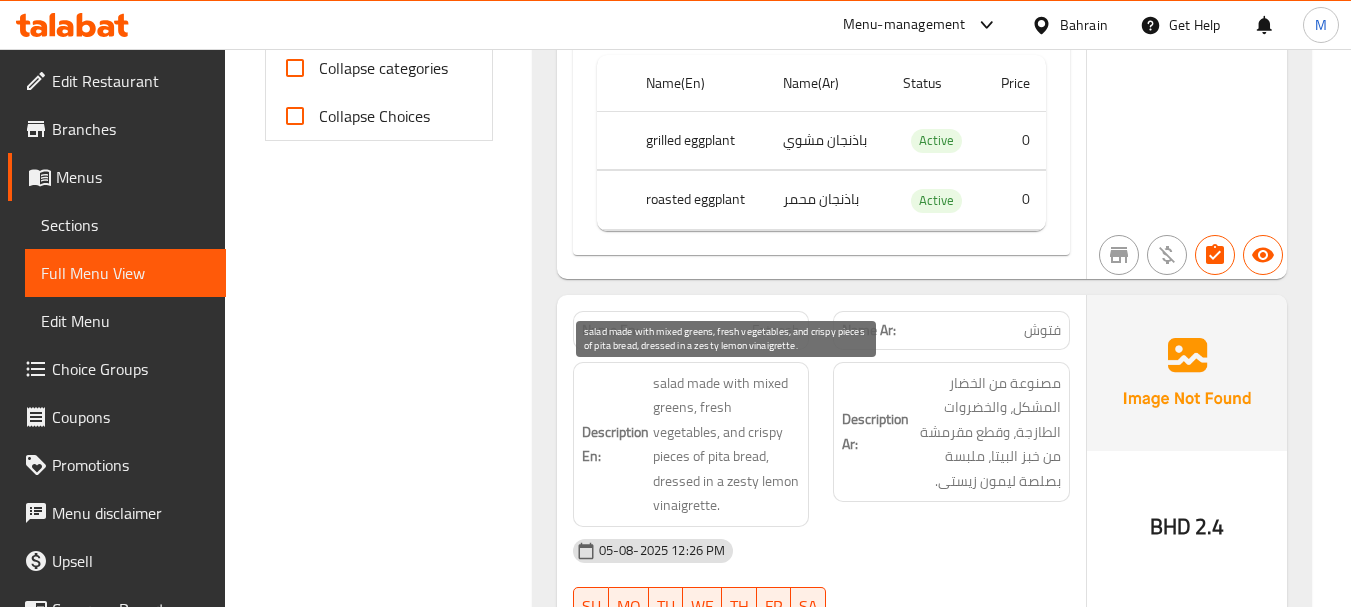 click on "salad made with mixed greens, fresh vegetables, and crispy pieces of pita bread, dressed in a zesty lemon vinaigrette." at bounding box center [727, 444] 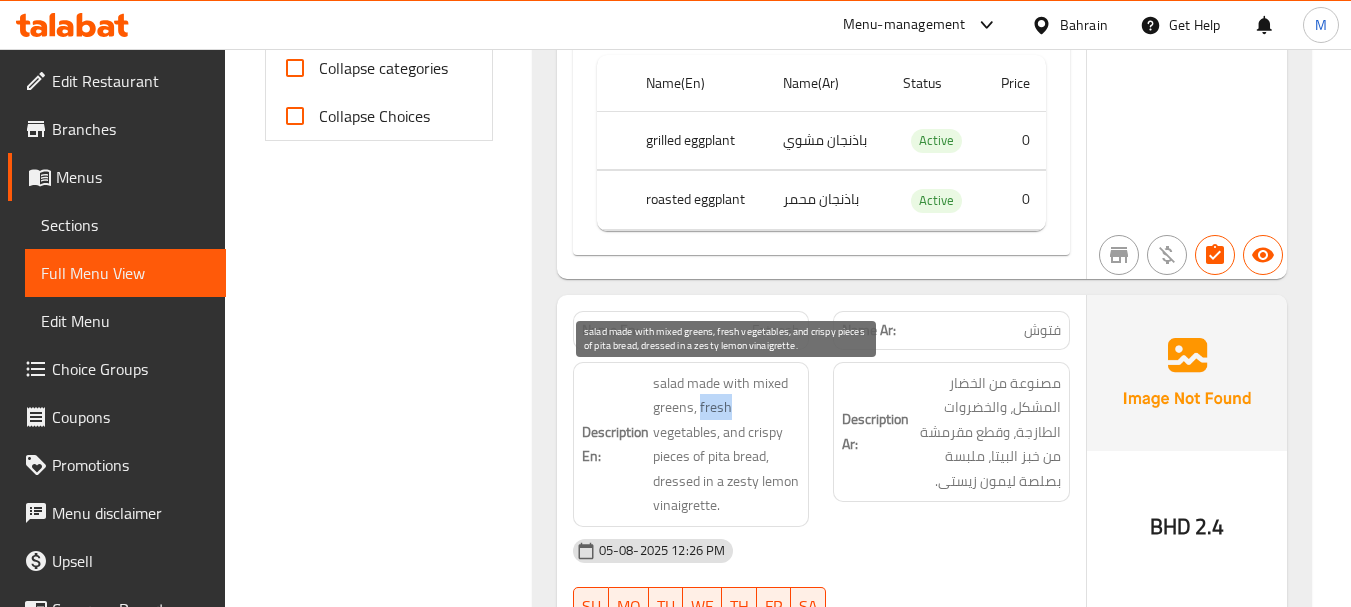 click on "salad made with mixed greens, fresh vegetables, and crispy pieces of pita bread, dressed in a zesty lemon vinaigrette." at bounding box center (727, 444) 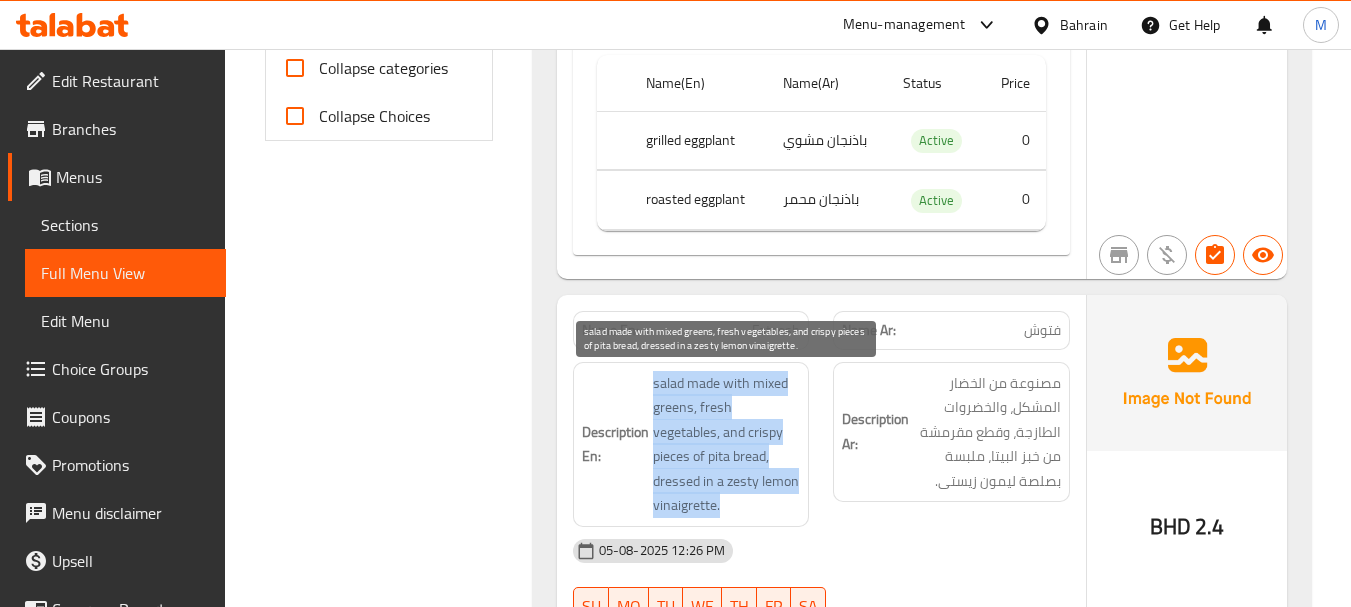 click on "salad made with mixed greens, fresh vegetables, and crispy pieces of pita bread, dressed in a zesty lemon vinaigrette." at bounding box center [727, 444] 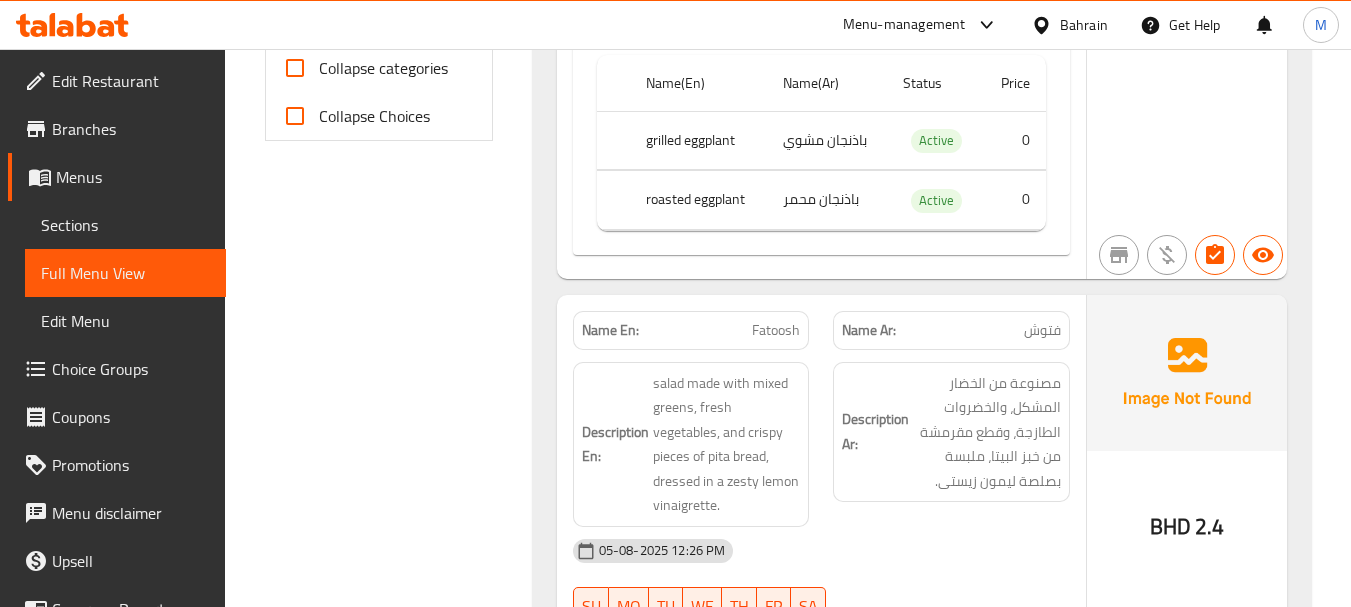 click on "Fatoosh" at bounding box center (776, 330) 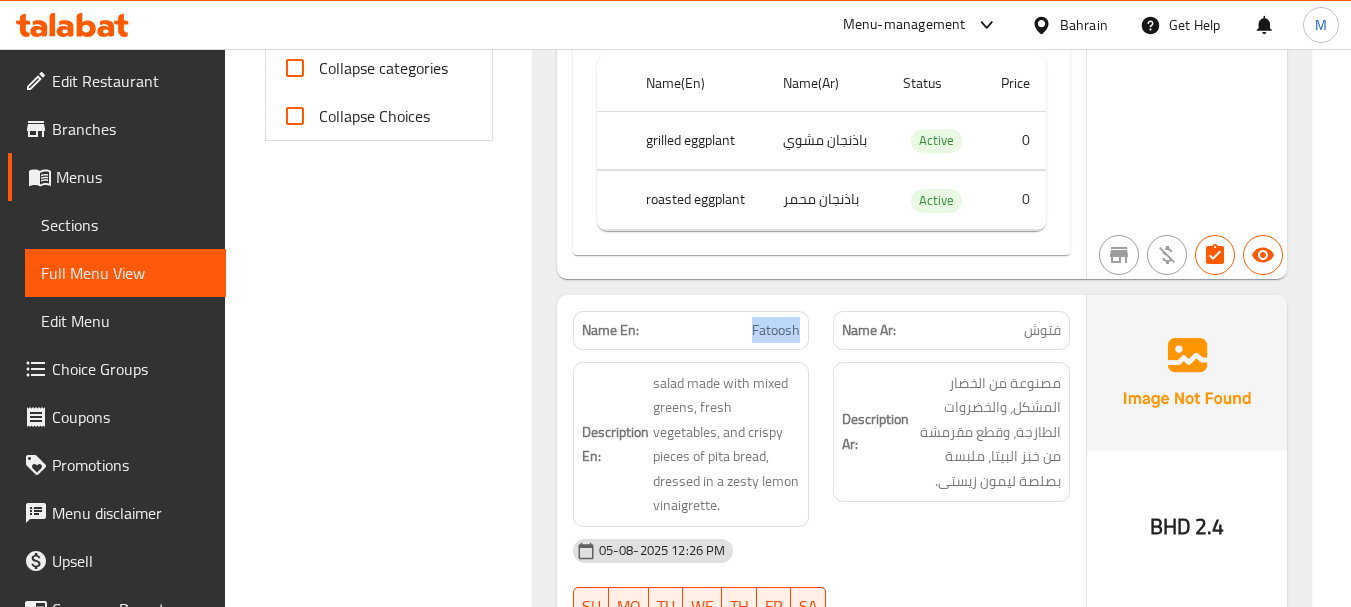 click on "Fatoosh" at bounding box center (776, 330) 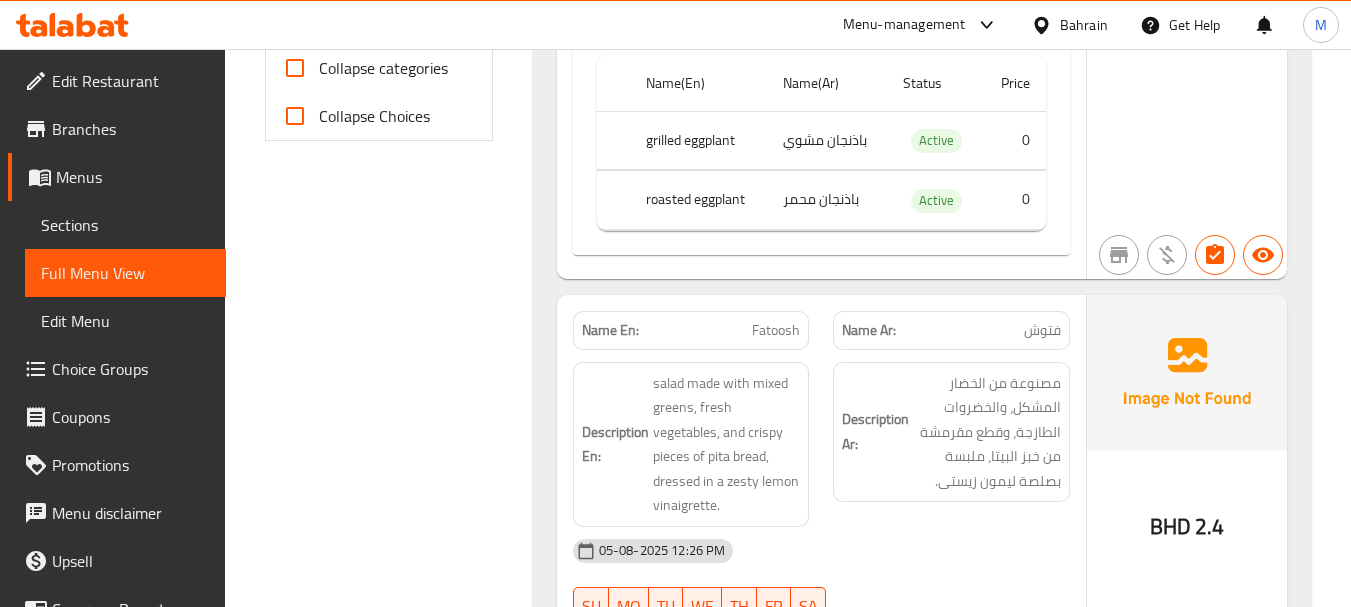 click on "Filter Branches Branches Popular filters Free items Branch specific items Has choices Upsell items Availability filters Available Not available View filters Collapse sections Collapse categories Collapse Choices" at bounding box center (386, 800) 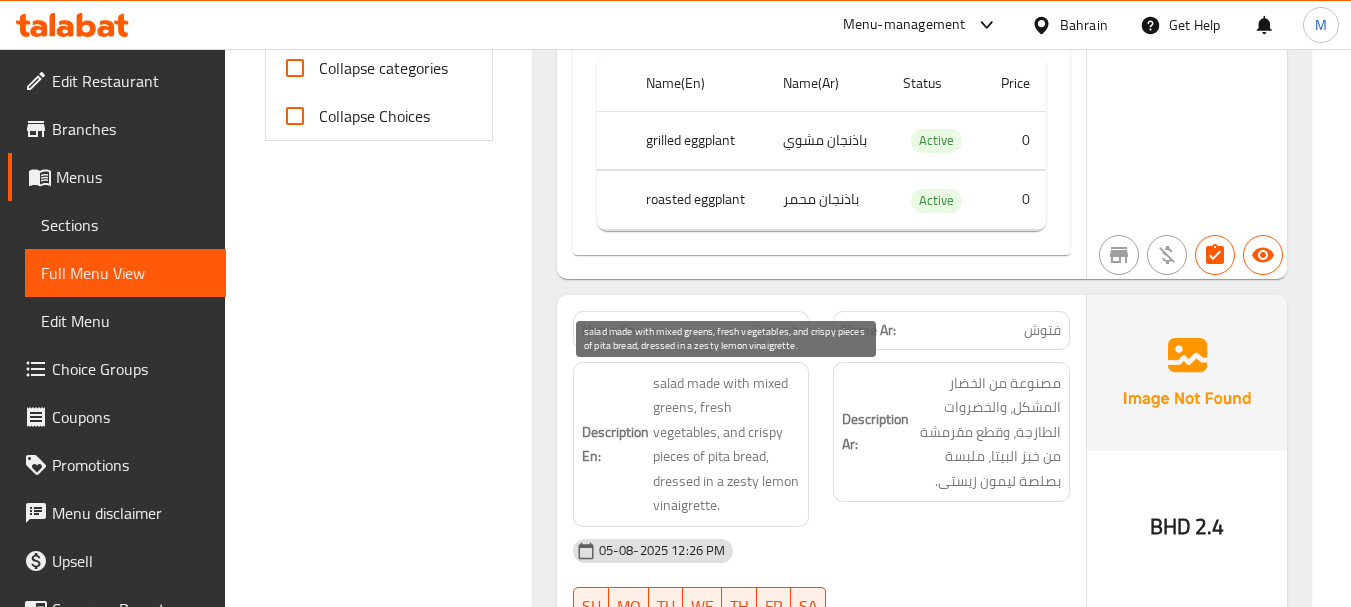 click on "salad made with mixed greens, fresh vegetables, and crispy pieces of pita bread, dressed in a zesty lemon vinaigrette." at bounding box center (727, 444) 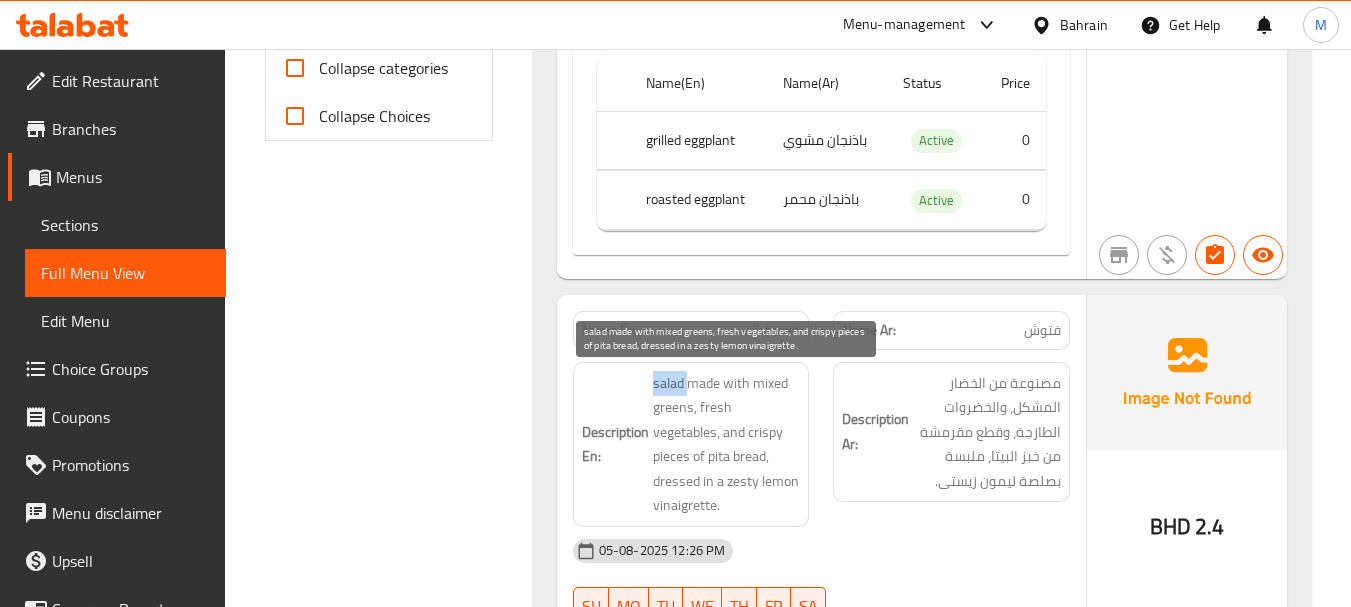 click on "salad made with mixed greens, fresh vegetables, and crispy pieces of pita bread, dressed in a zesty lemon vinaigrette." at bounding box center (727, 444) 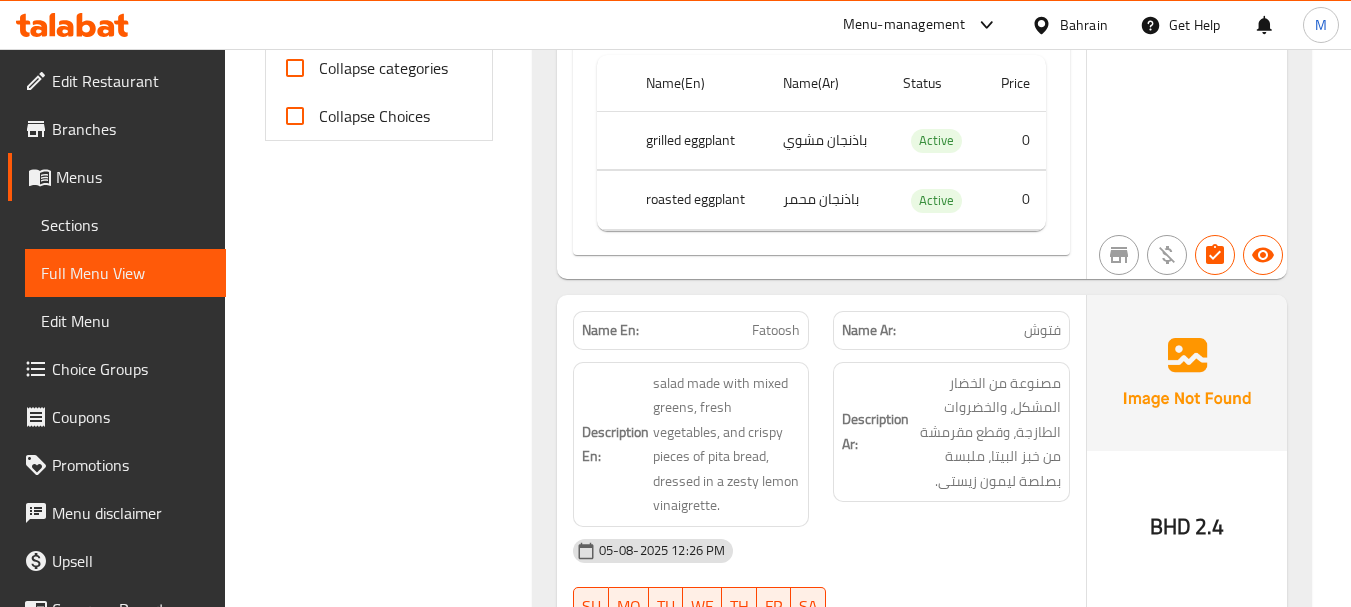 click on "Filter Branches Branches Popular filters Free items Branch specific items Has choices Upsell items Availability filters Available Not available View filters Collapse sections Collapse categories Collapse Choices" at bounding box center [386, 800] 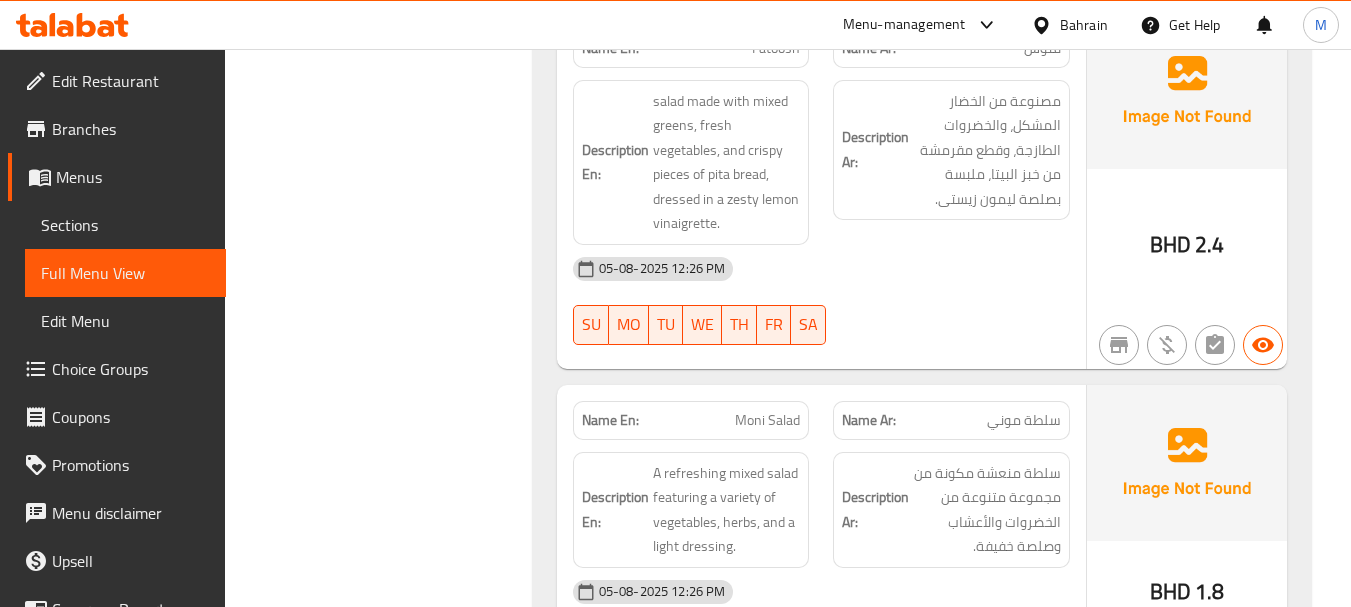 scroll, scrollTop: 1183, scrollLeft: 0, axis: vertical 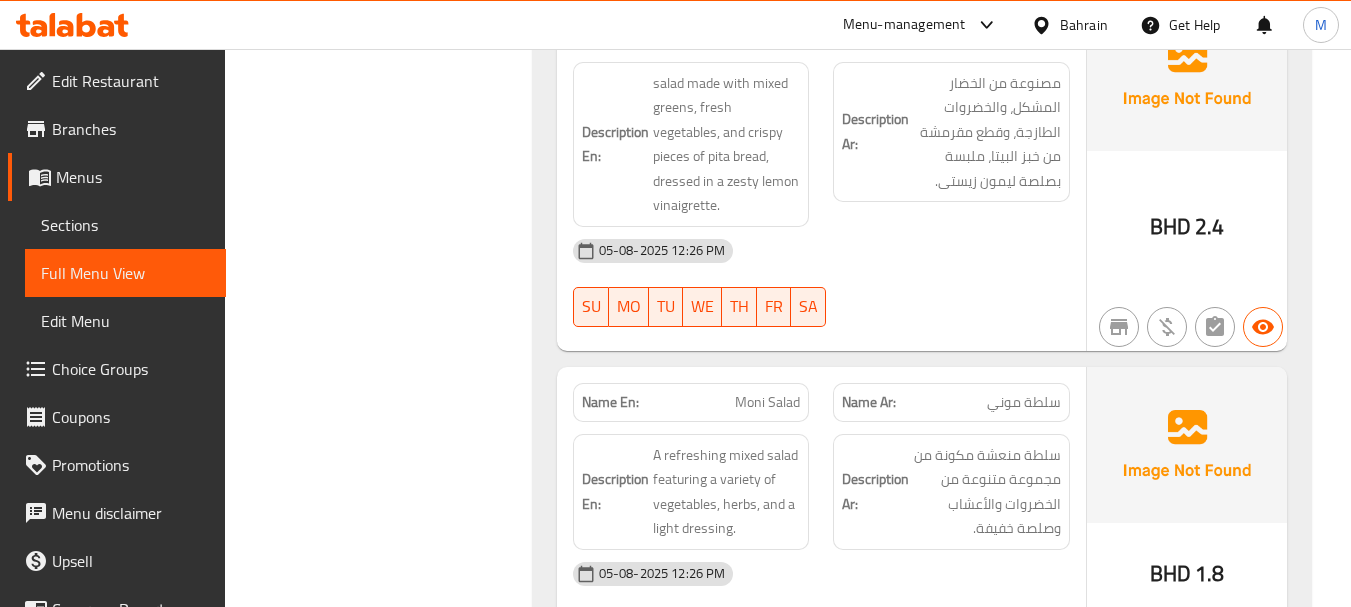 click on "salad made with mixed greens, fresh vegetables, and crispy pieces of pita bread, dressed in a zesty lemon vinaigrette." at bounding box center (727, 144) 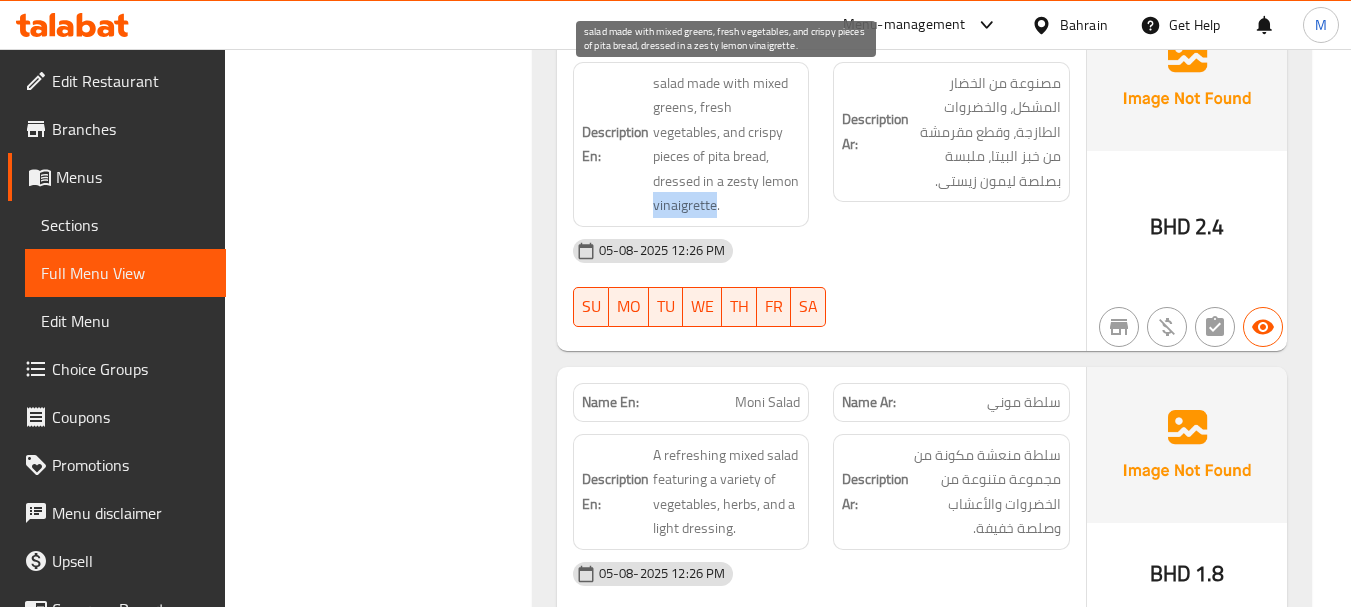 click on "salad made with mixed greens, fresh vegetables, and crispy pieces of pita bread, dressed in a zesty lemon vinaigrette." at bounding box center (727, 144) 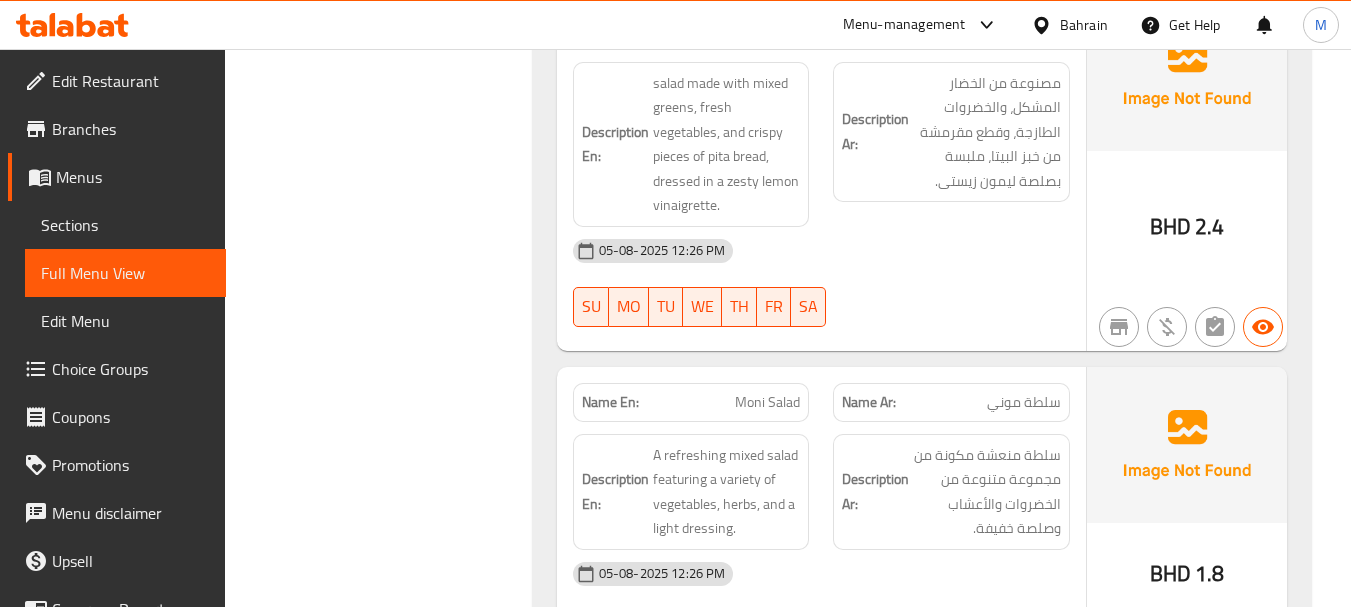 click on "Filter Branches Branches Popular filters Free items Branch specific items Has choices Upsell items Availability filters Available Not available View filters Collapse sections Collapse categories Collapse Choices" at bounding box center [386, 500] 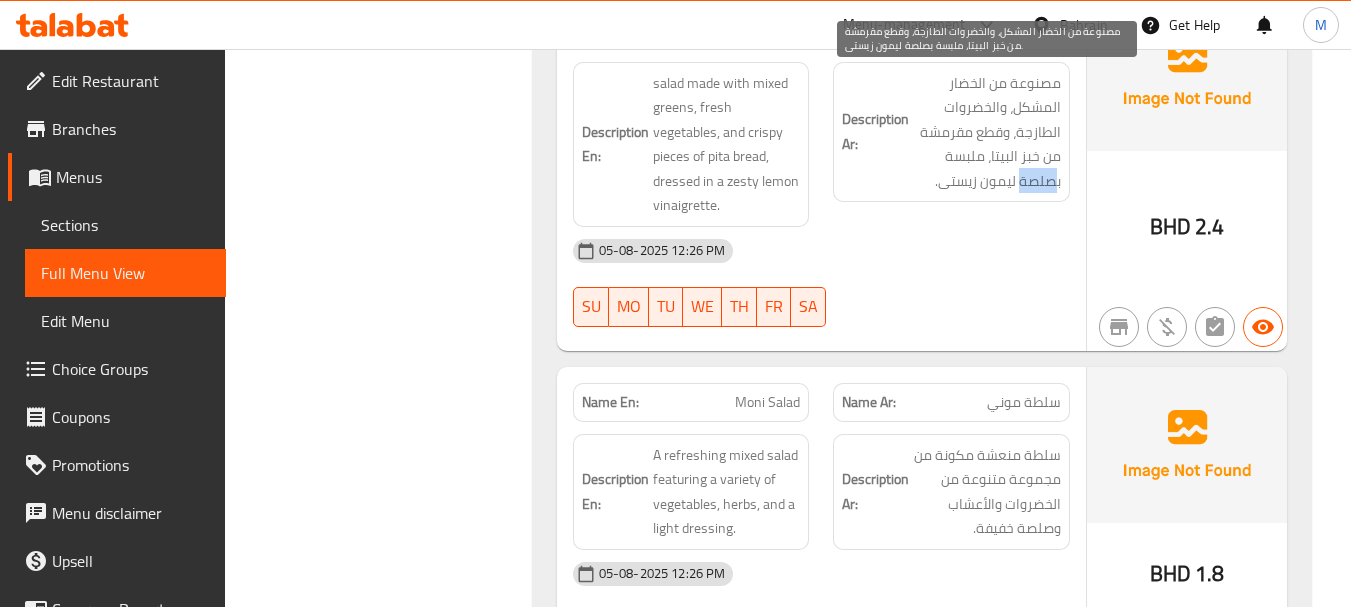 drag, startPoint x: 1022, startPoint y: 180, endPoint x: 1058, endPoint y: 177, distance: 36.124783 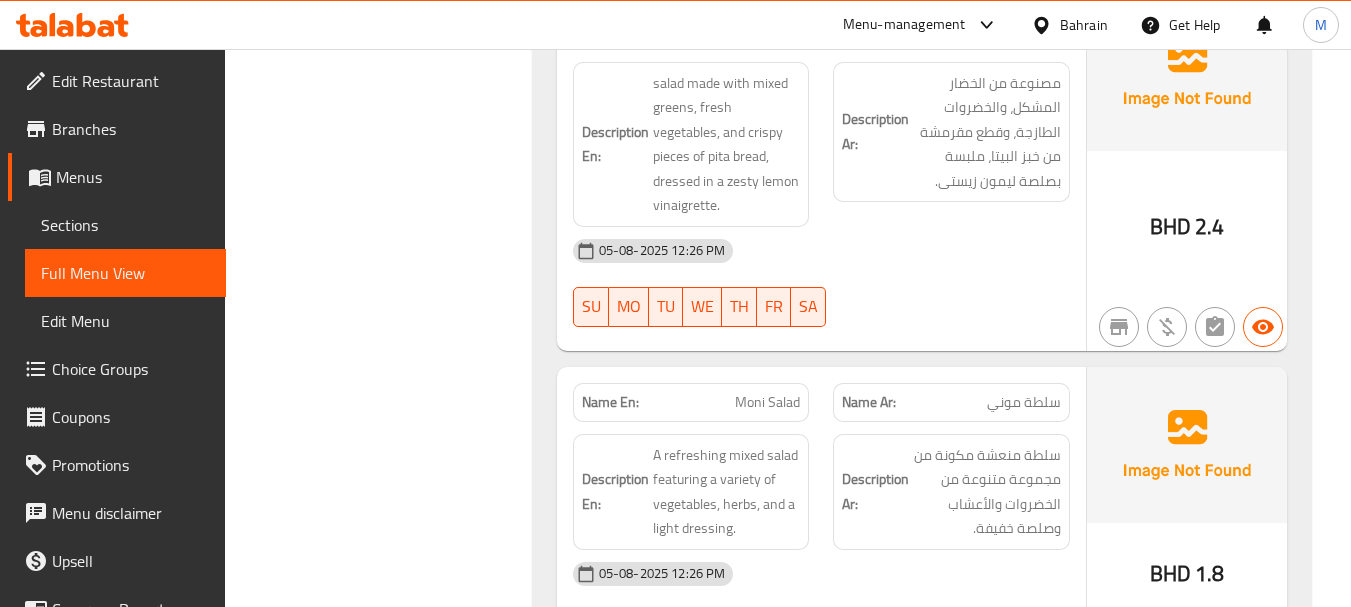 click on "Filter Branches Branches Popular filters Free items Branch specific items Has choices Upsell items Availability filters Available Not available View filters Collapse sections Collapse categories Collapse Choices" at bounding box center (386, 500) 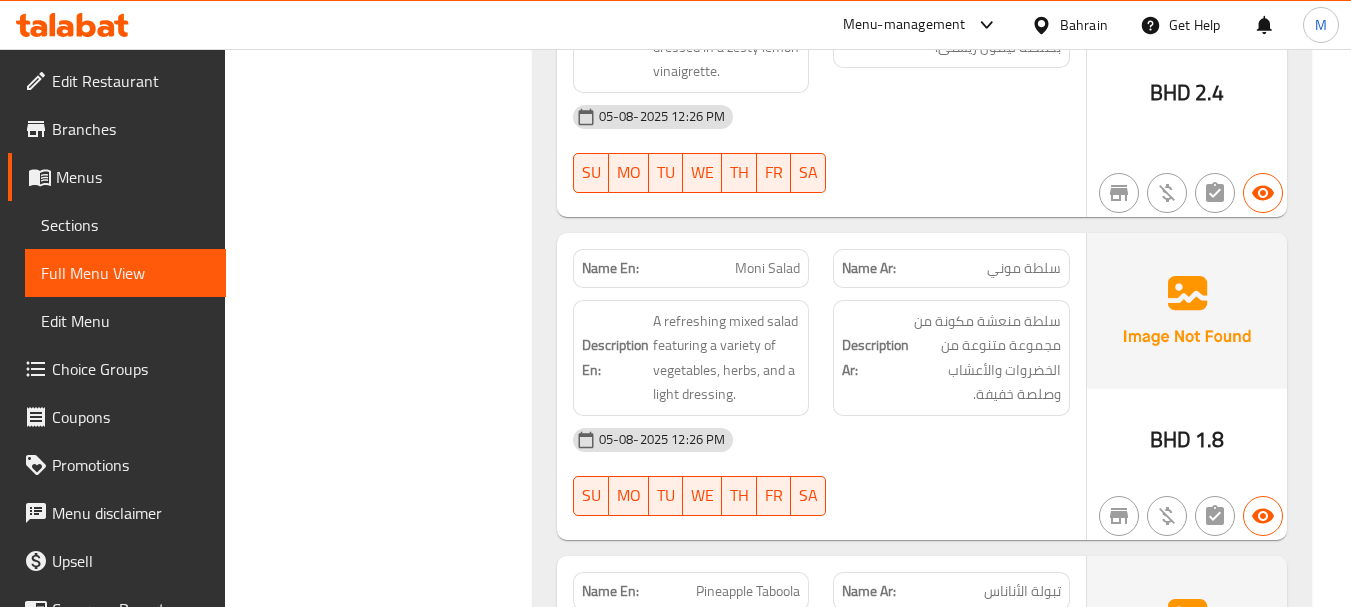 scroll, scrollTop: 1383, scrollLeft: 0, axis: vertical 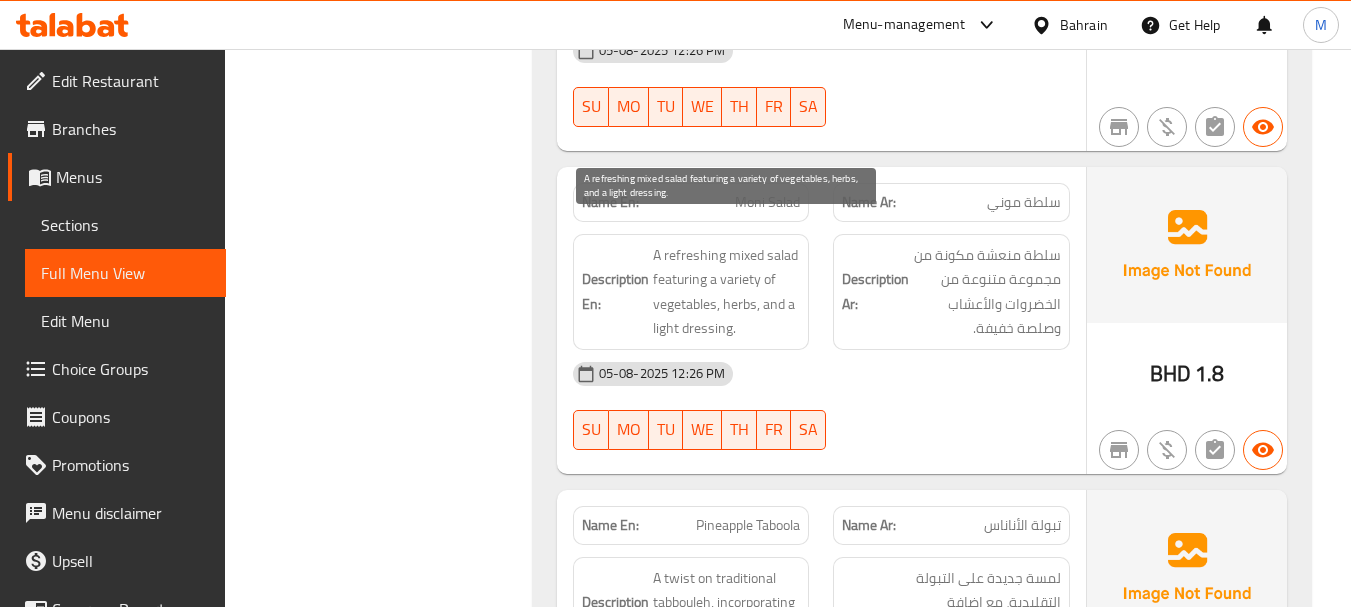 click on "A refreshing mixed salad featuring a variety of vegetables, herbs, and a light dressing." at bounding box center (727, 292) 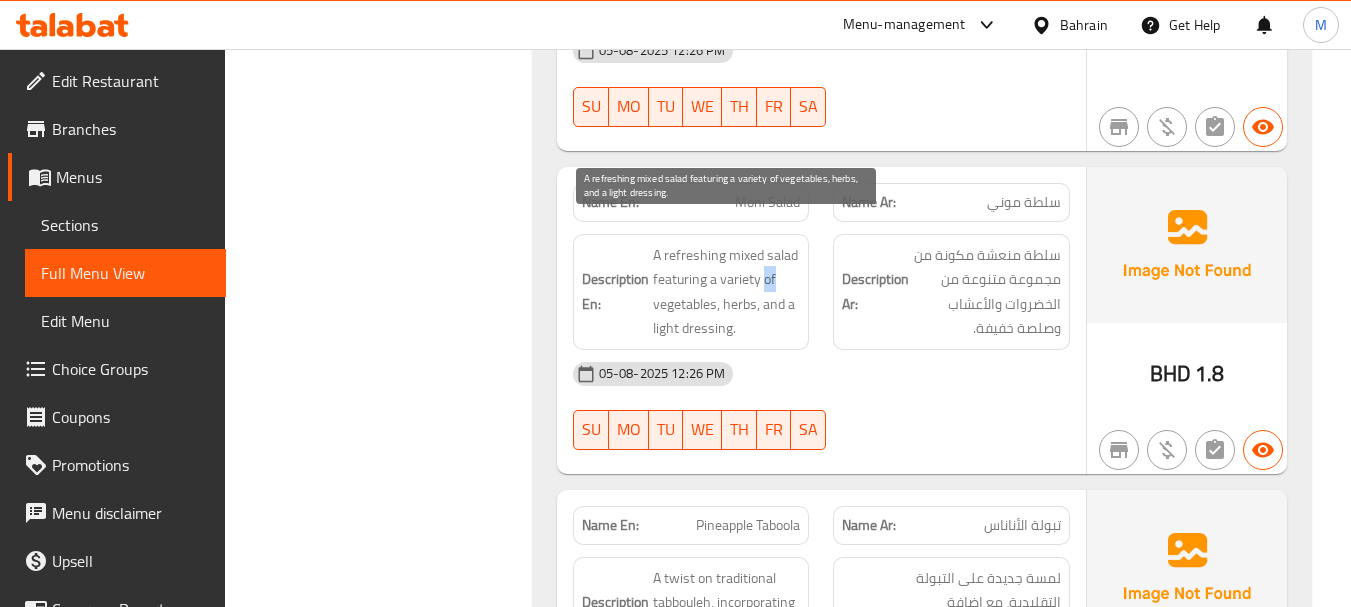 click on "A refreshing mixed salad featuring a variety of vegetables, herbs, and a light dressing." at bounding box center [727, 292] 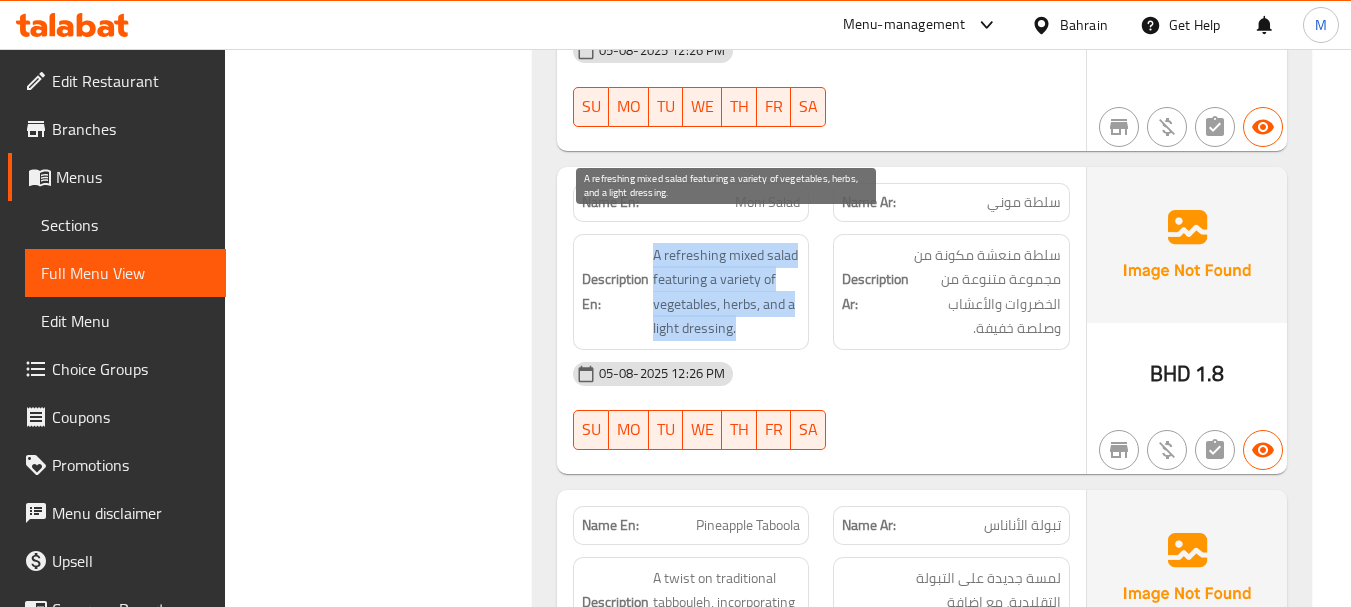 click on "A refreshing mixed salad featuring a variety of vegetables, herbs, and a light dressing." at bounding box center (727, 292) 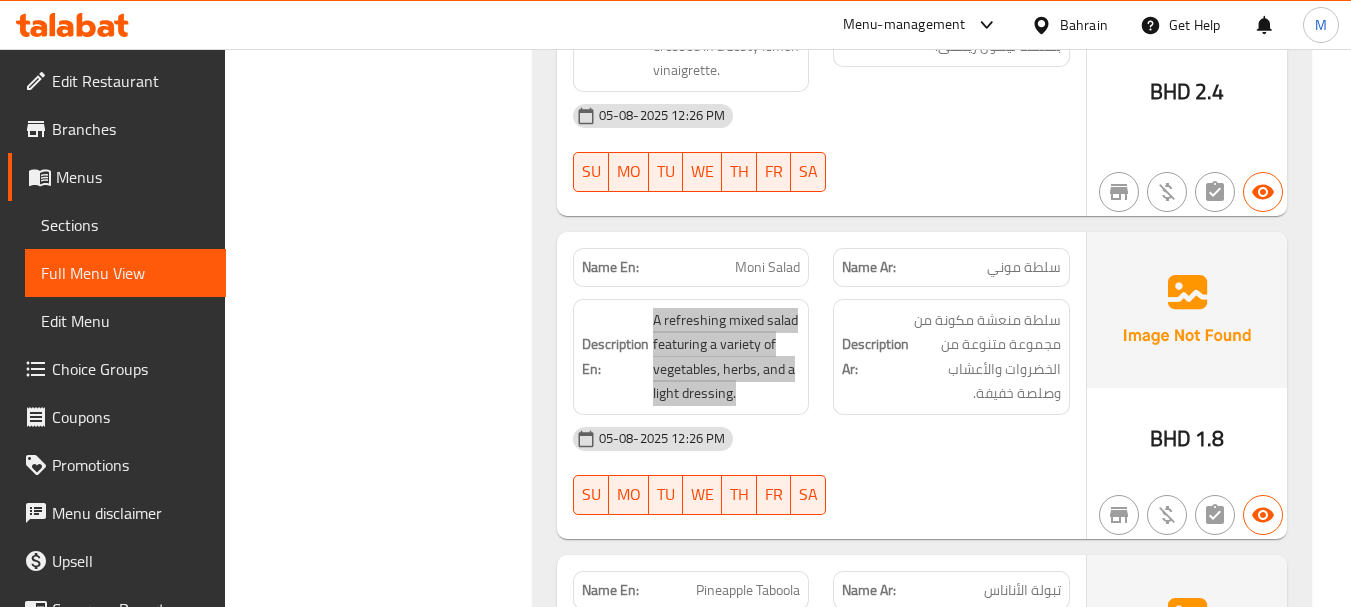 scroll, scrollTop: 1283, scrollLeft: 0, axis: vertical 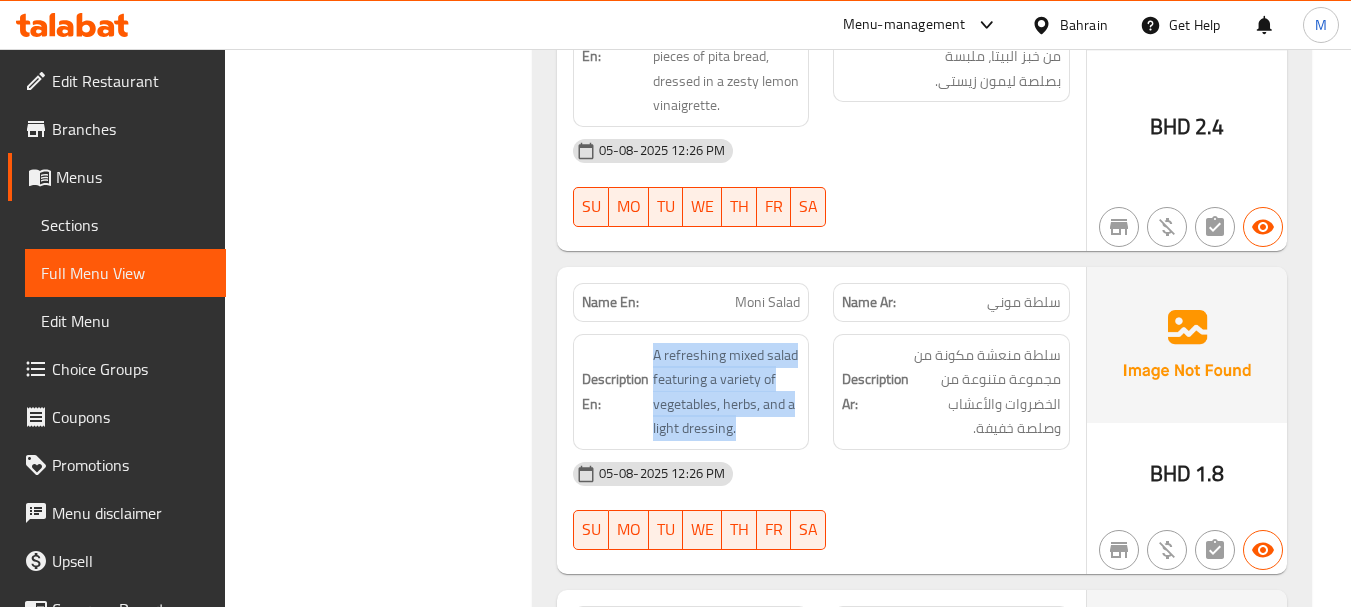 click on "Moni Salad" at bounding box center [767, 302] 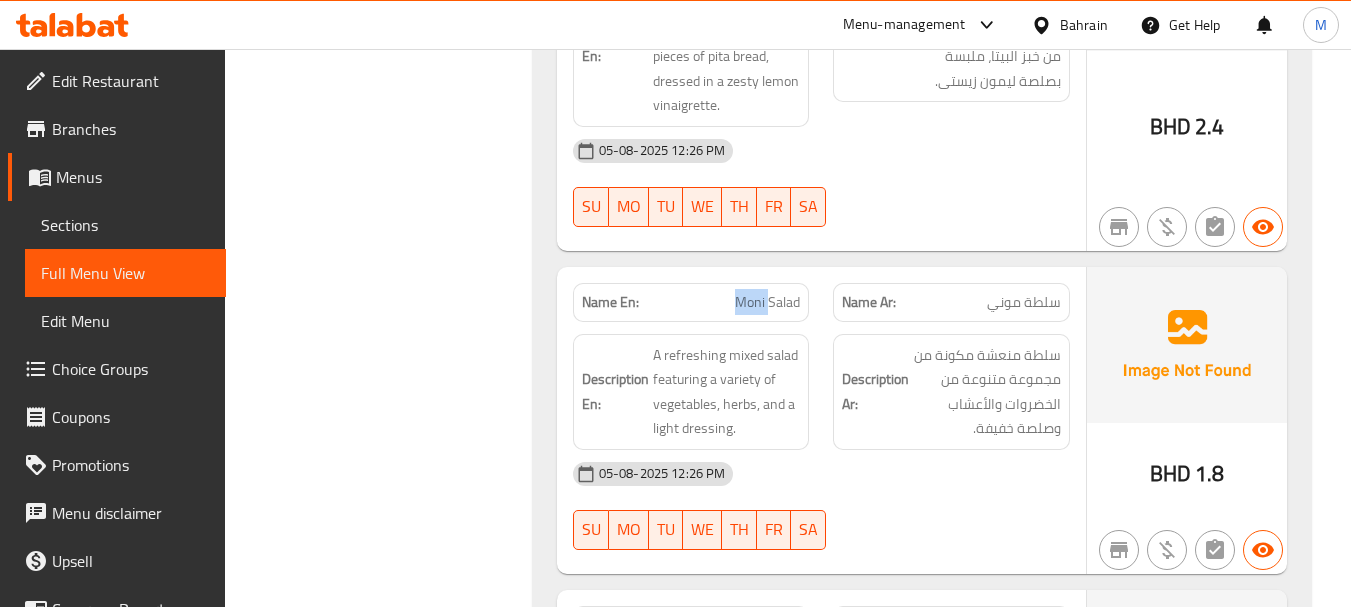 click on "Moni Salad" at bounding box center (767, 302) 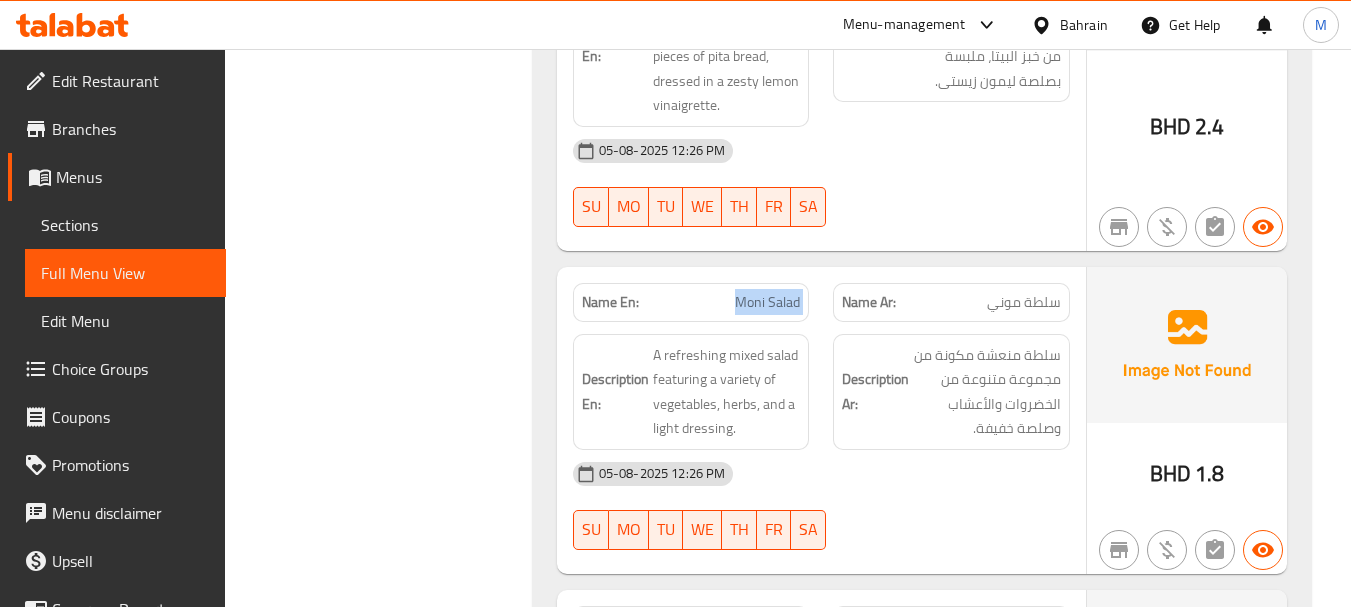 click on "Moni Salad" at bounding box center [767, 302] 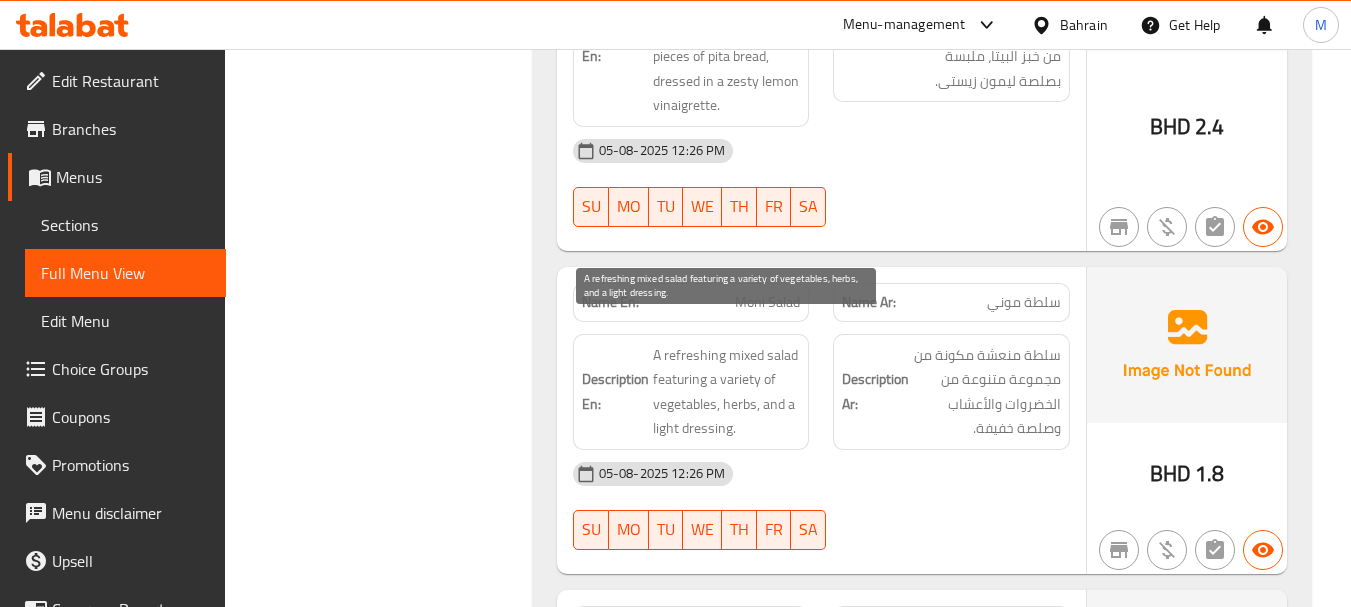 click on "A refreshing mixed salad featuring a variety of vegetables, herbs, and a light dressing." at bounding box center [727, 392] 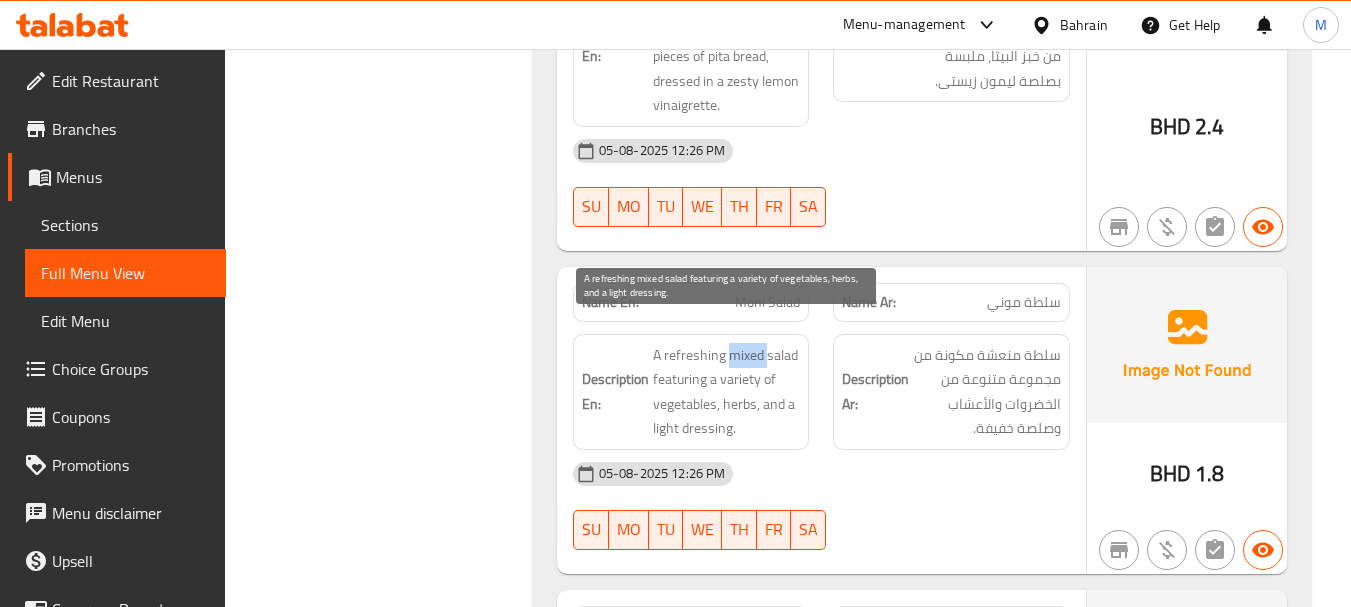 click on "A refreshing mixed salad featuring a variety of vegetables, herbs, and a light dressing." at bounding box center [727, 392] 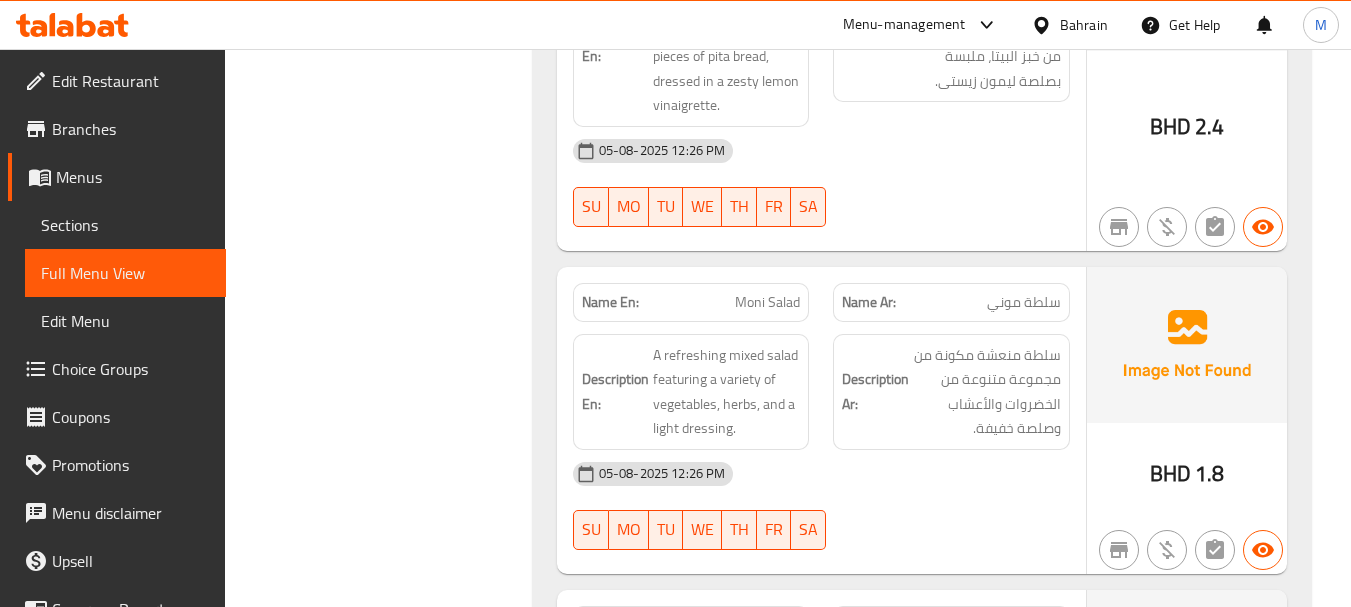click on "Filter Branches Branches Popular filters Free items Branch specific items Has choices Upsell items Availability filters Available Not available View filters Collapse sections Collapse categories Collapse Choices" at bounding box center (386, 400) 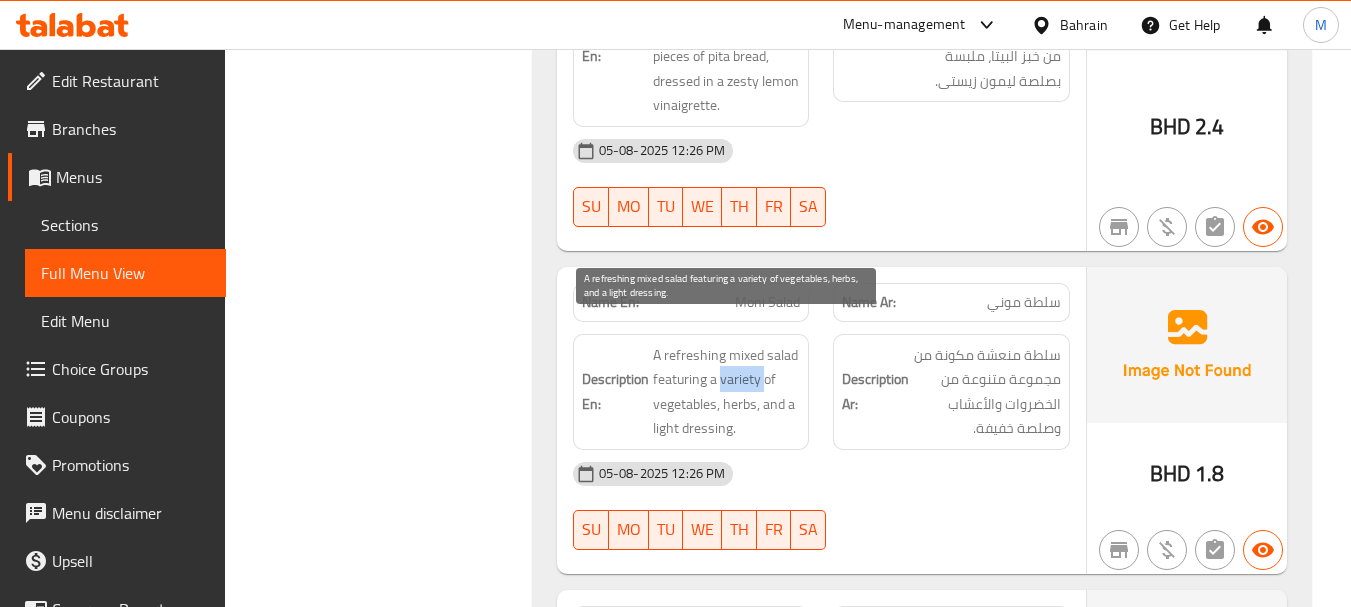 click on "A refreshing mixed salad featuring a variety of vegetables, herbs, and a light dressing." at bounding box center (727, 392) 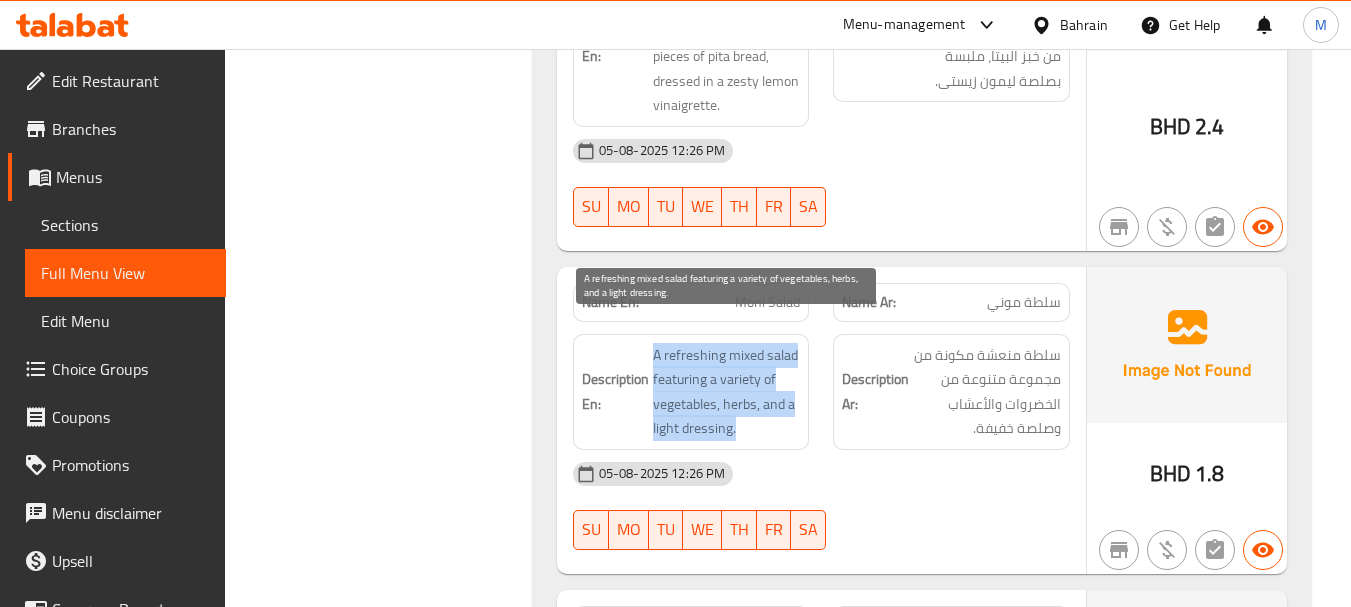 click on "A refreshing mixed salad featuring a variety of vegetables, herbs, and a light dressing." at bounding box center [727, 392] 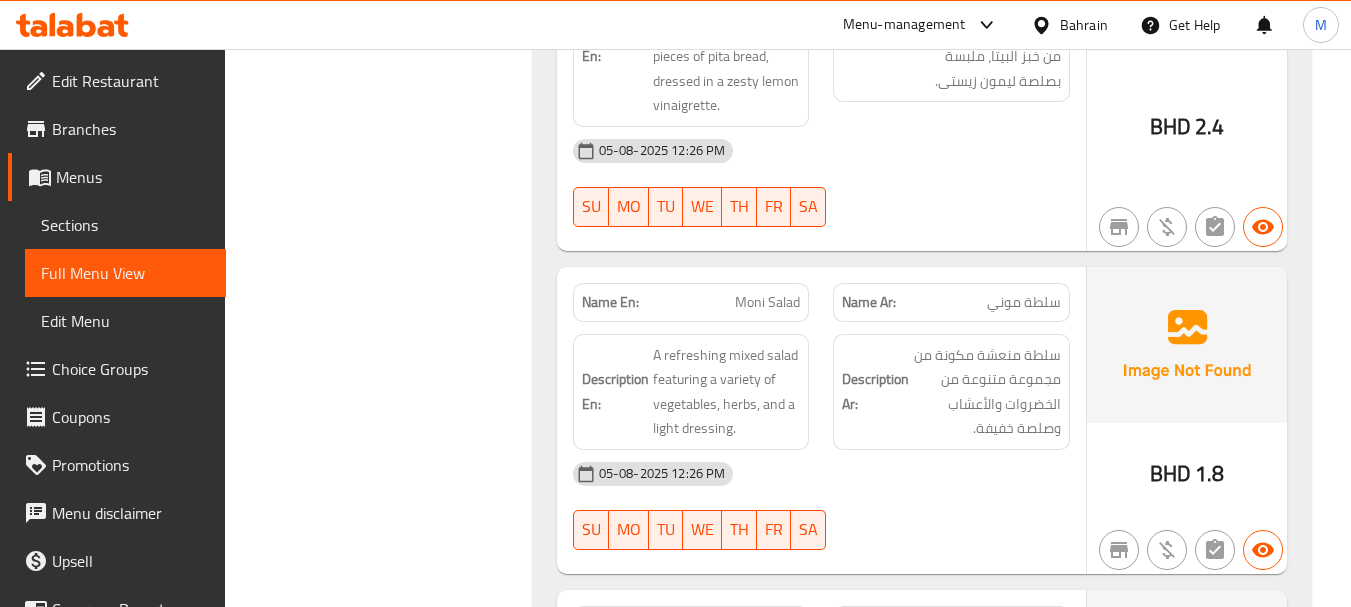click on "سلطة موني" at bounding box center (1024, 302) 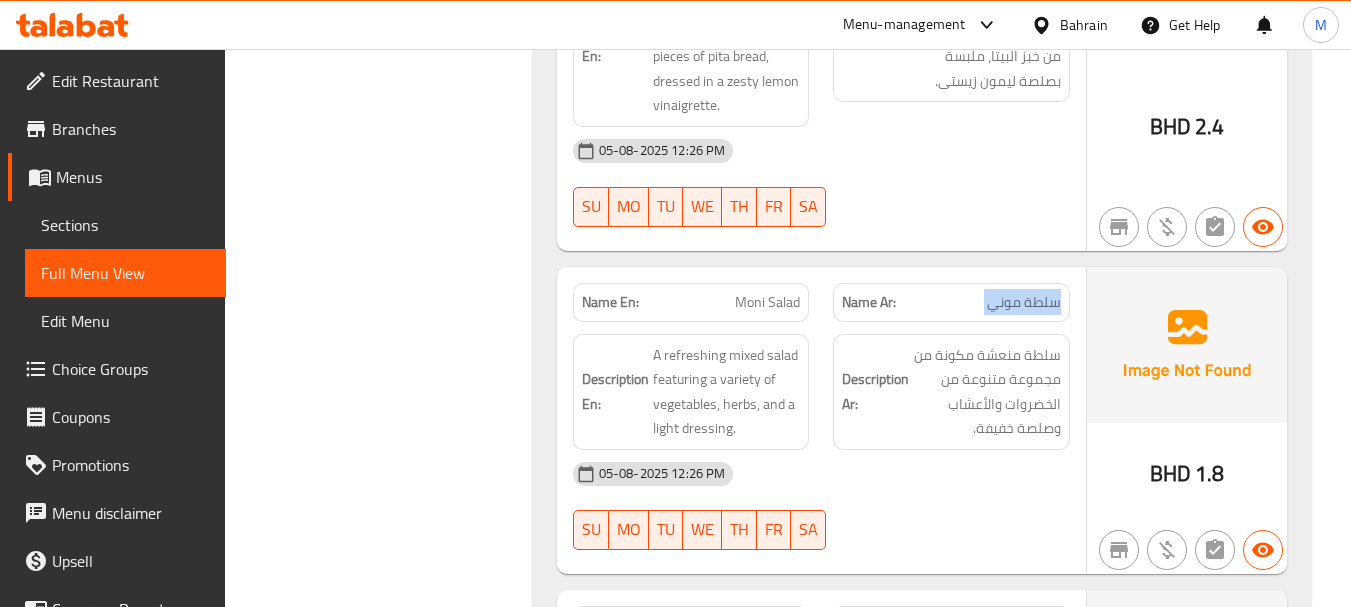 click on "سلطة موني" at bounding box center (1024, 302) 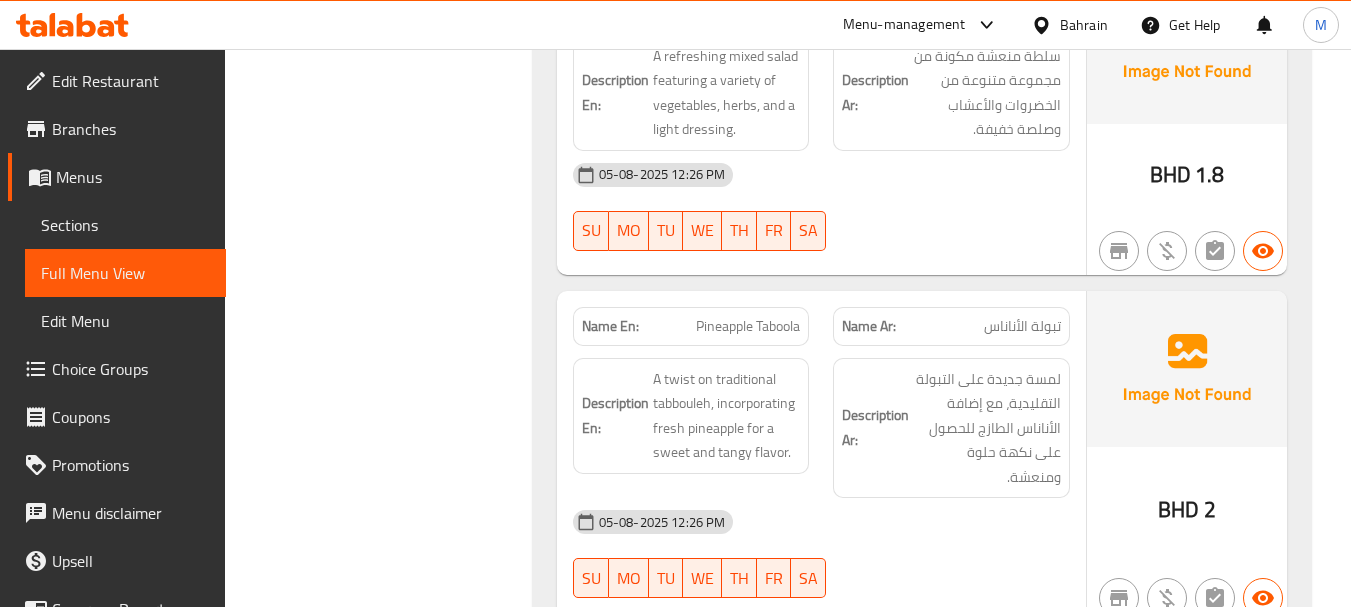 scroll, scrollTop: 1583, scrollLeft: 0, axis: vertical 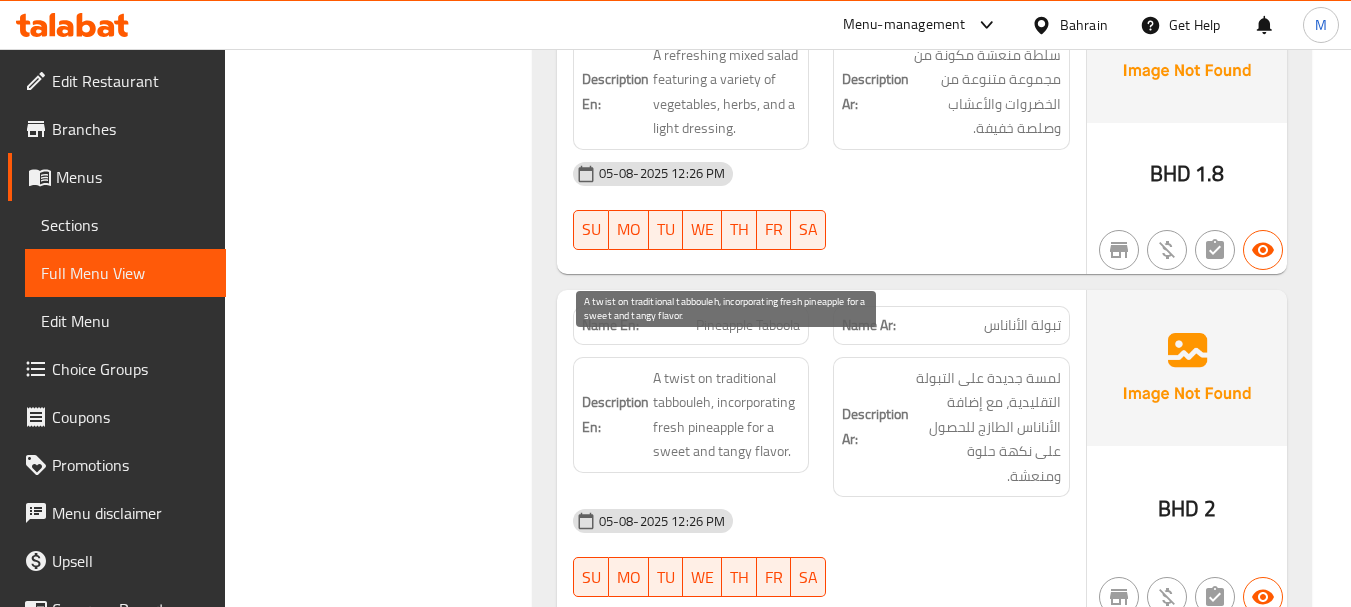 click on "A twist on traditional tabbouleh, incorporating fresh pineapple for a sweet and tangy flavor." at bounding box center (727, 415) 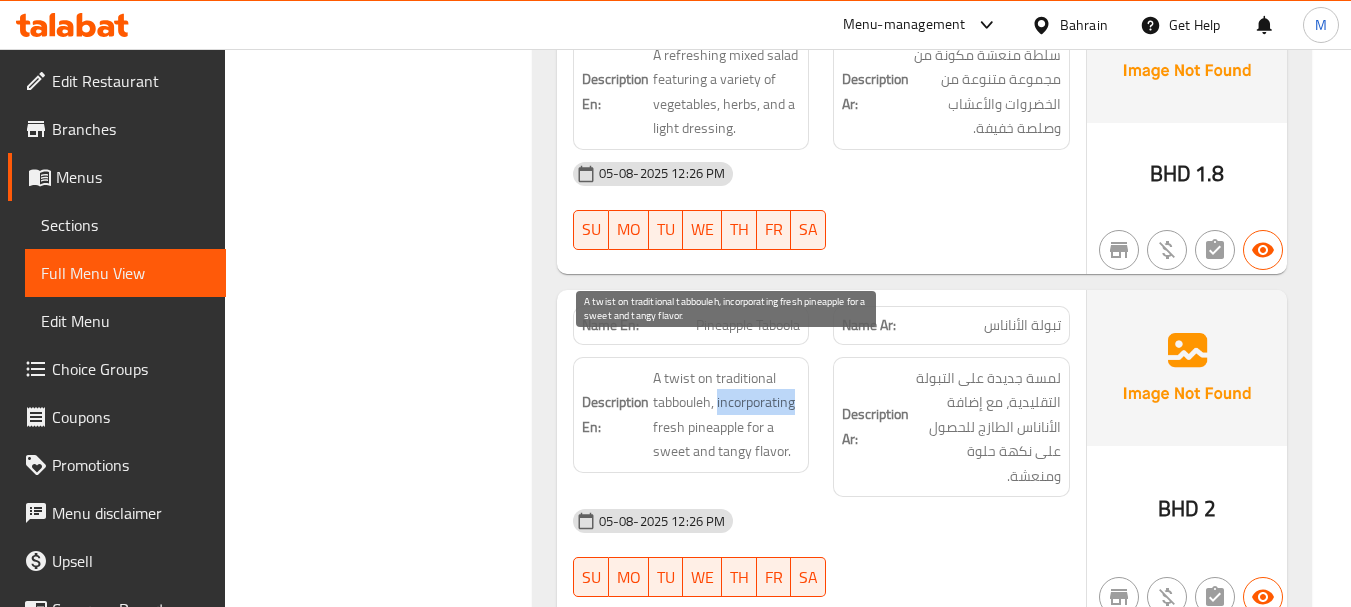 click on "A twist on traditional tabbouleh, incorporating fresh pineapple for a sweet and tangy flavor." at bounding box center (727, 415) 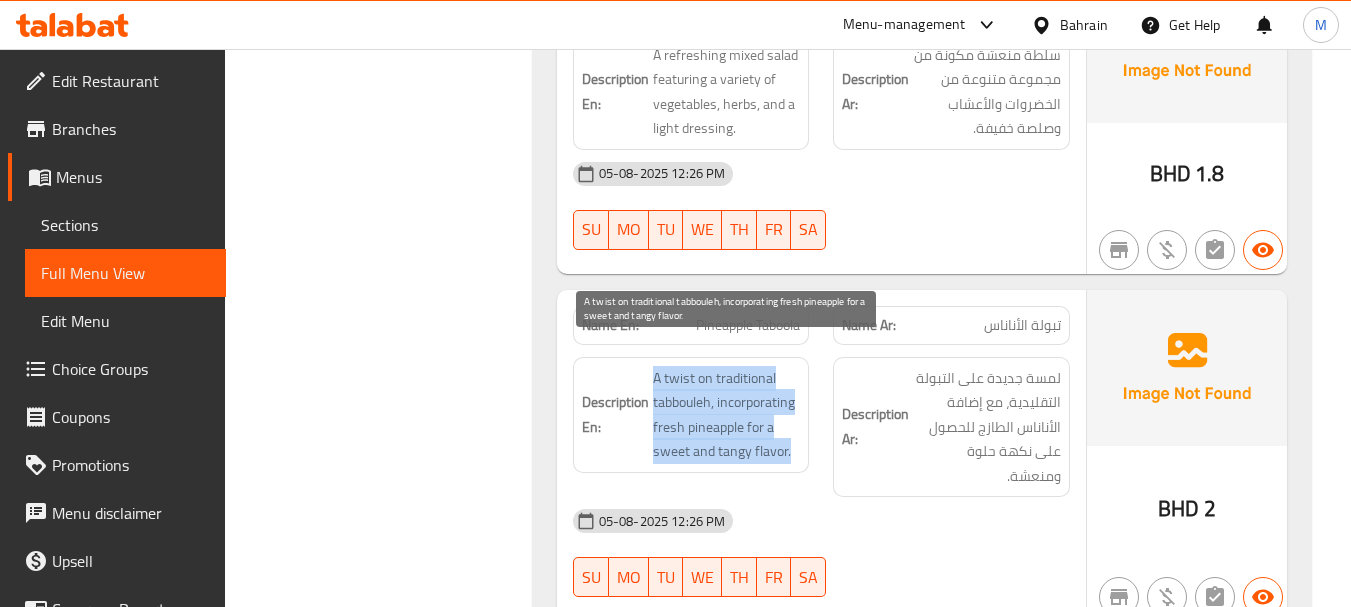 click on "A twist on traditional tabbouleh, incorporating fresh pineapple for a sweet and tangy flavor." at bounding box center [727, 415] 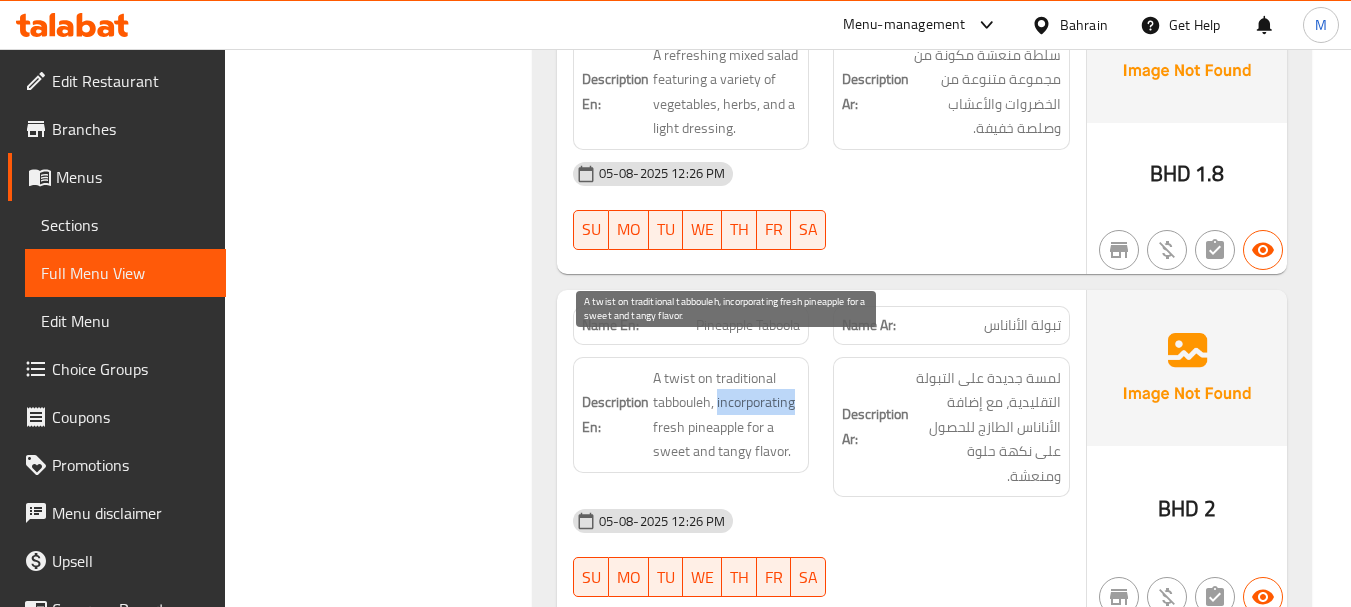 click on "A twist on traditional tabbouleh, incorporating fresh pineapple for a sweet and tangy flavor." at bounding box center (727, 415) 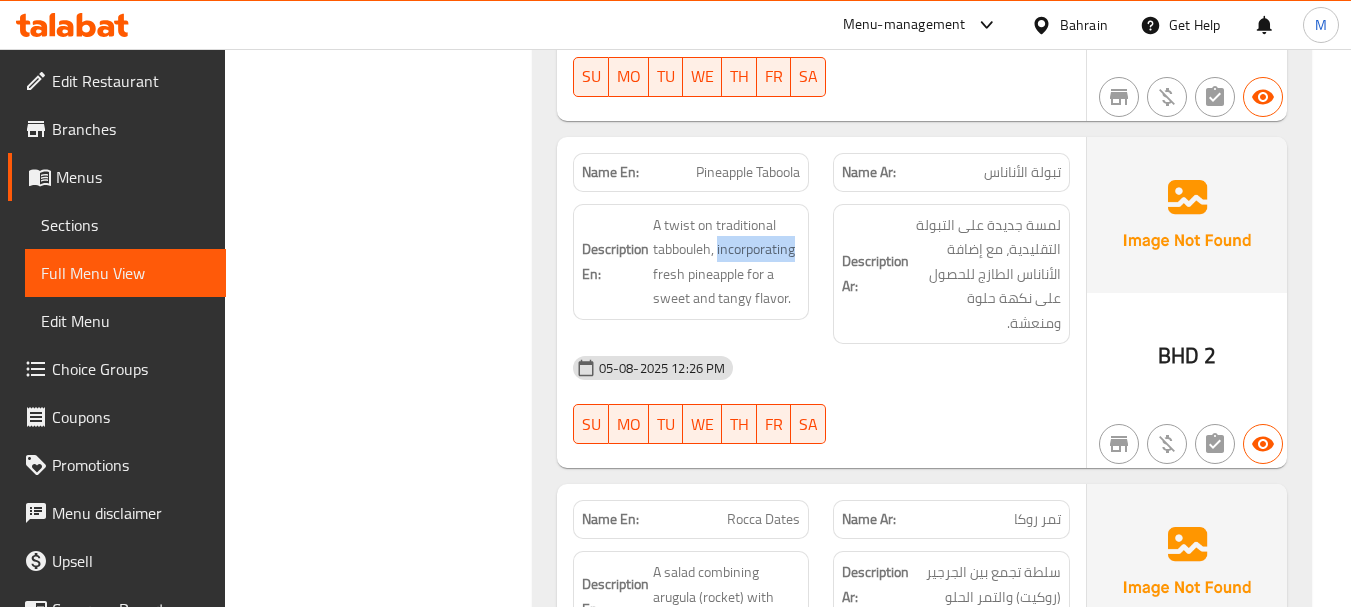 scroll, scrollTop: 1783, scrollLeft: 0, axis: vertical 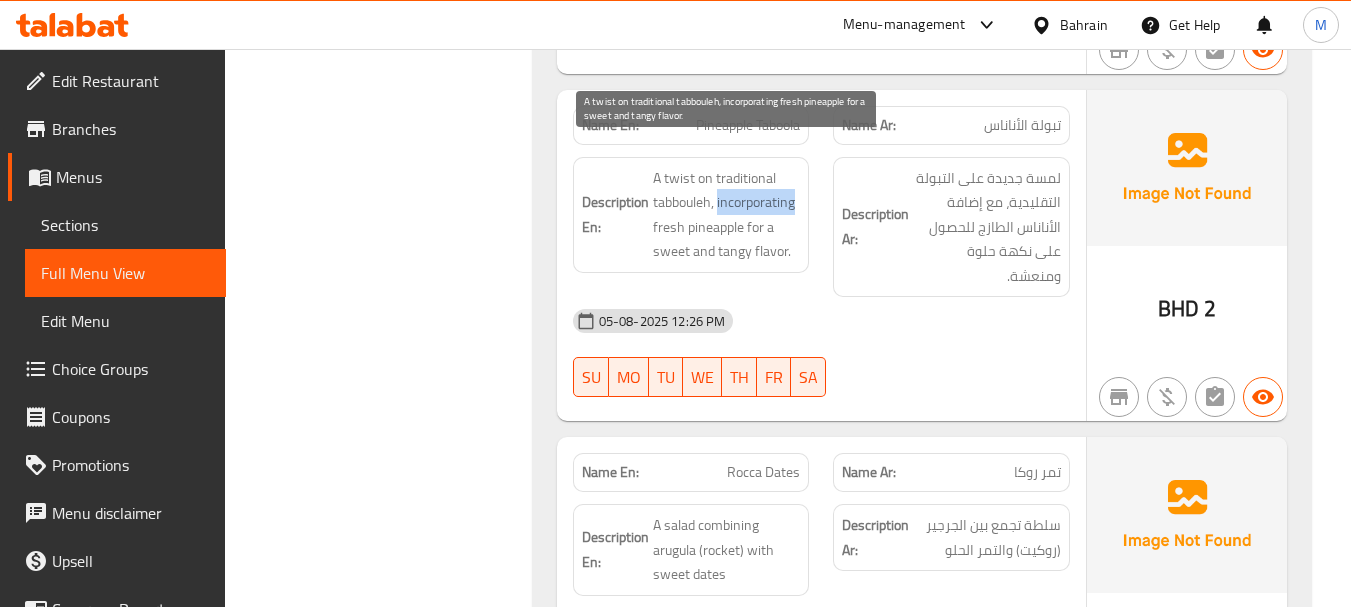click on "A twist on traditional tabbouleh, incorporating fresh pineapple for a sweet and tangy flavor." at bounding box center (727, 215) 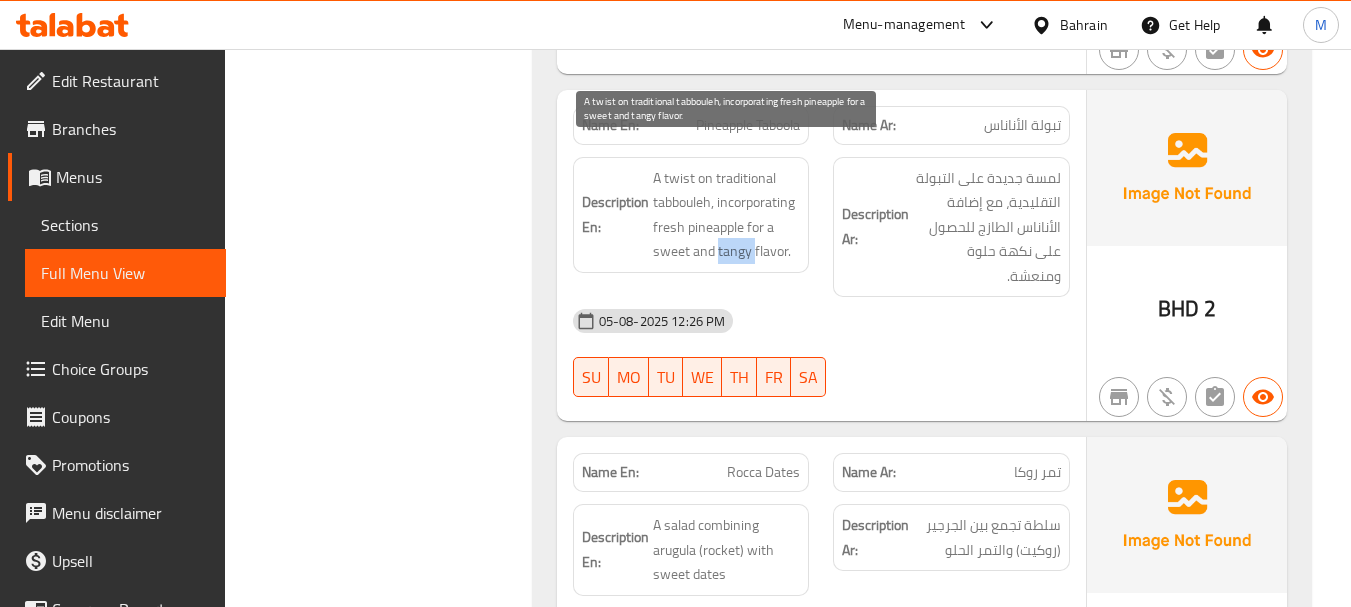 click on "A twist on traditional tabbouleh, incorporating fresh pineapple for a sweet and tangy flavor." at bounding box center [727, 215] 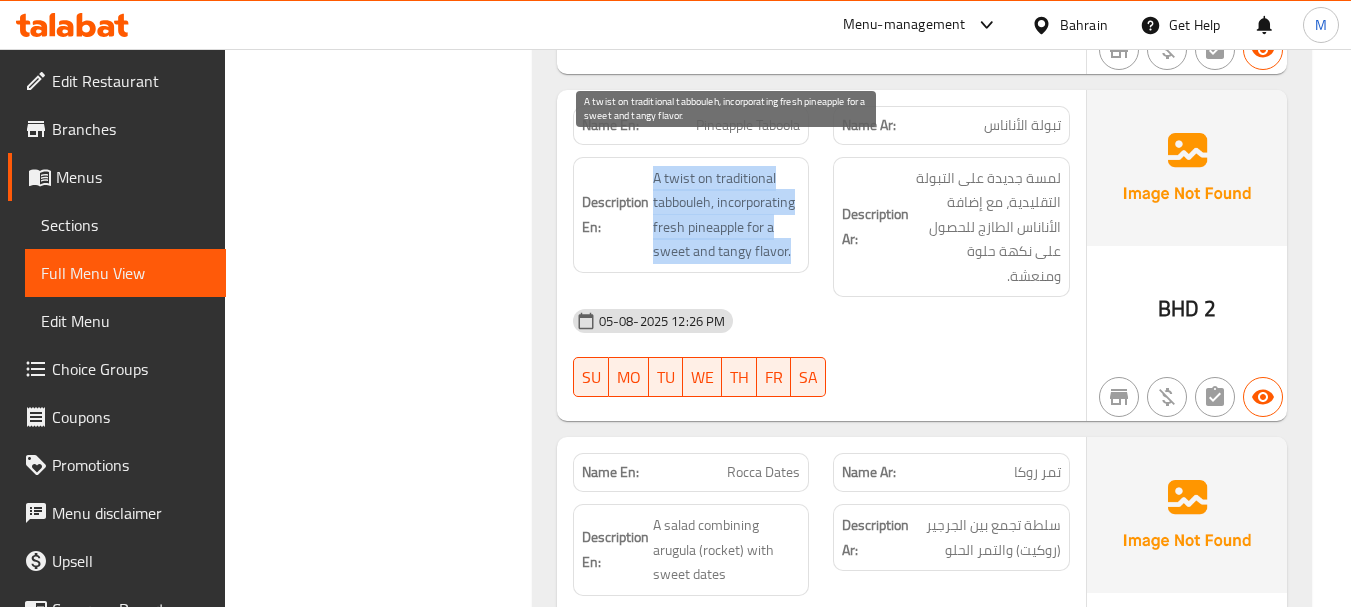 click on "A twist on traditional tabbouleh, incorporating fresh pineapple for a sweet and tangy flavor." at bounding box center [727, 215] 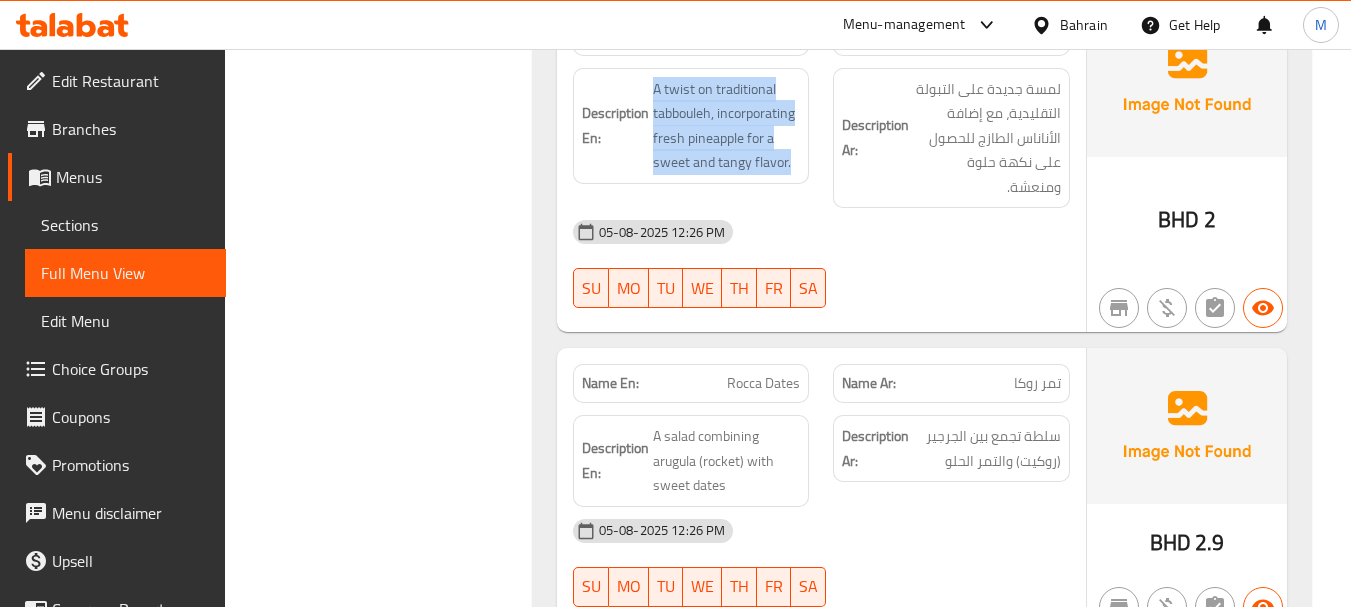 scroll, scrollTop: 1983, scrollLeft: 0, axis: vertical 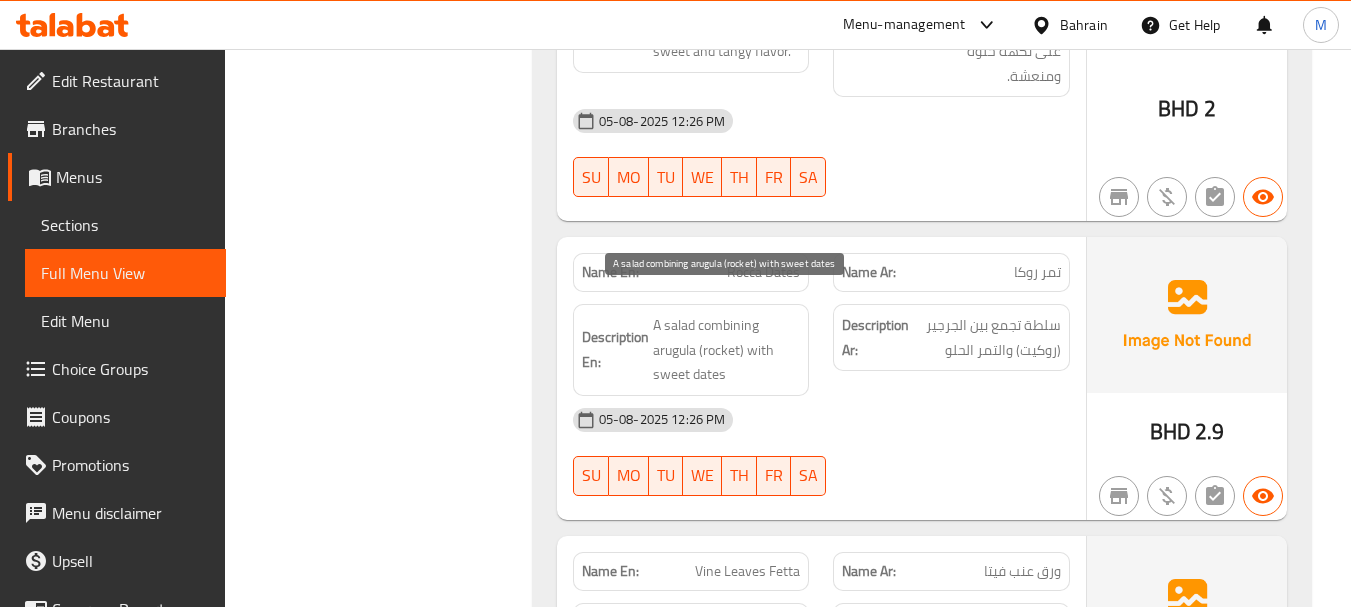 click on "A salad combining arugula (rocket) with sweet dates" at bounding box center [727, 350] 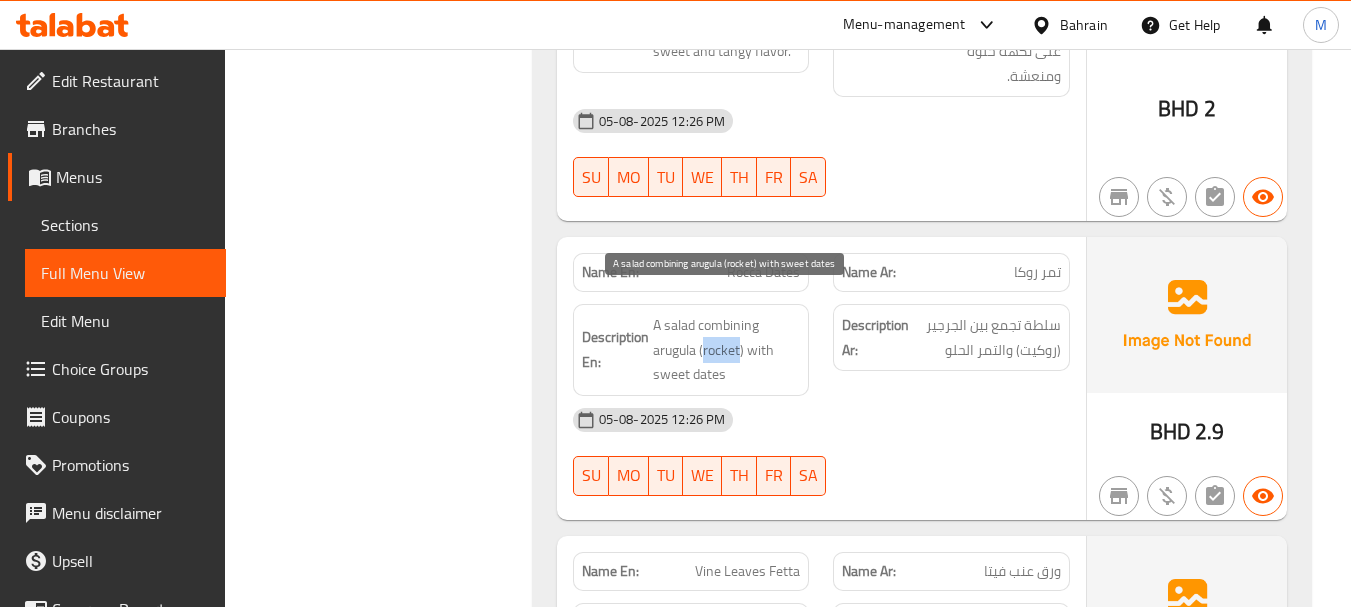 click on "A salad combining arugula (rocket) with sweet dates" at bounding box center [727, 350] 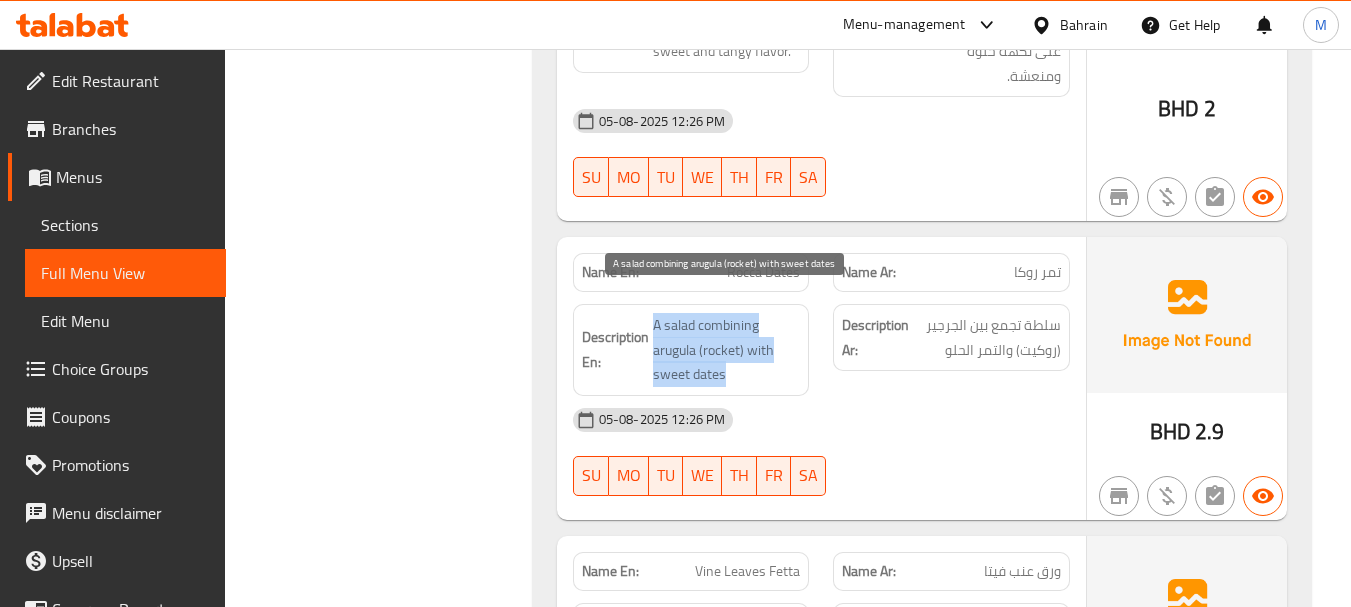 click on "A salad combining arugula (rocket) with sweet dates" at bounding box center (727, 350) 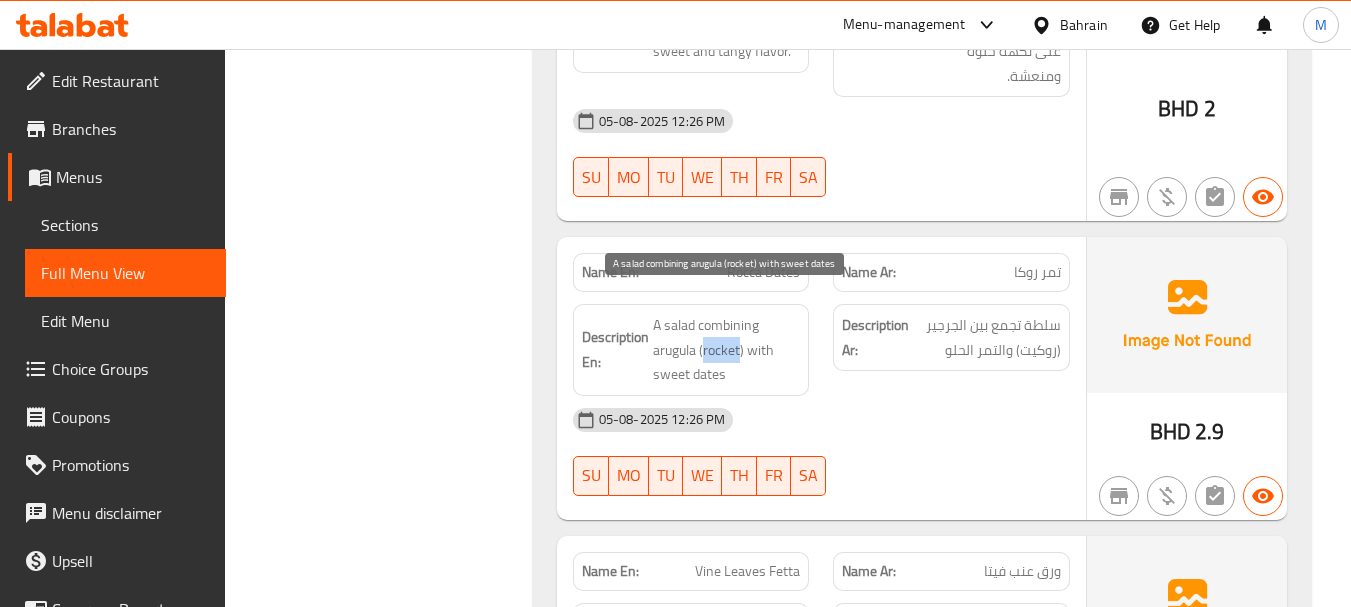 click on "A salad combining arugula (rocket) with sweet dates" at bounding box center (727, 350) 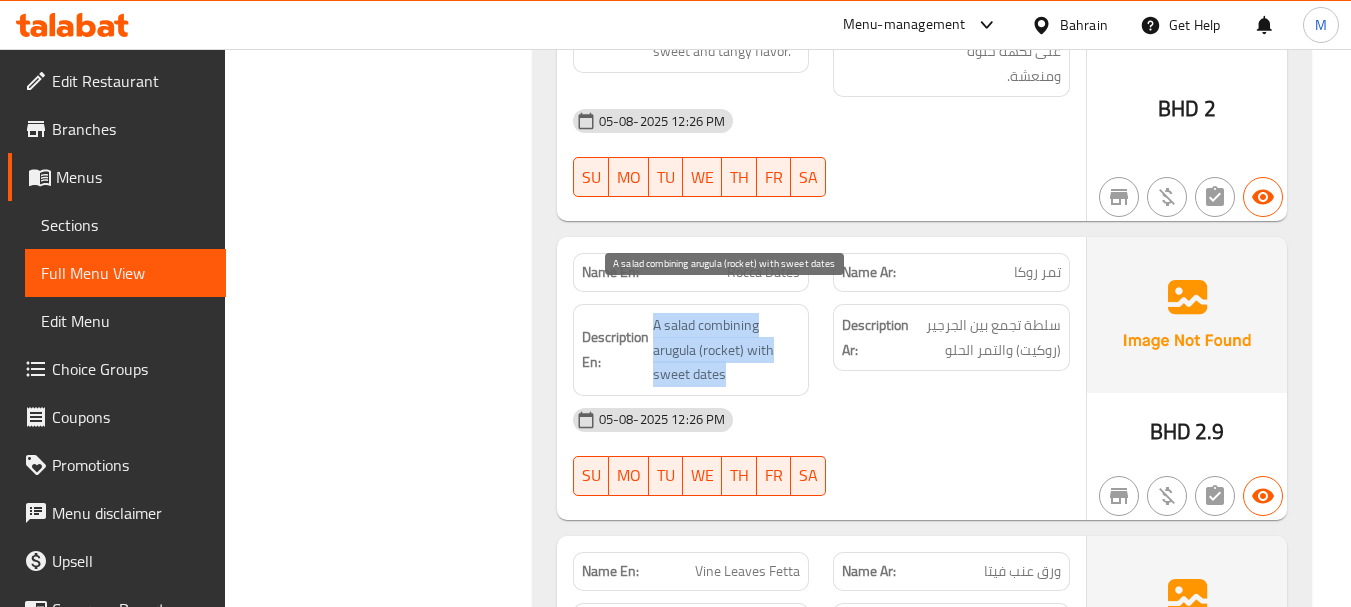 click on "A salad combining arugula (rocket) with sweet dates" at bounding box center [727, 350] 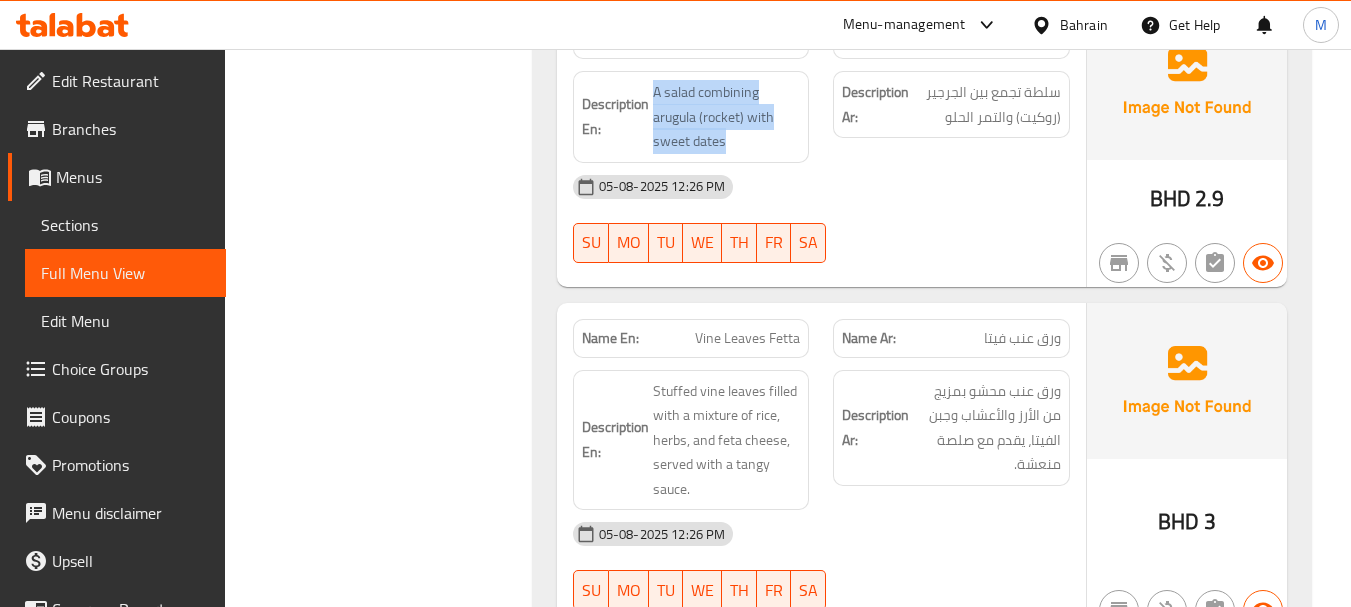 scroll, scrollTop: 2283, scrollLeft: 0, axis: vertical 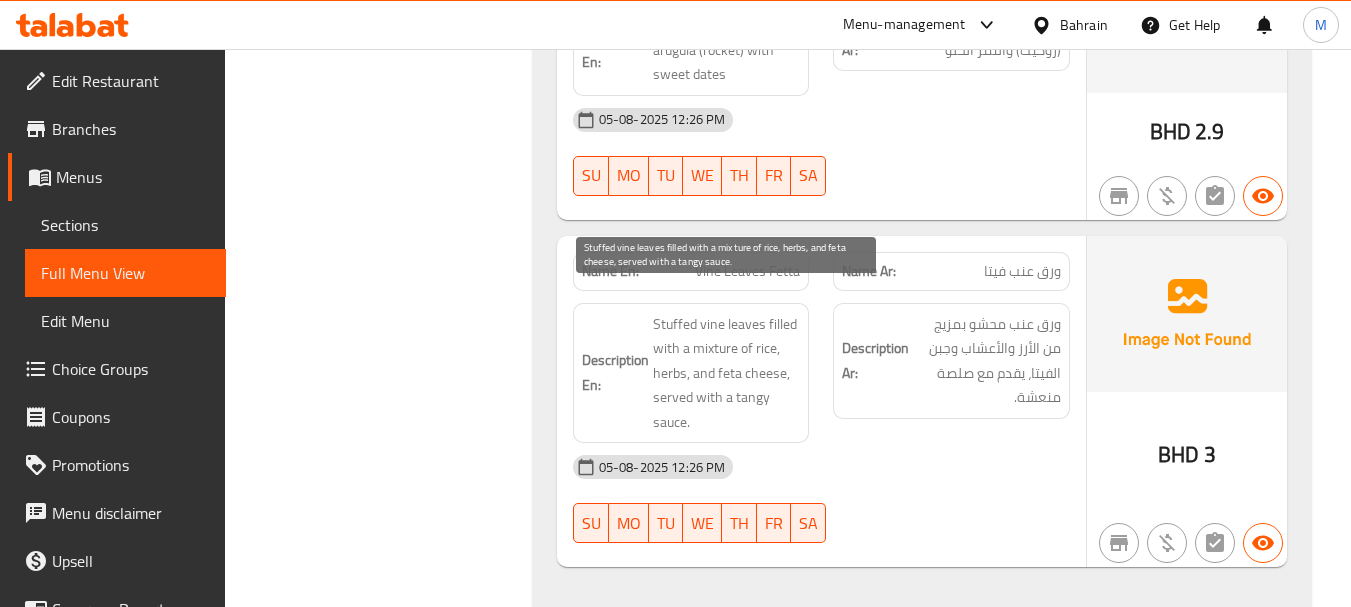 click on "Stuffed vine leaves filled with a mixture of rice, herbs, and feta cheese, served with a tangy sauce." at bounding box center (727, 373) 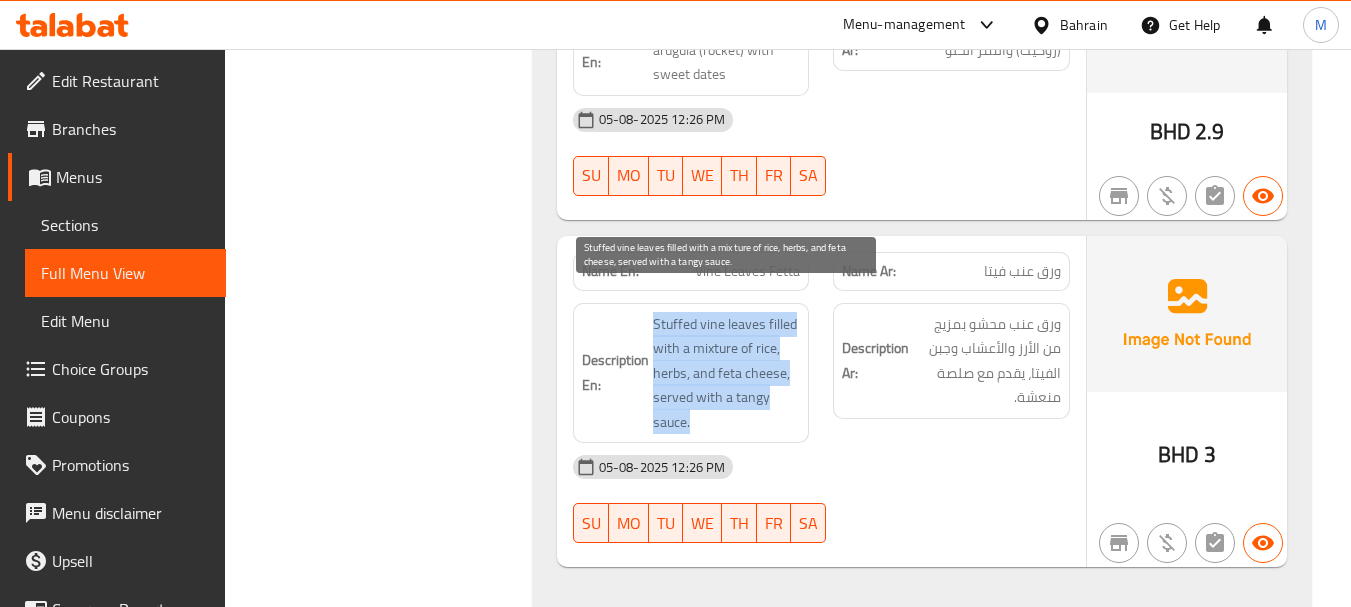 click on "Stuffed vine leaves filled with a mixture of rice, herbs, and feta cheese, served with a tangy sauce." at bounding box center (727, 373) 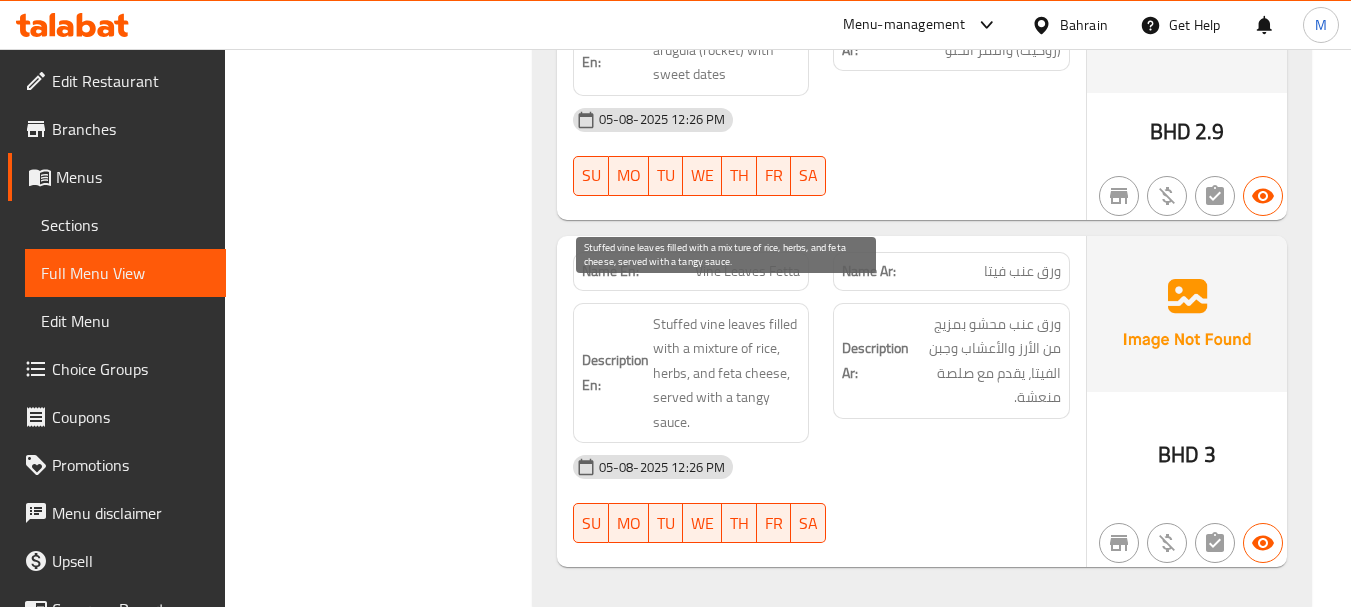 click on "Stuffed vine leaves filled with a mixture of rice, herbs, and feta cheese, served with a tangy sauce." at bounding box center [727, 373] 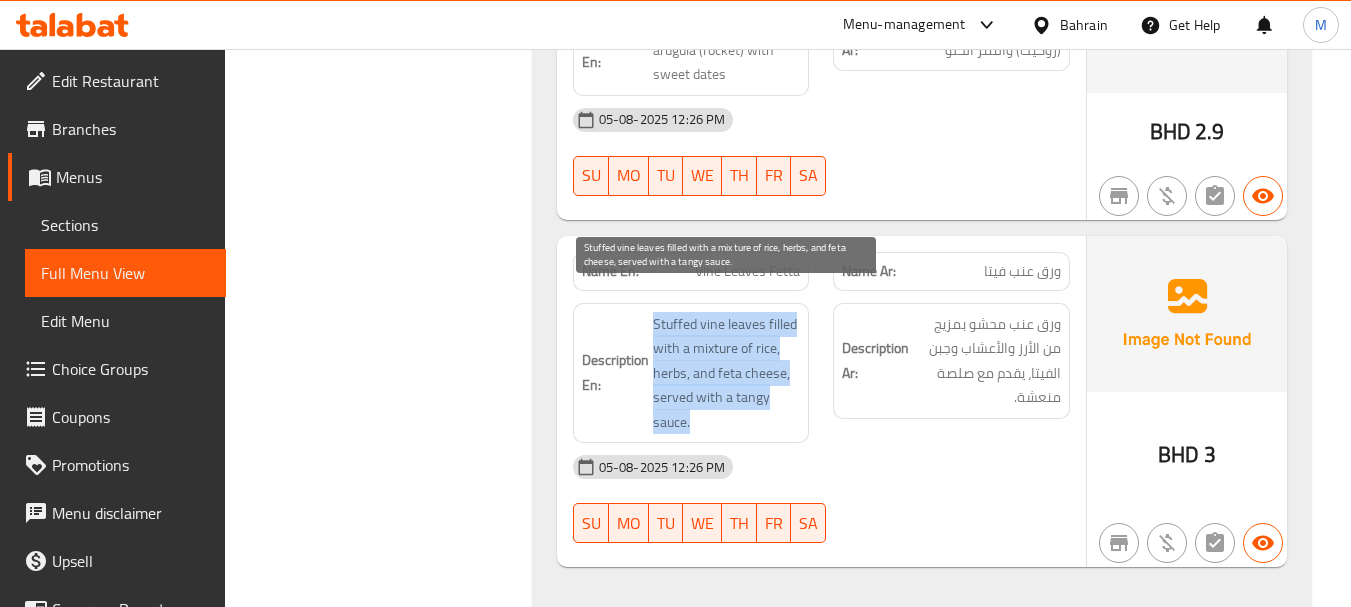 click on "Stuffed vine leaves filled with a mixture of rice, herbs, and feta cheese, served with a tangy sauce." at bounding box center [727, 373] 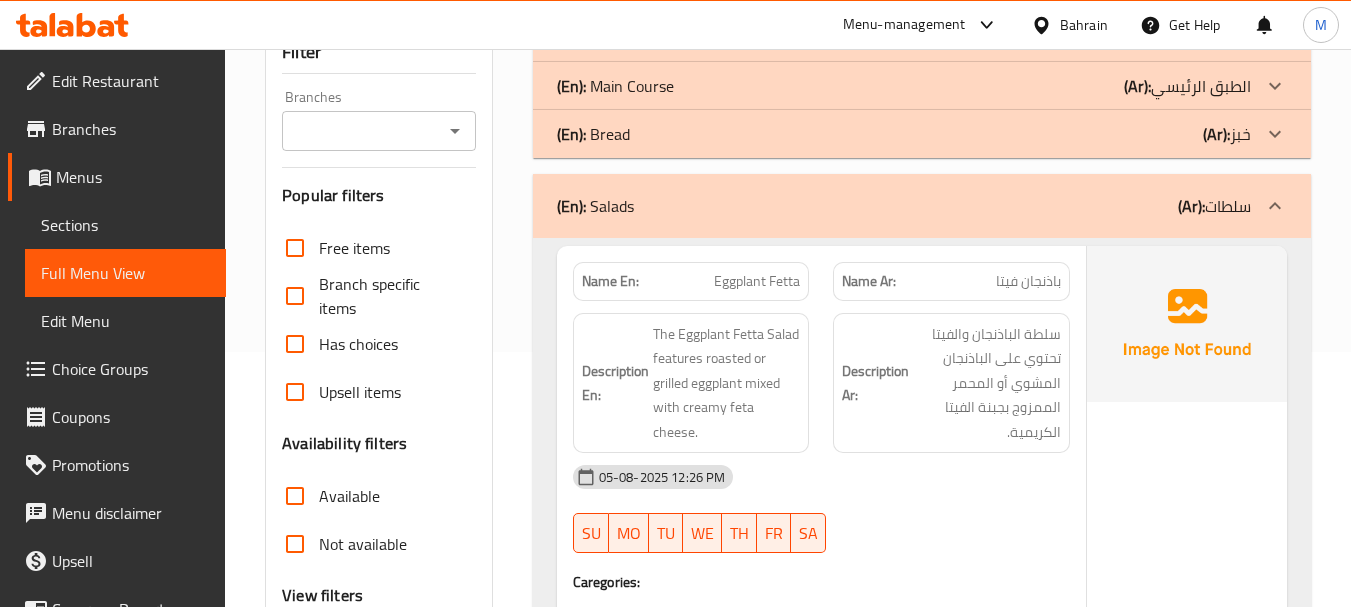 scroll, scrollTop: 207, scrollLeft: 0, axis: vertical 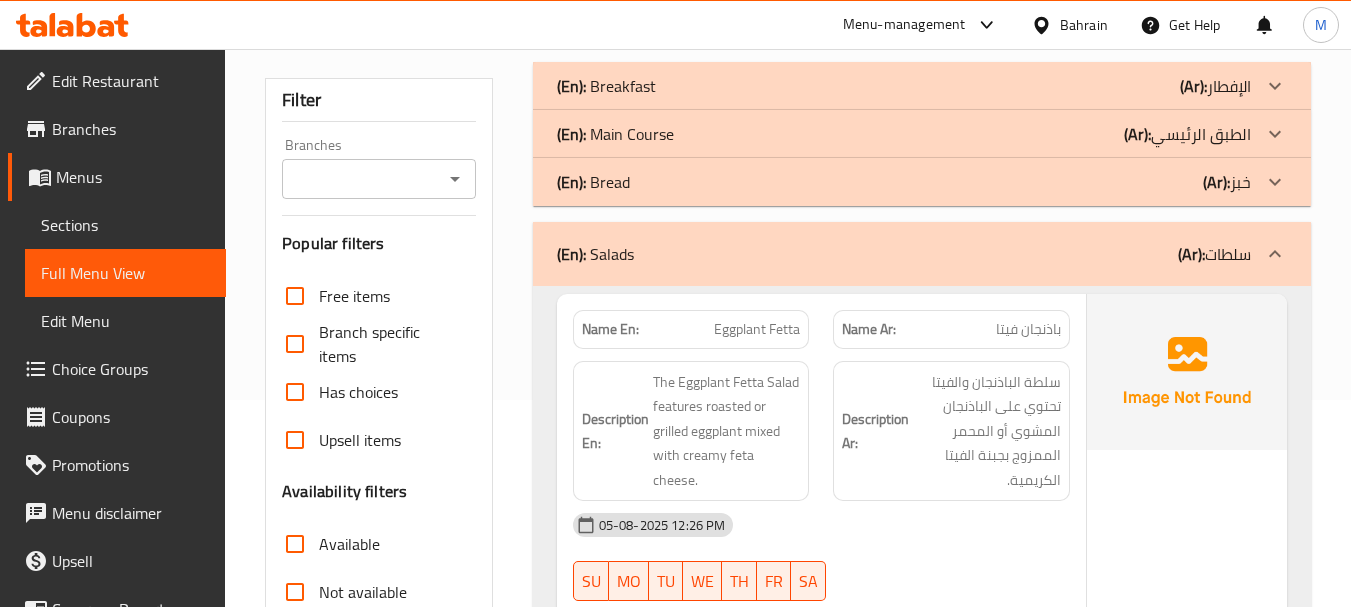 click on "(En):   Salads (Ar): سلطات" at bounding box center [922, 254] 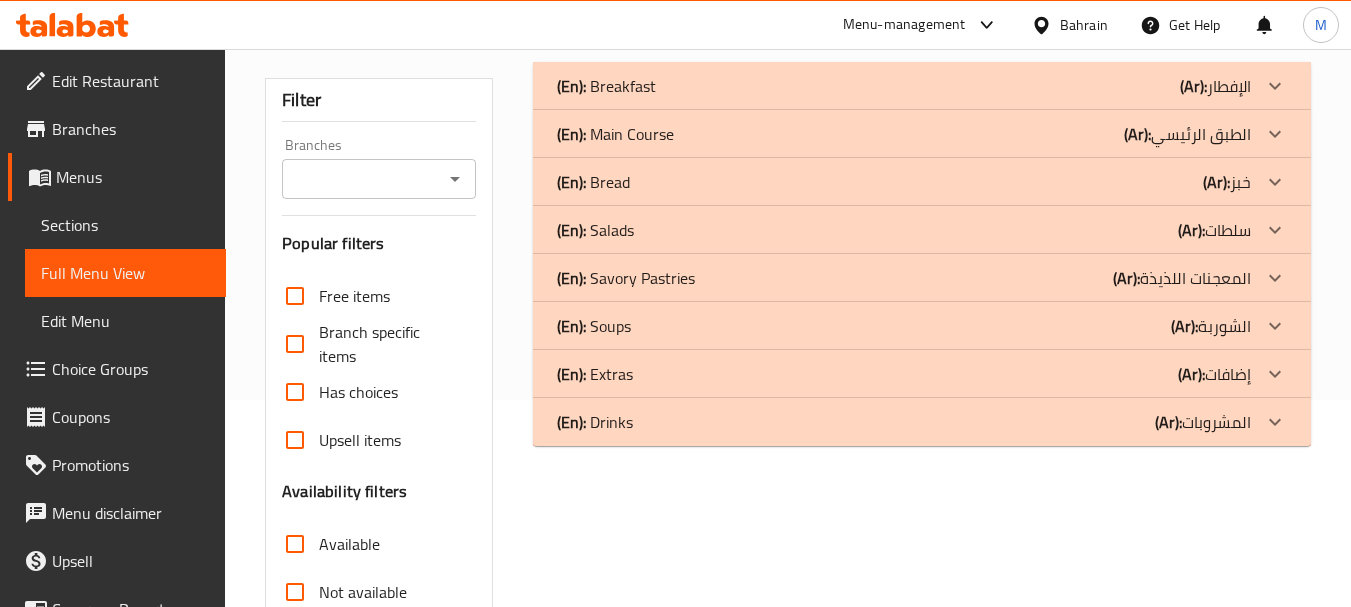 click on "(En):   Savory Pastries (Ar): المعجنات اللذيذة" at bounding box center (904, 86) 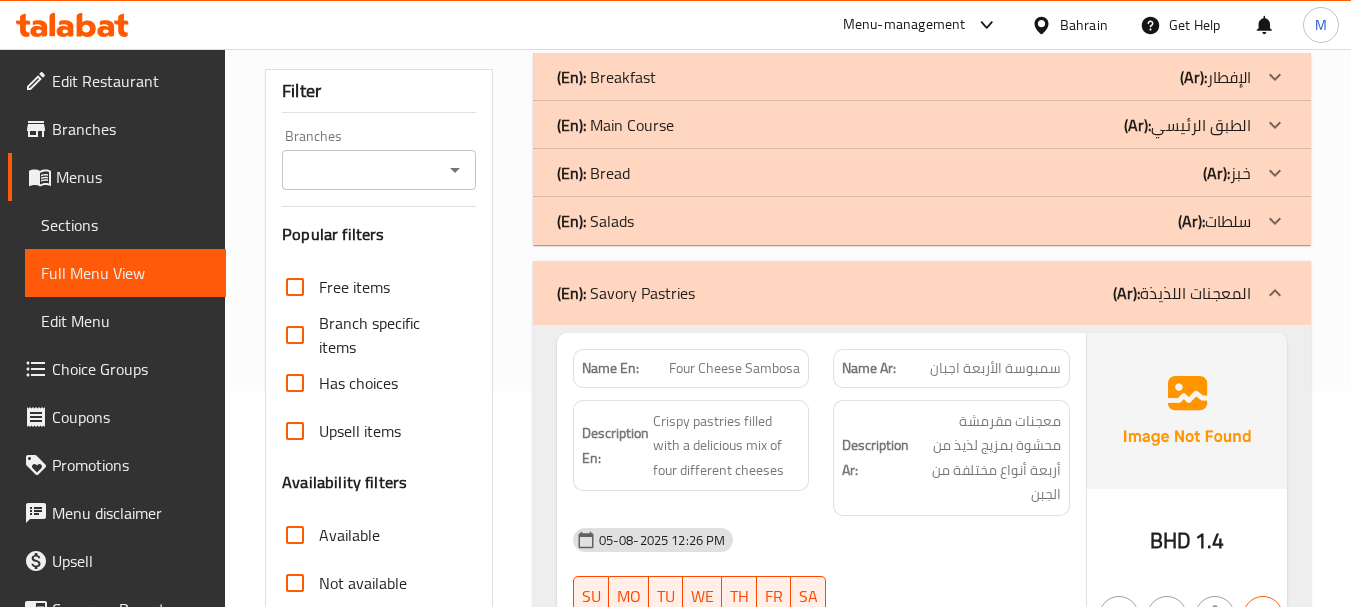 scroll, scrollTop: 207, scrollLeft: 0, axis: vertical 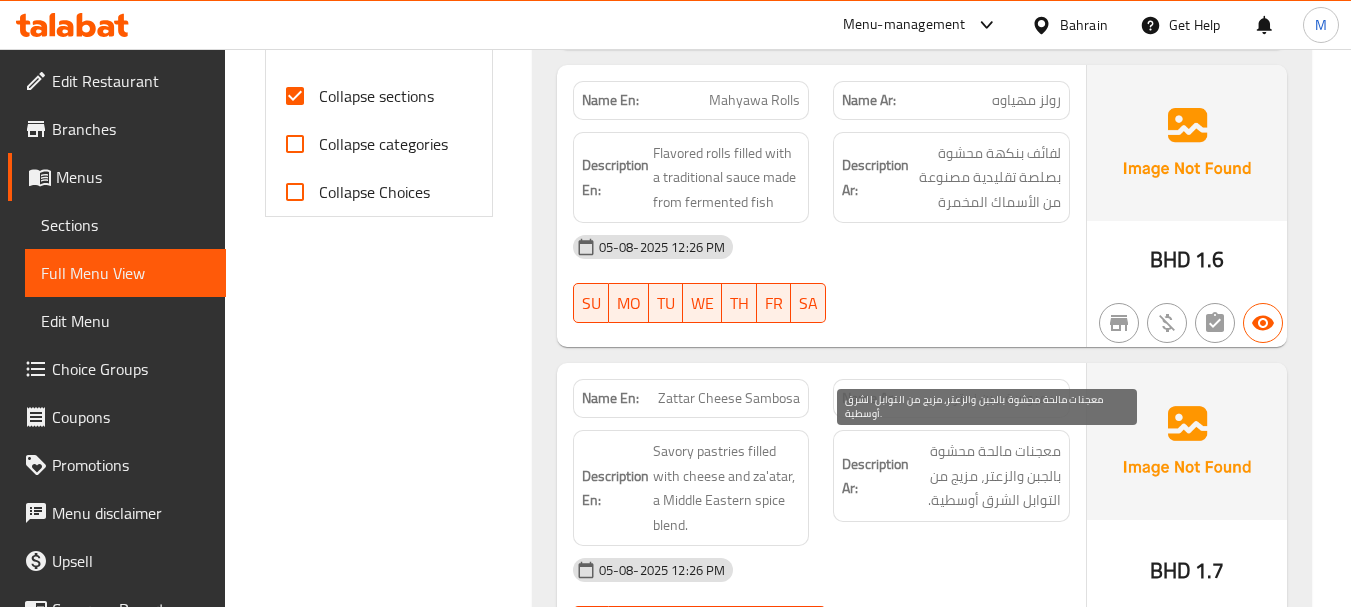 click on "معجنات مالحة محشوة بالجبن والزعتر، مزيج من التوابل الشرق أوسطية." at bounding box center (987, 476) 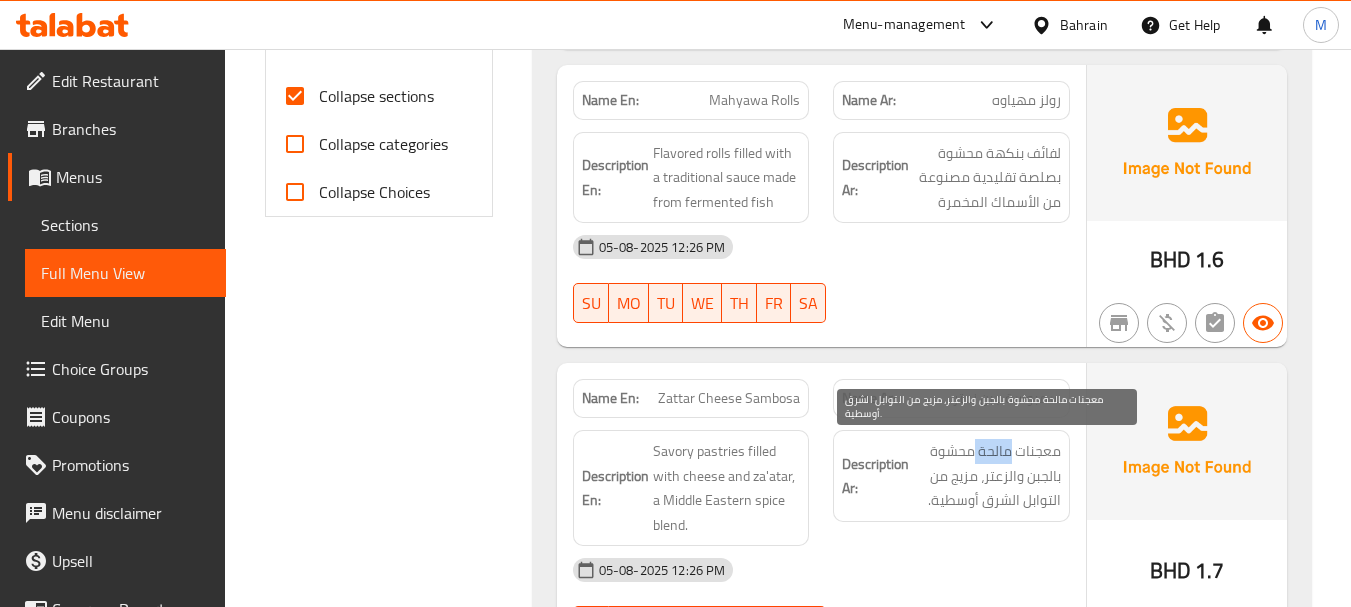 click on "معجنات مالحة محشوة بالجبن والزعتر، مزيج من التوابل الشرق أوسطية." at bounding box center (987, 476) 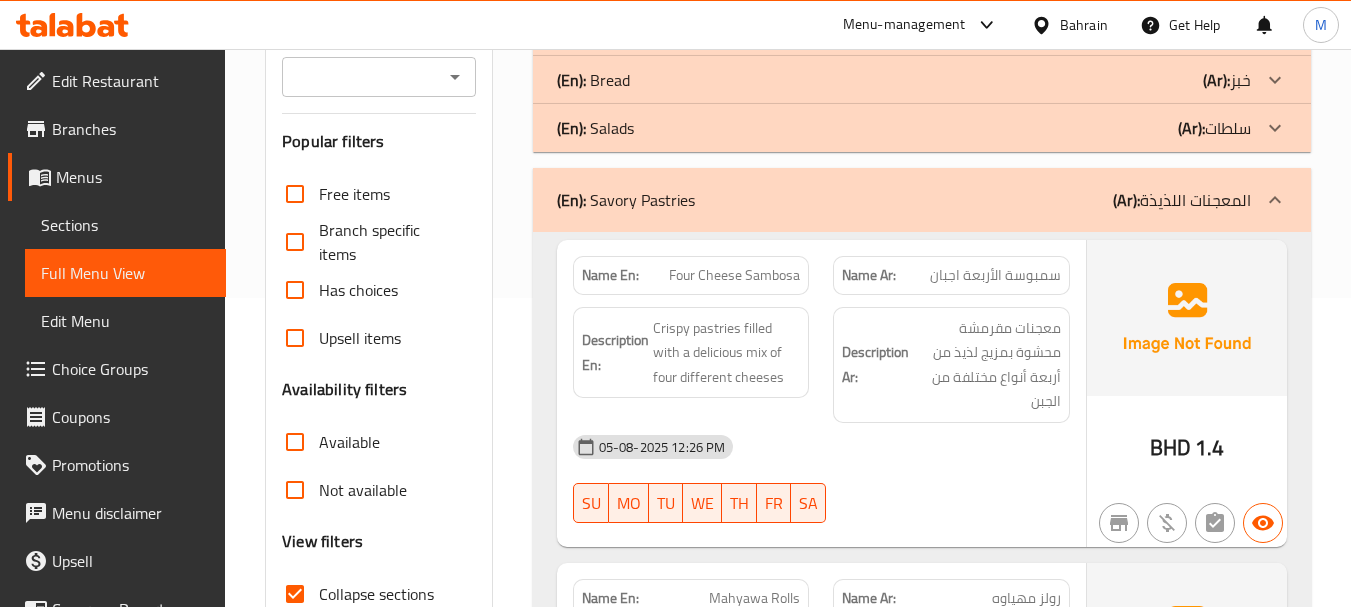 scroll, scrollTop: 307, scrollLeft: 0, axis: vertical 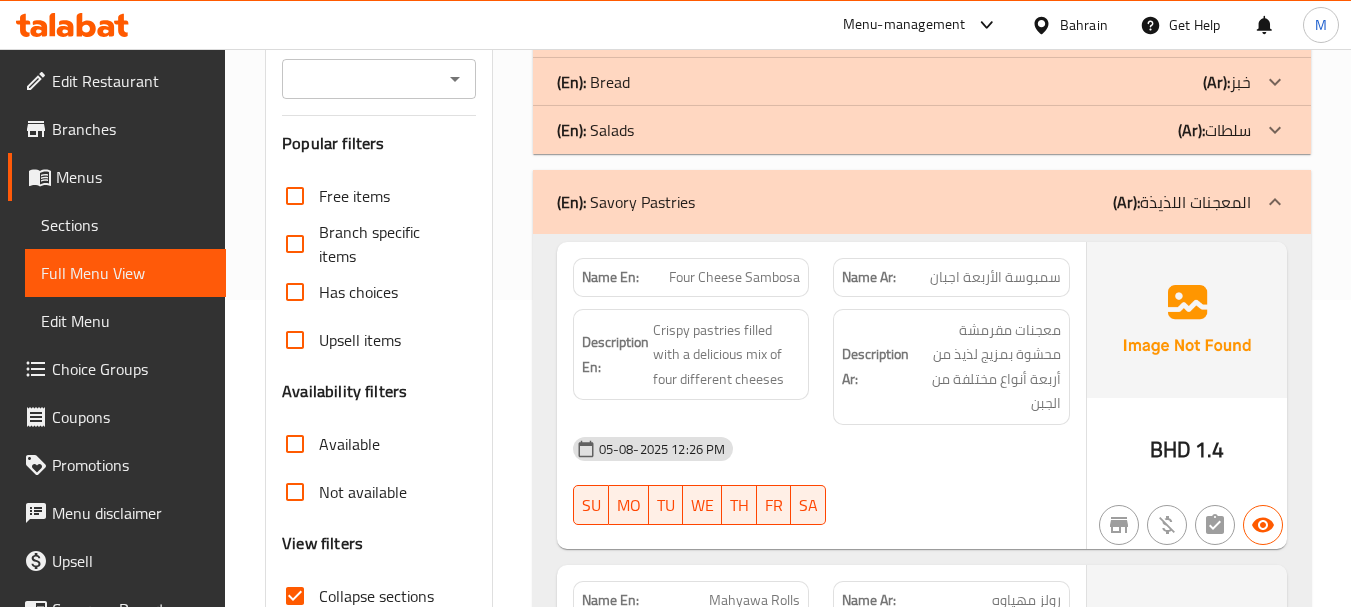 click on "Crispy pastries filled with a delicious mix of four different cheeses" at bounding box center (727, 355) 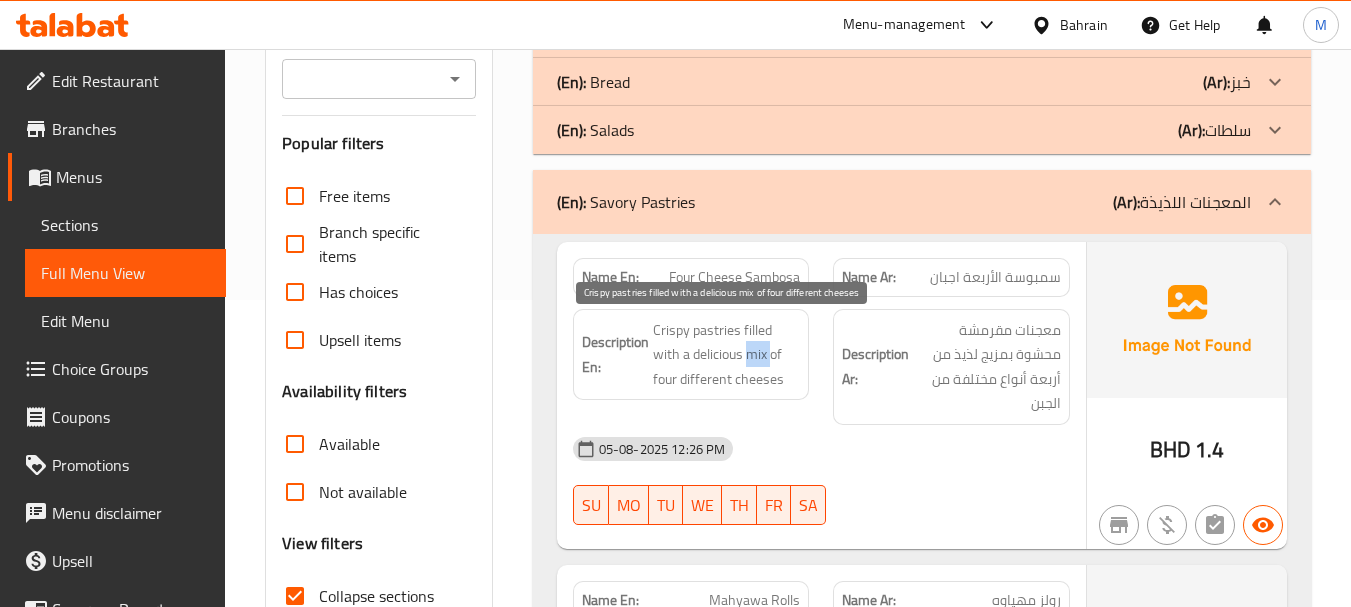 click on "Crispy pastries filled with a delicious mix of four different cheeses" at bounding box center (727, 355) 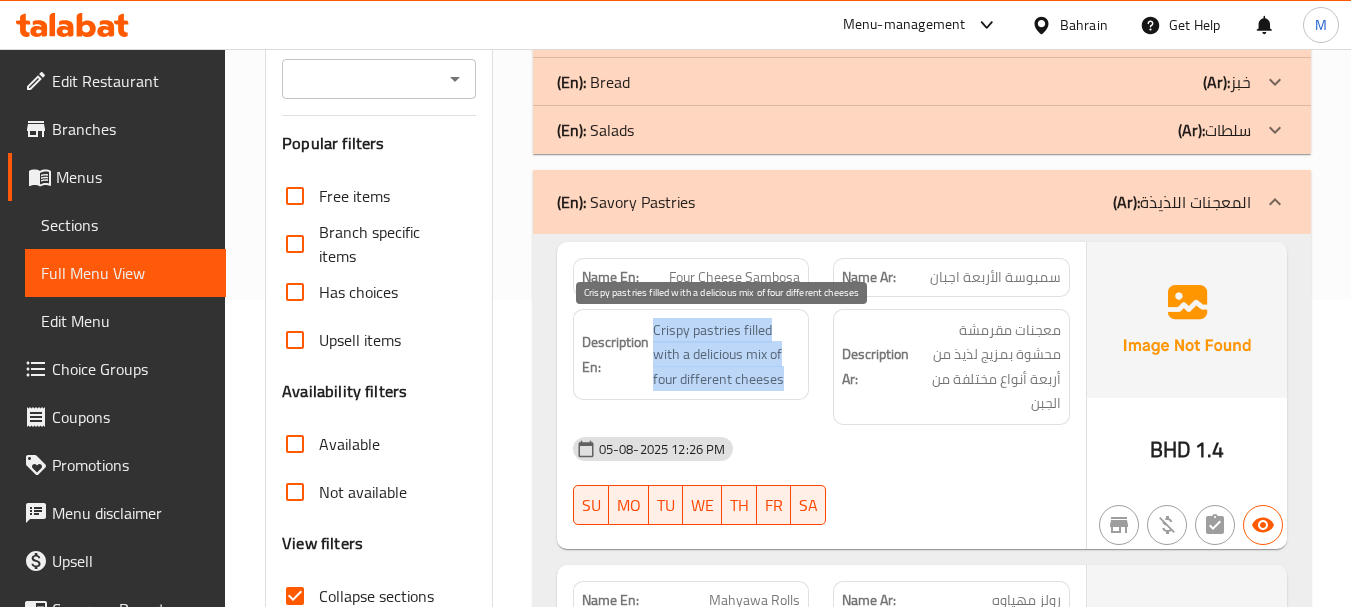 click on "Crispy pastries filled with a delicious mix of four different cheeses" at bounding box center (727, 355) 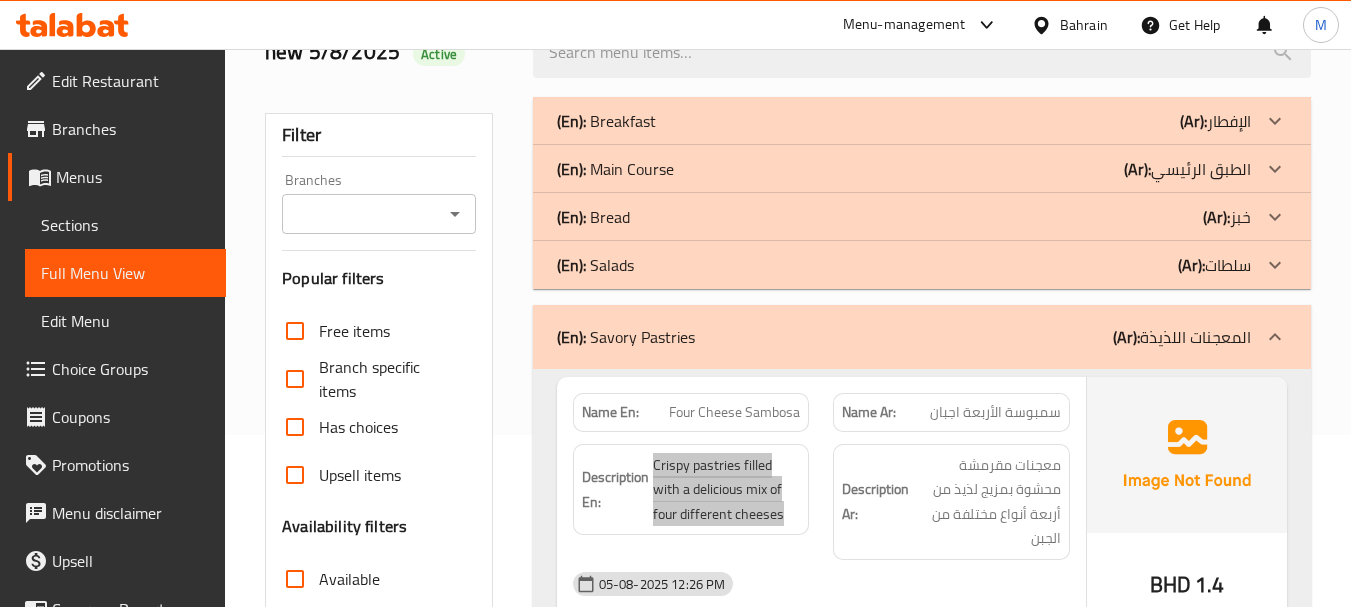 scroll, scrollTop: 207, scrollLeft: 0, axis: vertical 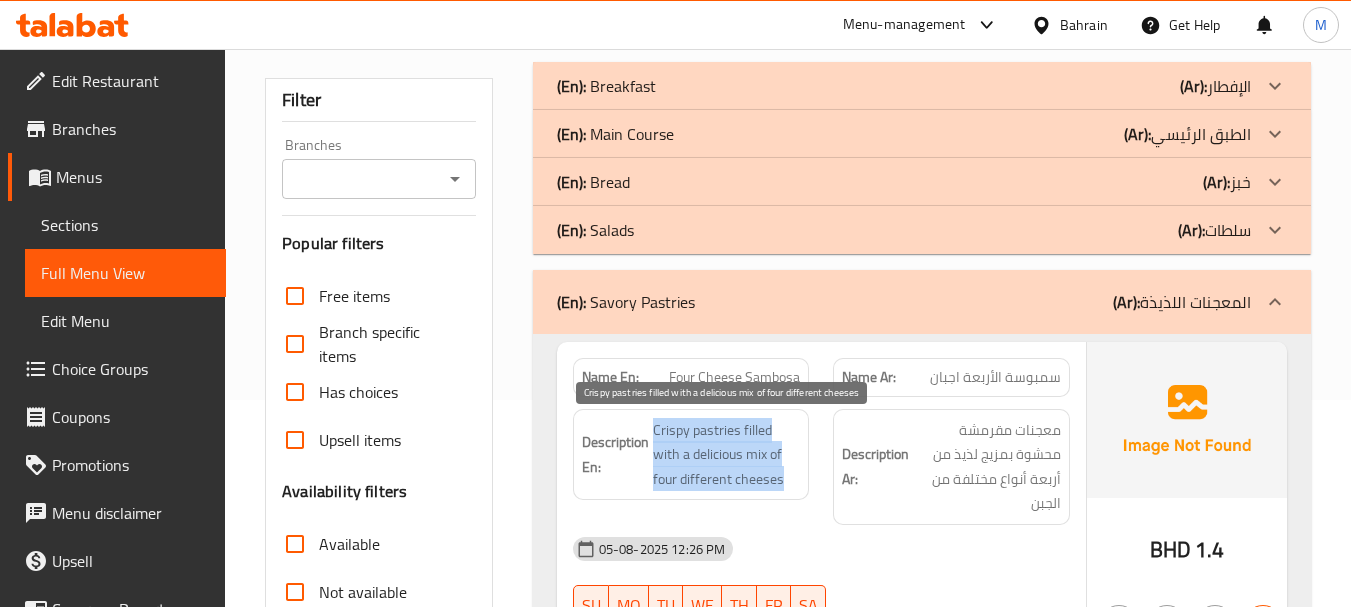 click on "Crispy pastries filled with a delicious mix of four different cheeses" at bounding box center [727, 455] 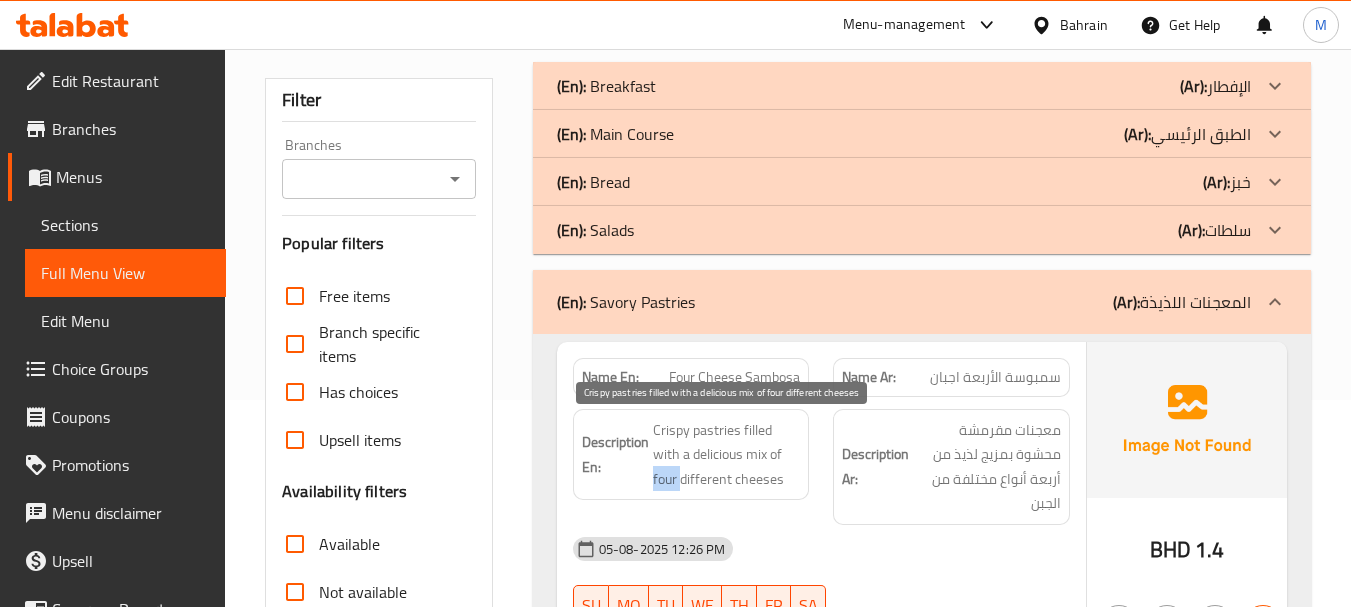 click on "Crispy pastries filled with a delicious mix of four different cheeses" at bounding box center (727, 455) 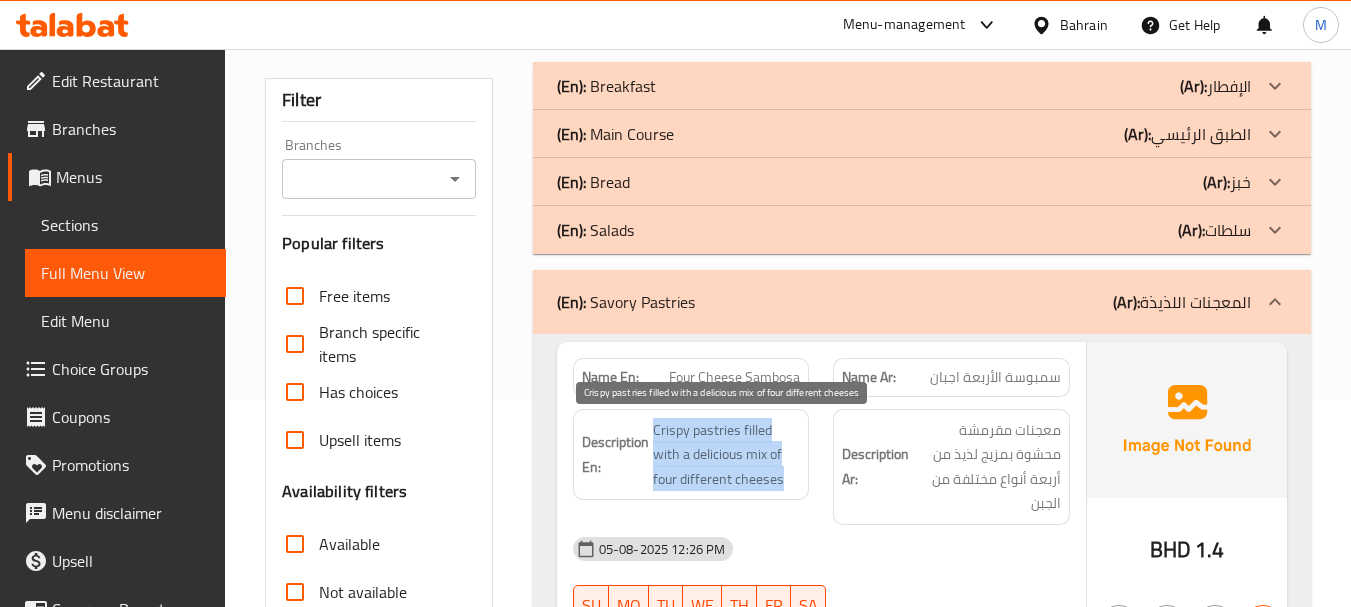 click on "Crispy pastries filled with a delicious mix of four different cheeses" at bounding box center (727, 455) 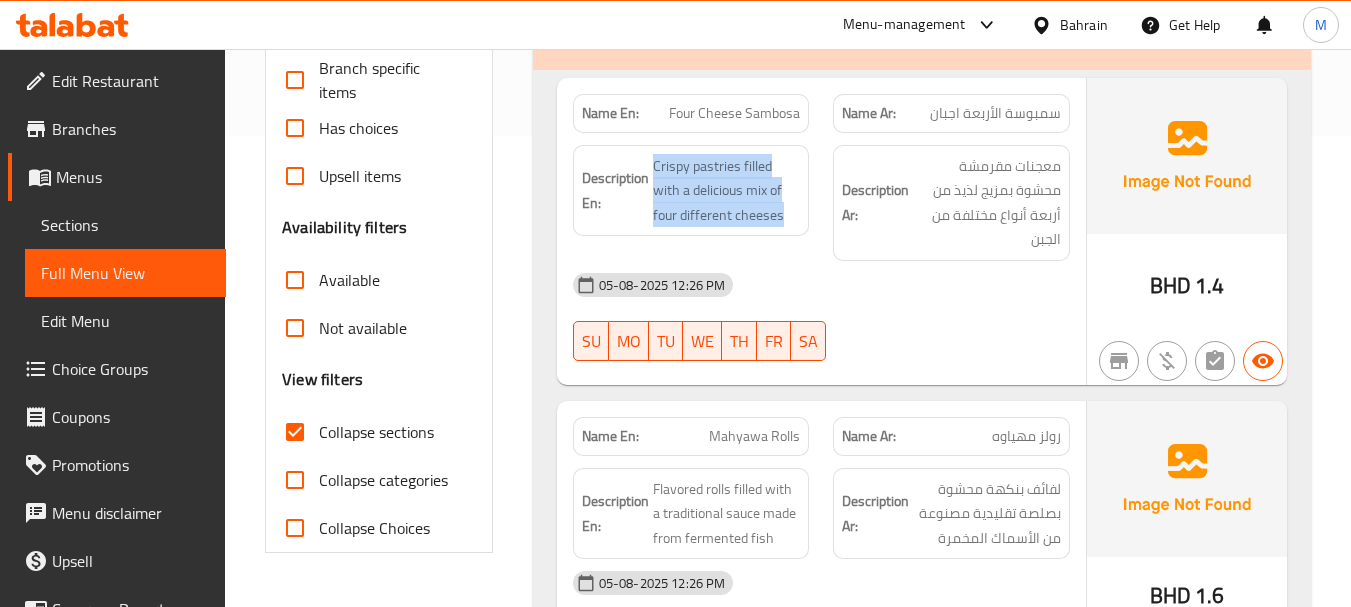 scroll, scrollTop: 507, scrollLeft: 0, axis: vertical 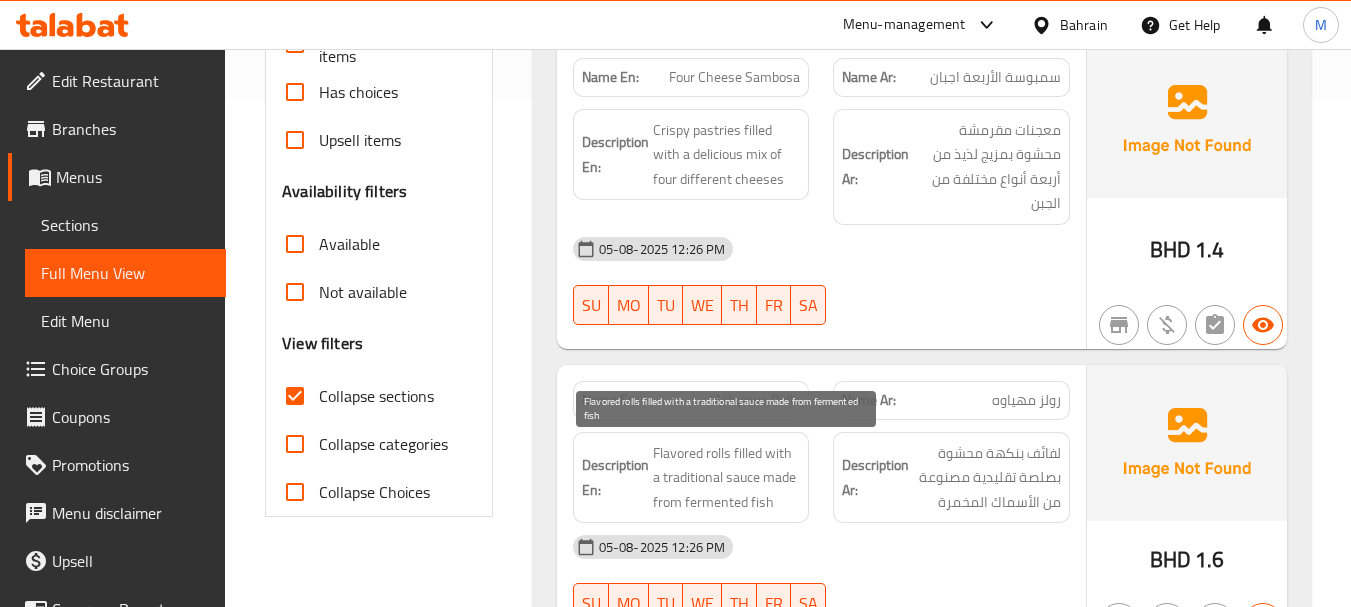 click on "Flavored rolls filled with a traditional sauce made from fermented fish" at bounding box center (727, 478) 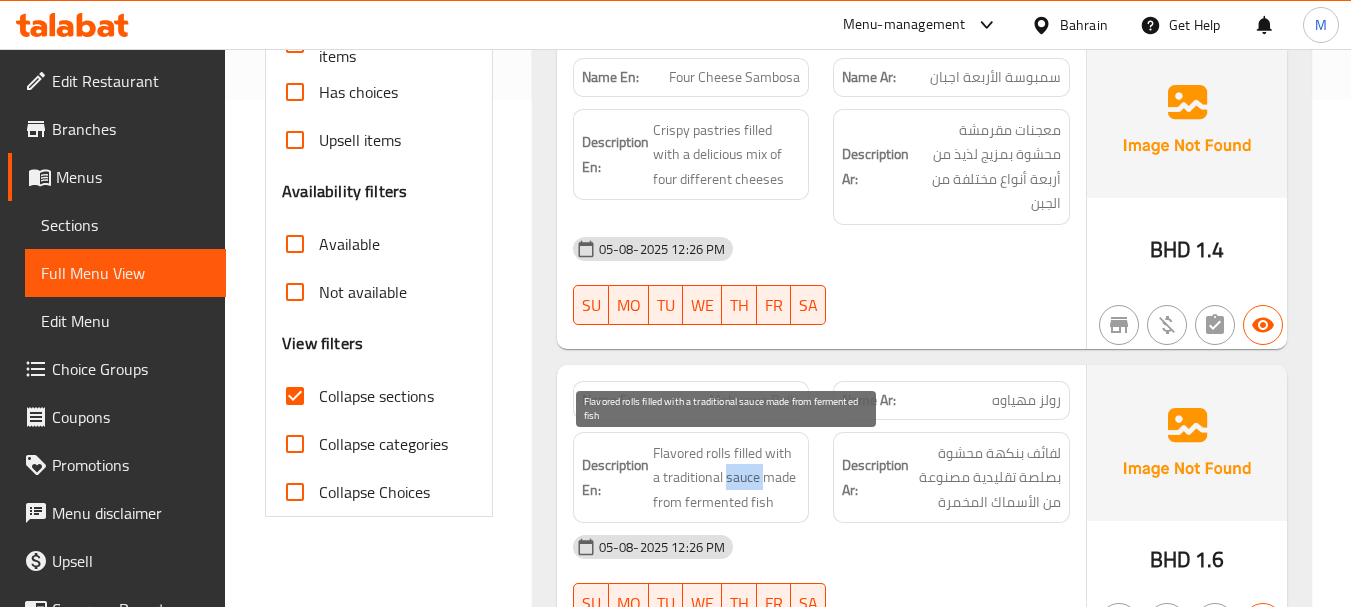 click on "Flavored rolls filled with a traditional sauce made from fermented fish" at bounding box center (727, 478) 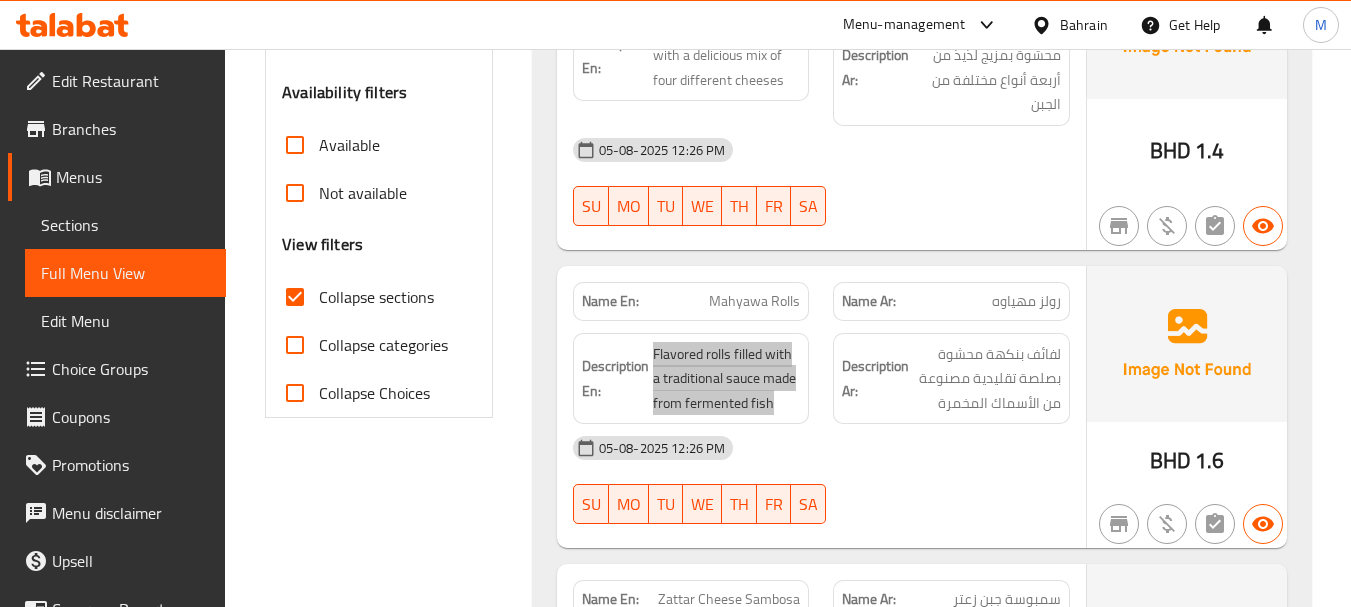 scroll, scrollTop: 607, scrollLeft: 0, axis: vertical 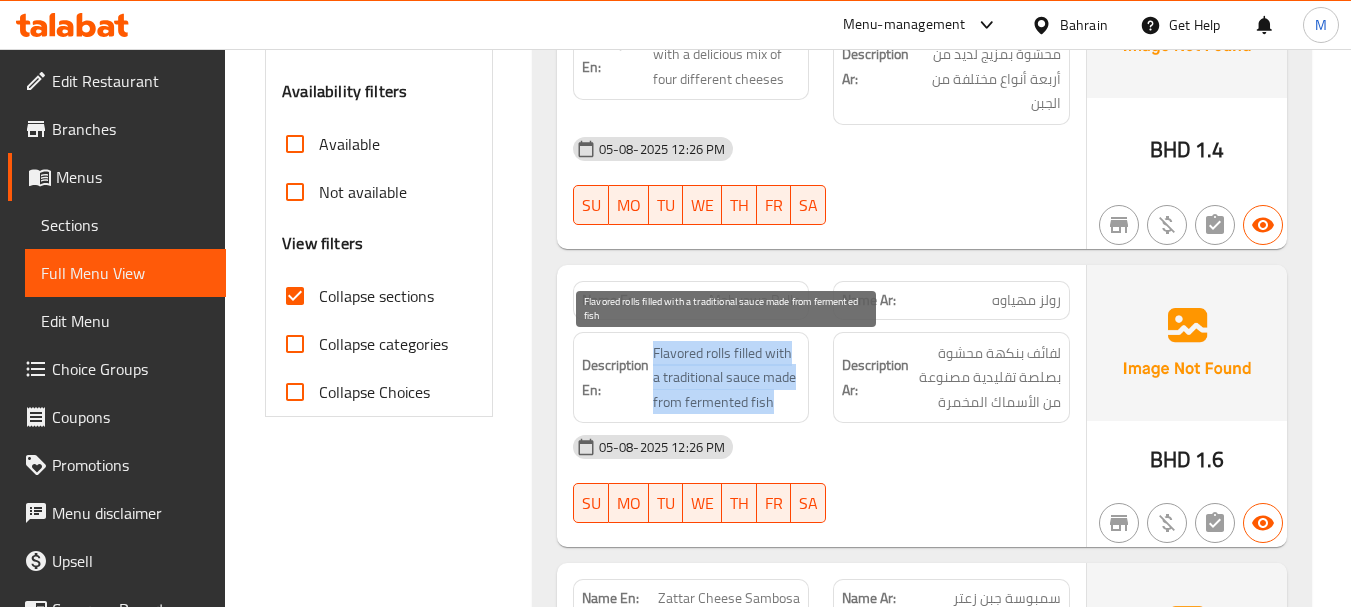 click on "Flavored rolls filled with a traditional sauce made from fermented fish" at bounding box center (727, 378) 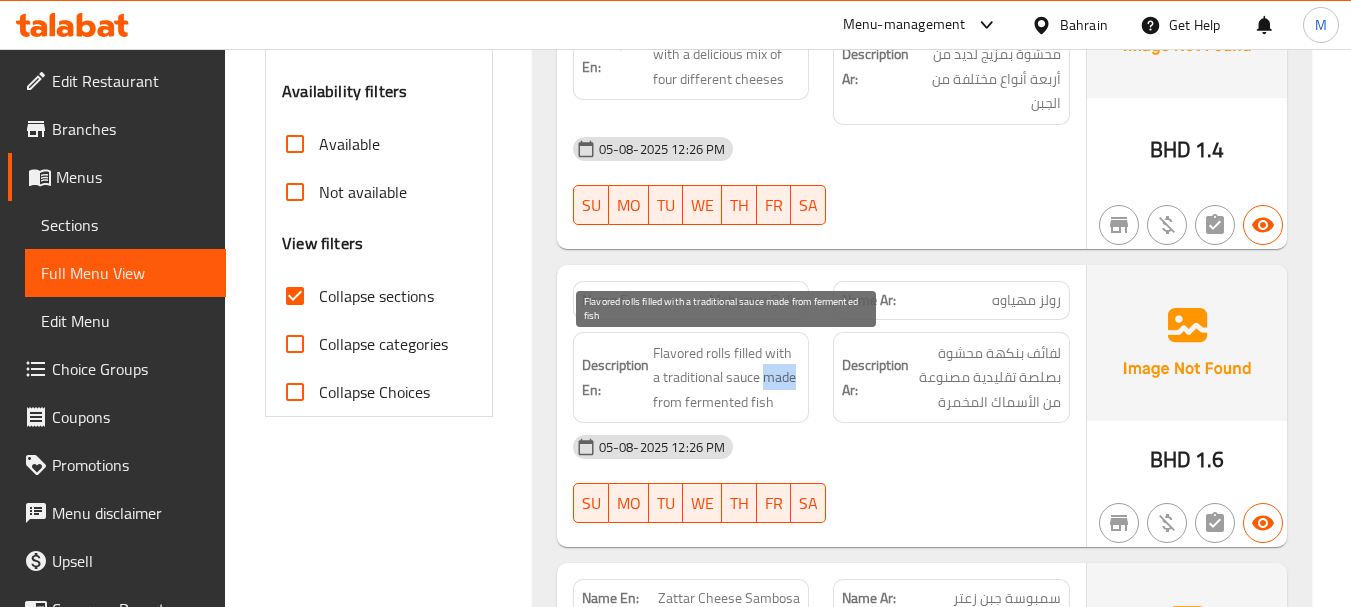 click on "Flavored rolls filled with a traditional sauce made from fermented fish" at bounding box center (727, 378) 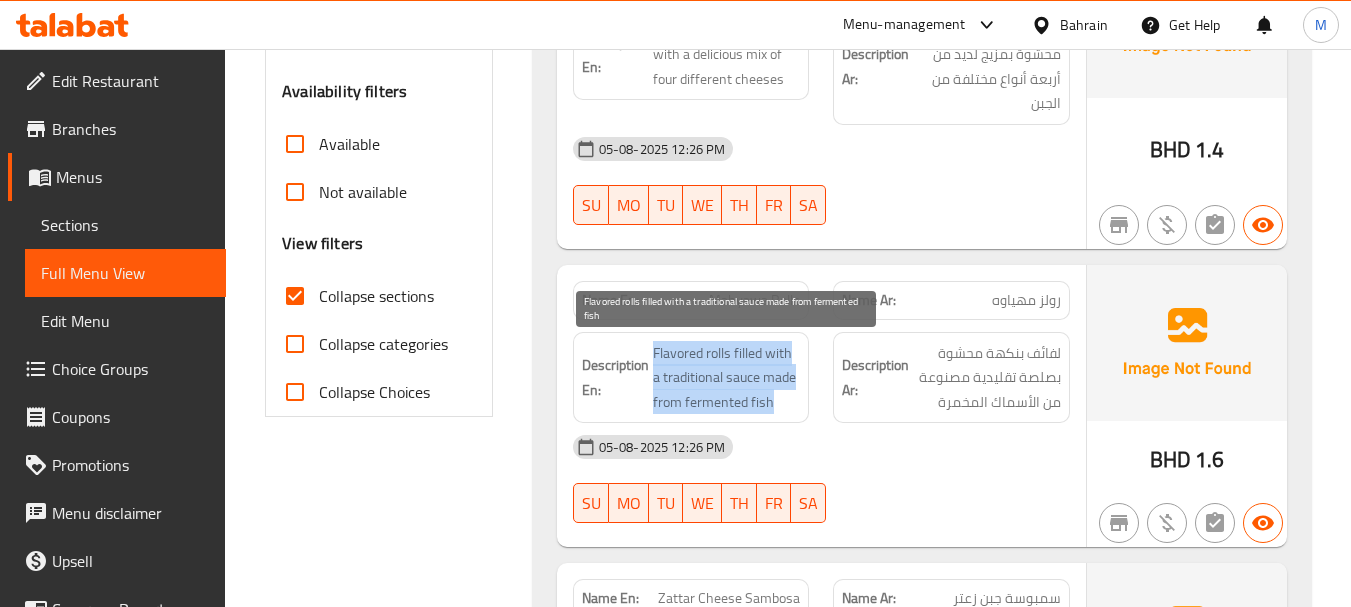click on "Flavored rolls filled with a traditional sauce made from fermented fish" at bounding box center [727, 378] 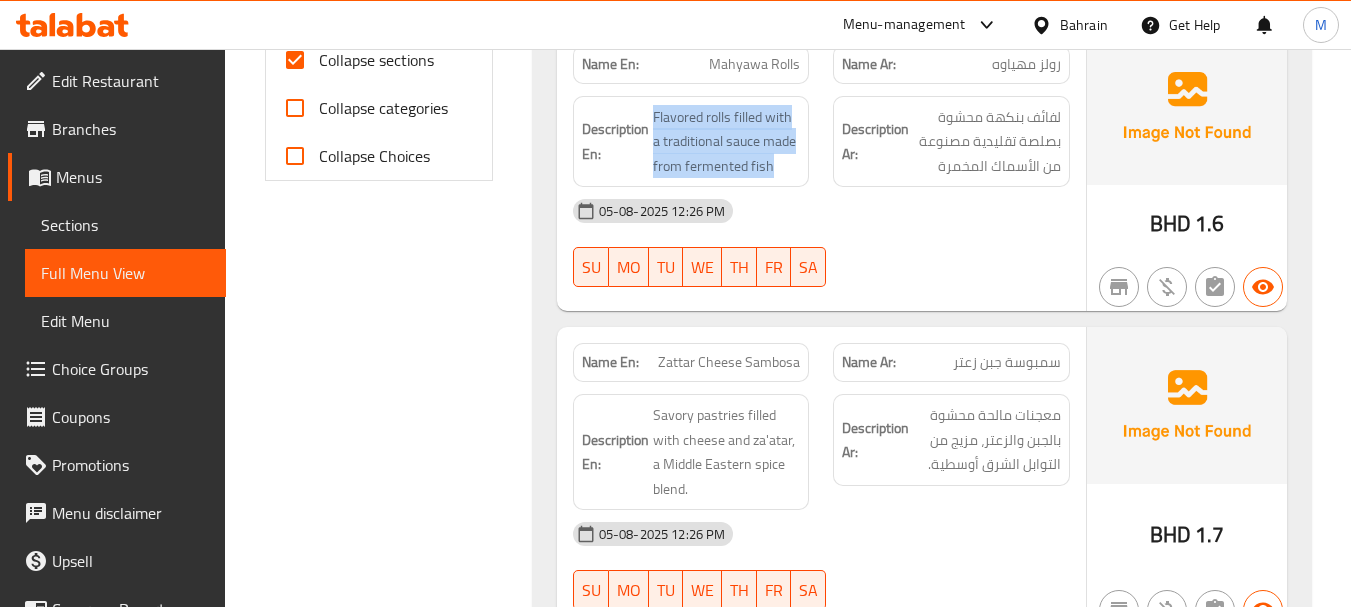 scroll, scrollTop: 907, scrollLeft: 0, axis: vertical 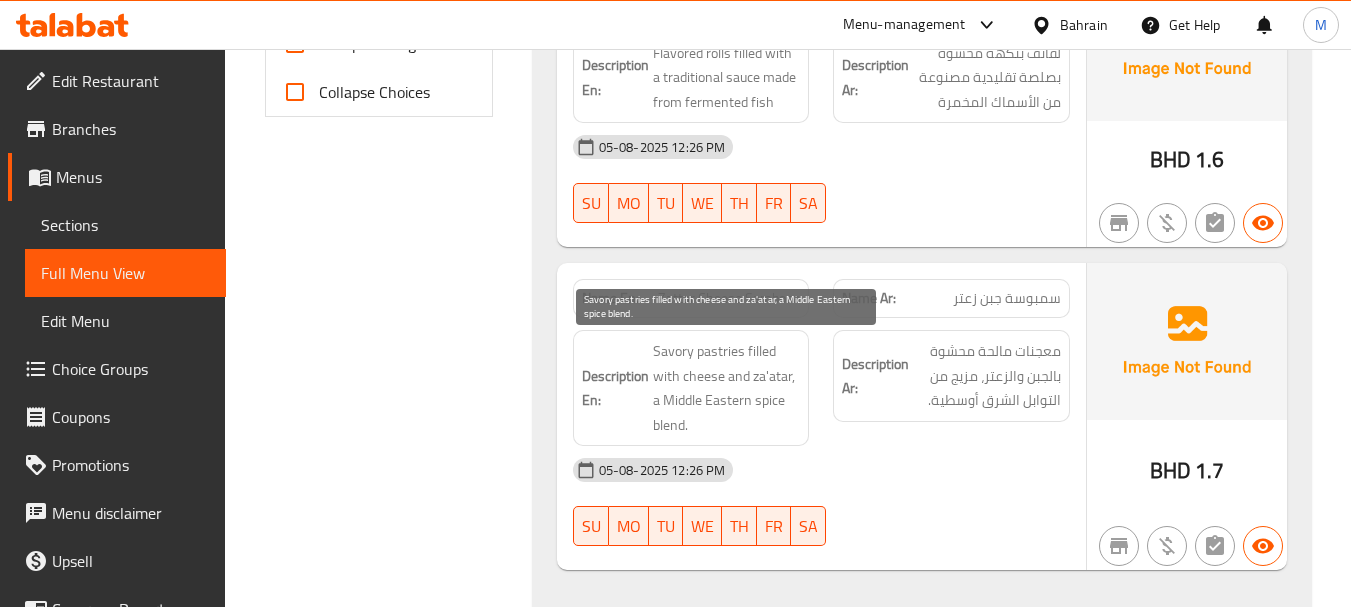click on "Savory pastries filled with cheese and za'atar, a Middle Eastern spice blend." at bounding box center (727, 388) 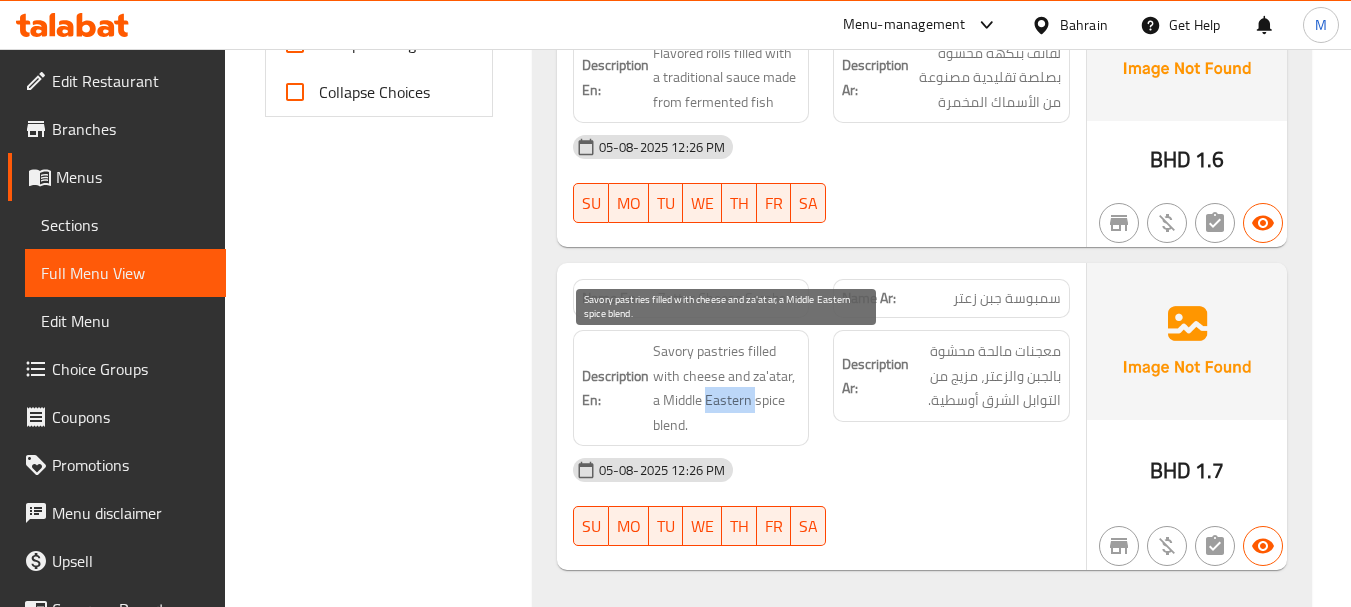 click on "Savory pastries filled with cheese and za'atar, a Middle Eastern spice blend." at bounding box center [727, 388] 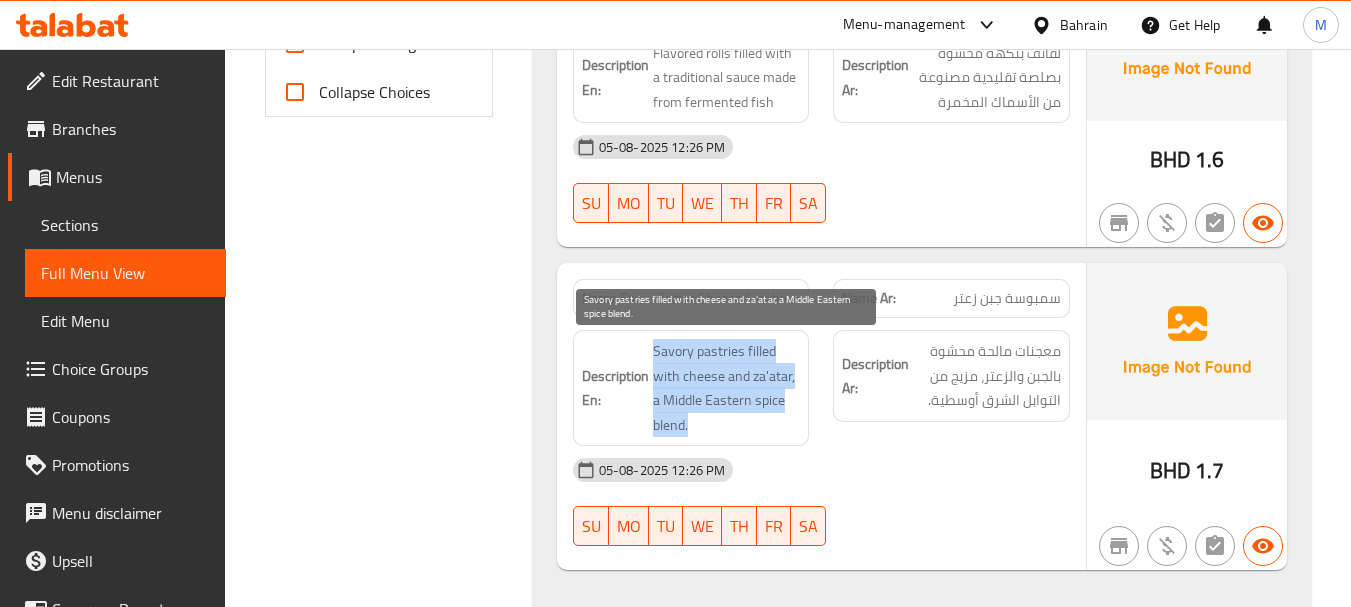 click on "Savory pastries filled with cheese and za'atar, a Middle Eastern spice blend." at bounding box center (727, 388) 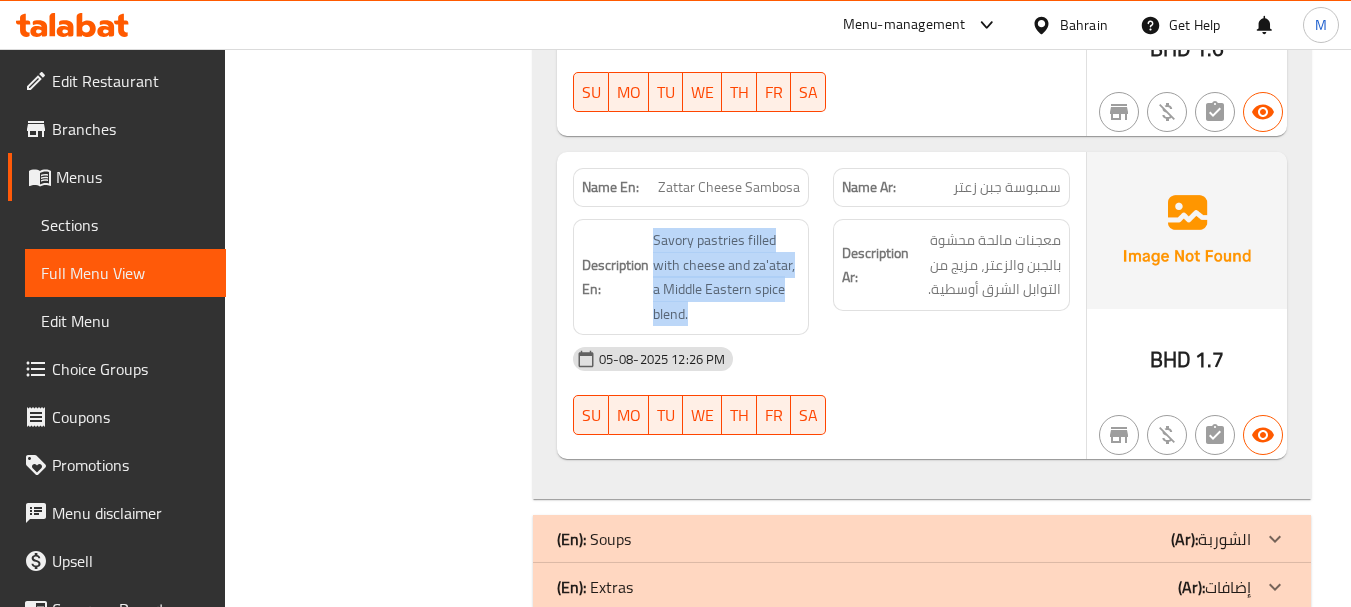 scroll, scrollTop: 907, scrollLeft: 0, axis: vertical 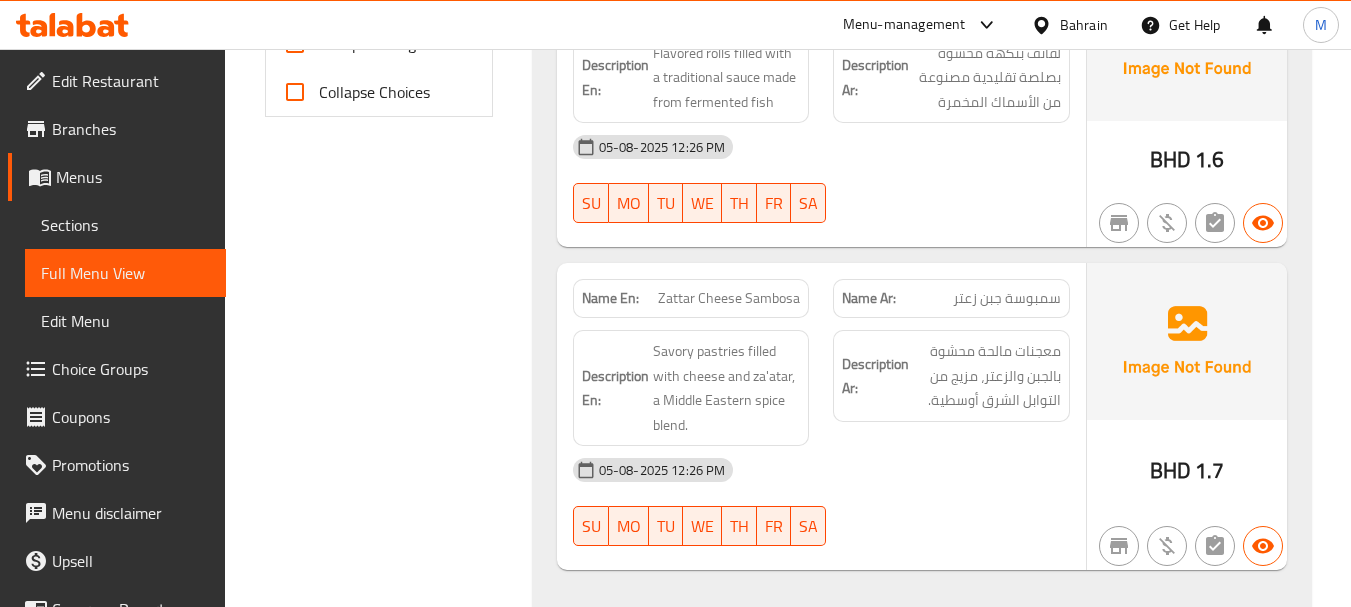 click on "Description Ar: معجنات مالحة محشوة بالجبن والزعتر، مزيج من التوابل الشرق أوسطية." at bounding box center (951, 388) 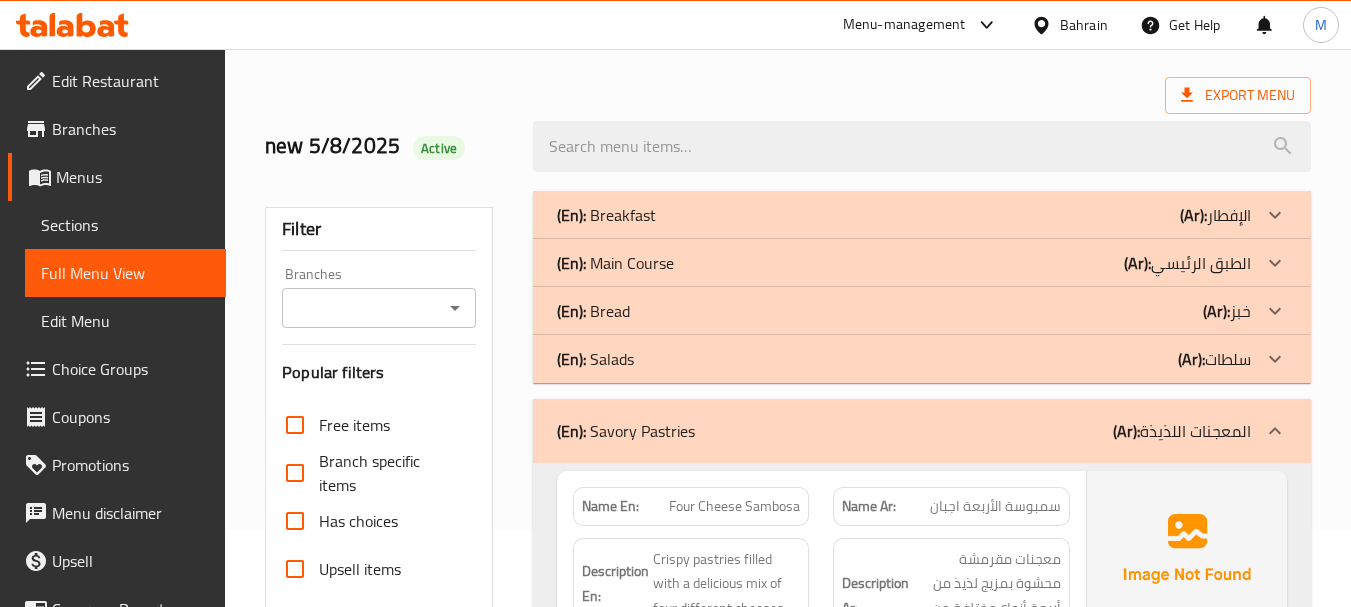 scroll, scrollTop: 200, scrollLeft: 0, axis: vertical 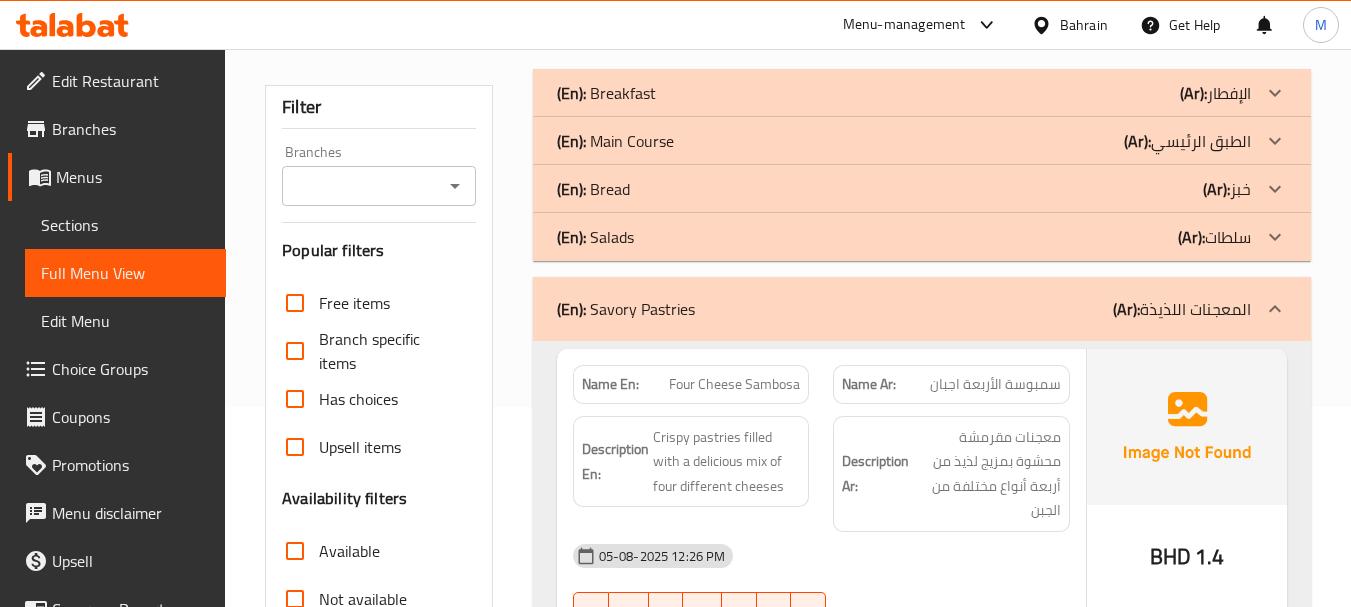 click on "(En):   Savory Pastries (Ar): المعجنات اللذيذة" at bounding box center (904, 309) 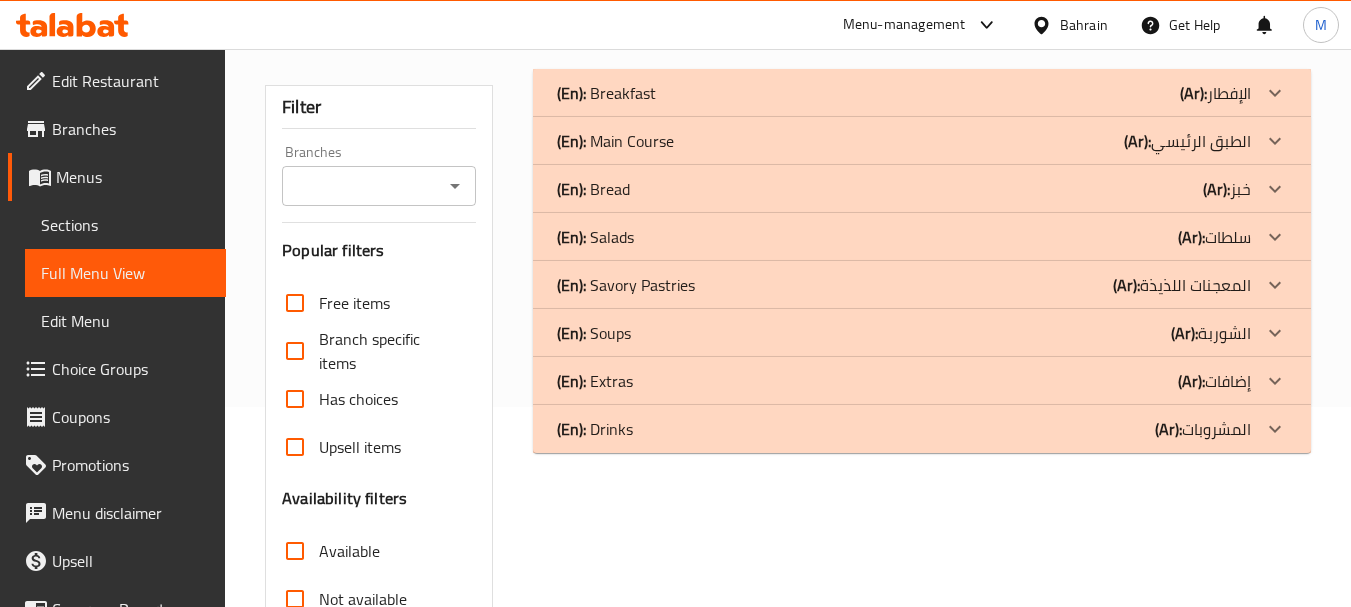 click on "(En):   Soups (Ar): الشوربة" at bounding box center (904, 93) 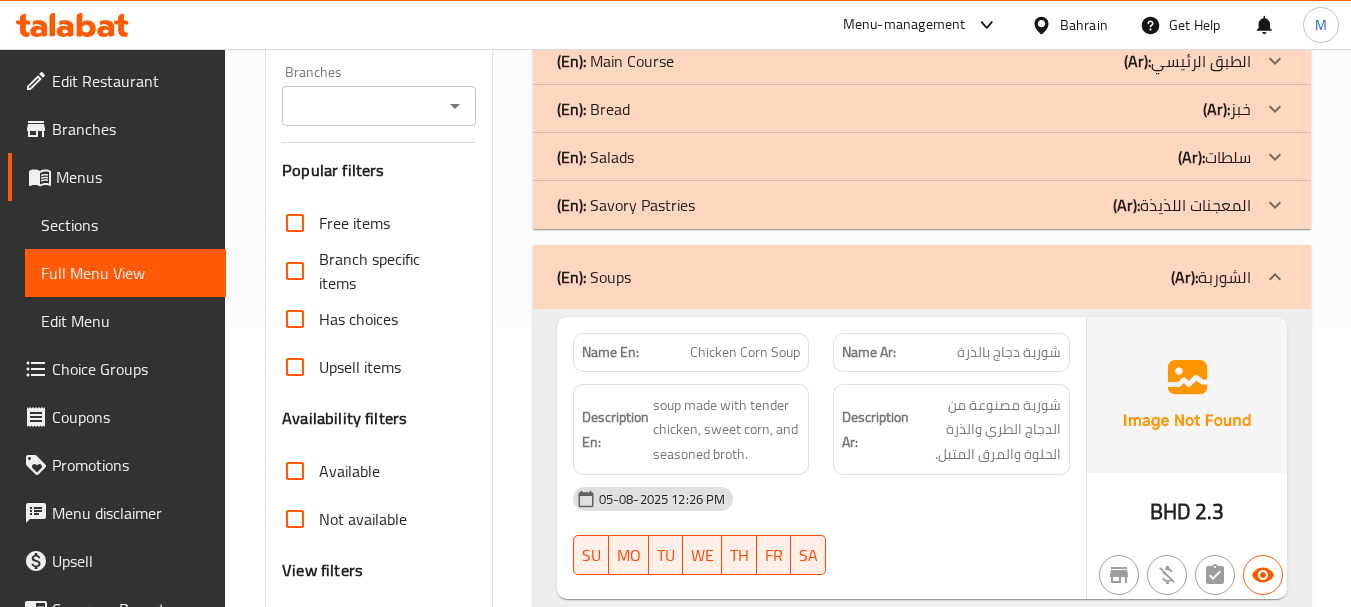 scroll, scrollTop: 400, scrollLeft: 0, axis: vertical 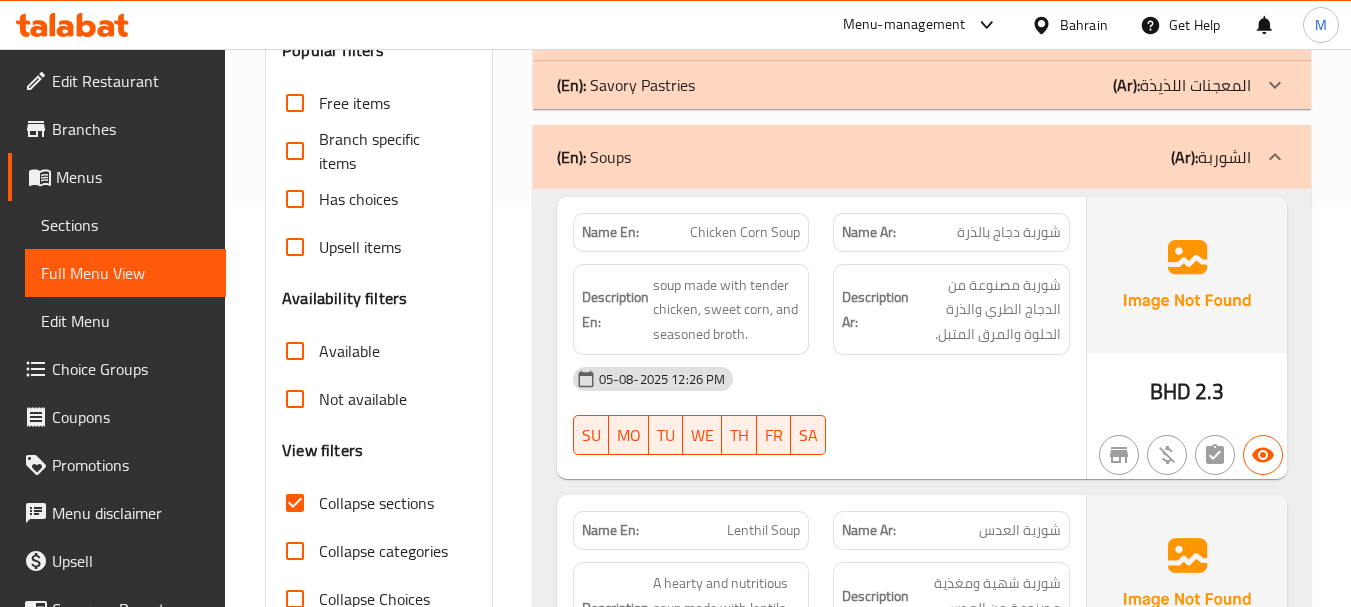 click on "Home / Restaurants management / Menus / Full menu view Export Menu new 5/8/2025   Active Filter Branches Branches Popular filters Free items Branch specific items Has choices Upsell items Availability filters Available Not available View filters Collapse sections Collapse categories Collapse Choices (En):   Breakfast (Ar): الإفطار Name En: Alya Special Platter Name Ar: طبق عليا الخاص Description En: This platter offers a delightful mix of flavors and textures Description Ar: يقدم هذا الطبق مزيجًا رائعًا من النكهات والقوام 05-08-2025 12:26 PM SU MO TU WE TH FR SA BHD 6.6 Name En: Balaleet with Egg Name Ar: بلاليط مع البيض Description En: sweet vermicelli noodles topped with a perfectly fried egg Description Ar: شعيرية حلوة مغطاة ببيضة مقلية بشكل مثالي 05-08-2025 12:26 PM SU MO TU WE TH FR SA BHD 2.6 Name En: Cheese Omelette Name Ar: أومليت بالجبنة Description En: Description Ar: SU MO TU WE TH" at bounding box center (788, 321) 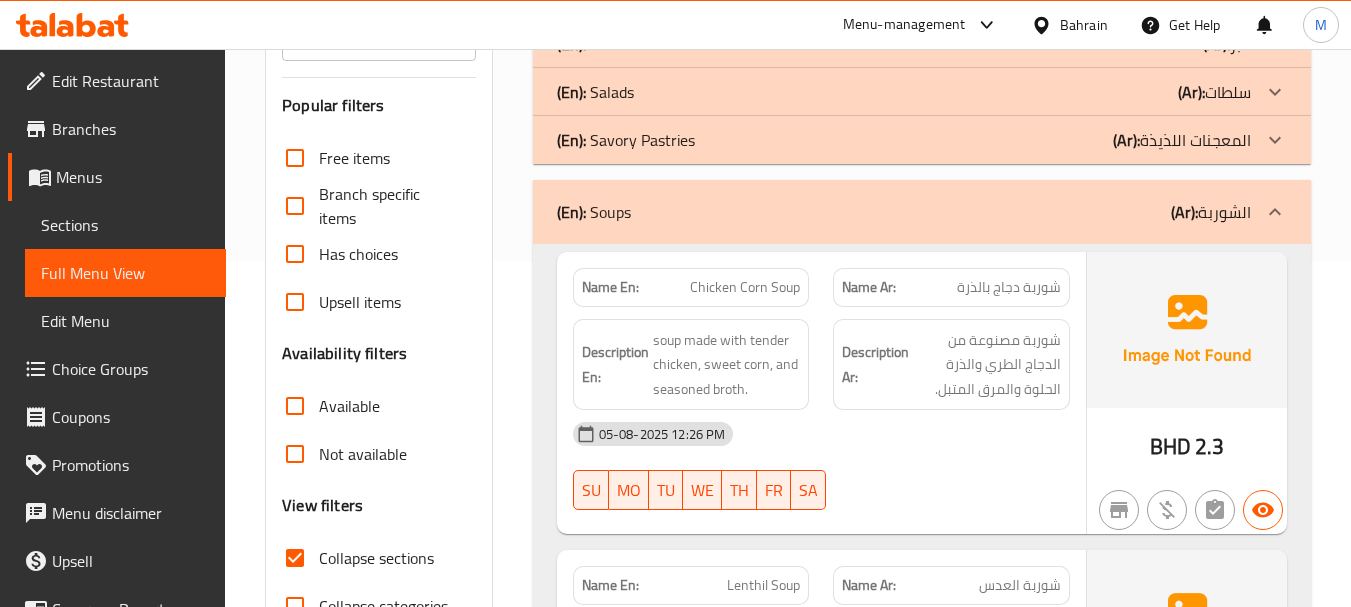 scroll, scrollTop: 300, scrollLeft: 0, axis: vertical 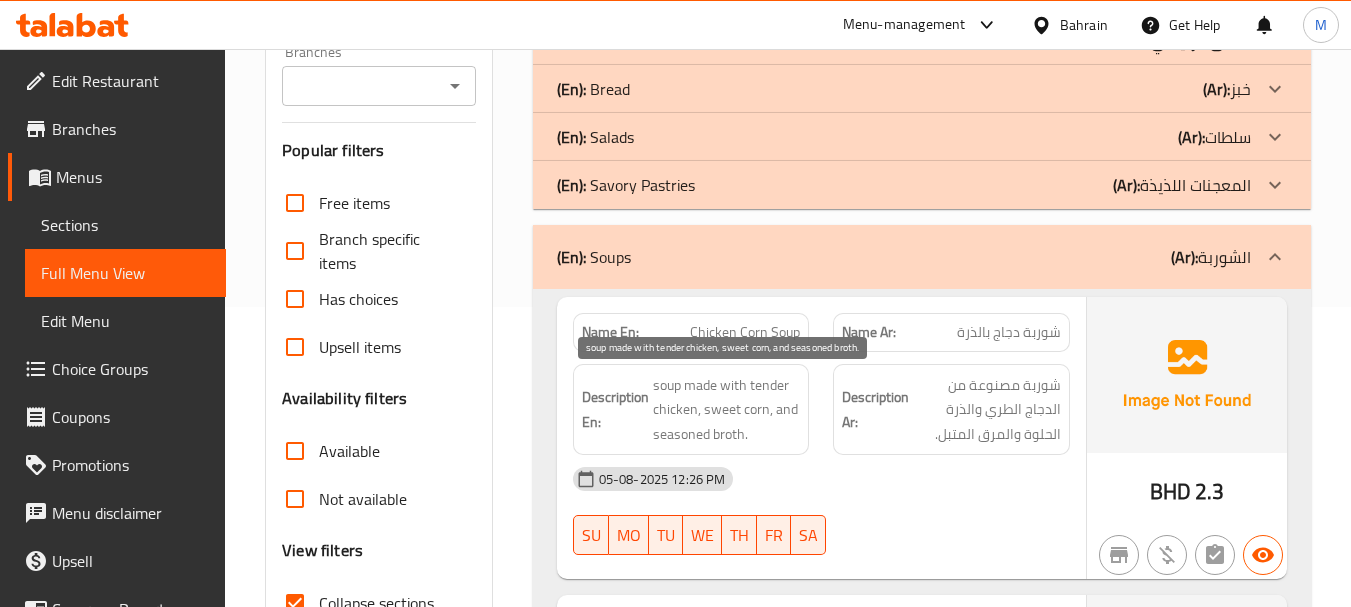 click on "soup made with tender chicken, sweet corn, and seasoned broth." at bounding box center [727, 410] 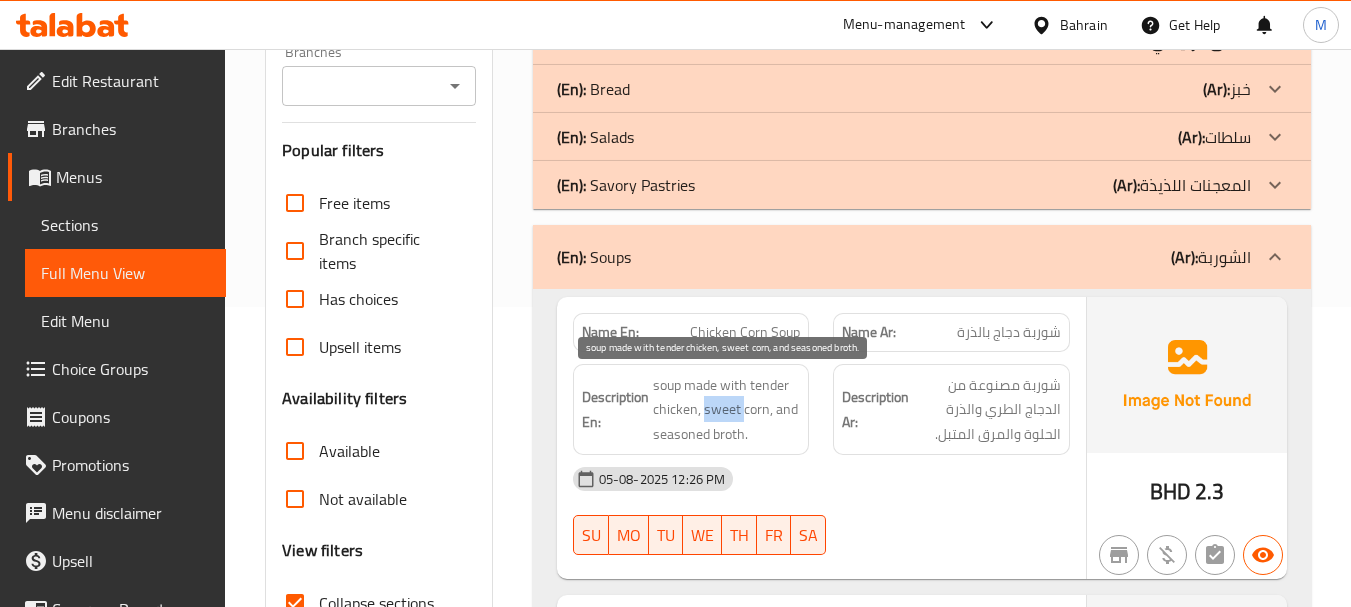 click on "soup made with tender chicken, sweet corn, and seasoned broth." at bounding box center (727, 410) 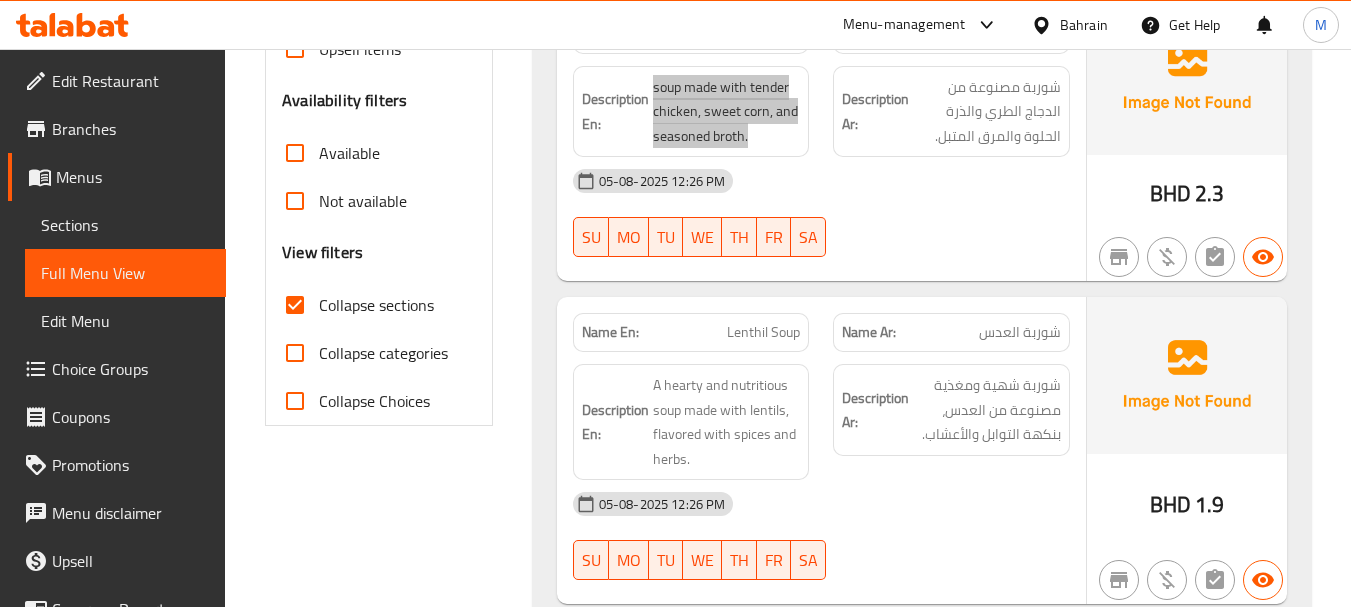 scroll, scrollTop: 600, scrollLeft: 0, axis: vertical 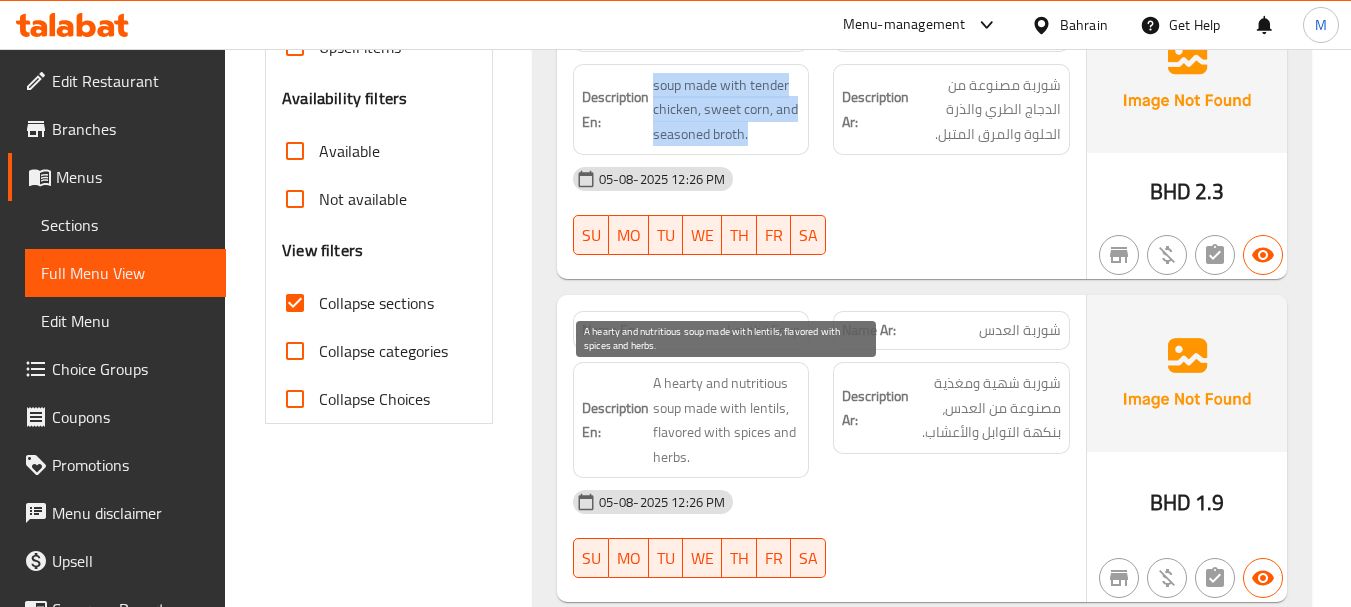 click on "A hearty and nutritious soup made with lentils, flavored with spices and herbs." at bounding box center (727, 420) 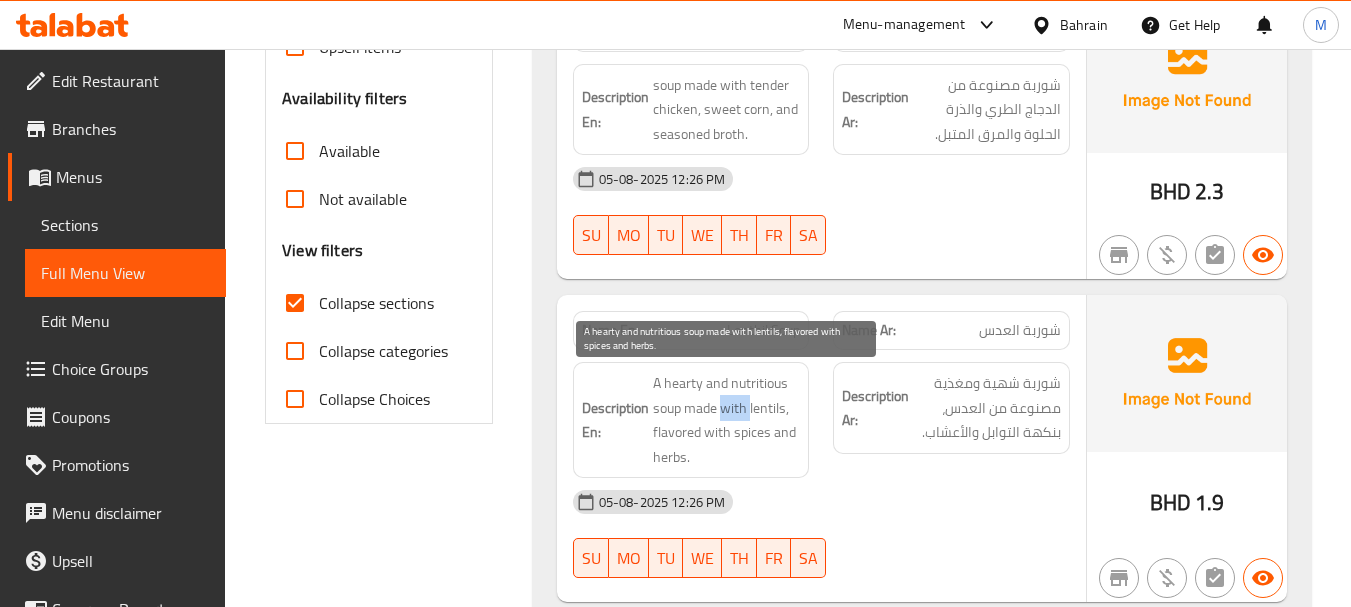 click on "A hearty and nutritious soup made with lentils, flavored with spices and herbs." at bounding box center (727, 420) 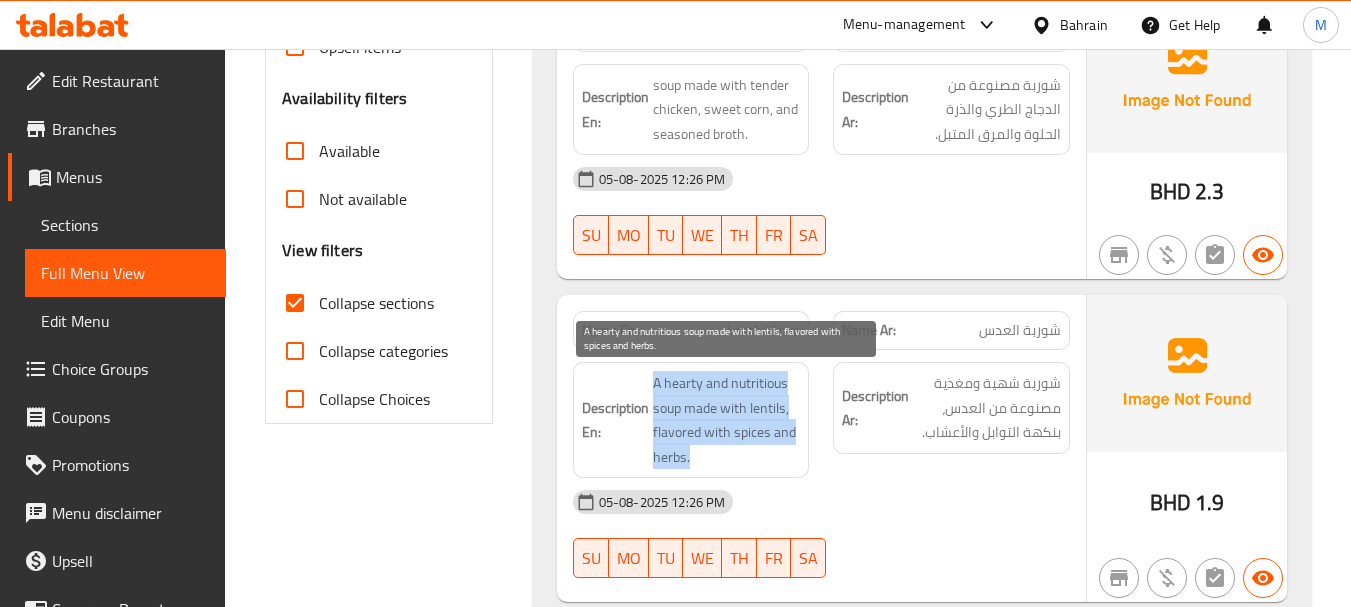 click on "A hearty and nutritious soup made with lentils, flavored with spices and herbs." at bounding box center (727, 420) 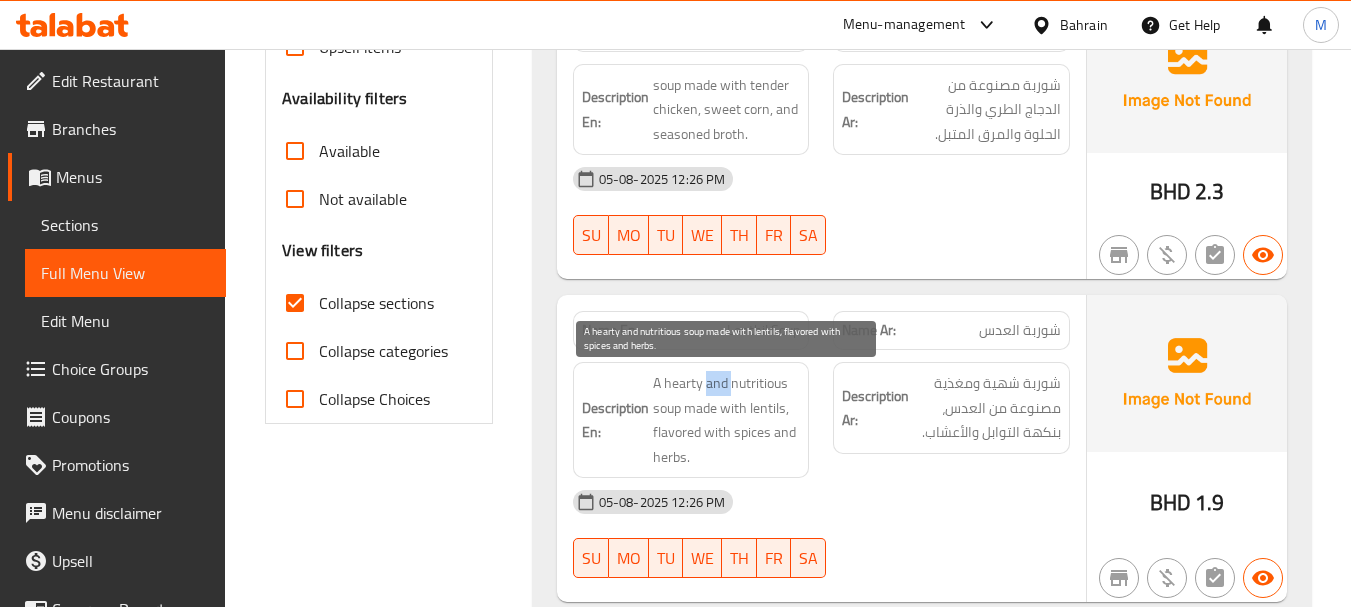 click on "A hearty and nutritious soup made with lentils, flavored with spices and herbs." at bounding box center [727, 420] 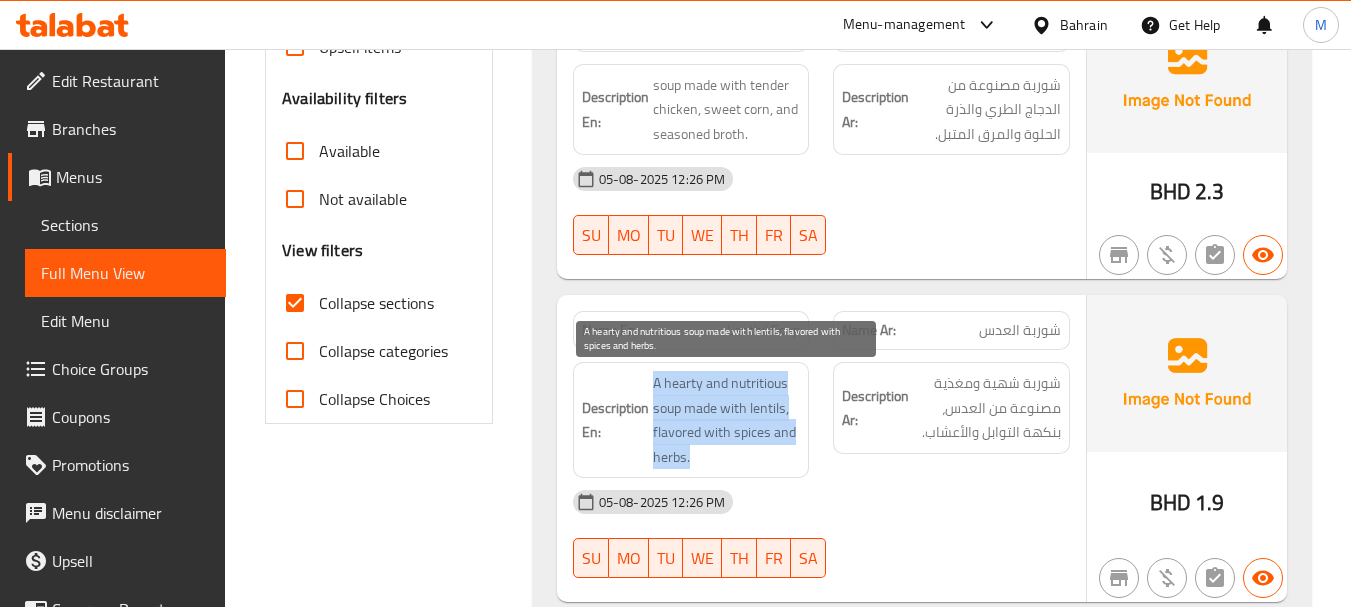 click on "A hearty and nutritious soup made with lentils, flavored with spices and herbs." at bounding box center [727, 420] 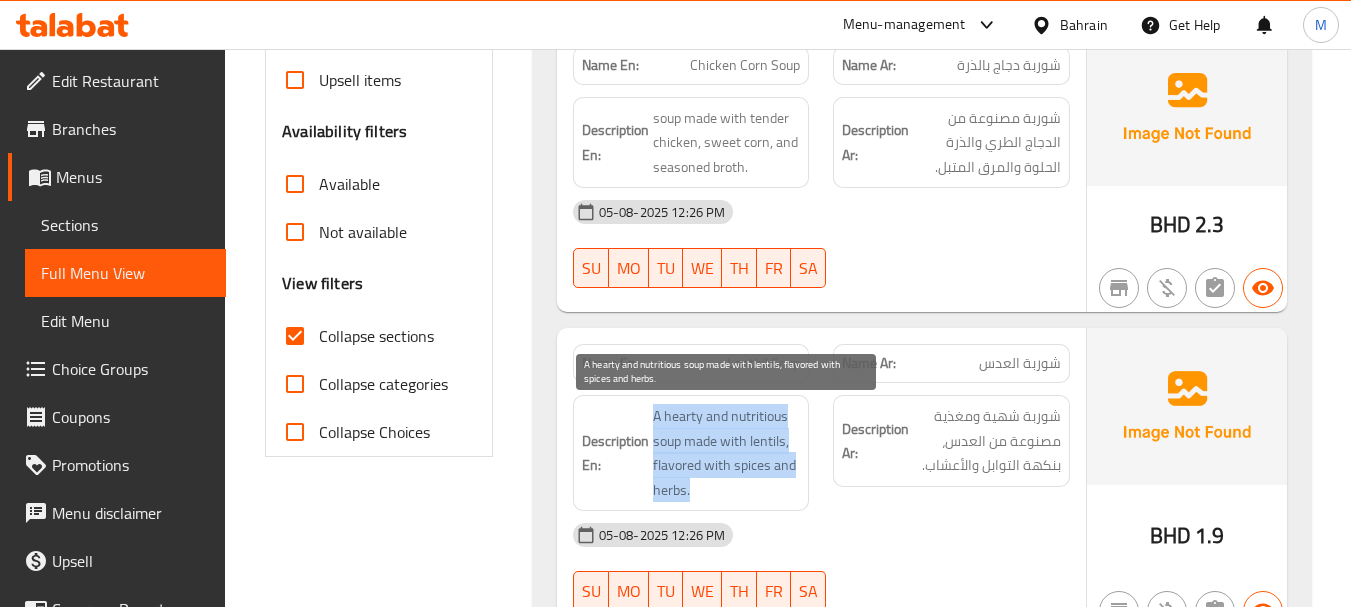 scroll, scrollTop: 187, scrollLeft: 0, axis: vertical 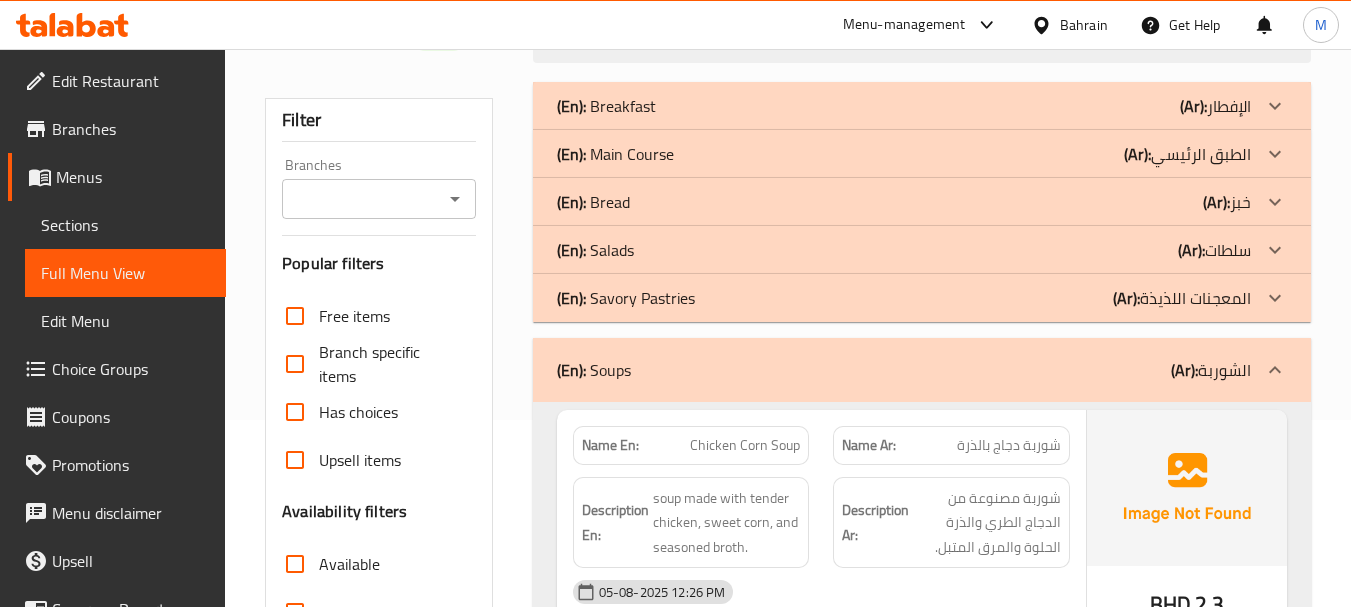 click on "(En):   Soups (Ar): الشوربة" at bounding box center (904, 370) 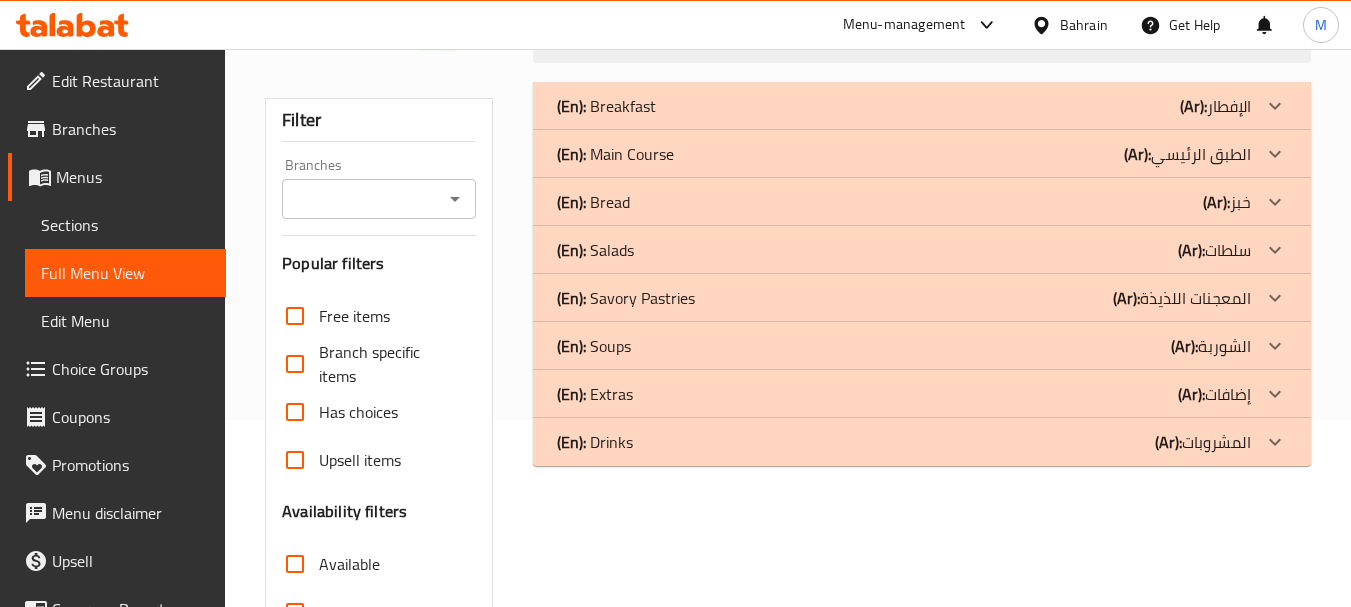 click on "(En):   Extras (Ar): إضافات" at bounding box center [904, 106] 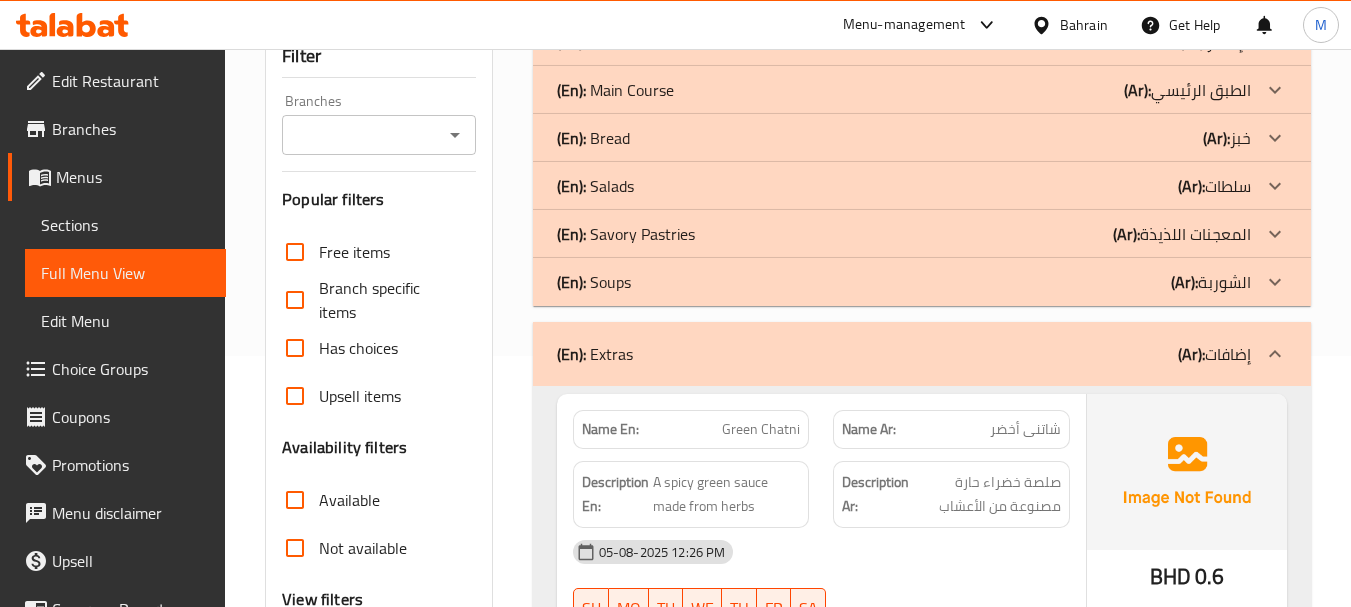 scroll, scrollTop: 286, scrollLeft: 0, axis: vertical 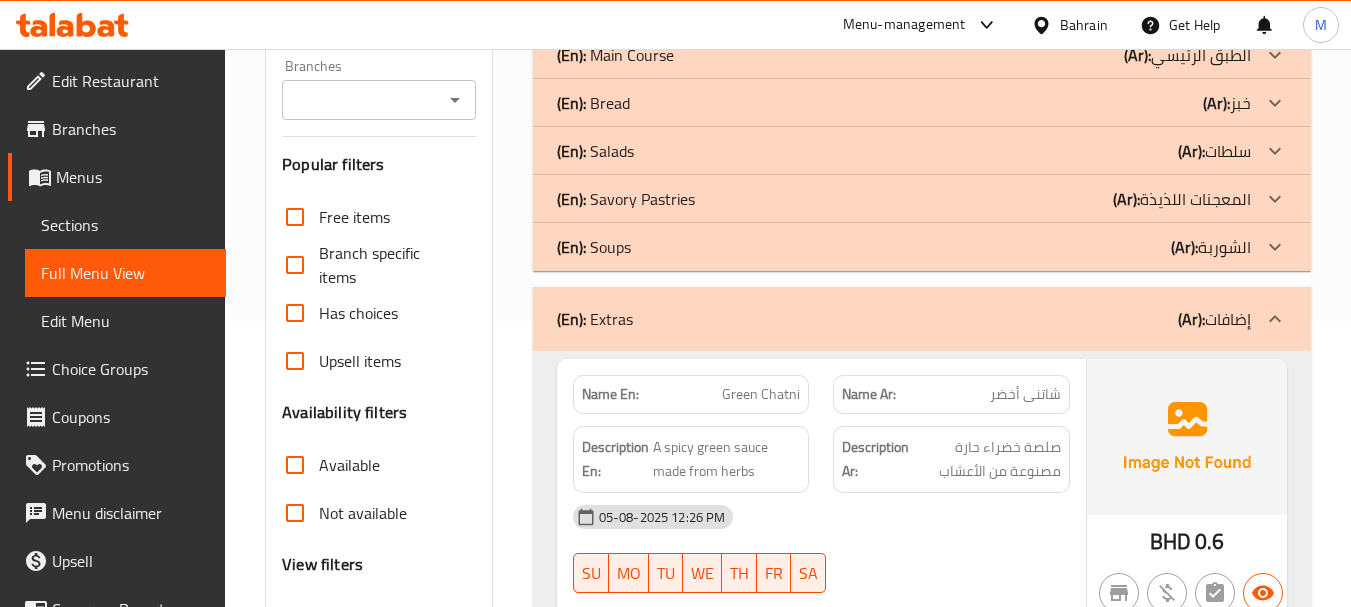 drag, startPoint x: 508, startPoint y: 329, endPoint x: 514, endPoint y: 306, distance: 23.769728 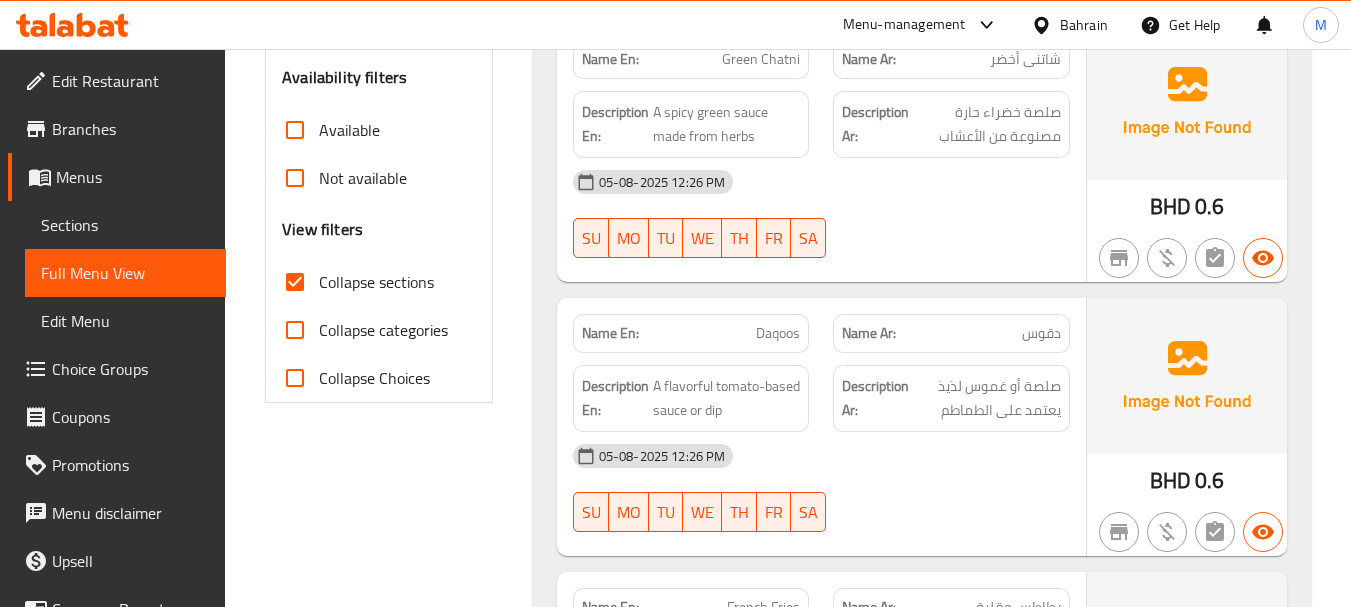 scroll, scrollTop: 586, scrollLeft: 0, axis: vertical 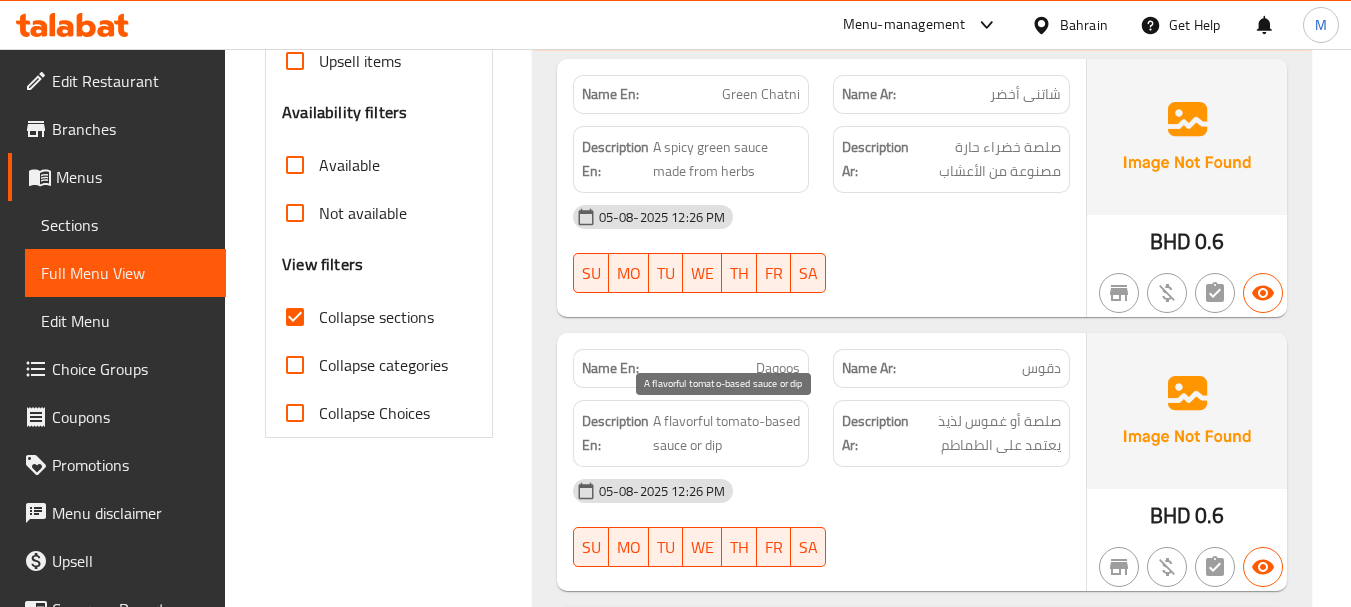 click on "A flavorful tomato-based sauce or dip" at bounding box center (727, 433) 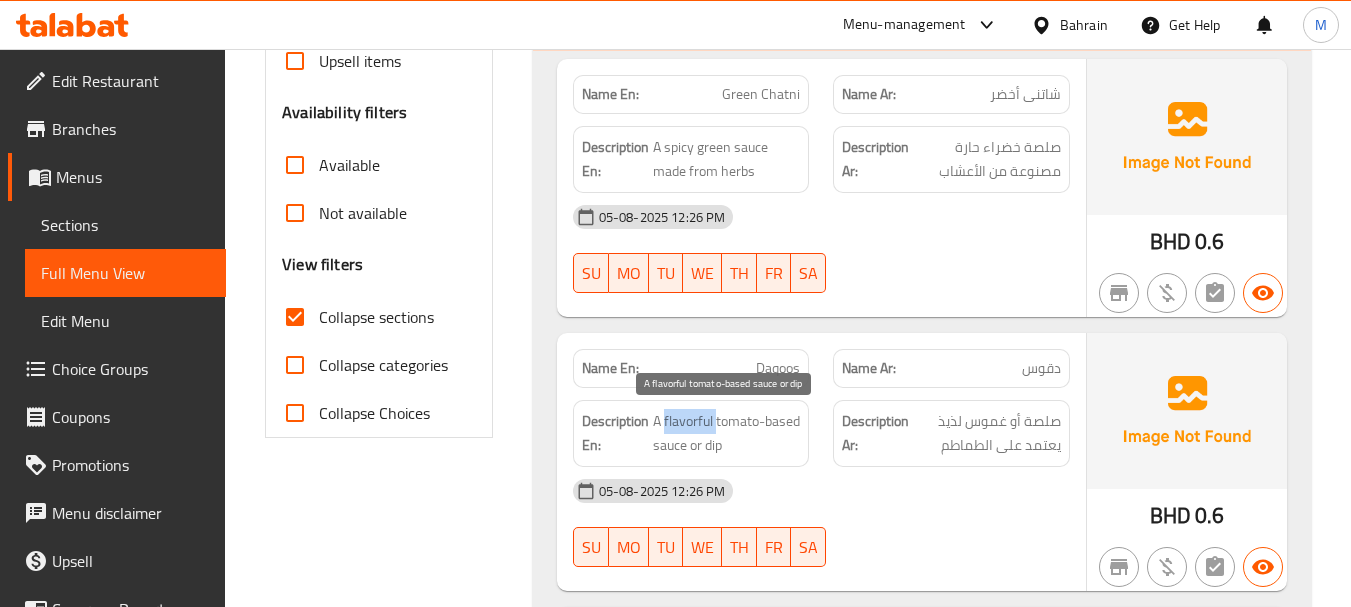 click on "A flavorful tomato-based sauce or dip" at bounding box center (727, 433) 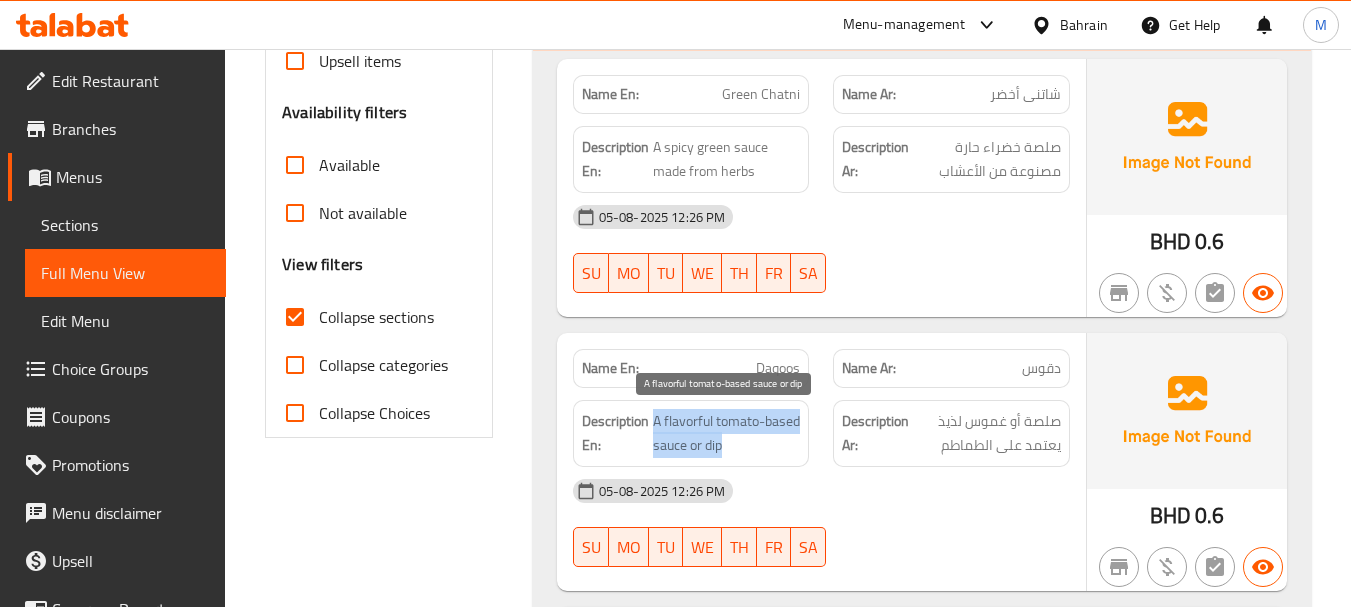 click on "A flavorful tomato-based sauce or dip" at bounding box center [727, 433] 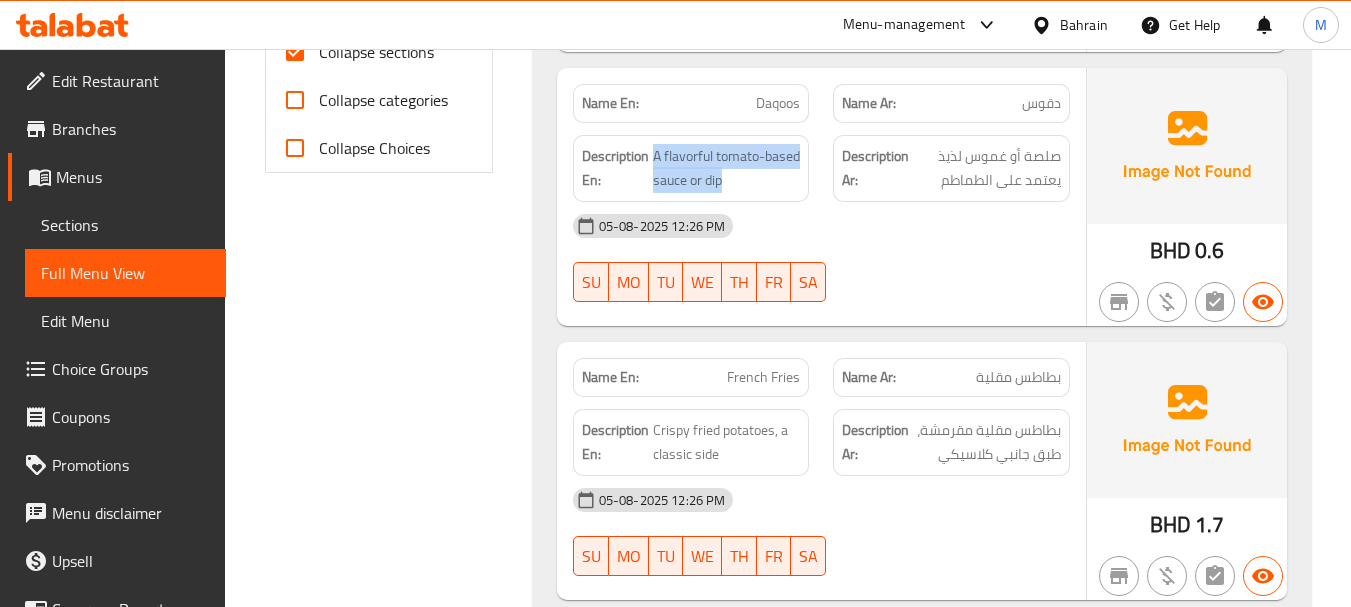 scroll, scrollTop: 886, scrollLeft: 0, axis: vertical 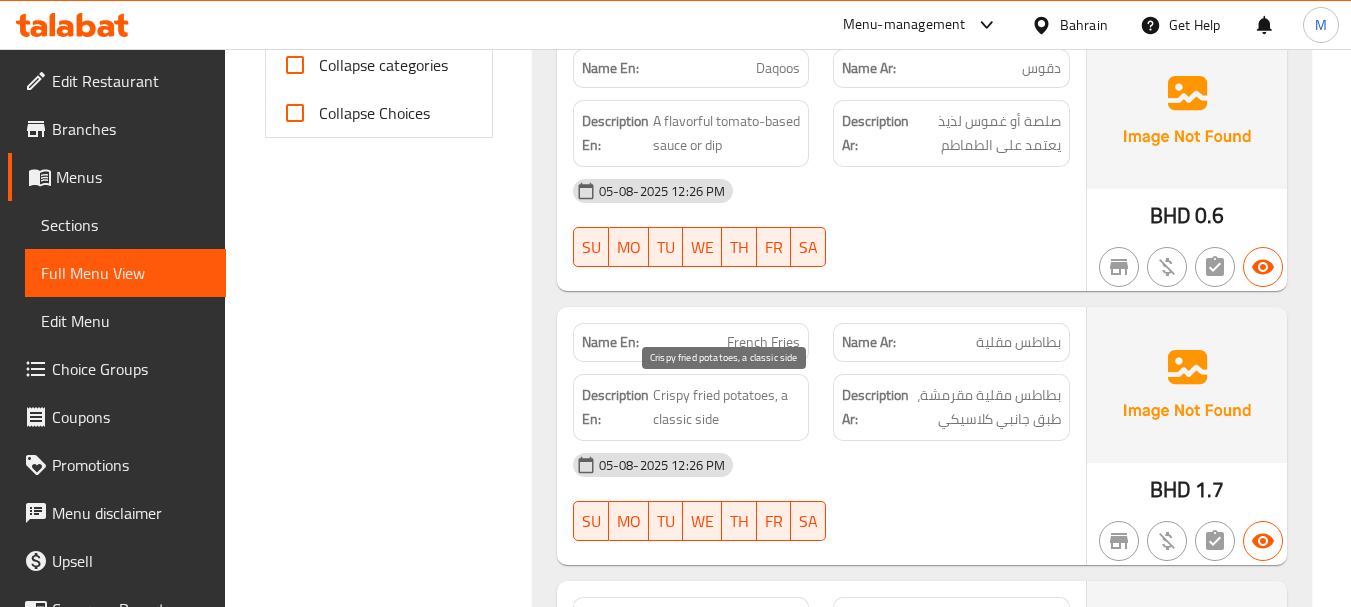 click on "Crispy fried potatoes, a classic side" at bounding box center (727, 407) 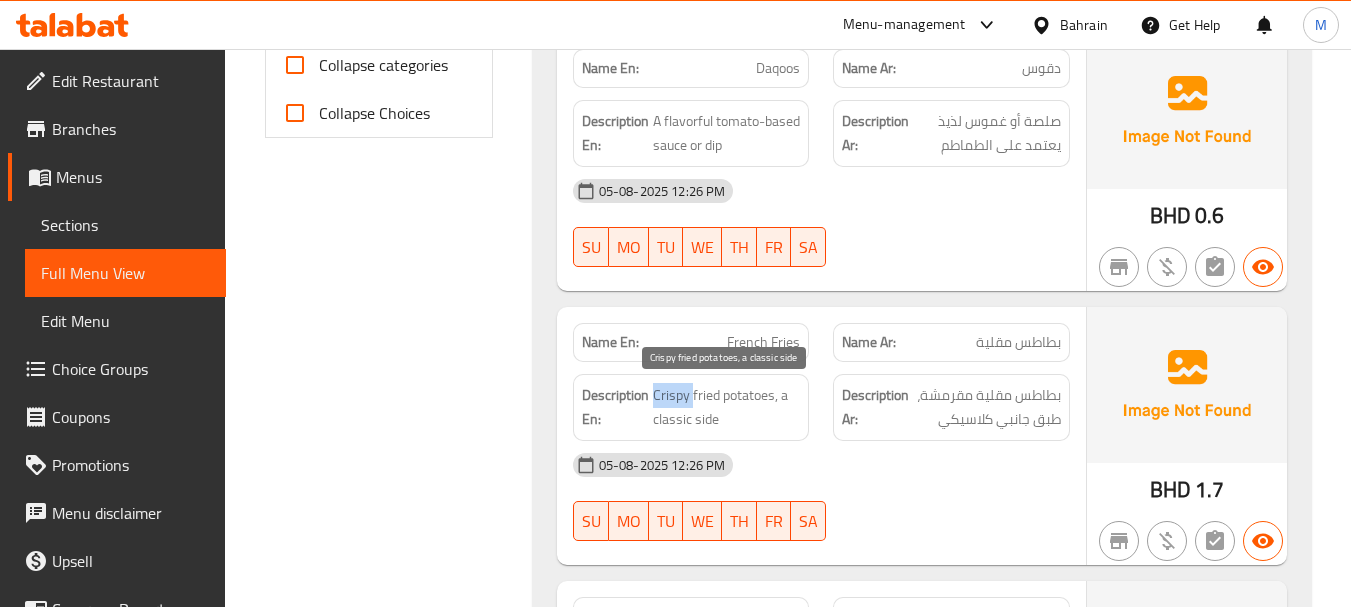 click on "Crispy fried potatoes, a classic side" at bounding box center (727, 407) 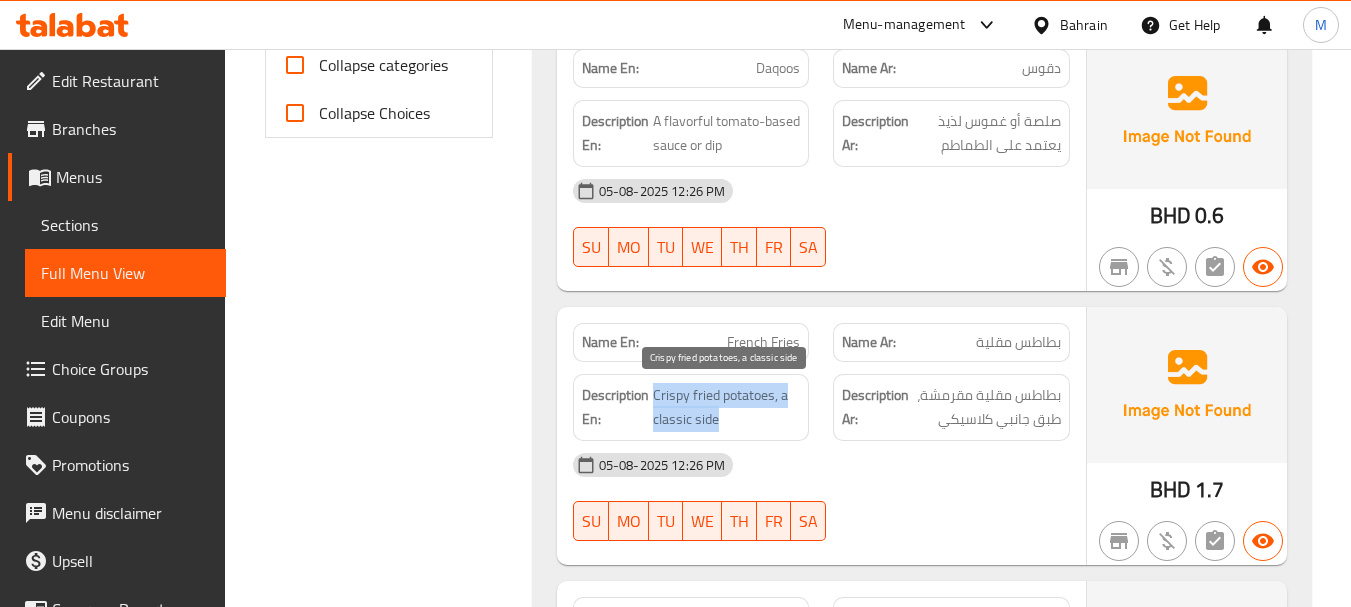 click on "Crispy fried potatoes, a classic side" at bounding box center [727, 407] 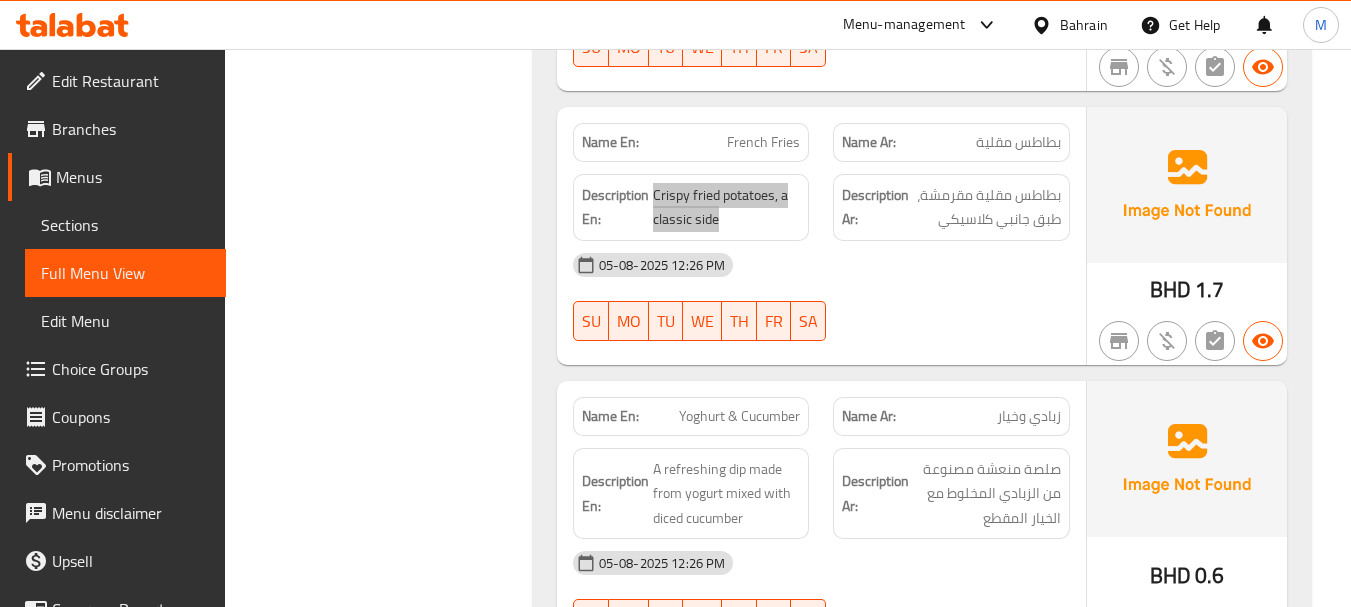 scroll, scrollTop: 1186, scrollLeft: 0, axis: vertical 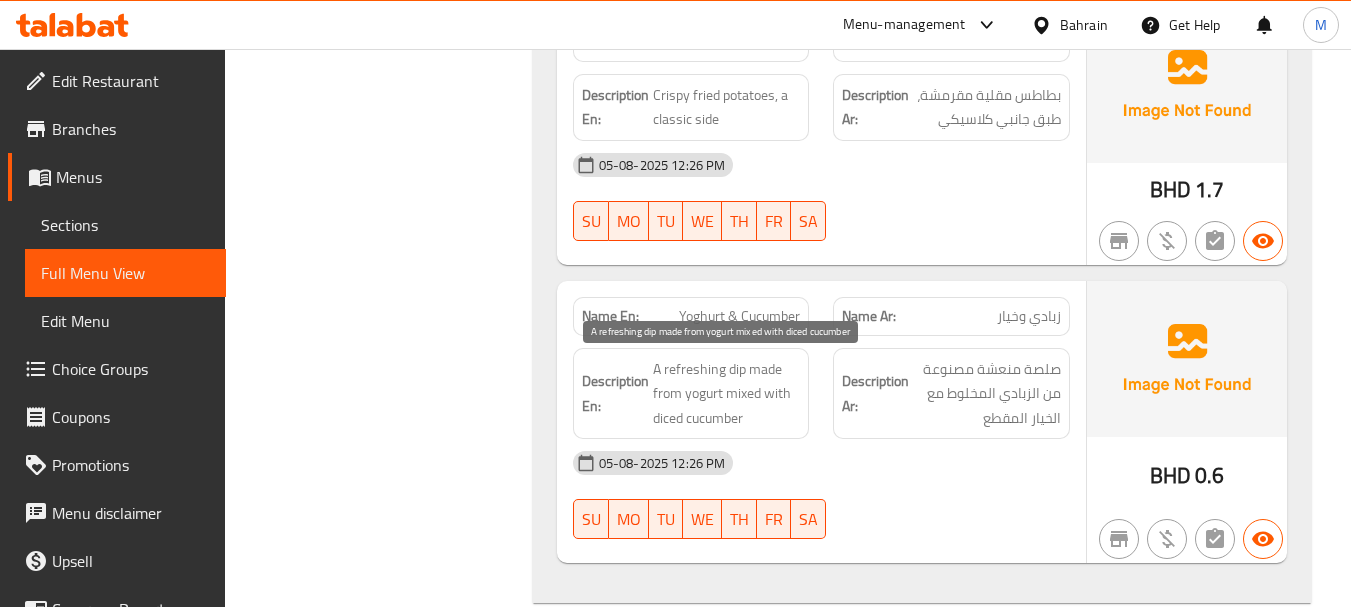click on "A refreshing dip made from yogurt mixed with diced cucumber" at bounding box center (727, 394) 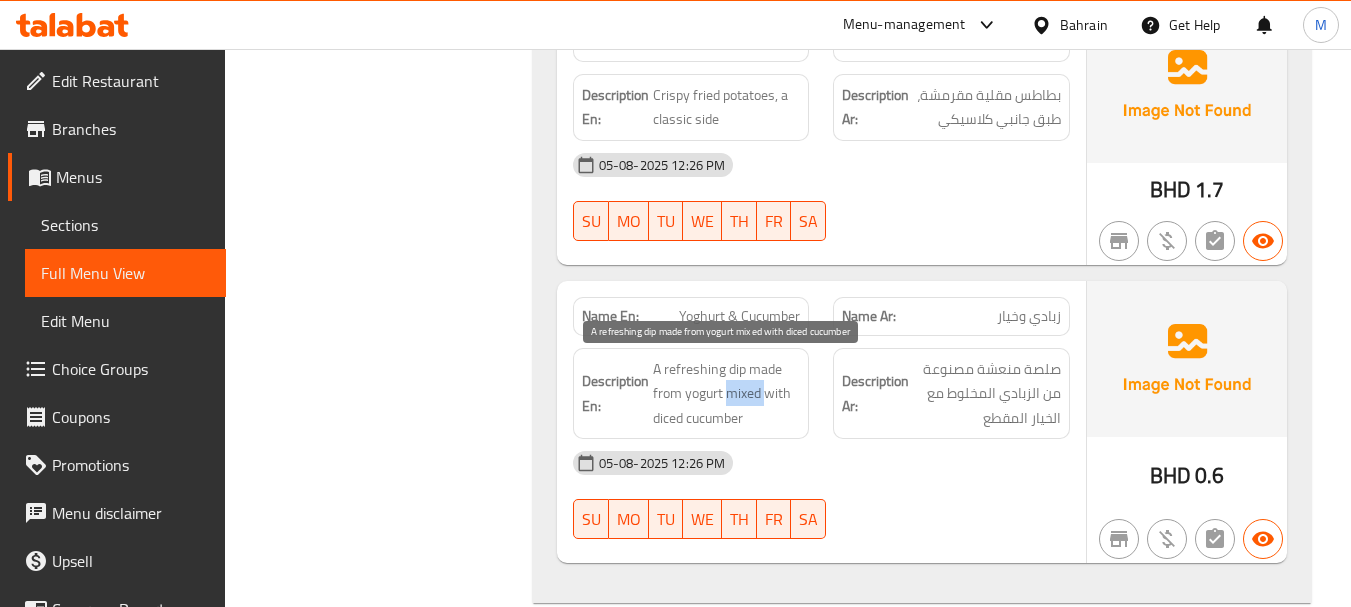 click on "A refreshing dip made from yogurt mixed with diced cucumber" at bounding box center (727, 394) 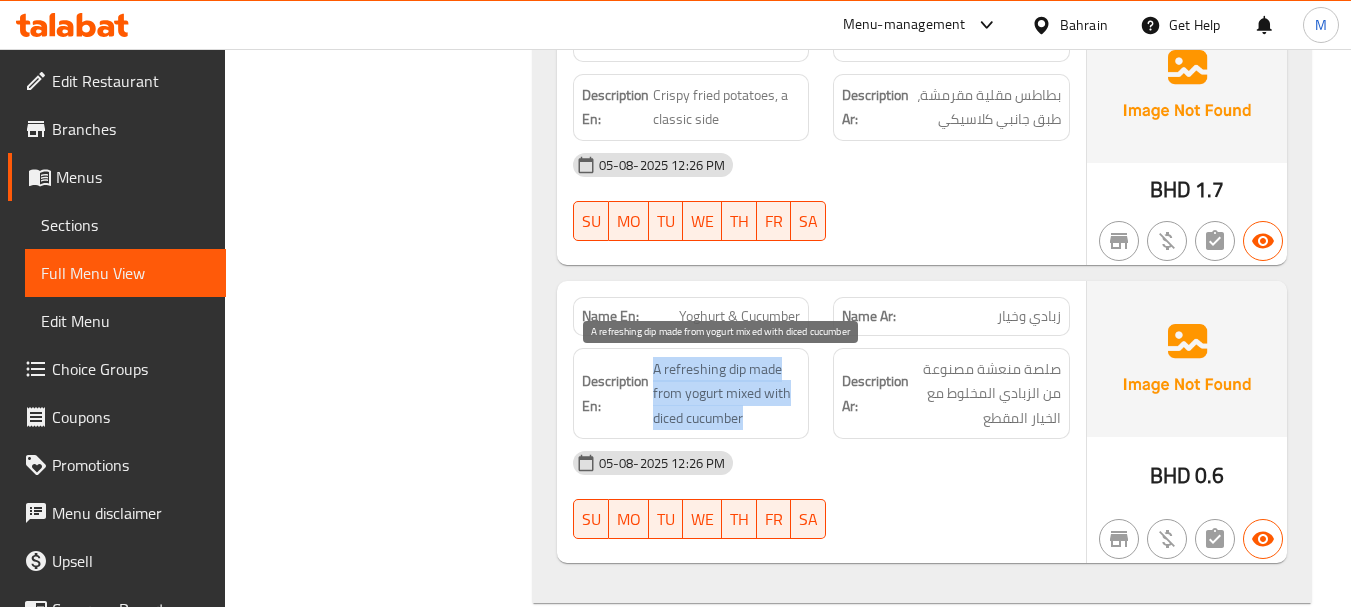click on "A refreshing dip made from yogurt mixed with diced cucumber" at bounding box center [727, 394] 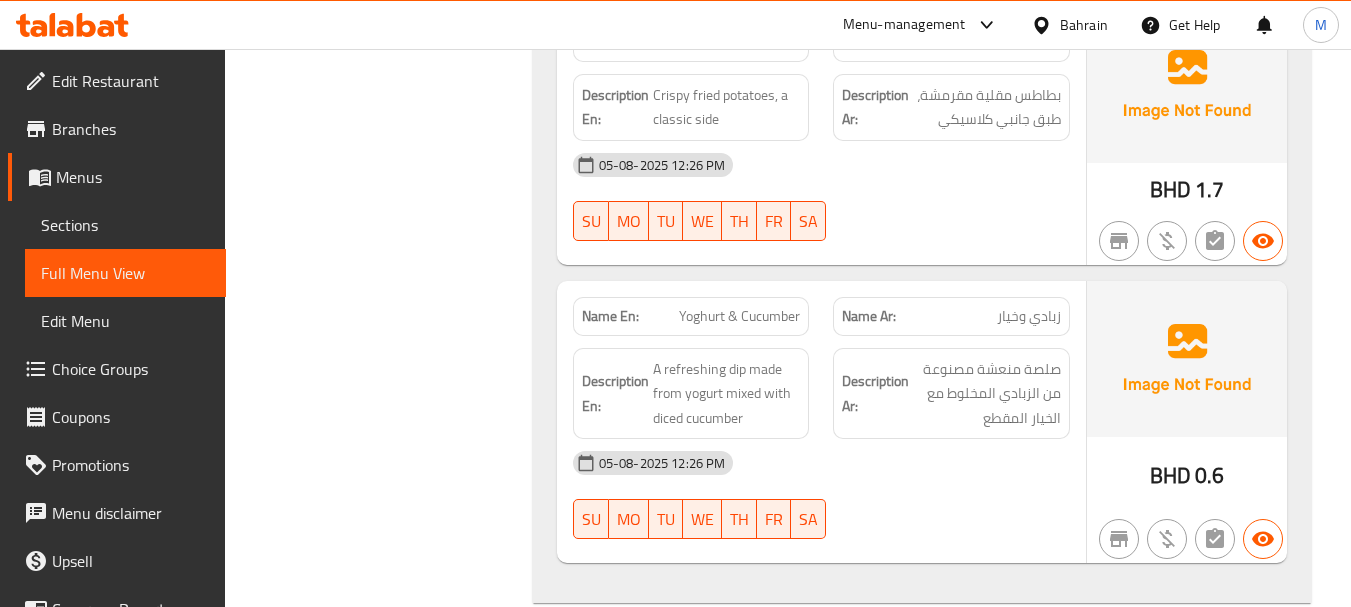 click on "Yoghurt & Cucumber" at bounding box center (739, 316) 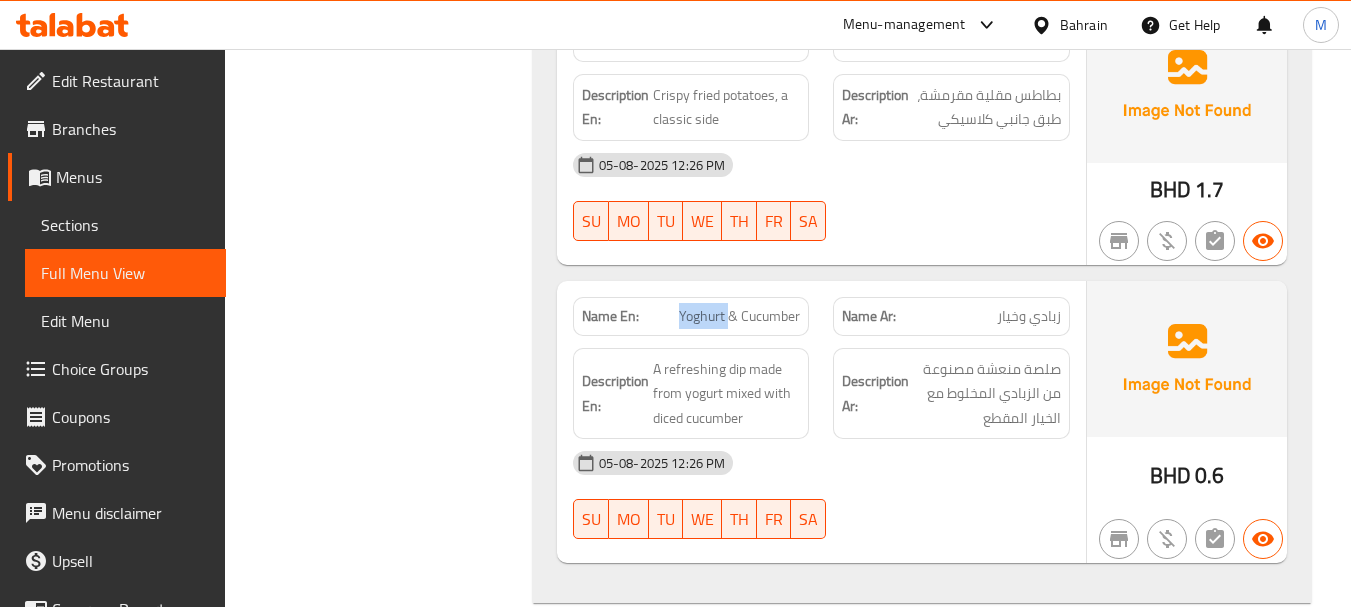 click on "Yoghurt & Cucumber" at bounding box center [739, 316] 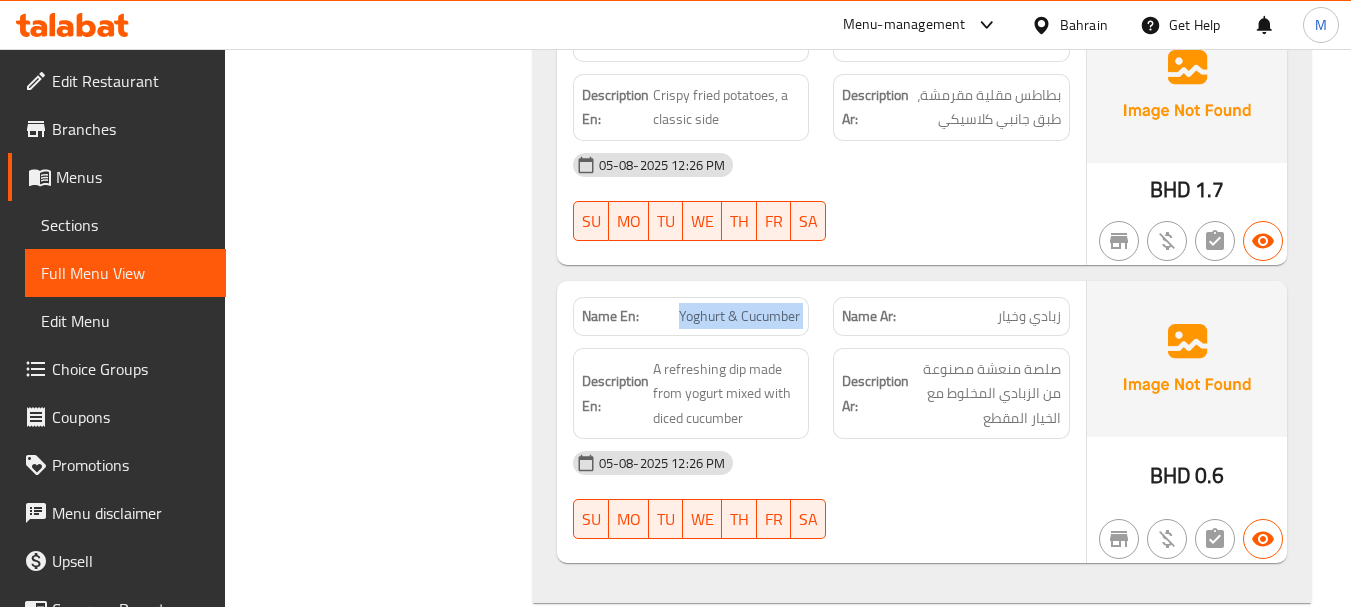 click on "Yoghurt & Cucumber" at bounding box center [739, 316] 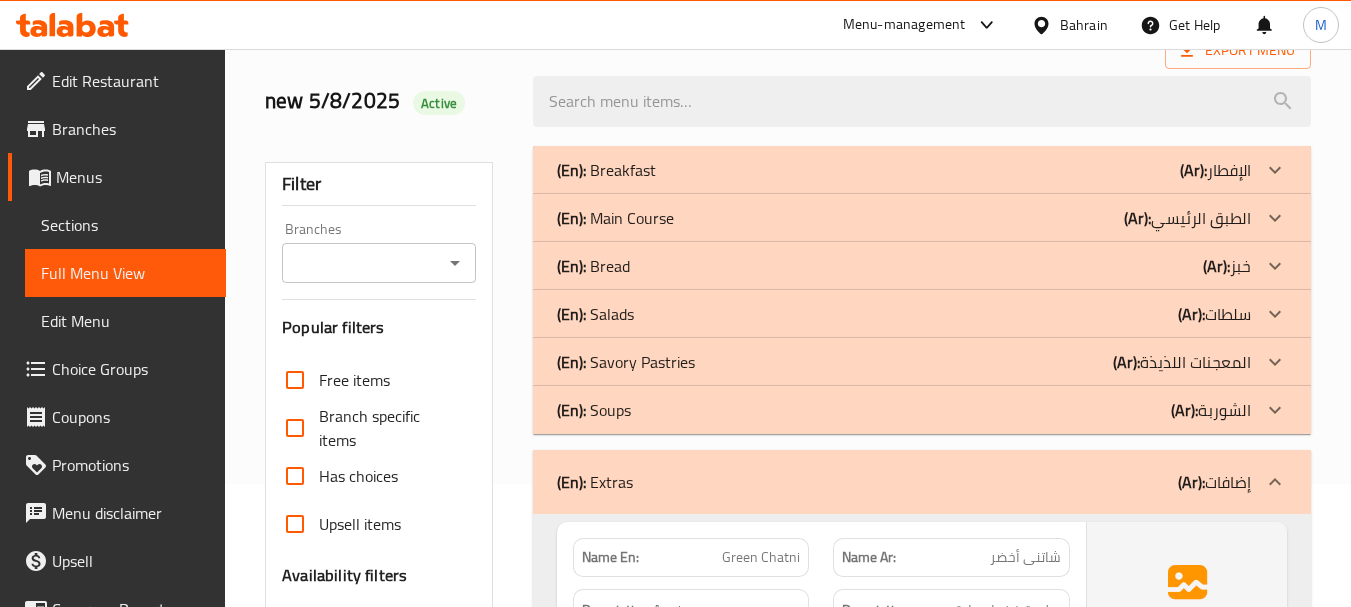 scroll, scrollTop: 300, scrollLeft: 0, axis: vertical 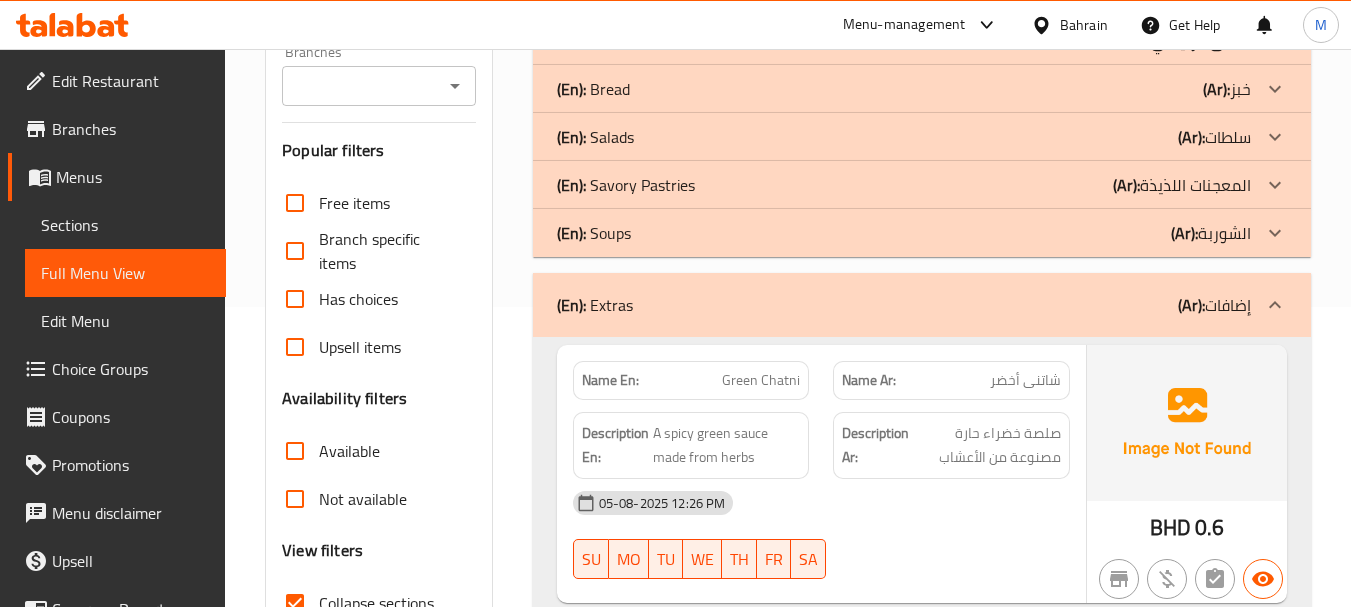 click on "(En):   Extras" at bounding box center [595, 305] 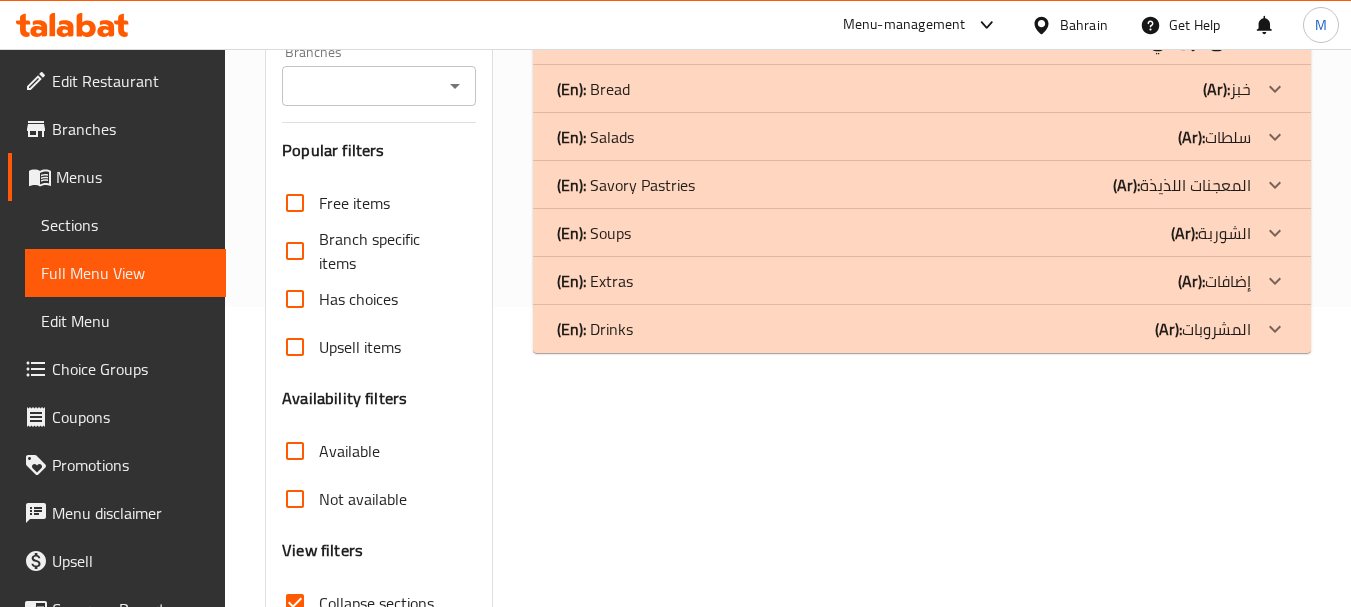 click on "(En):   Drinks" at bounding box center [606, -7] 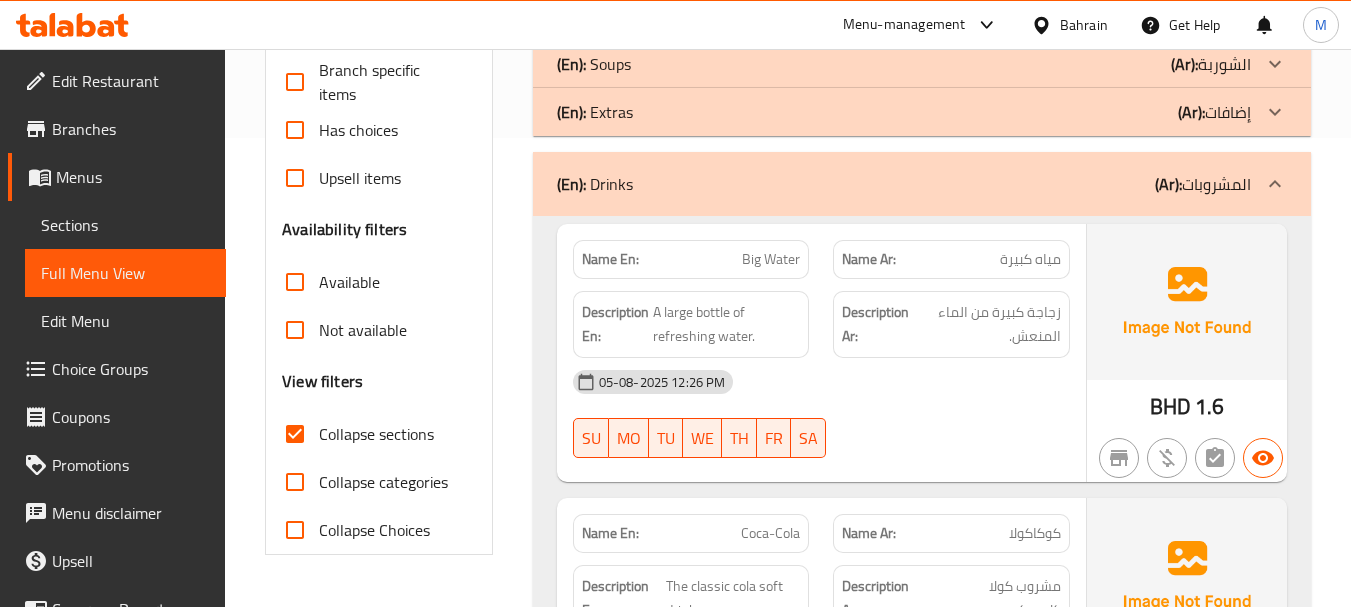 scroll, scrollTop: 600, scrollLeft: 0, axis: vertical 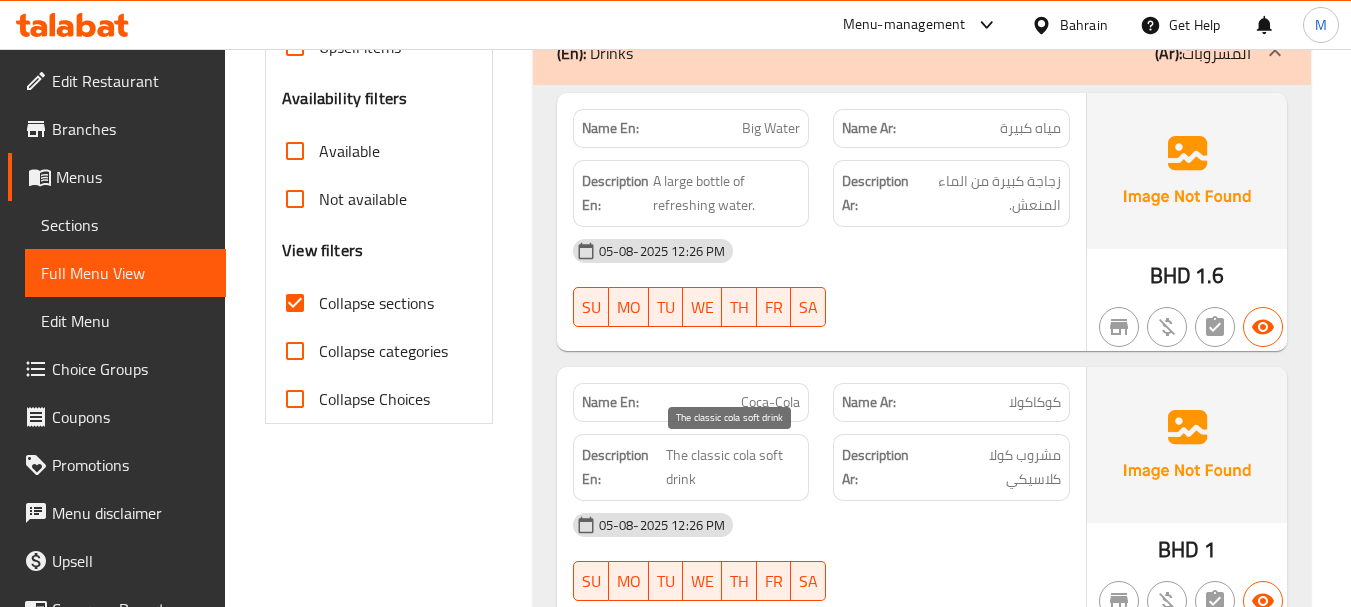 click on "The classic cola soft drink" at bounding box center (733, 467) 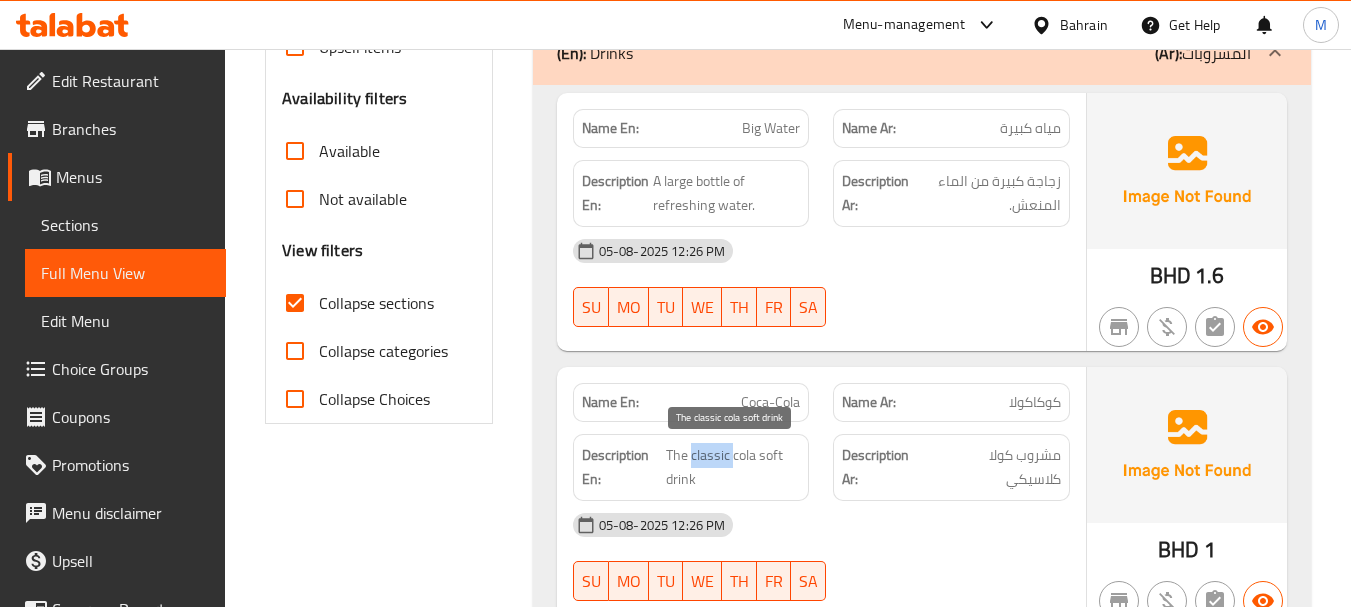 click on "The classic cola soft drink" at bounding box center [733, 467] 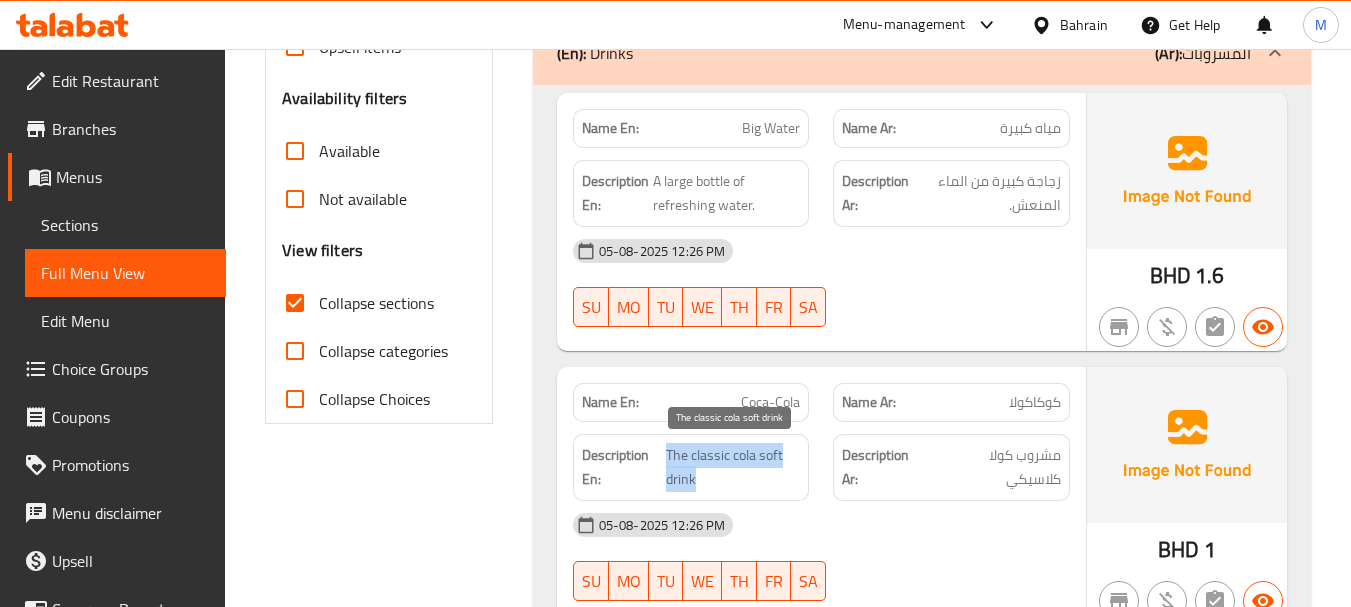 click on "The classic cola soft drink" at bounding box center (733, 467) 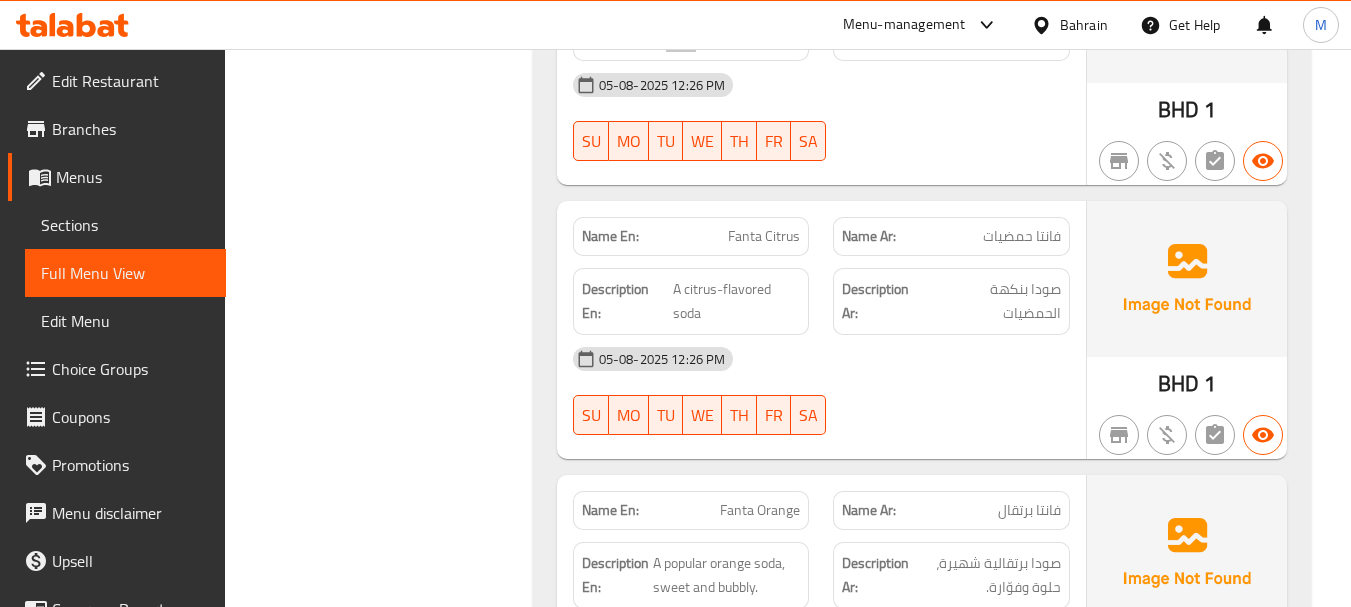 scroll, scrollTop: 1100, scrollLeft: 0, axis: vertical 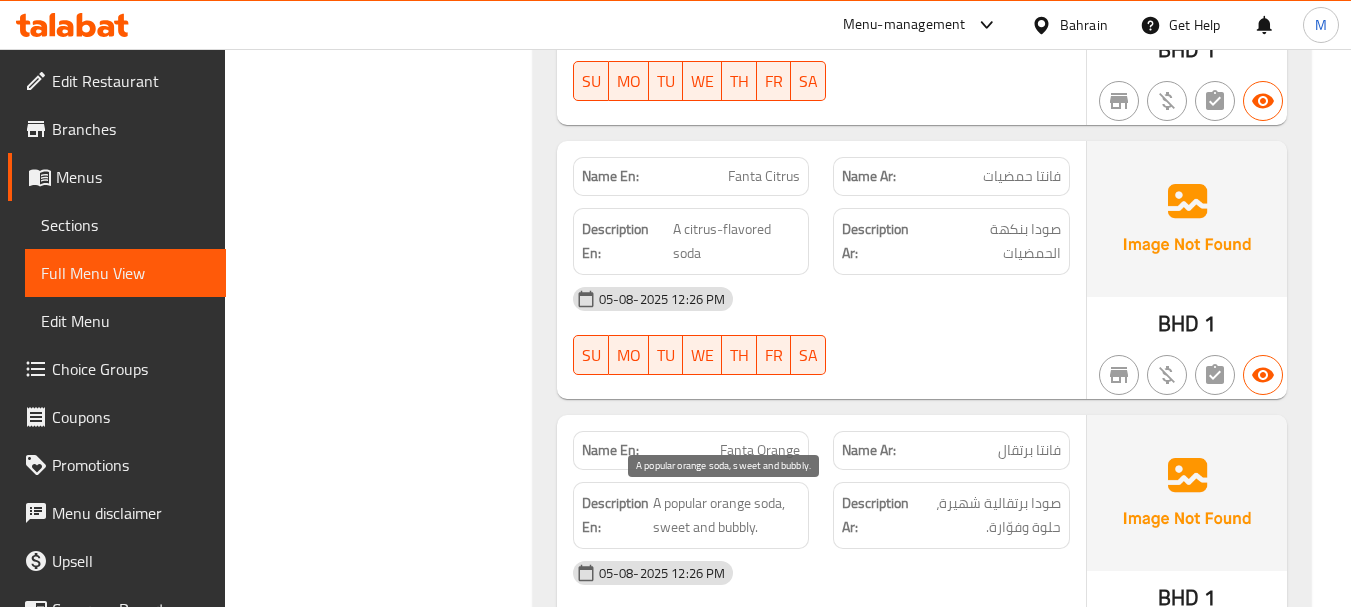 click on "A popular orange soda, sweet and bubbly." at bounding box center (727, 515) 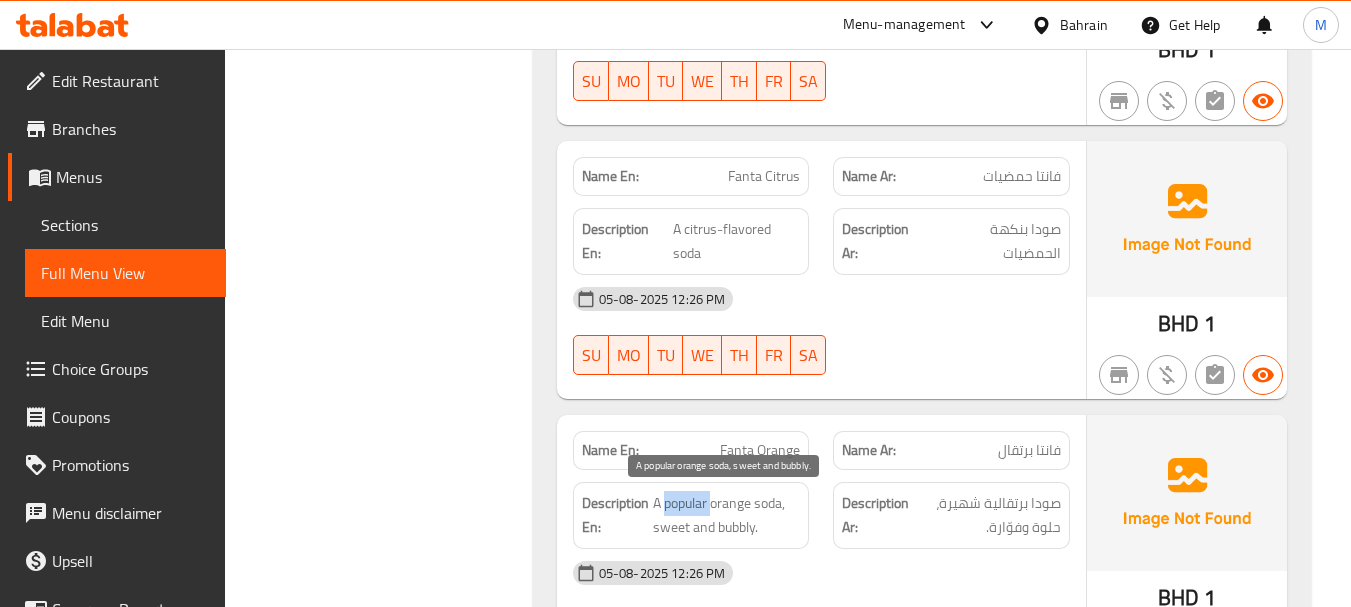 click on "A popular orange soda, sweet and bubbly." at bounding box center (727, 515) 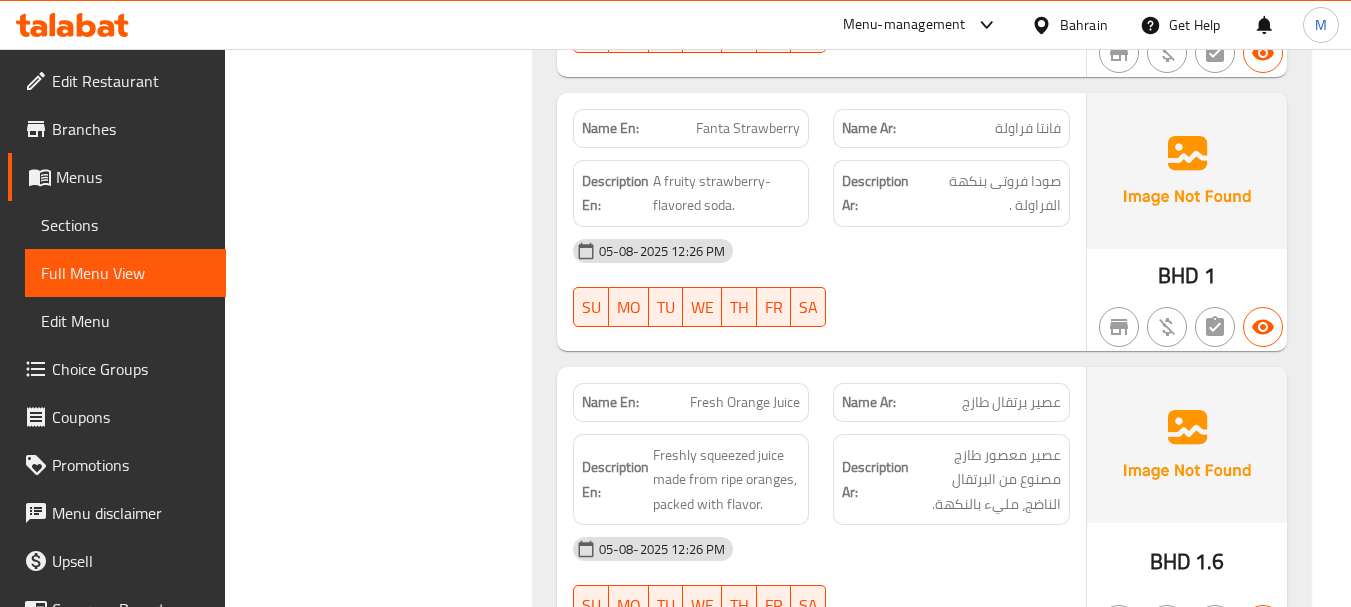 scroll, scrollTop: 1700, scrollLeft: 0, axis: vertical 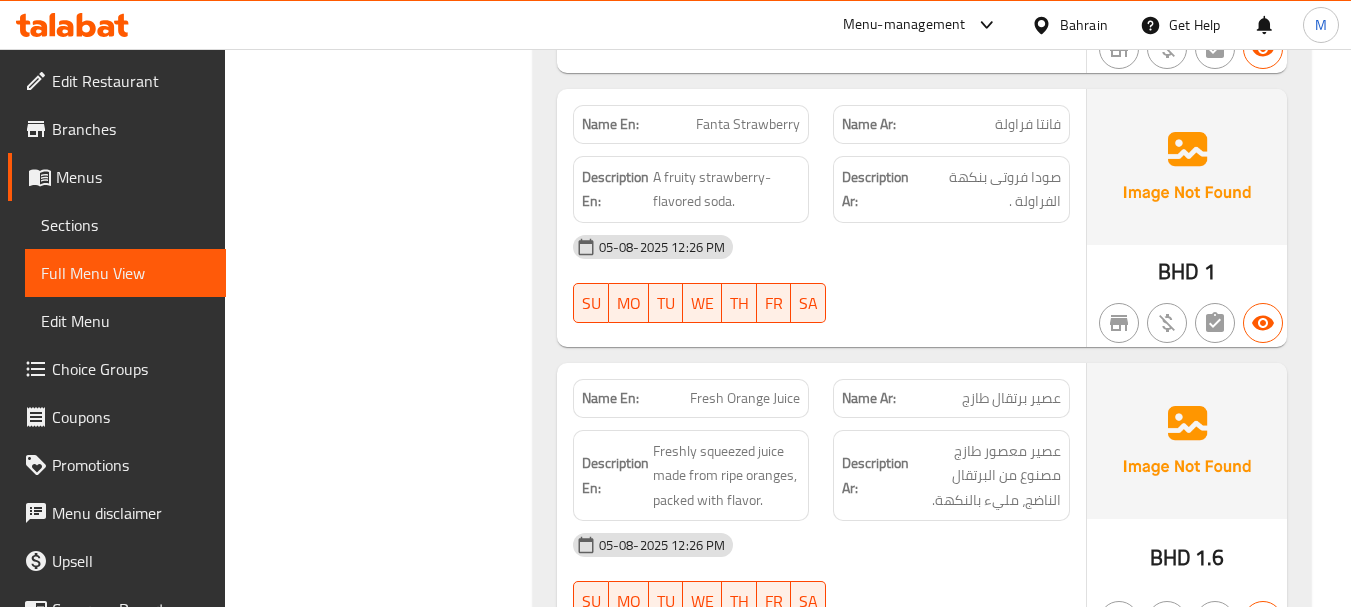 click on "Freshly squeezed juice made from ripe oranges, packed with flavor." at bounding box center [727, 476] 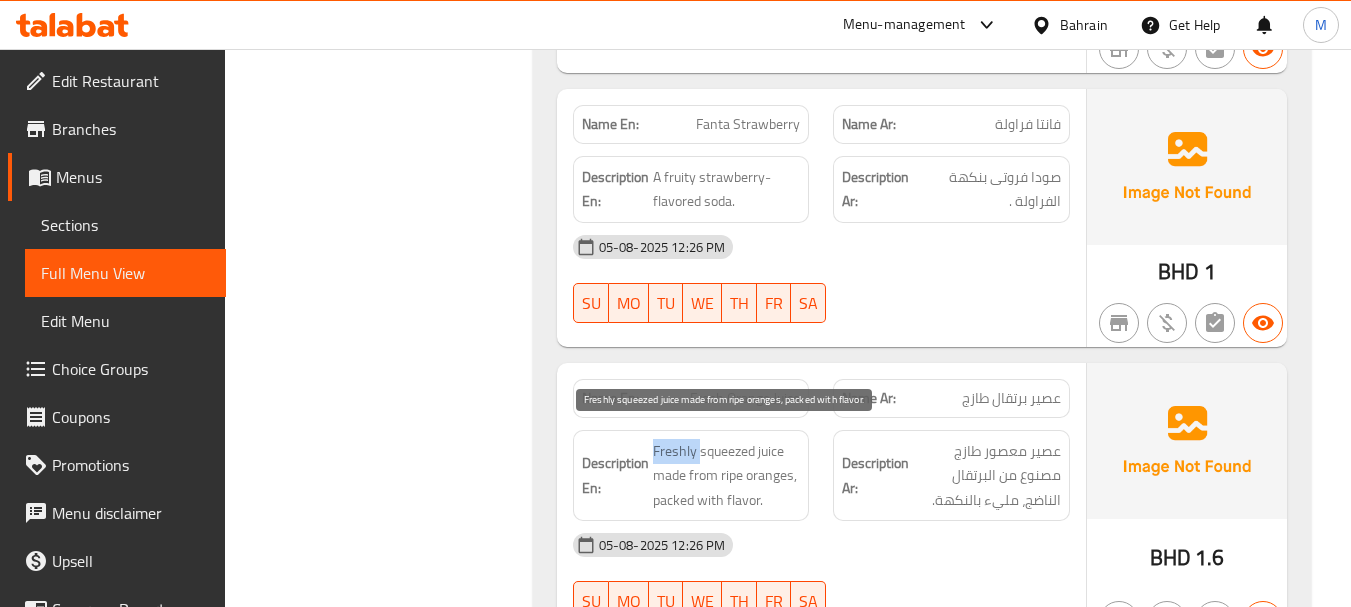 click on "Freshly squeezed juice made from ripe oranges, packed with flavor." at bounding box center (727, 476) 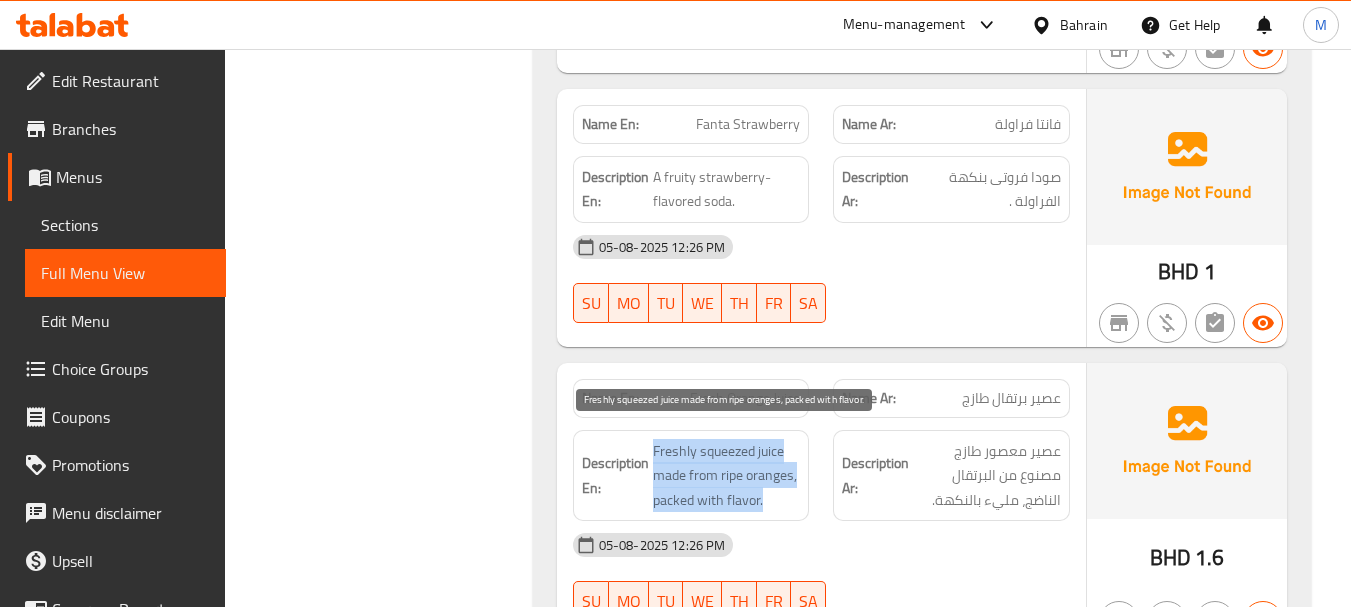 click on "Freshly squeezed juice made from ripe oranges, packed with flavor." at bounding box center [727, 476] 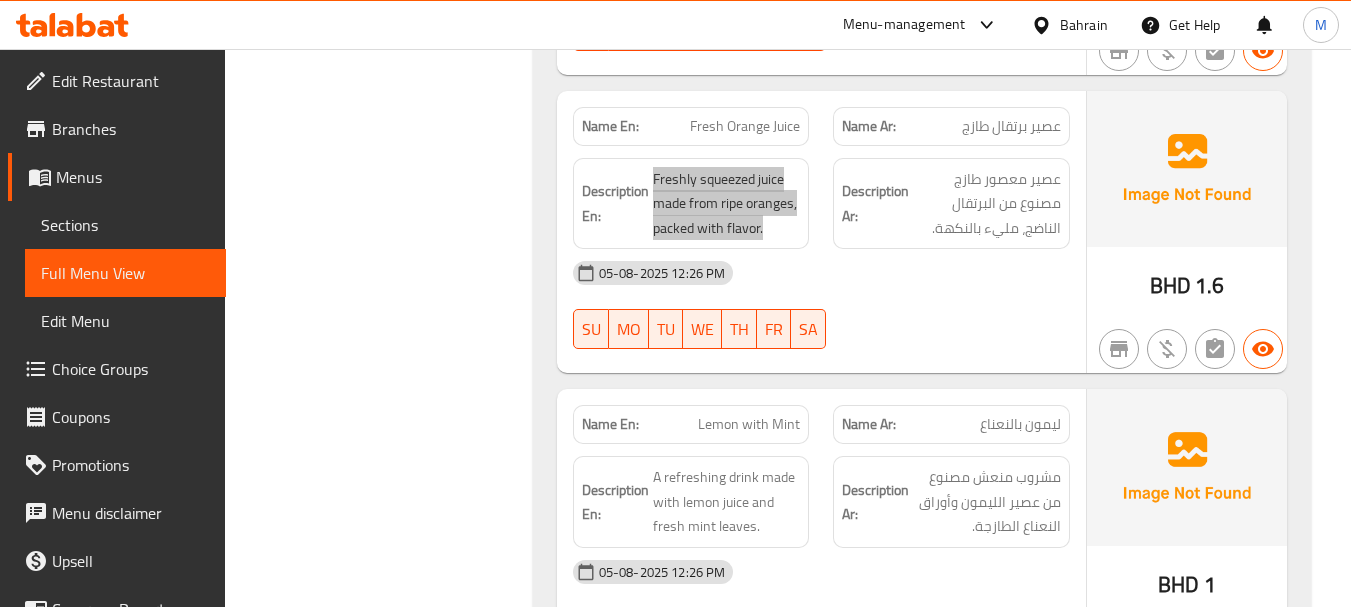 scroll, scrollTop: 2100, scrollLeft: 0, axis: vertical 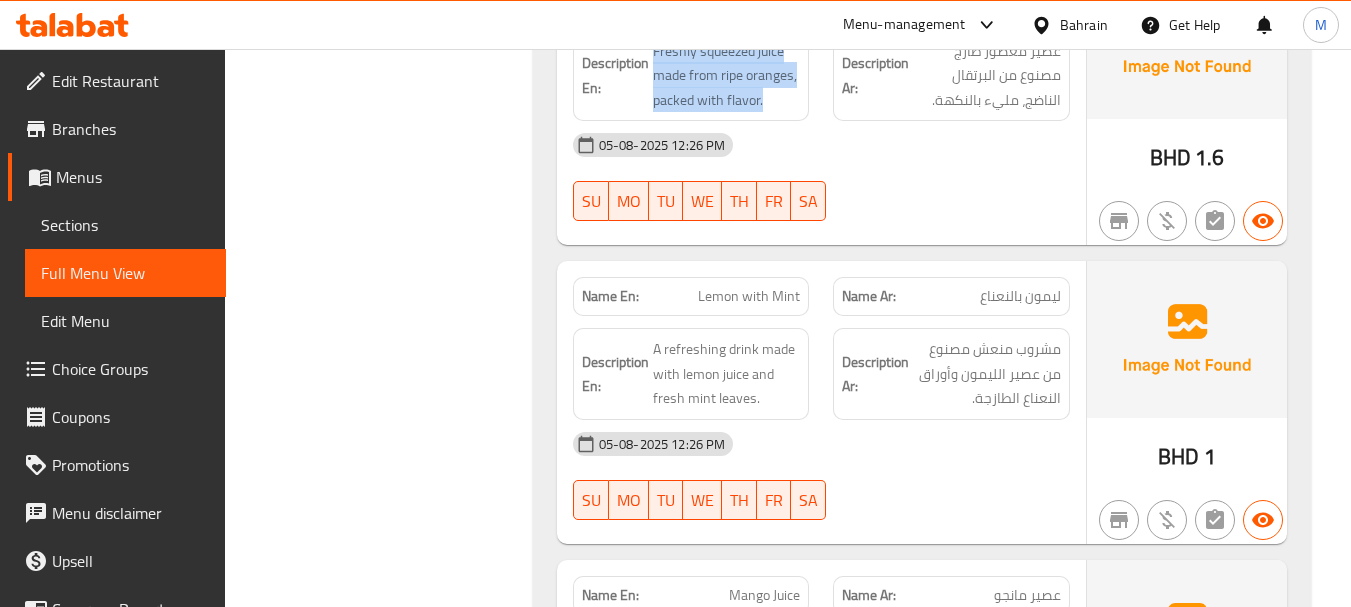 click on "A refreshing drink made with lemon juice and fresh mint leaves." at bounding box center [727, 374] 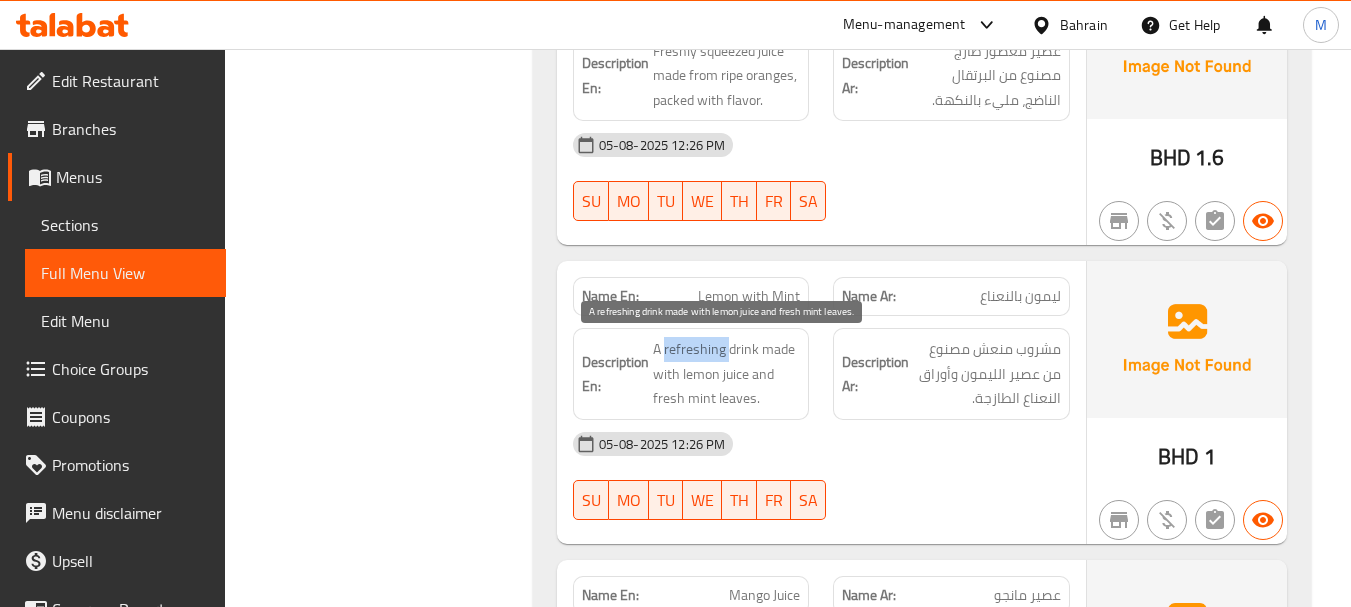 click on "A refreshing drink made with lemon juice and fresh mint leaves." at bounding box center [727, 374] 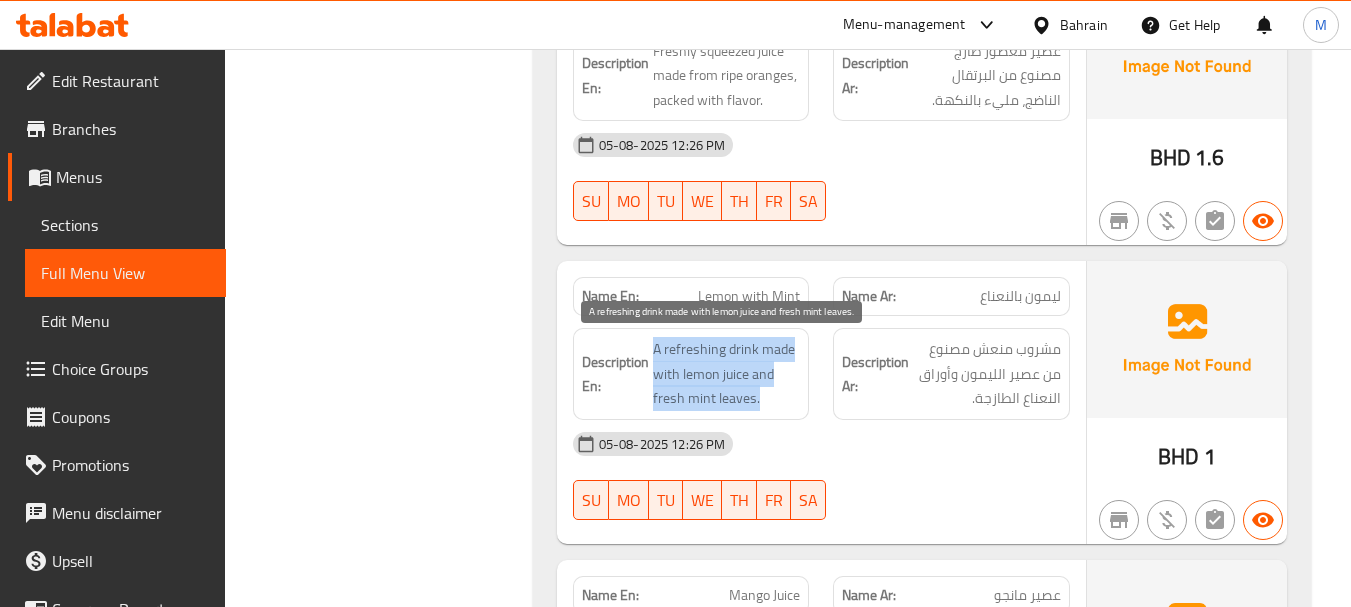 click on "A refreshing drink made with lemon juice and fresh mint leaves." at bounding box center [727, 374] 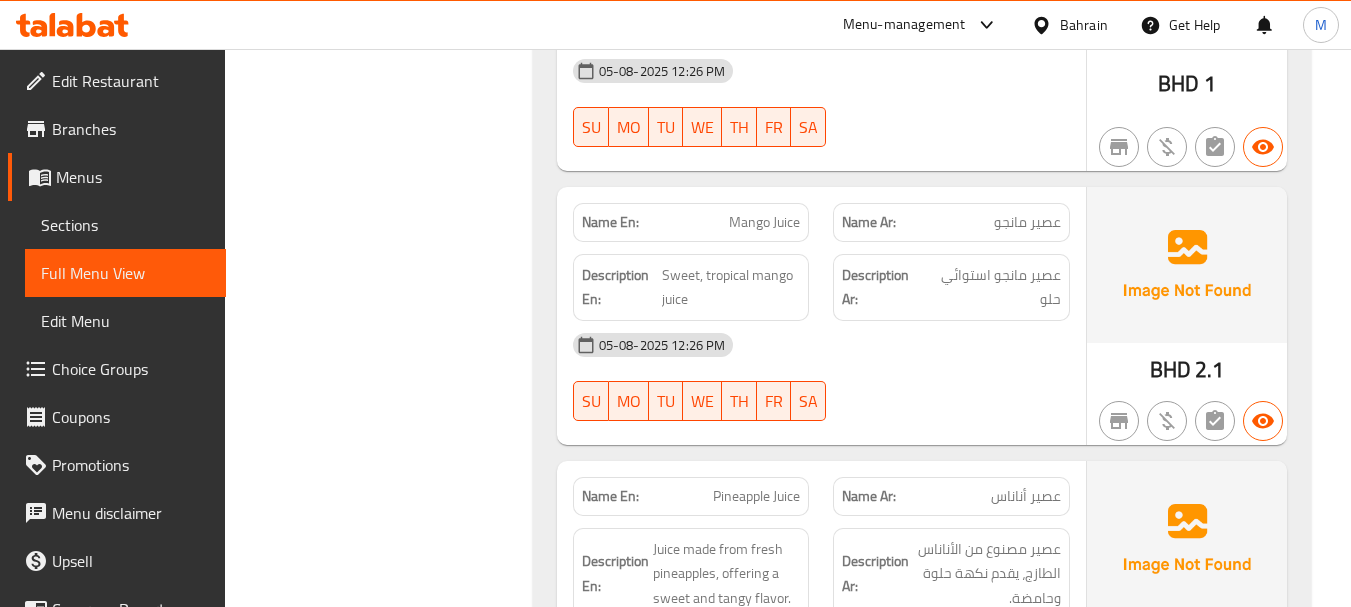 scroll, scrollTop: 2600, scrollLeft: 0, axis: vertical 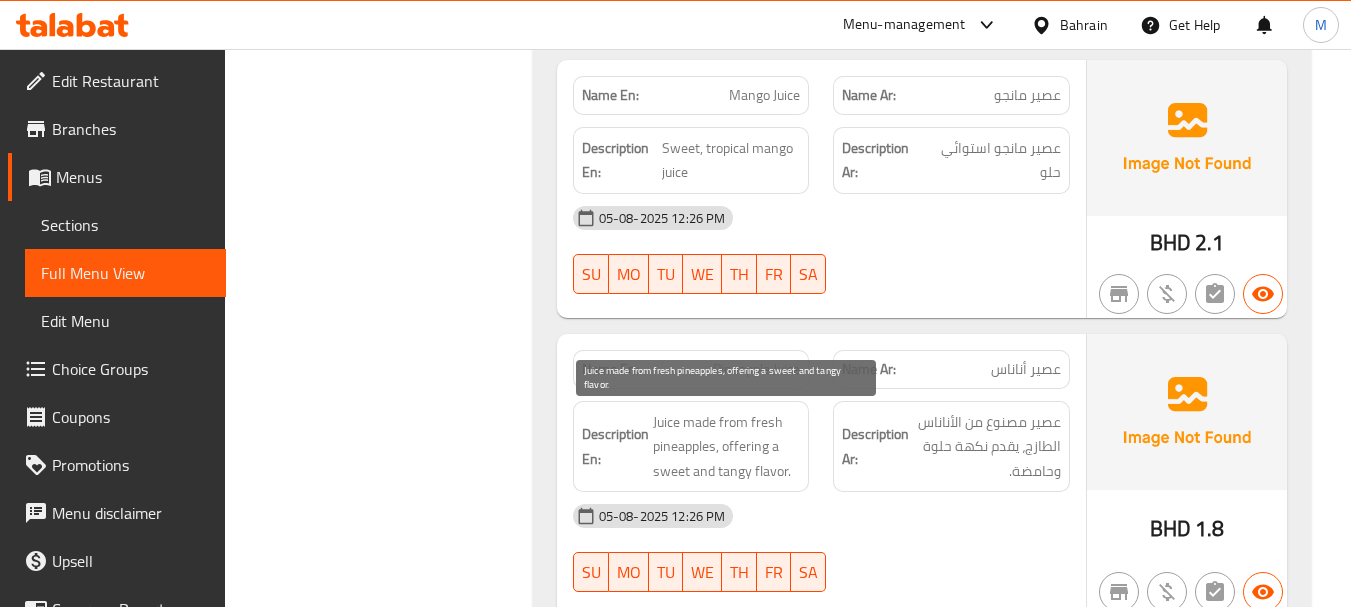 click on "Juice made from fresh pineapples, offering a sweet and tangy flavor." at bounding box center [727, 447] 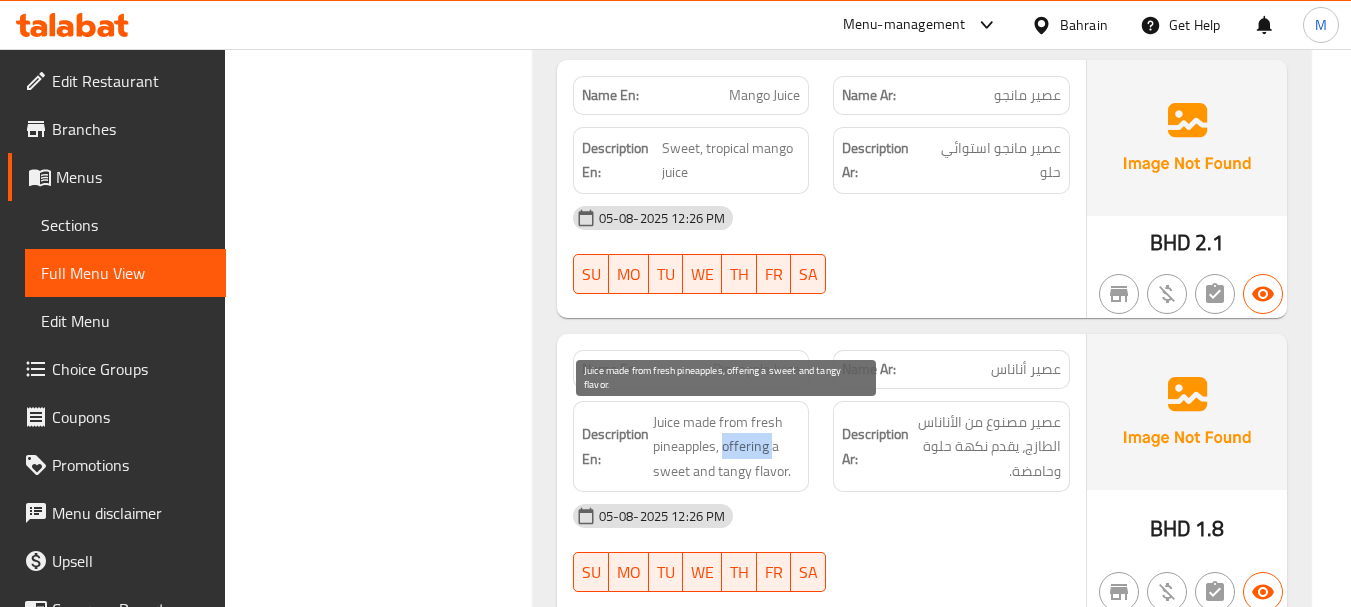 click on "Juice made from fresh pineapples, offering a sweet and tangy flavor." at bounding box center (727, 447) 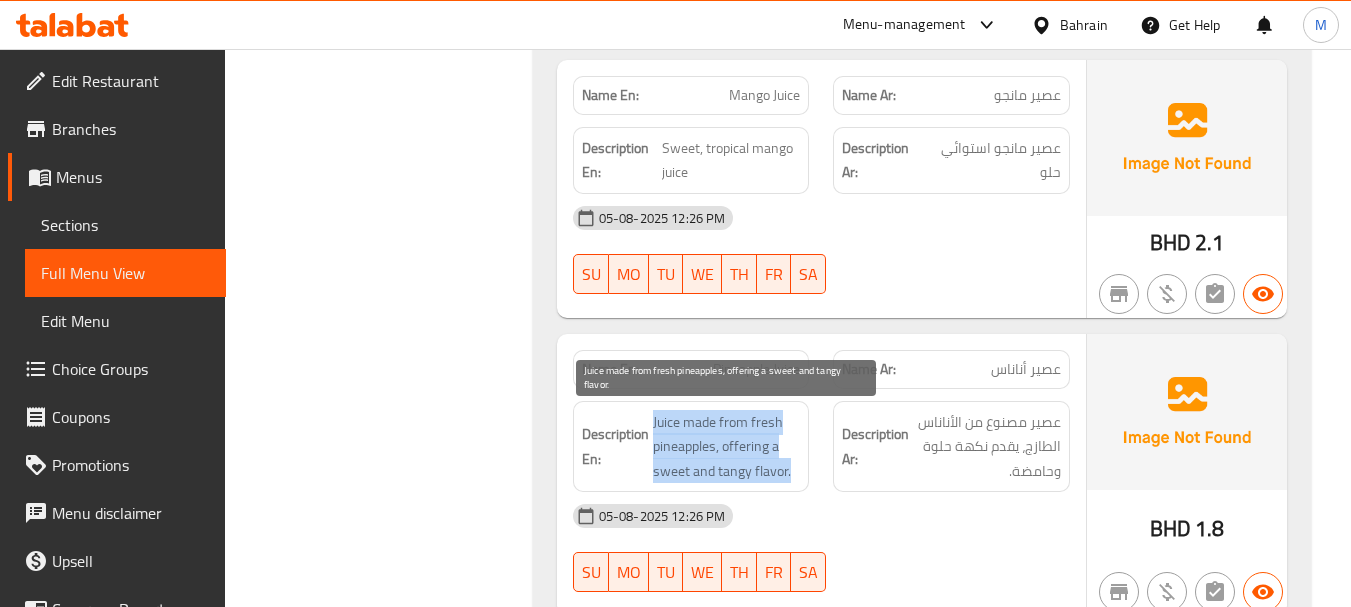 click on "Juice made from fresh pineapples, offering a sweet and tangy flavor." at bounding box center (727, 447) 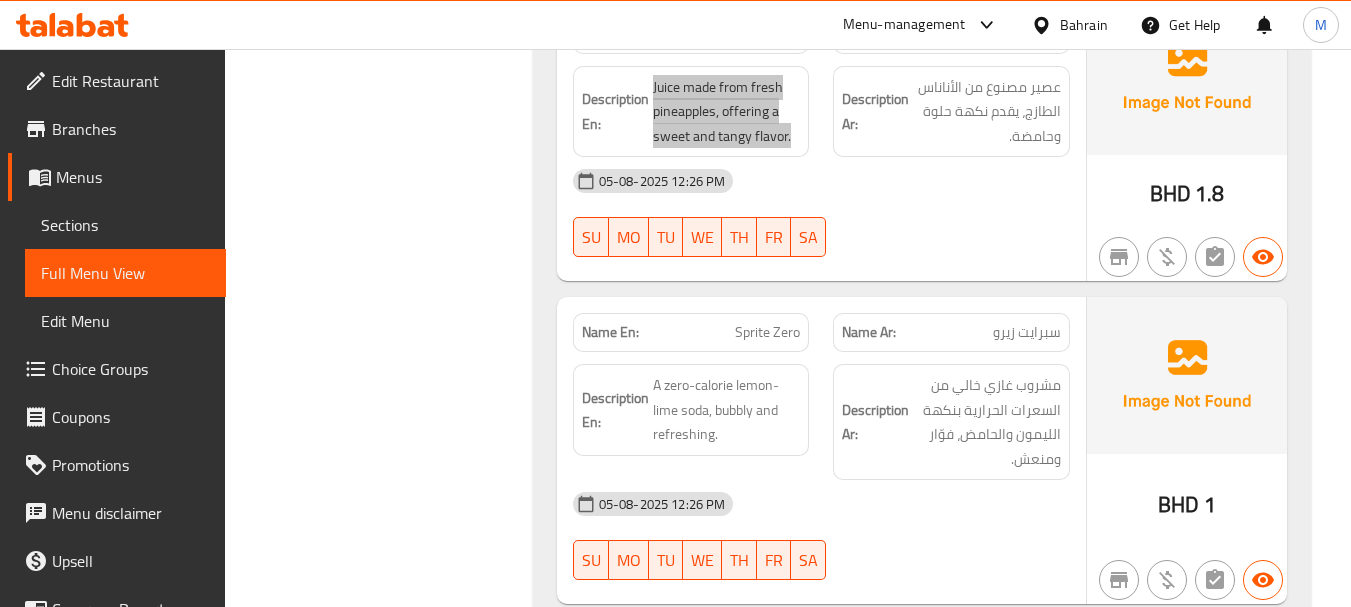 scroll, scrollTop: 2900, scrollLeft: 0, axis: vertical 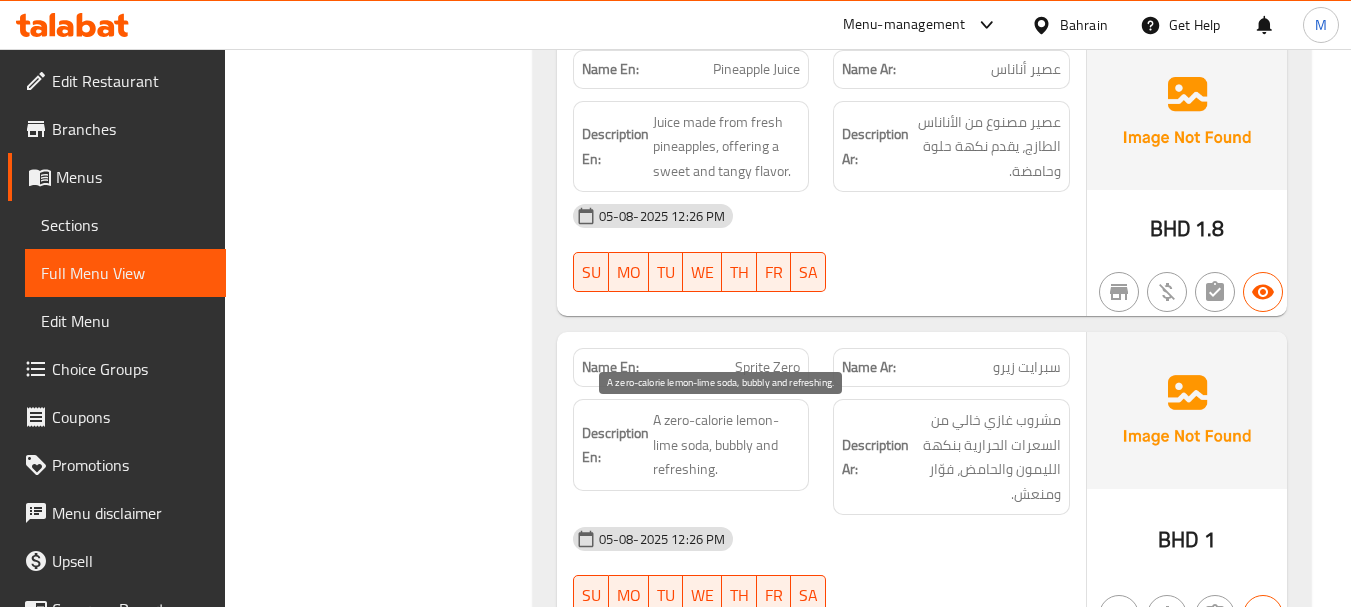 click on "A zero-calorie lemon-lime soda, bubbly and refreshing." at bounding box center [727, 445] 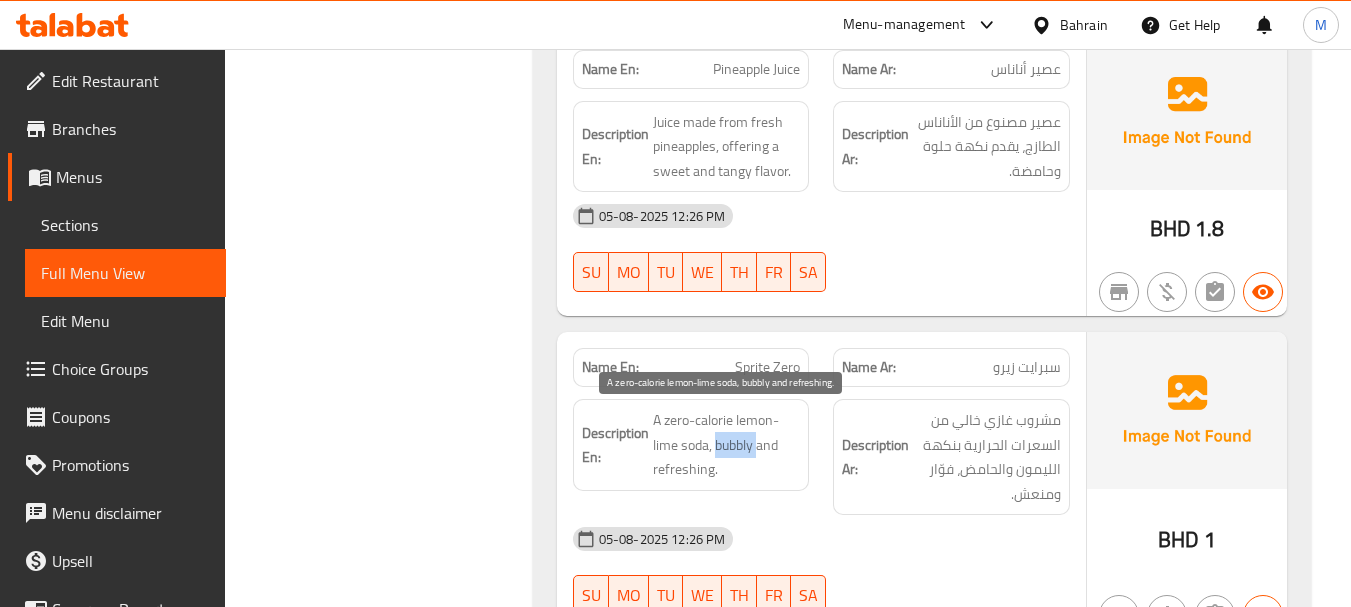 click on "A zero-calorie lemon-lime soda, bubbly and refreshing." at bounding box center (727, 445) 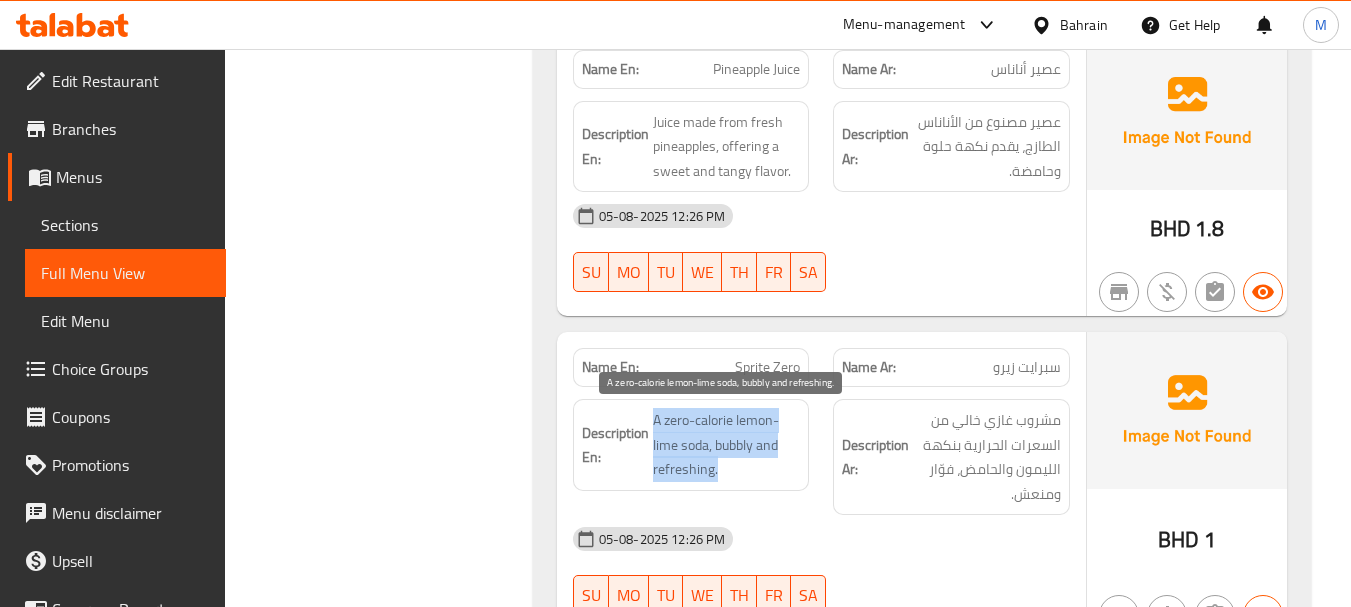 click on "A zero-calorie lemon-lime soda, bubbly and refreshing." at bounding box center [727, 445] 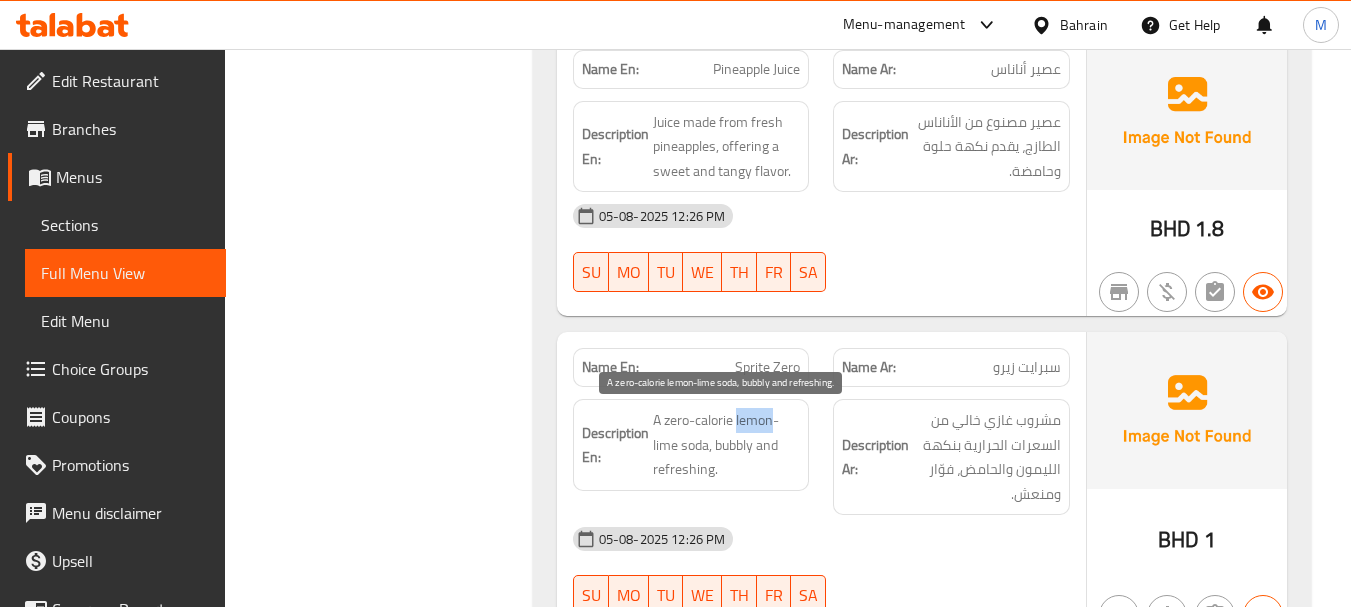click on "A zero-calorie lemon-lime soda, bubbly and refreshing." at bounding box center [727, 445] 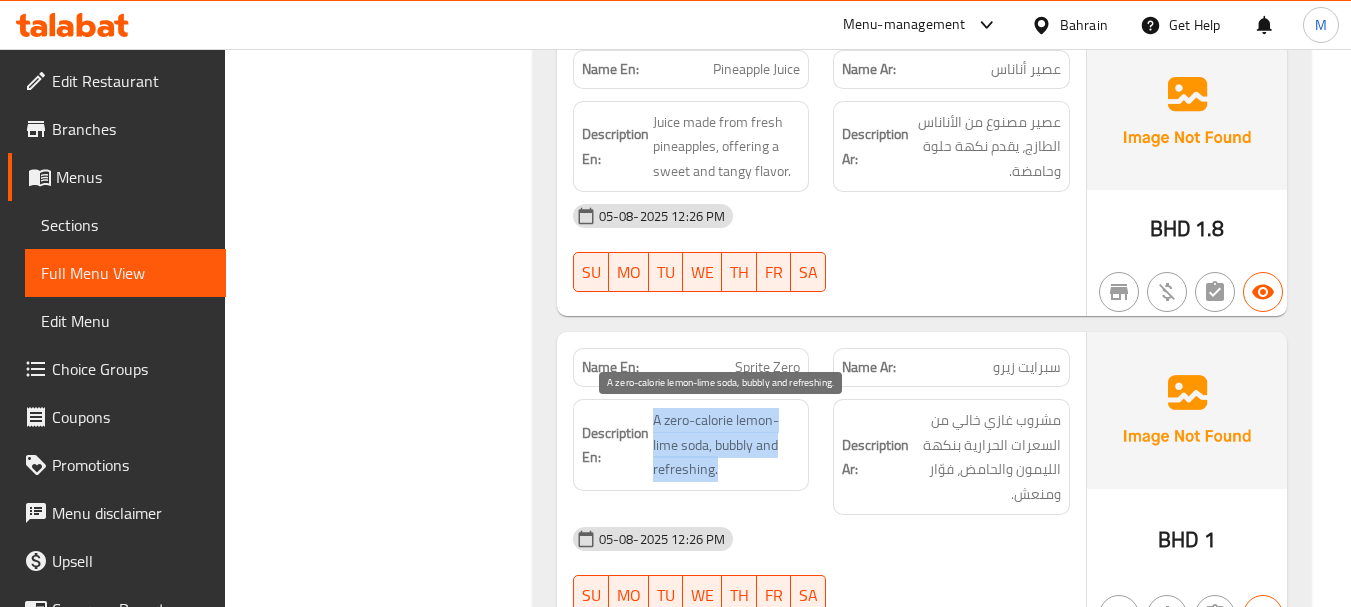 click on "A zero-calorie lemon-lime soda, bubbly and refreshing." at bounding box center [727, 445] 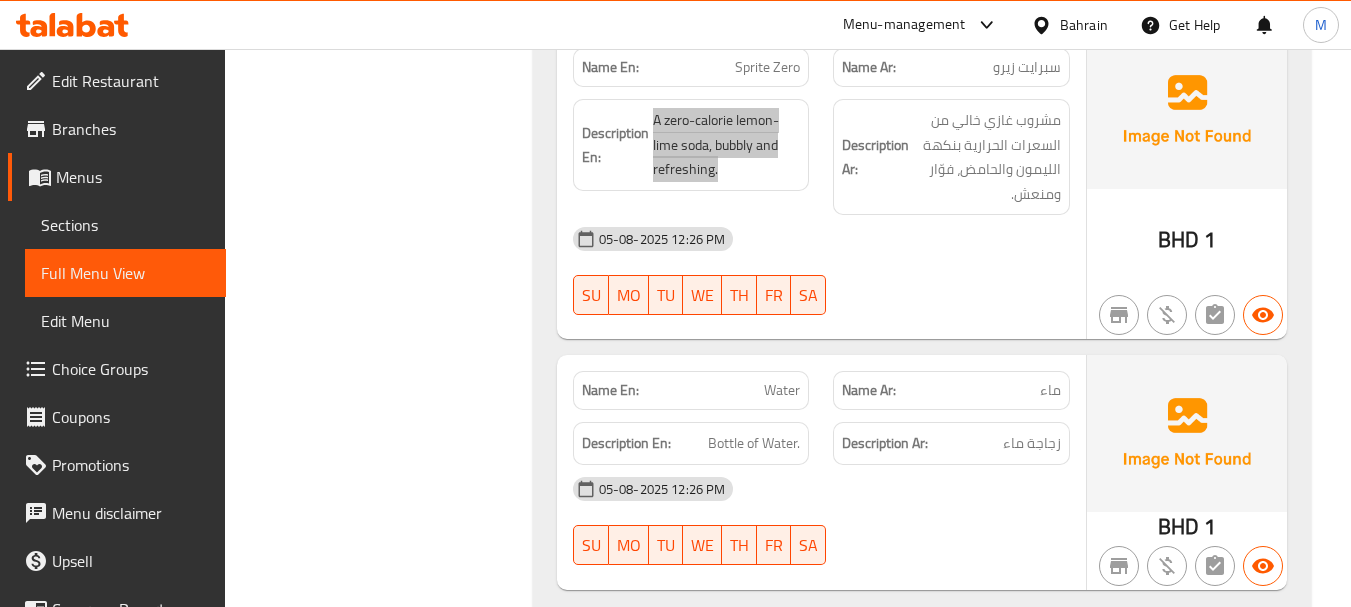 scroll, scrollTop: 3263, scrollLeft: 0, axis: vertical 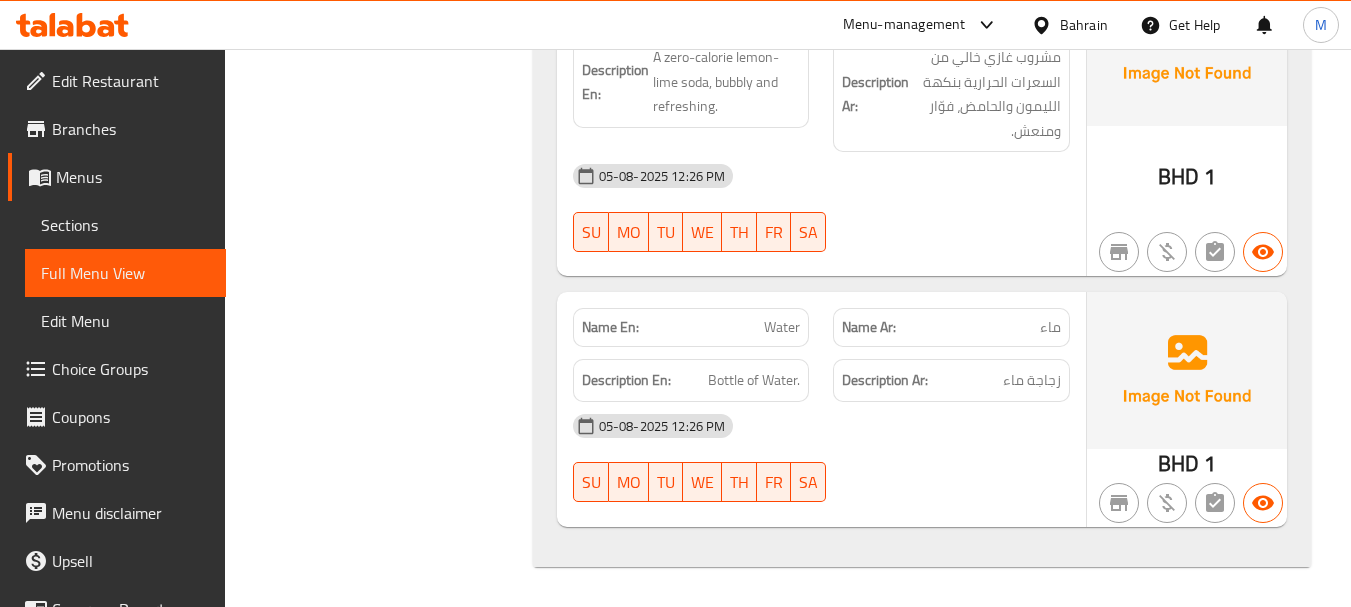 click on "Filter Branches Branches Popular filters Free items Branch specific items Has choices Upsell items Availability filters Available Not available View filters Collapse sections Collapse categories Collapse Choices" at bounding box center [386, -1214] 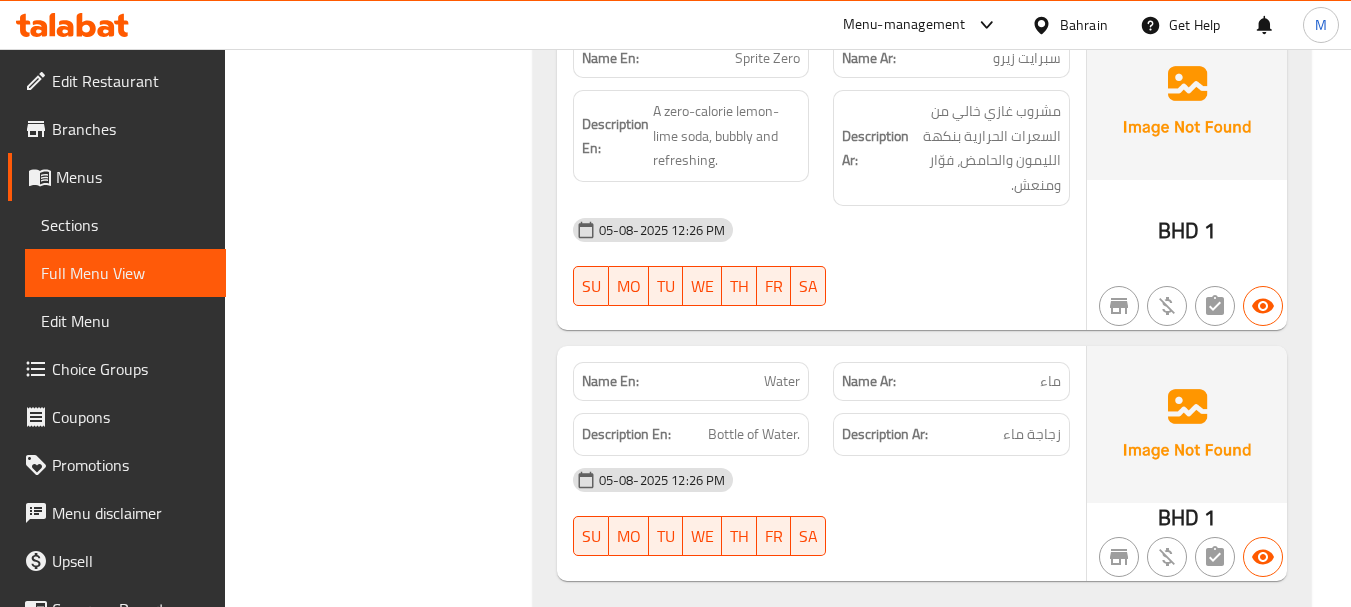 scroll, scrollTop: 3163, scrollLeft: 0, axis: vertical 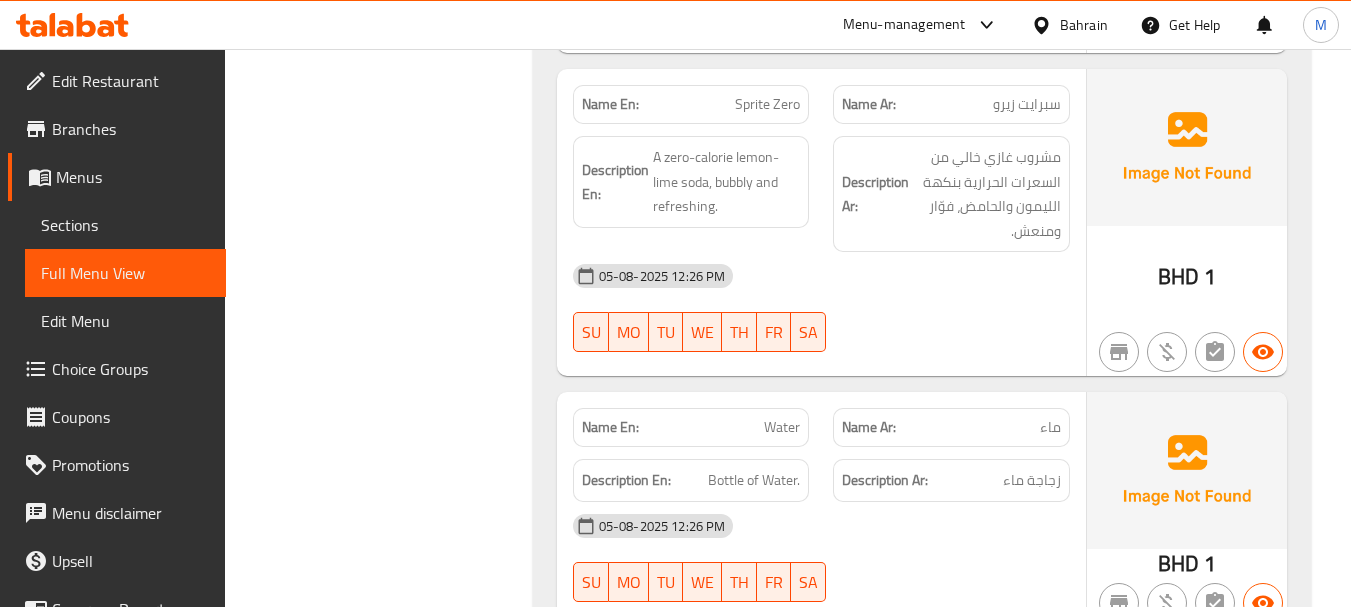 click on "Menus" at bounding box center [133, 177] 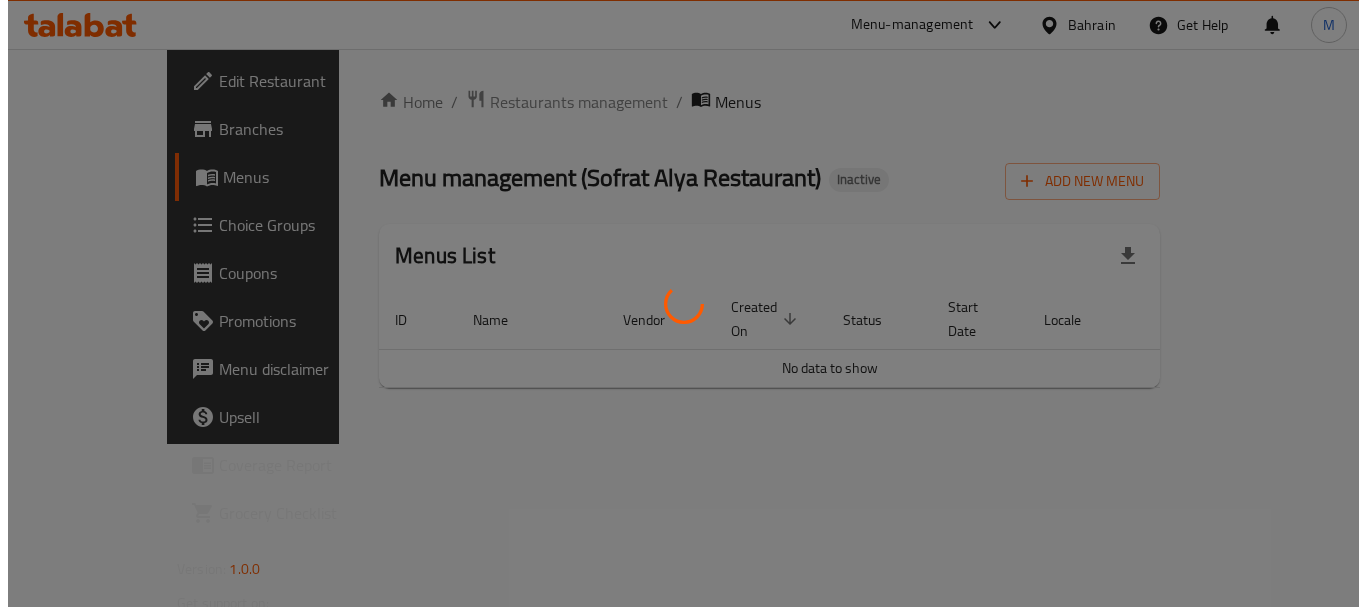 scroll, scrollTop: 0, scrollLeft: 0, axis: both 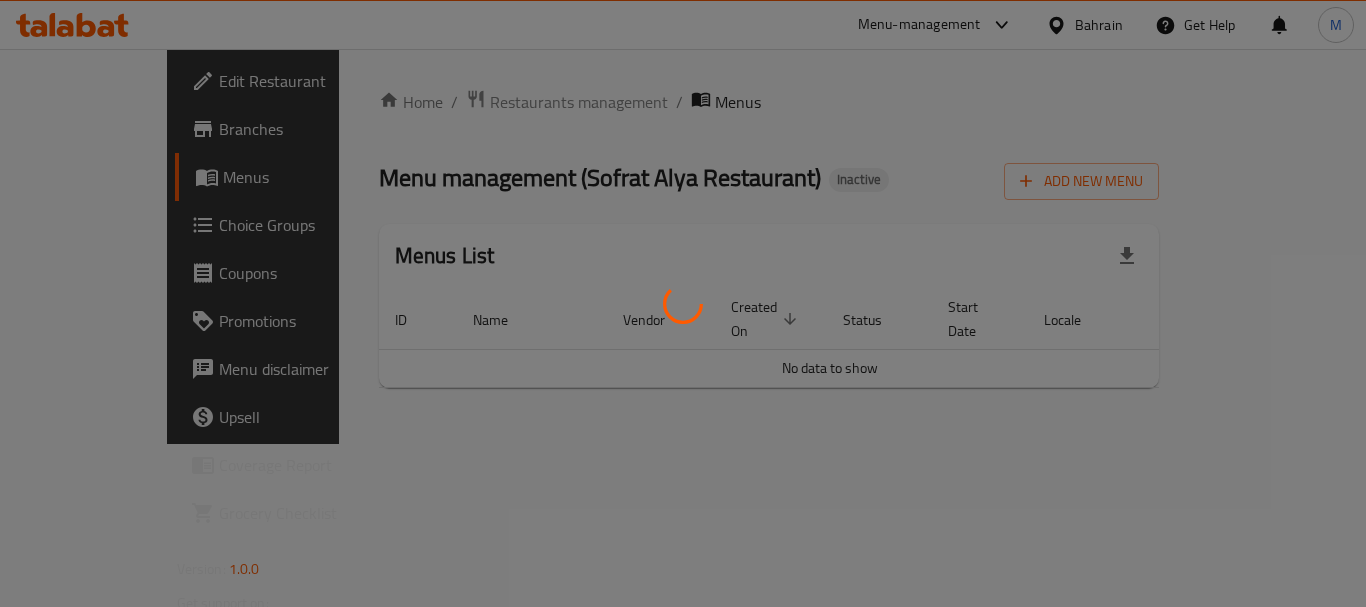 type 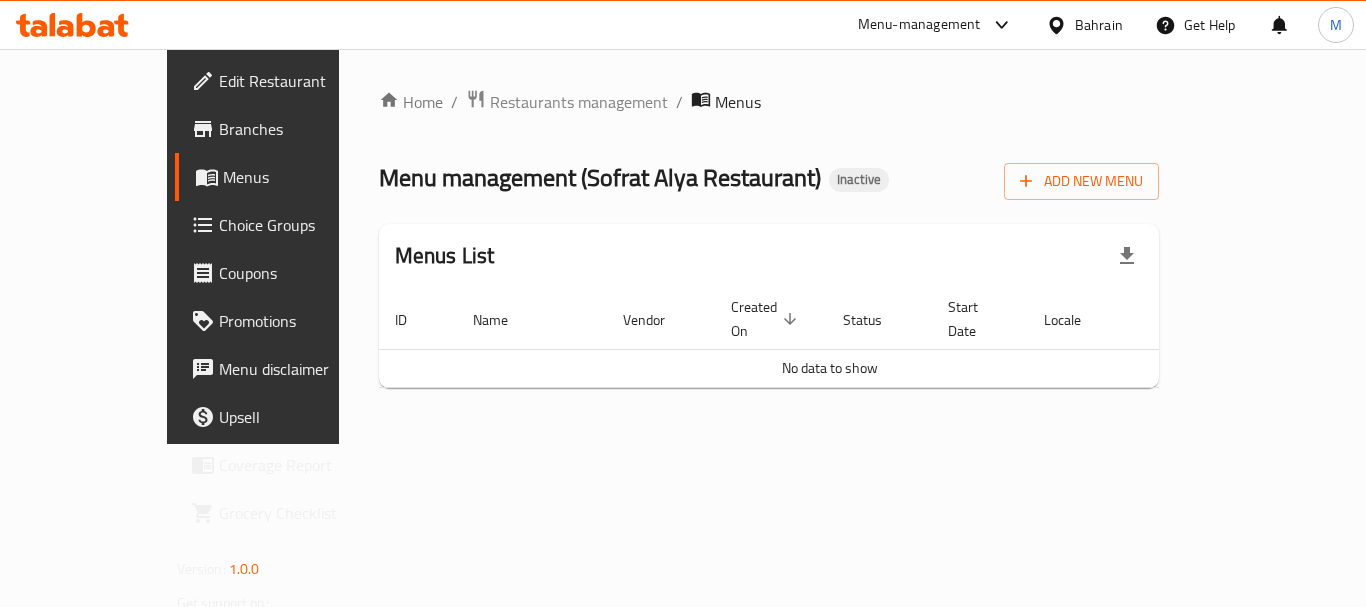 click on "Home / Restaurants management / Menus Menu management ( Sofrat Alya Restaurant )  Inactive Add New Menu Menus List   ID Name Vendor Created On sorted descending Status Start Date Locale Actions No data to show" at bounding box center (769, 246) 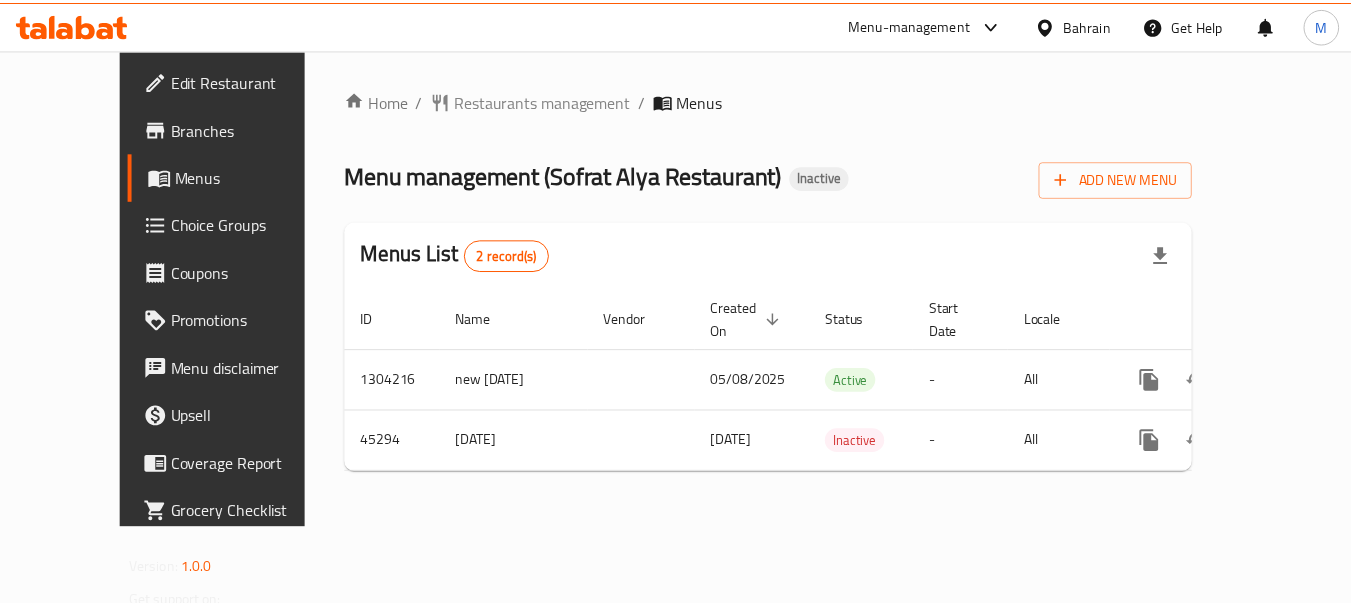 scroll, scrollTop: 0, scrollLeft: 0, axis: both 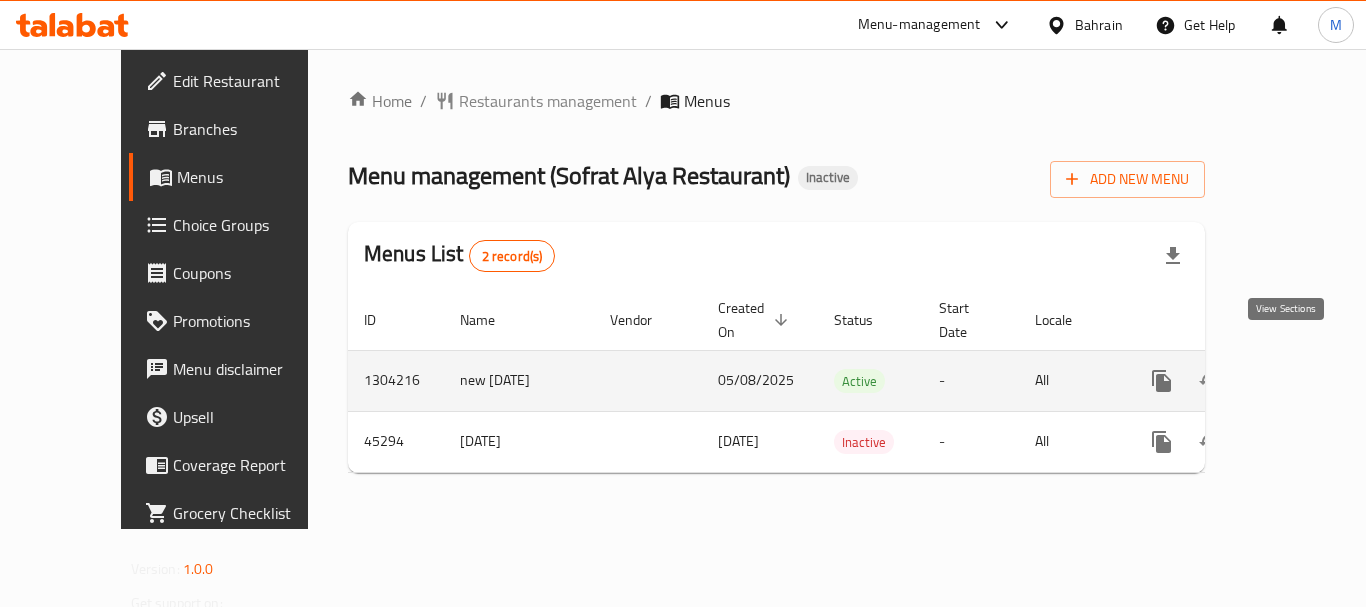 click 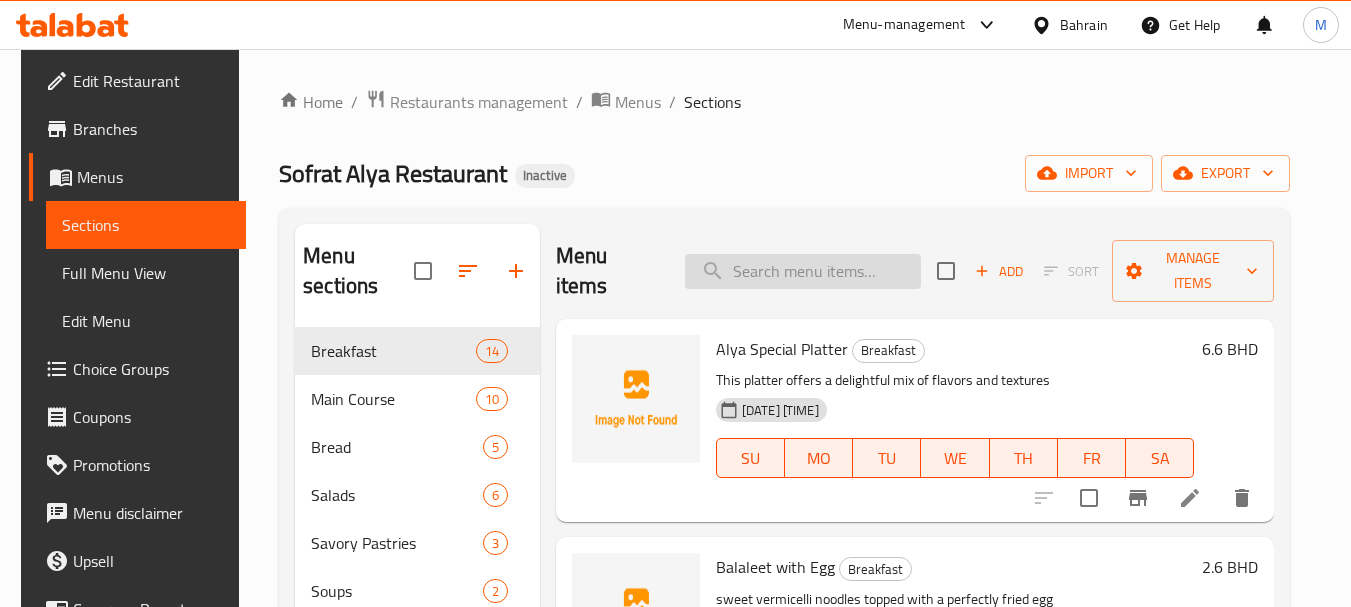 click at bounding box center [803, 271] 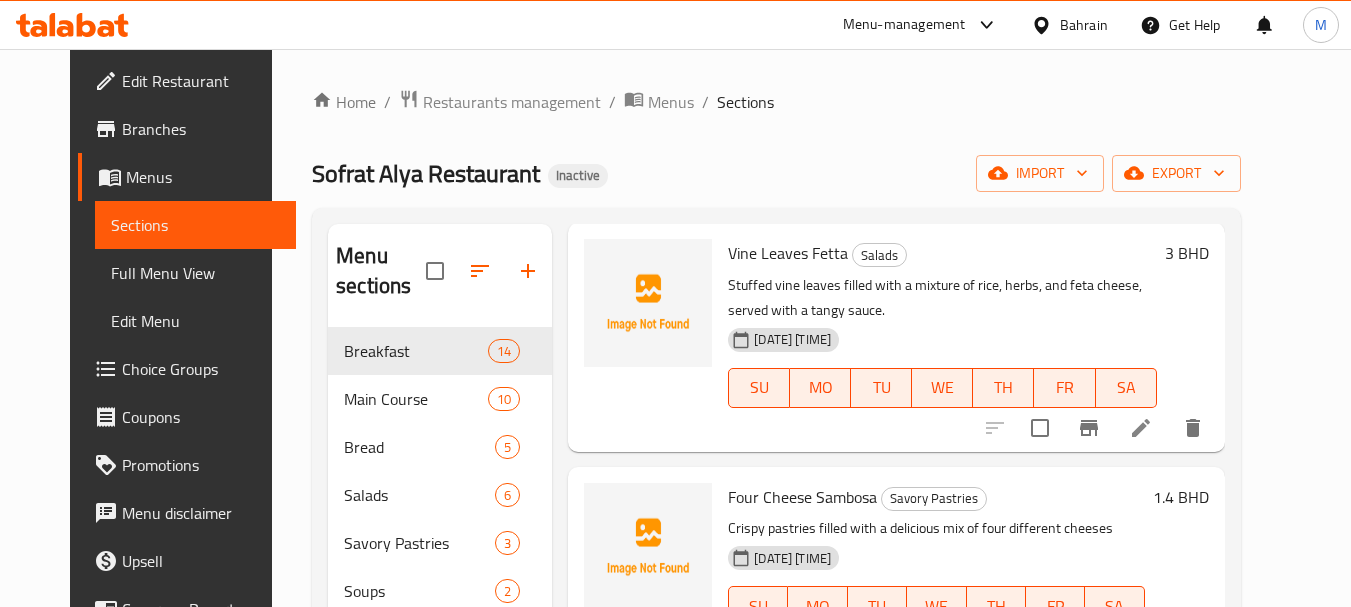 scroll, scrollTop: 1271, scrollLeft: 0, axis: vertical 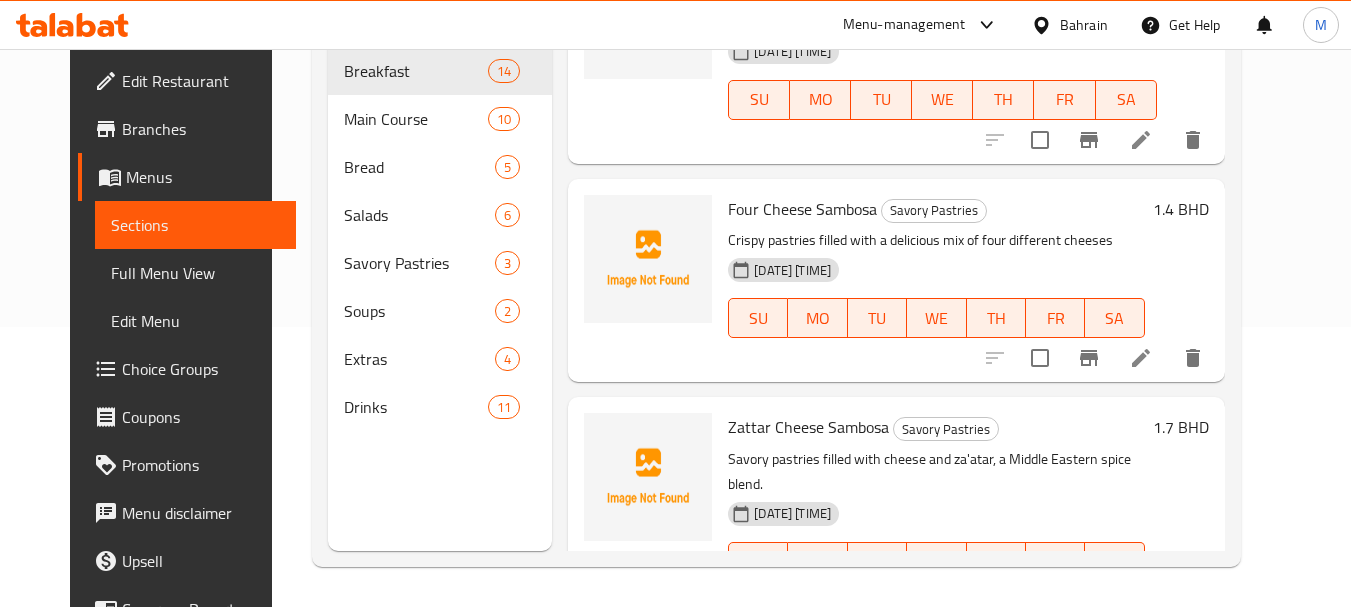 type on "chees" 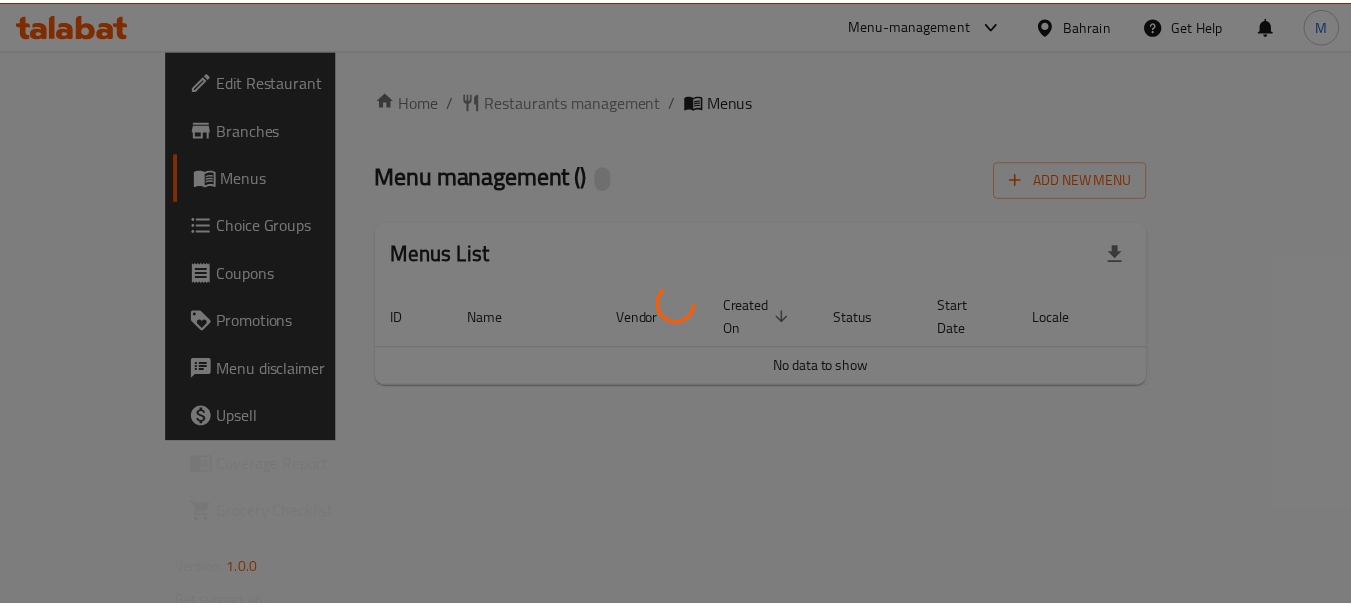 scroll, scrollTop: 0, scrollLeft: 0, axis: both 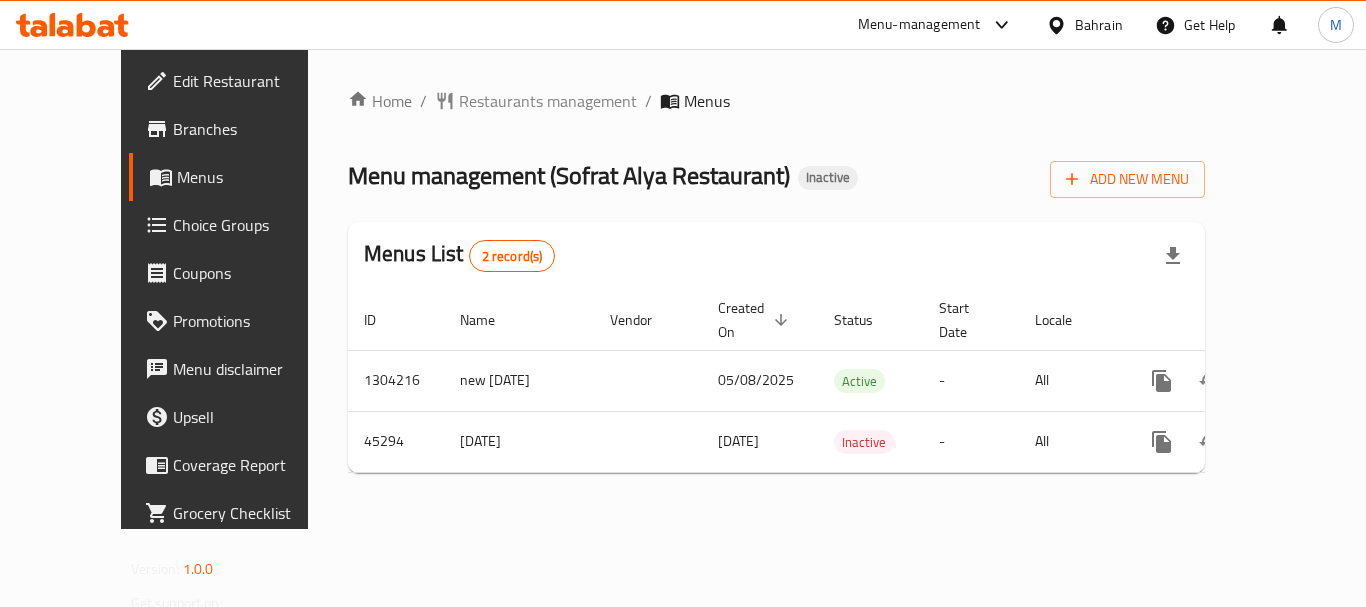 click on "Bahrain" at bounding box center [1084, 25] 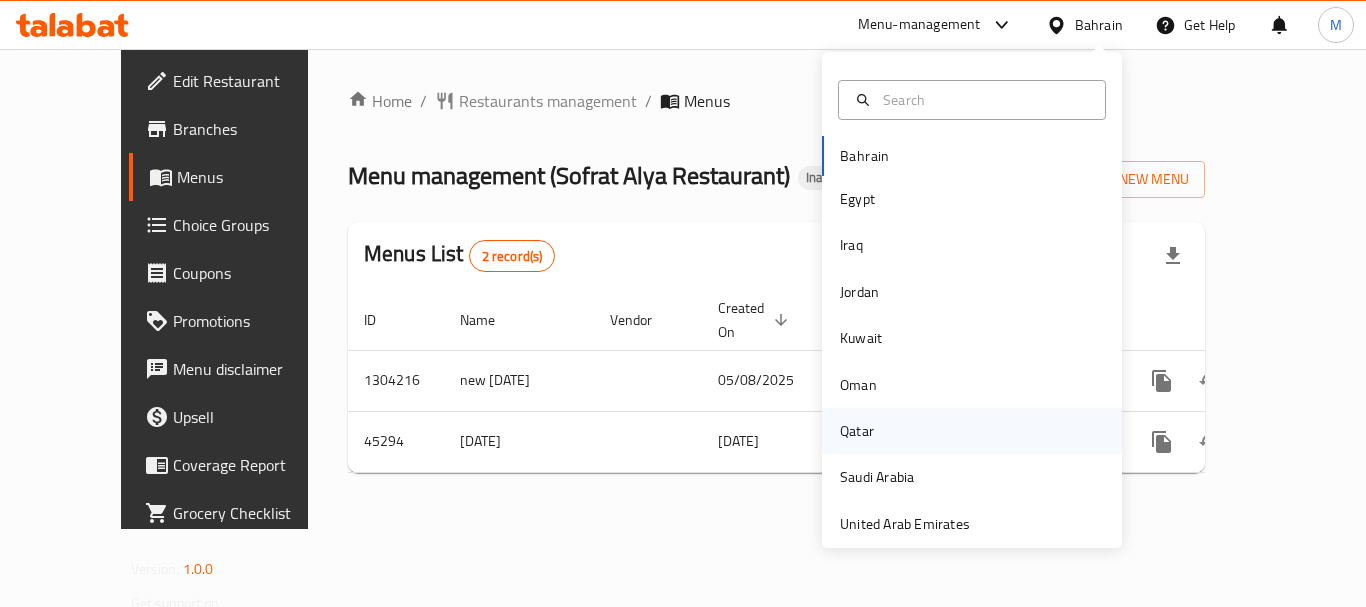 click on "Qatar" at bounding box center (857, 431) 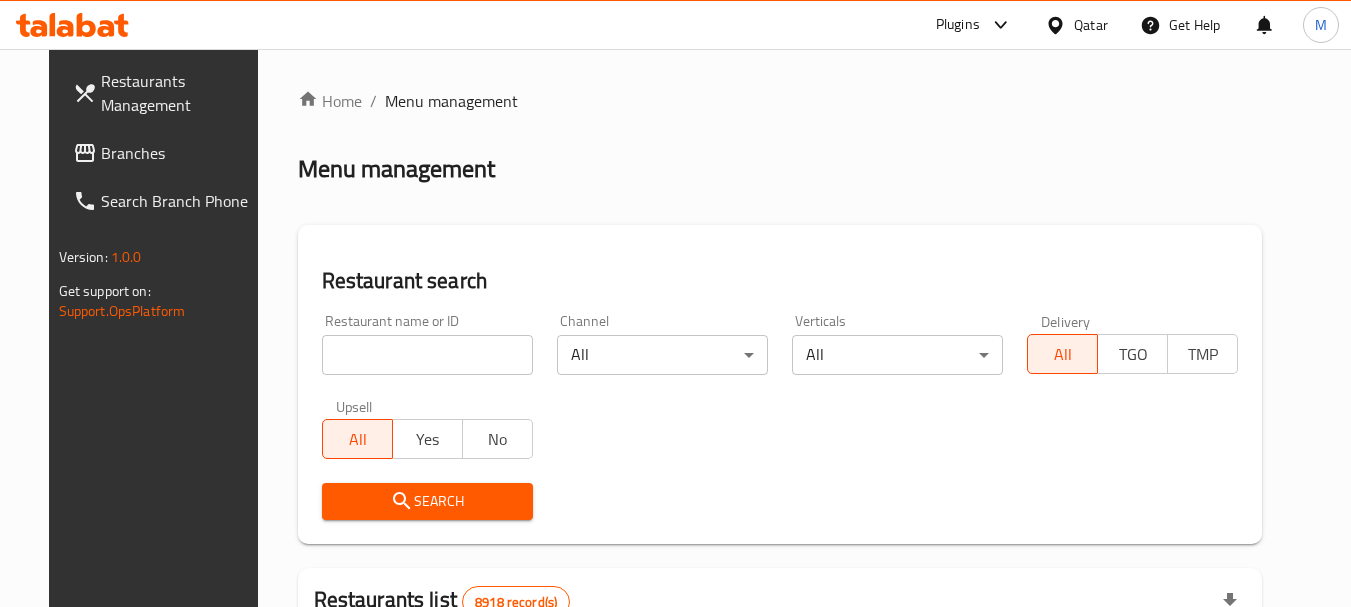 click on "Branches" at bounding box center [180, 153] 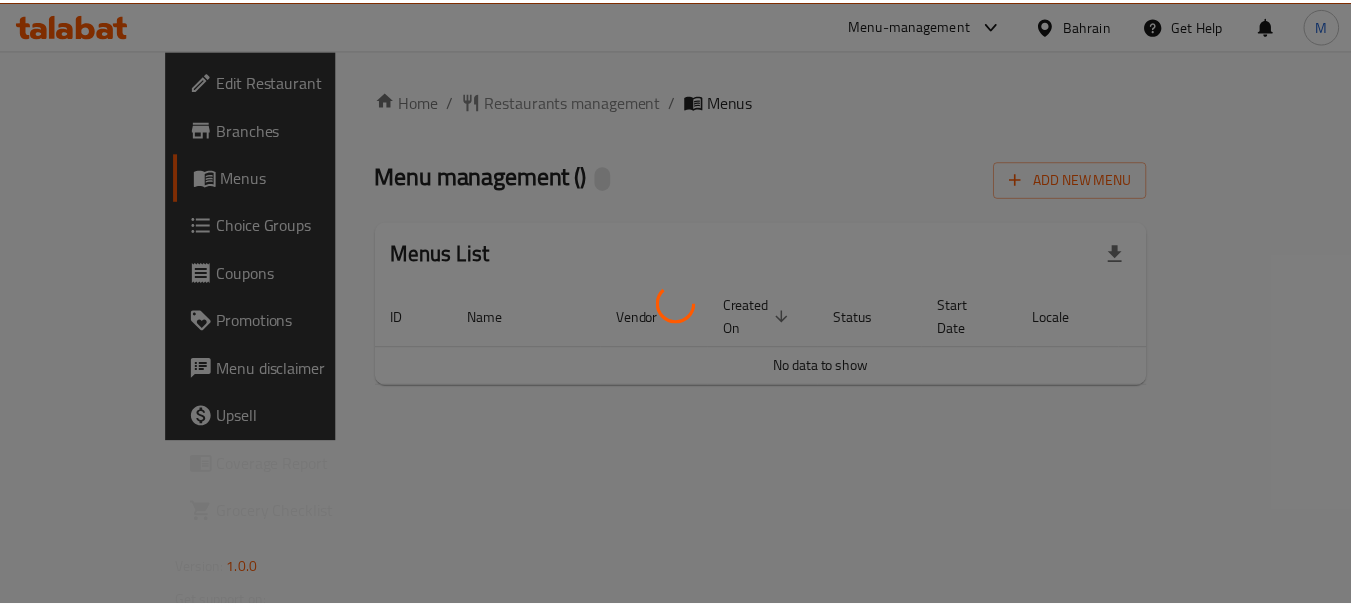 scroll, scrollTop: 0, scrollLeft: 0, axis: both 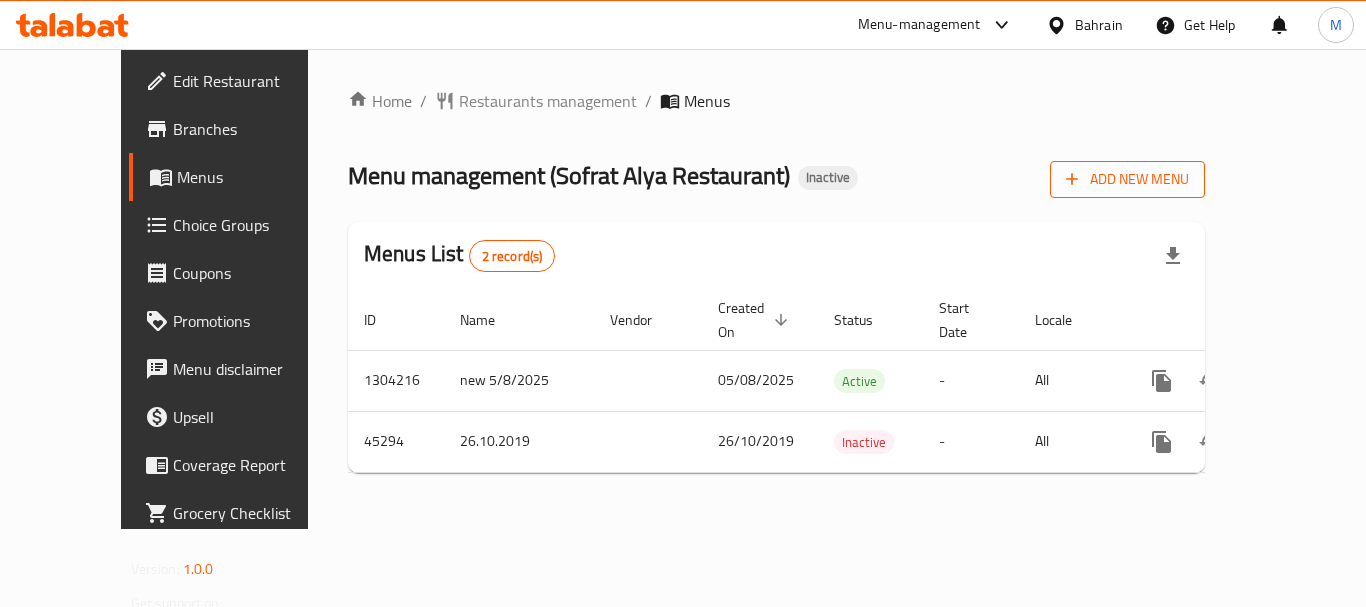 click on "Add New Menu" at bounding box center [1127, 179] 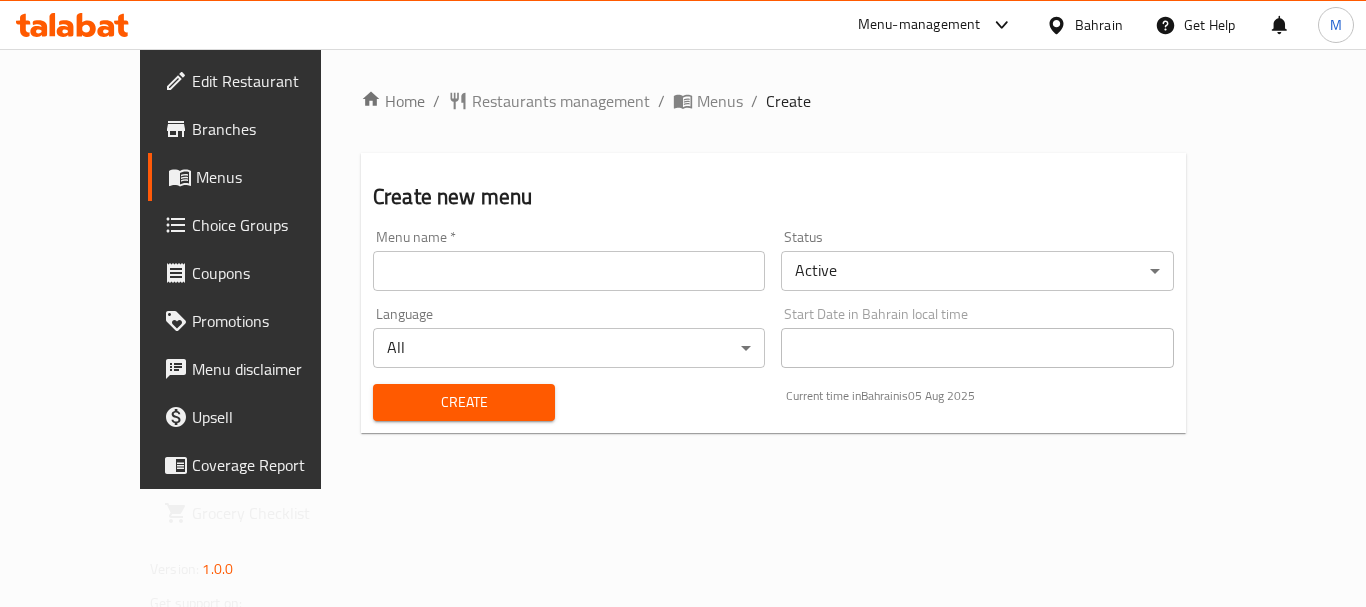 click at bounding box center [569, 271] 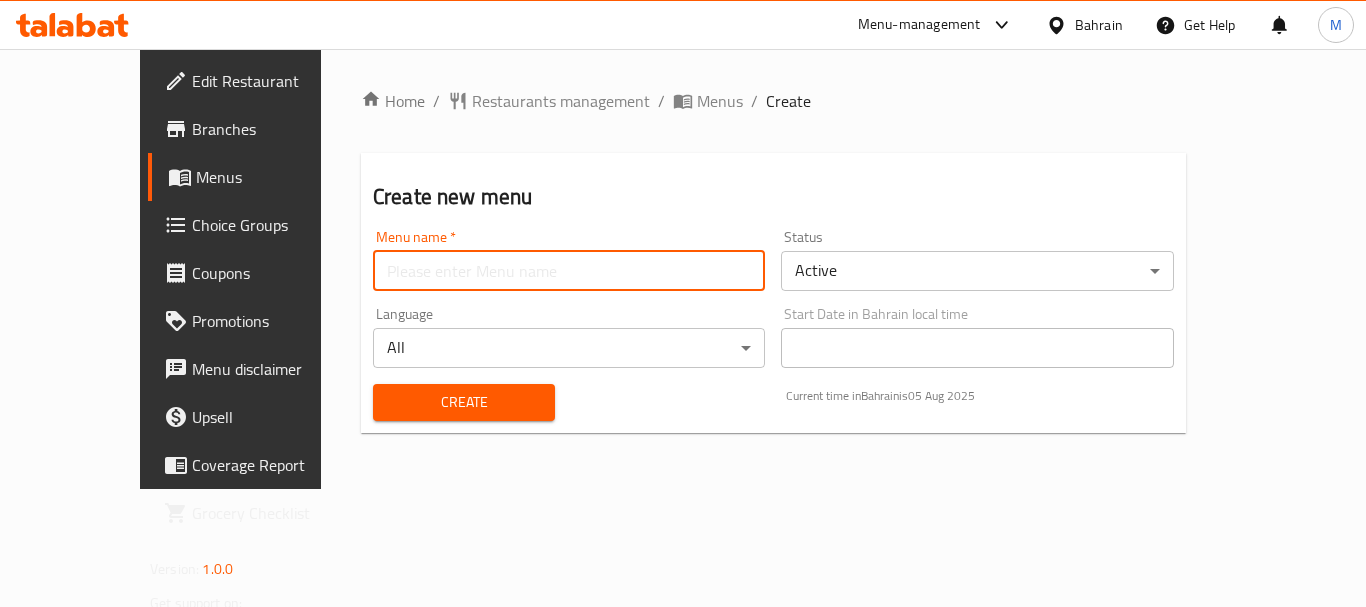 paste on "340371700" 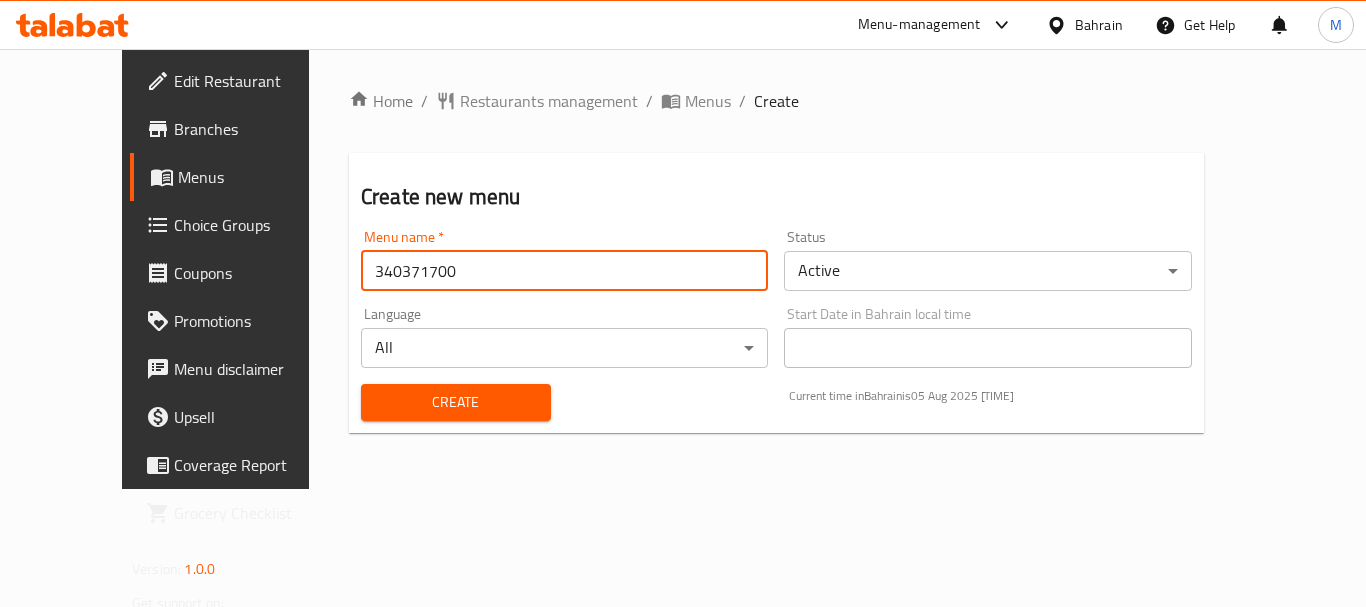 type on "340371700" 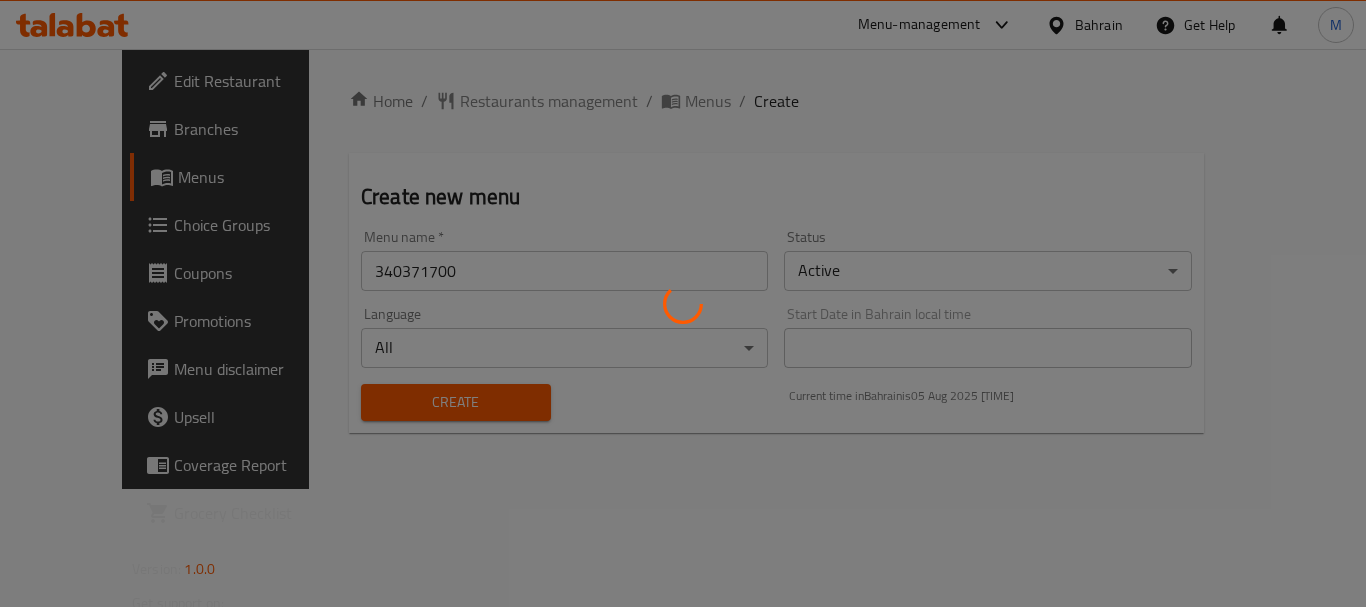 type 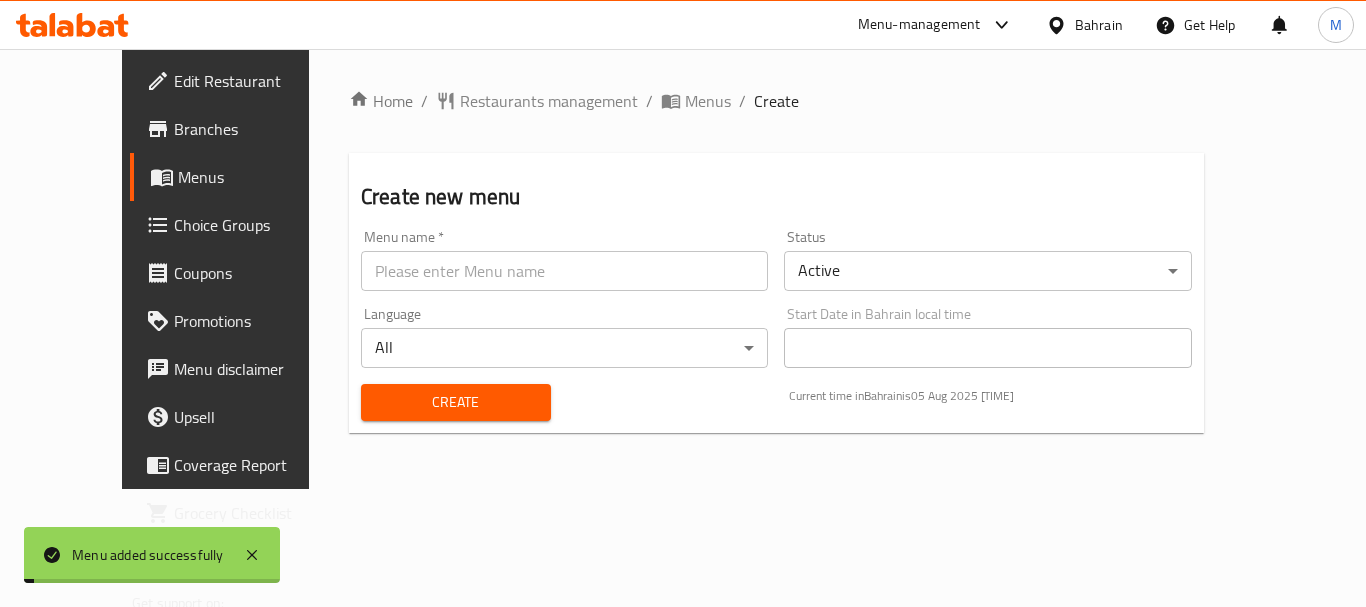 click on "Menus" at bounding box center (708, 101) 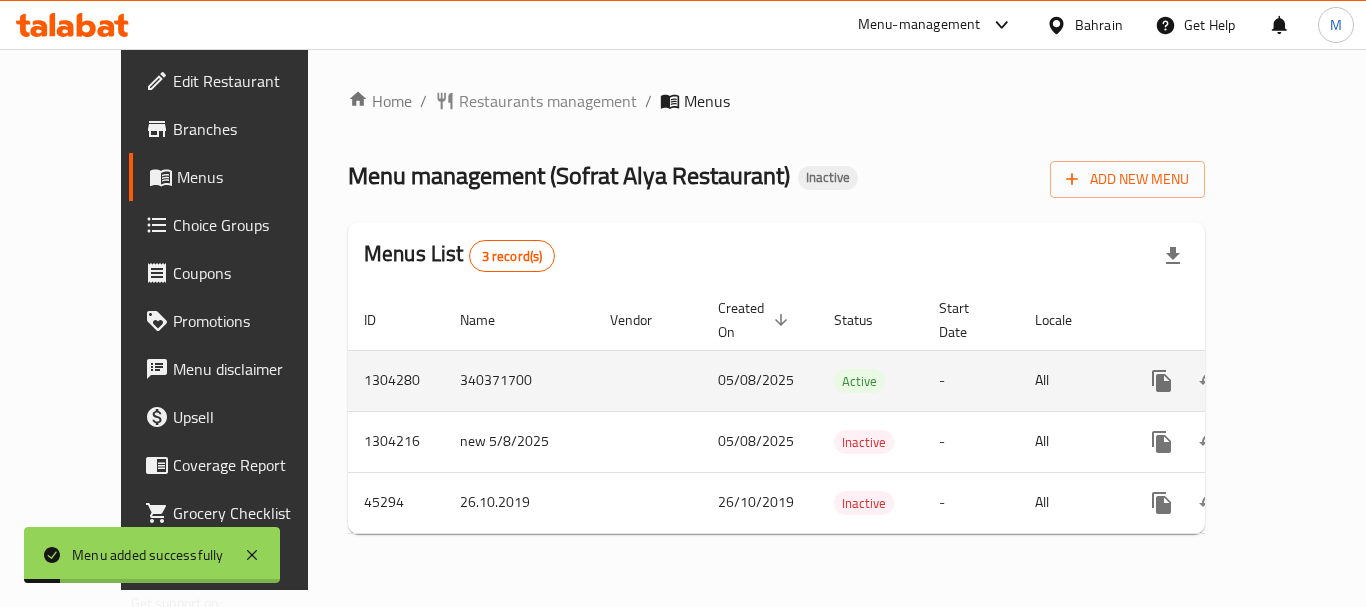 click 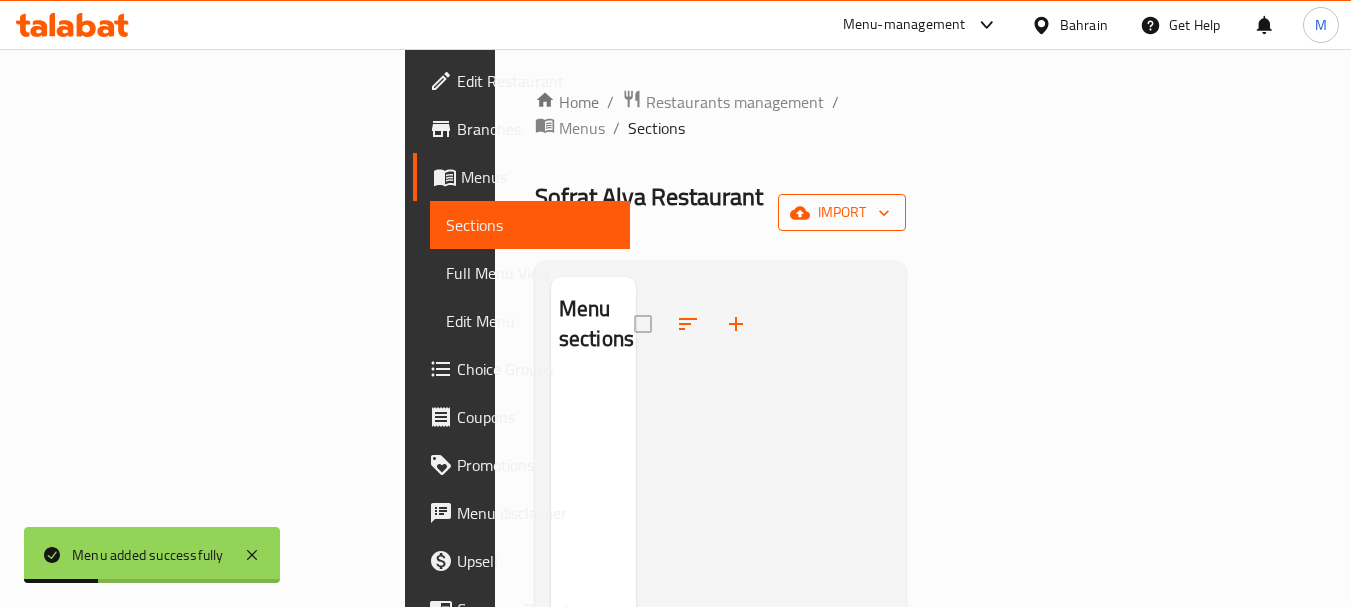 click on "import" at bounding box center [842, 212] 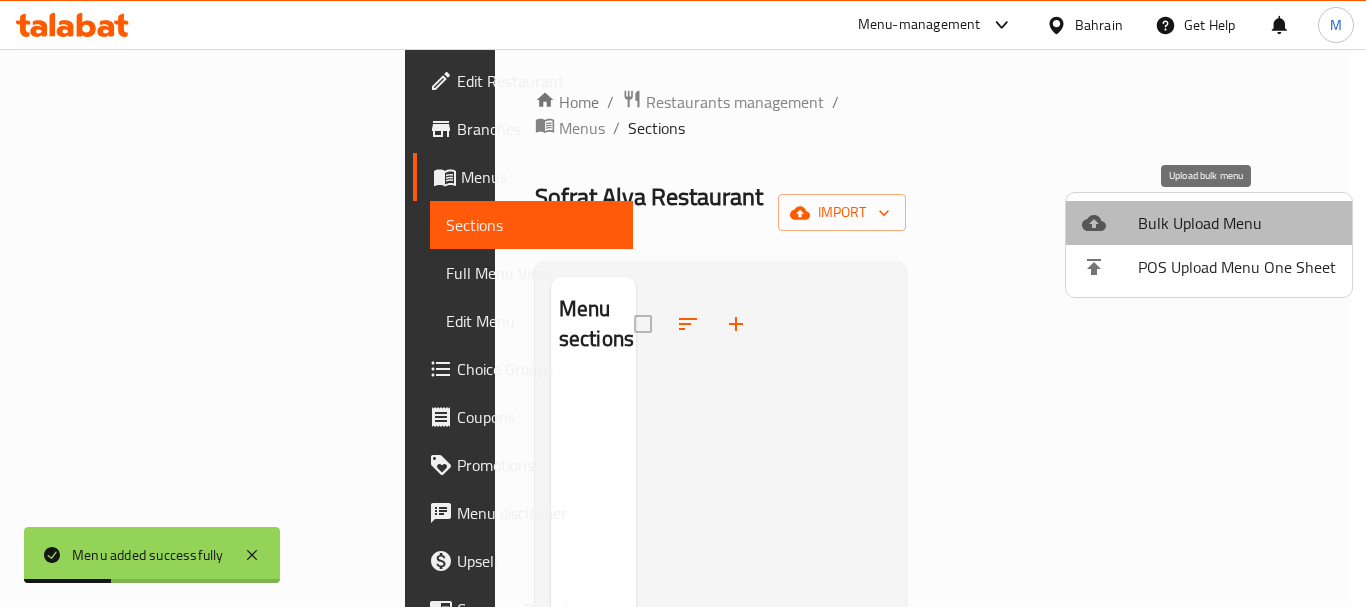 click on "Bulk Upload Menu" at bounding box center (1237, 223) 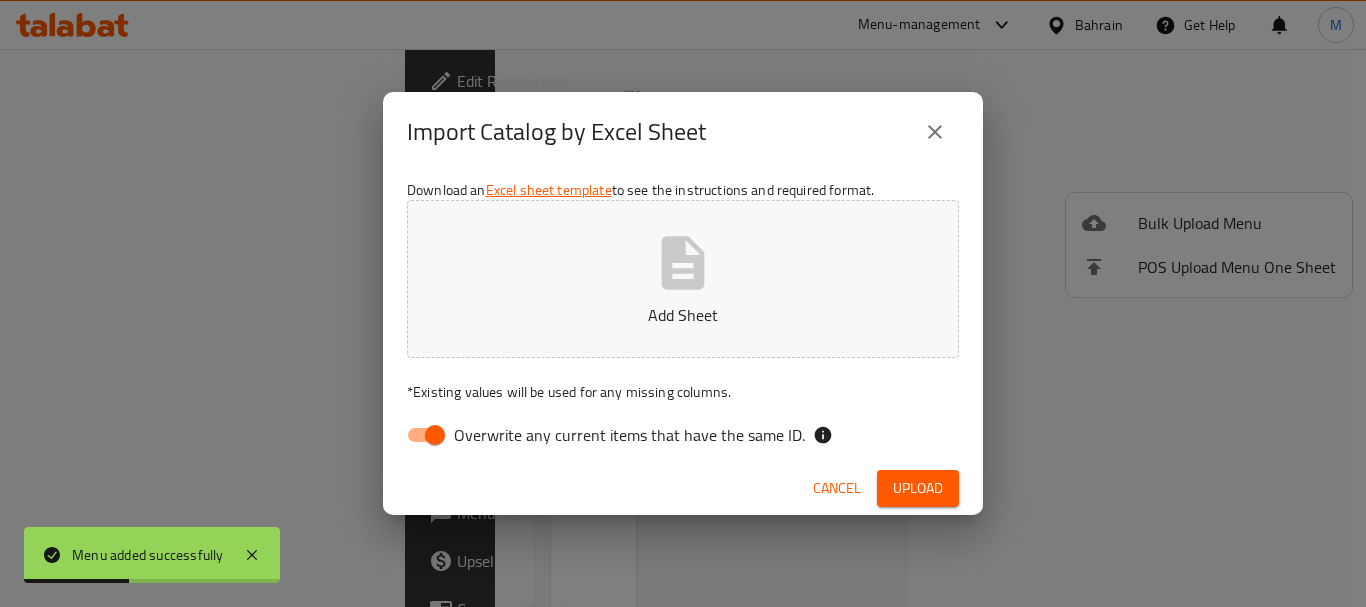 click on "Overwrite any current items that have the same ID." at bounding box center (629, 435) 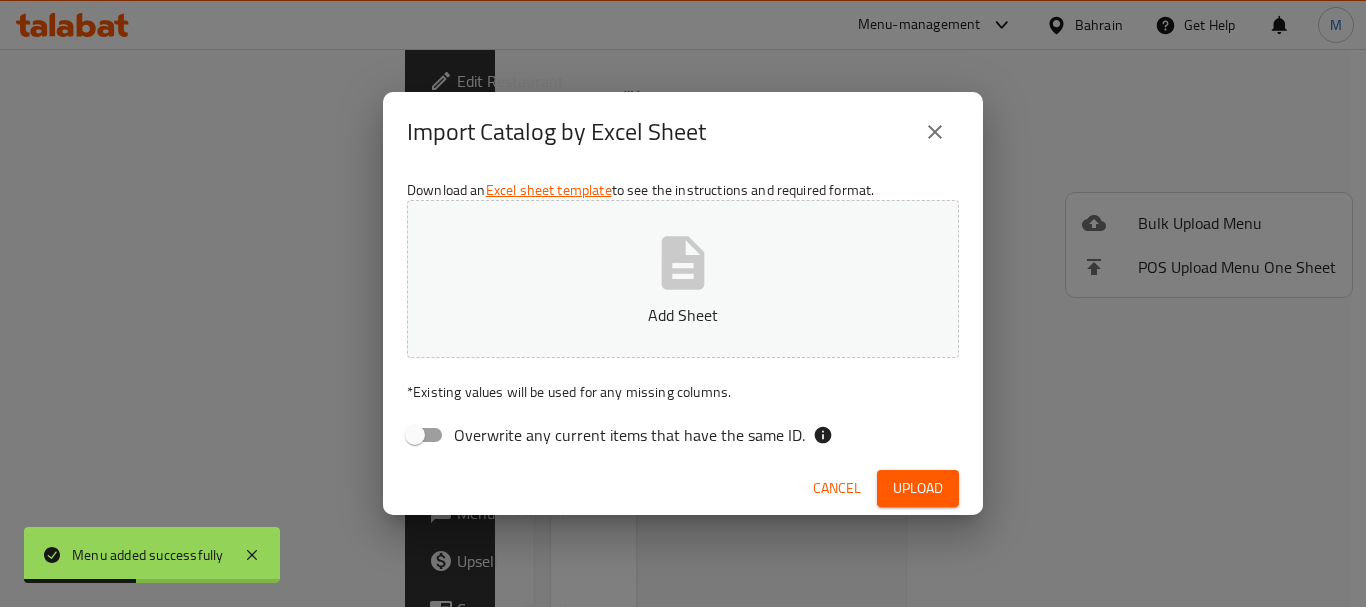 click on "Add Sheet" at bounding box center (683, 315) 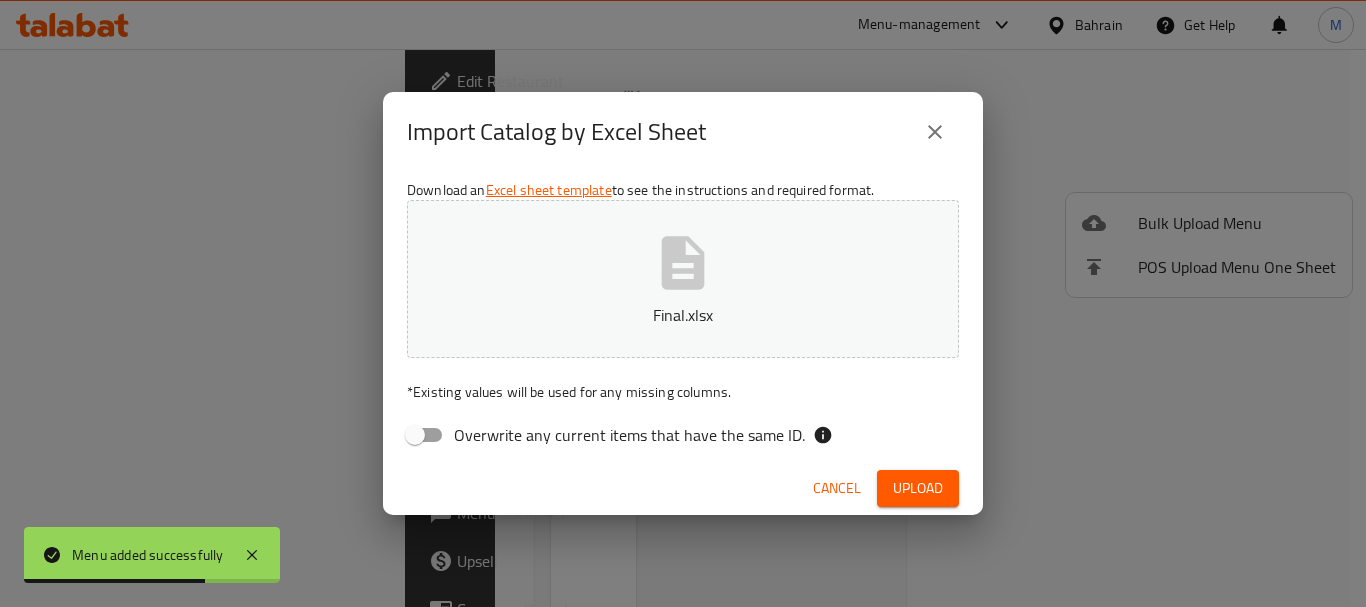 click on "Upload" at bounding box center (918, 488) 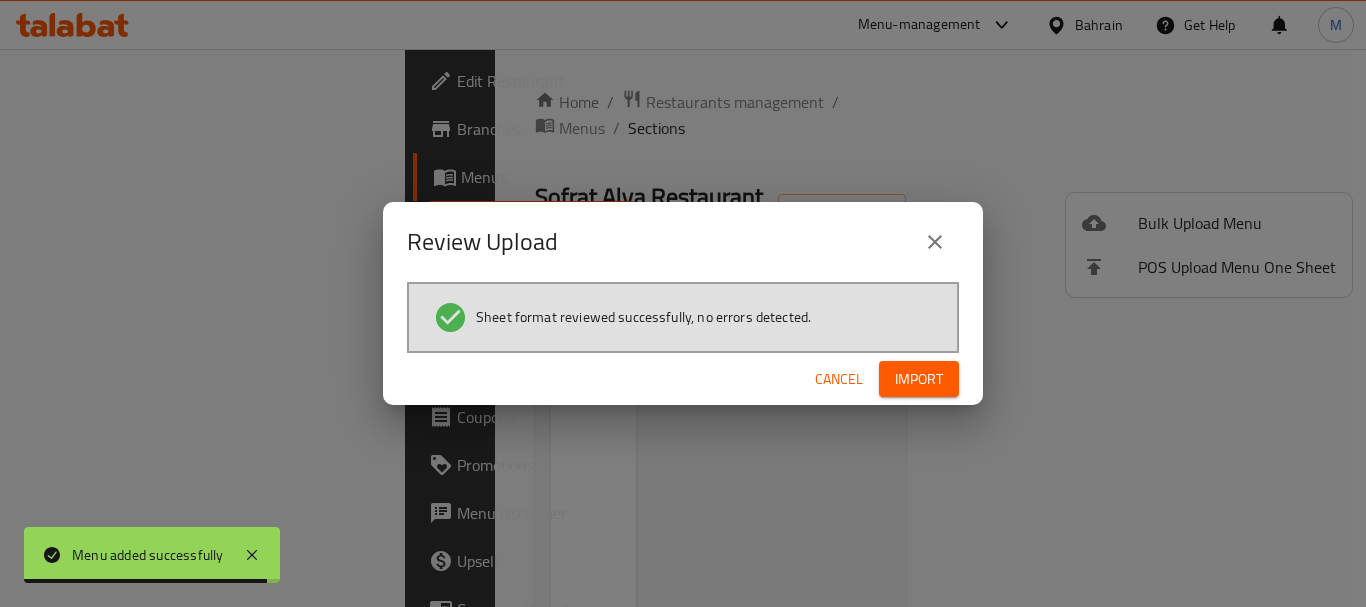 click on "Import" at bounding box center (919, 379) 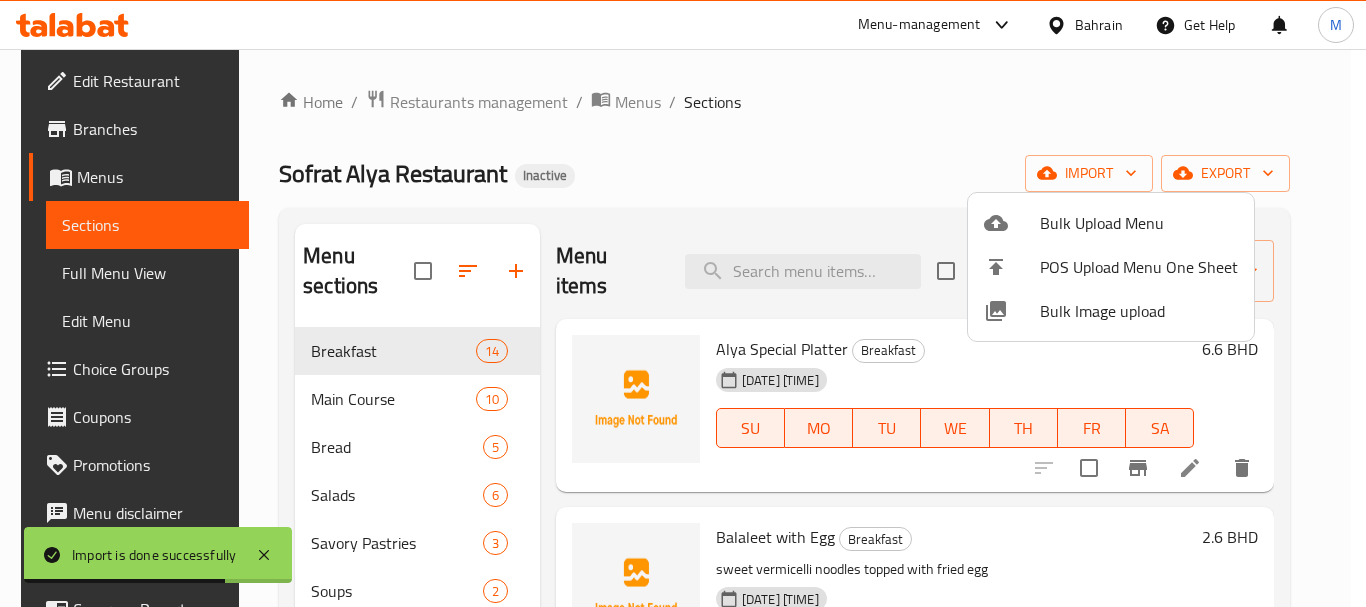 click at bounding box center (683, 303) 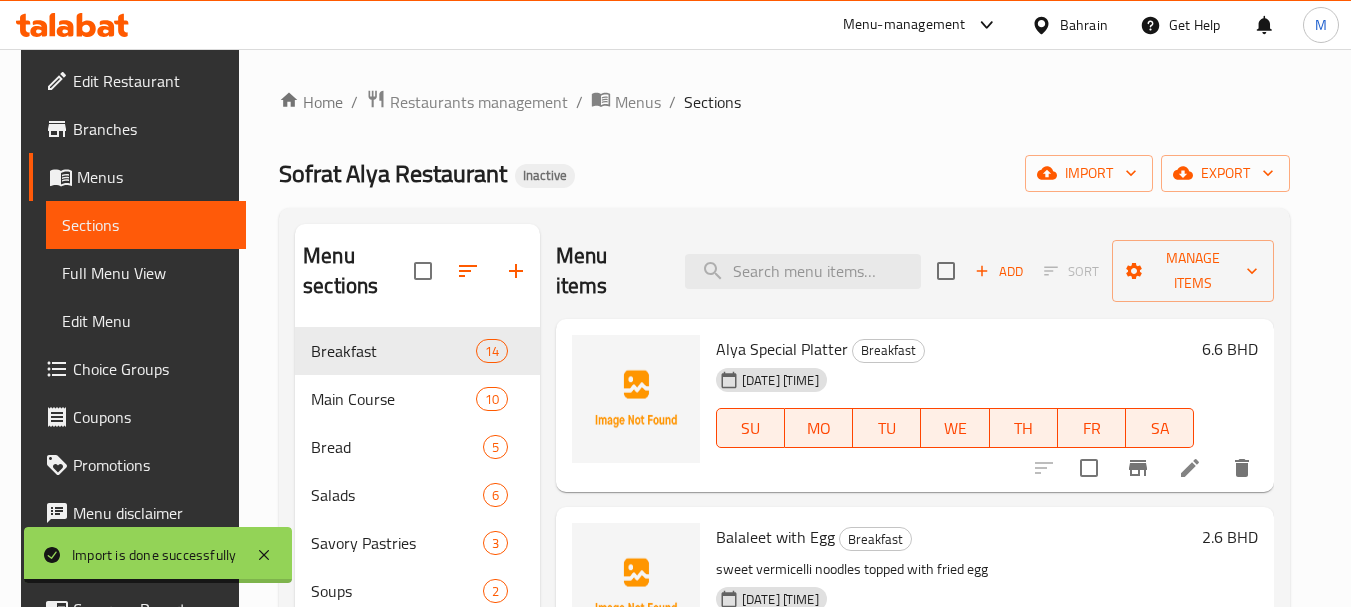 click on "Full Menu View" at bounding box center [146, 273] 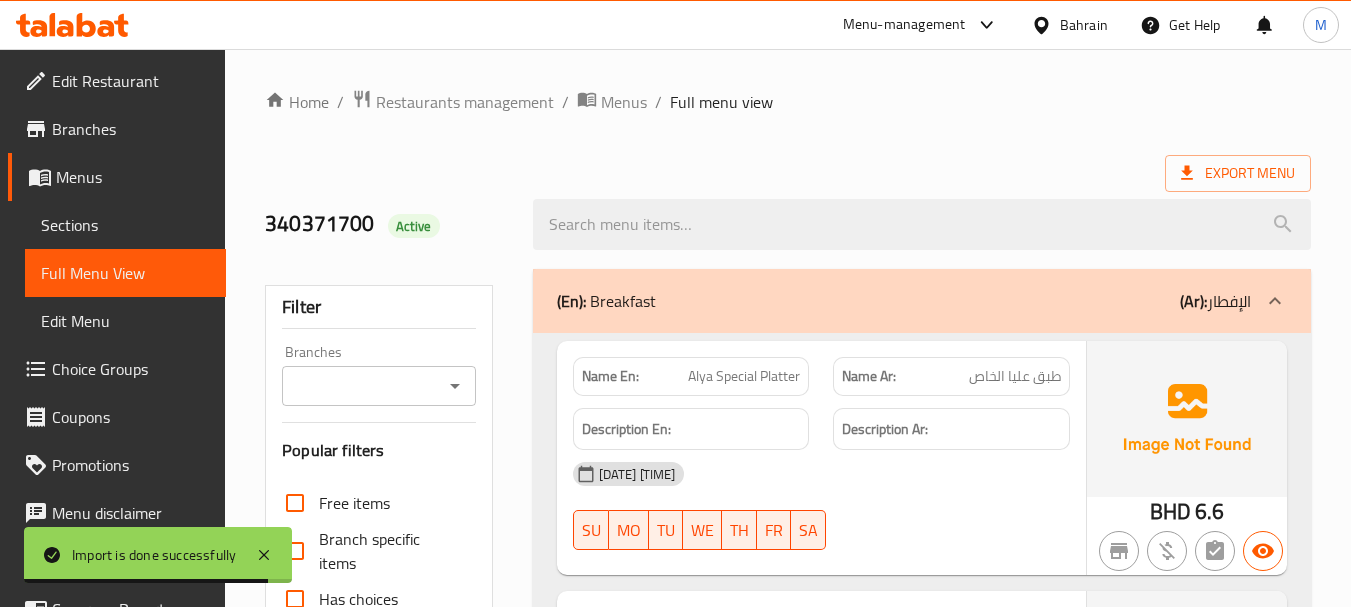 click on "Sections" at bounding box center [125, 225] 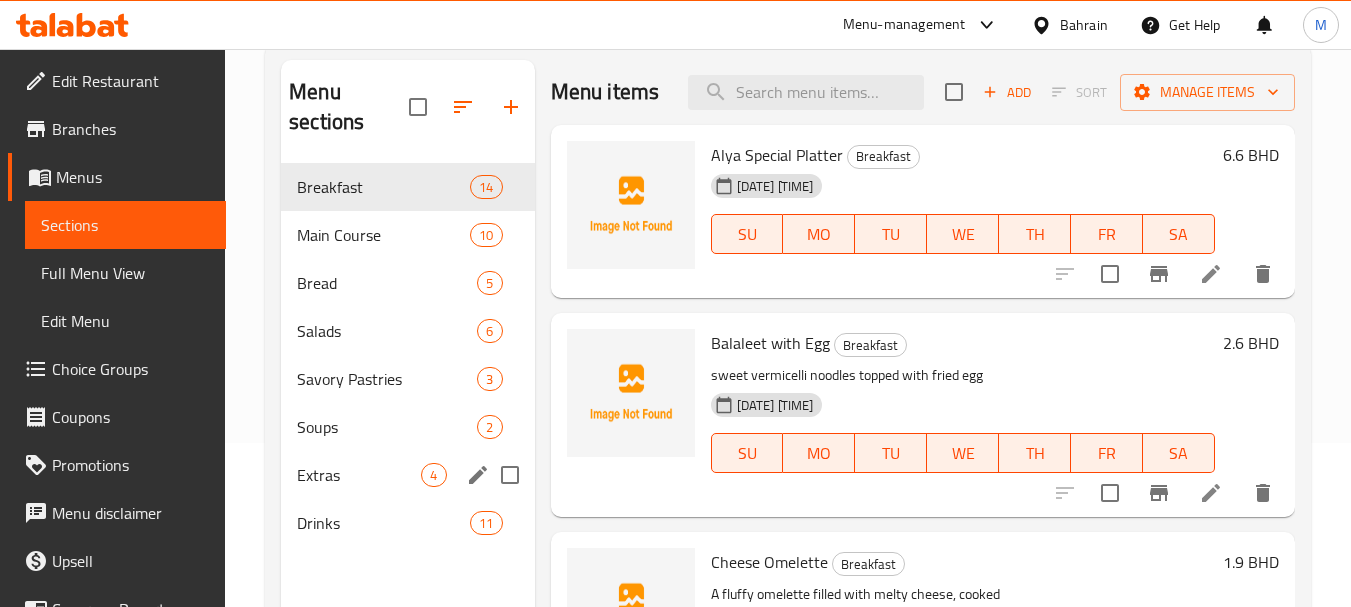 scroll, scrollTop: 200, scrollLeft: 0, axis: vertical 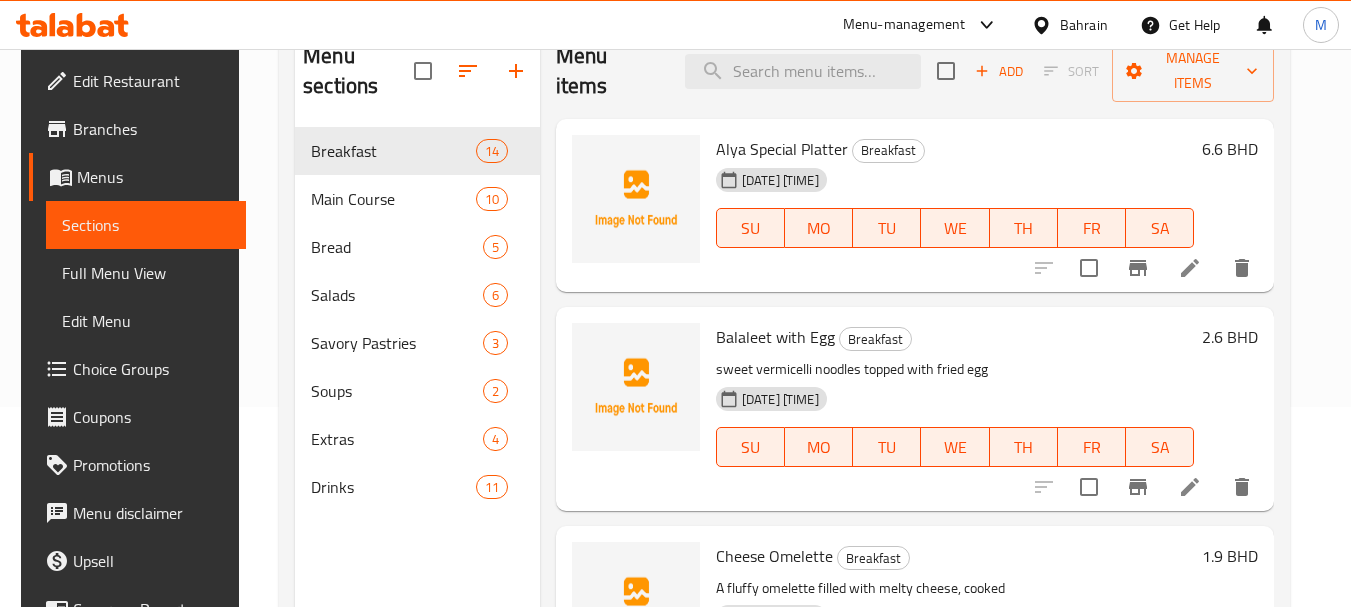 click on "Menu sections Breakfast 14 Main Course 10 Bread 5 Salads 6 Savory Pastries 3 Soups 2 Extras 4 Drinks 11" at bounding box center [417, 327] 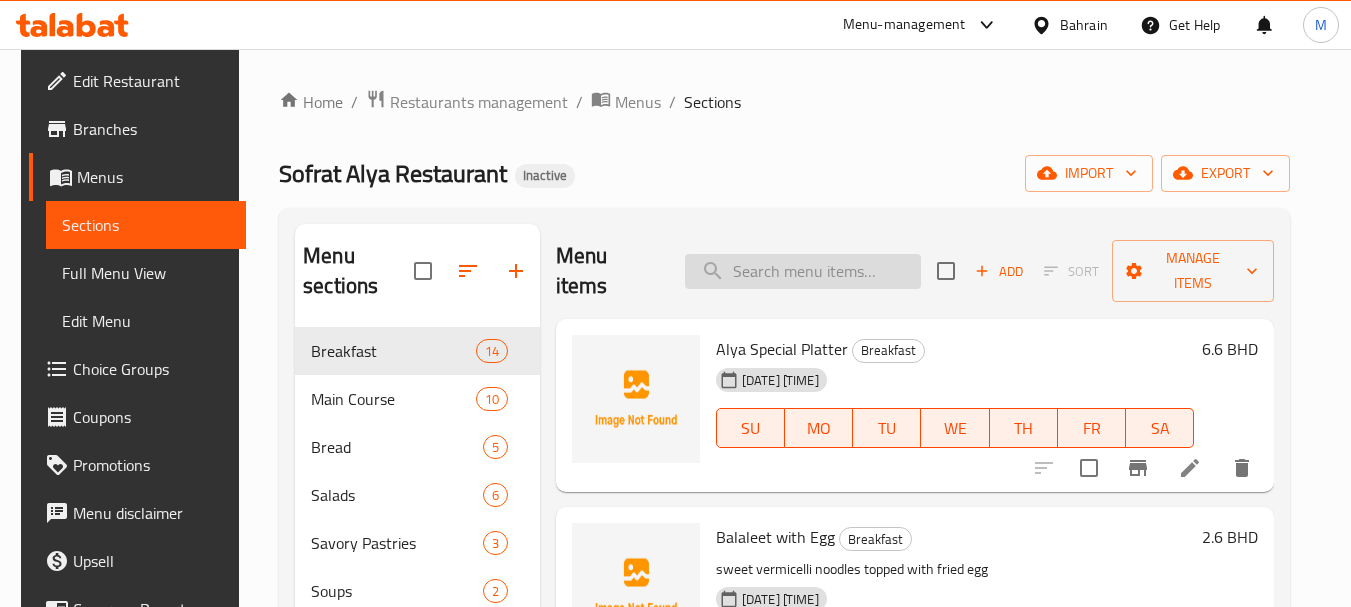 click at bounding box center [803, 271] 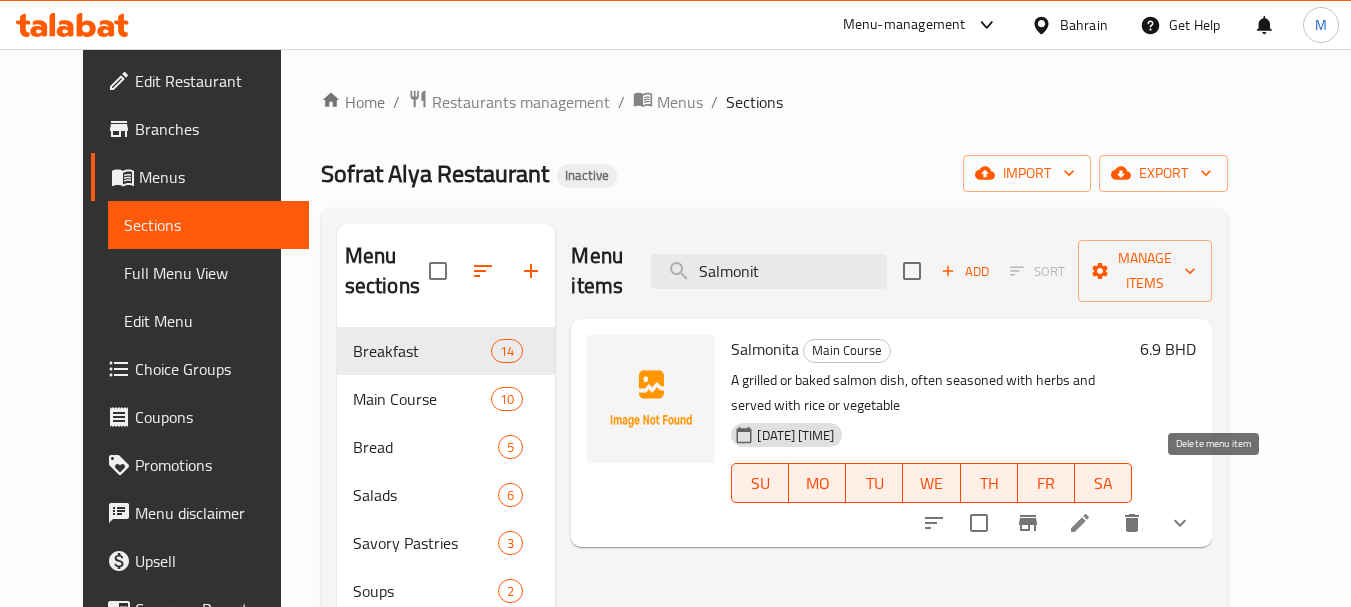 click 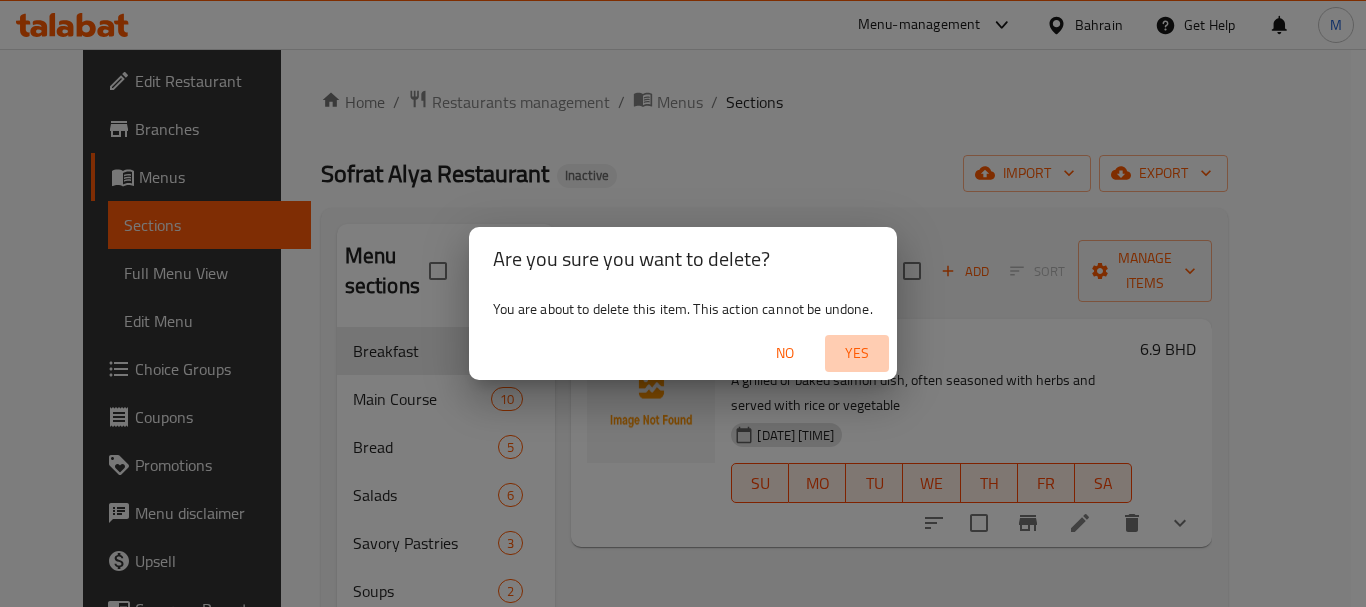 click on "Yes" at bounding box center (857, 353) 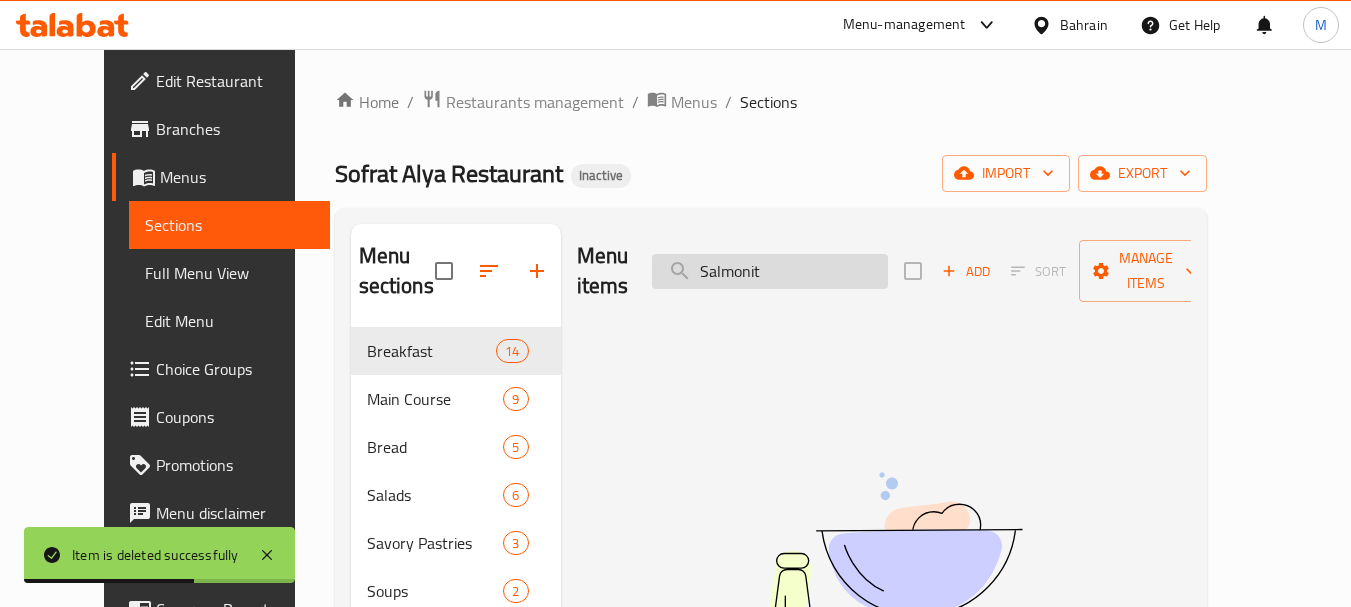 click on "Salmonit" at bounding box center (770, 271) 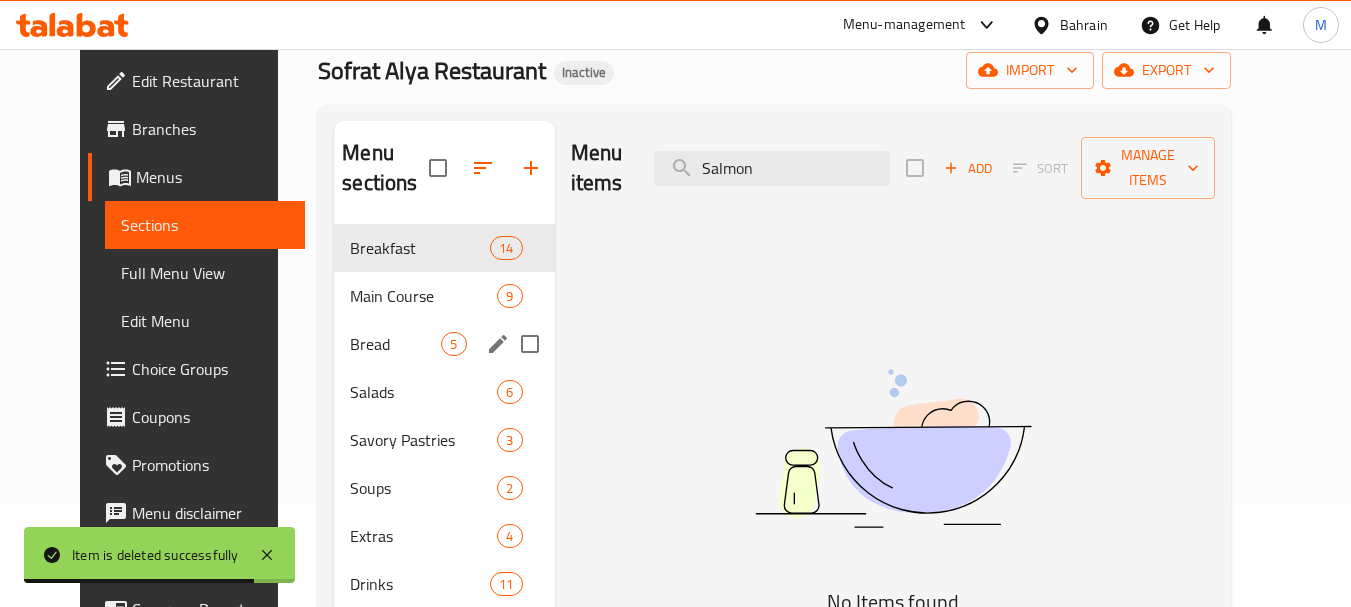 scroll, scrollTop: 280, scrollLeft: 0, axis: vertical 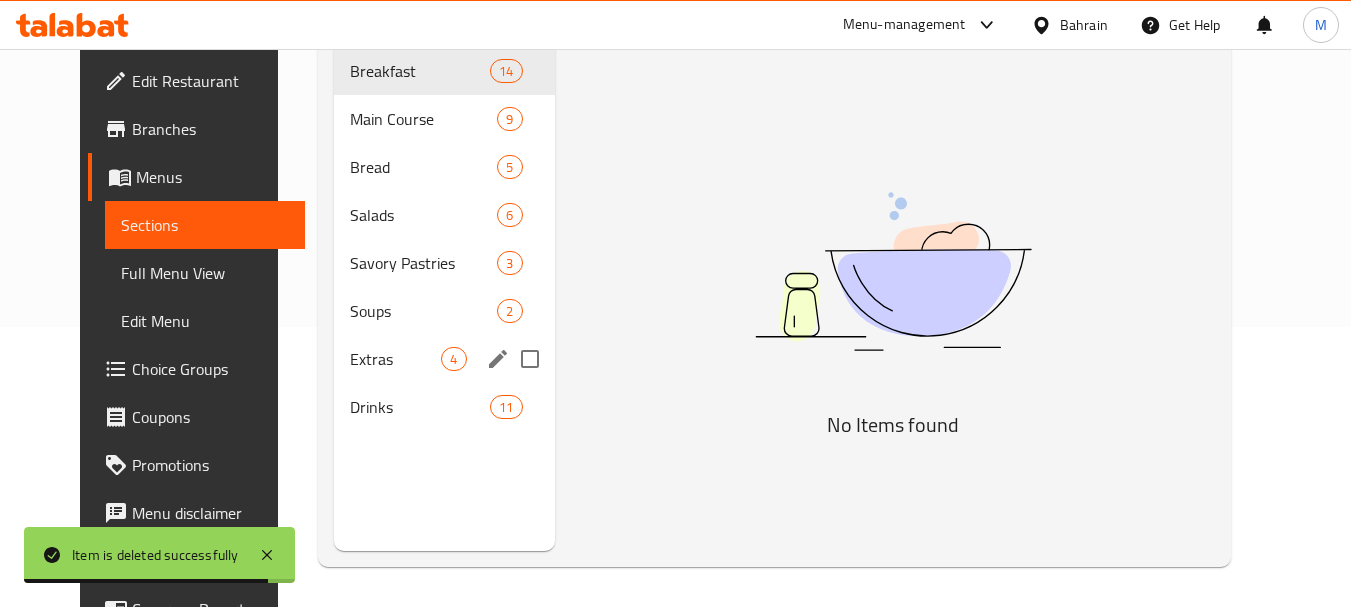 type on "Salmon" 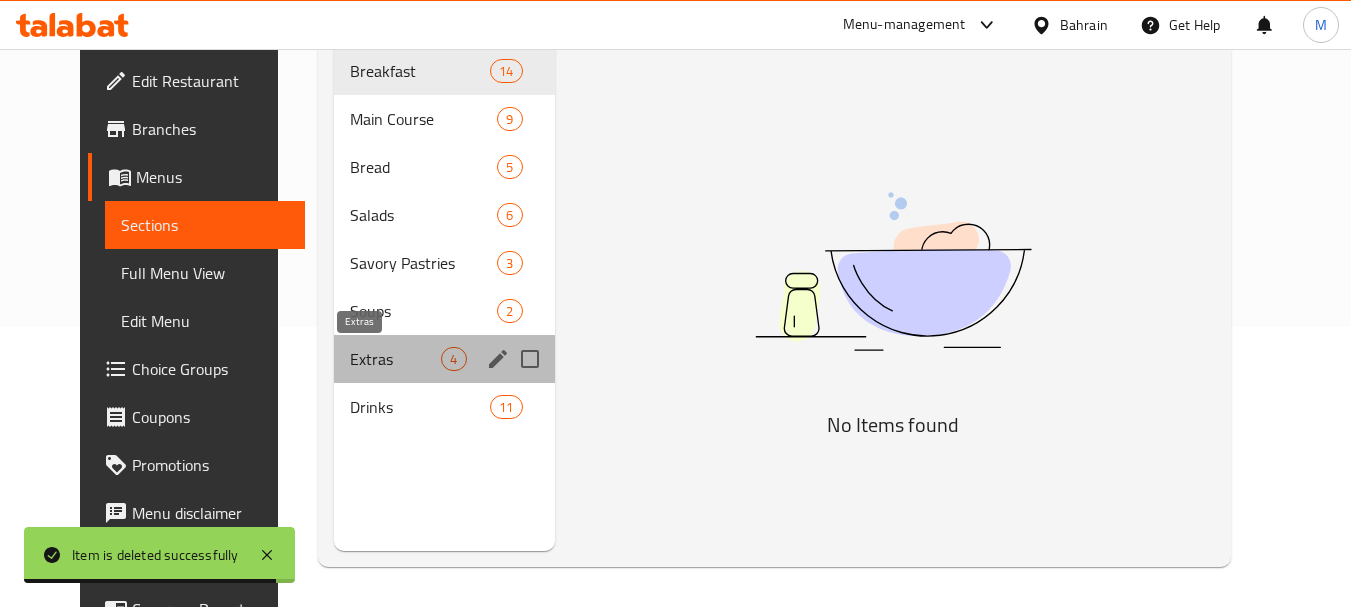 click on "Extras" at bounding box center [395, 359] 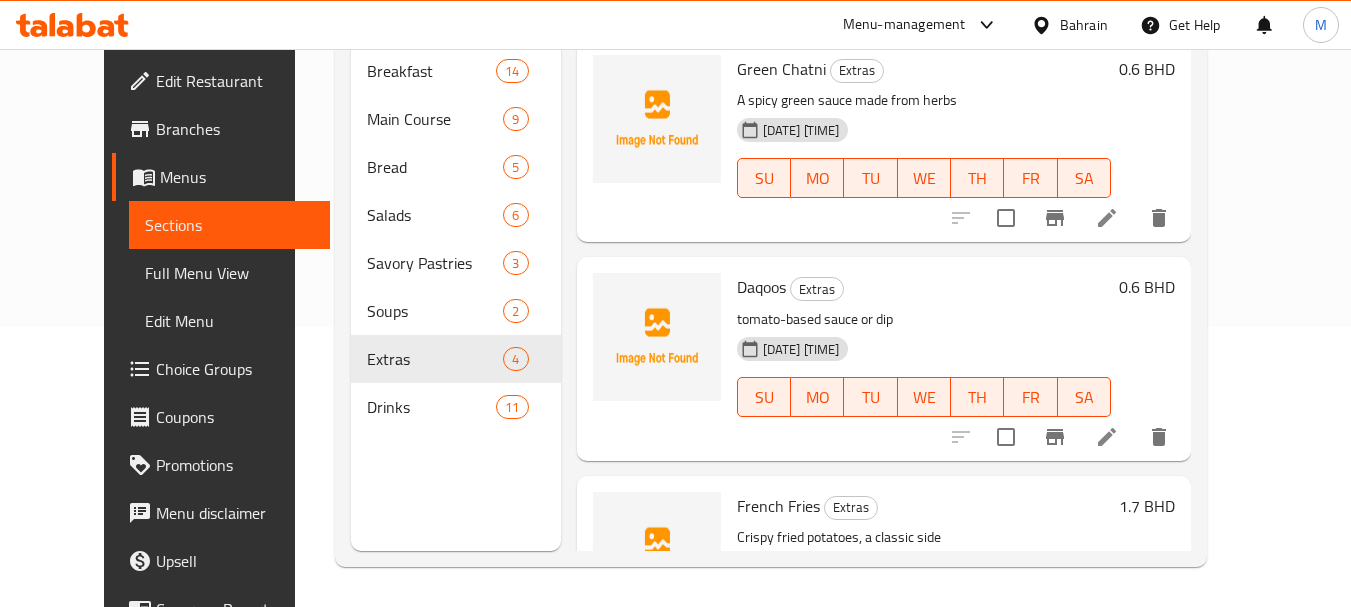 click on "Menu sections Breakfast 14 Main Course 9 Bread 5 Salads 6 Savory Pastries 3 Soups 2 Extras 4 Drinks 11" at bounding box center [456, 247] 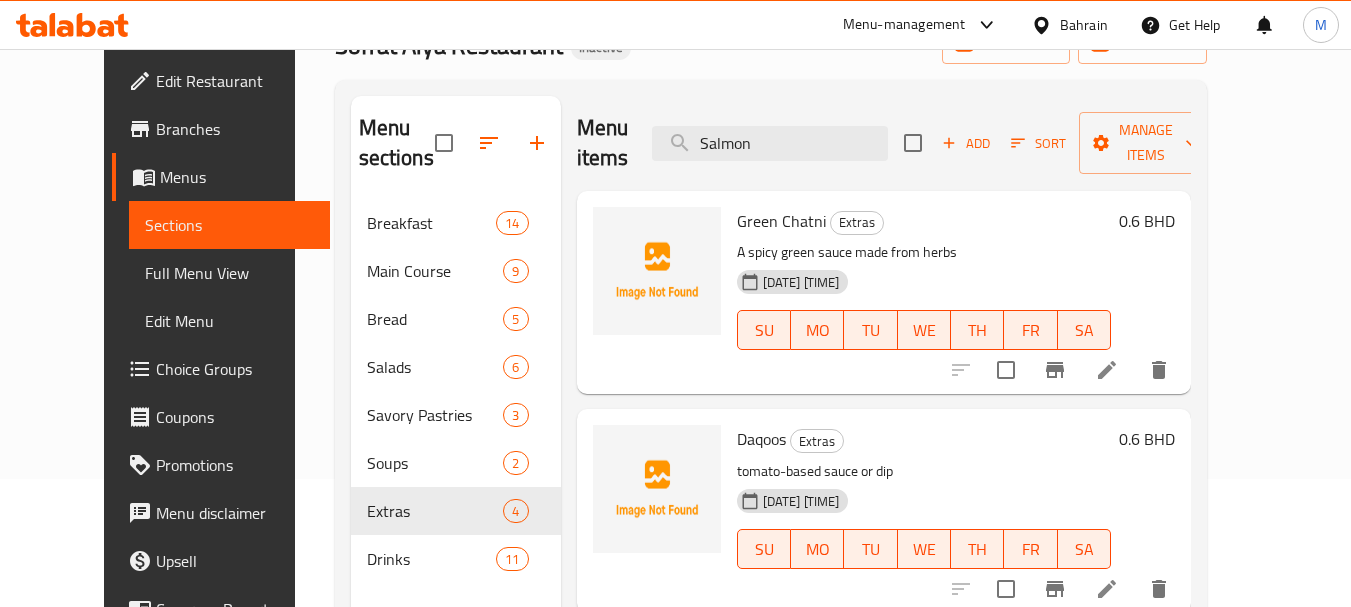 scroll, scrollTop: 0, scrollLeft: 0, axis: both 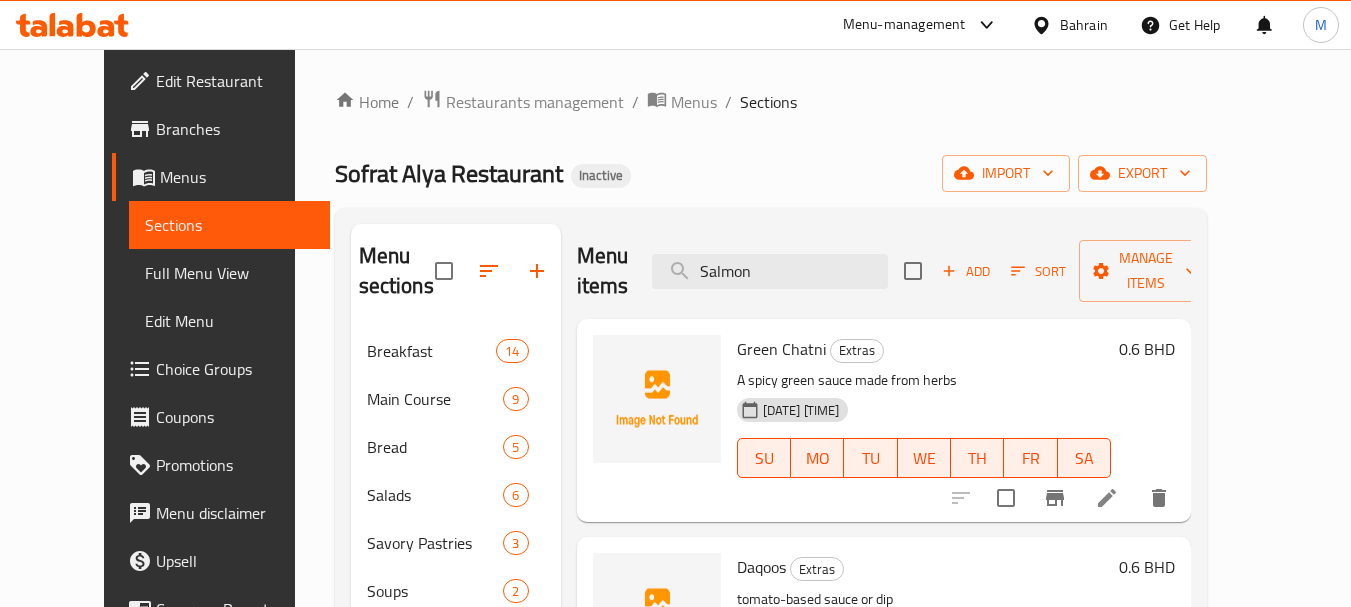 click 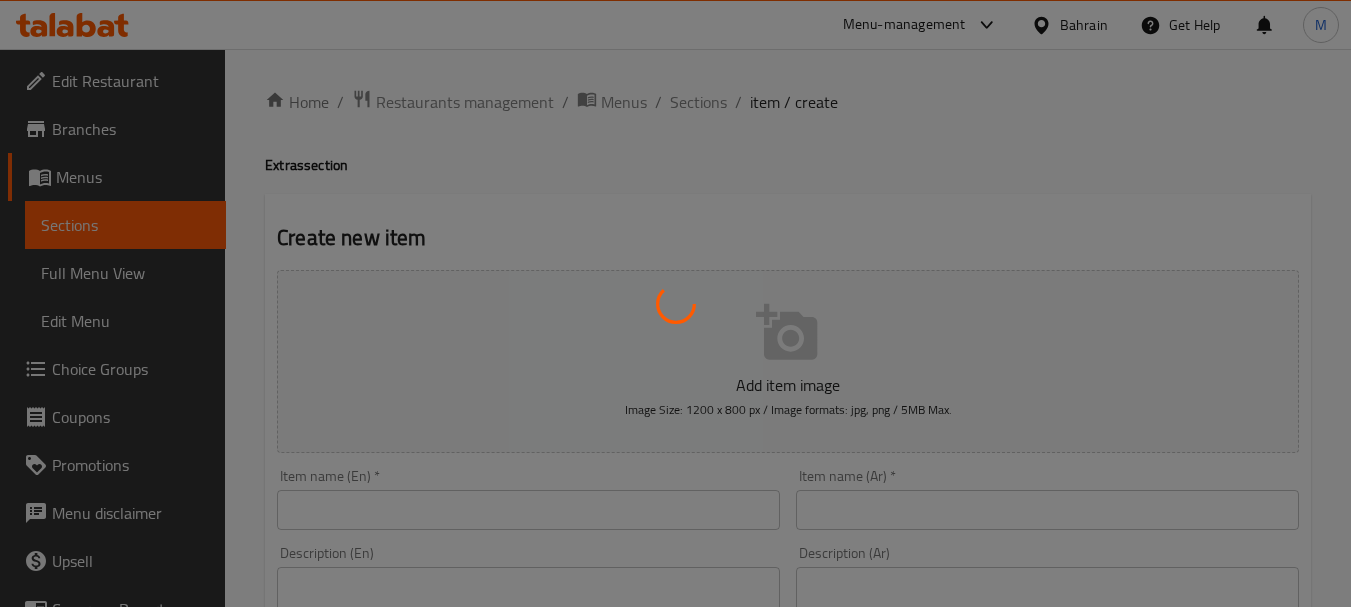 click at bounding box center [675, 303] 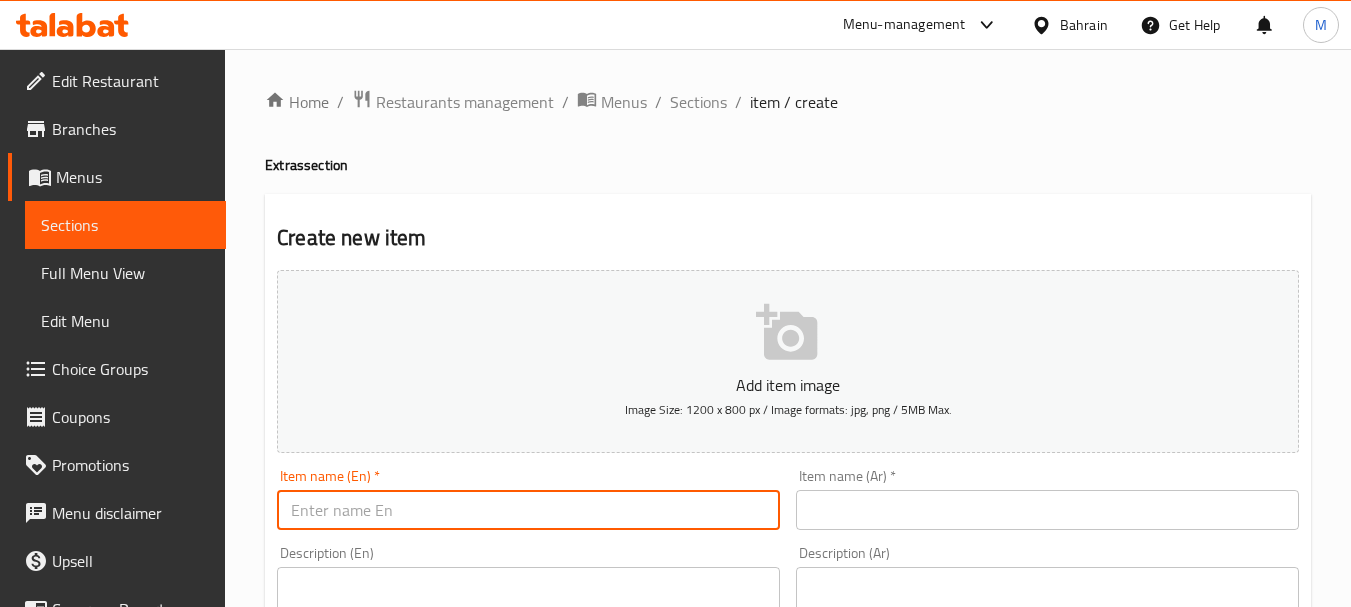 click at bounding box center [528, 510] 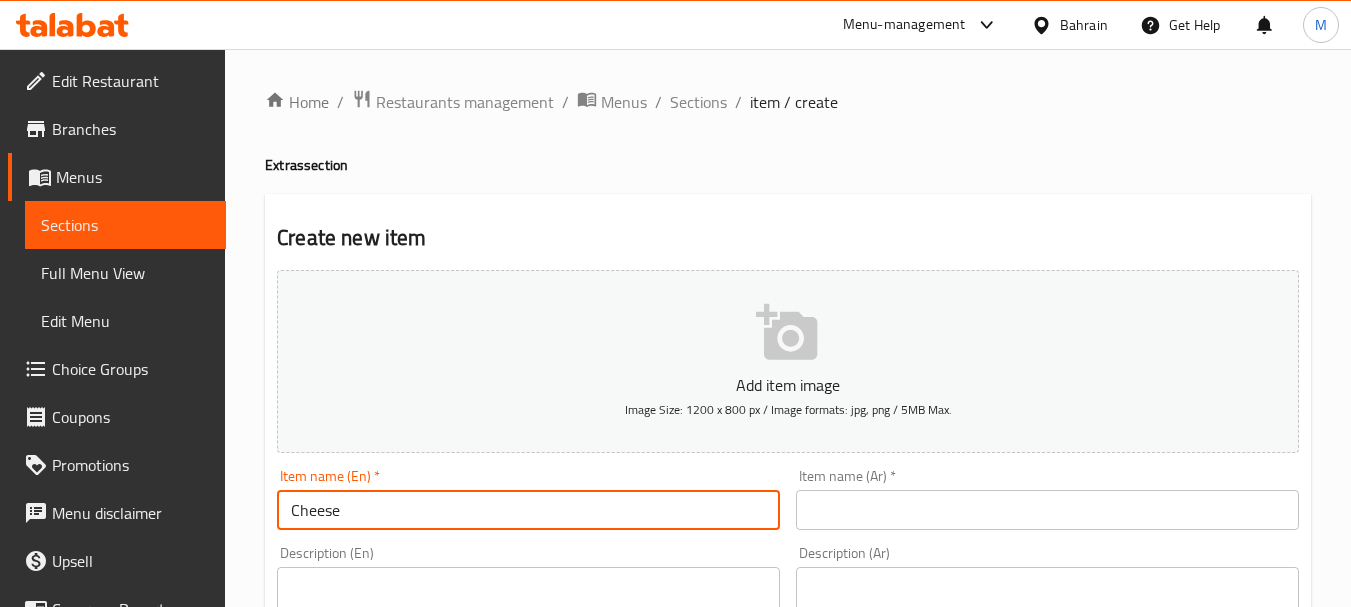 click on "Cheese" at bounding box center (528, 510) 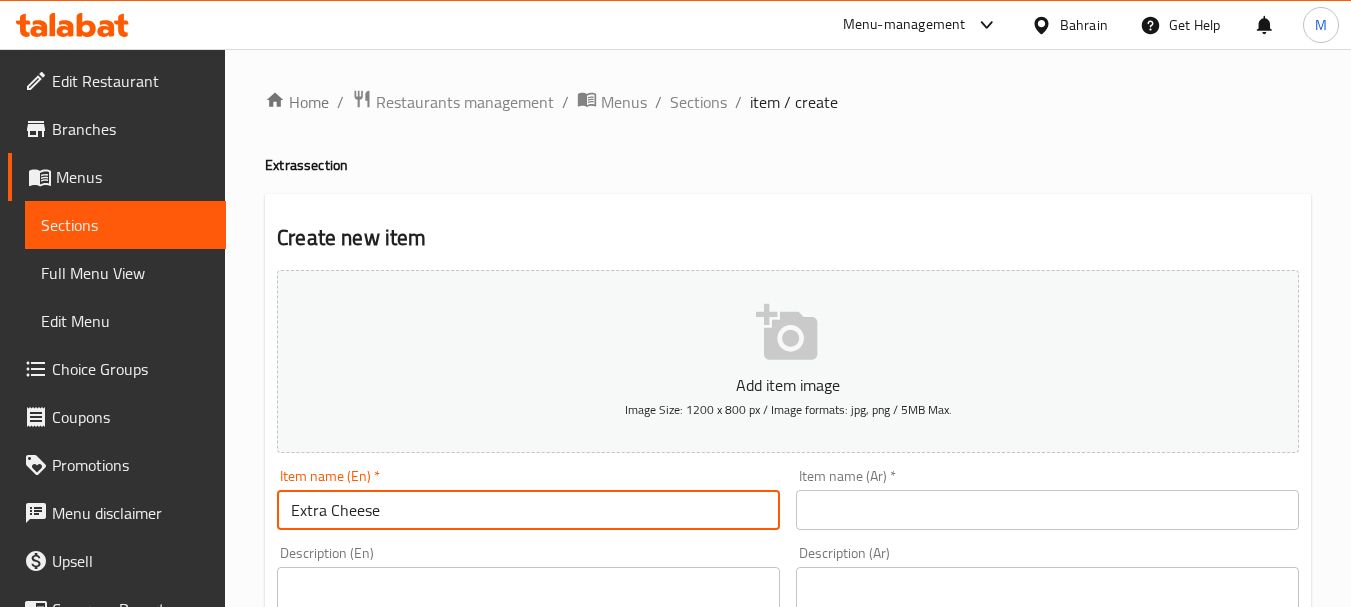 click on "Extra Cheese" at bounding box center (528, 510) 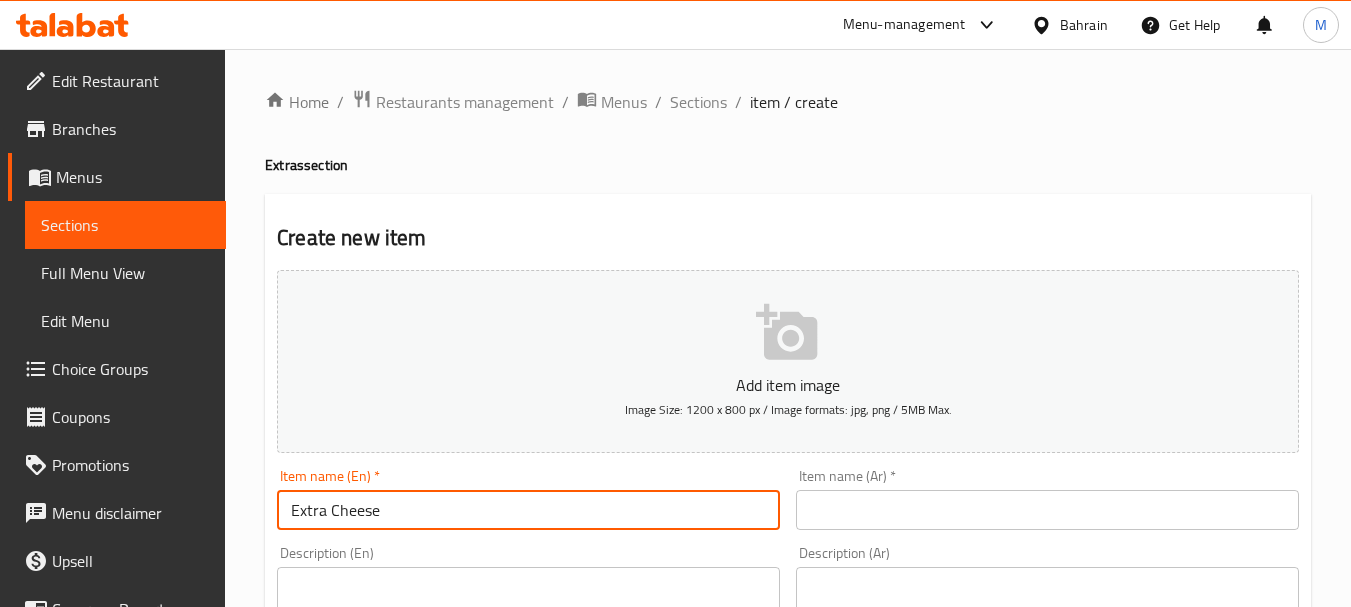 click at bounding box center (1047, 510) 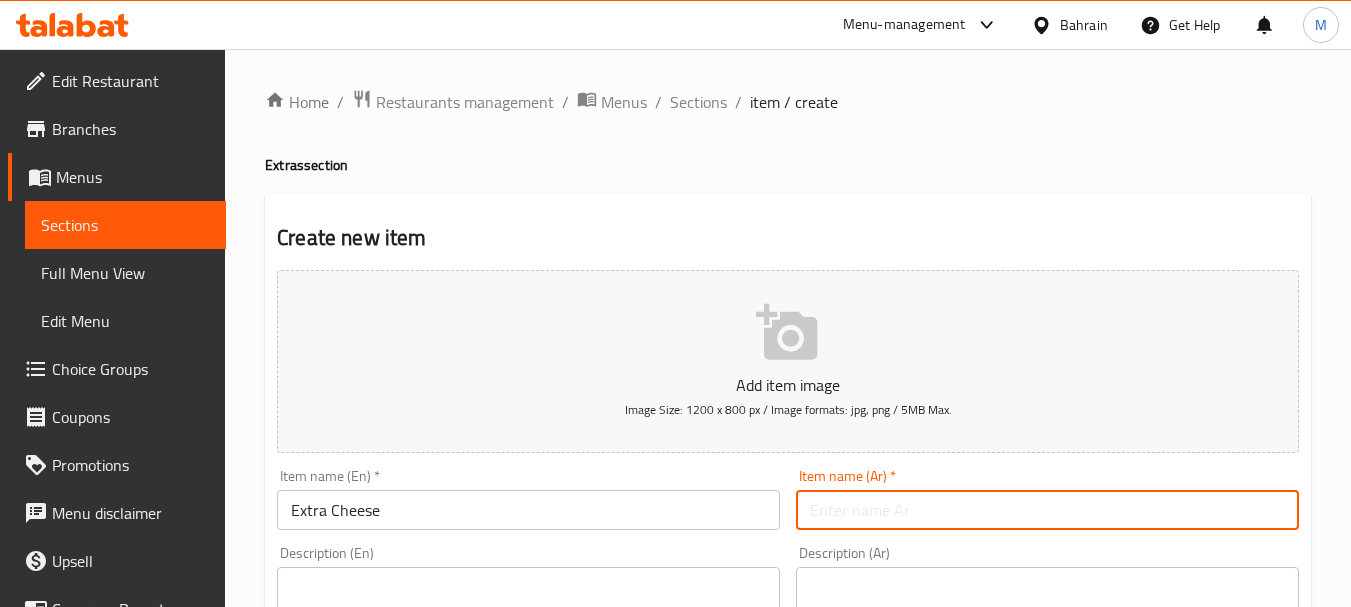 paste on "جبن إضافي" 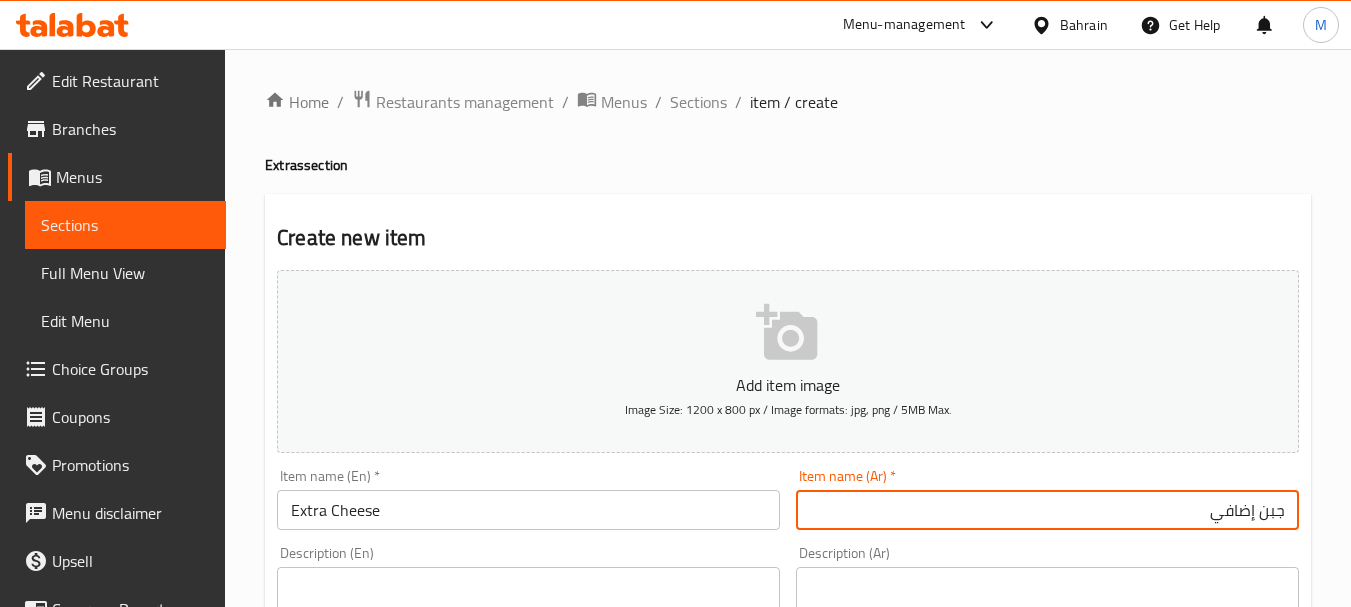 type on "جبن إضافي" 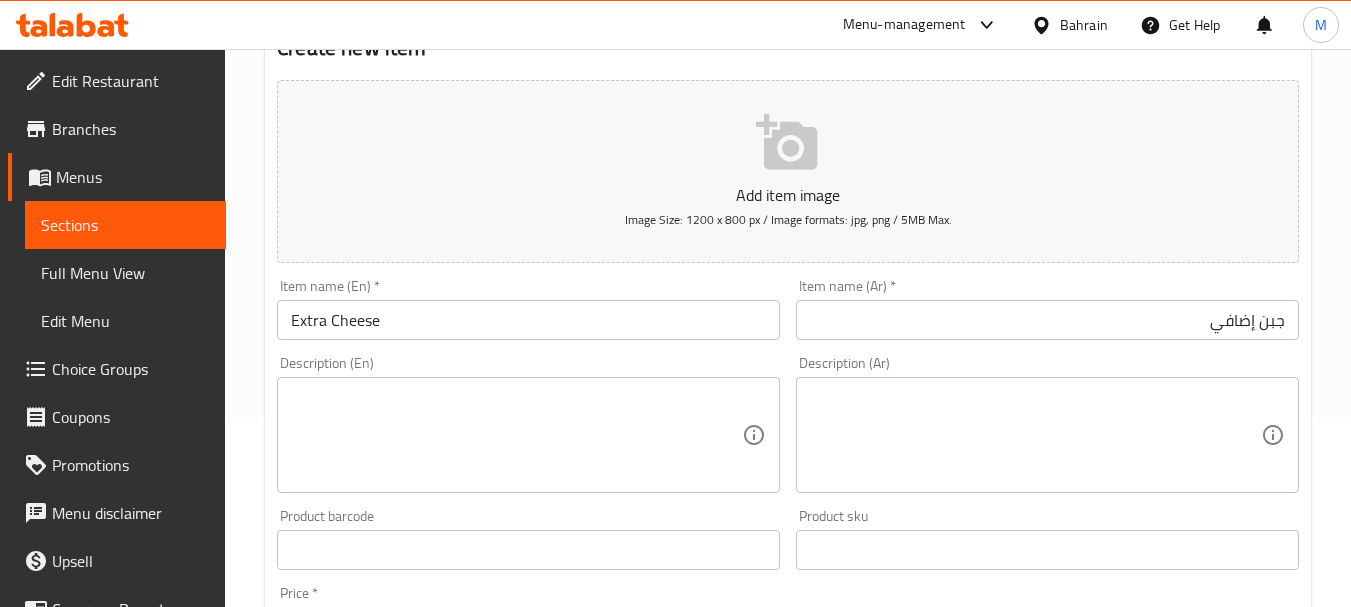 scroll, scrollTop: 400, scrollLeft: 0, axis: vertical 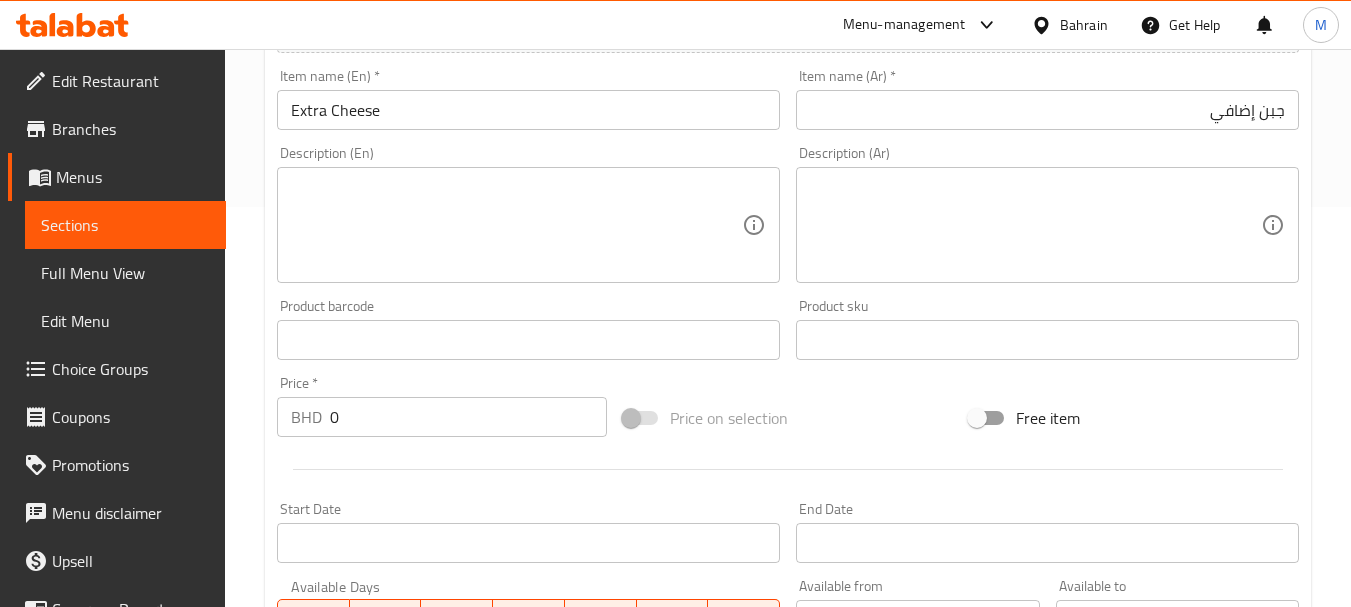 click on "0" at bounding box center [468, 417] 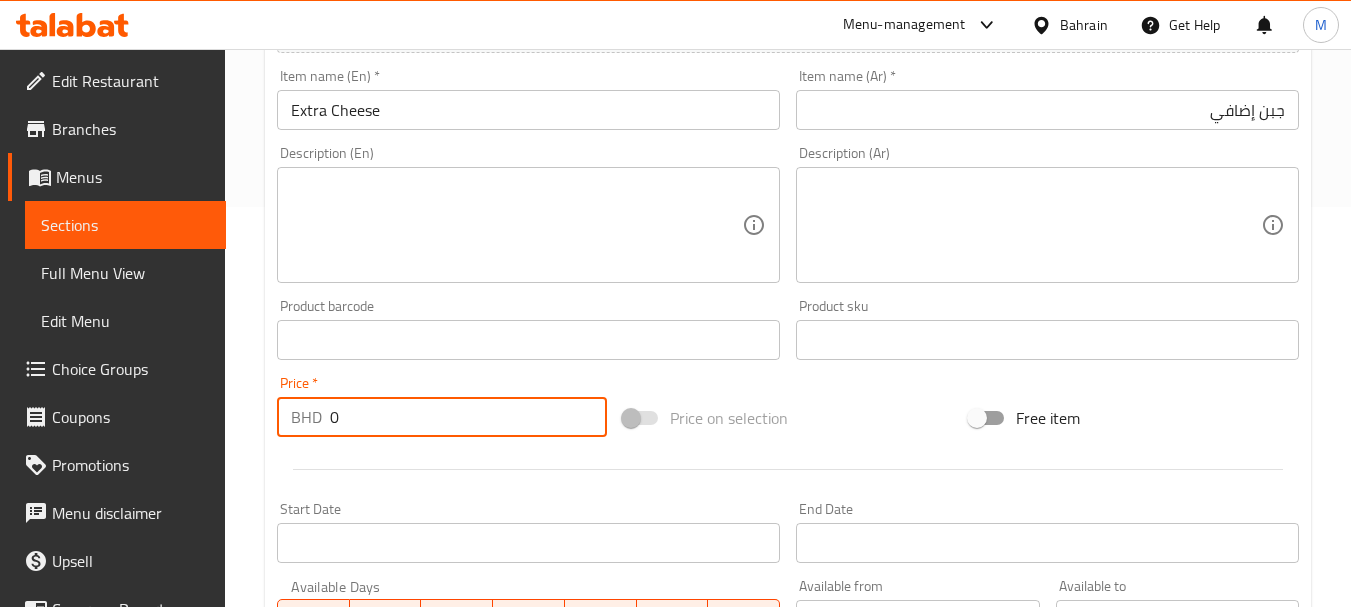 click on "0" at bounding box center [468, 417] 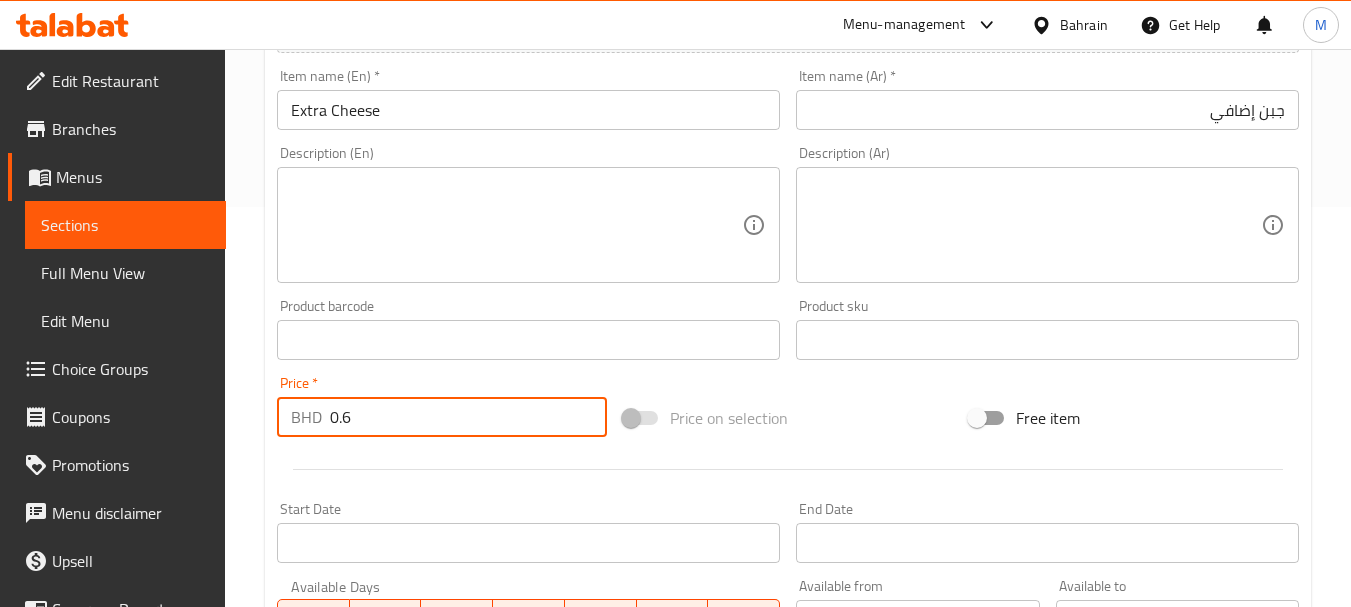 type on "0.6" 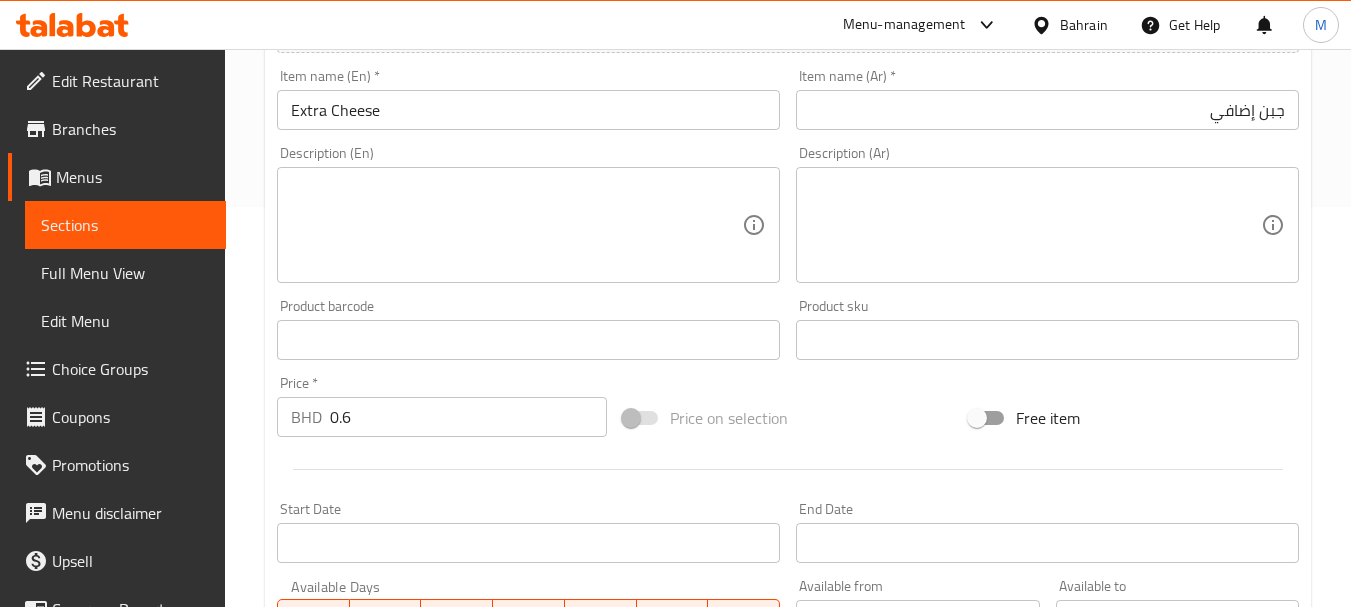 click on "Home / Restaurants management / Menus / Sections / item / create Extras  section Create new item Add item image Image Size: 1200 x 800 px / Image formats: jpg, png / 5MB Max. Item name (En)   * Extra Cheese Item name (En)  * Item name (Ar)   * جبن إضافي Item name (Ar)  * Description (En) Description (En) Description (Ar) Description (Ar) Product barcode Product barcode Product sku Product sku Price   * BHD 0.6 Price  * Price on selection Free item Start Date Start Date End Date End Date Available Days SU MO TU WE TH FR SA Available from ​ ​ Available to ​ ​ Status Active Inactive Exclude from GEM Variations & Choices Add variant ADD CHOICE CATEGORY Create" at bounding box center (788, 323) 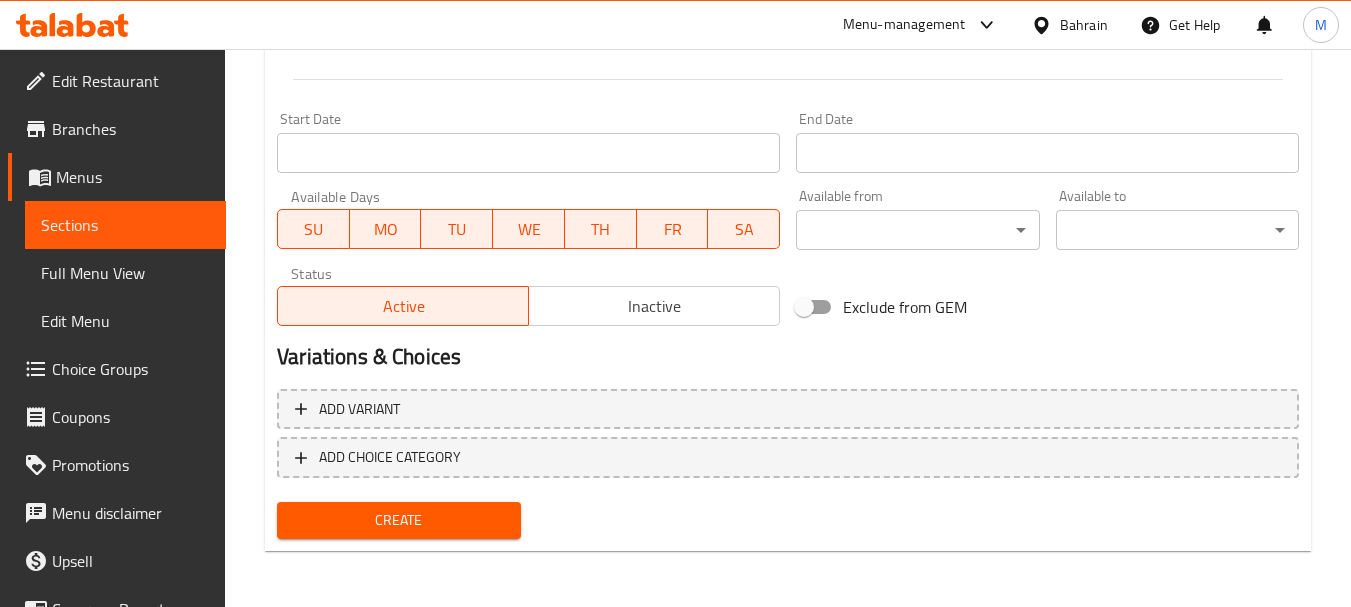 click on "Create" at bounding box center [398, 520] 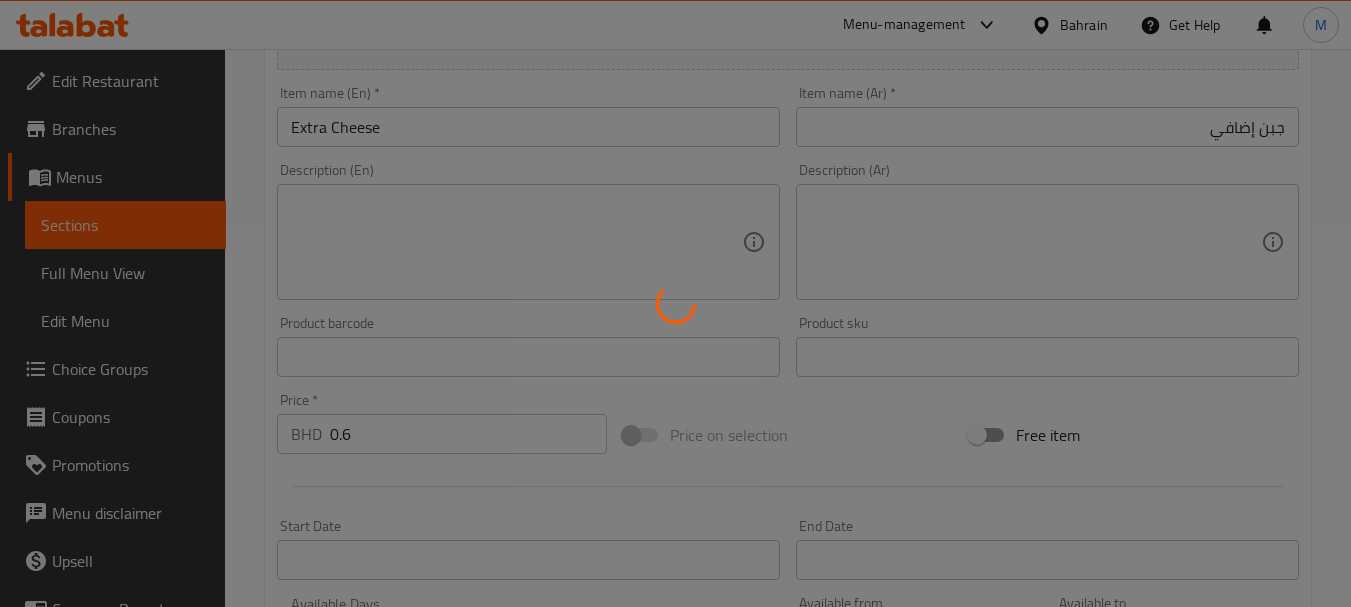 scroll, scrollTop: 90, scrollLeft: 0, axis: vertical 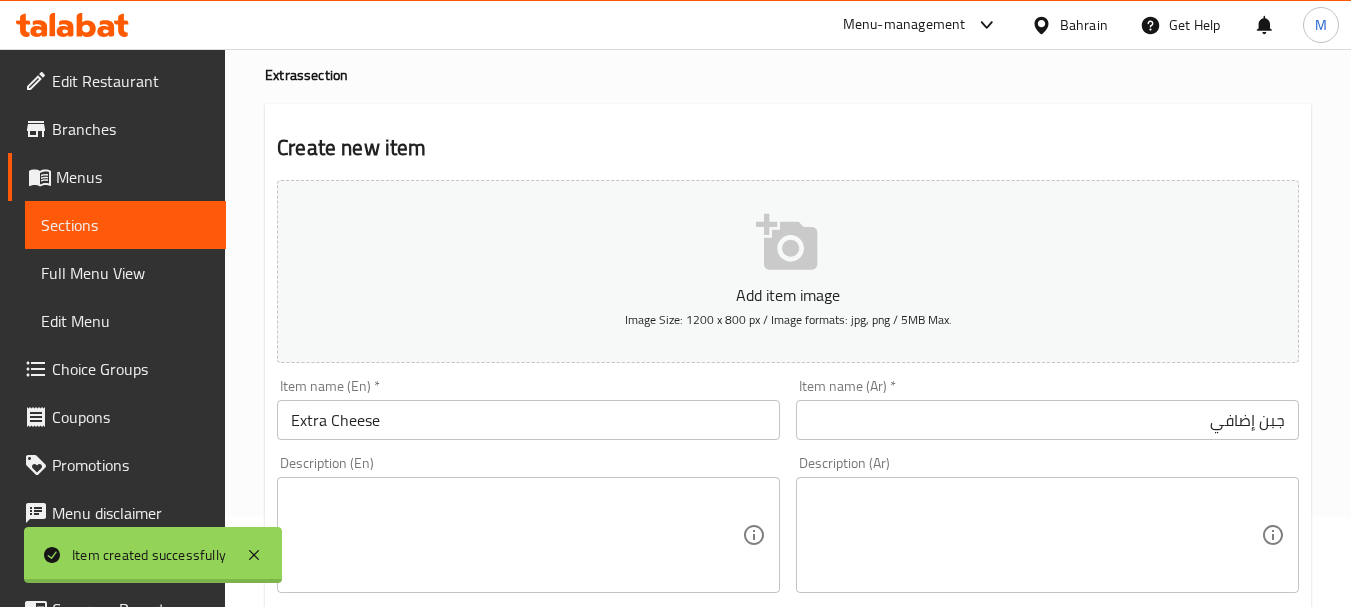 type 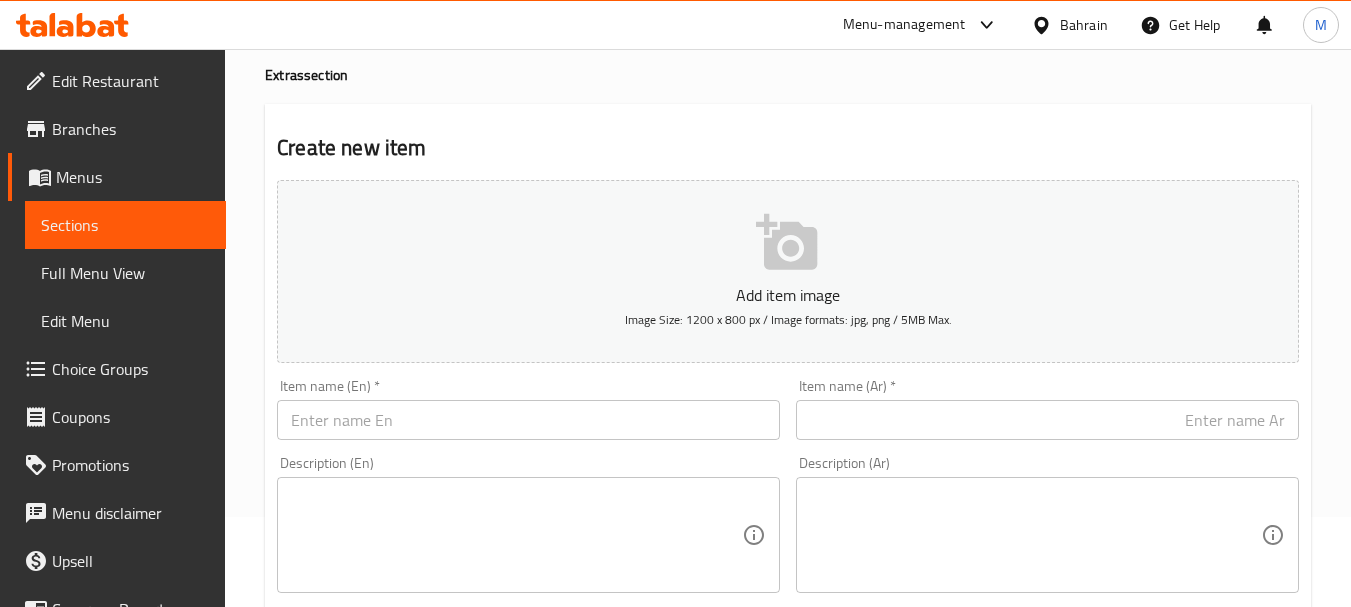click on "Home / Restaurants management / Menus / Sections / item / create Extras  section Create new item Add item image Image Size: 1200 x 800 px / Image formats: jpg, png / 5MB Max. Item name (En)   * Item name (En)  * Item name (Ar)   * Item name (Ar)  * Description (En) Description (En) Description (Ar) Description (Ar) Product barcode Product barcode Product sku Product sku Price   * BHD 0 Price  * Price on selection Free item Start Date Start Date End Date End Date Available Days SU MO TU WE TH FR SA Available from ​ ​ Available to ​ ​ Status Active Inactive Exclude from GEM Variations & Choices Add variant ADD CHOICE CATEGORY Create" at bounding box center (788, 633) 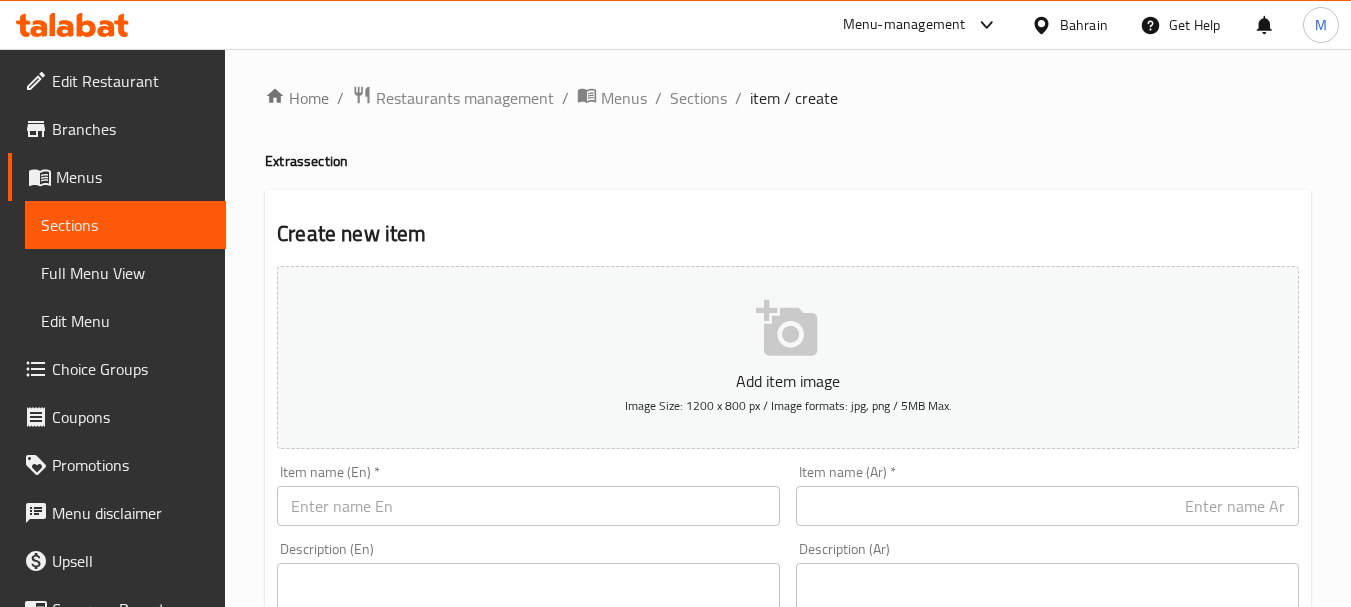 scroll, scrollTop: 0, scrollLeft: 0, axis: both 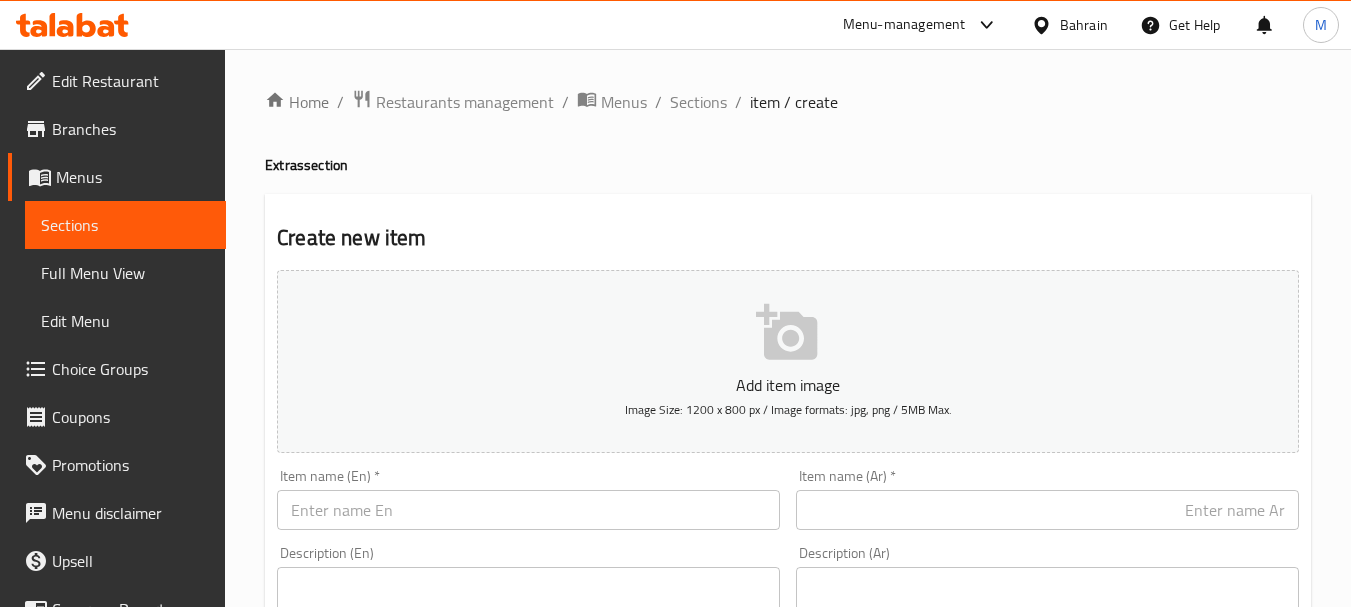 click at bounding box center [528, 510] 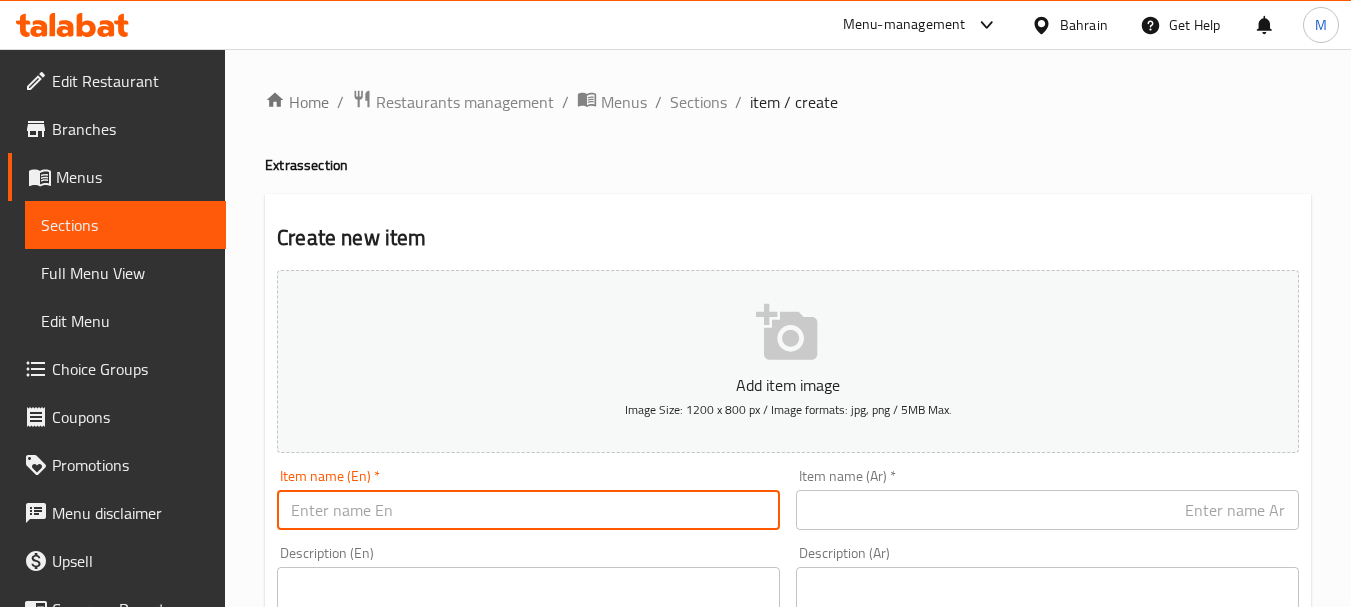 click at bounding box center [528, 510] 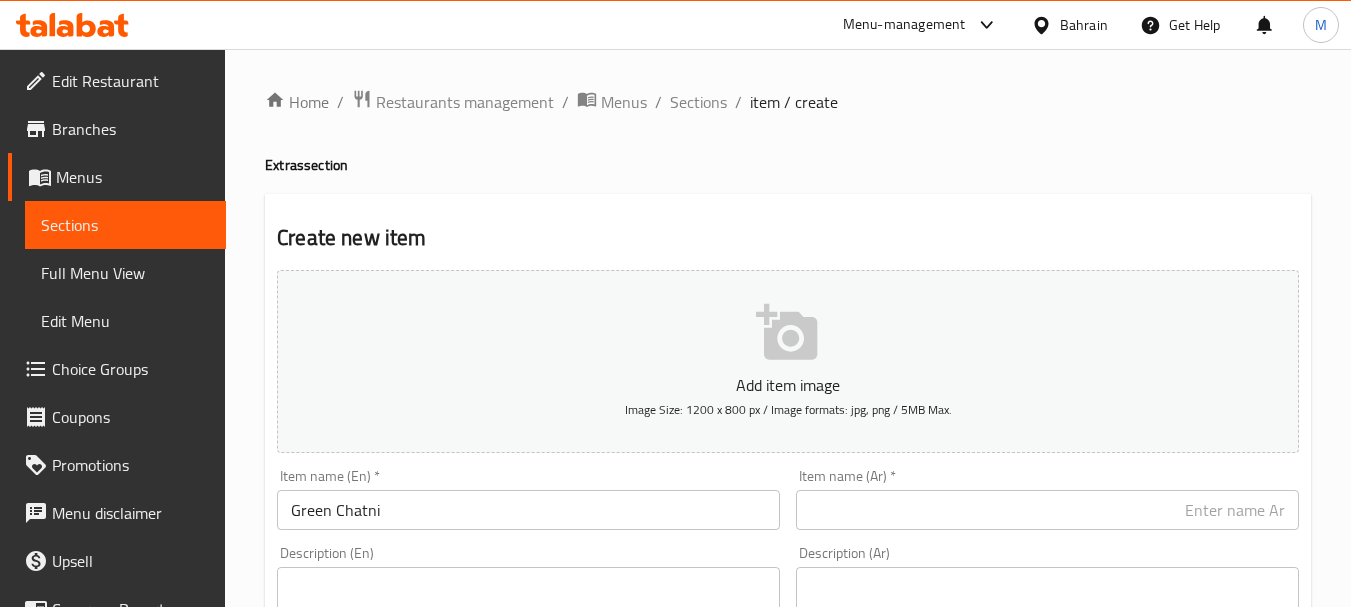 click on "Green Chatni" at bounding box center (528, 510) 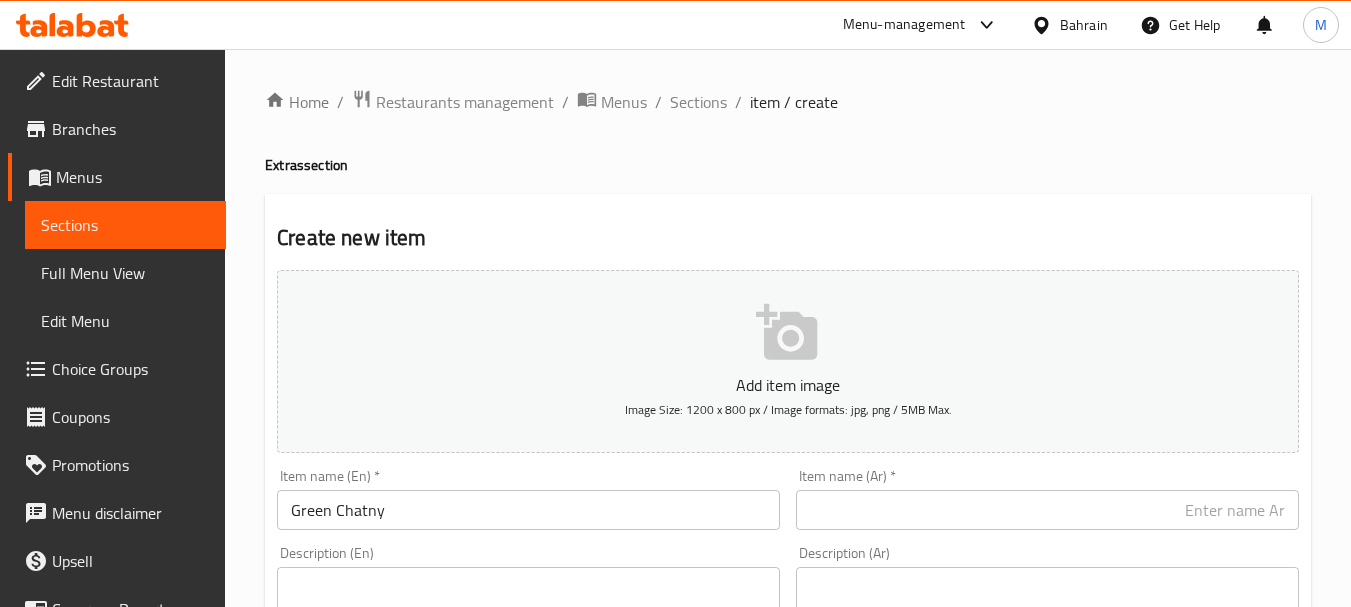 click on "Description (En) Description (En)" at bounding box center [528, 614] 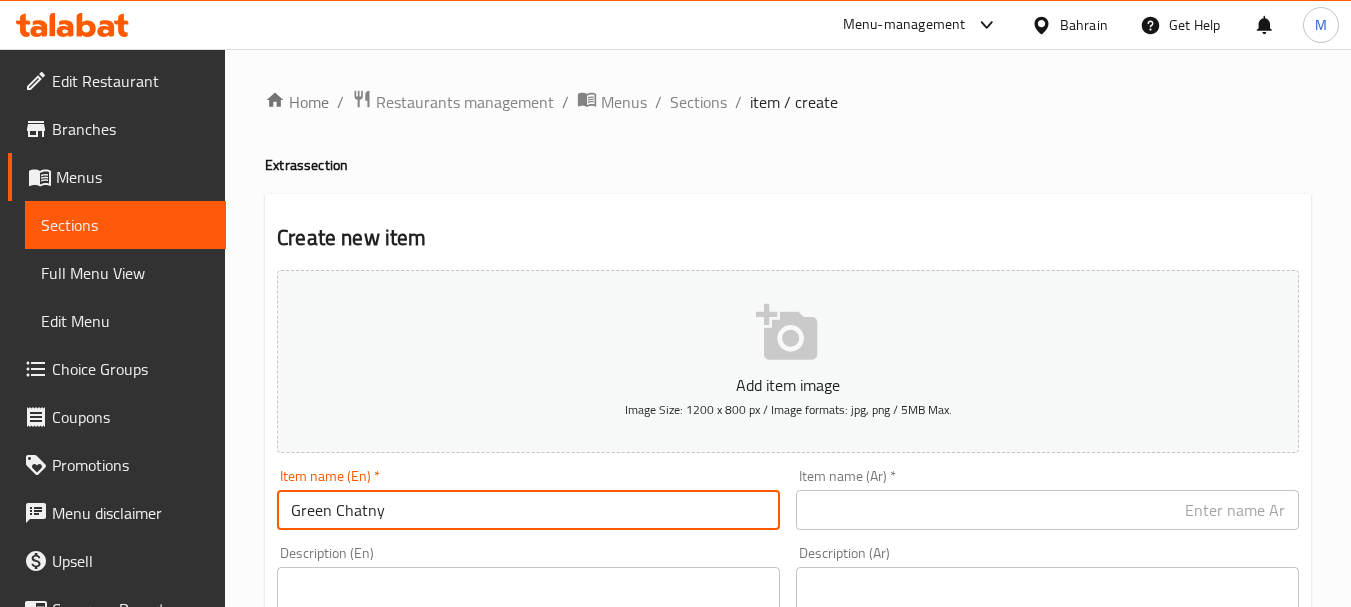 click on "Green Chatny" at bounding box center (528, 510) 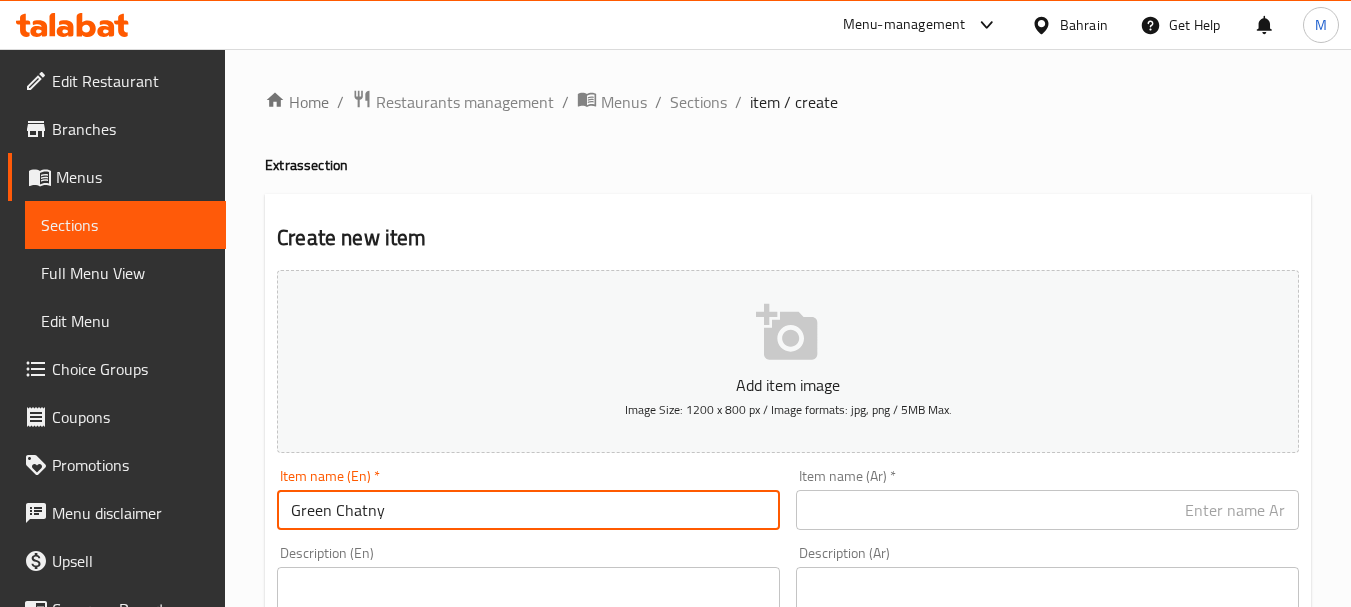click on "Green Chatny" at bounding box center [528, 510] 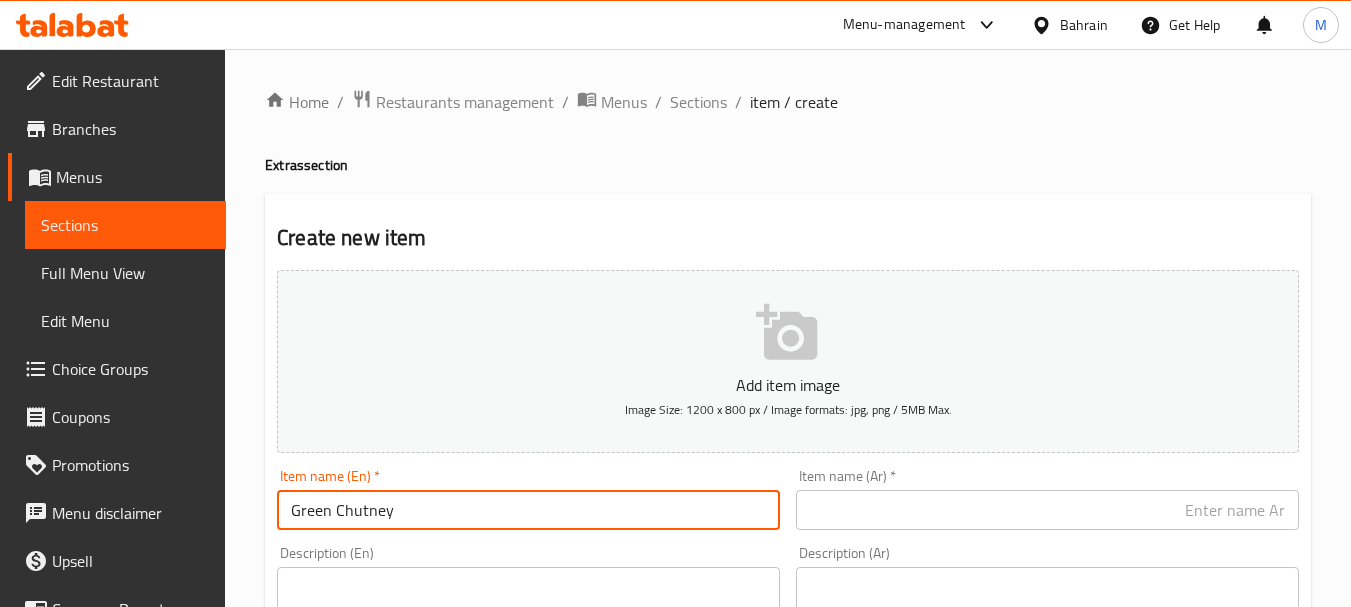 type on "Green Chutney" 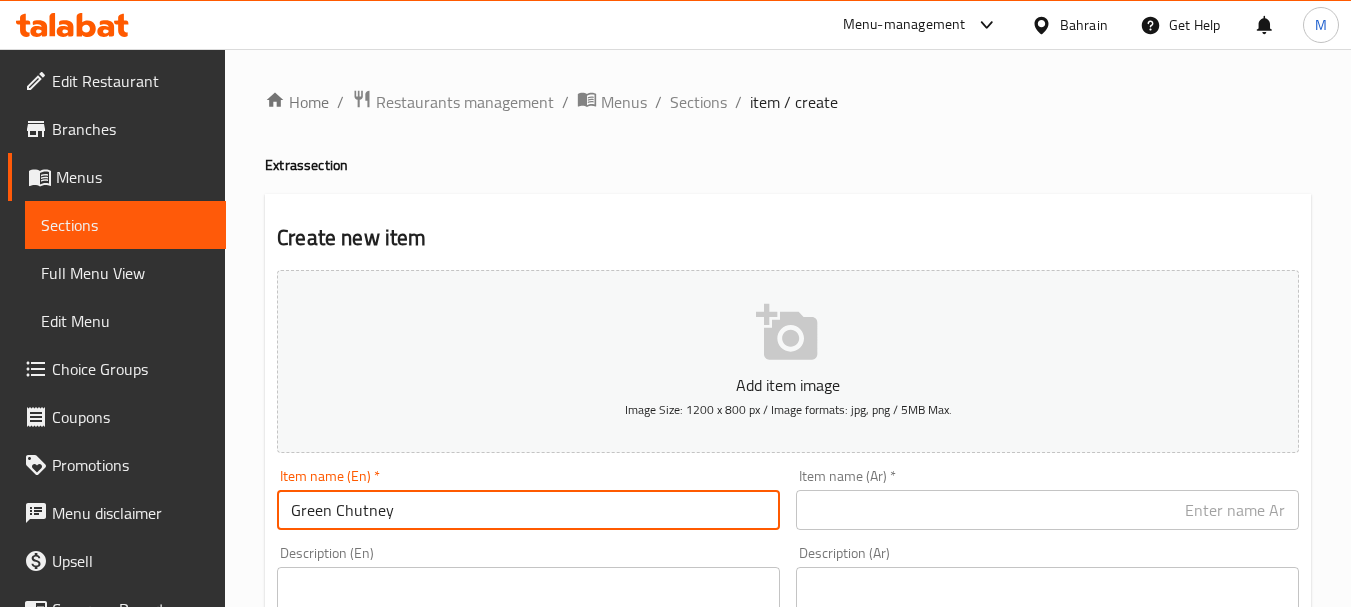 click at bounding box center [1047, 510] 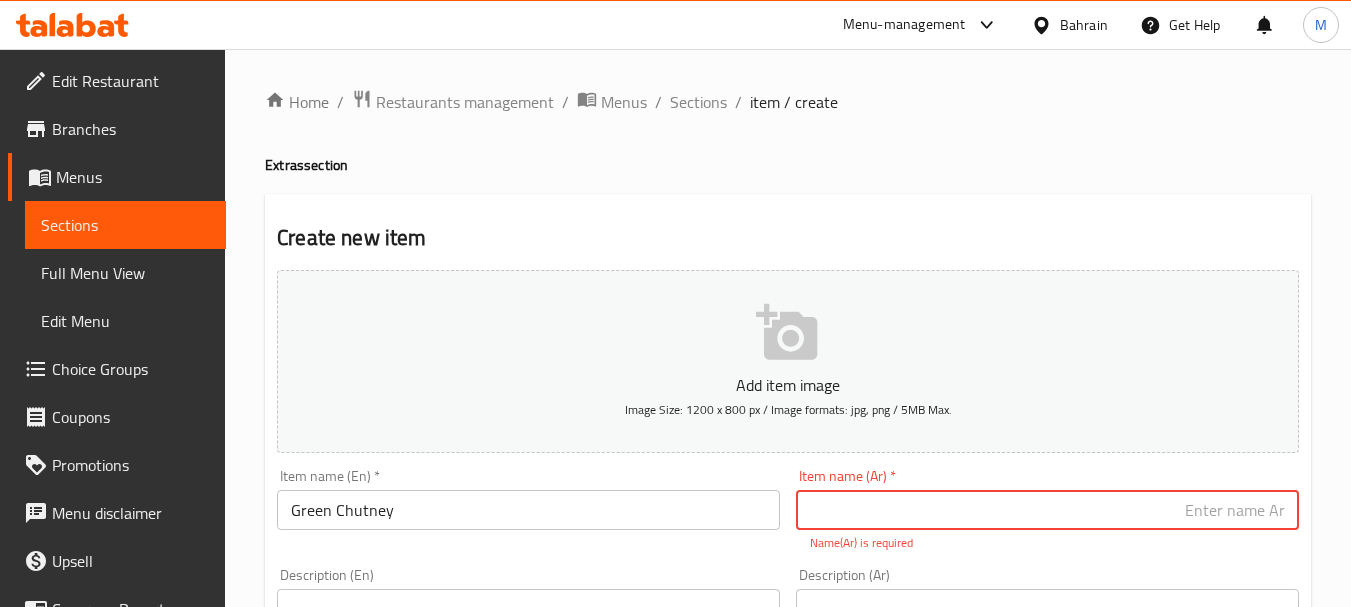 paste on "شوتني" 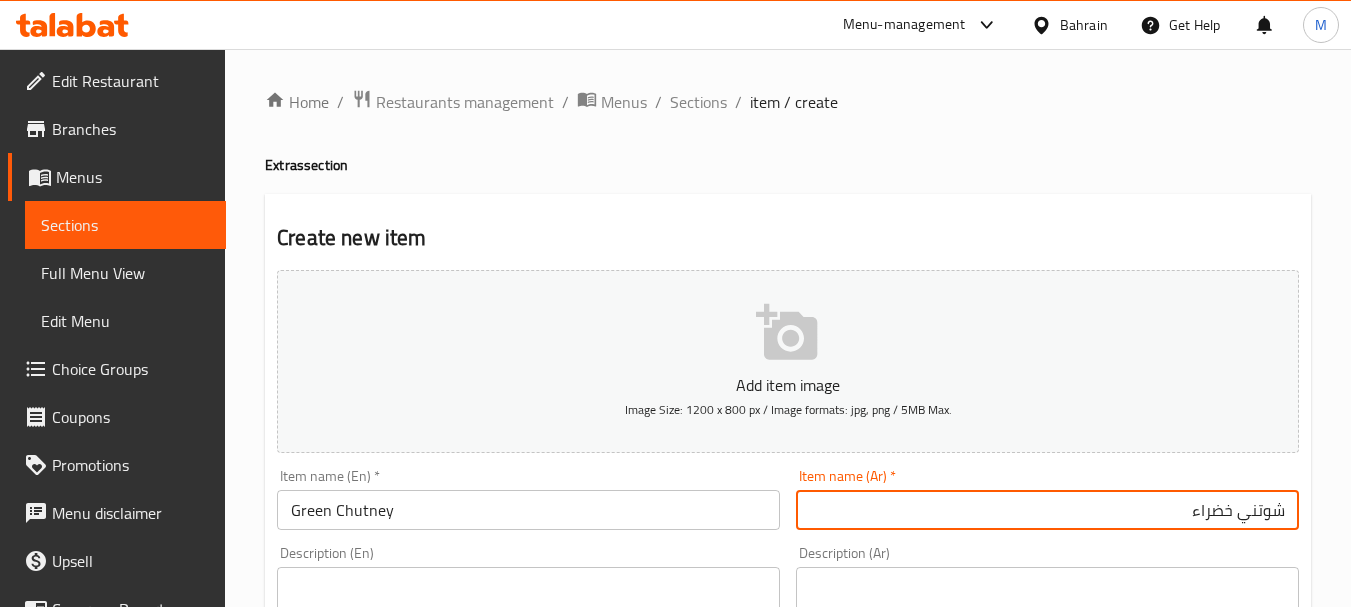 type on "شوتني خضراء" 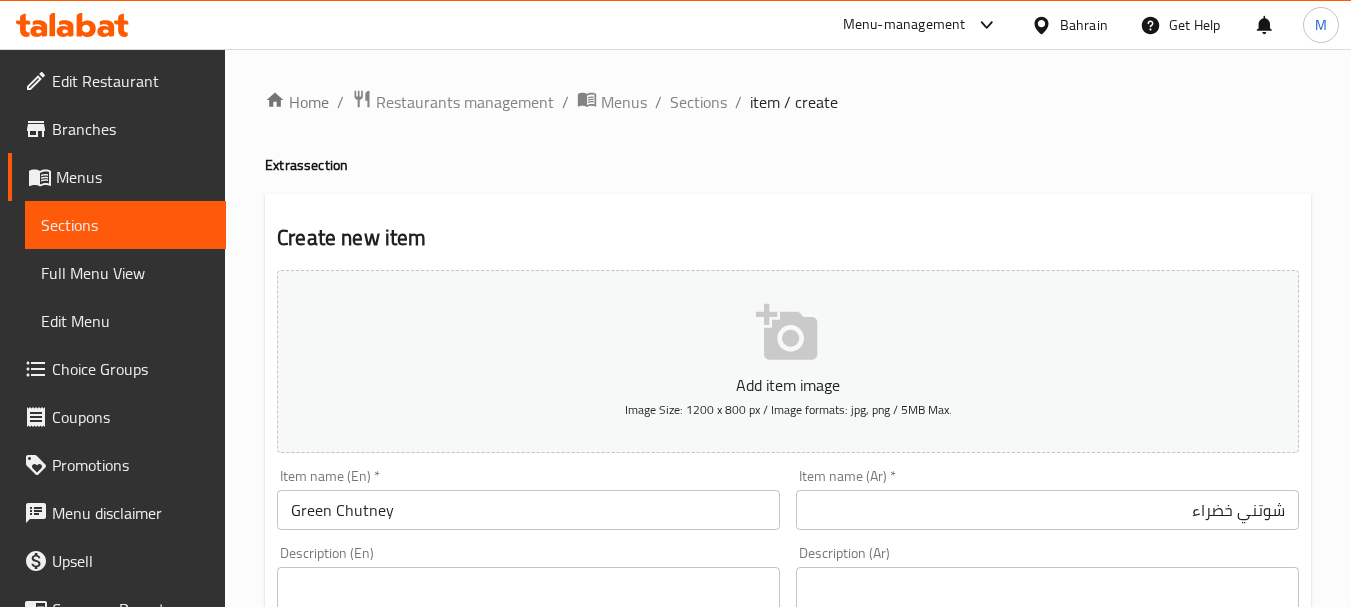 click on "Description (En) Description (En)" at bounding box center (528, 614) 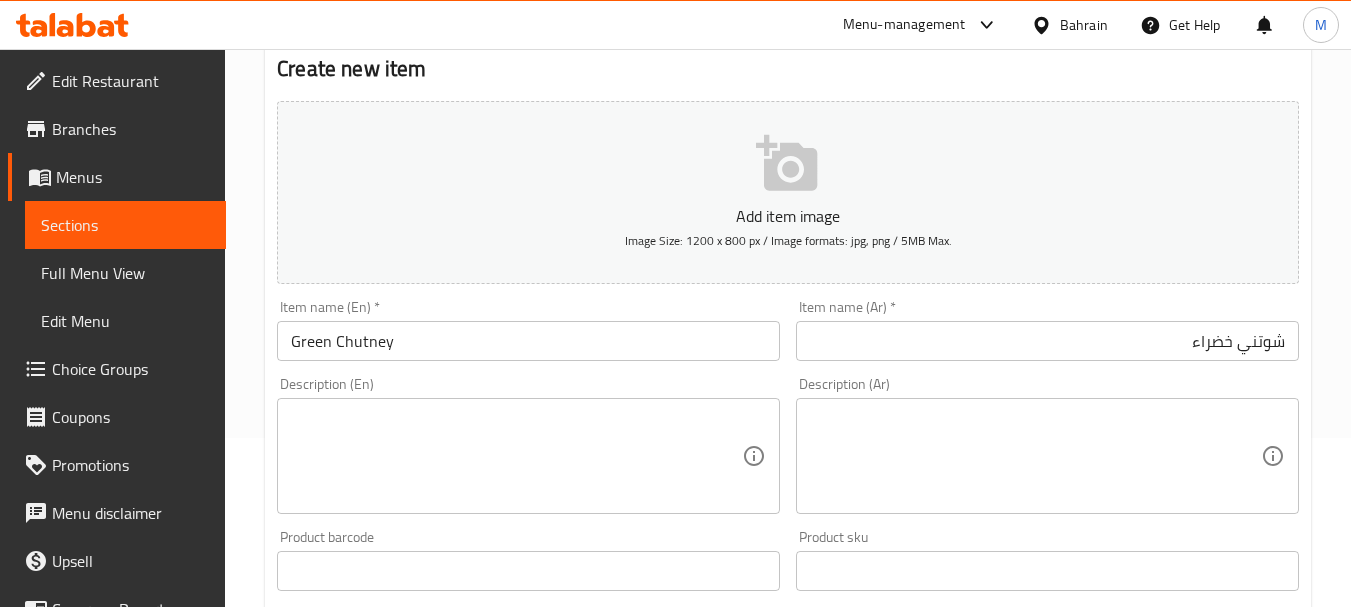 scroll, scrollTop: 300, scrollLeft: 0, axis: vertical 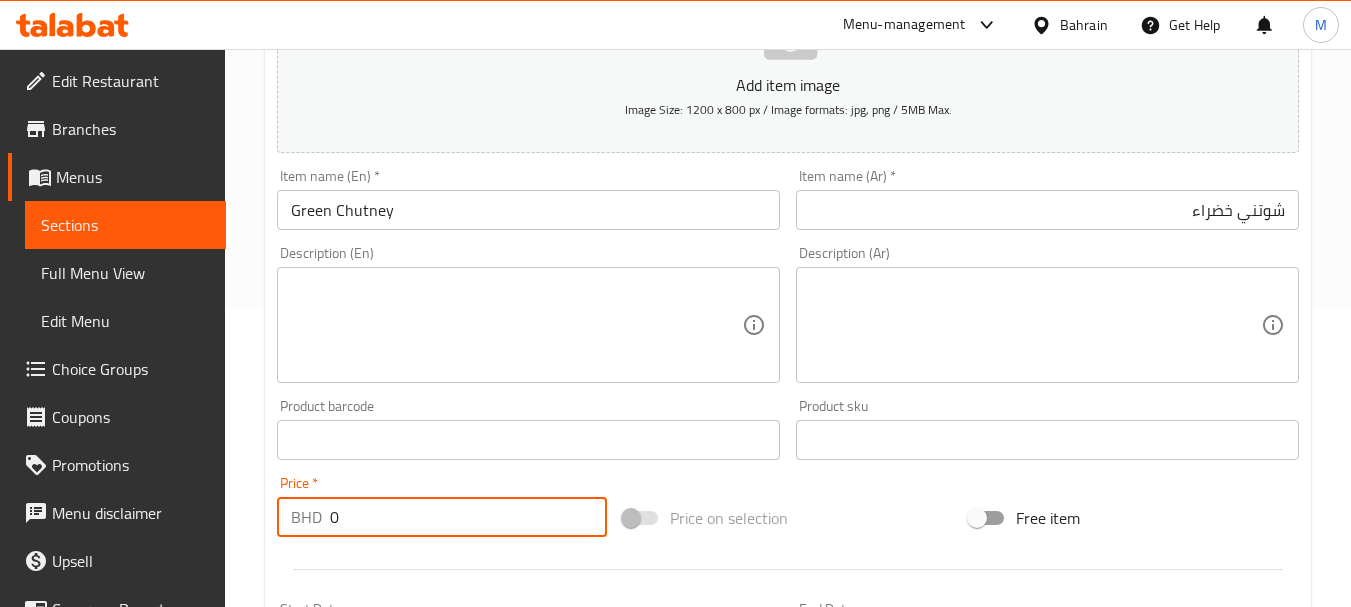 click on "0" at bounding box center (468, 517) 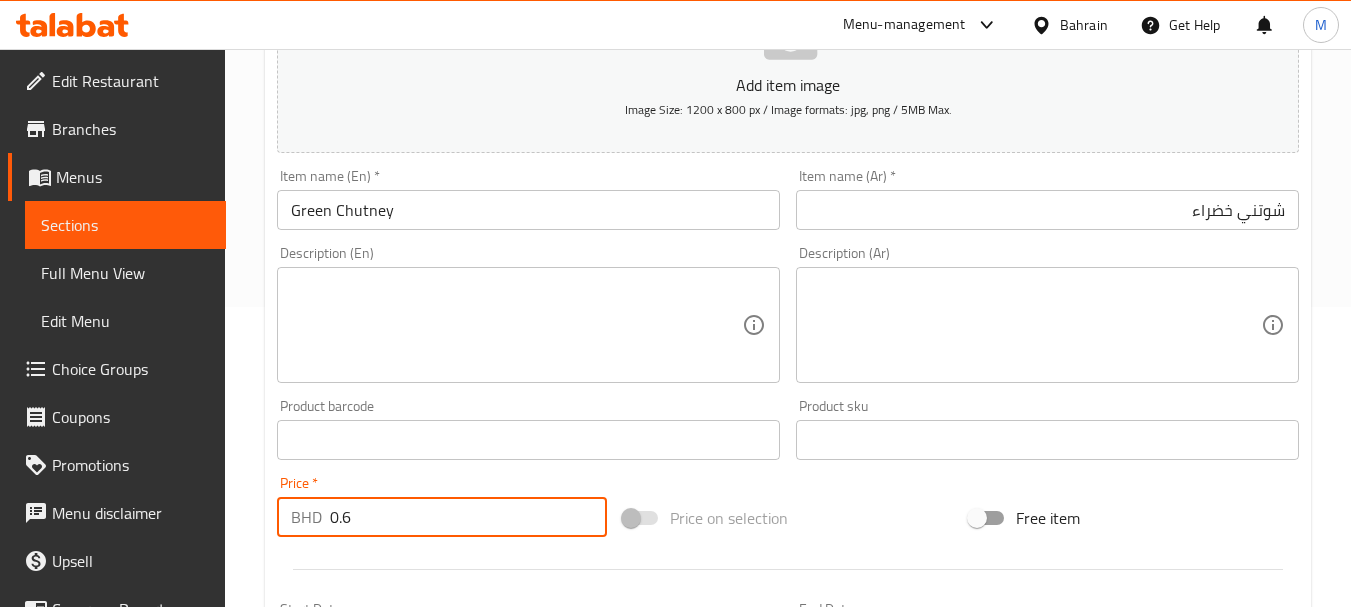 type on "0.6" 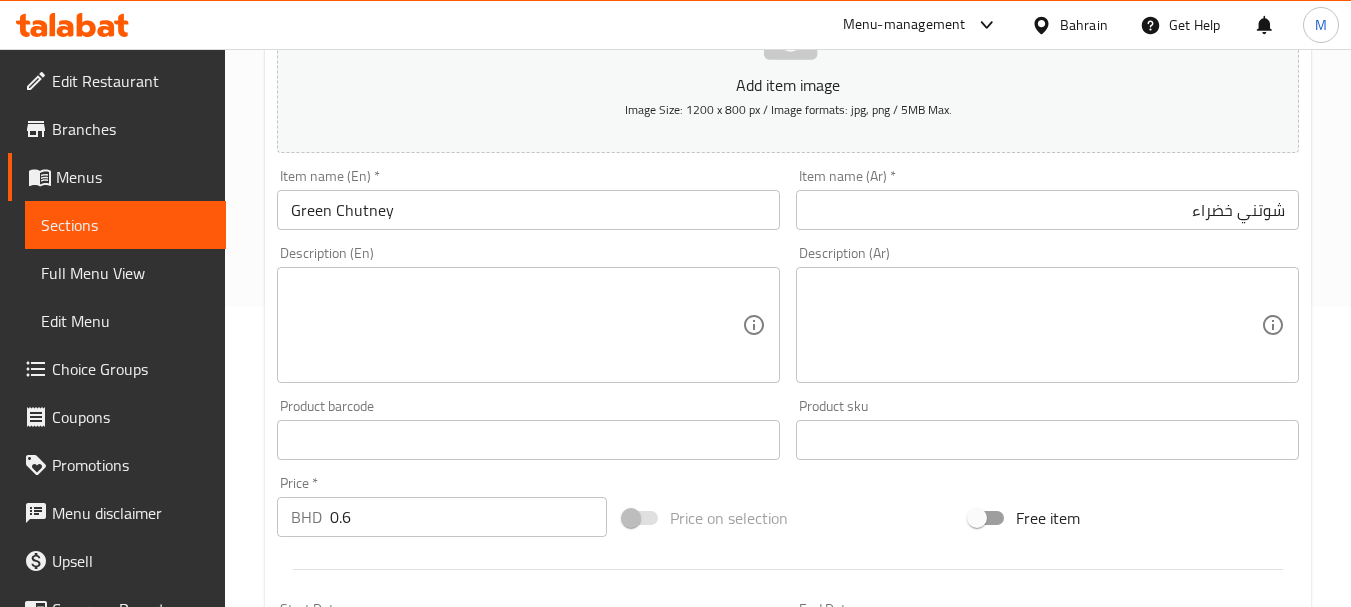 click on "Price   * BHD 0.6 Price  *" at bounding box center [442, 506] 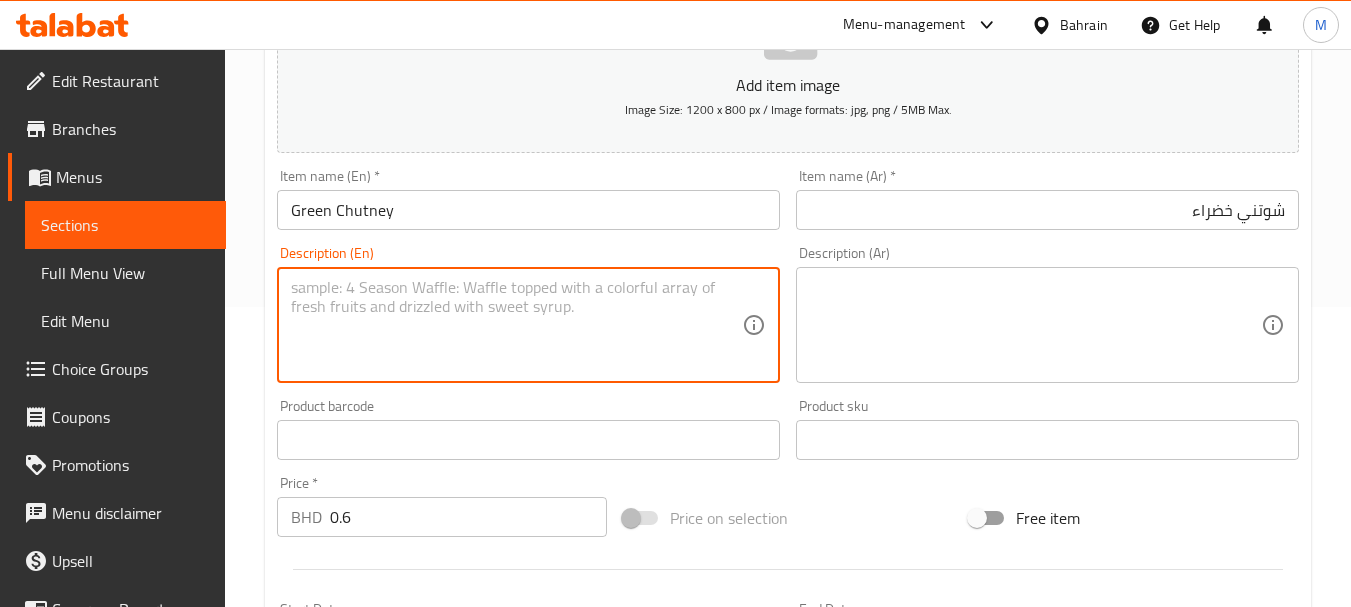 paste on "spicy green sauce made from herbs" 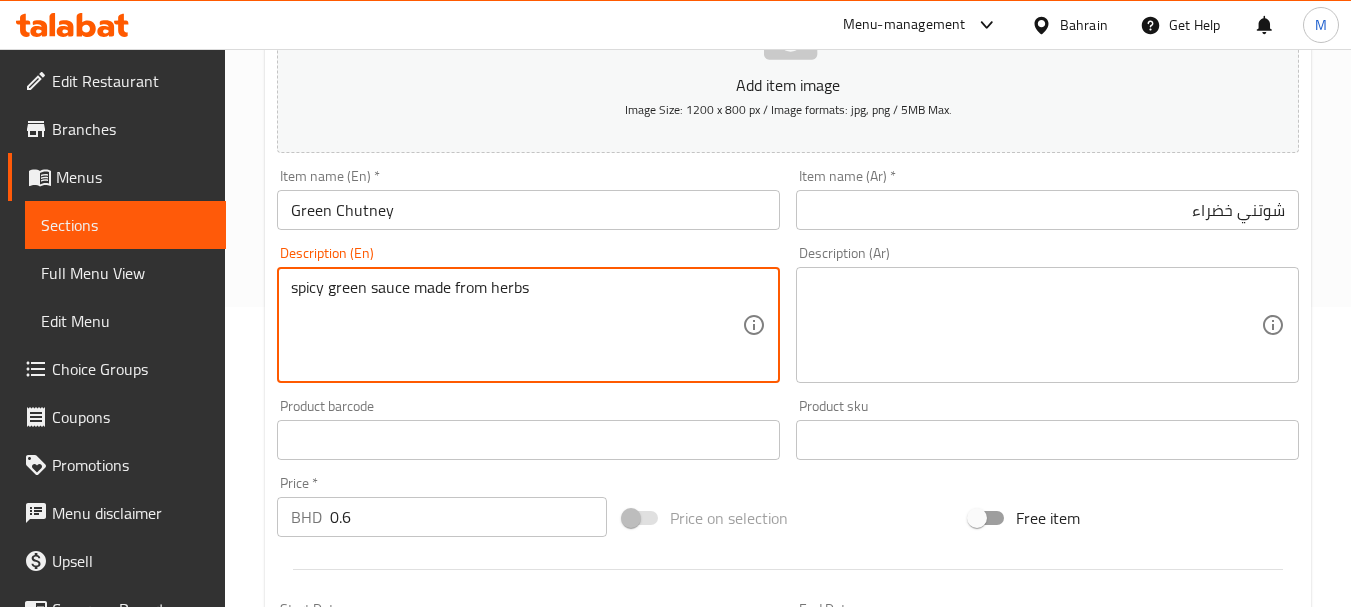 type on "spicy green sauce made from herbs" 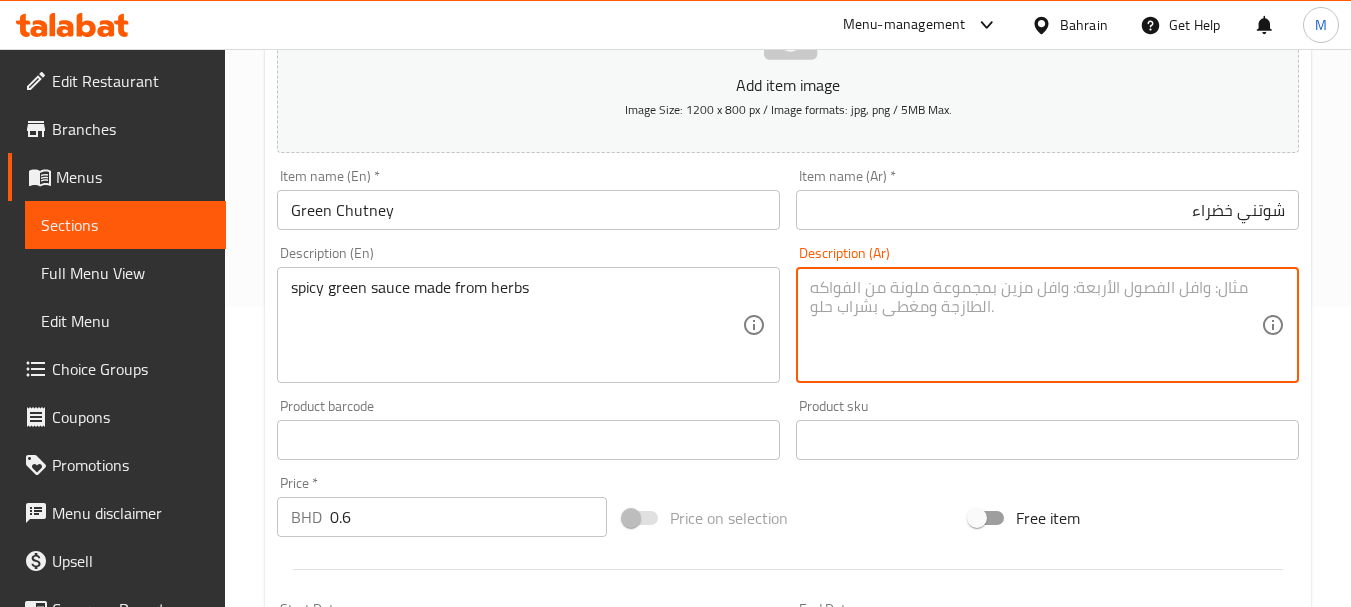 click at bounding box center (1035, 325) 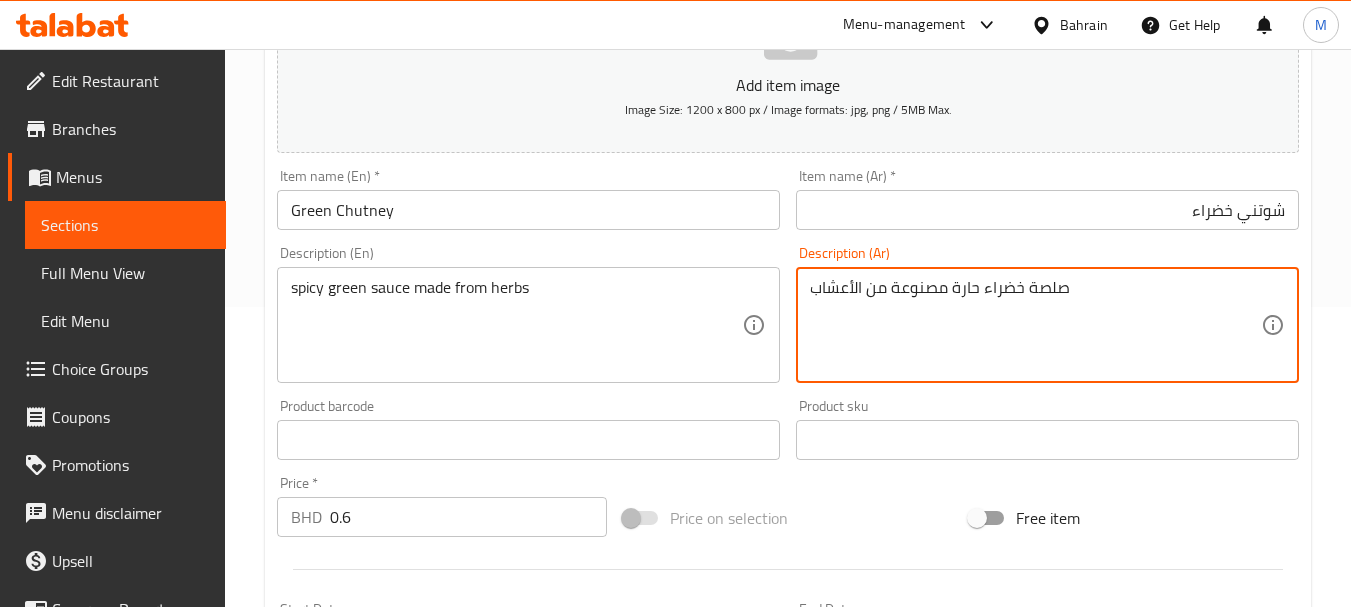 type on "صلصة خضراء حارة مصنوعة من الأعشاب" 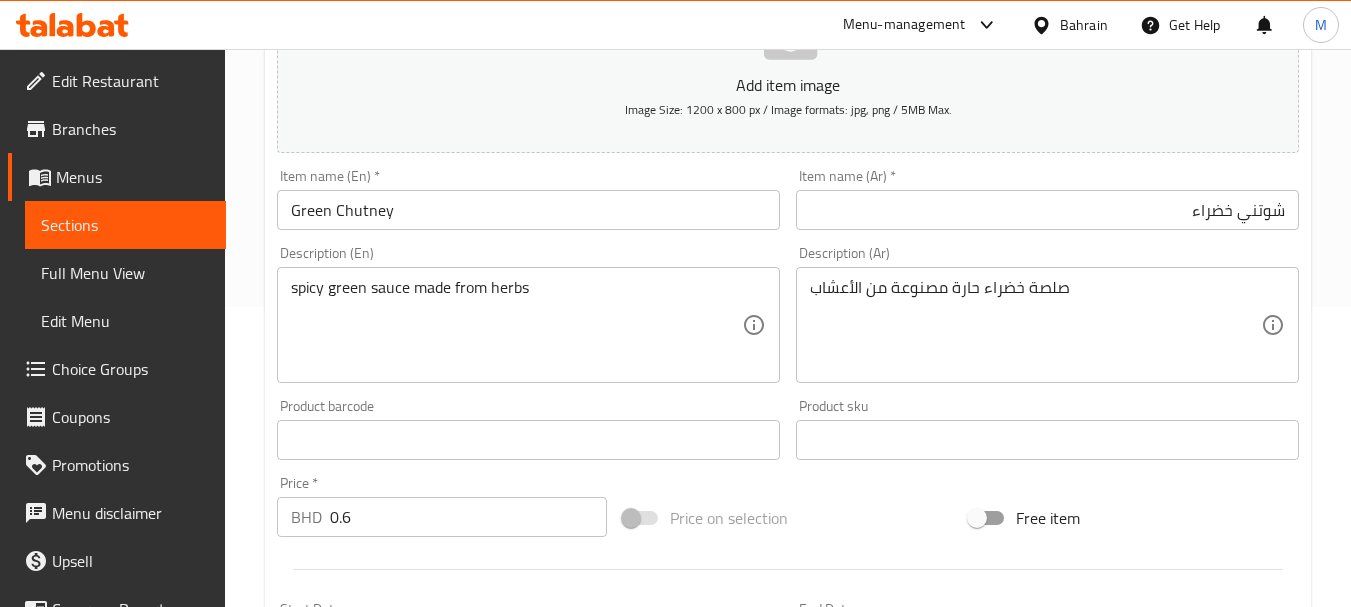 click on "Product barcode Product barcode" at bounding box center (528, 429) 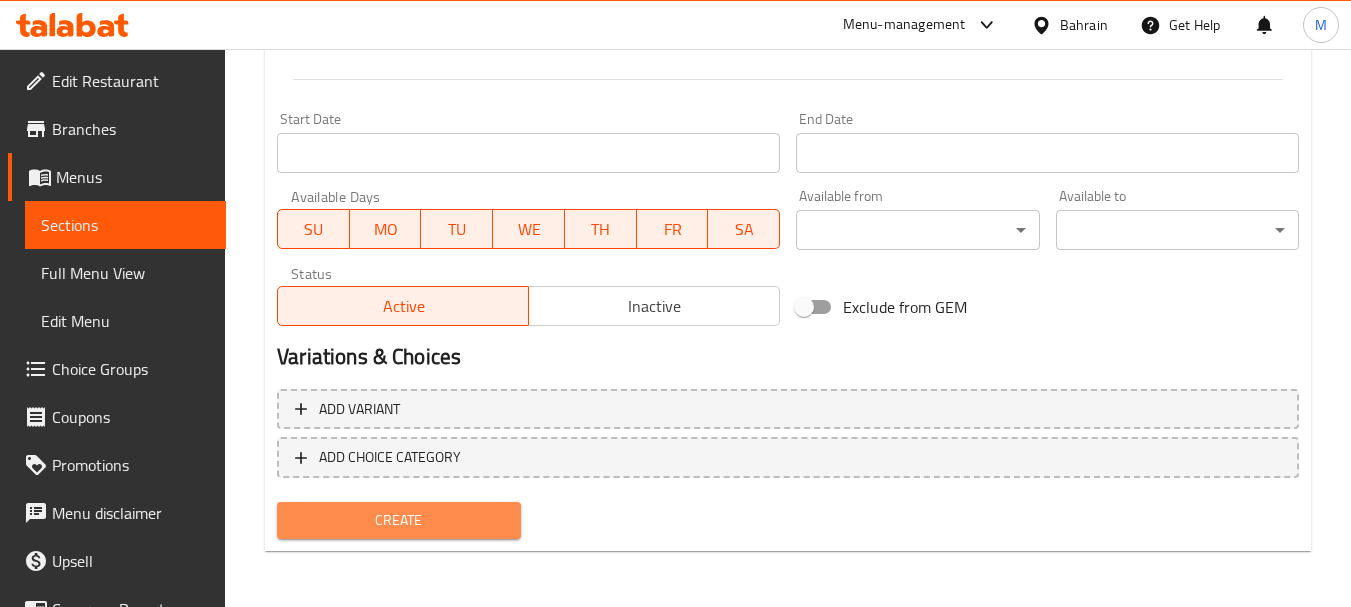 click on "Create" at bounding box center [398, 520] 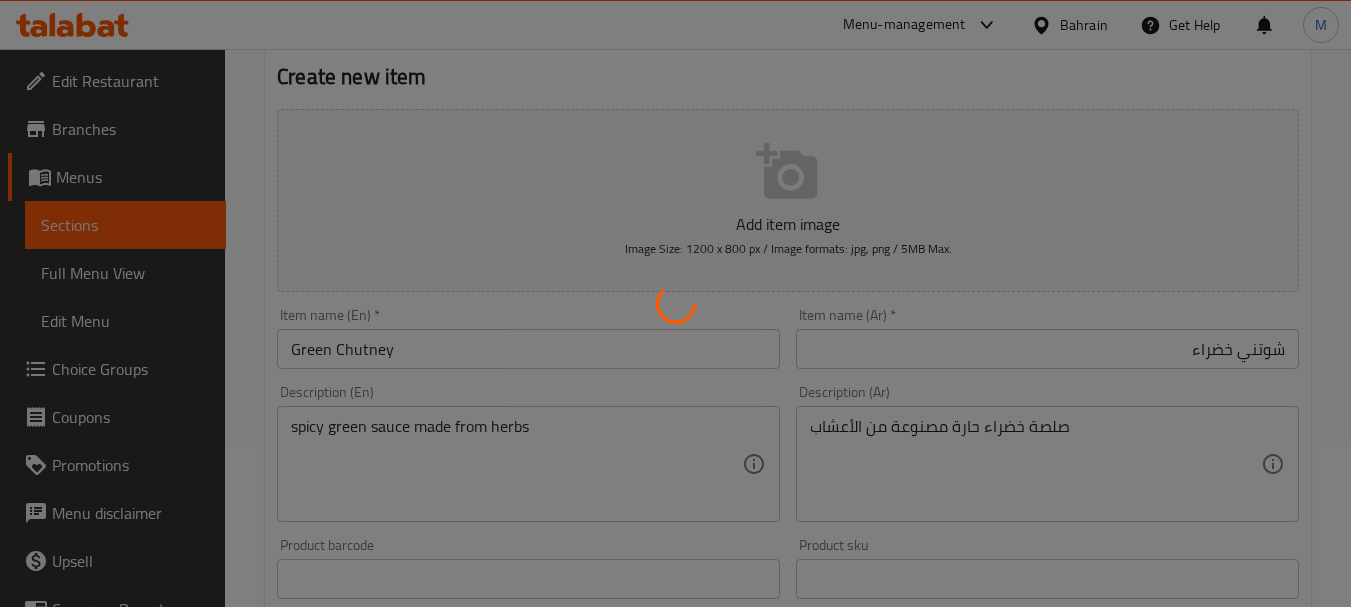 scroll, scrollTop: 0, scrollLeft: 0, axis: both 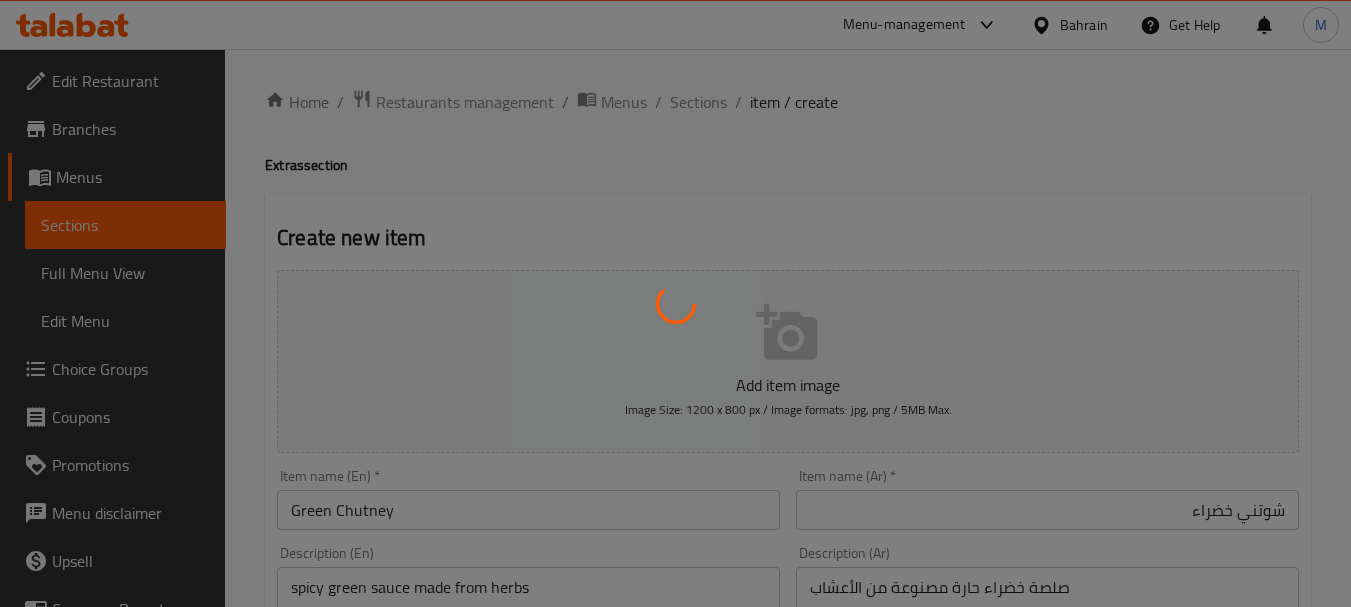 type 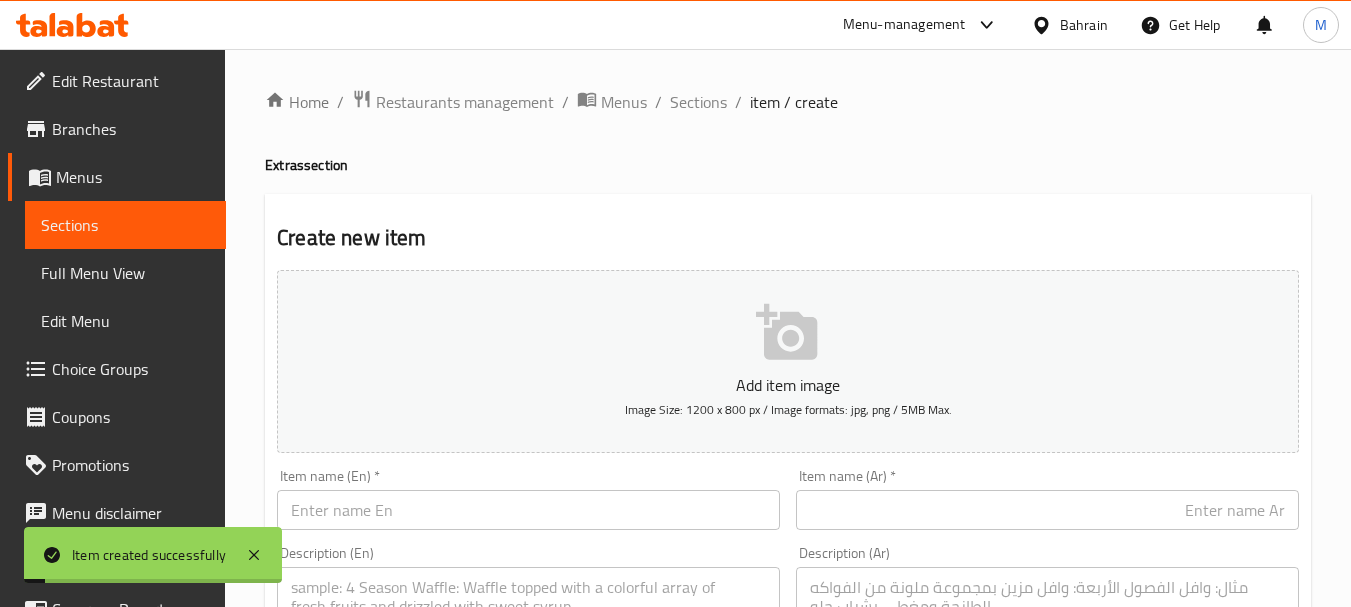 click on "Sections" at bounding box center [698, 102] 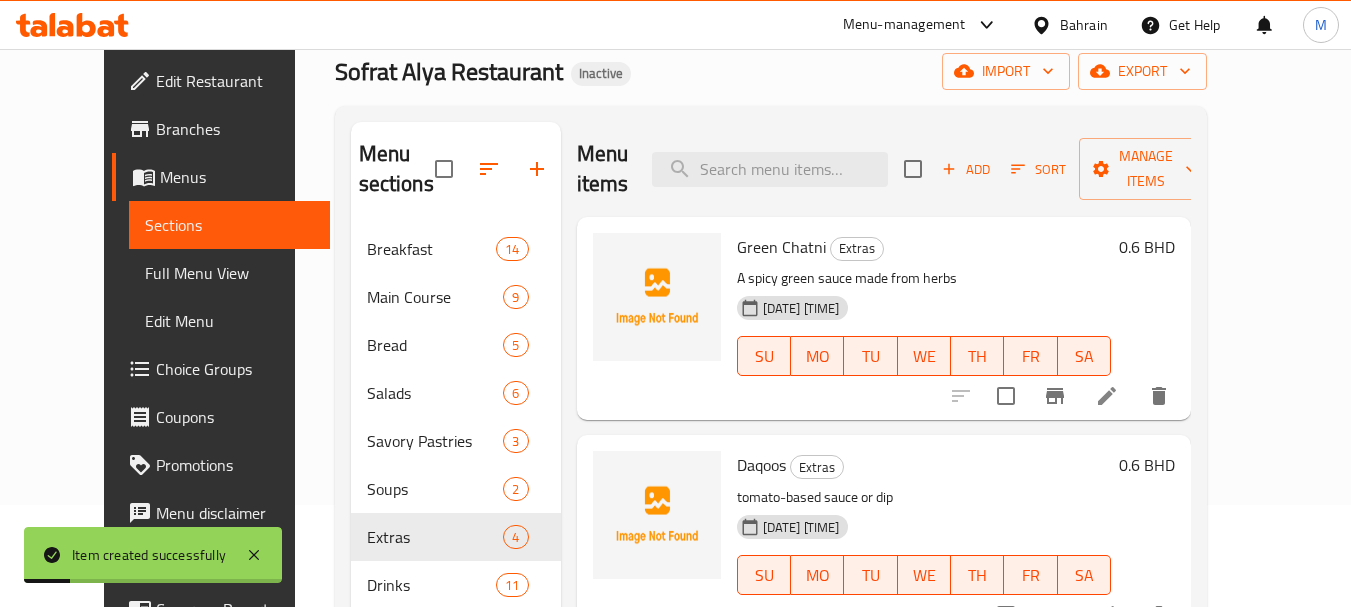 scroll, scrollTop: 280, scrollLeft: 0, axis: vertical 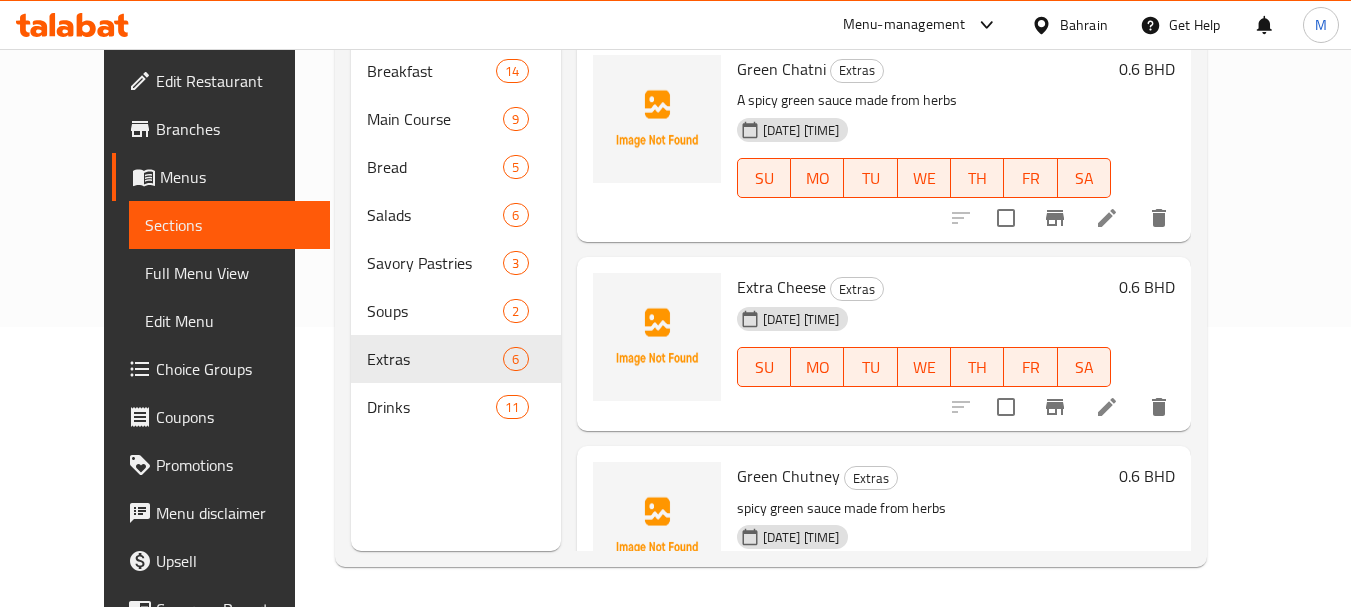 click on "Extra Cheese    Extras 05-08-2025 03:06 PM SU MO TU WE TH FR SA 0.6   BHD" at bounding box center (884, 344) 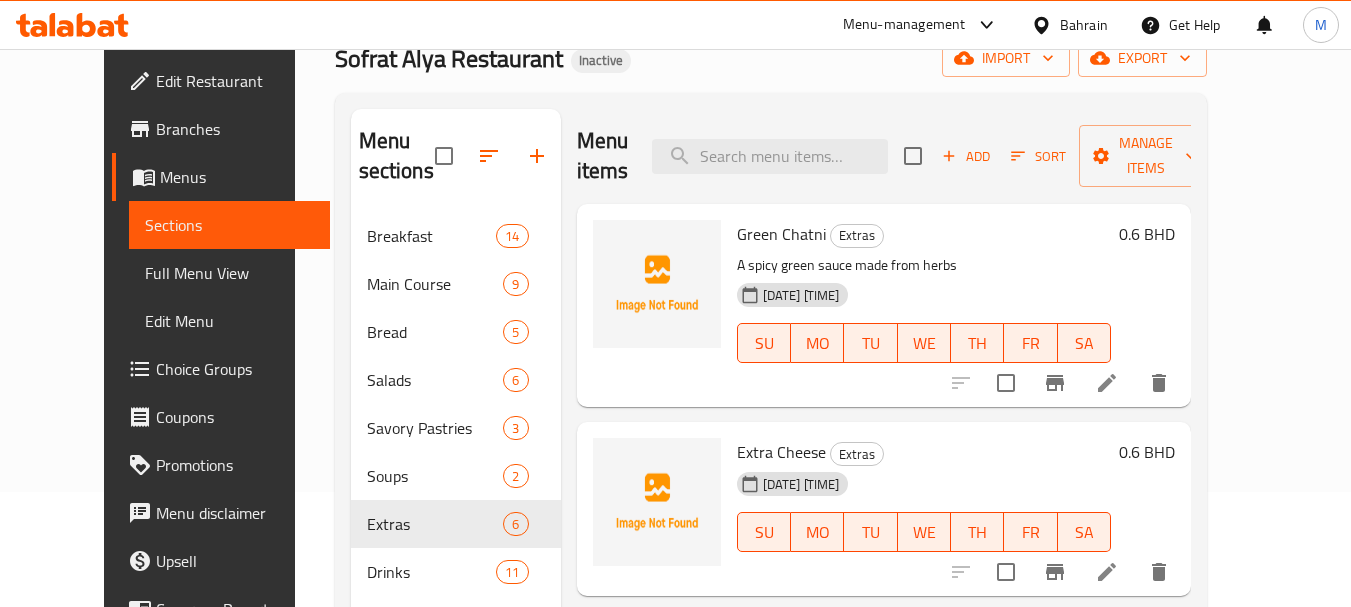 scroll, scrollTop: 80, scrollLeft: 0, axis: vertical 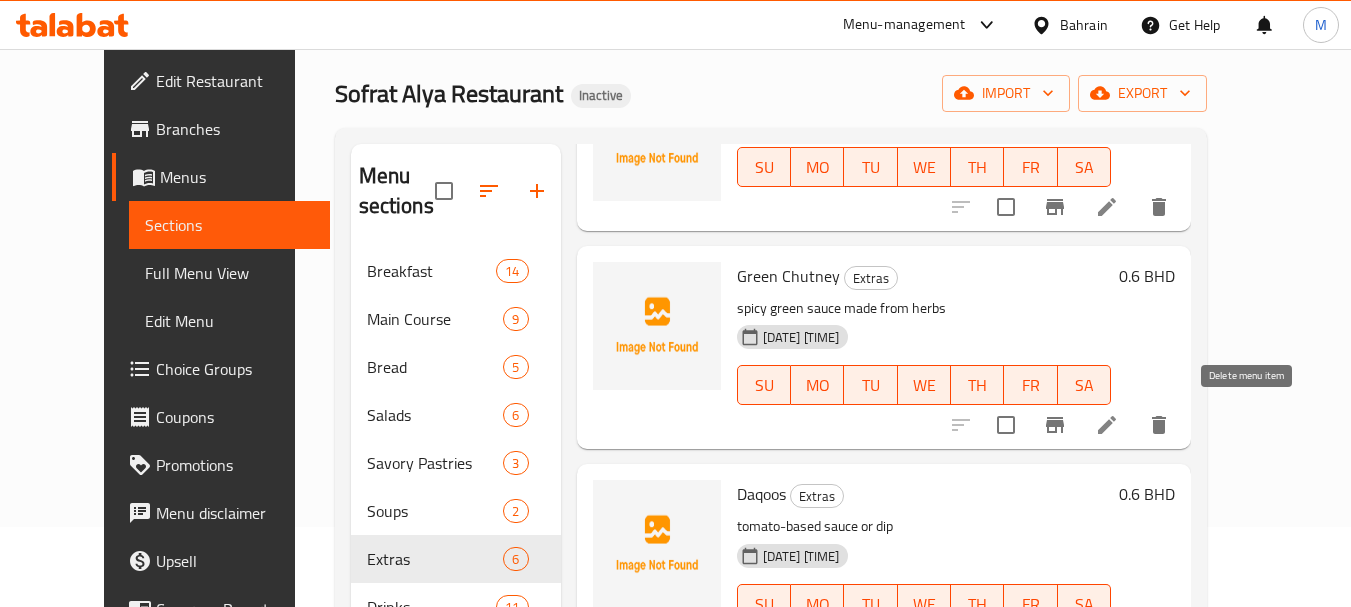 click 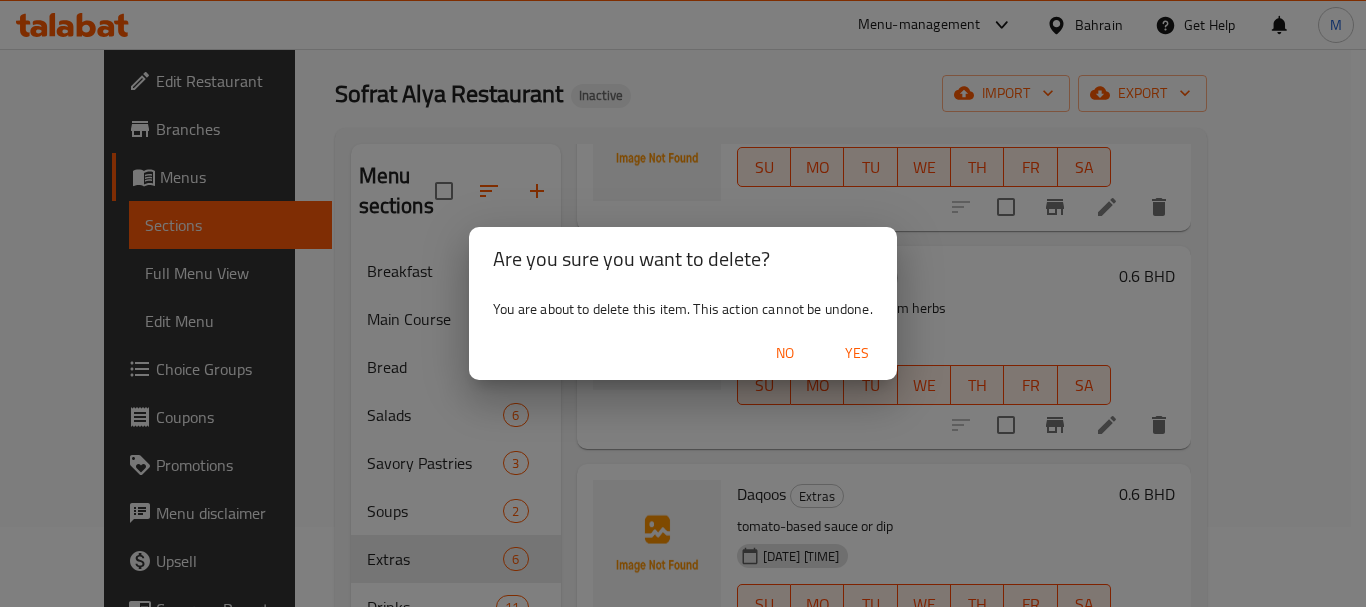click on "Yes" at bounding box center (857, 353) 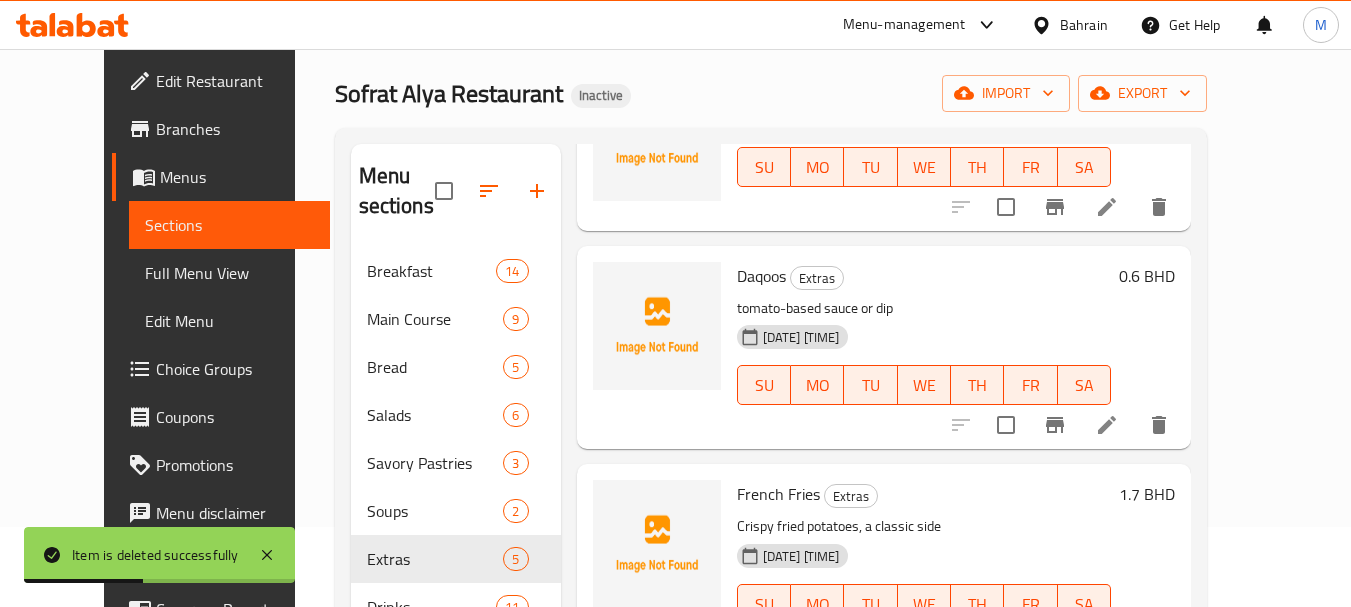 click on "French Fries   Extras Crispy fried potatoes, a classic side  05-08-2025 03:03 PM SU MO TU WE TH FR SA 1.7   BHD" at bounding box center [884, 565] 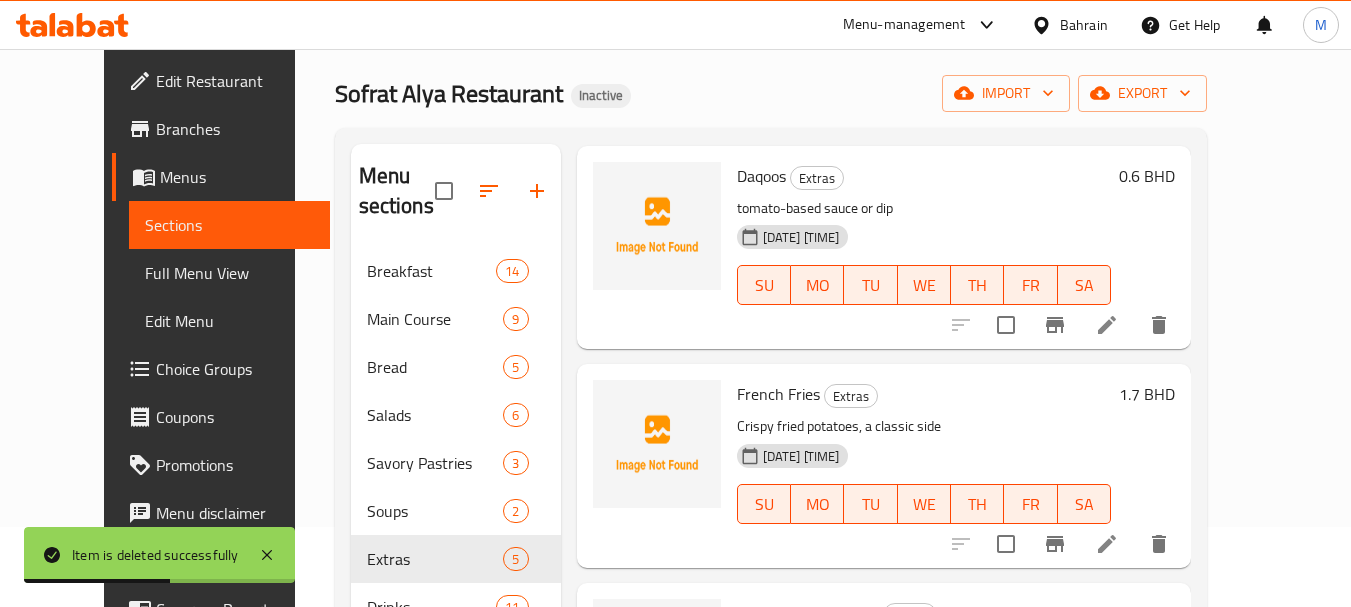 scroll, scrollTop: 200, scrollLeft: 0, axis: vertical 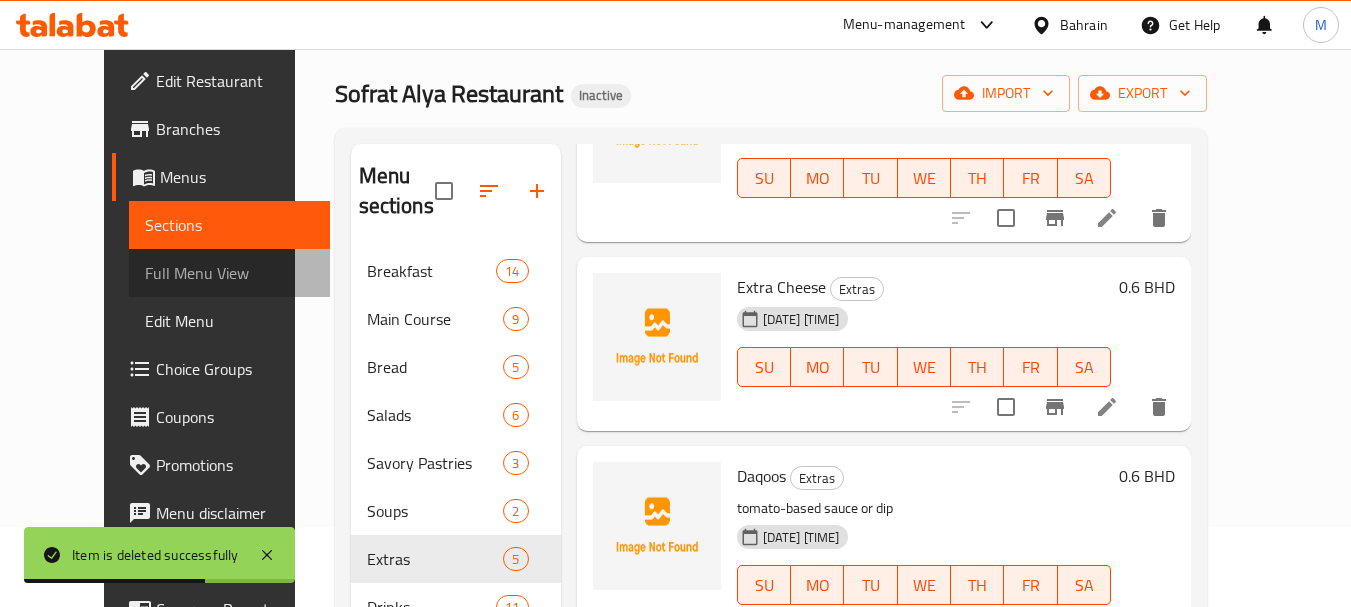 click on "Full Menu View" at bounding box center [229, 273] 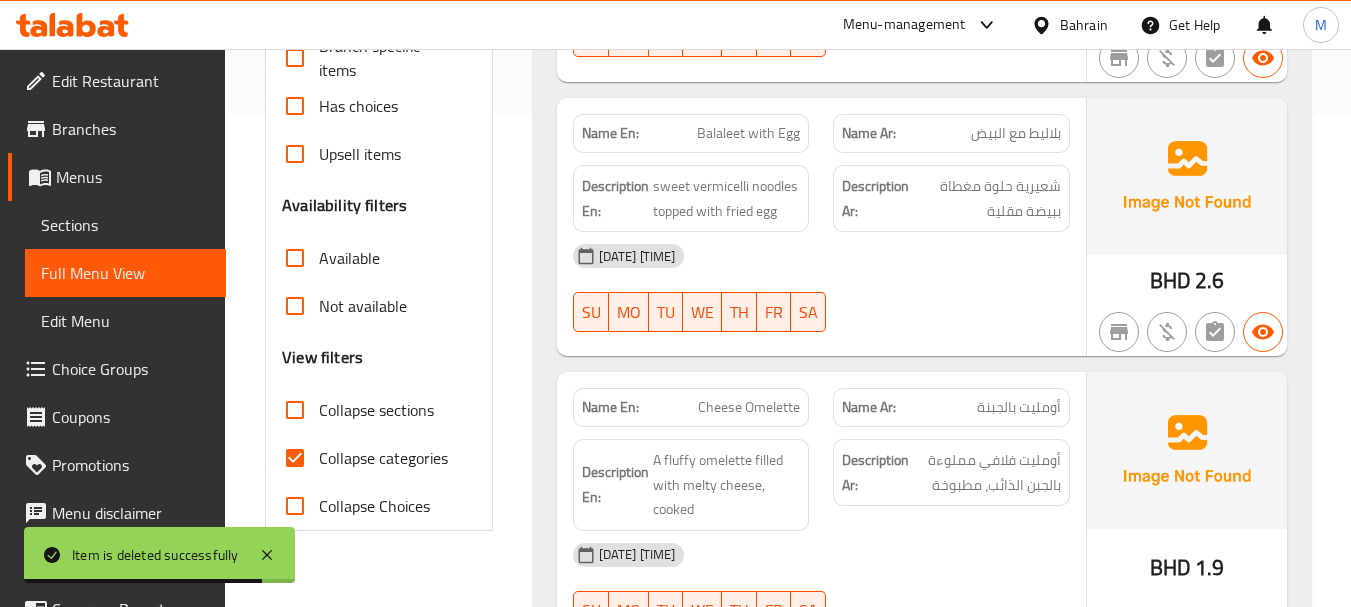 scroll, scrollTop: 580, scrollLeft: 0, axis: vertical 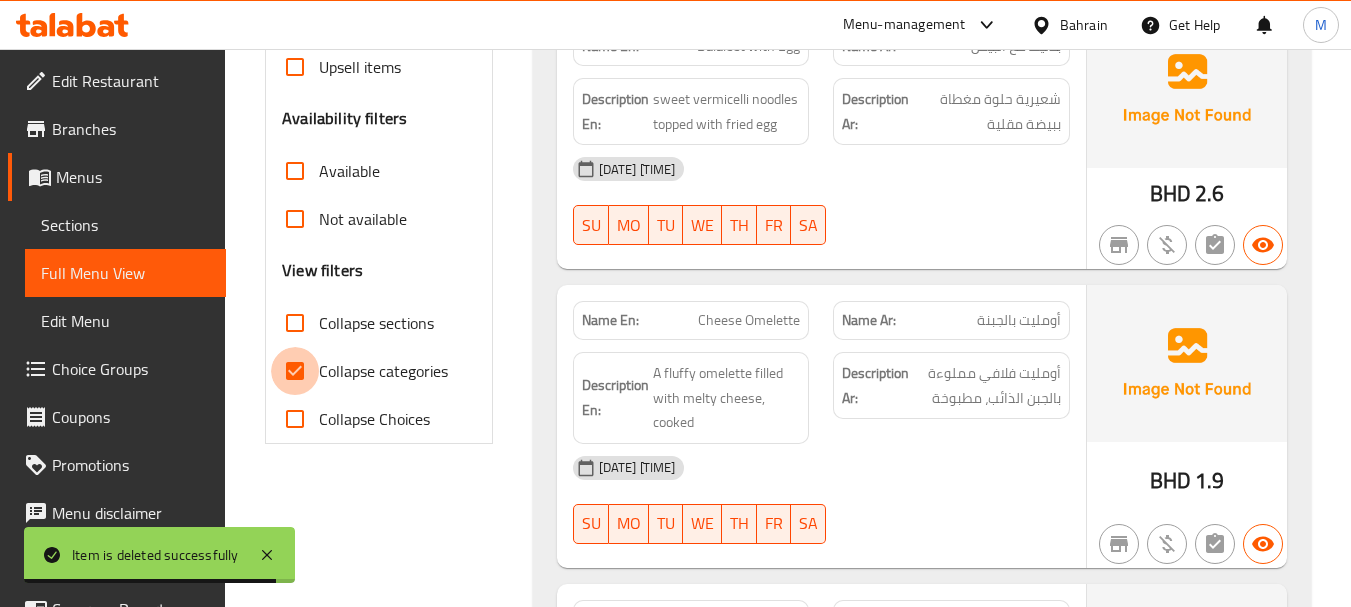 click on "Collapse categories" at bounding box center (295, 371) 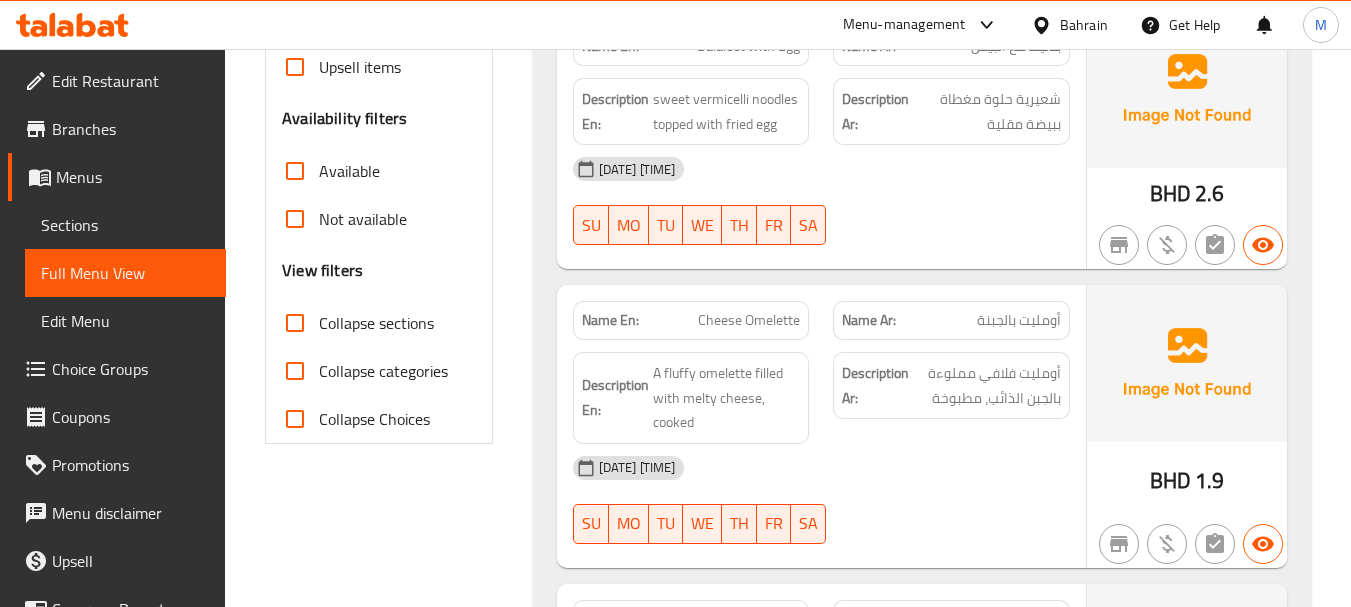 click on "Filter Branches Branches Popular filters Free items Branch specific items Has choices Upsell items Availability filters Available Not available View filters Collapse sections Collapse categories Collapse Choices" at bounding box center [386, 8574] 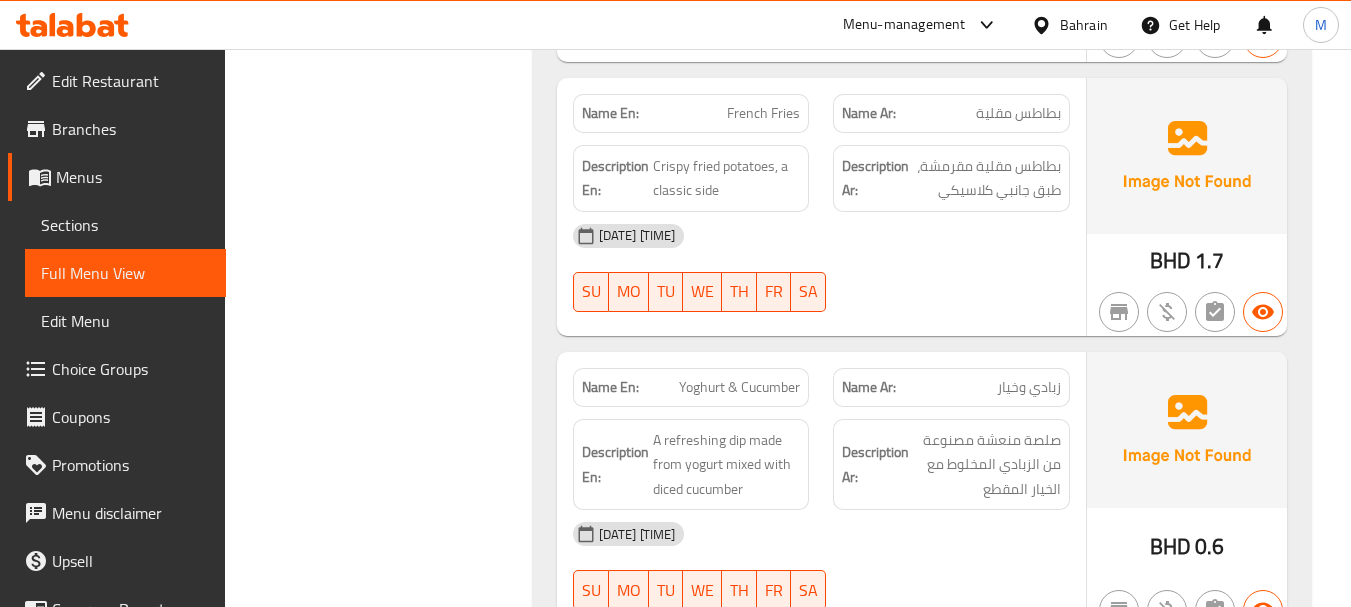 scroll, scrollTop: 13906, scrollLeft: 0, axis: vertical 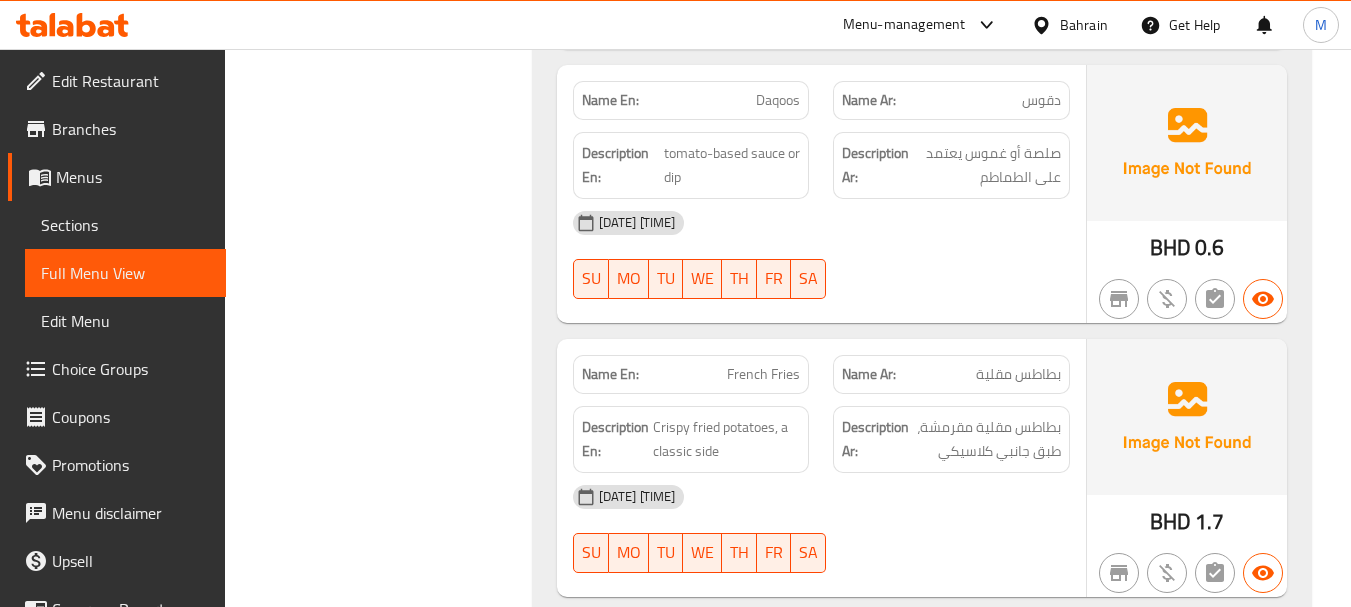 click on "Filter Branches Branches Popular filters Free items Branch specific items Has choices Upsell items Availability filters Available Not available View filters Collapse sections Collapse categories Collapse Choices" at bounding box center (386, -4751) 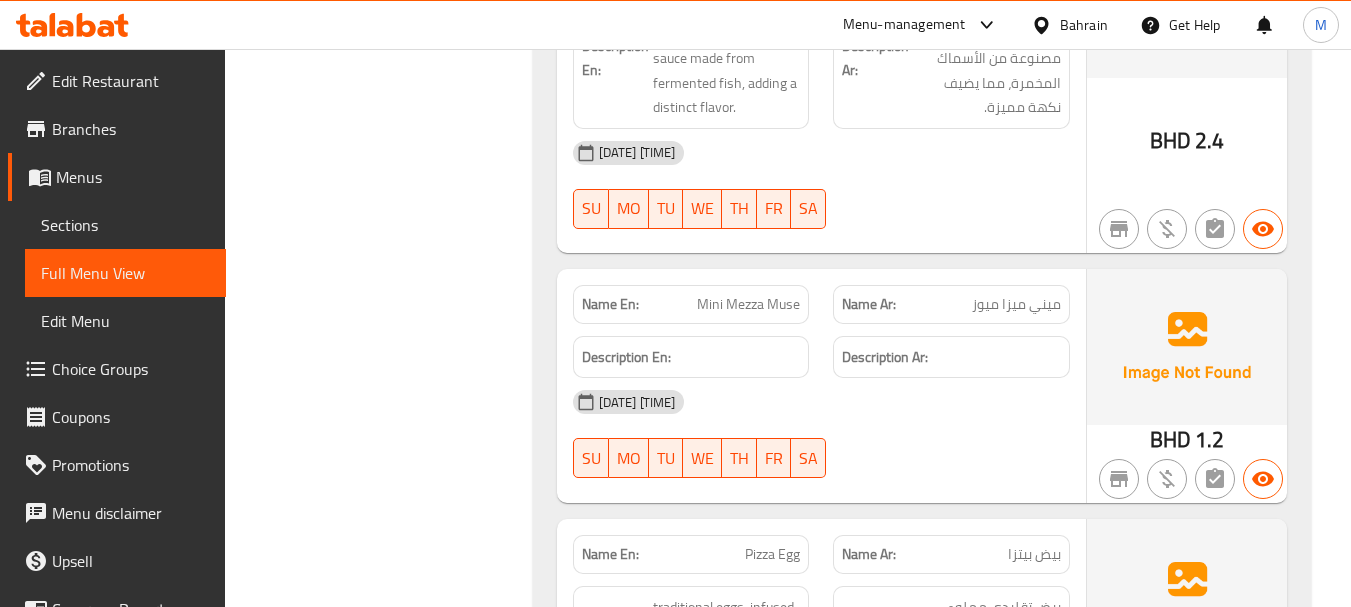 click on "Mini Mezza Muse" at bounding box center [748, 304] 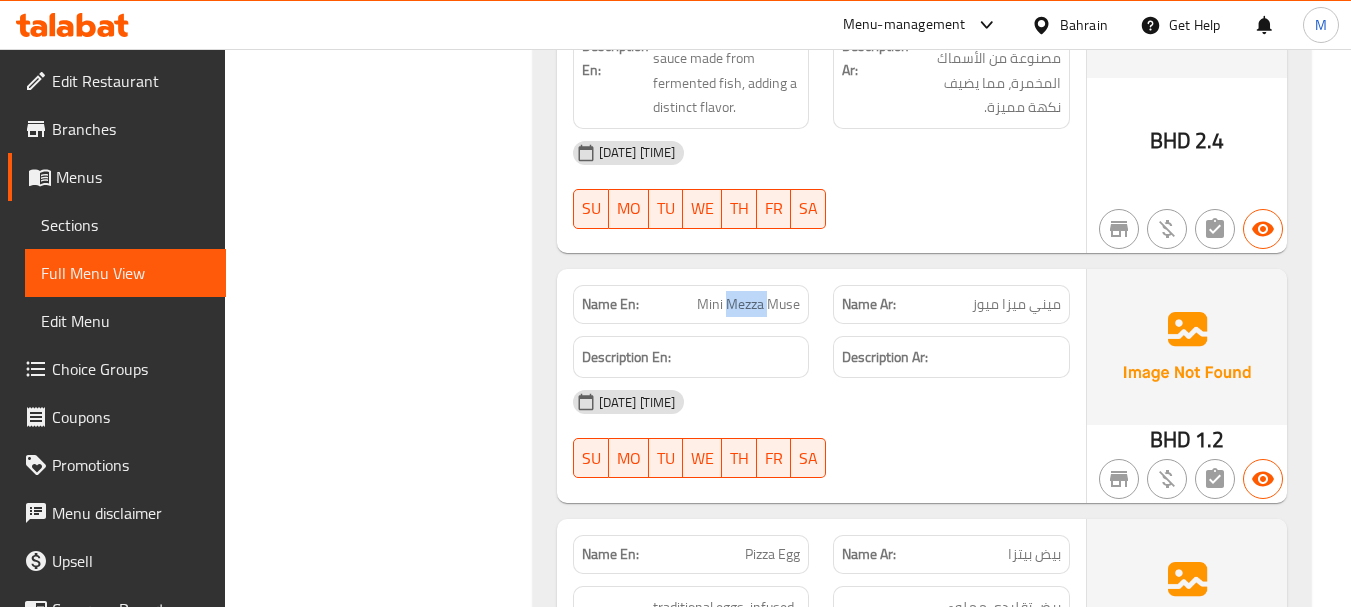 click on "Mini Mezza Muse" at bounding box center (748, 304) 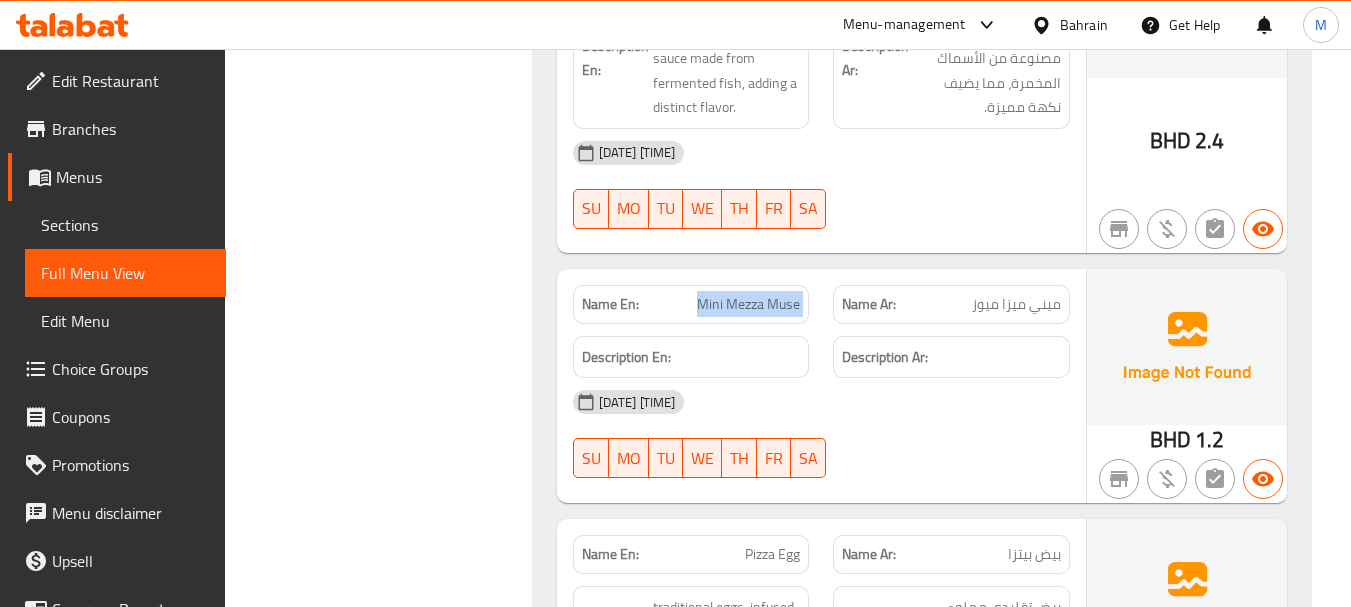 click on "Mini Mezza Muse" at bounding box center [748, 304] 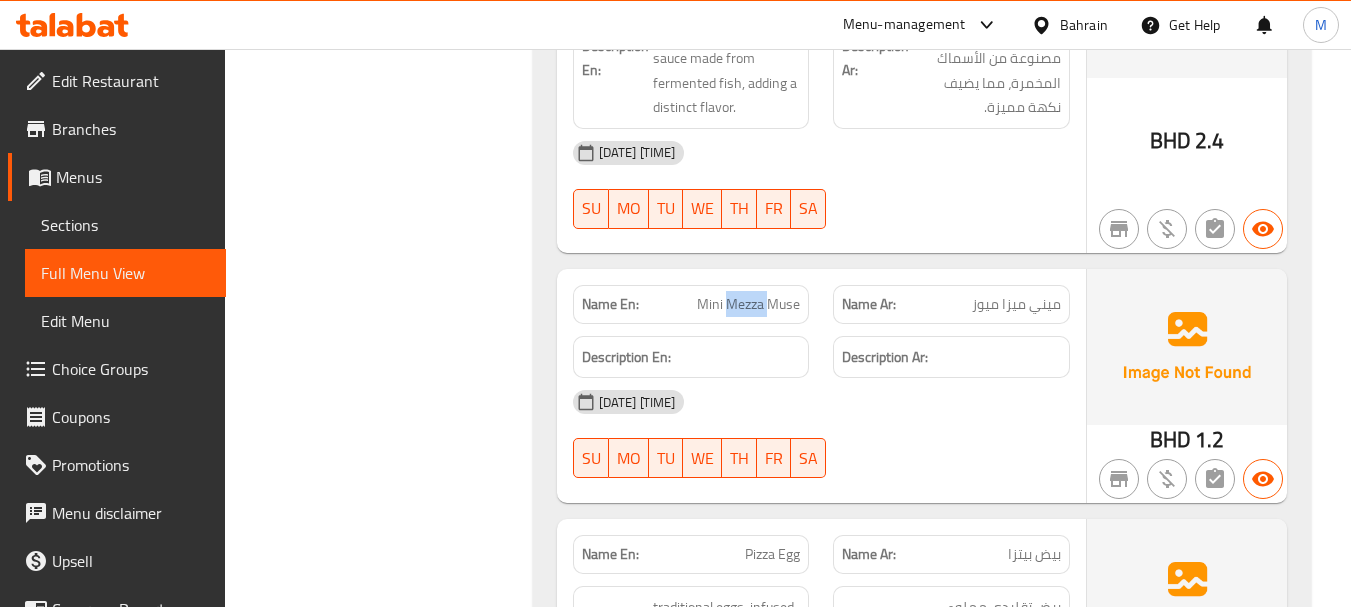 click on "Mini Mezza Muse" at bounding box center [748, 304] 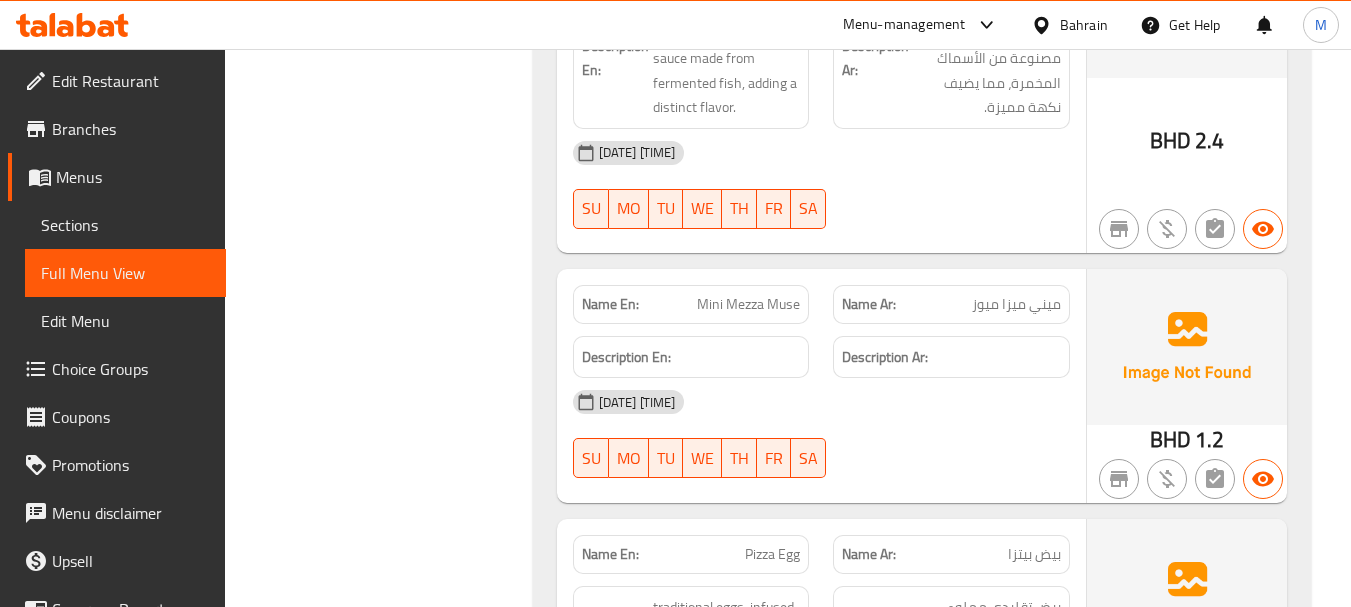 click on "Mini Mezza Muse" at bounding box center [748, 304] 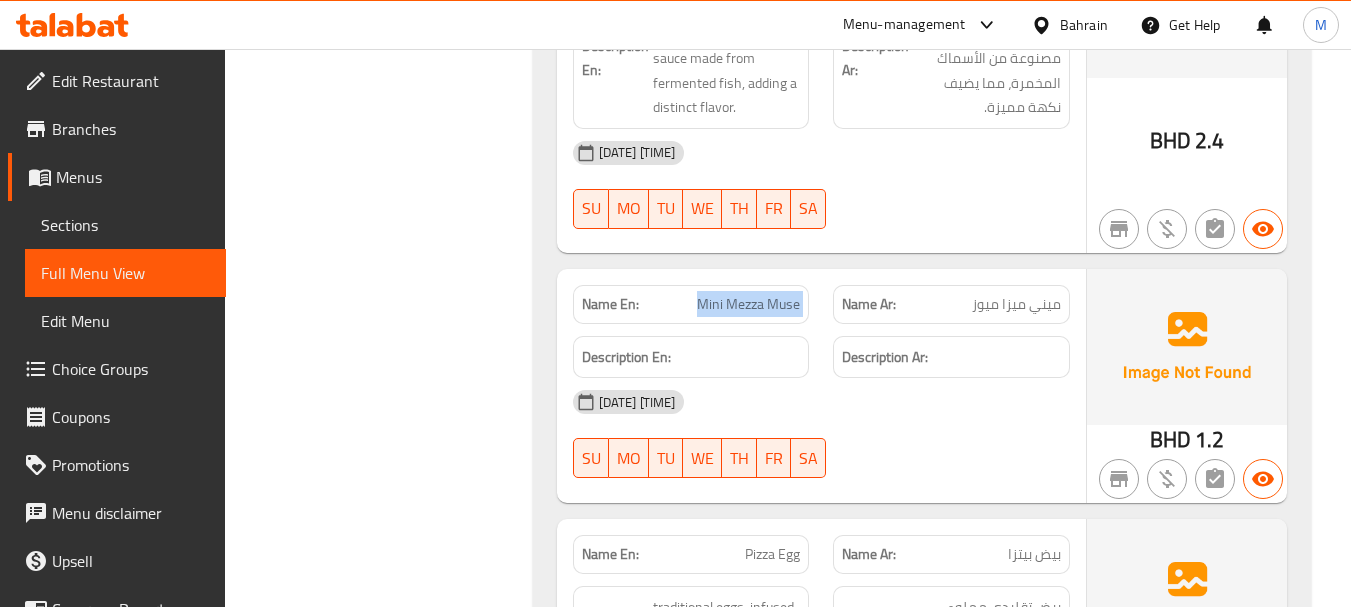 click on "Mini Mezza Muse" at bounding box center (748, 304) 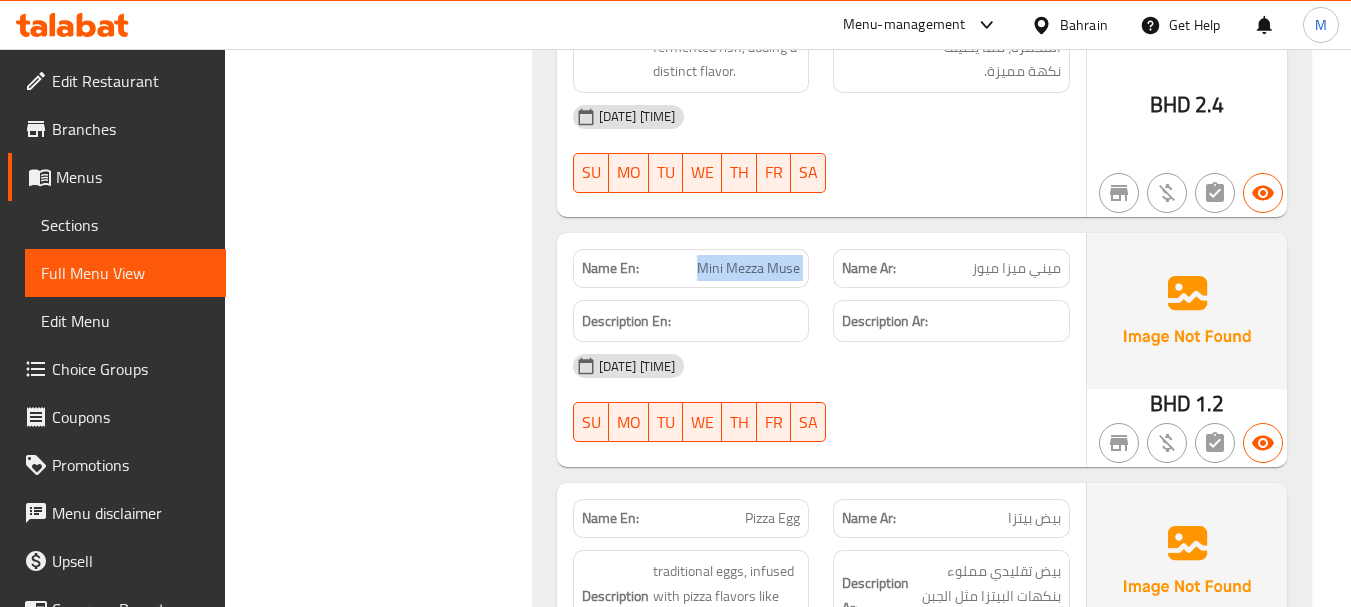 scroll, scrollTop: 2610, scrollLeft: 0, axis: vertical 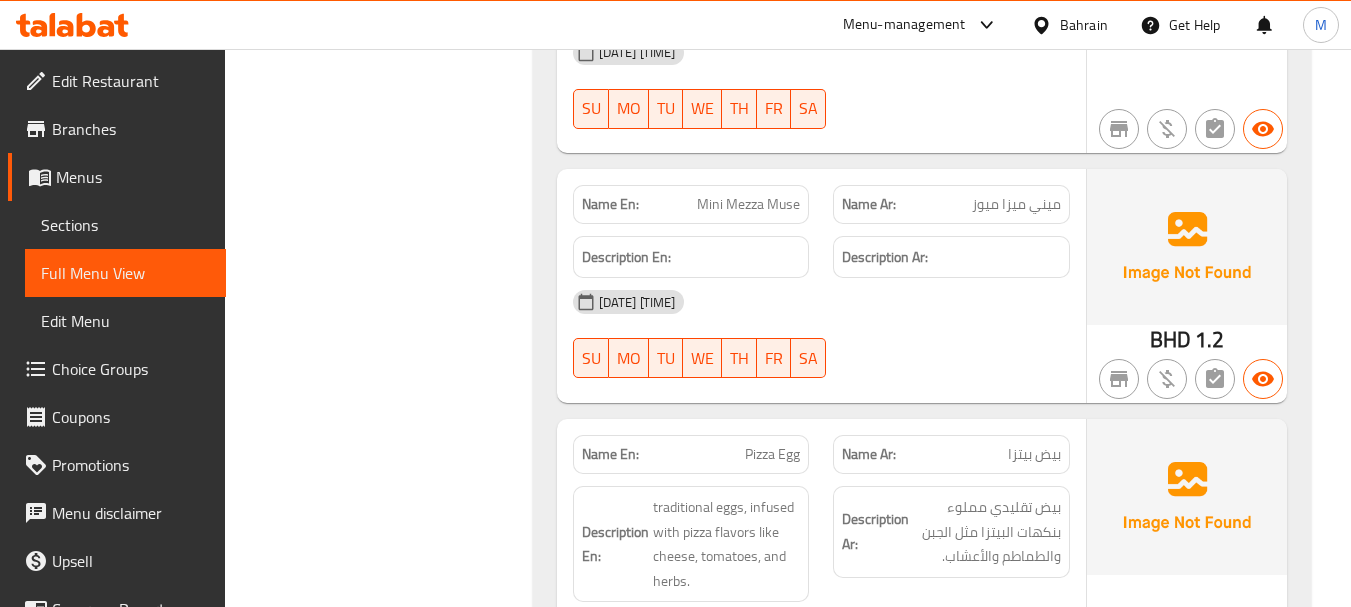 click on "Filter Branches Branches Popular filters Free items Branch specific items Has choices Upsell items Availability filters Available Not available View filters Collapse sections Collapse categories Collapse Choices" at bounding box center (386, 6545) 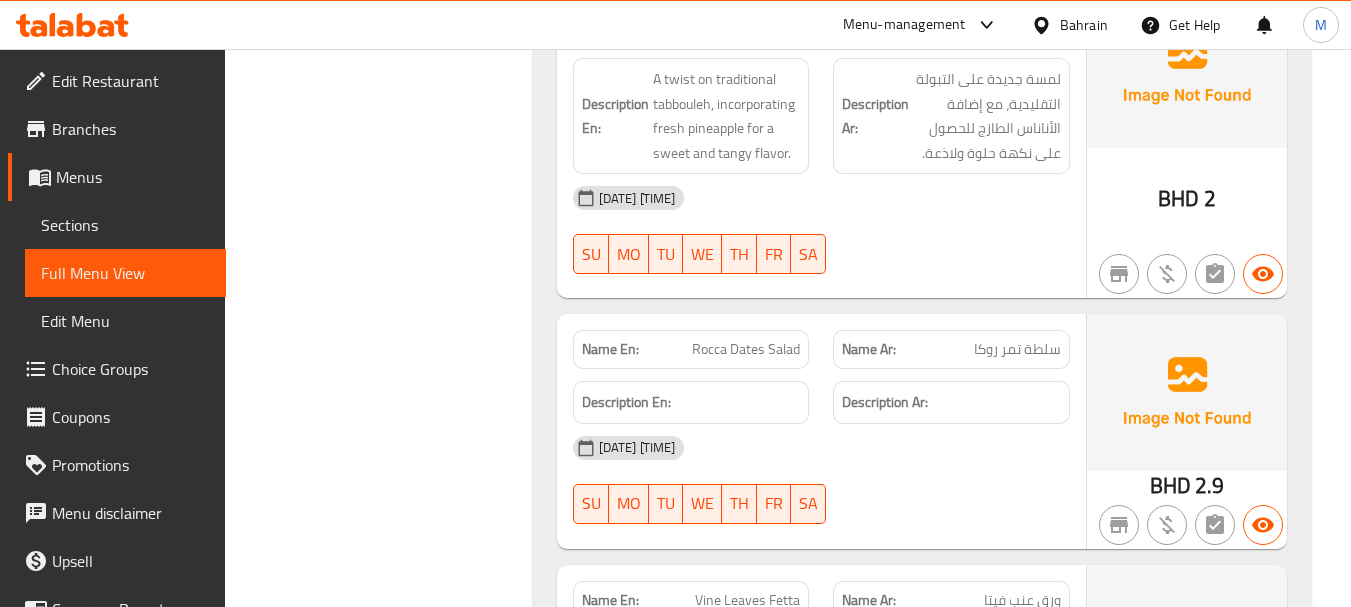 click on "Filter Branches Branches Popular filters Free items Branch specific items Has choices Upsell items Availability filters Available Not available View filters Collapse sections Collapse categories Collapse Choices" at bounding box center (386, -1527) 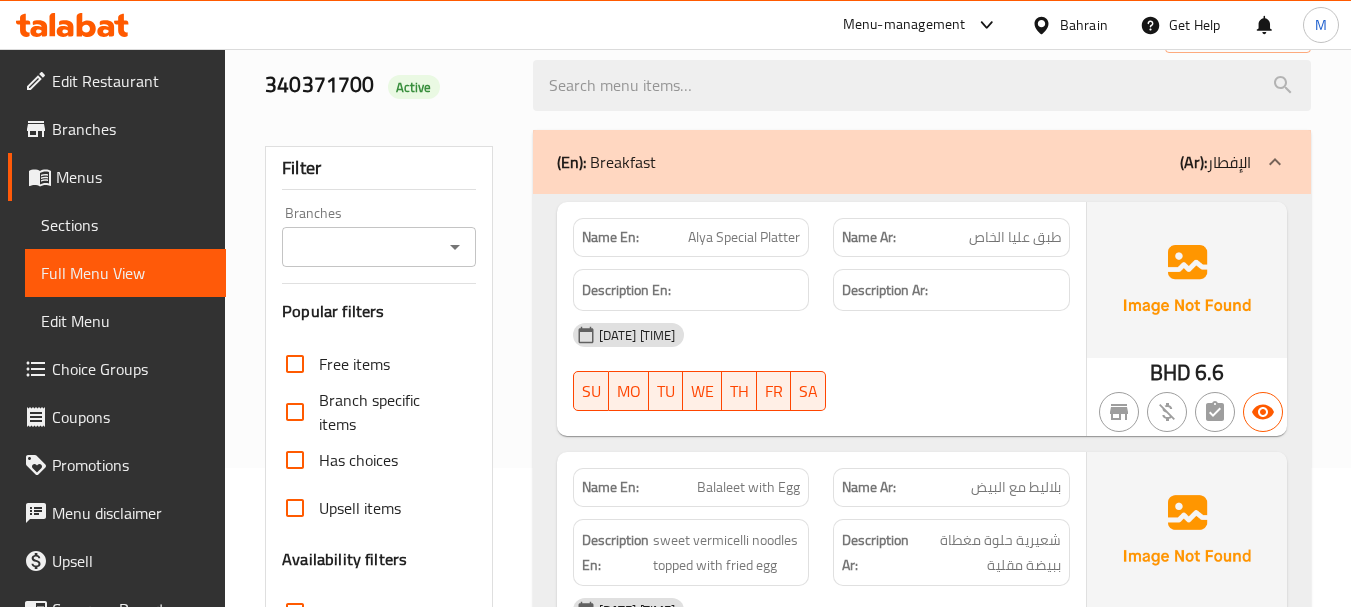 scroll, scrollTop: 272, scrollLeft: 0, axis: vertical 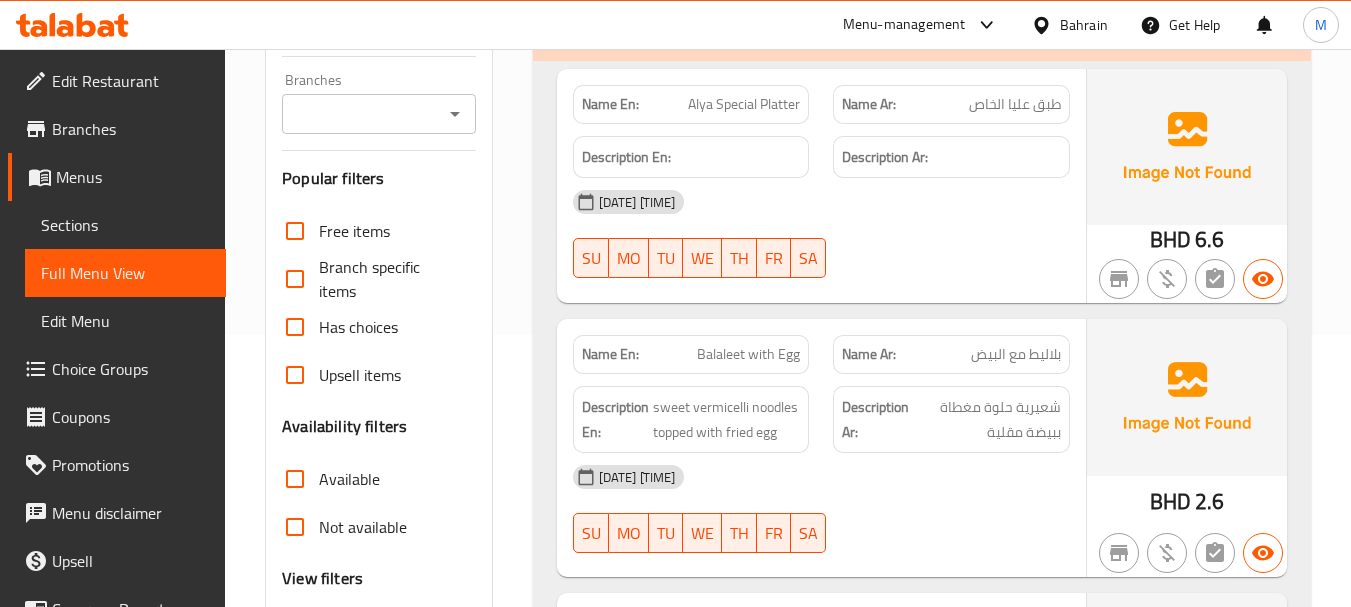 click on "Filter Branches Branches Popular filters Free items Branch specific items Has choices Upsell items Availability filters Available Not available View filters Collapse sections Collapse categories Collapse Choices" at bounding box center (386, 8884) 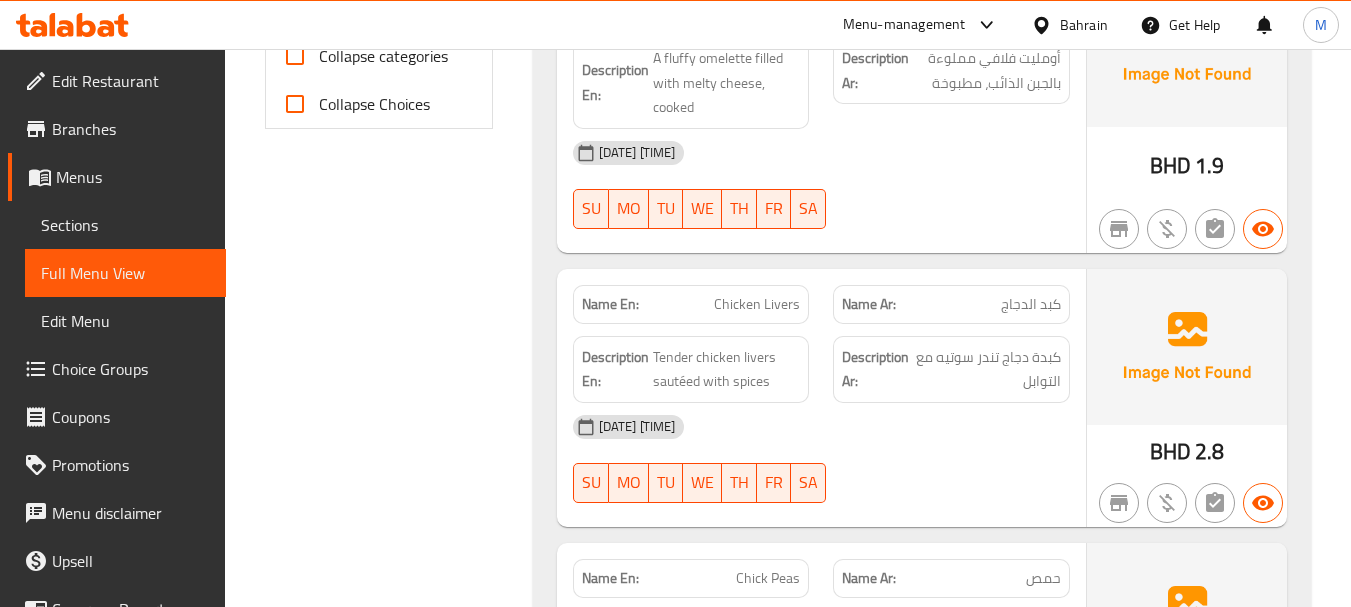 click on "Filter Branches Branches Popular filters Free items Branch specific items Has choices Upsell items Availability filters Available Not available View filters Collapse sections Collapse categories Collapse Choices" at bounding box center [386, 8261] 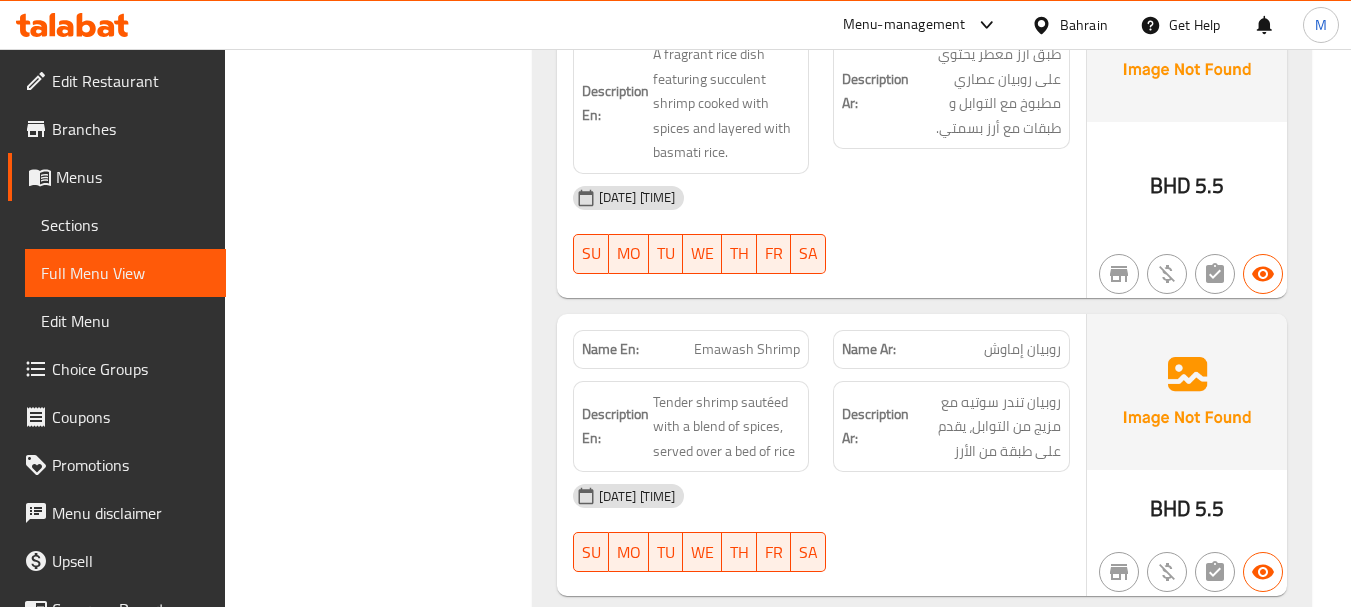 click on "Filter Branches Branches Popular filters Free items Branch specific items Has choices Upsell items Availability filters Available Not available View filters Collapse sections Collapse categories Collapse Choices" at bounding box center [386, 3748] 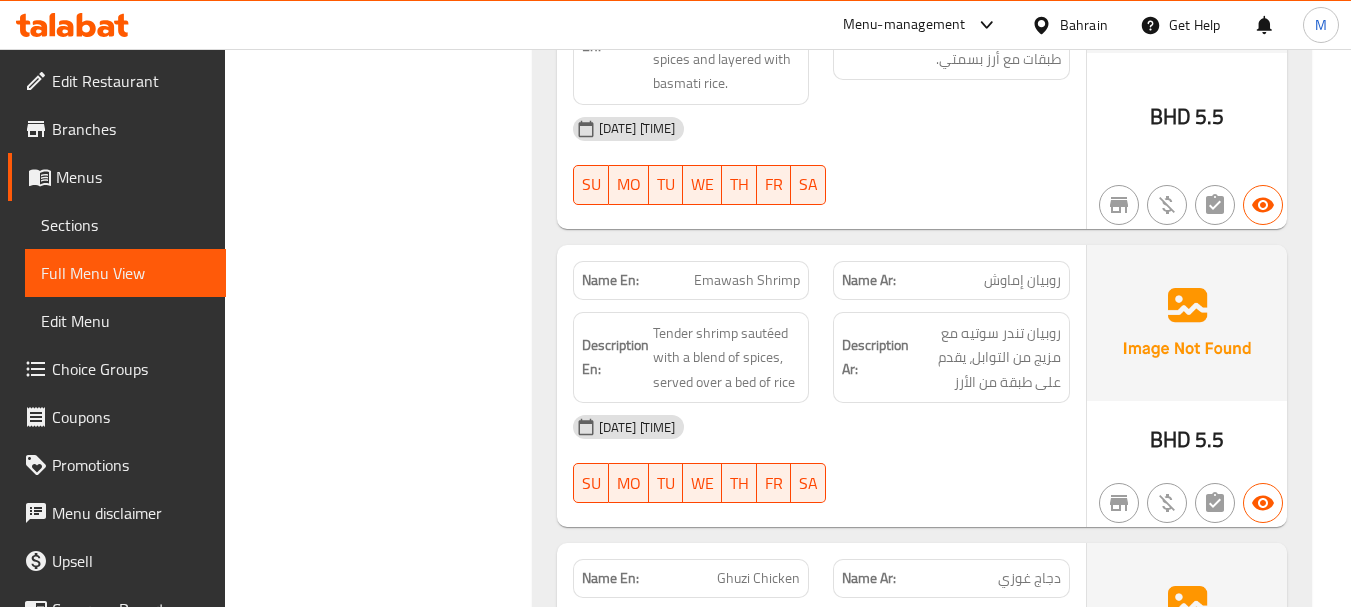 scroll, scrollTop: 5508, scrollLeft: 0, axis: vertical 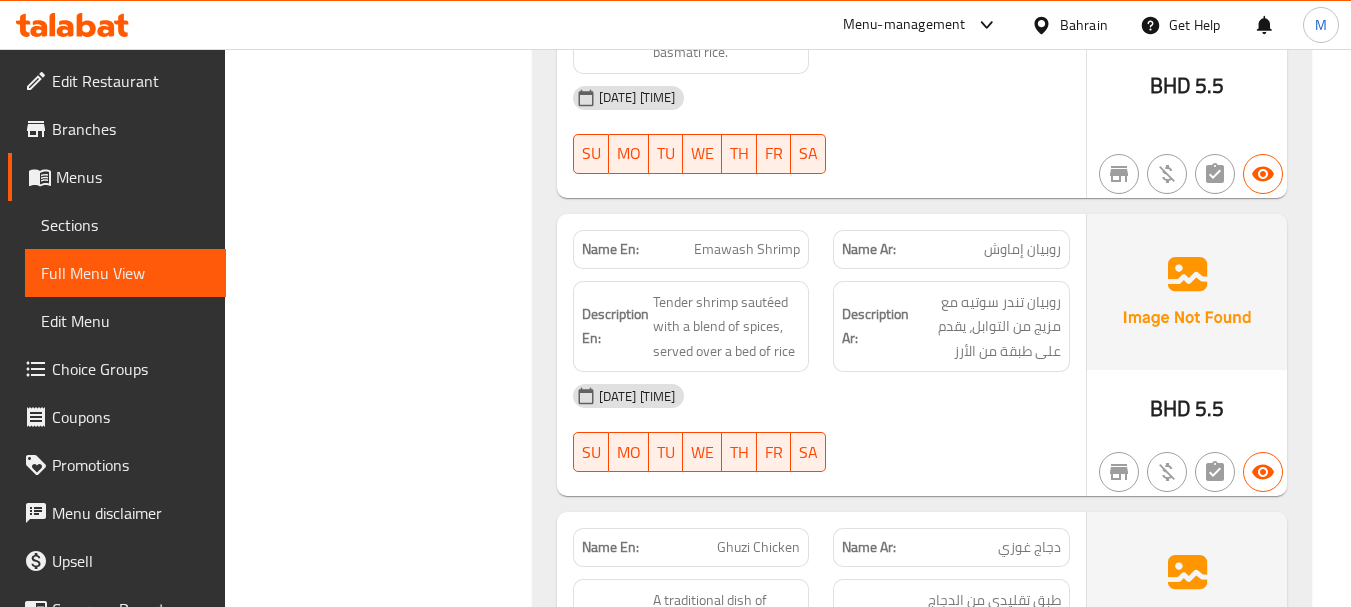 click on "Filter Branches Branches Popular filters Free items Branch specific items Has choices Upsell items Availability filters Available Not available View filters Collapse sections Collapse categories Collapse Choices" at bounding box center (386, 3648) 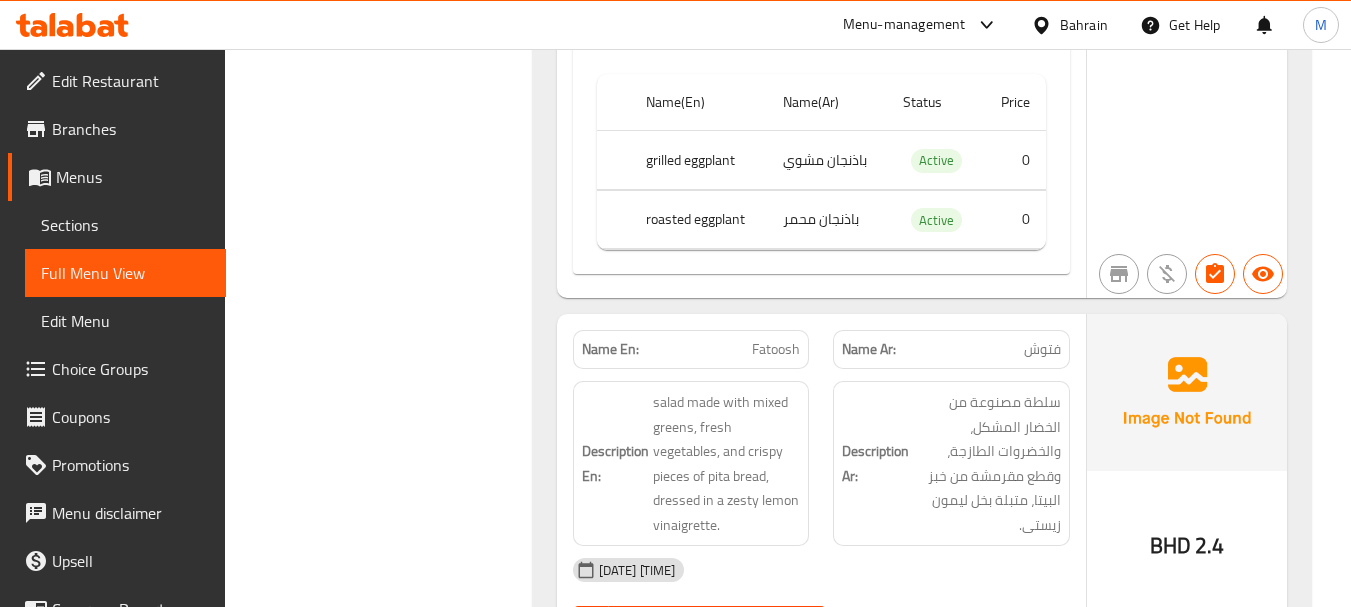 click on "Filter Branches Branches Popular filters Free items Branch specific items Has choices Upsell items Availability filters Available Not available View filters Collapse sections Collapse categories Collapse Choices" at bounding box center (386, -509) 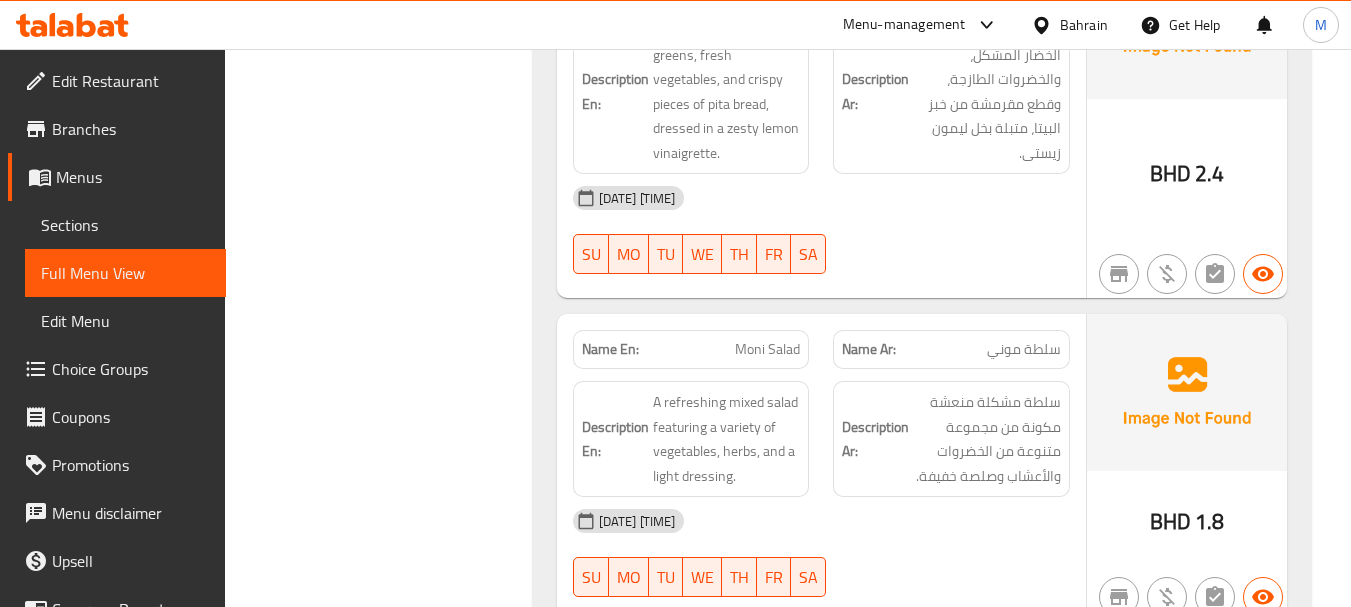 click on "Filter Branches Branches Popular filters Free items Branch specific items Has choices Upsell items Availability filters Available Not available View filters Collapse sections Collapse categories Collapse Choices" at bounding box center [386, -881] 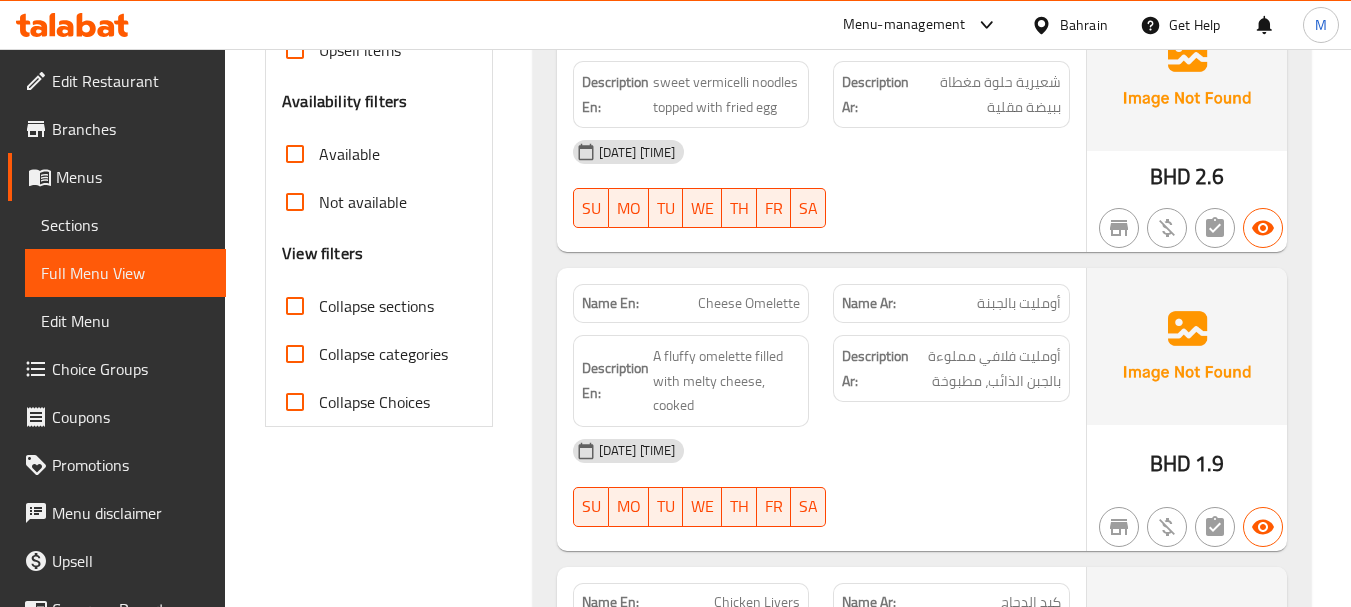 scroll, scrollTop: 3084, scrollLeft: 0, axis: vertical 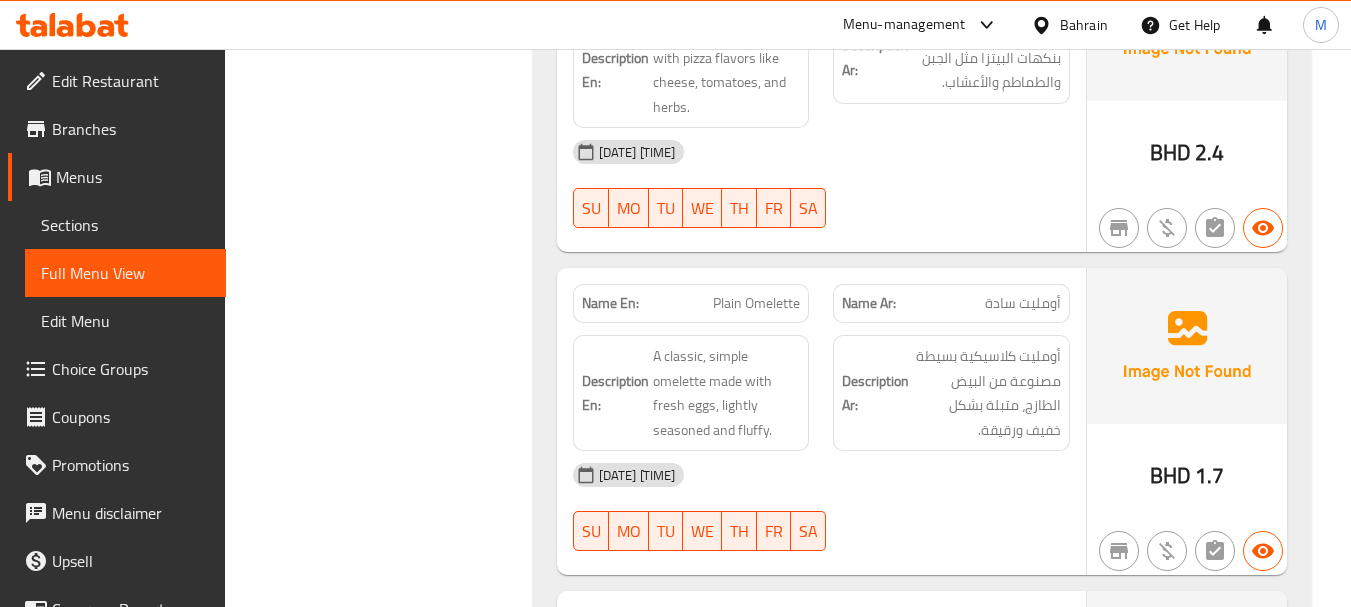 click on "Filter Branches Branches Popular filters Free items Branch specific items Has choices Upsell items Availability filters Available Not available View filters Collapse sections Collapse categories Collapse Choices" at bounding box center [386, 6072] 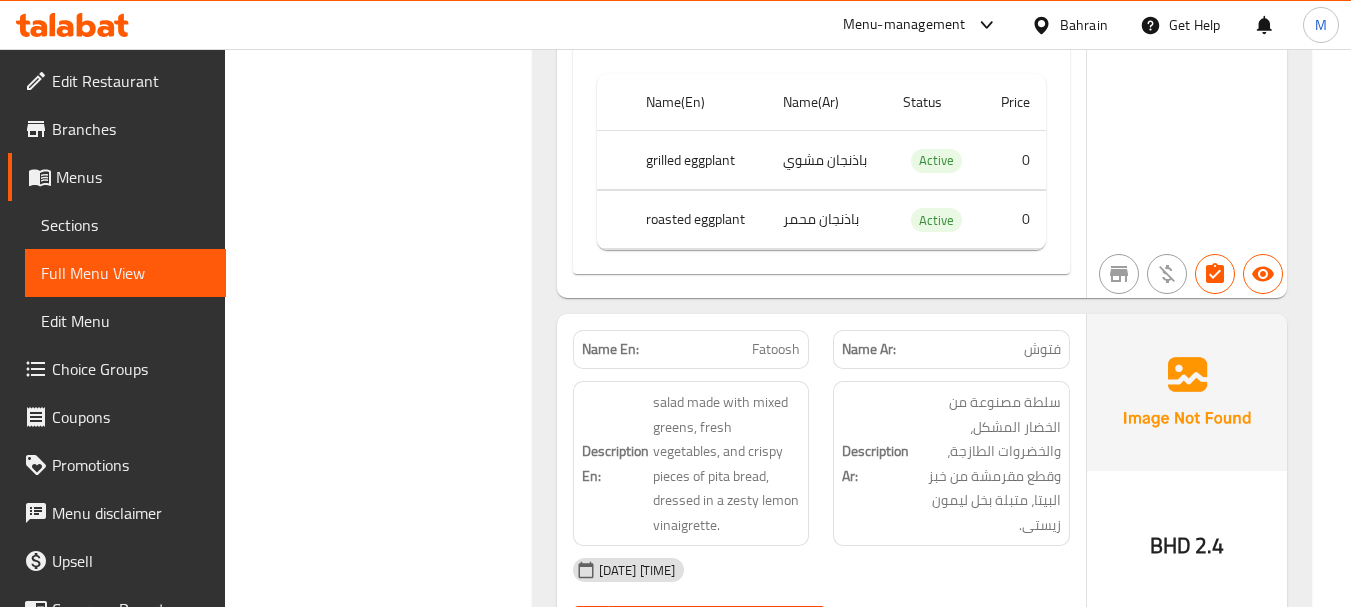 click on "Filter Branches Branches Popular filters Free items Branch specific items Has choices Upsell items Availability filters Available Not available View filters Collapse sections Collapse categories Collapse Choices" at bounding box center (386, -509) 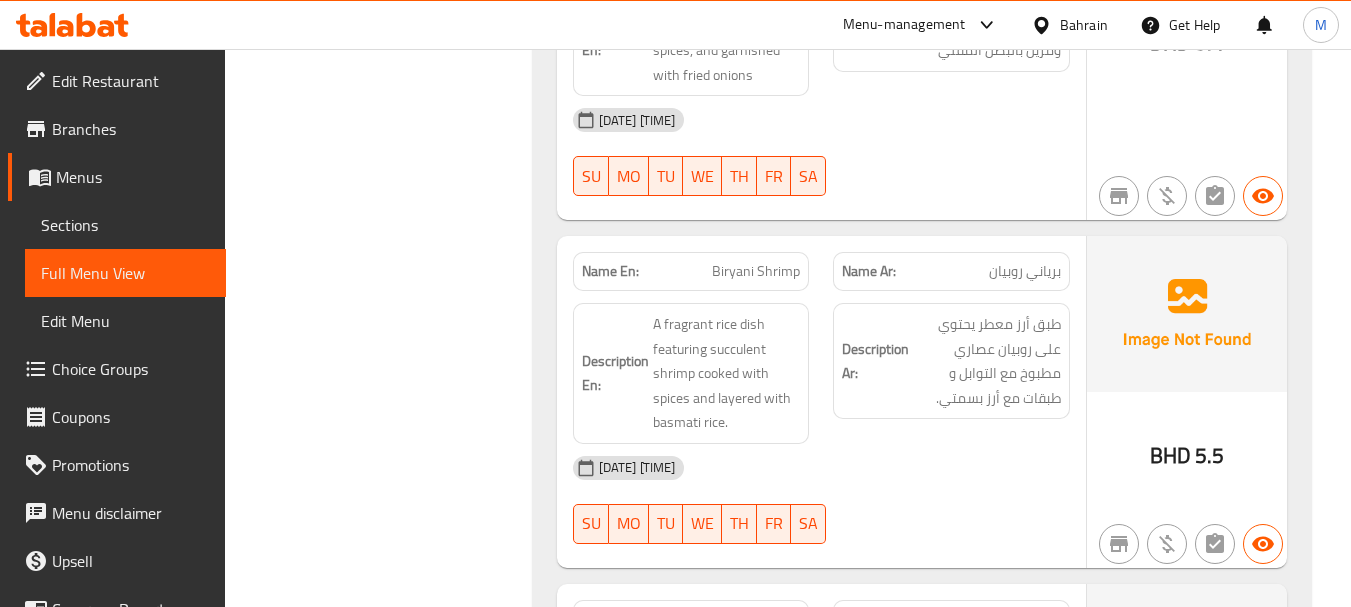 click on "Filter Branches Branches Popular filters Free items Branch specific items Has choices Upsell items Availability filters Available Not available View filters Collapse sections Collapse categories Collapse Choices" at bounding box center (386, 4018) 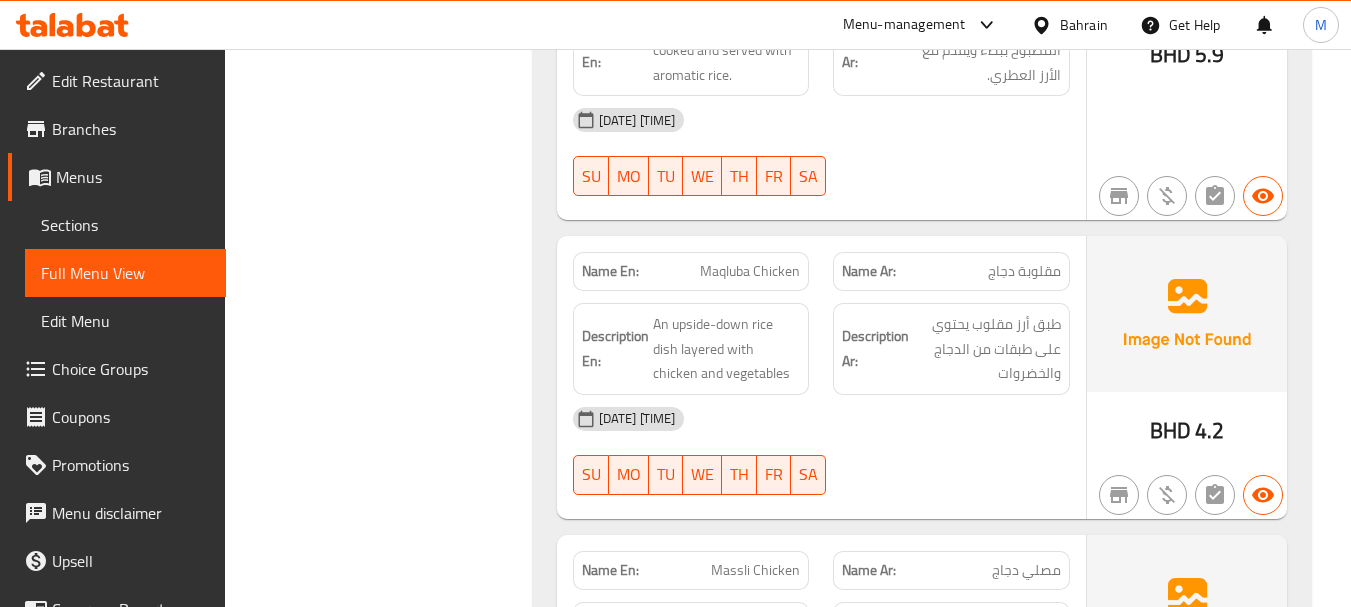 click on "Filter Branches Branches Popular filters Free items Branch specific items Has choices Upsell items Availability filters Available Not available View filters Collapse sections Collapse categories Collapse Choices" at bounding box center (386, 2726) 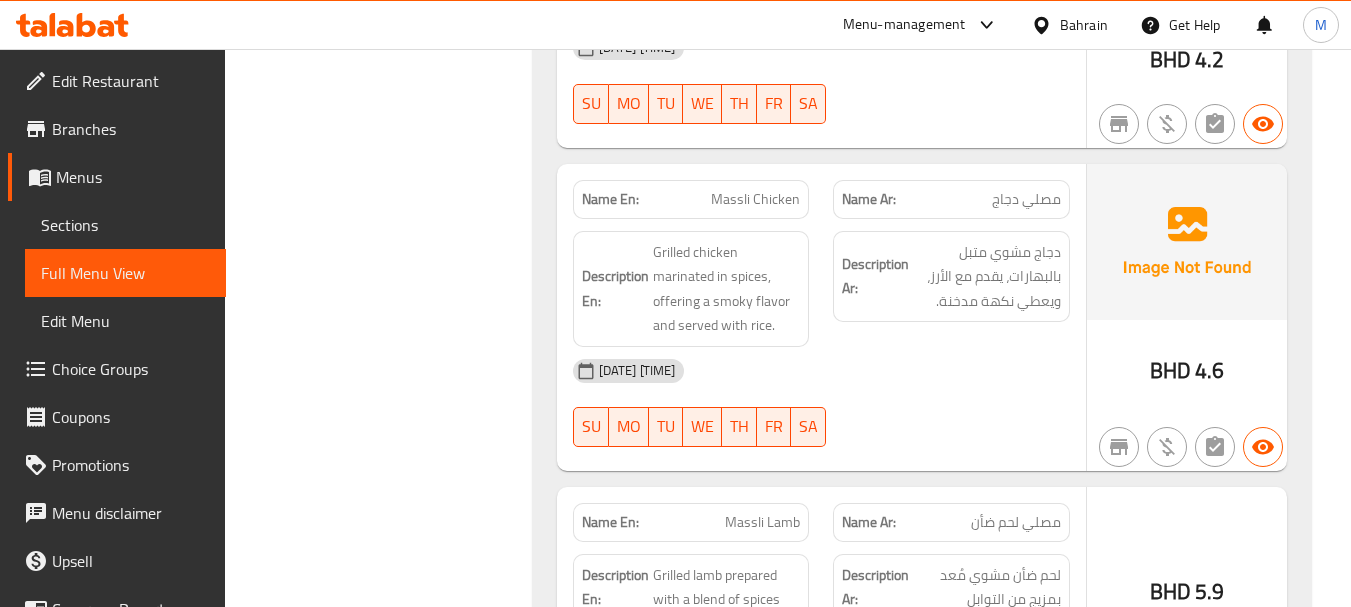 scroll, scrollTop: 6830, scrollLeft: 0, axis: vertical 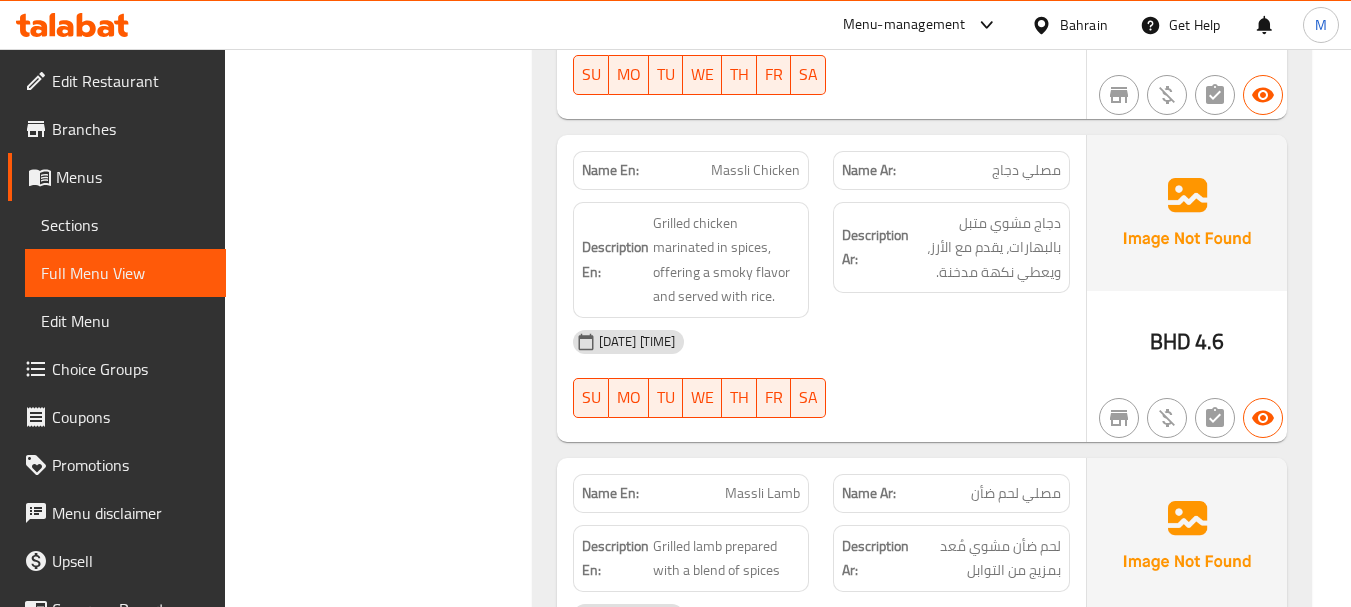 drag, startPoint x: 431, startPoint y: 322, endPoint x: 500, endPoint y: 325, distance: 69.065186 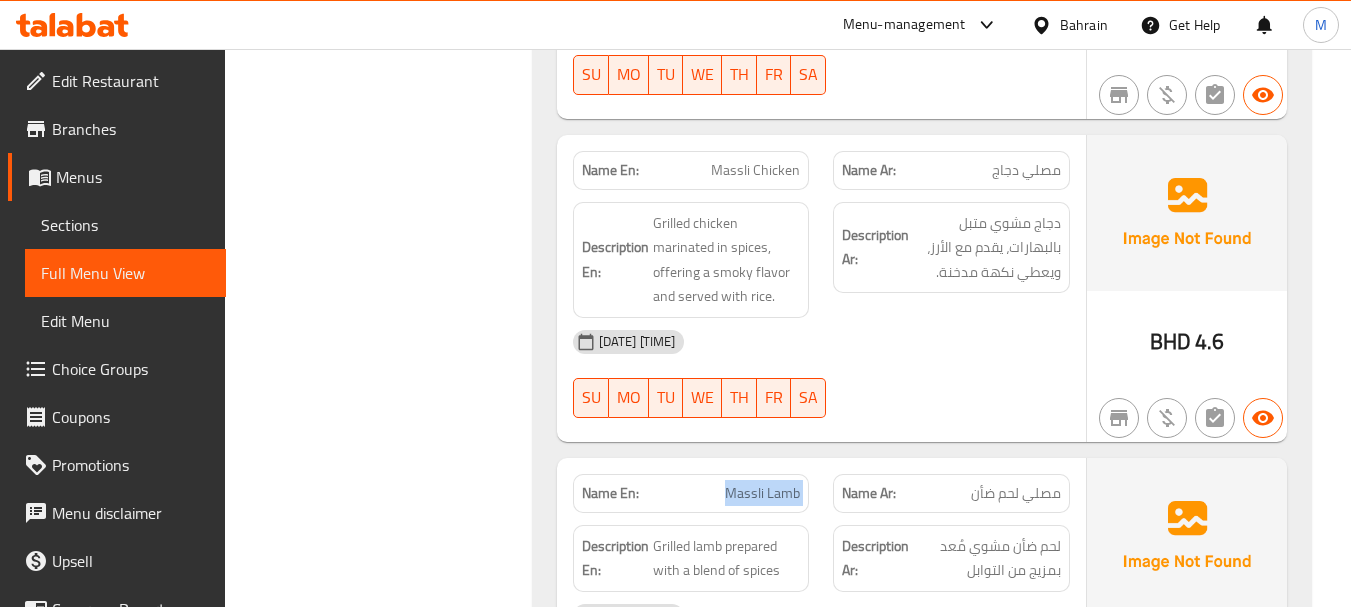 click on "Massli Lamb" at bounding box center (748, -4016) 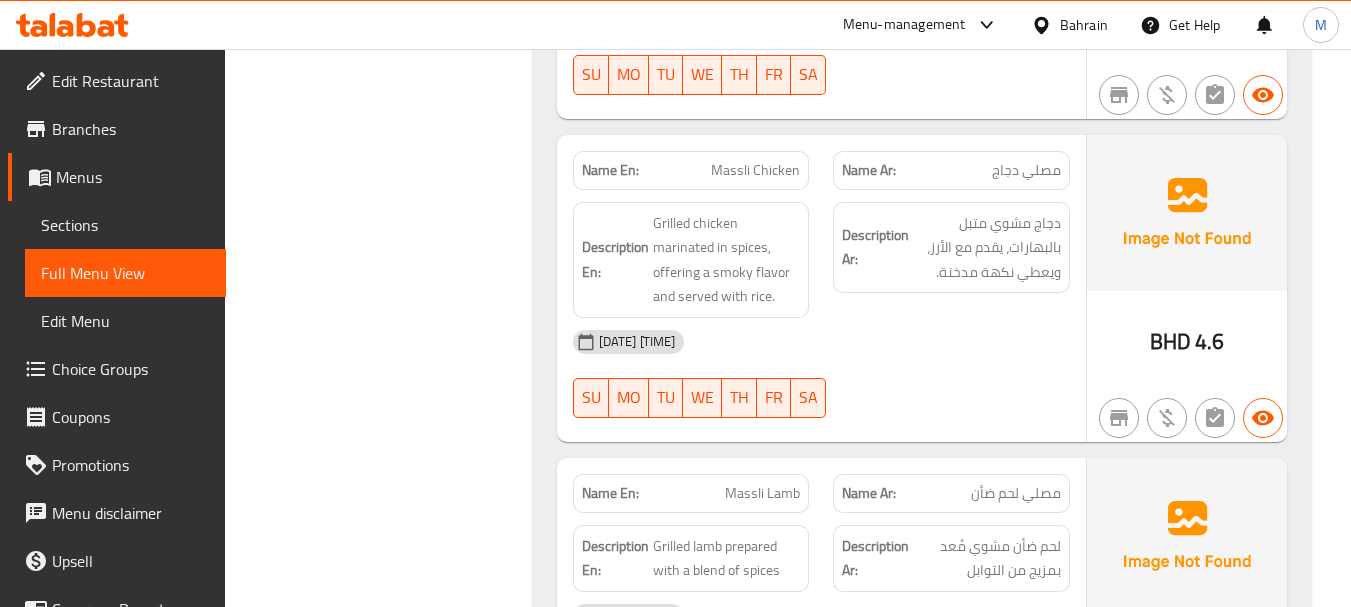 drag, startPoint x: 409, startPoint y: 281, endPoint x: 551, endPoint y: 317, distance: 146.49232 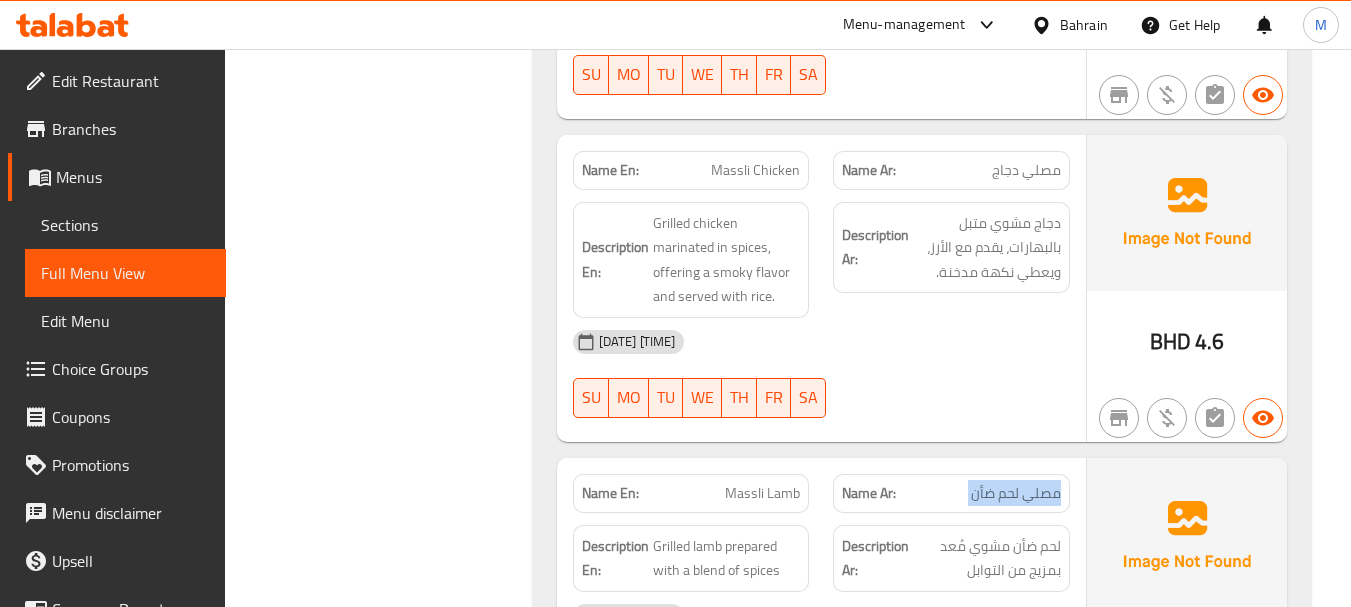 click on "مصلي لحم ضأن" at bounding box center [1016, -4016] 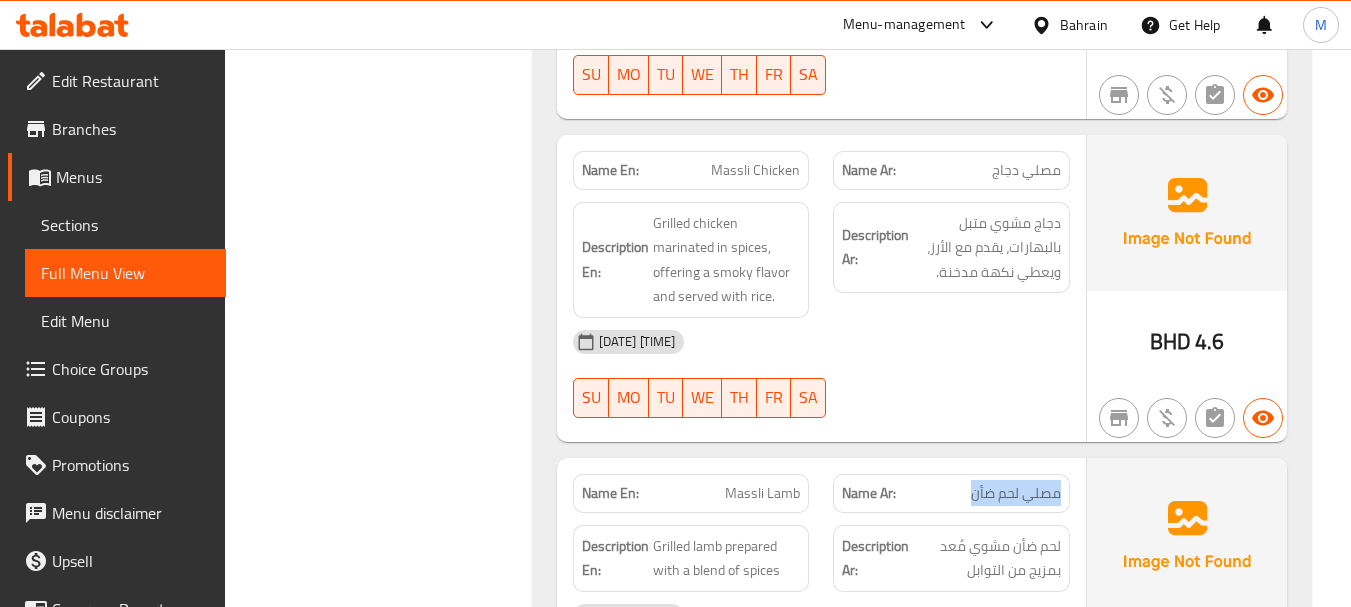 drag, startPoint x: 973, startPoint y: 451, endPoint x: 1059, endPoint y: 438, distance: 86.977005 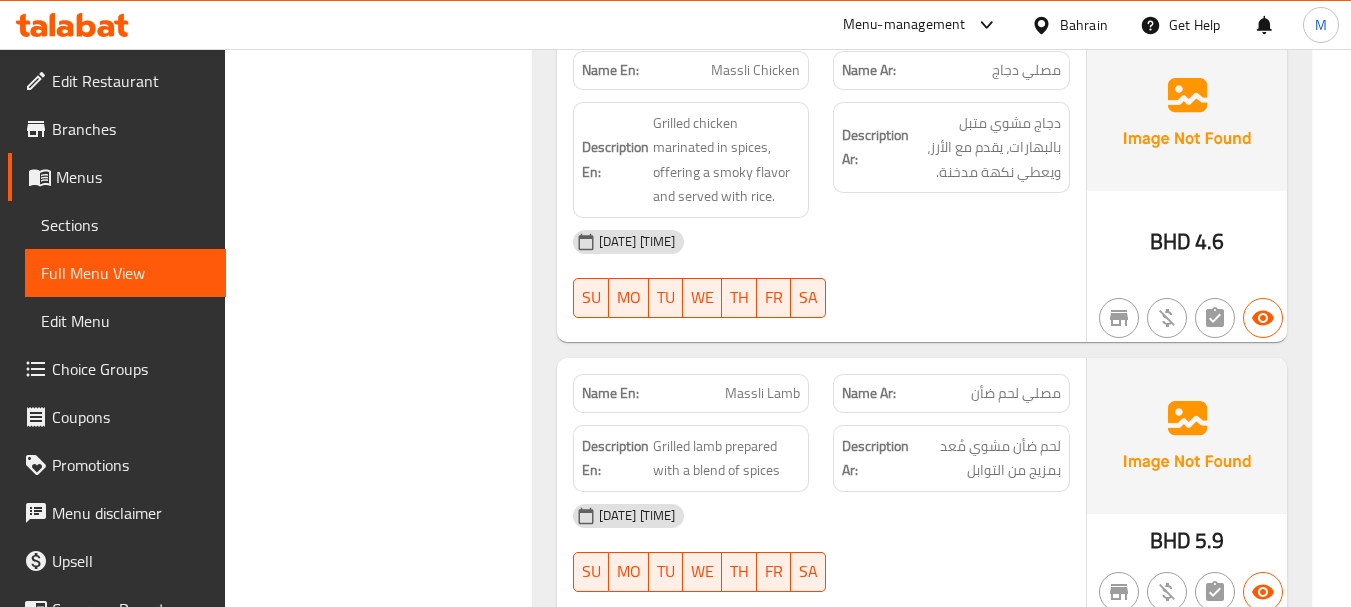 click on "Filter Branches Branches Popular filters Free items Branch specific items Has choices Upsell items Availability filters Available Not available View filters Collapse sections Collapse categories Collapse Choices" at bounding box center (386, 2226) 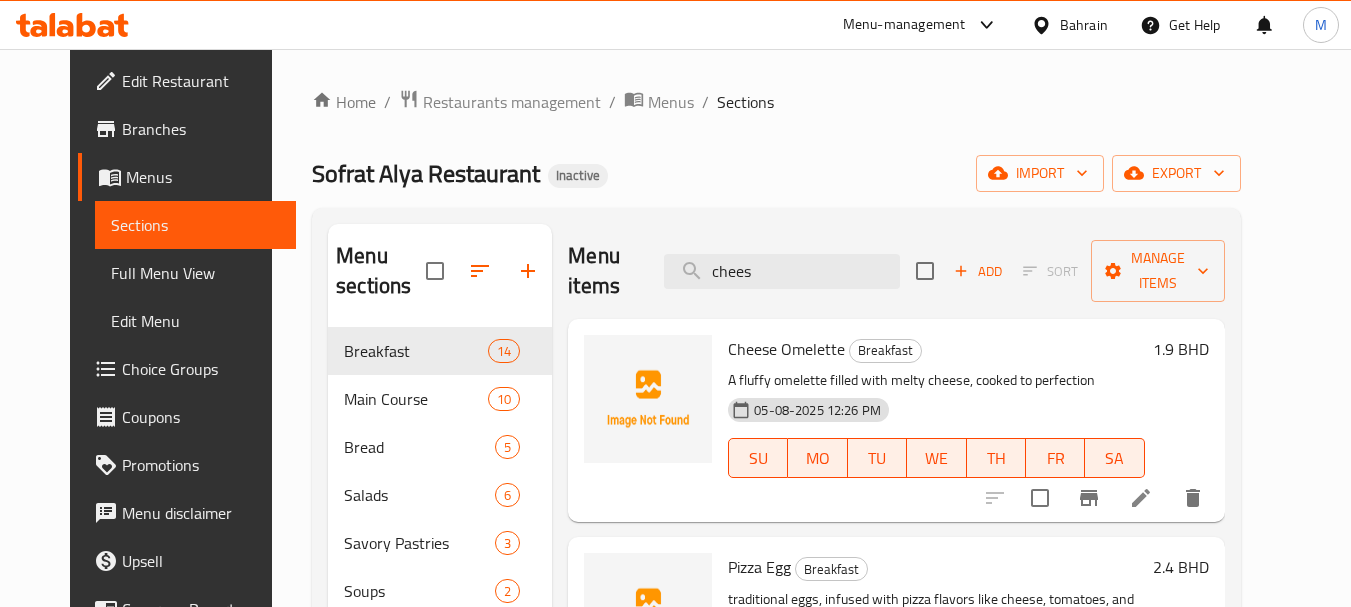 scroll, scrollTop: 280, scrollLeft: 0, axis: vertical 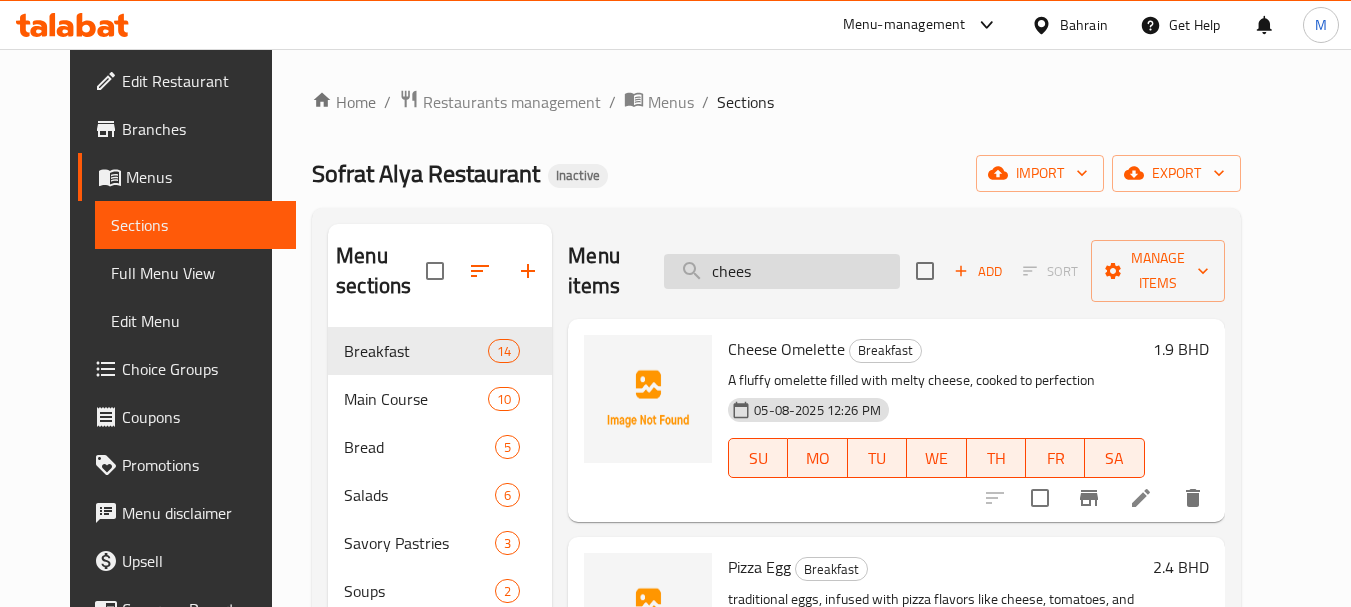 click on "chees" at bounding box center (782, 271) 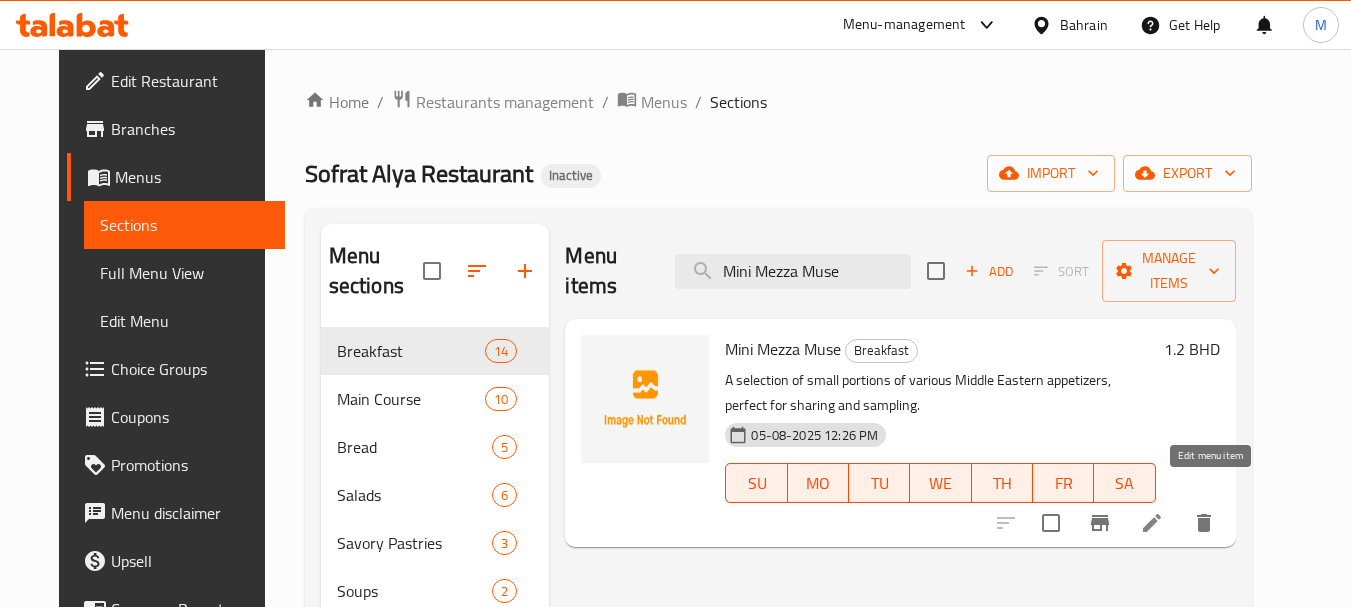 type on "Mini Mezza Muse" 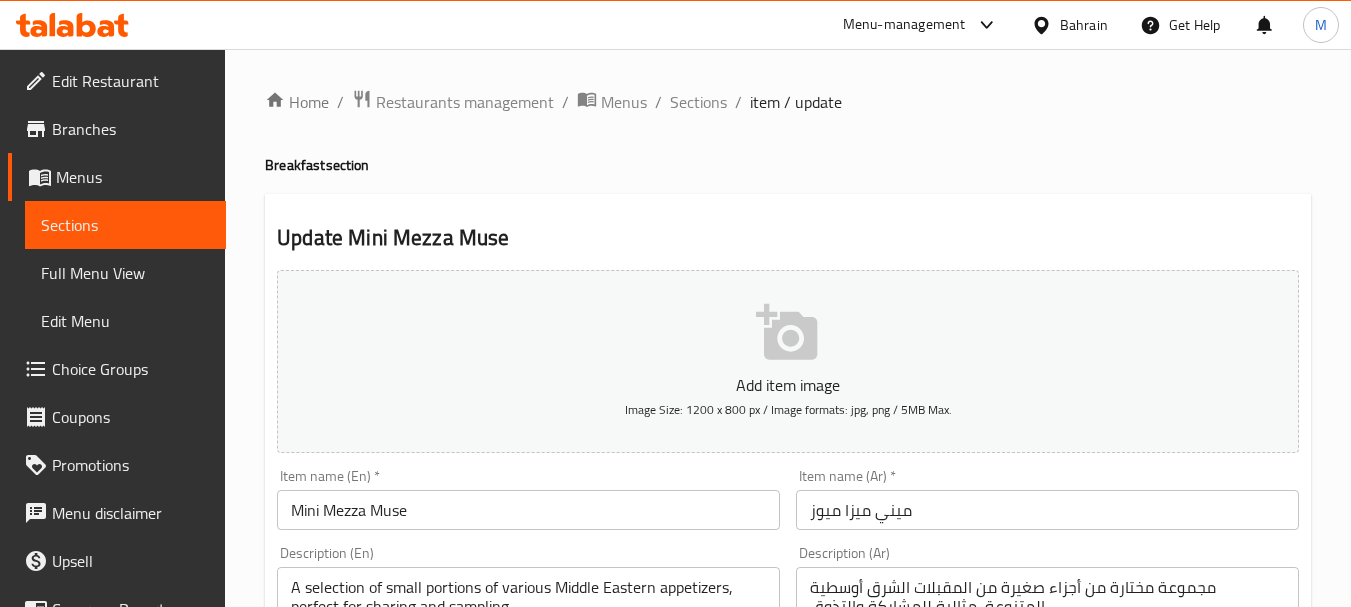 click on "Home / Restaurants management / Menus / Sections / item / update Breakfast  section Update Mini Mezza Muse Add item image Image Size: 1200 x 800 px / Image formats: jpg, png / 5MB Max. Item name (En)   * Mini Mezza Muse Item name (En)  * Item name (Ar)   * ميني ميزا ميوز Item name (Ar)  * Description (En) A selection of small portions of various Middle Eastern appetizers, perfect for sharing and sampling. Description (En) Description (Ar) مجموعة مختارة من أجزاء صغيرة من المقبلات الشرق أوسطية المتنوعة، مثالية للمشاركة والتذوق. Description (Ar) Product barcode Product barcode Product sku Product sku Price   * BHD 1.2 Price  * Price on selection Free item Start Date Start Date End Date End Date Available Days SU MO TU WE TH FR SA Available from ​ ​ Available to ​ ​ Status Active Inactive Exclude from GEM Variations & Choices Add variant ADD CHOICE CATEGORY Update" at bounding box center [788, 723] 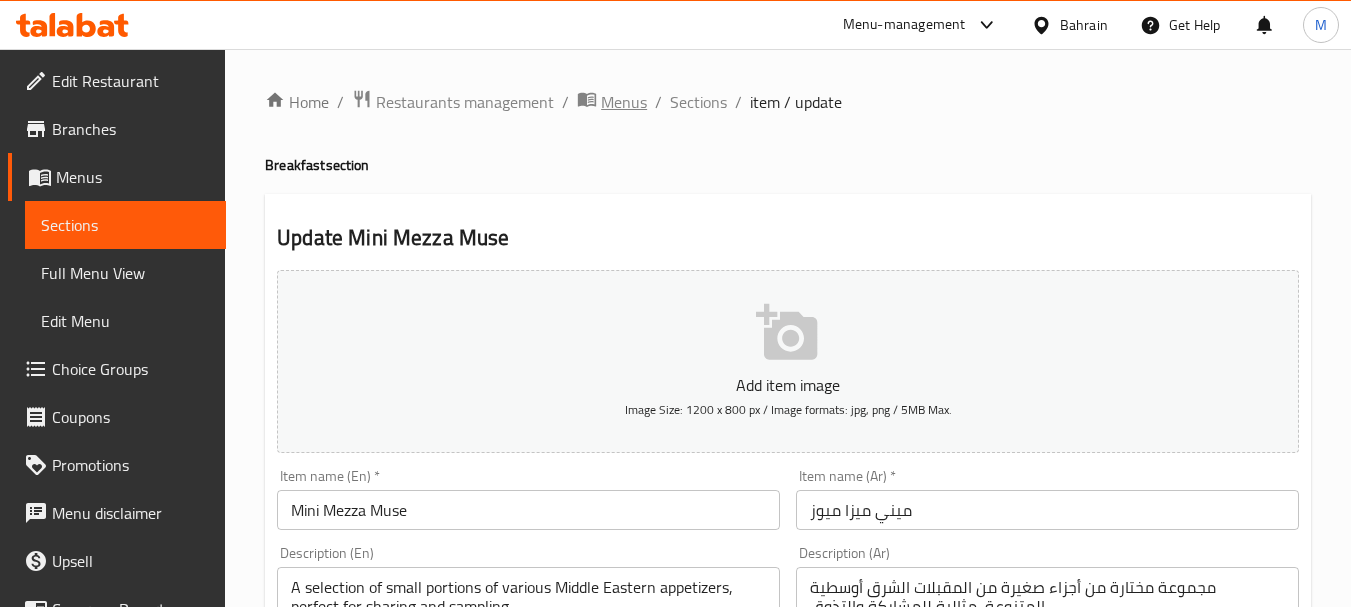 click on "Menus" at bounding box center [624, 102] 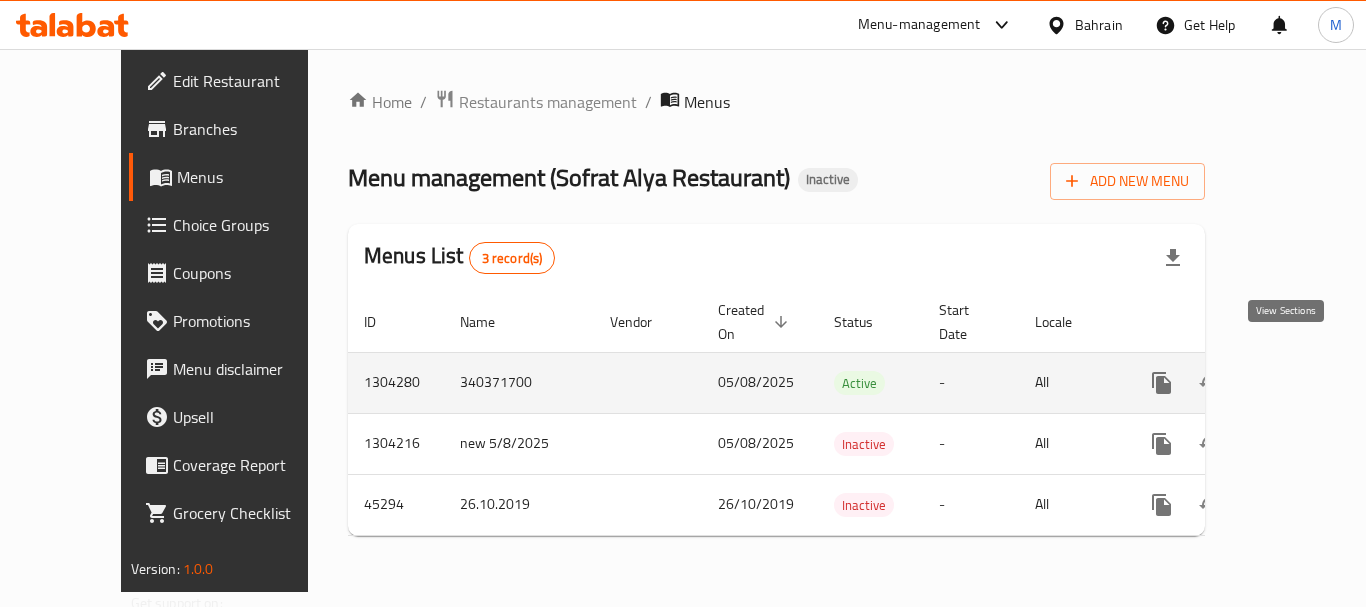 click 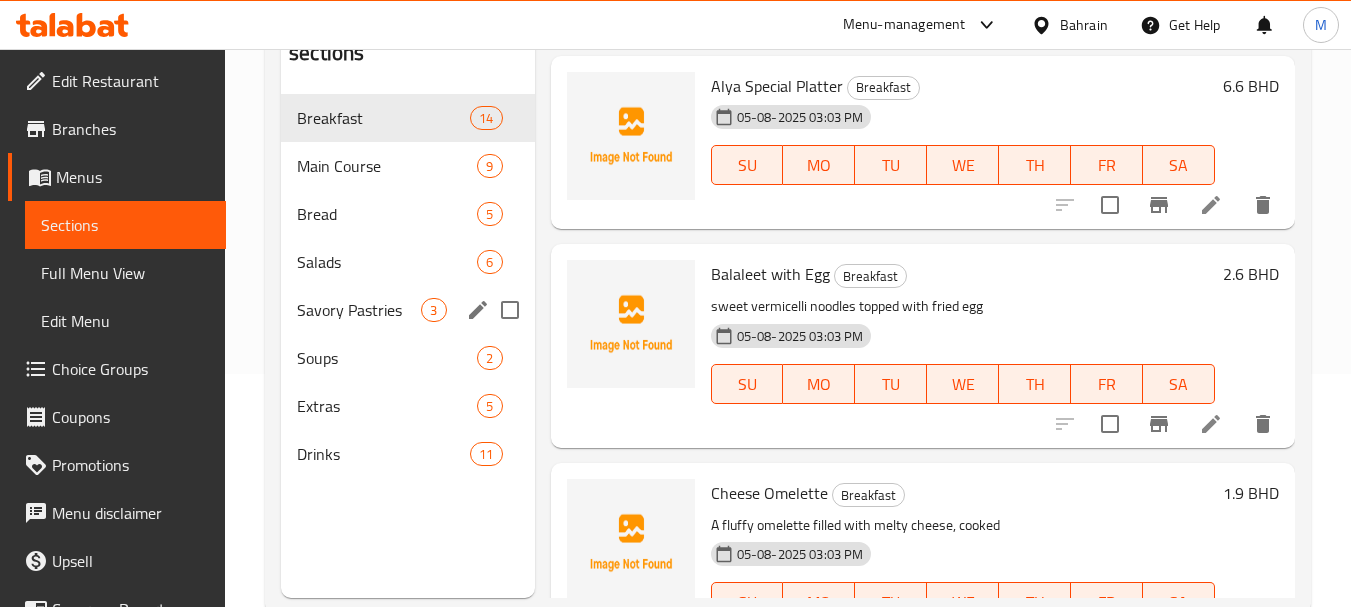 scroll, scrollTop: 280, scrollLeft: 0, axis: vertical 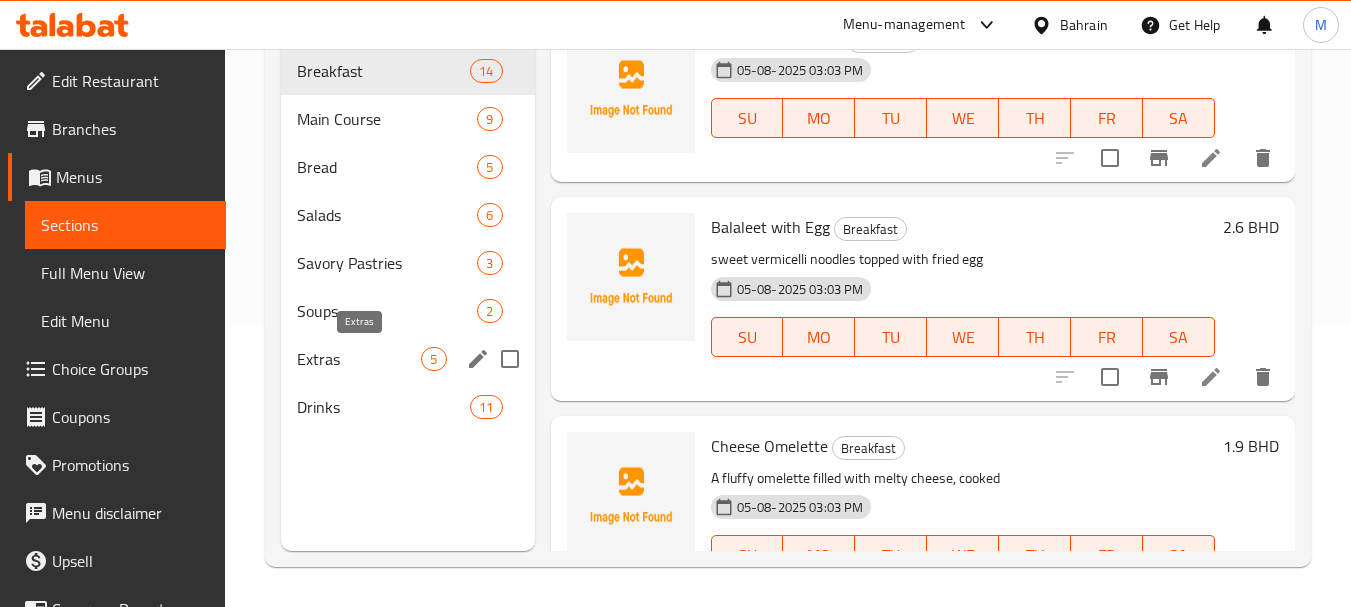 click on "Extras" at bounding box center (359, 359) 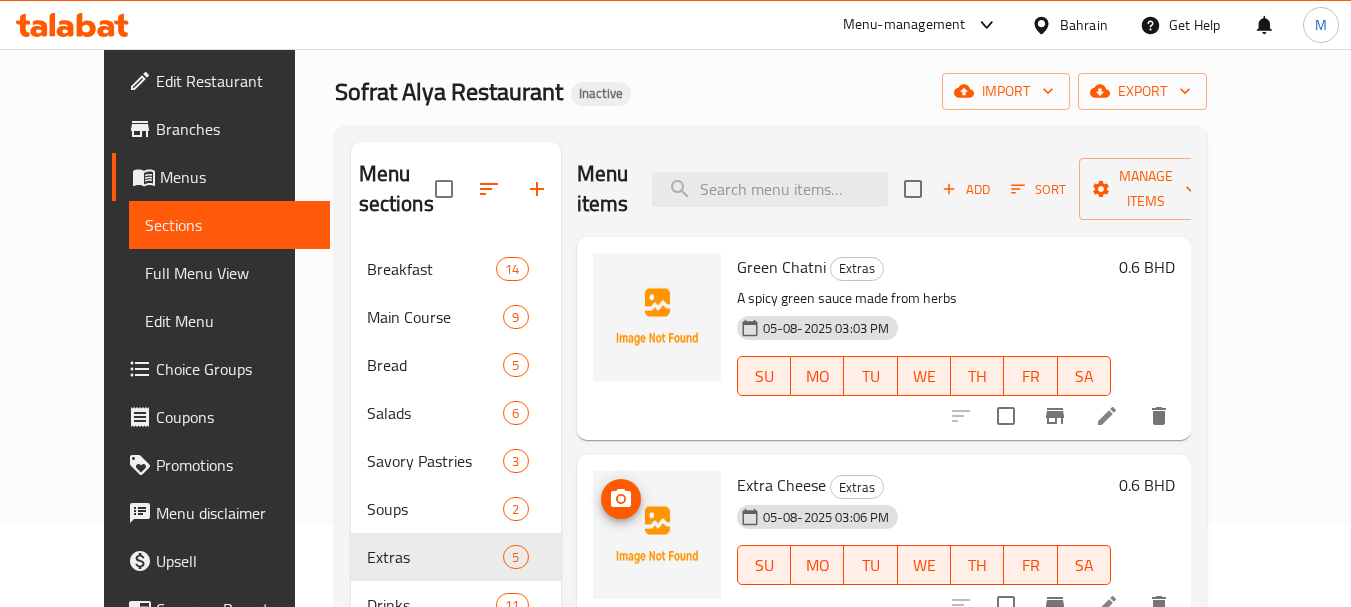 scroll, scrollTop: 80, scrollLeft: 0, axis: vertical 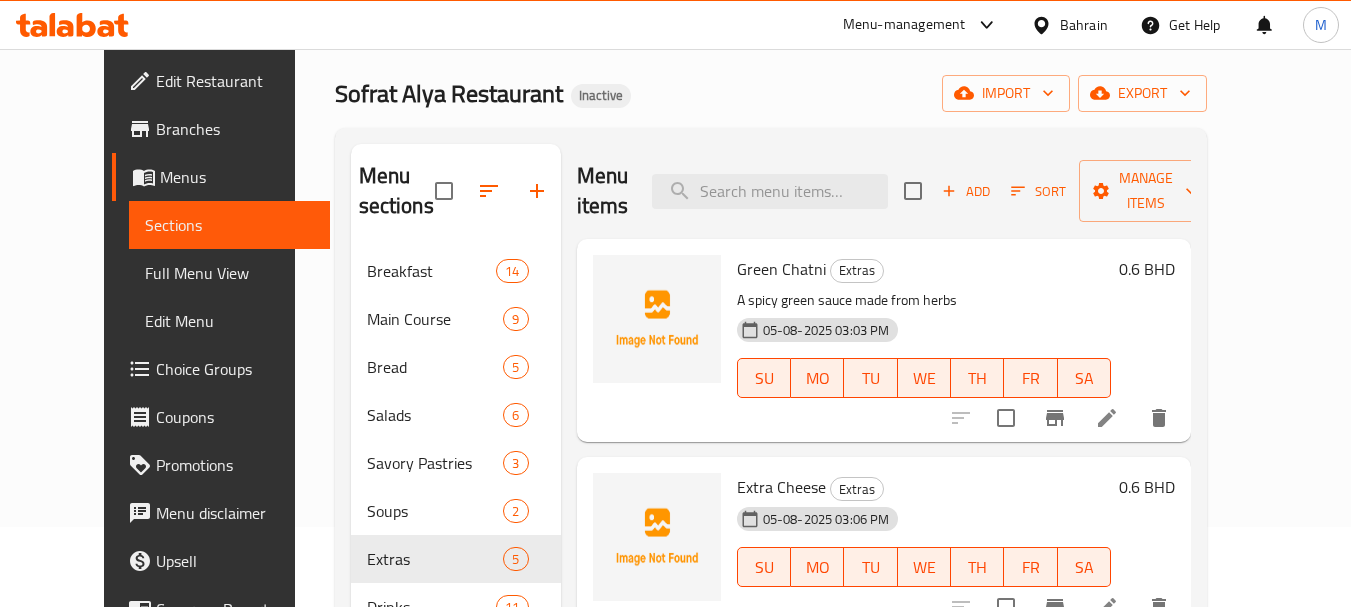 click on "Sofrat Alya Restaurant" at bounding box center [449, 93] 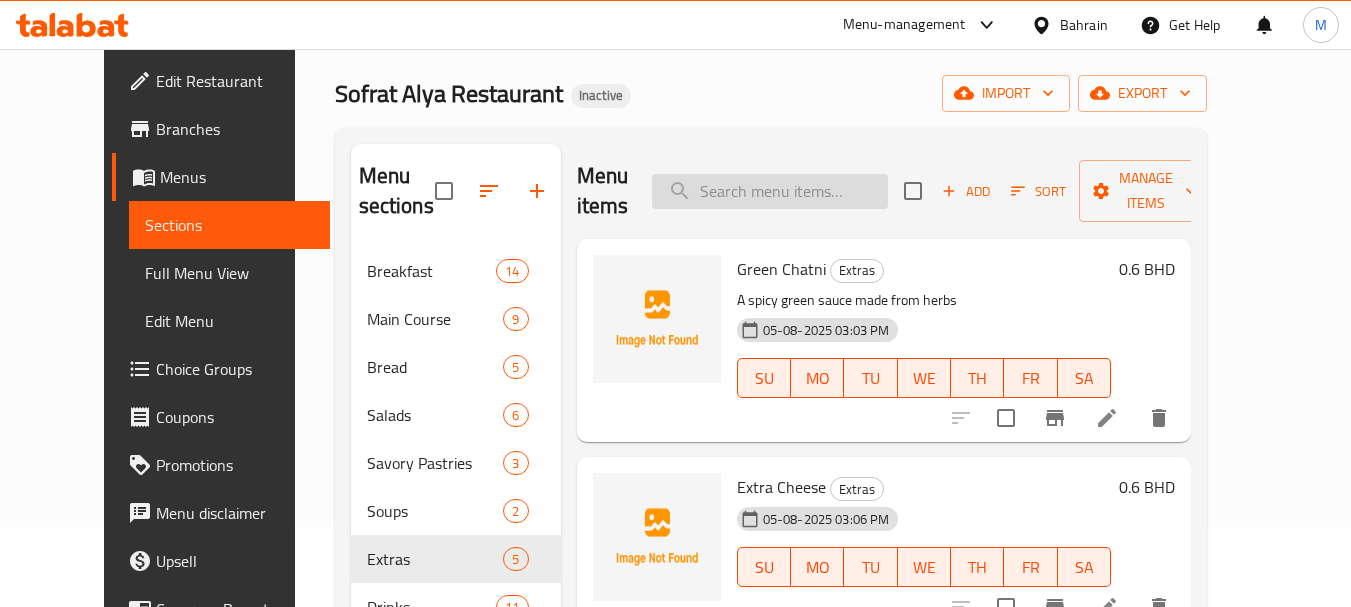 click at bounding box center [770, 191] 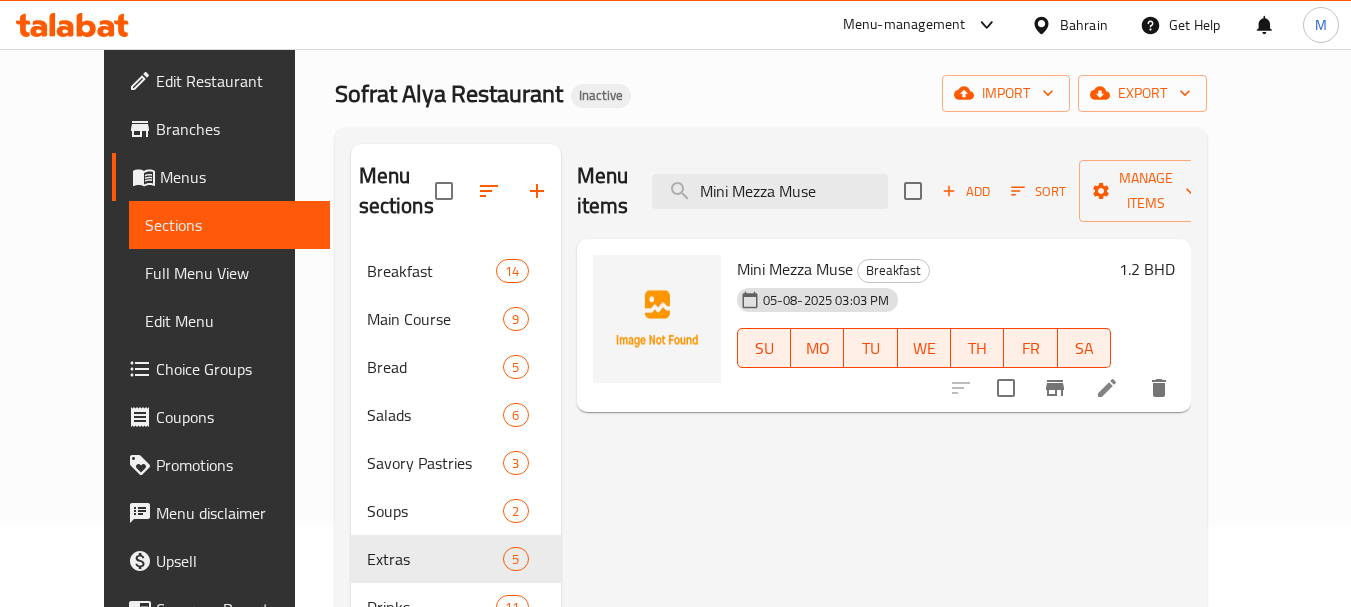 type on "Mini Mezza Muse" 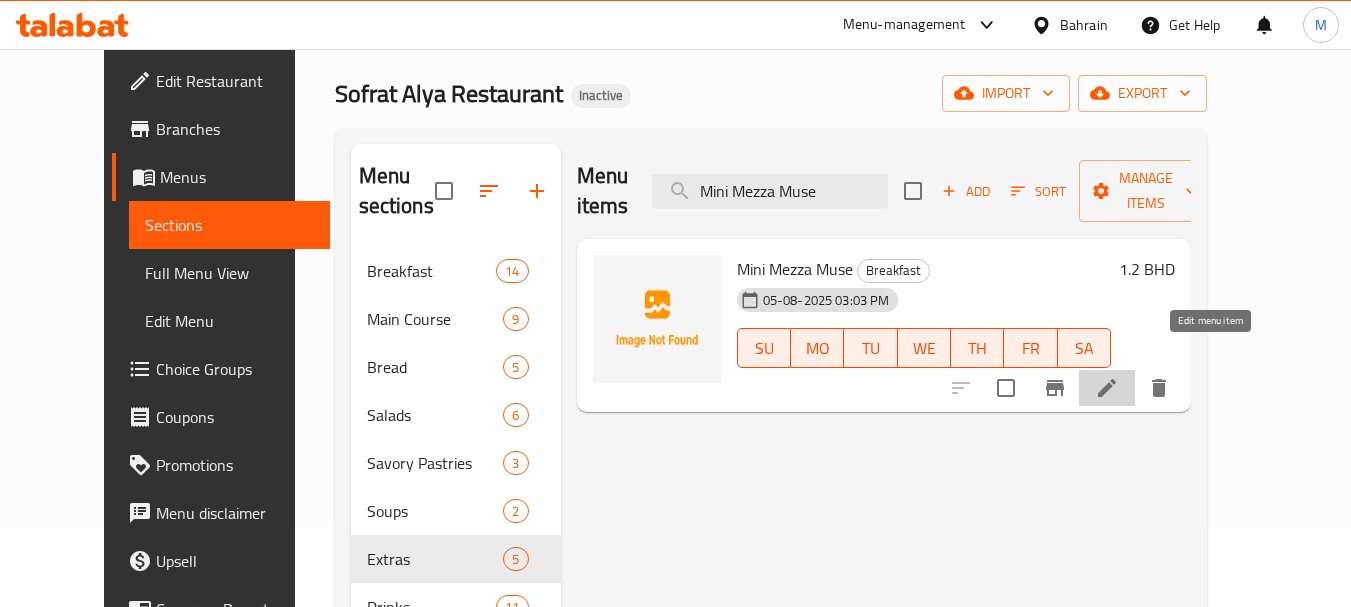 click 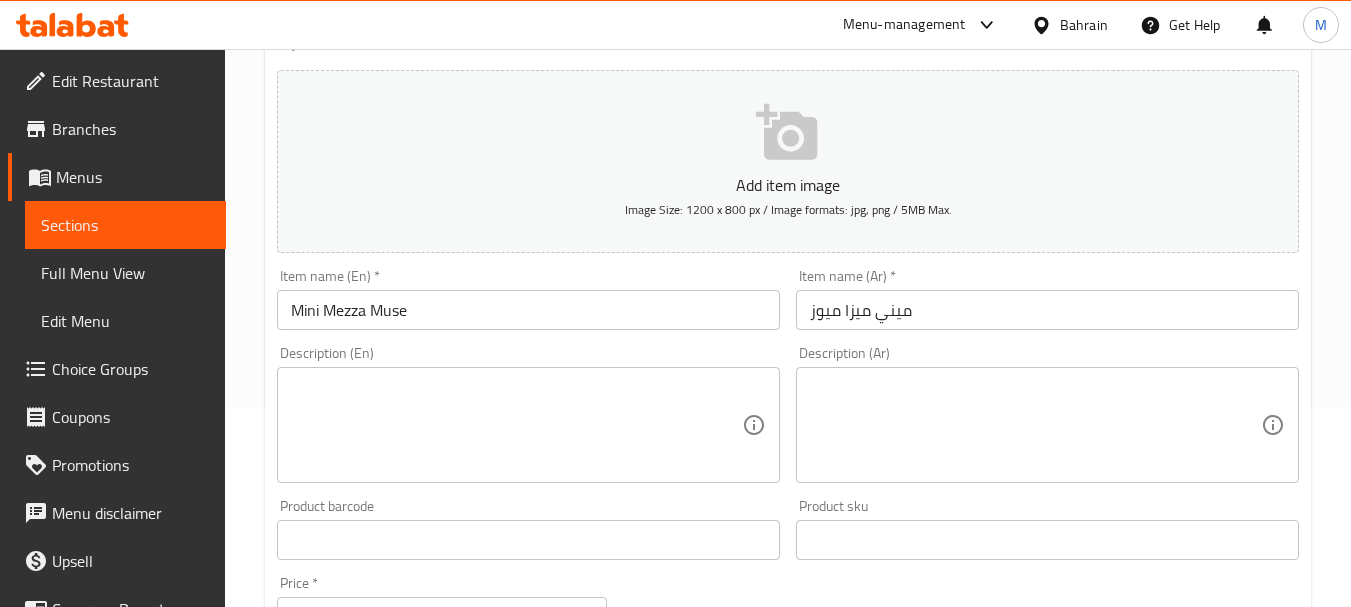 scroll, scrollTop: 0, scrollLeft: 0, axis: both 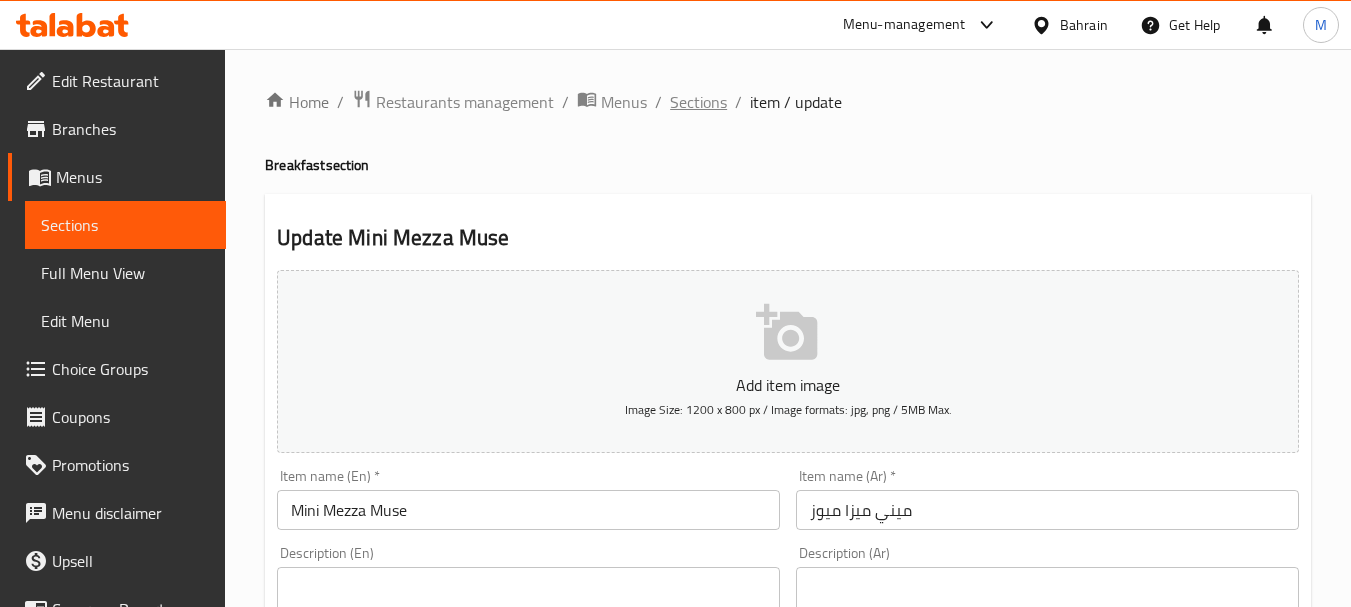 click on "Sections" at bounding box center [698, 102] 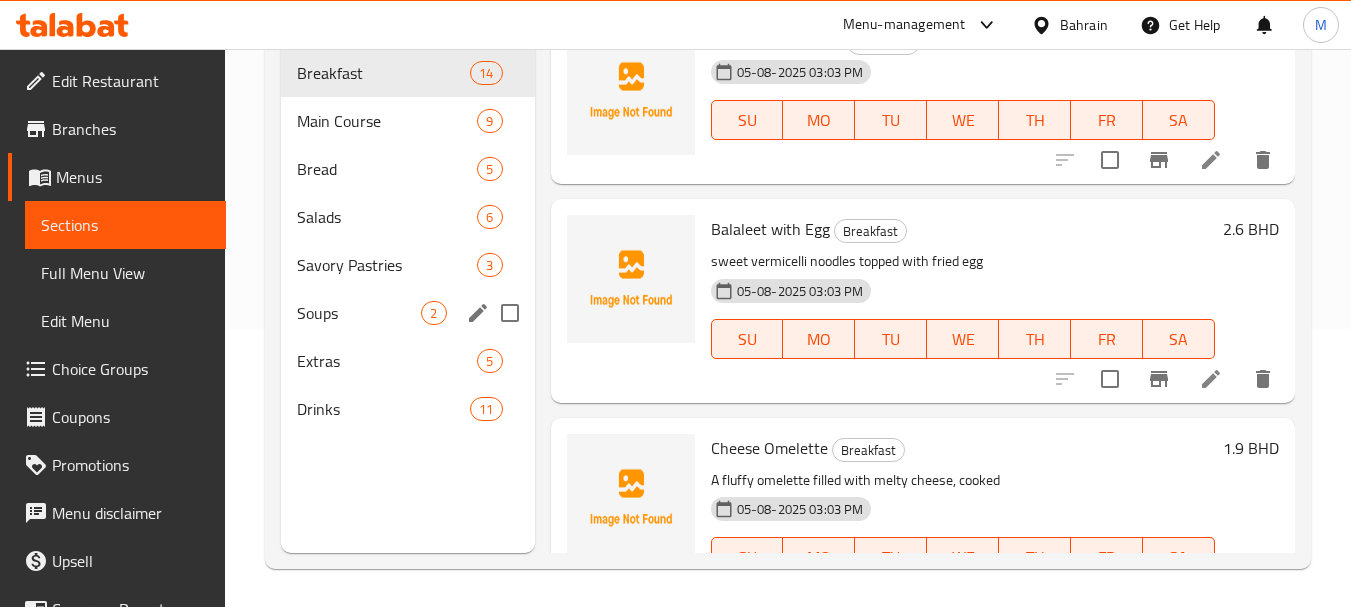 scroll, scrollTop: 280, scrollLeft: 0, axis: vertical 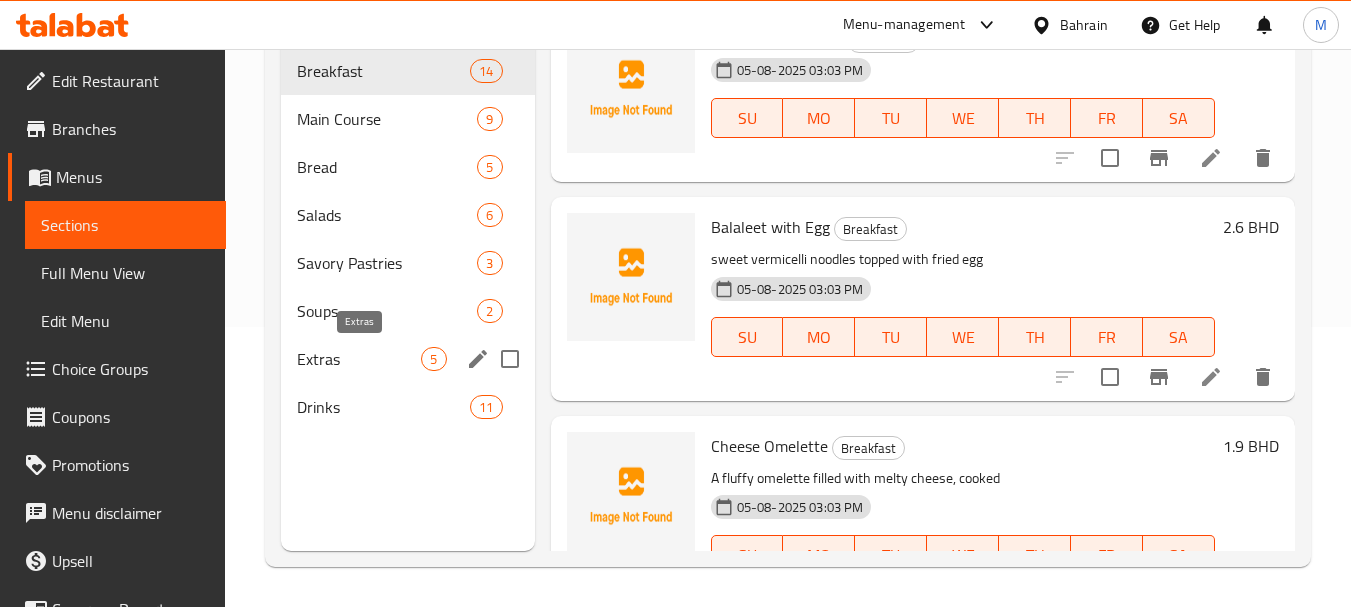 click on "Extras" at bounding box center (359, 359) 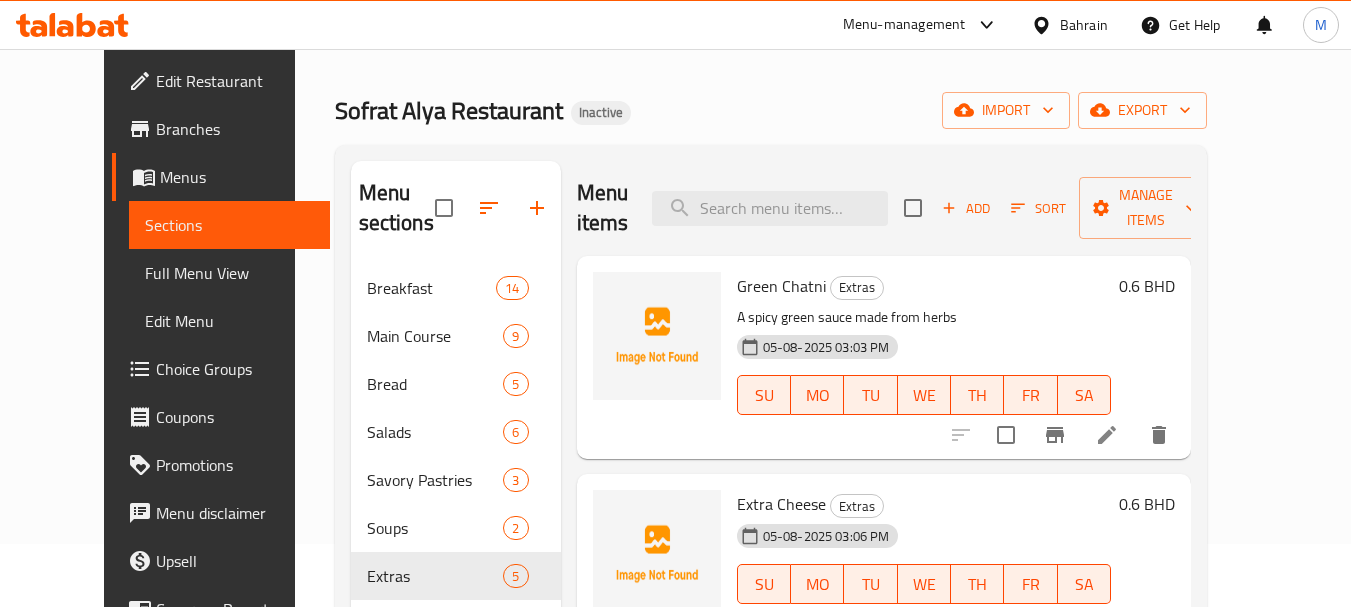 scroll, scrollTop: 200, scrollLeft: 0, axis: vertical 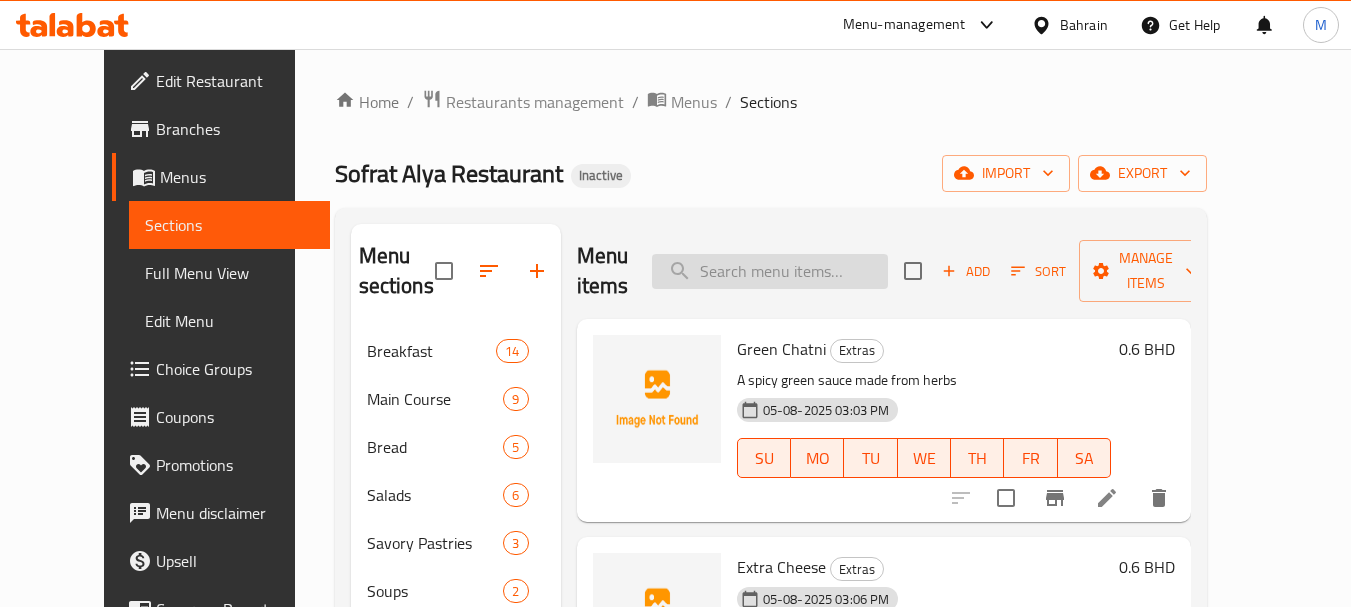 click at bounding box center (770, 271) 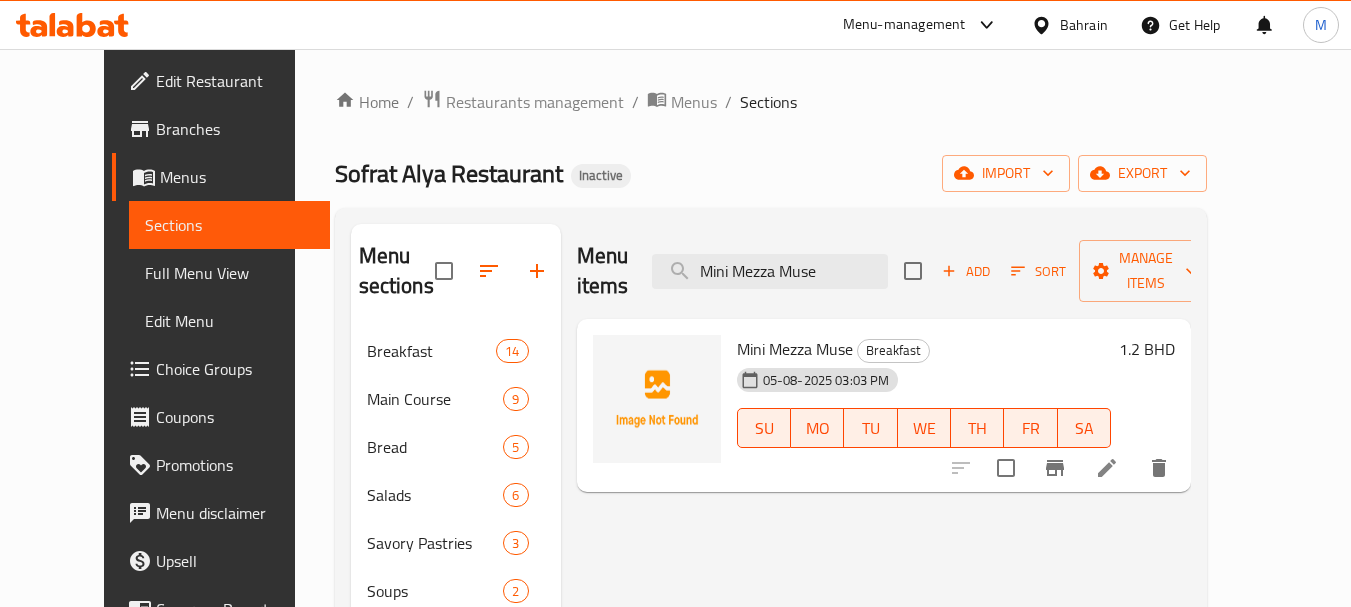 type on "Mini Mezza Muse" 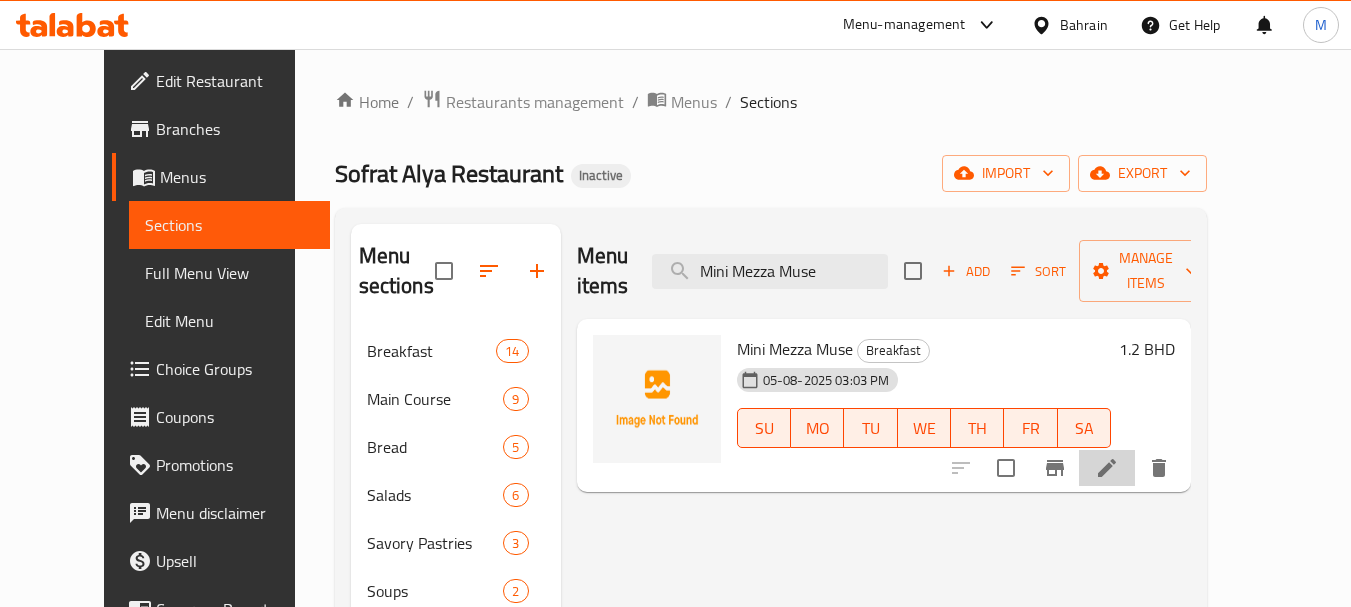 click 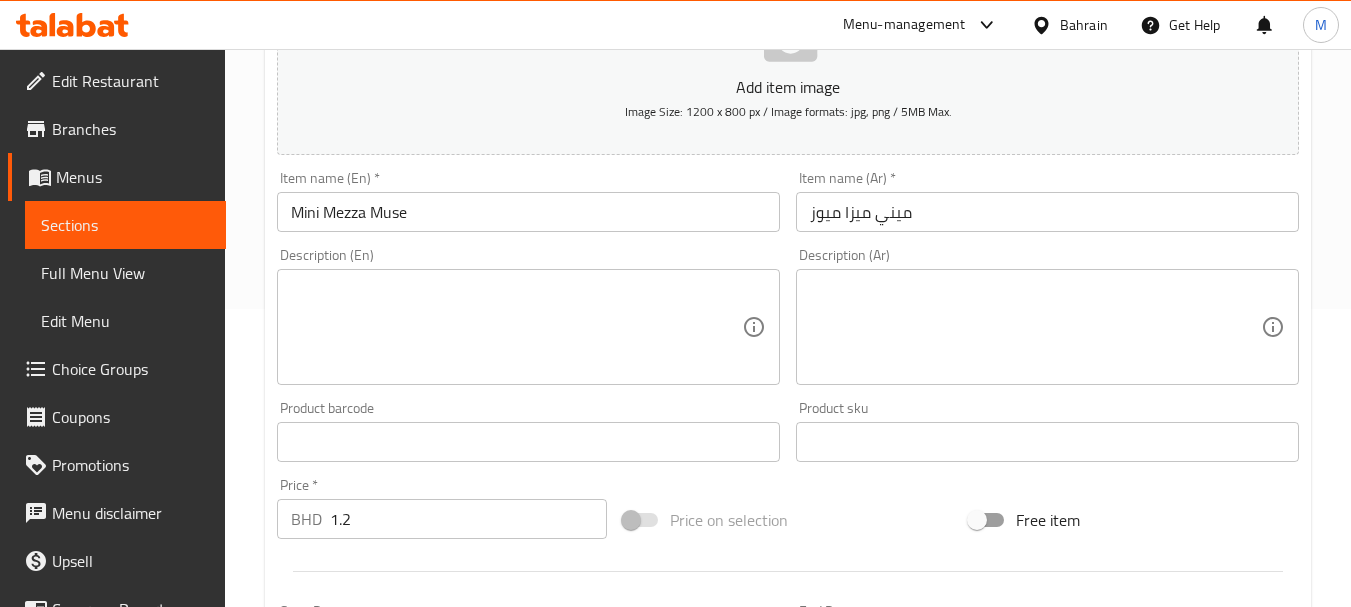 scroll, scrollTop: 300, scrollLeft: 0, axis: vertical 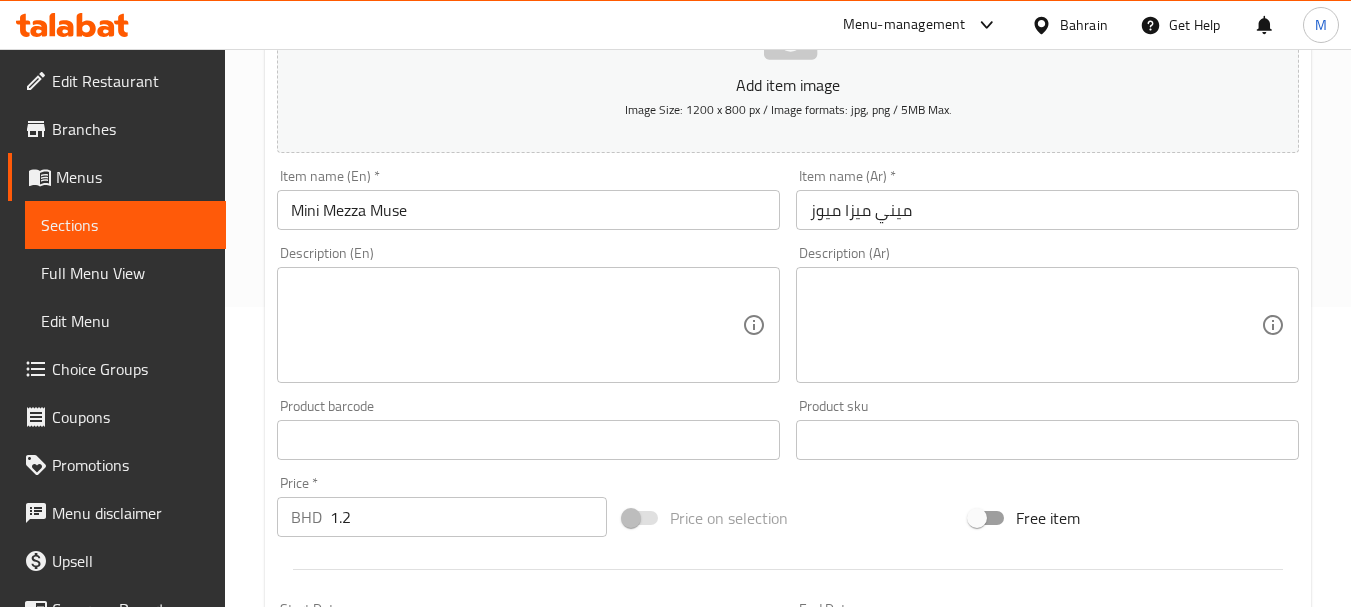 click on "Home / Restaurants management / Menus / Sections / item / update Breakfast  section Update Mini Mezza Muse Add item image Image Size: 1200 x 800 px / Image formats: jpg, png / 5MB Max. Item name (En)   * Mini Mezza Muse Item name (En)  * Item name (Ar)   * ميني ميزا ميوز Item name (Ar)  * Description (En) Description (En) Description (Ar) Description (Ar) Product barcode Product barcode Product sku Product sku Price   * BHD 1.2 Price  * Price on selection Free item Start Date Start Date End Date End Date Available Days SU MO TU WE TH FR SA Available from ​ ​ Available to ​ ​ Status Active Inactive Exclude from GEM Variations & Choices Add variant ADD CHOICE CATEGORY Update" at bounding box center (788, 423) 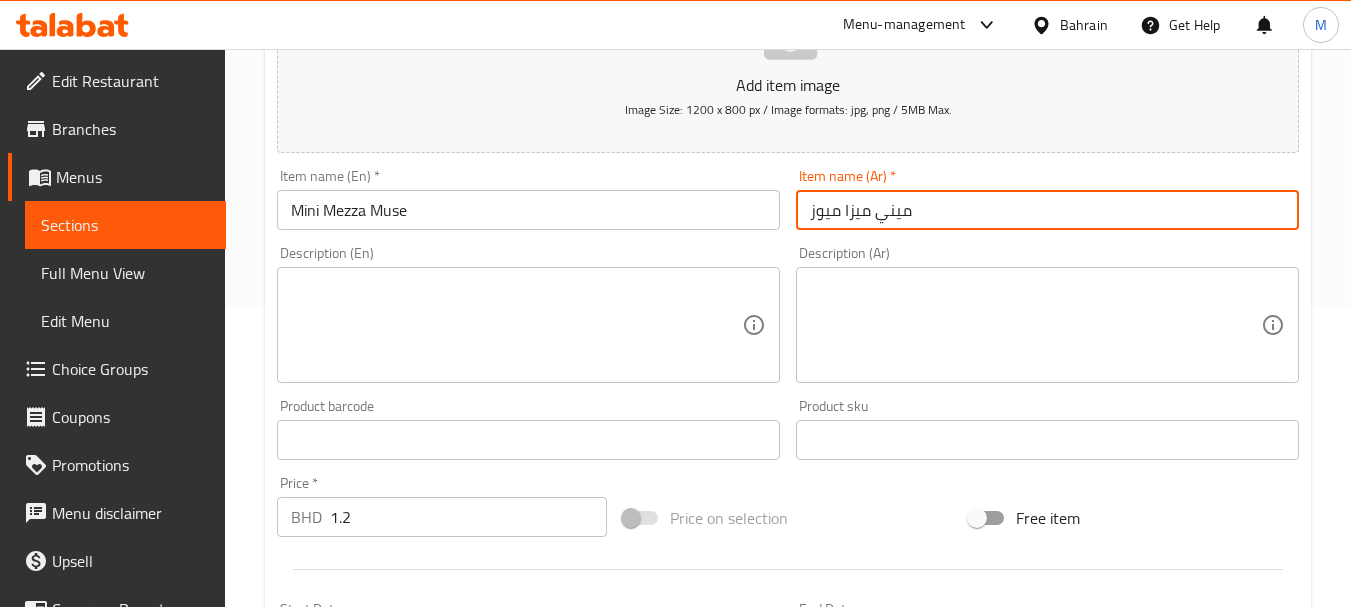 click on "ميني ميزا ميوز" at bounding box center (1047, 210) 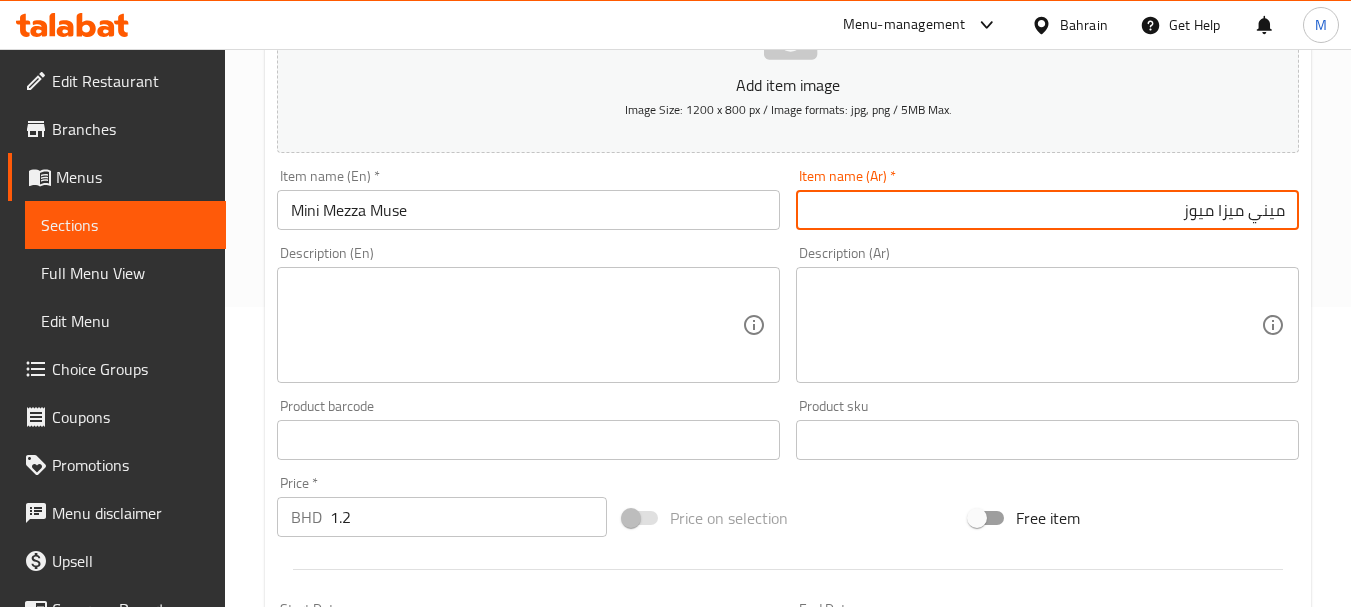 click on "ميني ميزا ميوز" at bounding box center (1047, 210) 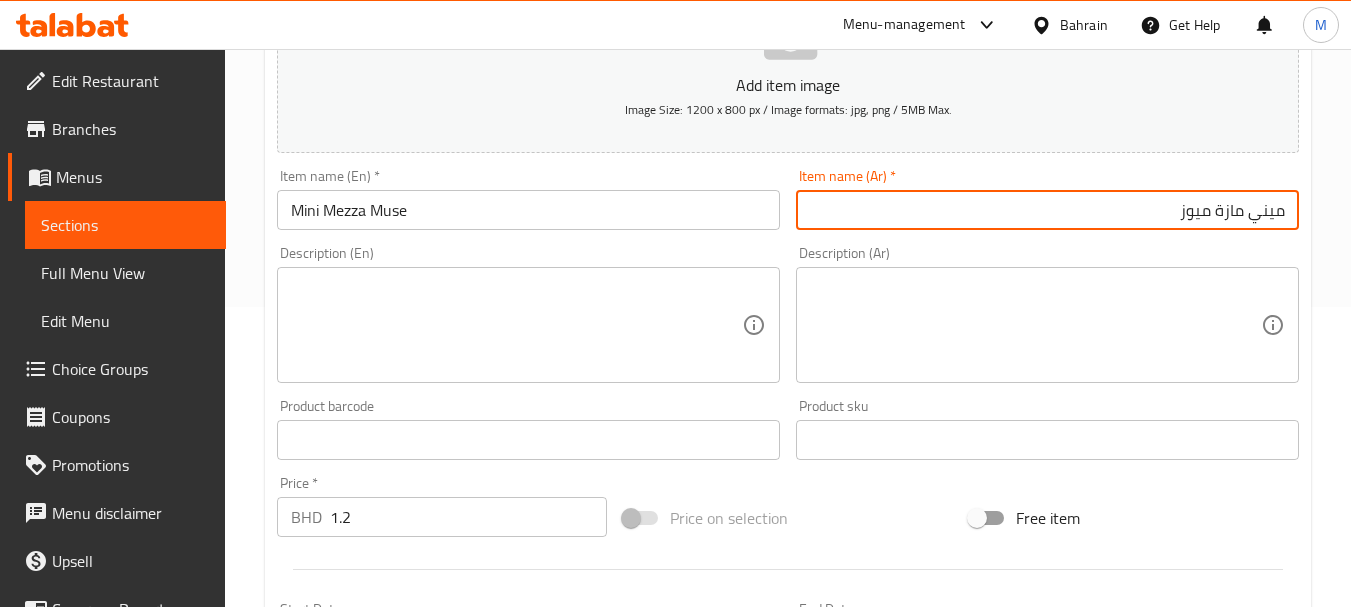 type on "ميني مازة ميوز" 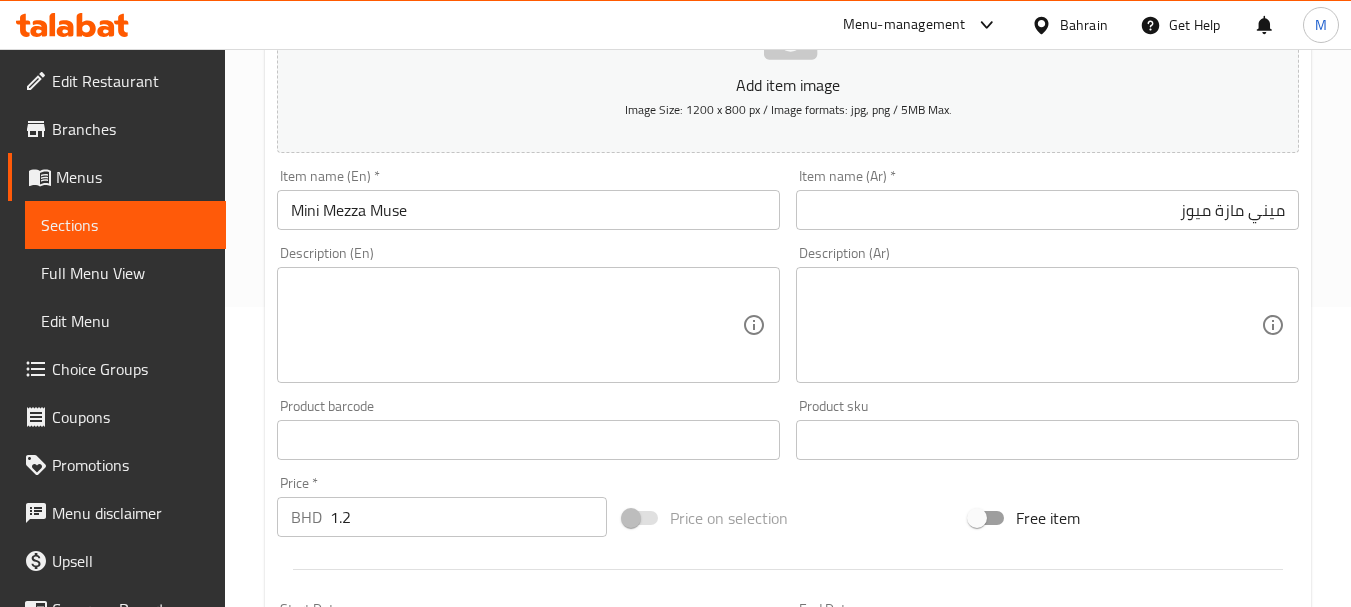 click on "Mini Mezza Muse" at bounding box center [528, 210] 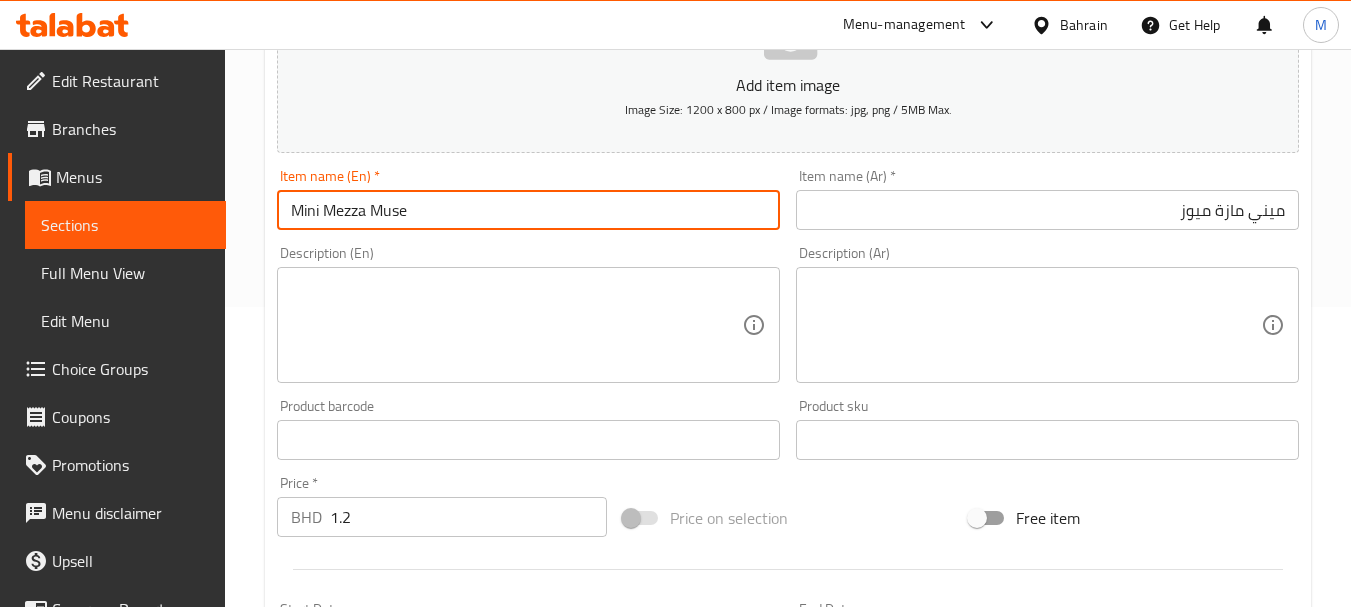 click on "Mini Mezza Muse" at bounding box center (528, 210) 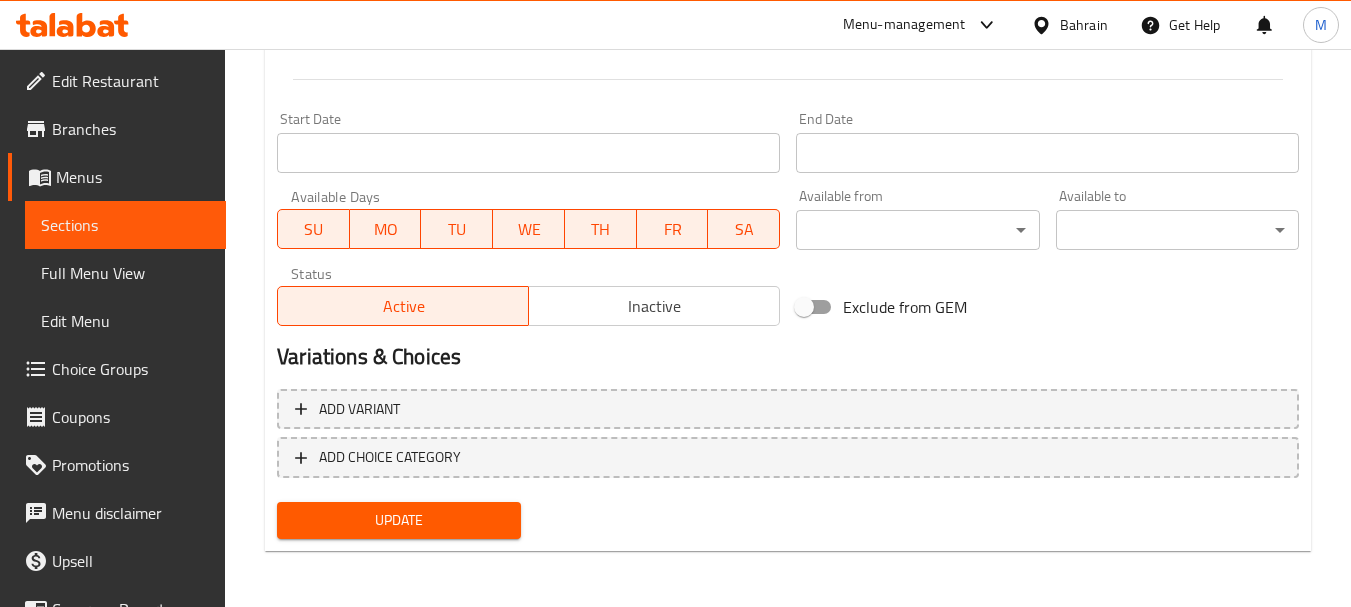 click on "Update" at bounding box center (398, 520) 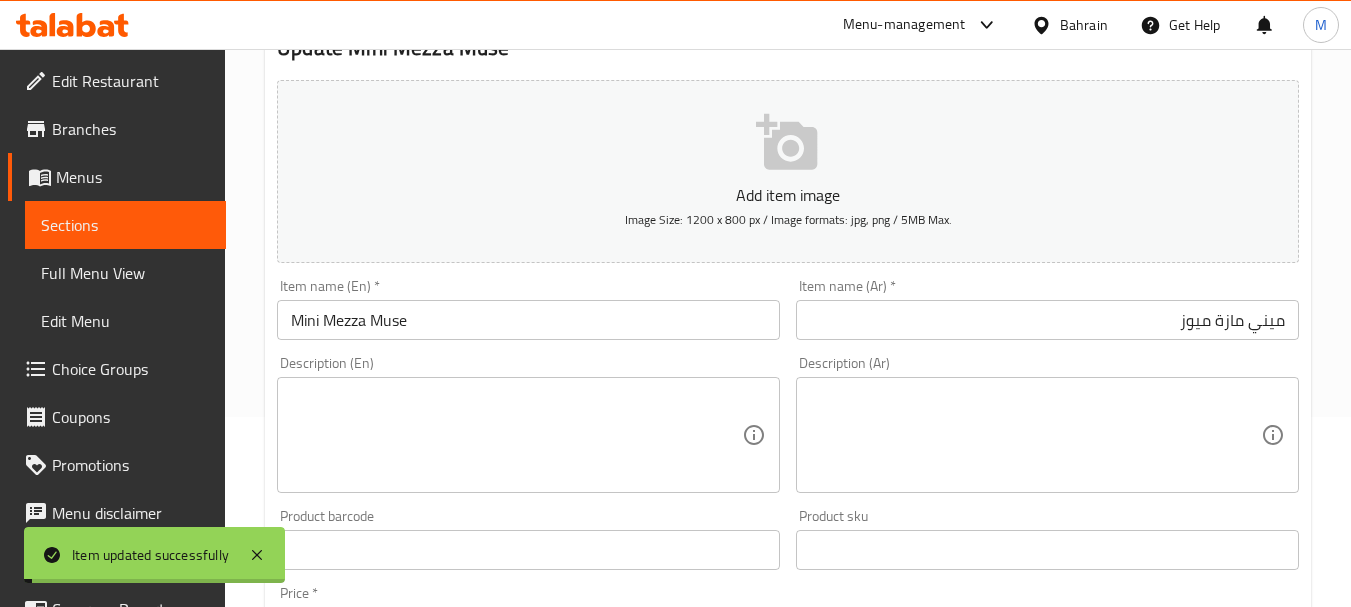 scroll, scrollTop: 0, scrollLeft: 0, axis: both 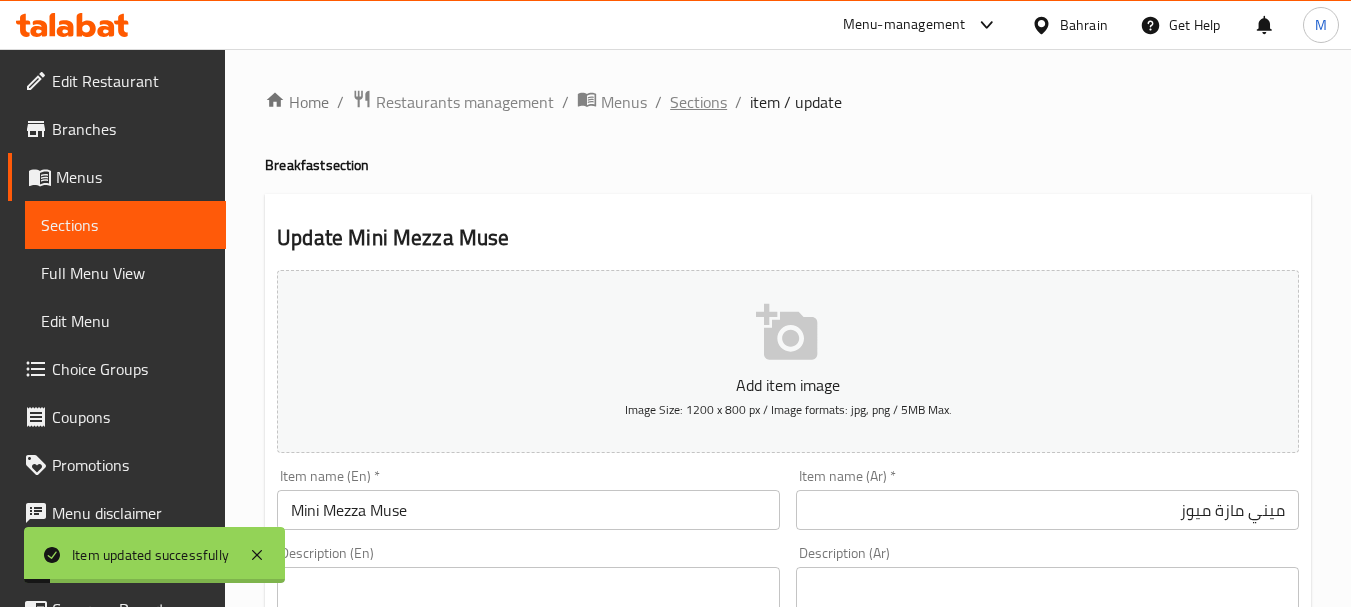 click on "Sections" at bounding box center (698, 102) 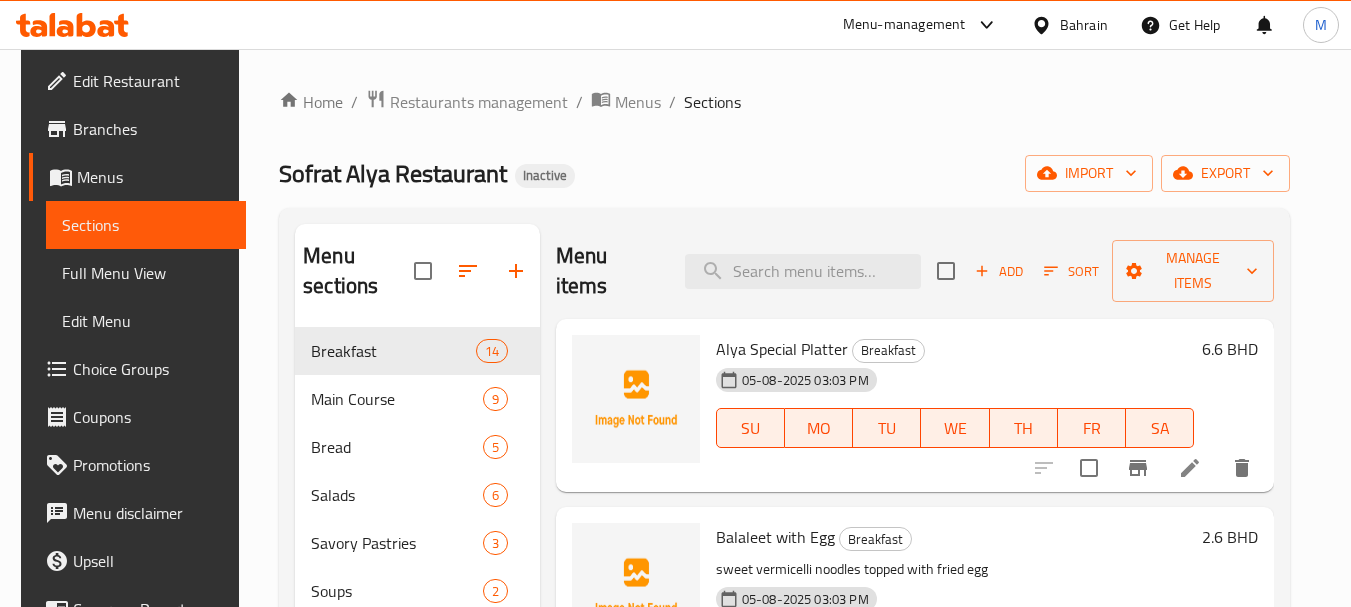 click on "Home / Restaurants management / Menus / Sections Sofrat Alya Restaurant Inactive import export Menu sections Breakfast 14 Main Course 9 Bread 5 Salads 6 Savory Pastries 3 Soups 2 Extras 5 Drinks 11 Menu items Add Sort Manage items Alya Special Platter   Breakfast 05-08-2025 03:03 PM SU MO TU WE TH FR SA 6.6   BHD Balaleet with Egg   Breakfast sweet vermicelli noodles topped with fried egg 05-08-2025 03:03 PM SU MO TU WE TH FR SA 2.6   BHD Cheese Omelette   Breakfast A fluffy omelette filled with melty cheese, cooked 05-08-2025 03:03 PM SU MO TU WE TH FR SA 1.9   BHD Chicken Livers   Breakfast Tender chicken livers sautéed with spices 05-08-2025 03:03 PM SU MO TU WE TH FR SA 2.8   BHD Chick Peas   Breakfast Nutritious cooked chickpeas, seasoned with herbs and spices 05-08-2025 03:03 PM SU MO TU WE TH FR SA 1.8   BHD Falafel Wrap   Breakfast Crispy falafel balls wrapped in soft pita bread, accompanied by fresh vegetables and tahini sauce for added flavor. 05-08-2025 03:03 PM SU MO TU WE TH FR SA 1.9   BHD   SU" at bounding box center [784, 468] 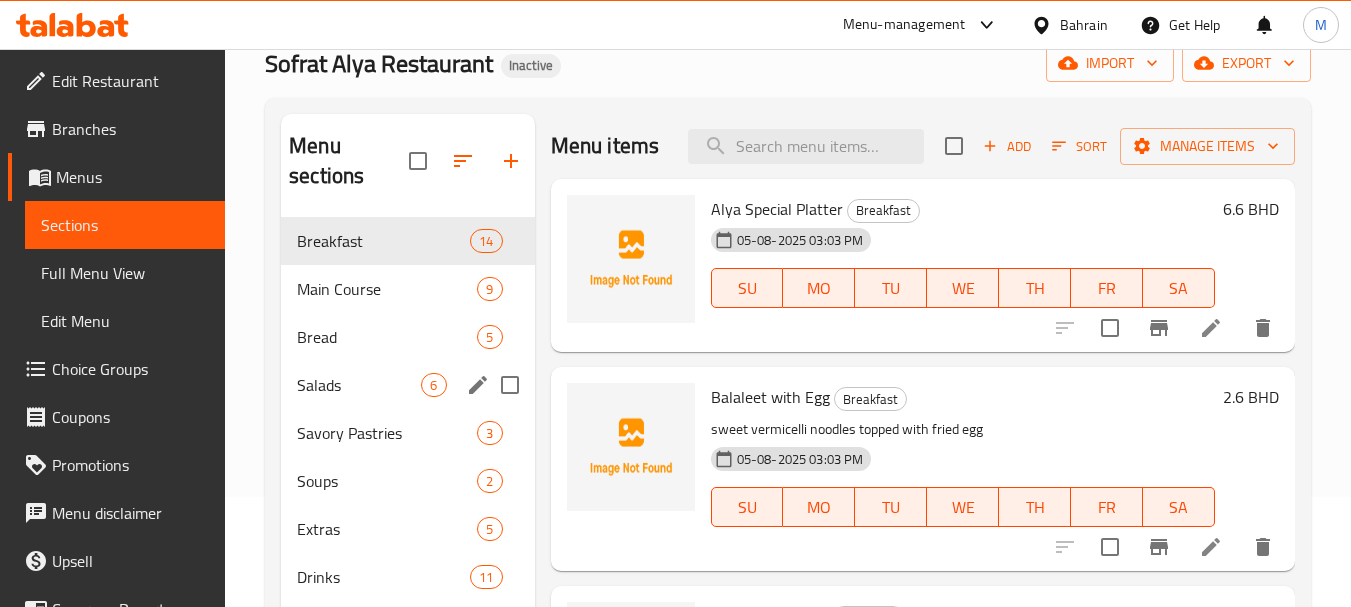 scroll, scrollTop: 280, scrollLeft: 0, axis: vertical 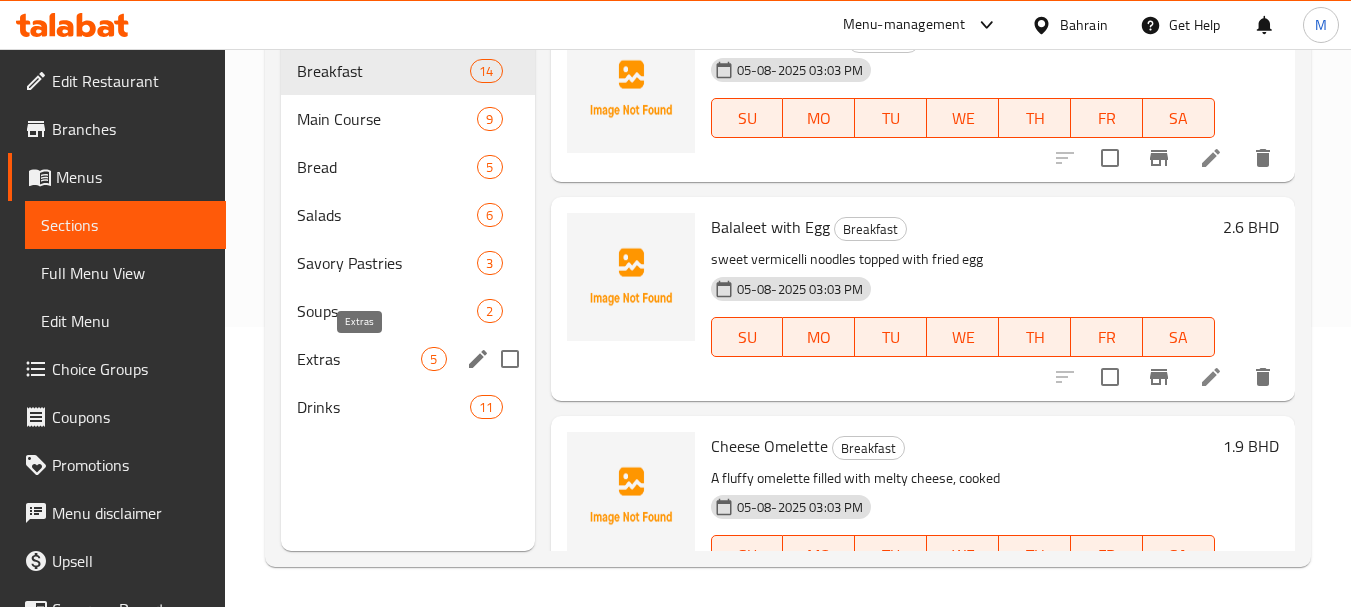 click on "Extras" at bounding box center (359, 359) 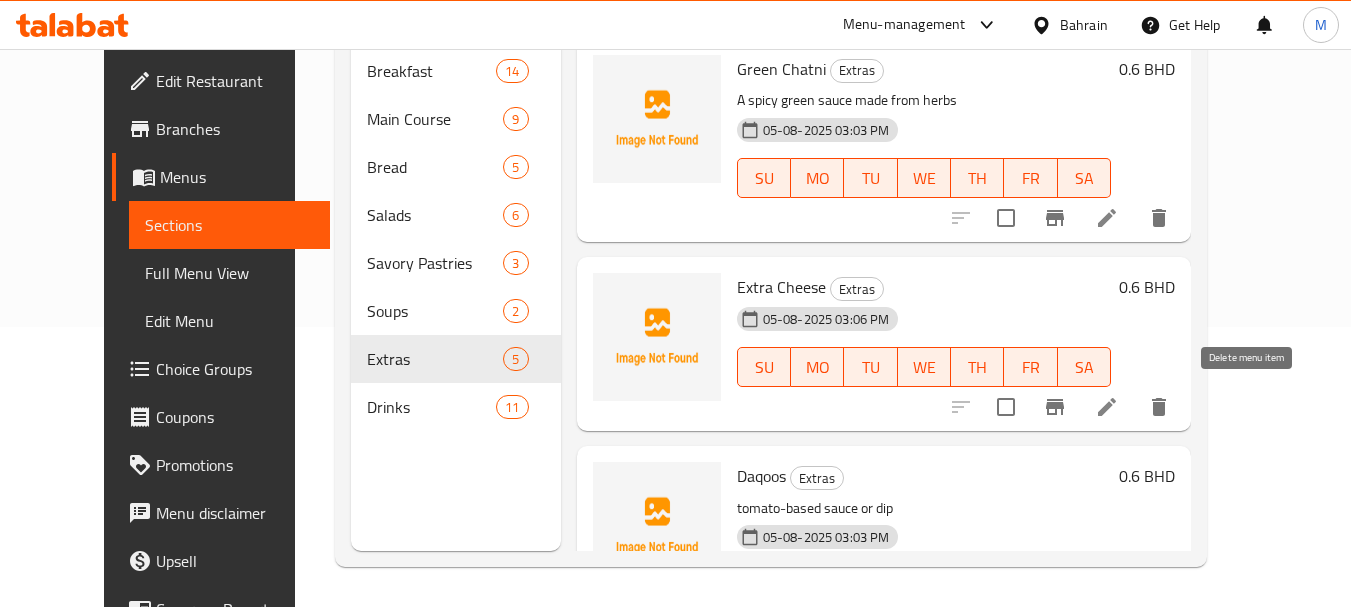 click 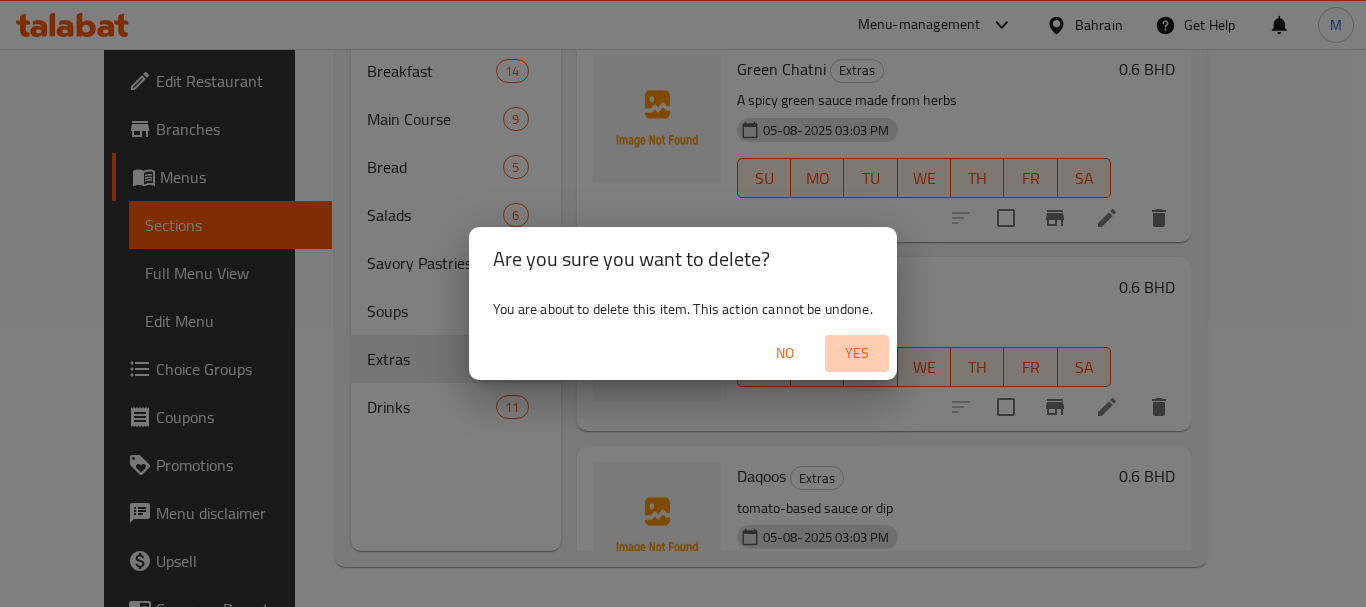 click on "Yes" at bounding box center [857, 353] 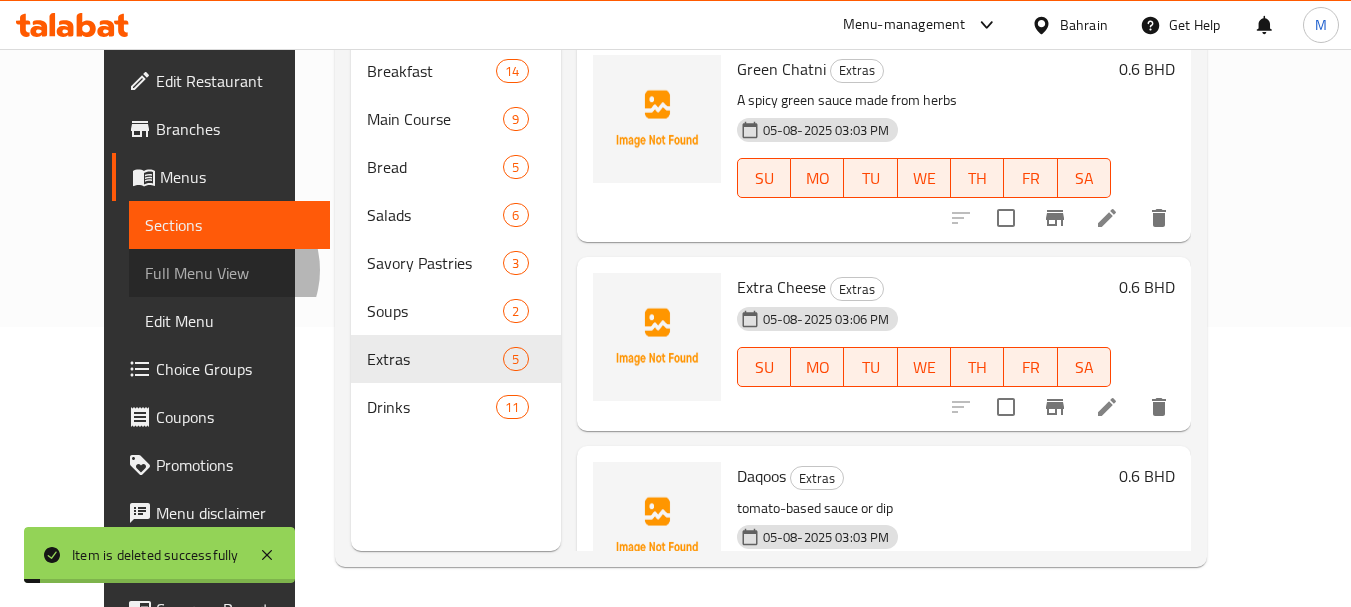 click on "Full Menu View" at bounding box center [229, 273] 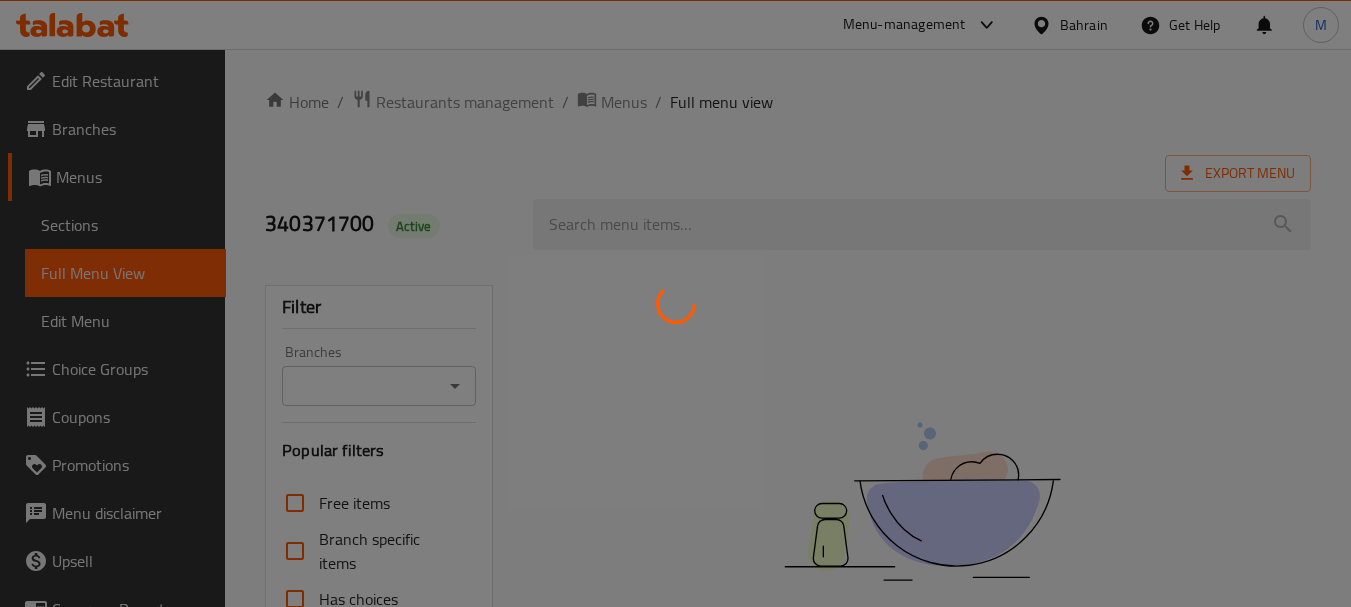 scroll, scrollTop: 457, scrollLeft: 0, axis: vertical 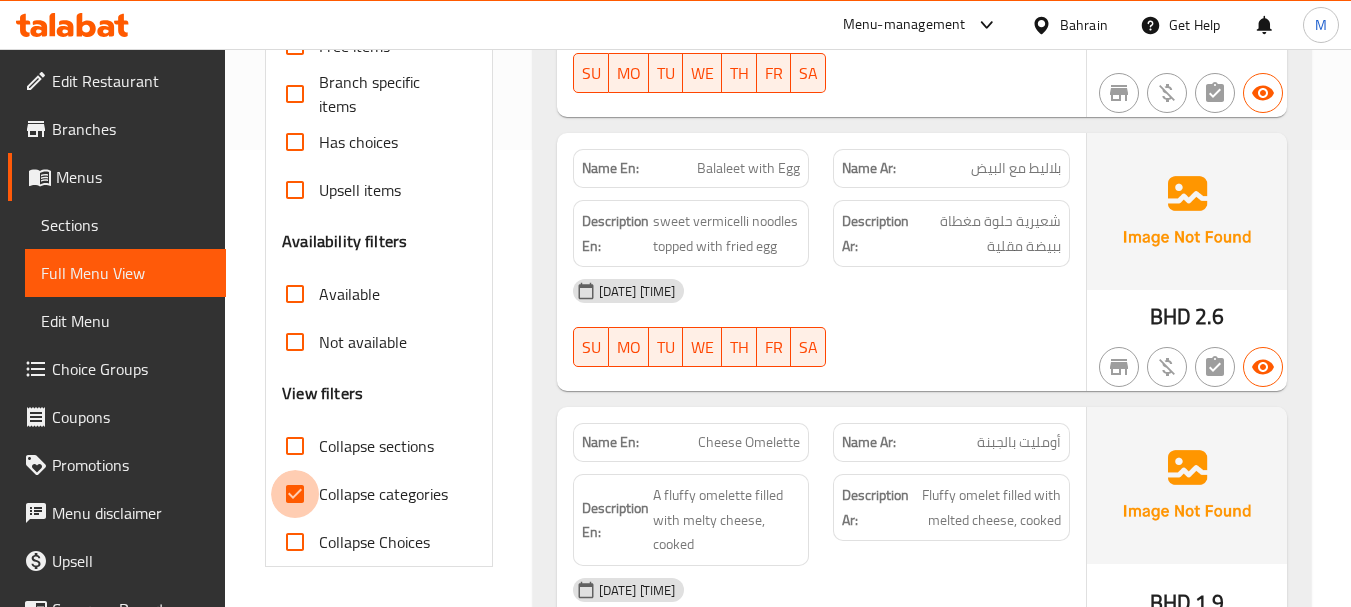 click on "Collapse categories" at bounding box center [295, 494] 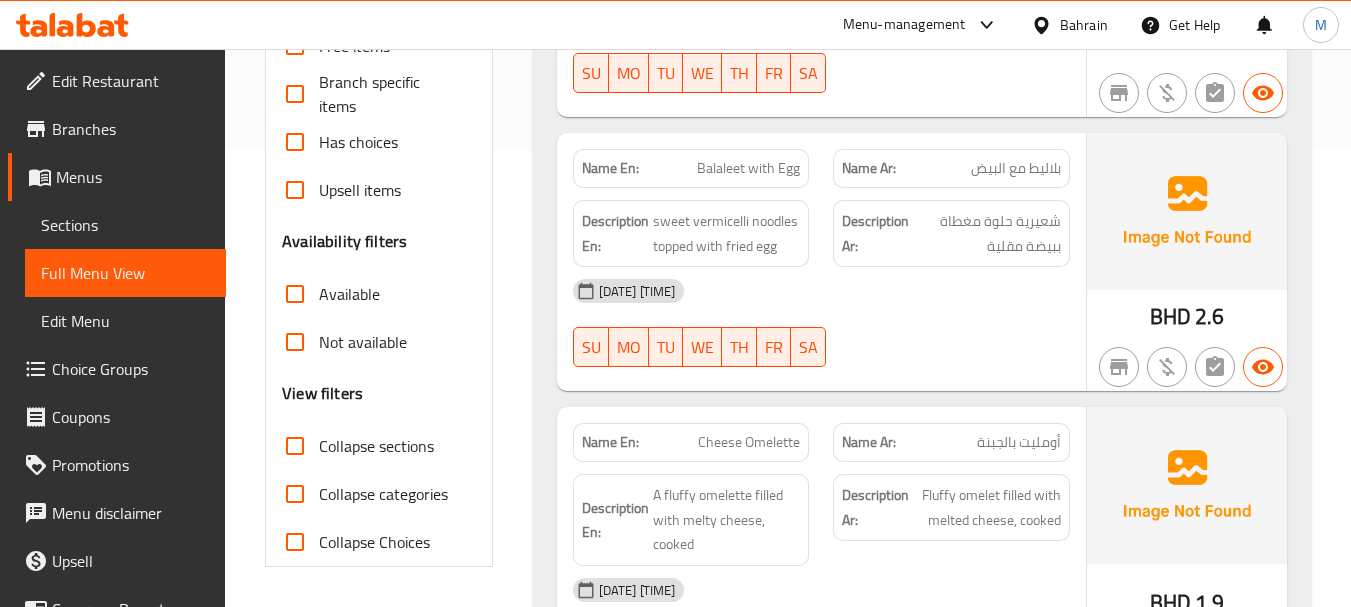 click on "Filter Branches Branches Popular filters Free items Branch specific items Has choices Upsell items Availability filters Available Not available View filters Collapse sections Collapse categories Collapse Choices" at bounding box center (386, 8732) 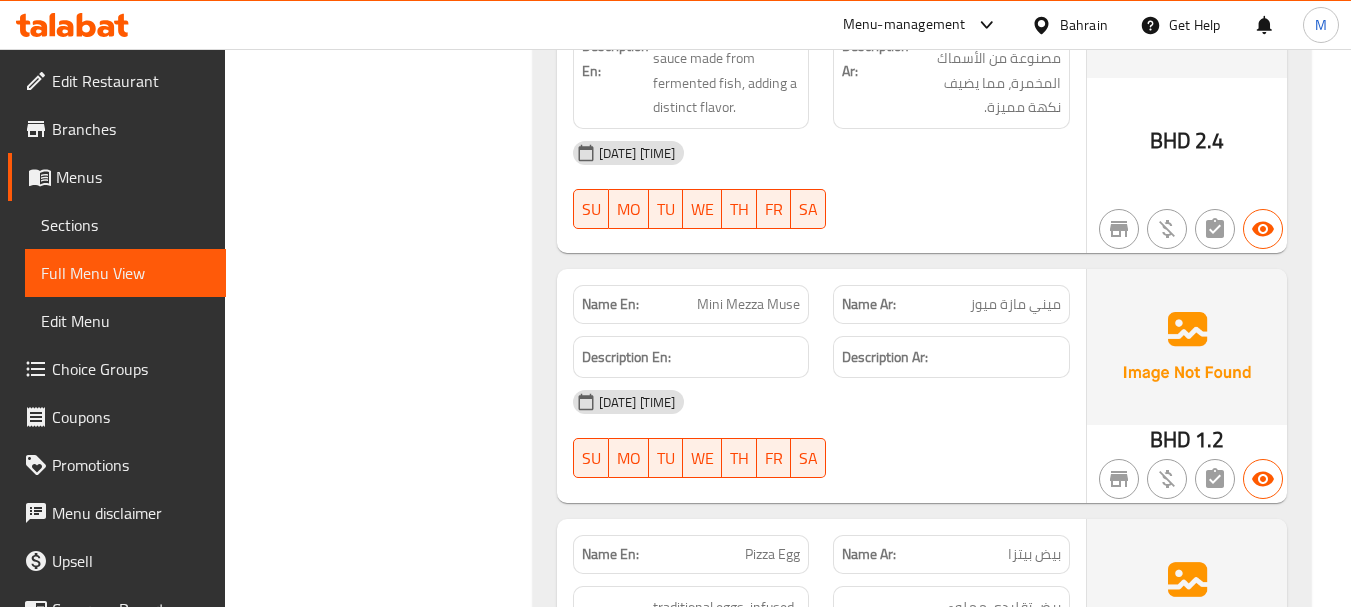 click on "Filter Branches Branches Popular filters Free items Branch specific items Has choices Upsell items Availability filters Available Not available View filters Collapse sections Collapse categories Collapse Choices" at bounding box center (386, 6680) 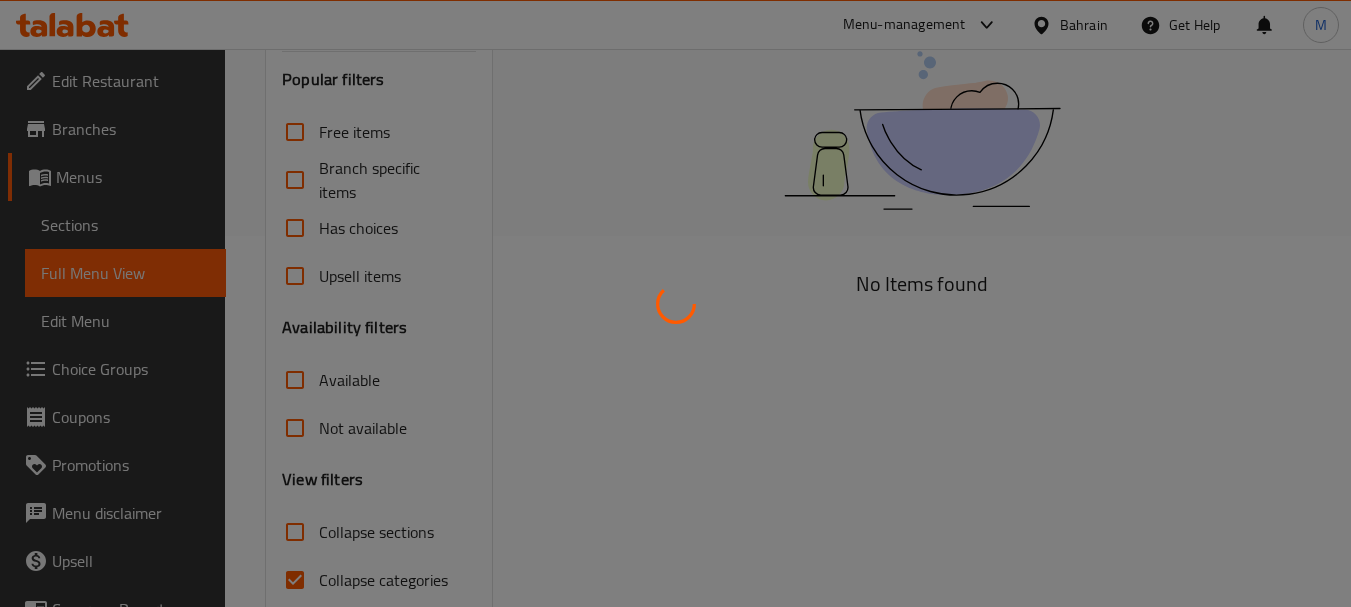 scroll, scrollTop: 457, scrollLeft: 0, axis: vertical 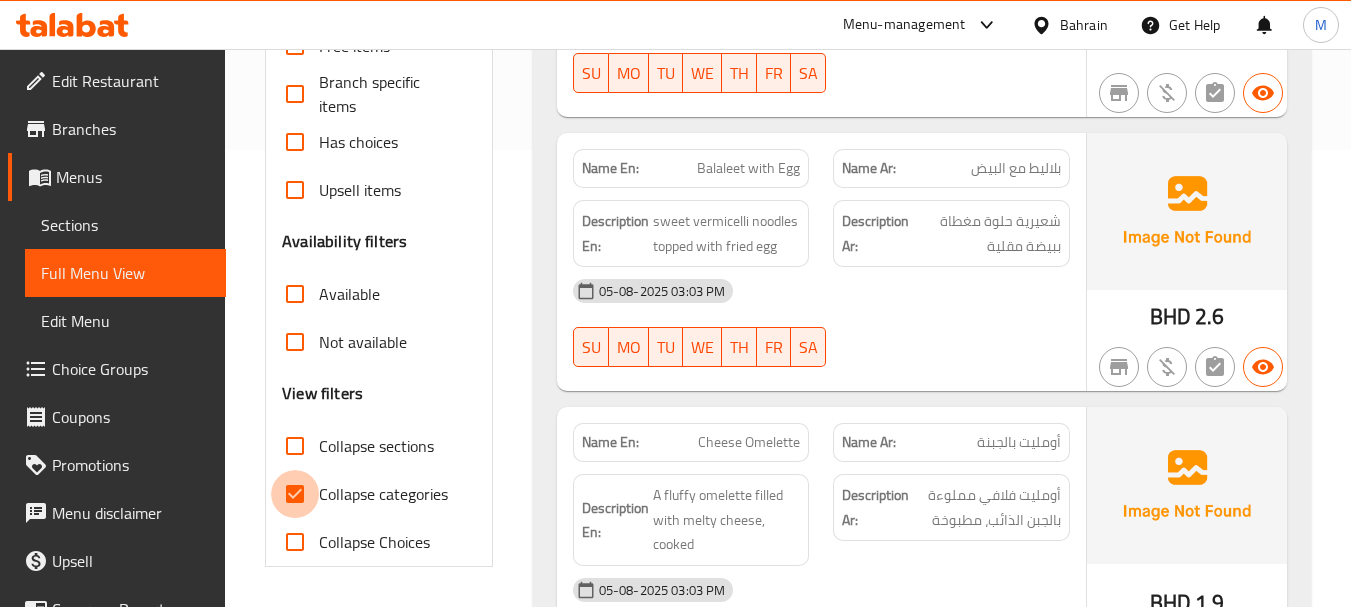 click on "Collapse categories" at bounding box center (295, 494) 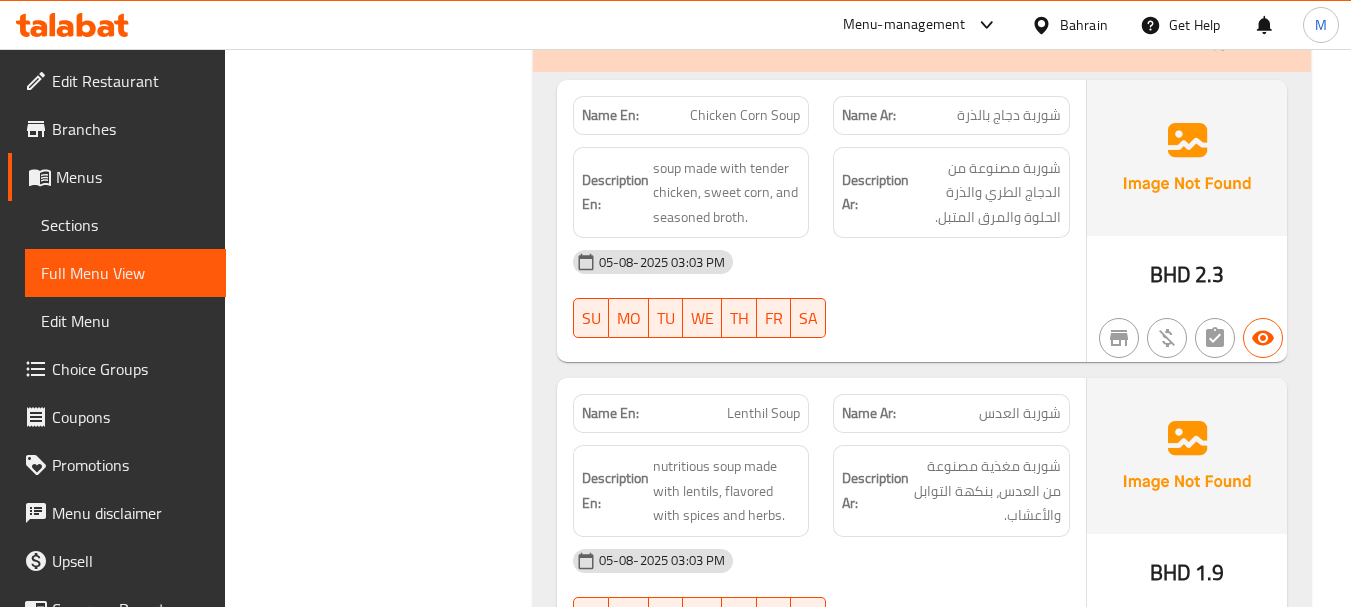 scroll, scrollTop: 11957, scrollLeft: 0, axis: vertical 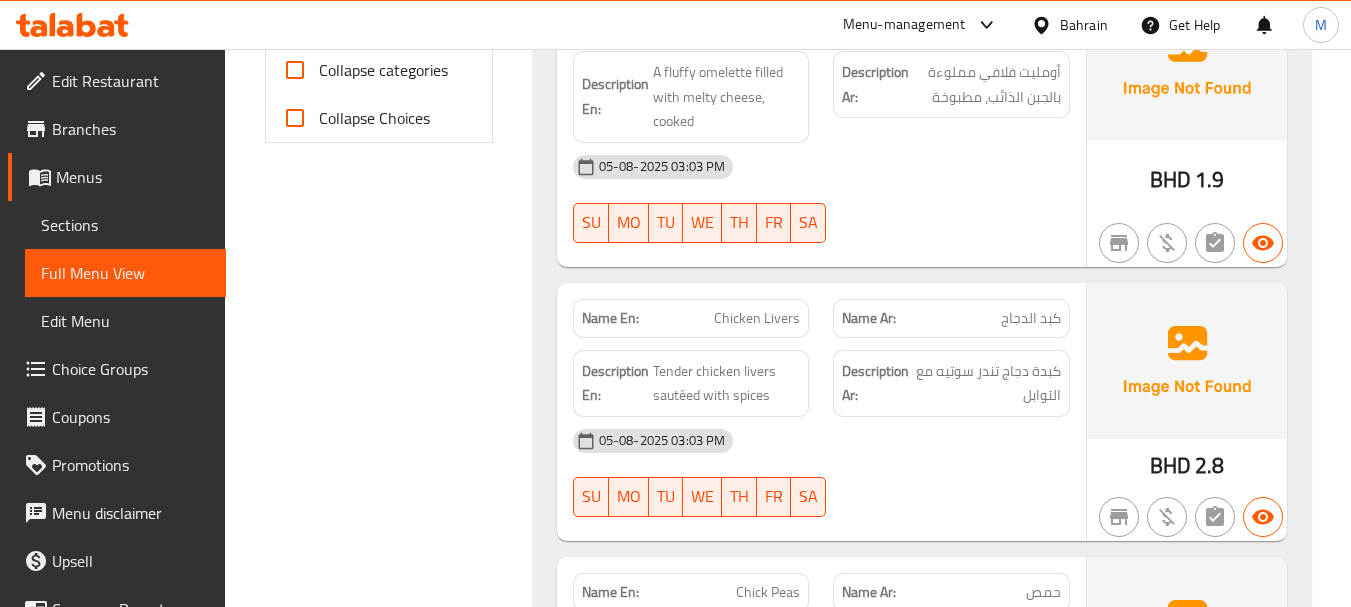 click on "Filter Branches Branches Popular filters Free items Branch specific items Has choices Upsell items Availability filters Available Not available View filters Collapse sections Collapse categories Collapse Choices" at bounding box center [386, 8149] 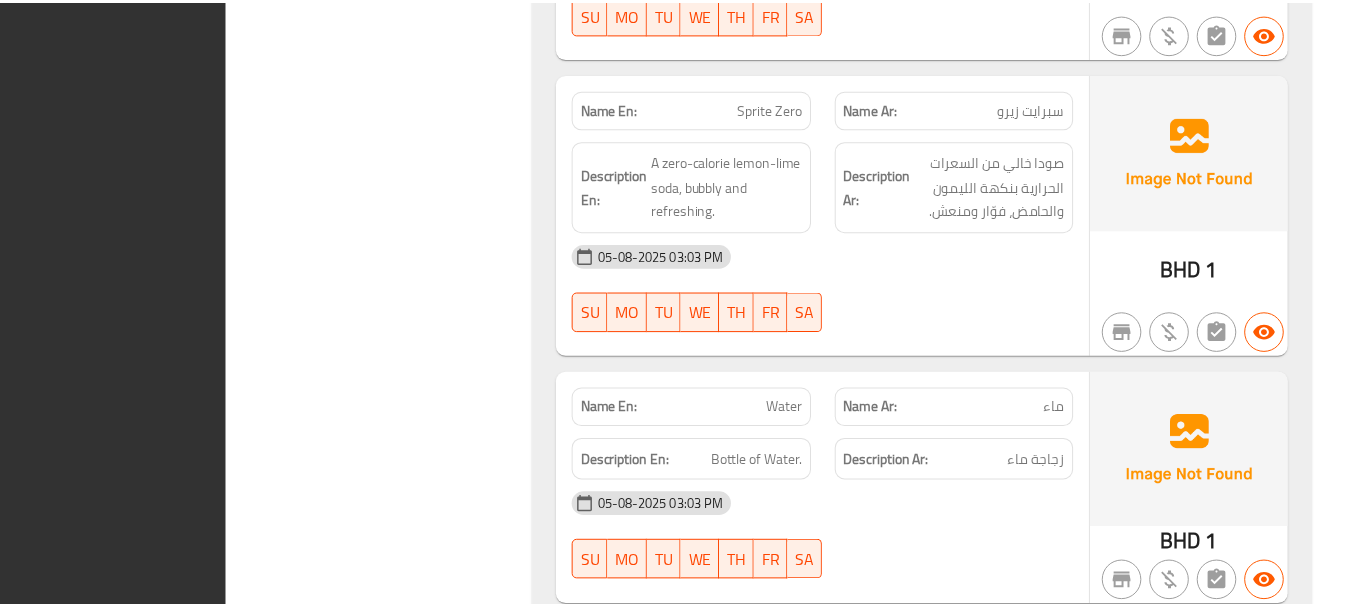 scroll, scrollTop: 17132, scrollLeft: 0, axis: vertical 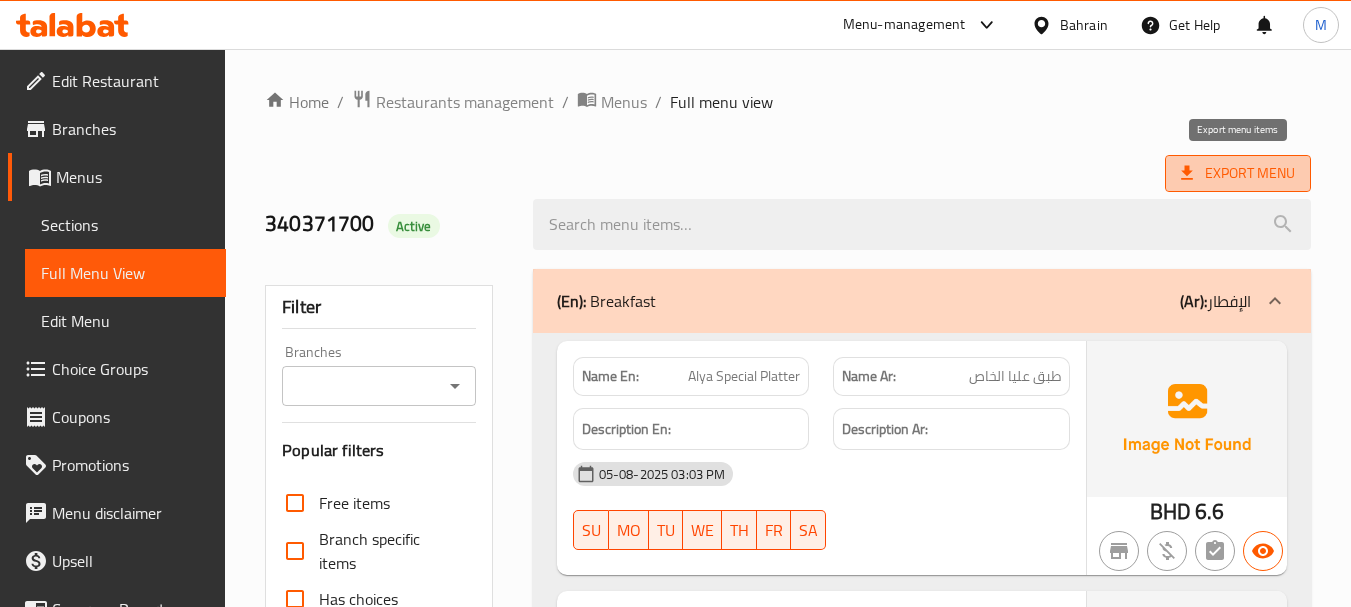 click on "Export Menu" at bounding box center (1238, 173) 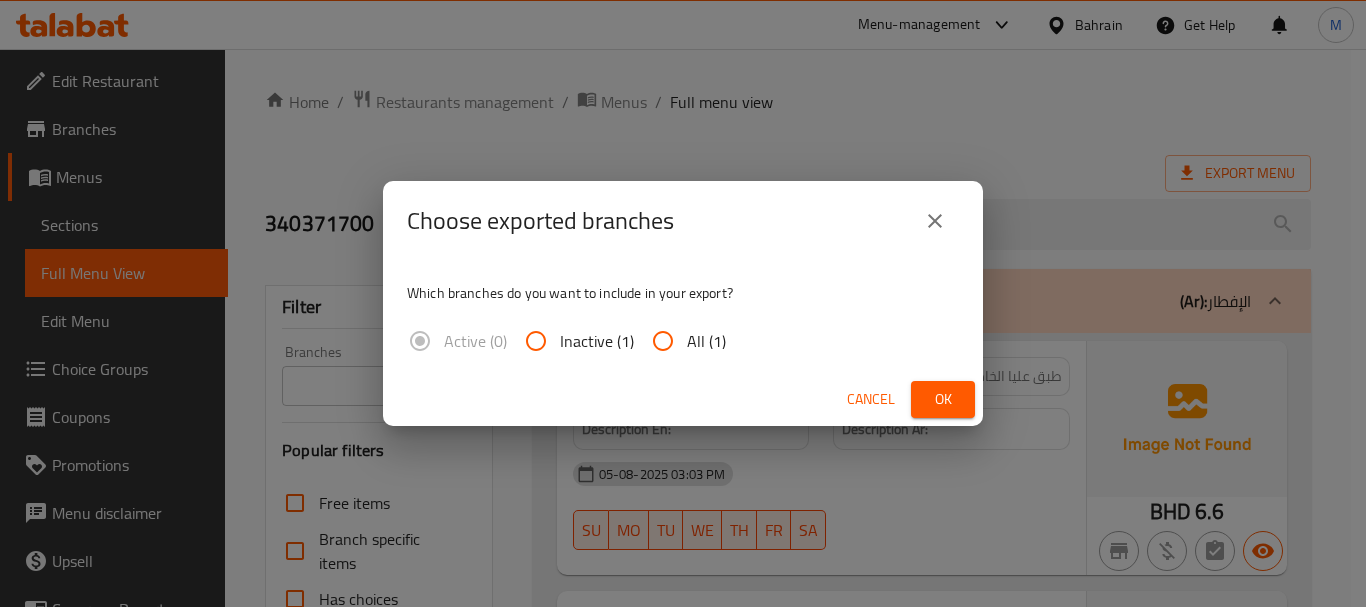 click on "All (1)" at bounding box center (663, 341) 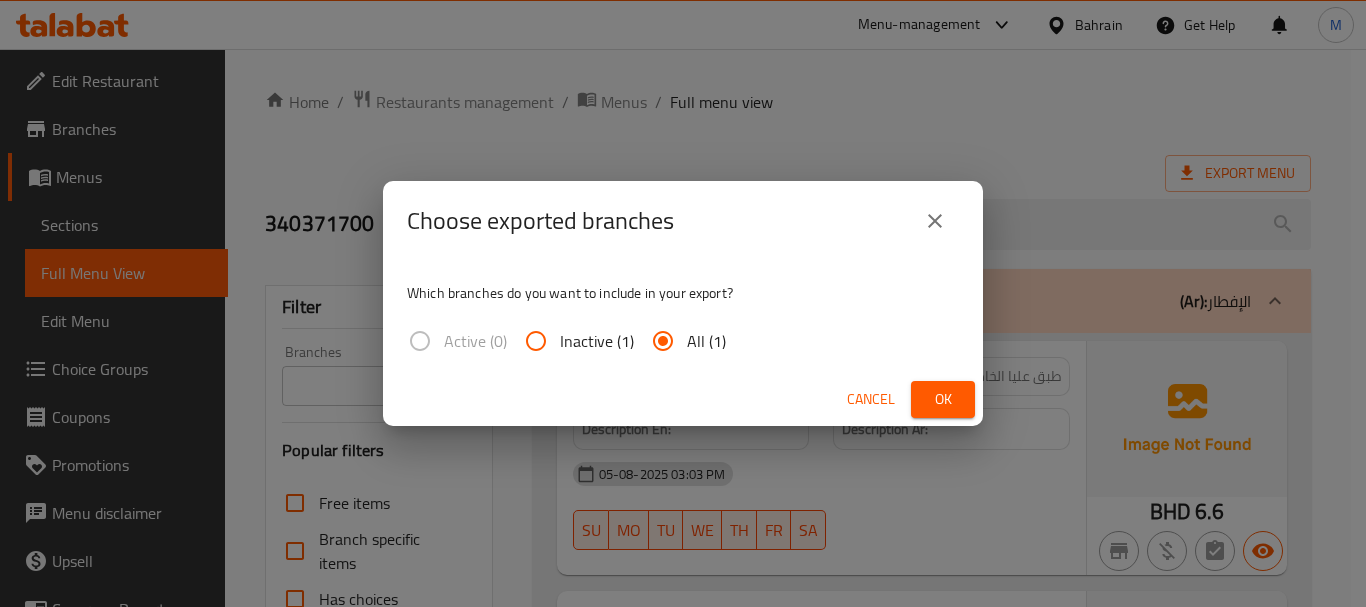 click on "Ok" at bounding box center [943, 399] 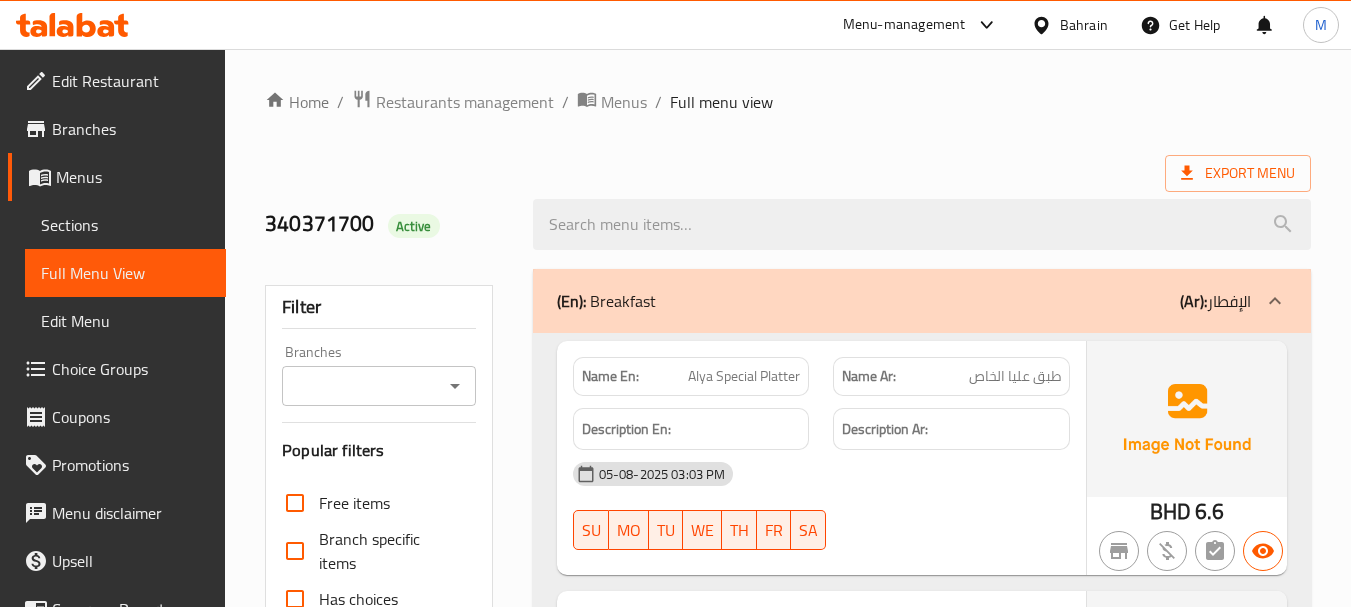 click on "(En):   Breakfast (Ar): الإفطار Name En: Alya Special Platter Name Ar: طبق عليا الخاص Description En: Description Ar: 05-08-2025 03:03 PM SU MO TU WE TH FR SA BHD 6.6 Name En: Balaleet with Egg Name Ar: بلاليط مع البيض Description En: sweet vermicelli noodles topped with fried egg Description Ar: شعيرية حلوة مغطاة ببيضة مقلية 05-08-2025 03:03 PM SU MO TU WE TH FR SA BHD 2.6 Name En: Cheese Omelette Name Ar: أومليت بالجبنة Description En: A fluffy omelette filled with melty cheese, cooked Description Ar: أومليت فلافي مملوءة بالجبن الذائب، مطبوخة 05-08-2025 03:03 PM SU MO TU WE TH FR SA BHD 1.9 Name En: Chicken Livers Name Ar: كبد الدجاج Description En: Tender chicken livers sautéed with spices Description Ar: كبدة دجاج تندر سوتيه مع التوابل 05-08-2025 03:03 PM SU MO TU WE TH FR SA BHD 2.8 Name En: Chick Peas Name Ar: حمص Description En: Description Ar: SU MO TU WE TH" at bounding box center [922, 9031] 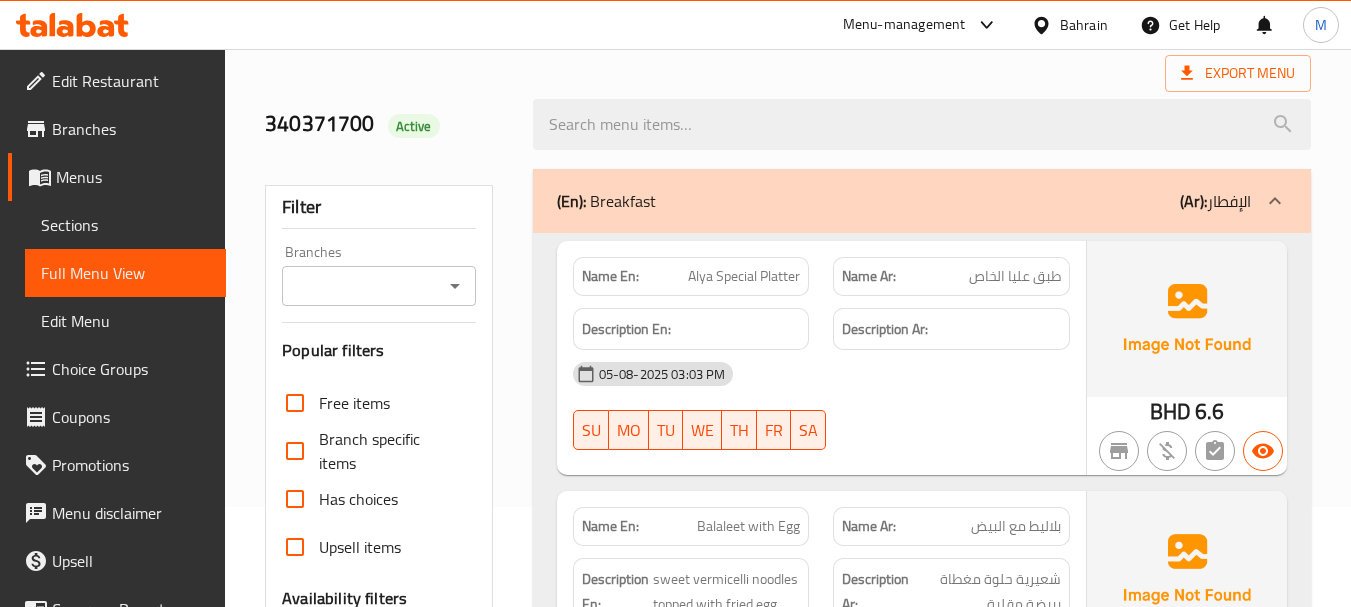 click on "Bahrain" at bounding box center (1084, 25) 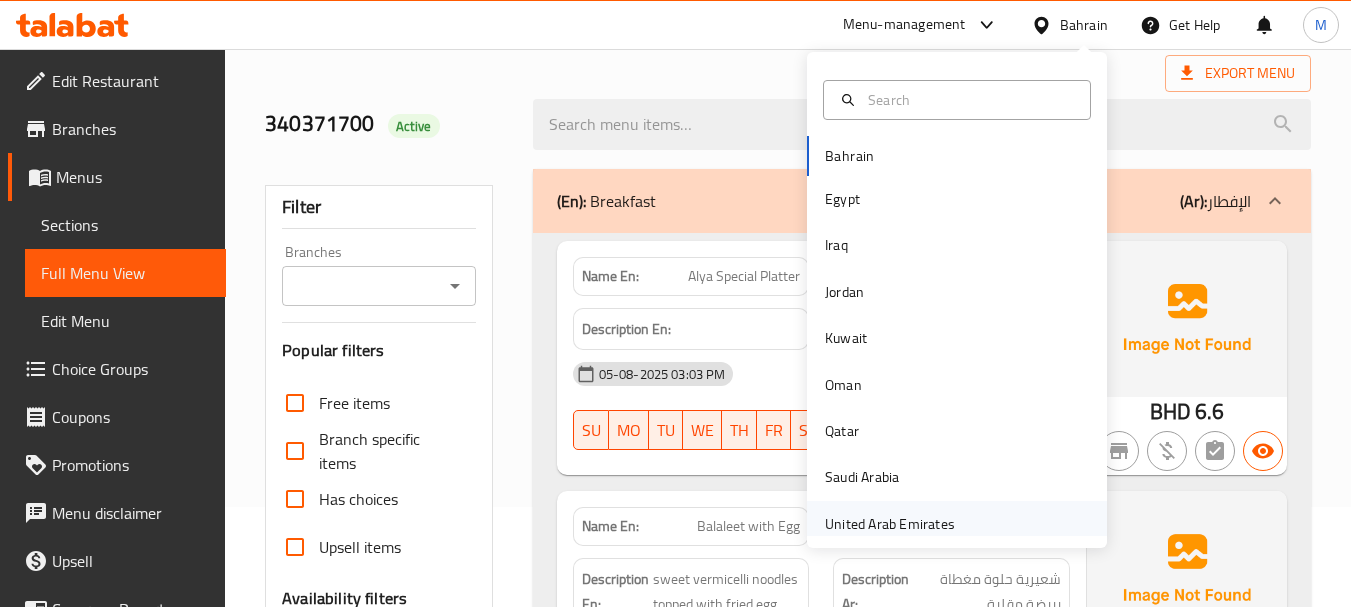 click on "United Arab Emirates" at bounding box center [890, 524] 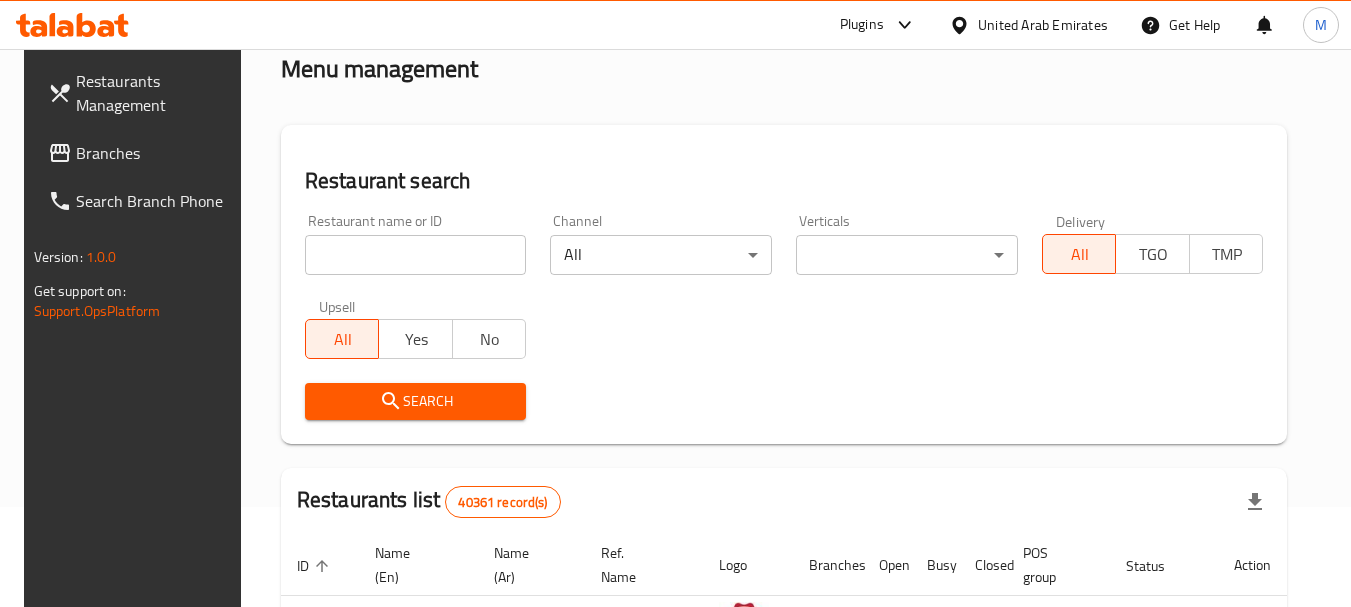 click on "Branches" at bounding box center [155, 153] 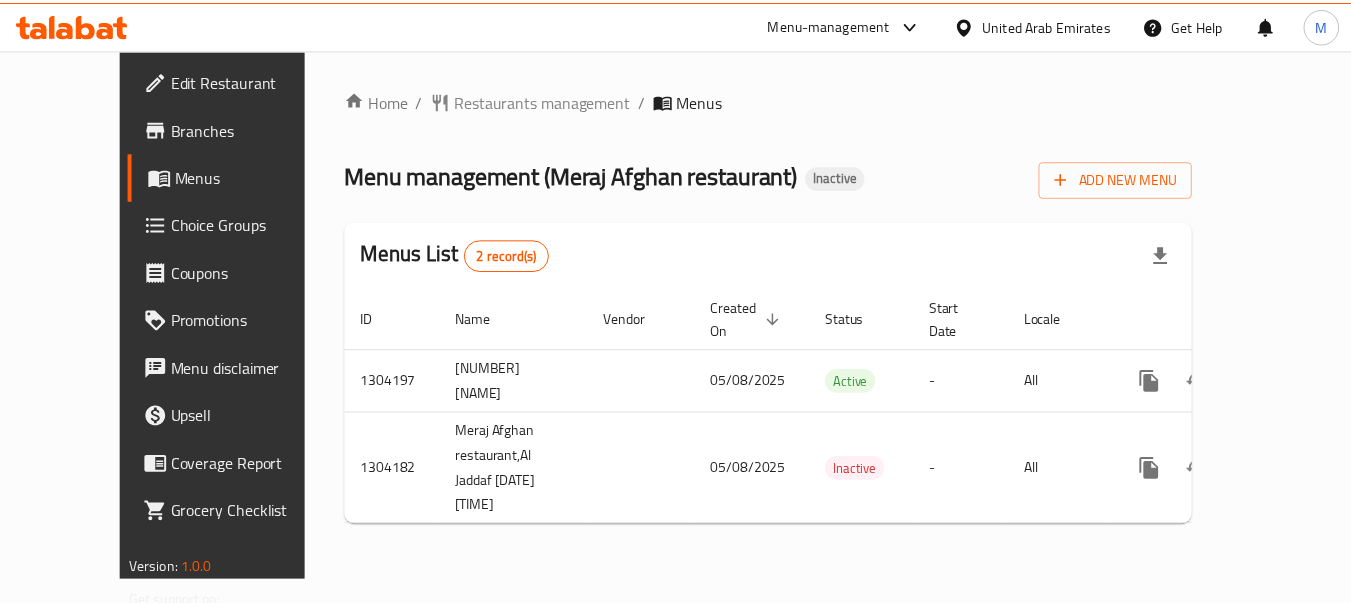 scroll, scrollTop: 0, scrollLeft: 0, axis: both 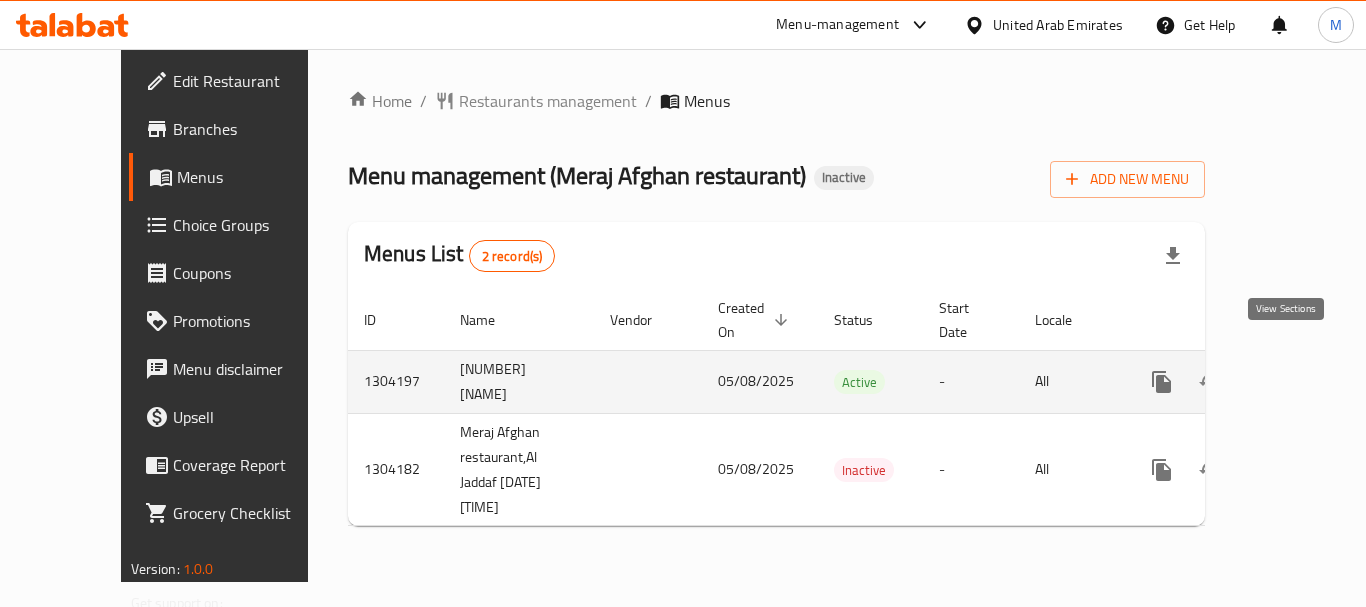 click 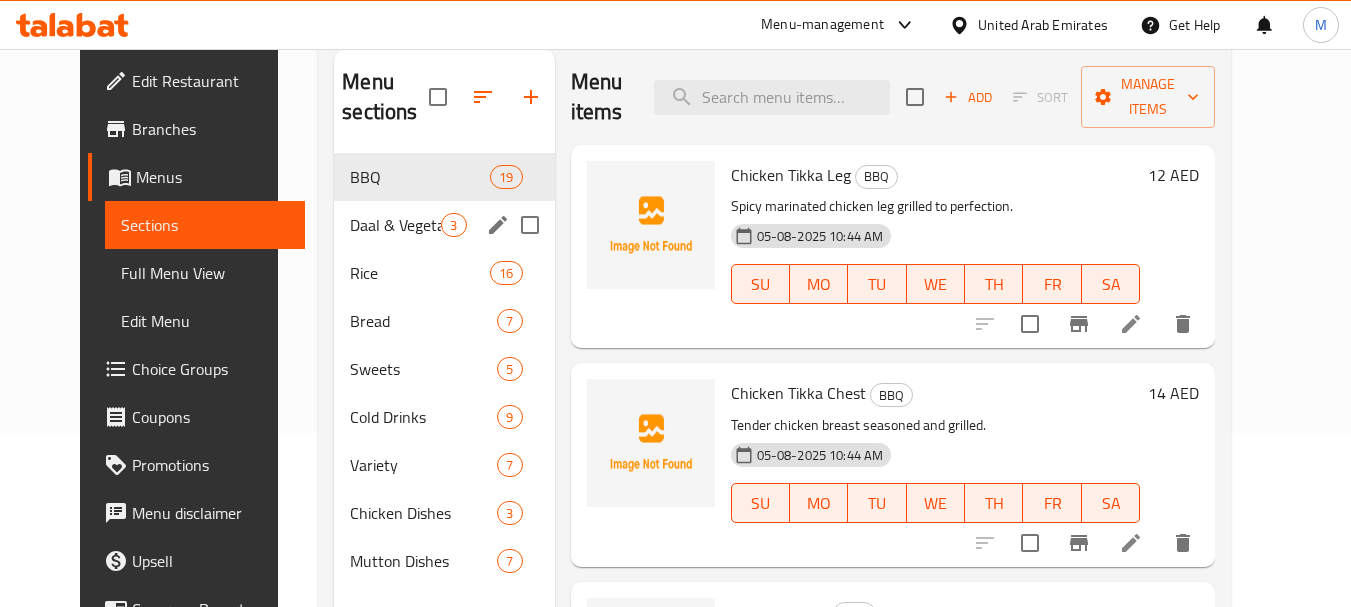 scroll, scrollTop: 200, scrollLeft: 0, axis: vertical 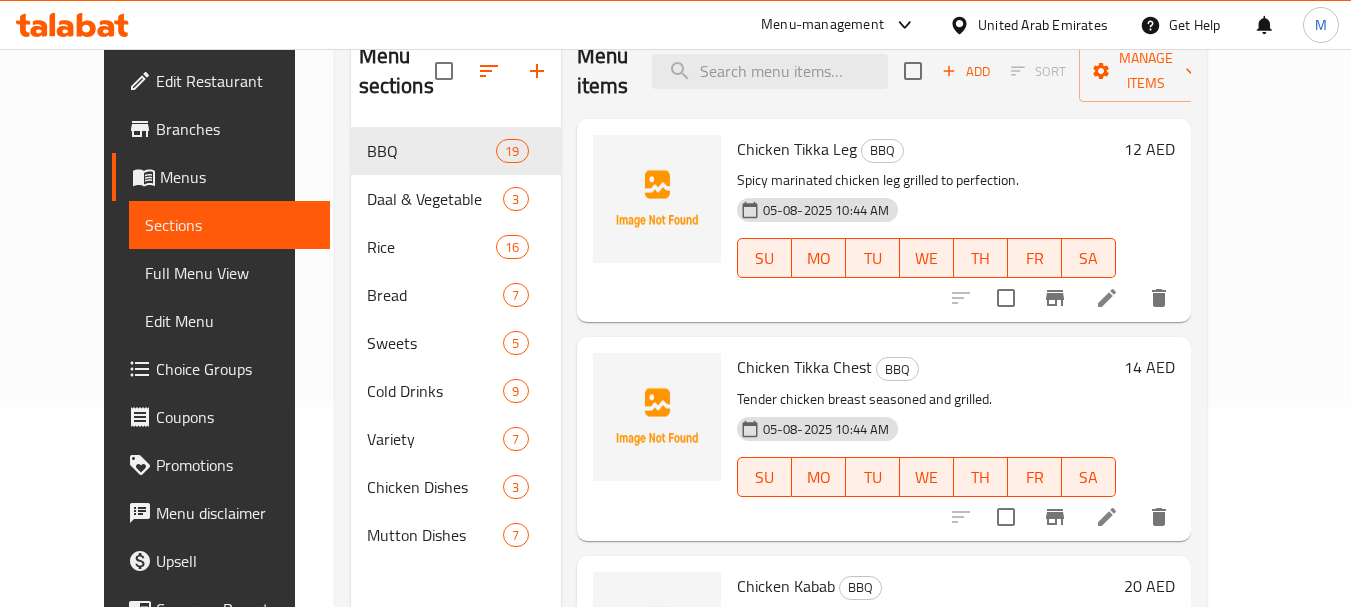 click on "Full Menu View" at bounding box center (229, 273) 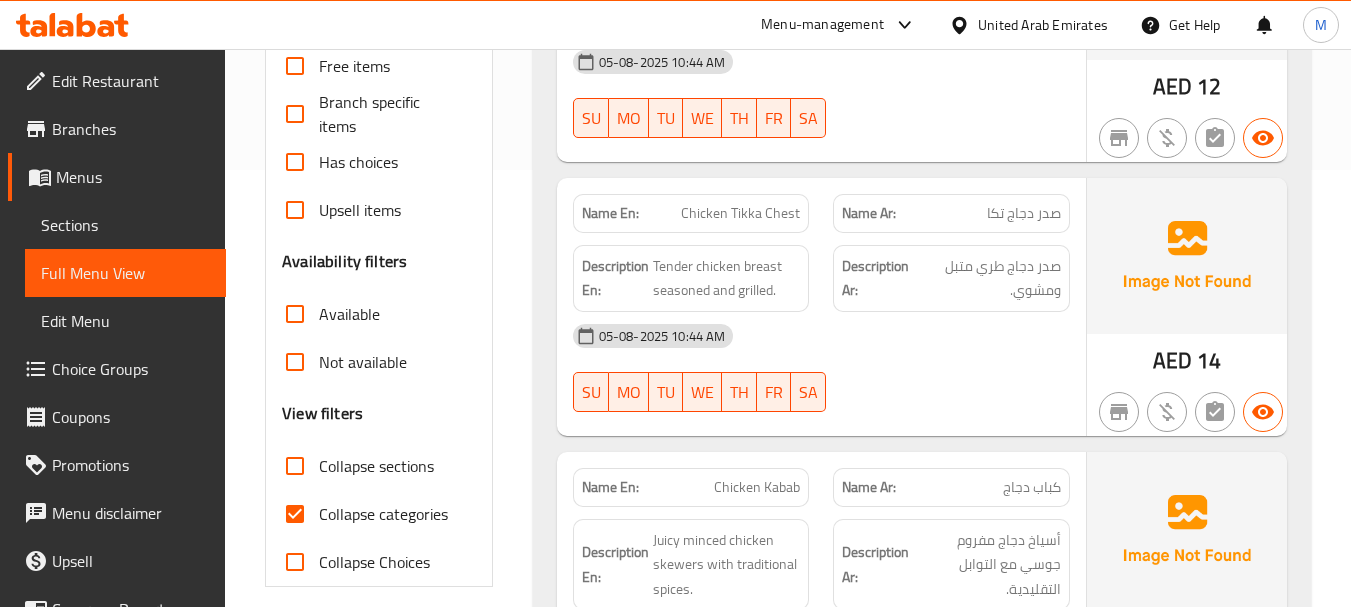 scroll, scrollTop: 500, scrollLeft: 0, axis: vertical 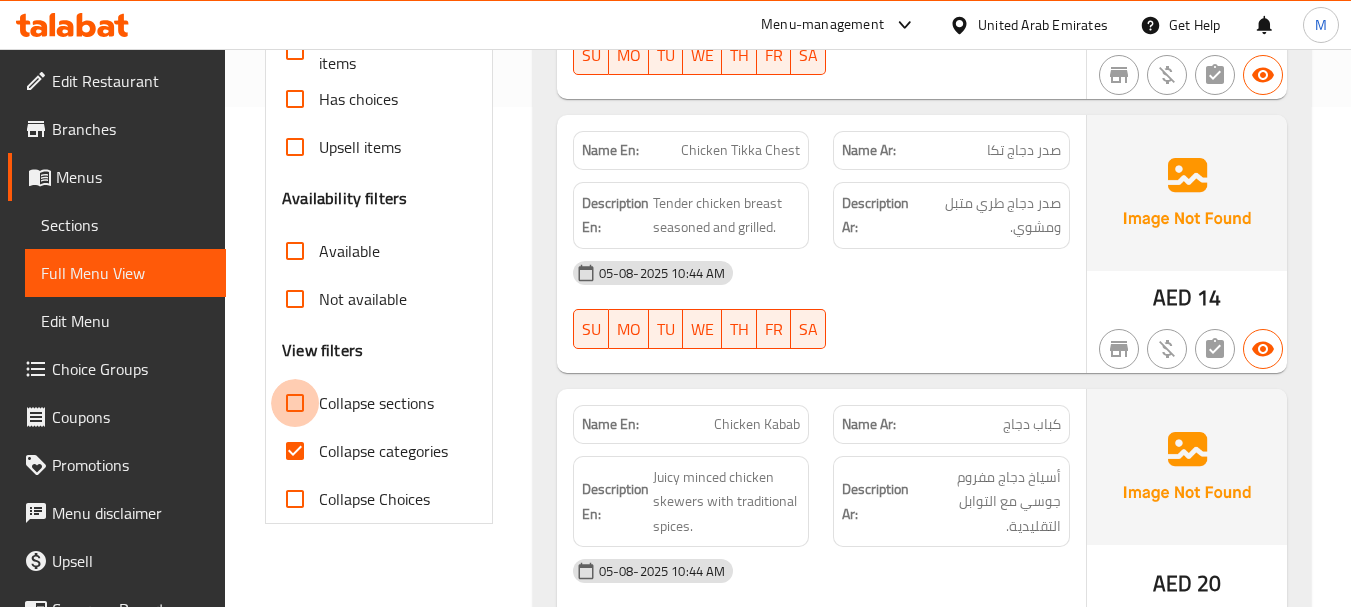 click on "Collapse sections" at bounding box center (295, 403) 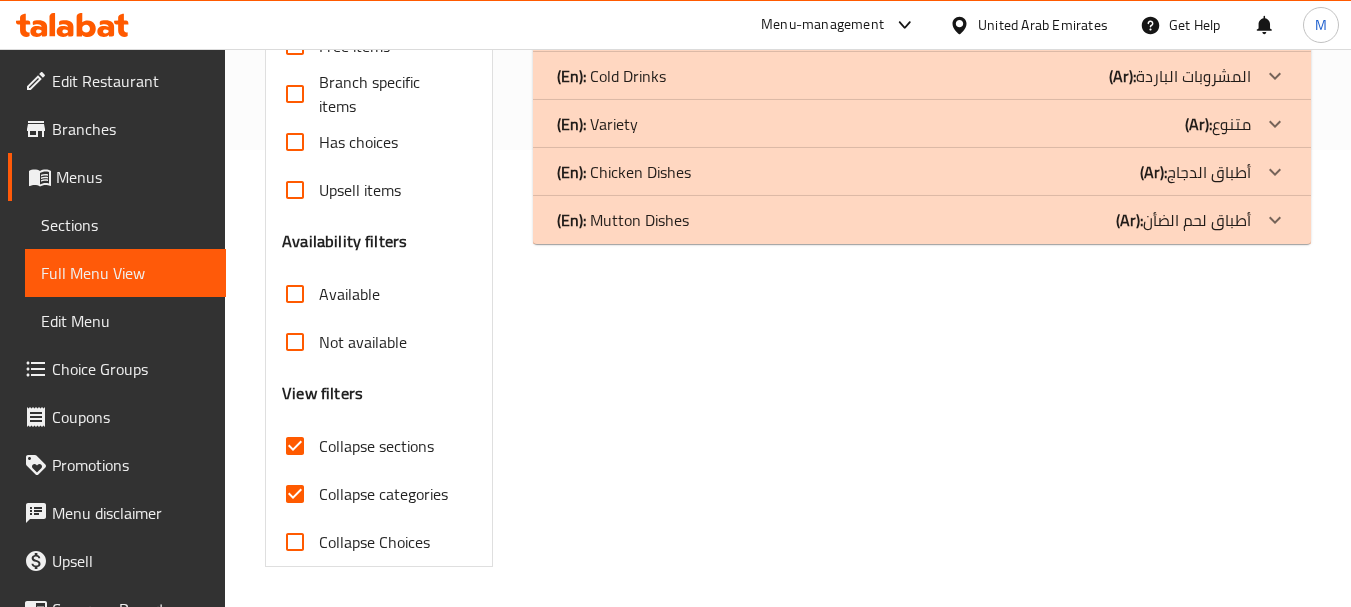 click on "Collapse categories" at bounding box center [295, 494] 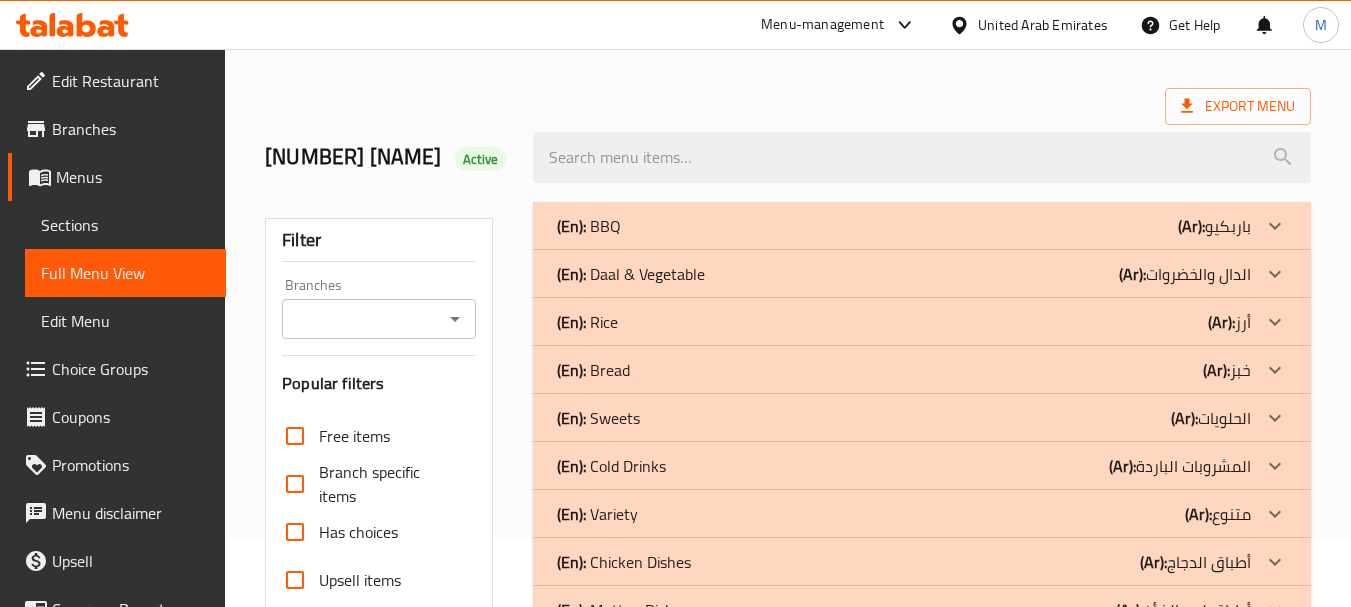 scroll, scrollTop: 57, scrollLeft: 0, axis: vertical 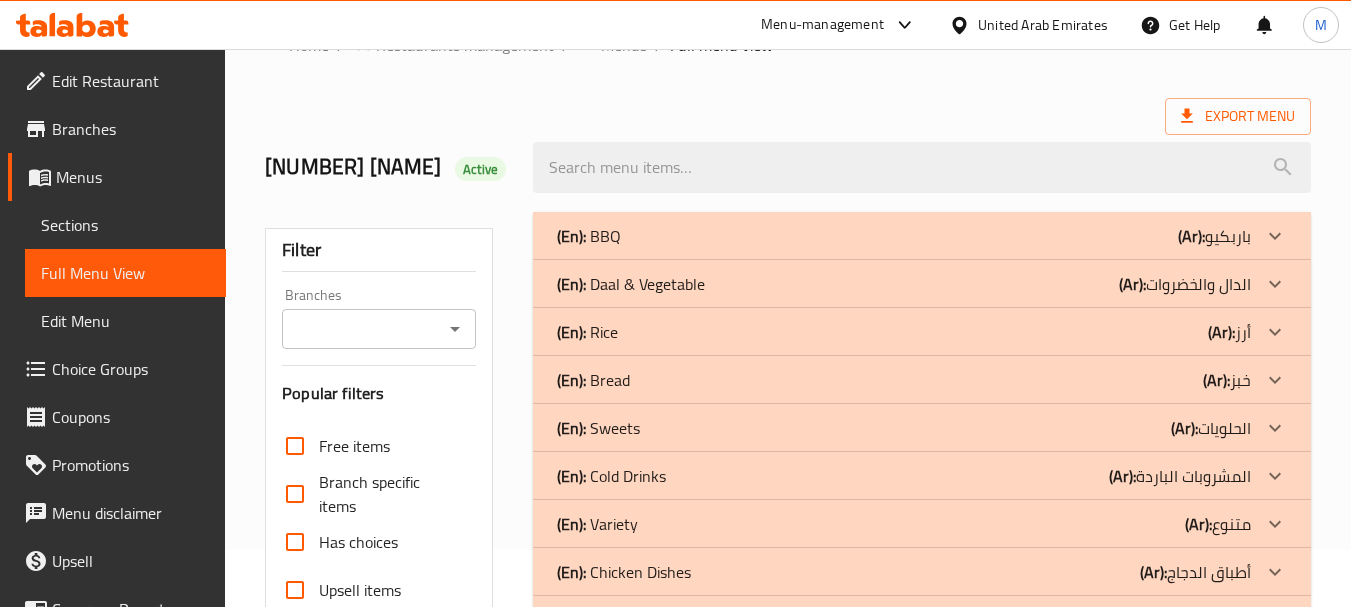 click on "(En):   BBQ (Ar): باربكيو" at bounding box center [904, 236] 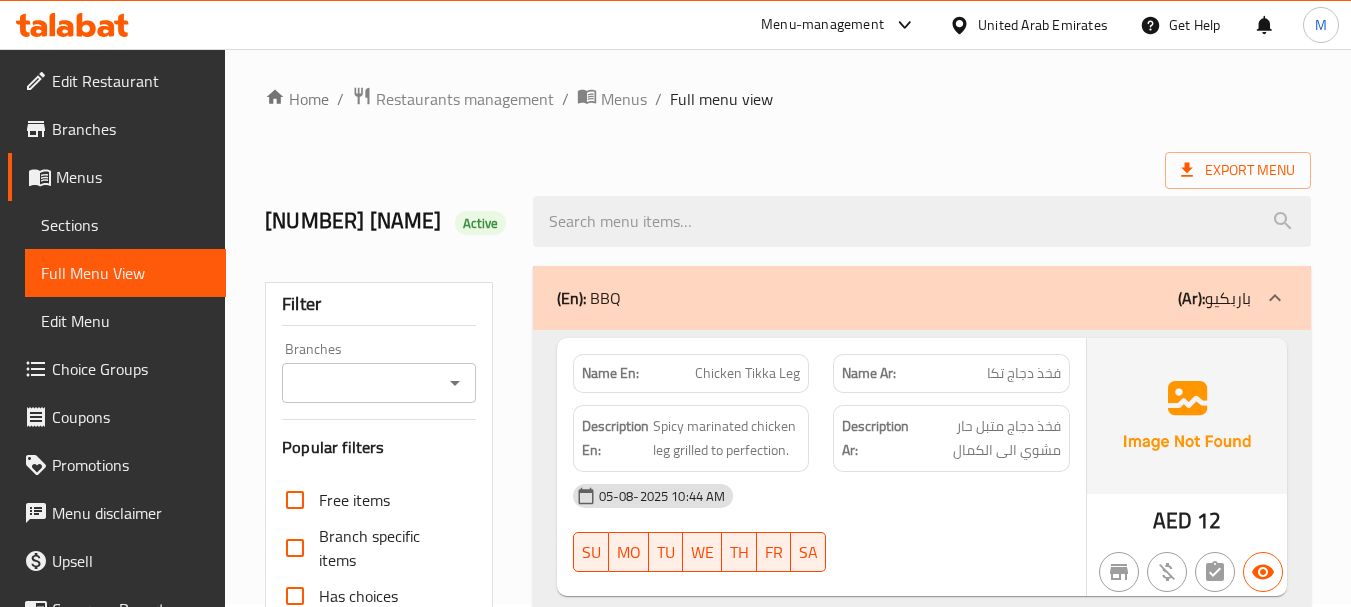 scroll, scrollTop: 0, scrollLeft: 0, axis: both 